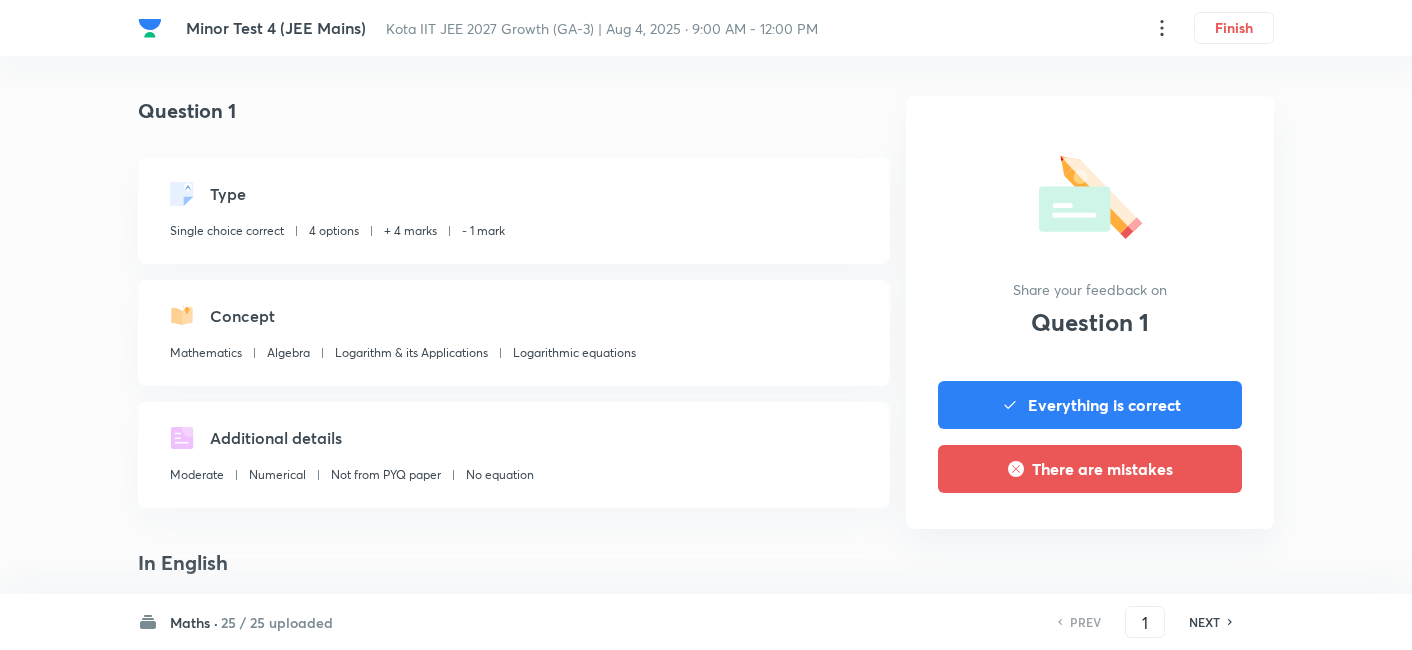 scroll, scrollTop: 911, scrollLeft: 0, axis: vertical 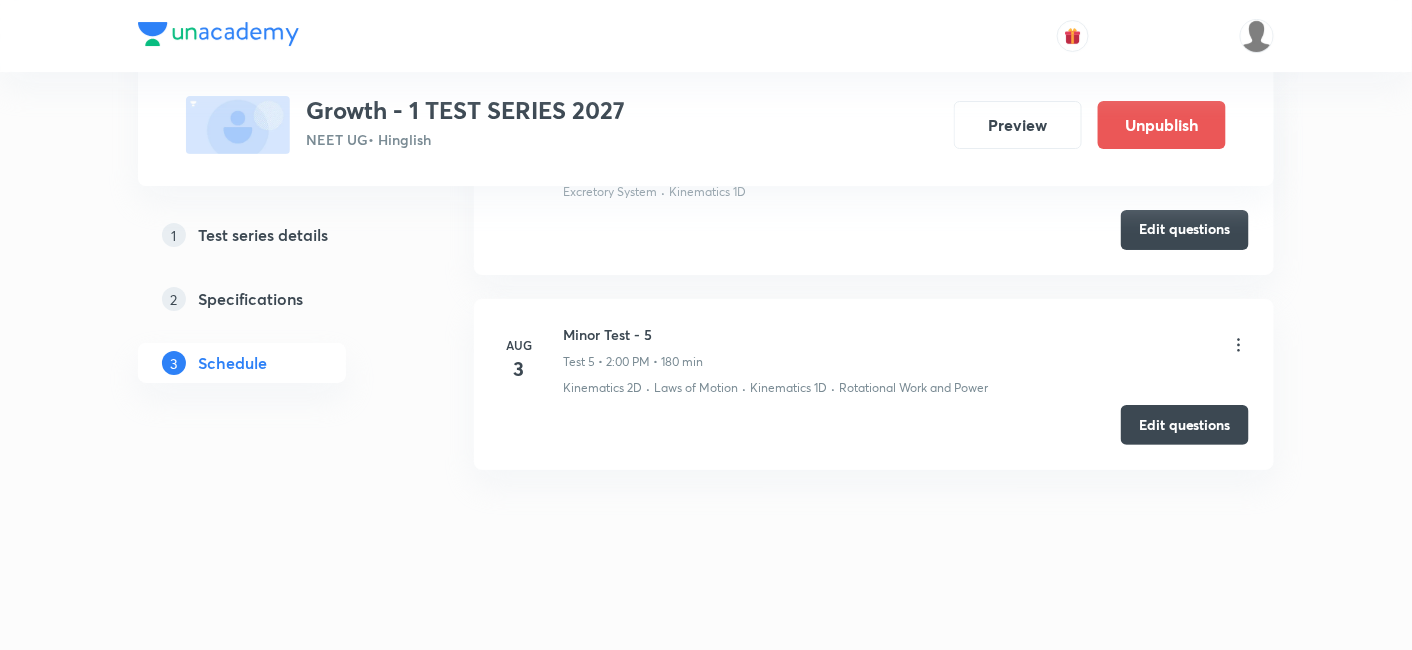 click 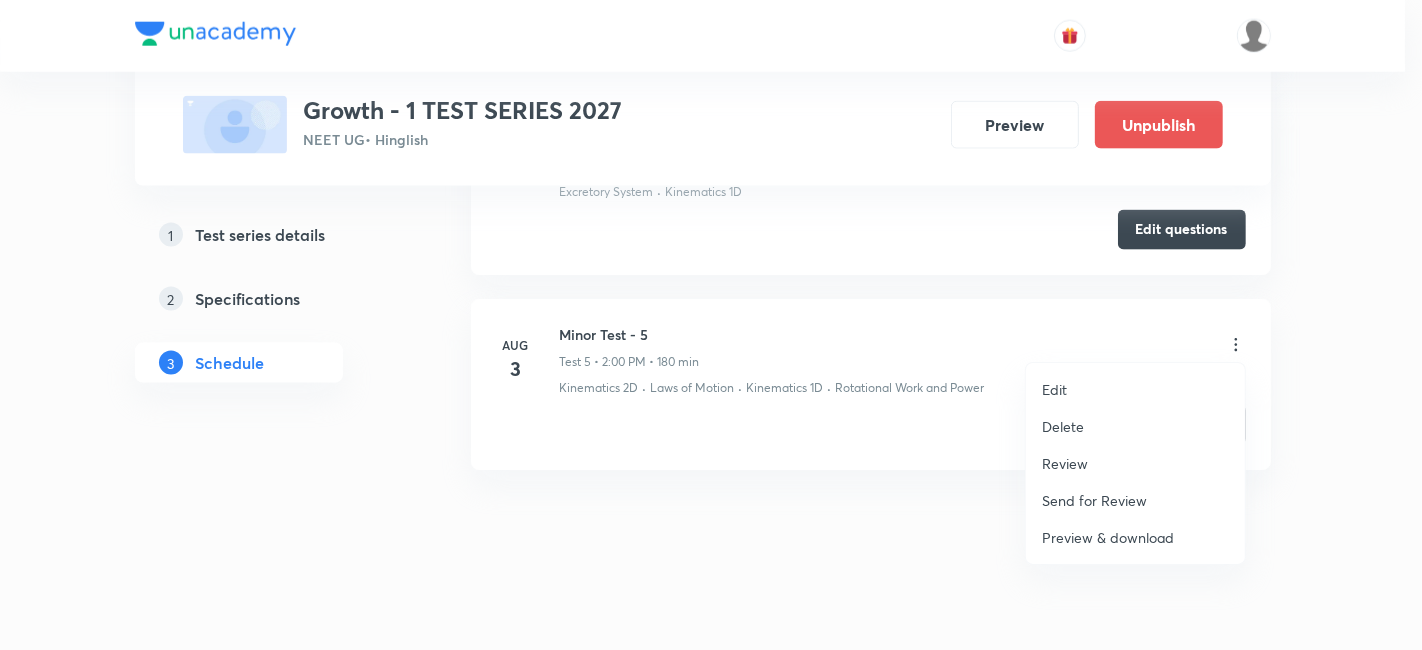 click on "Review" at bounding box center (1065, 463) 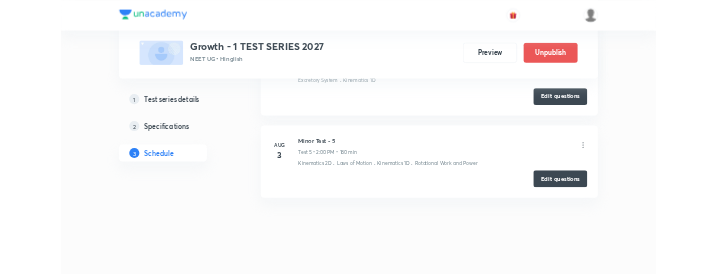 scroll, scrollTop: 0, scrollLeft: 0, axis: both 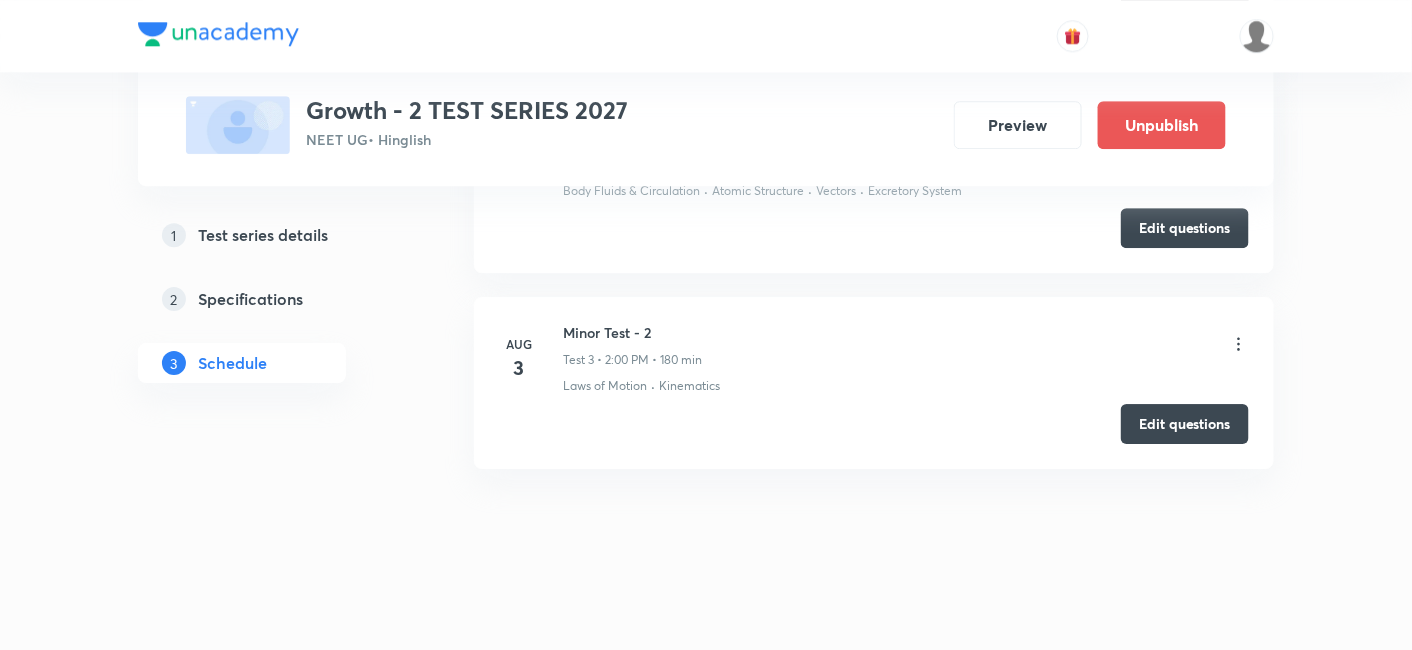 click 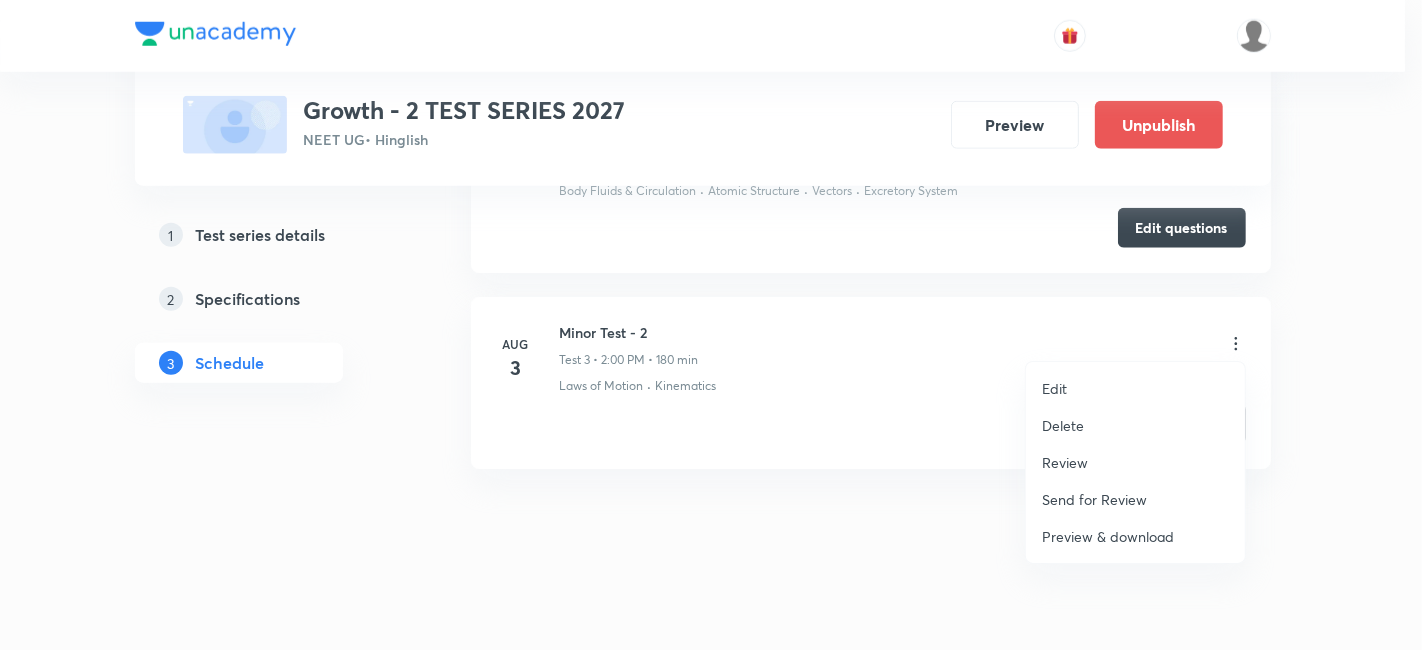 click on "Review" at bounding box center (1065, 462) 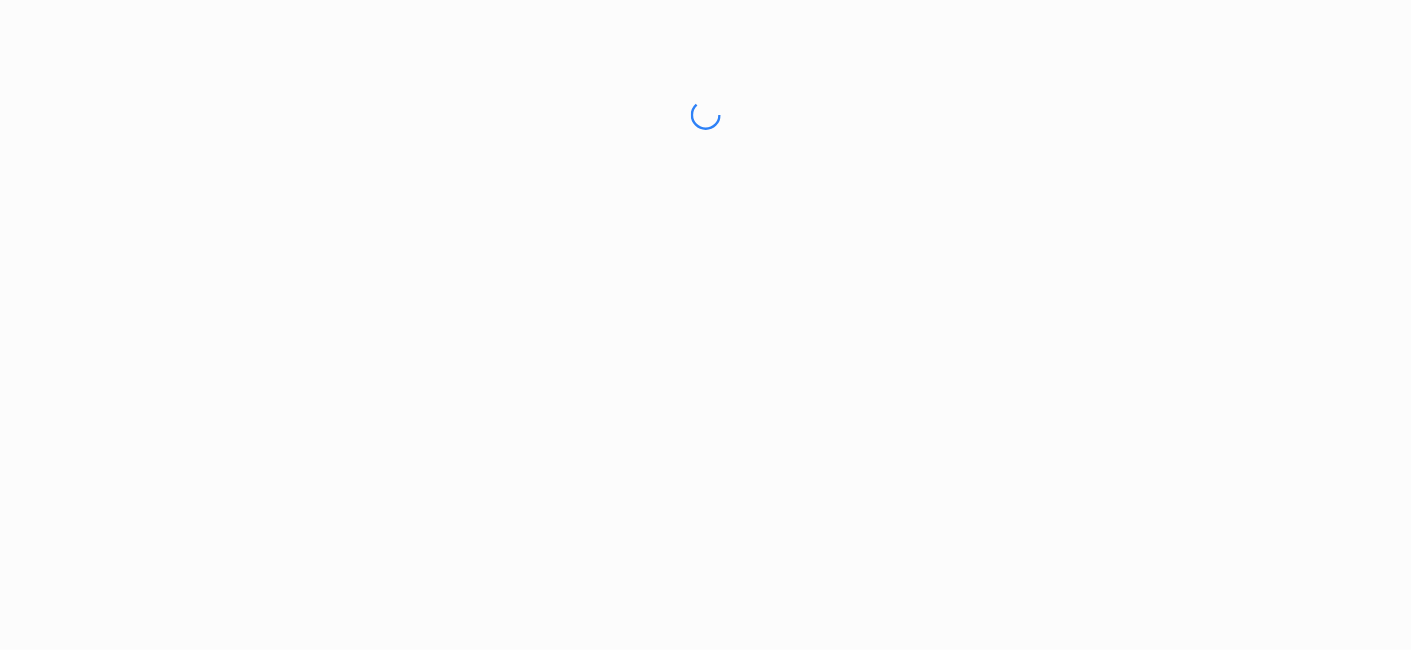 scroll, scrollTop: 0, scrollLeft: 0, axis: both 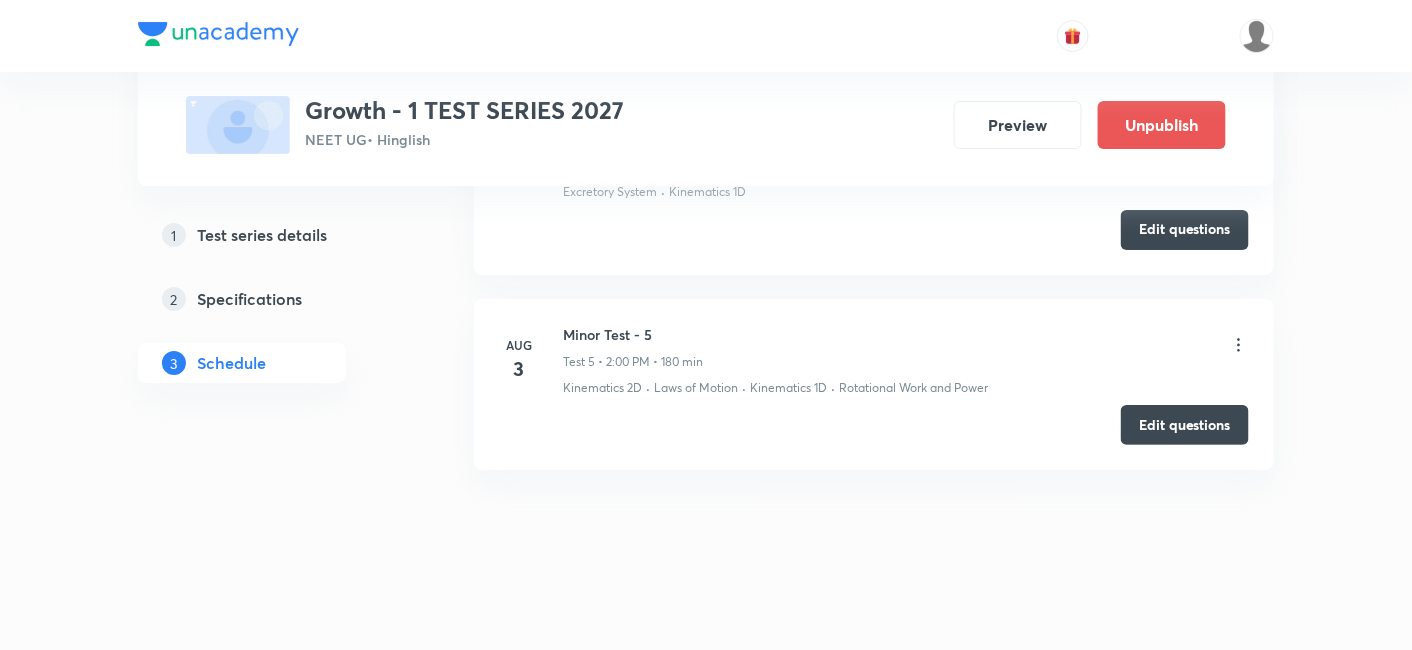 click 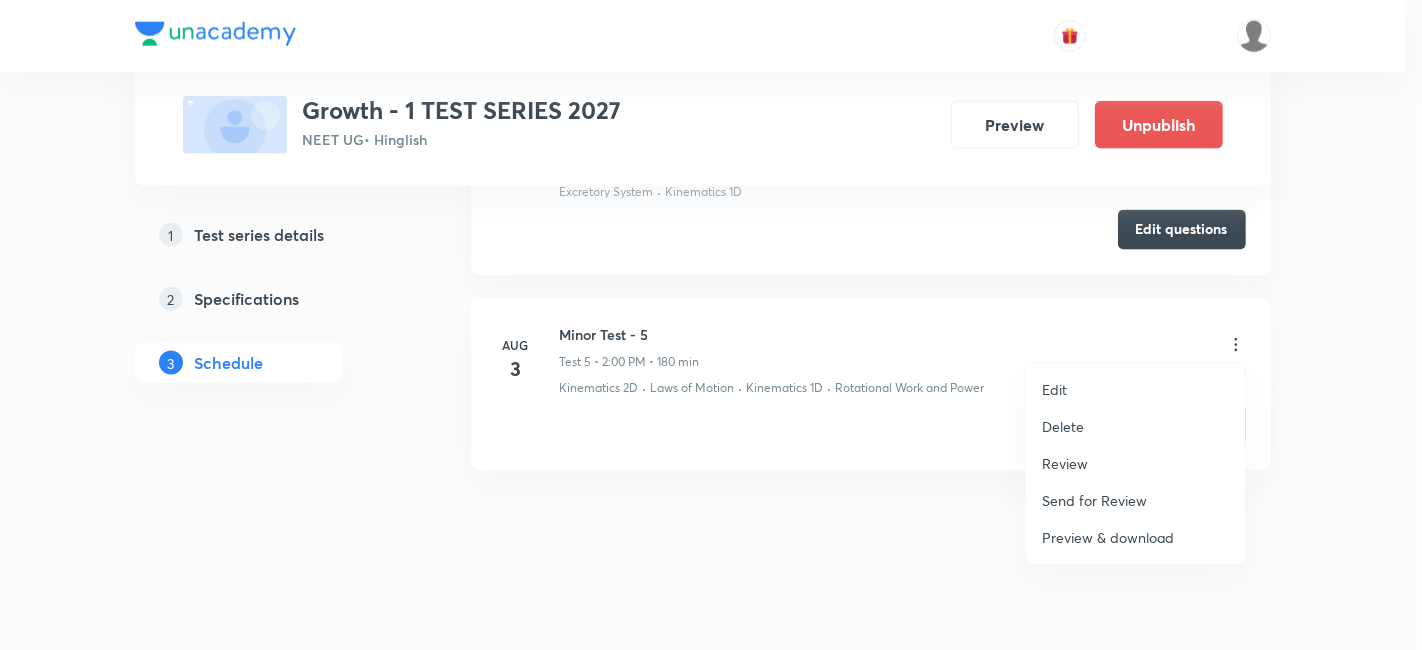 click on "Review" at bounding box center [1065, 463] 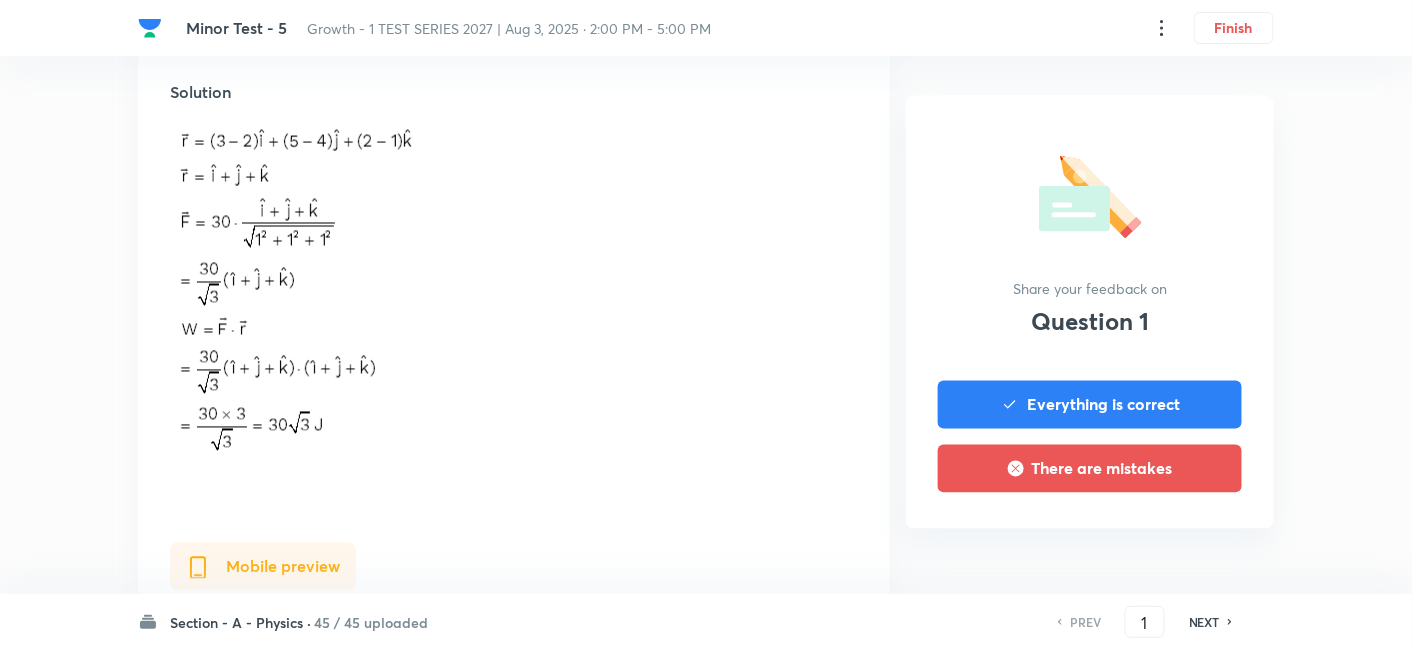 scroll, scrollTop: 1444, scrollLeft: 0, axis: vertical 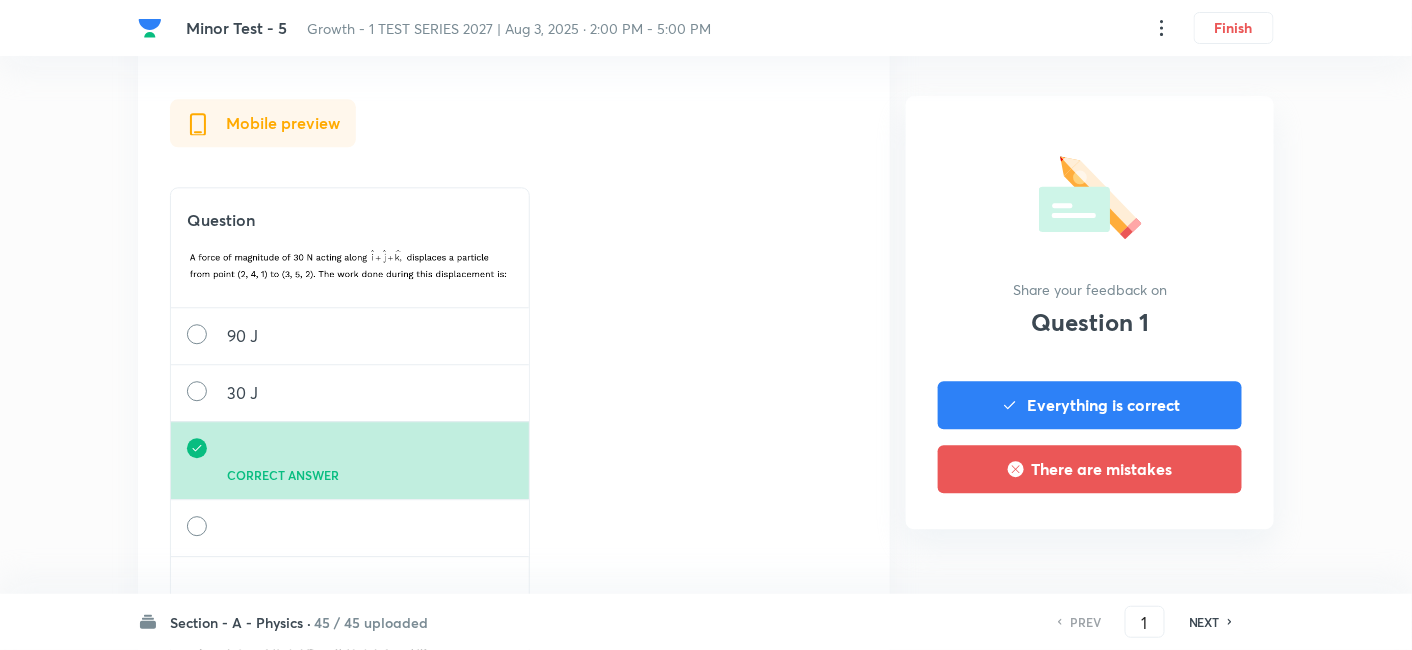click on "Section - A - Physics ·" at bounding box center (240, 622) 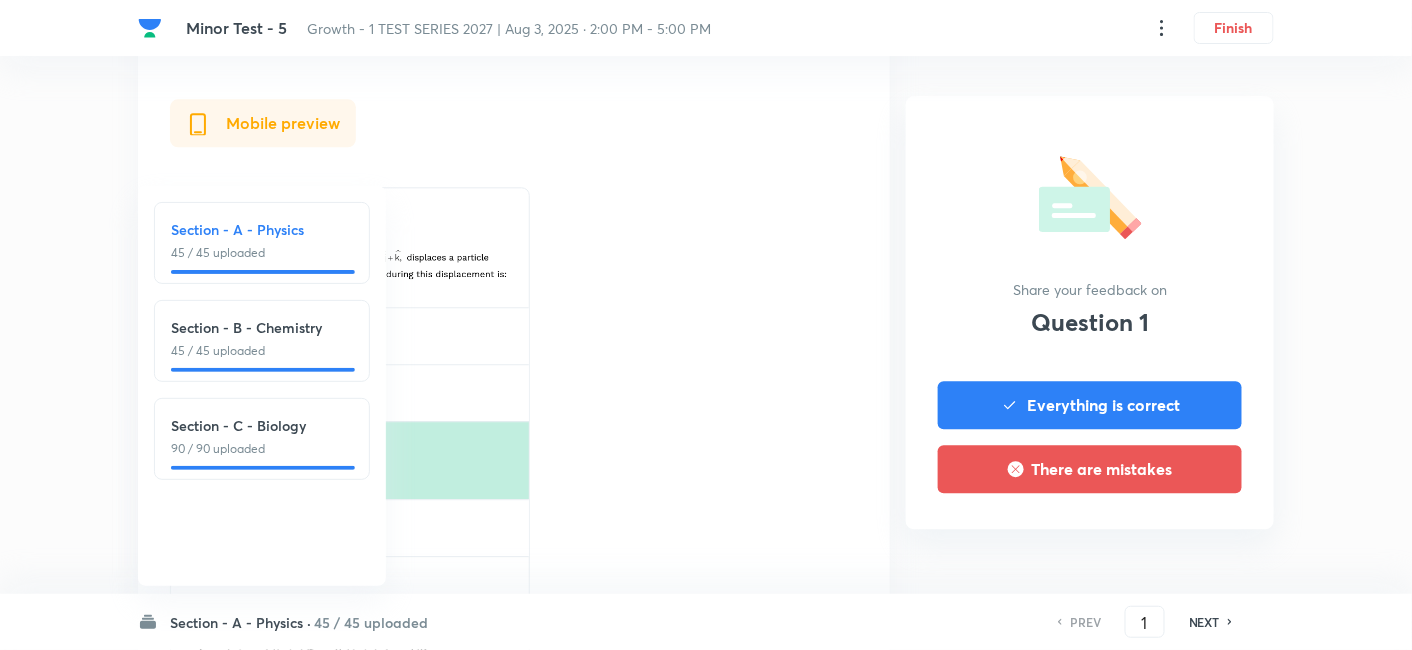 click on "Section - C - Biology 90 / 90 uploaded" at bounding box center [262, 436] 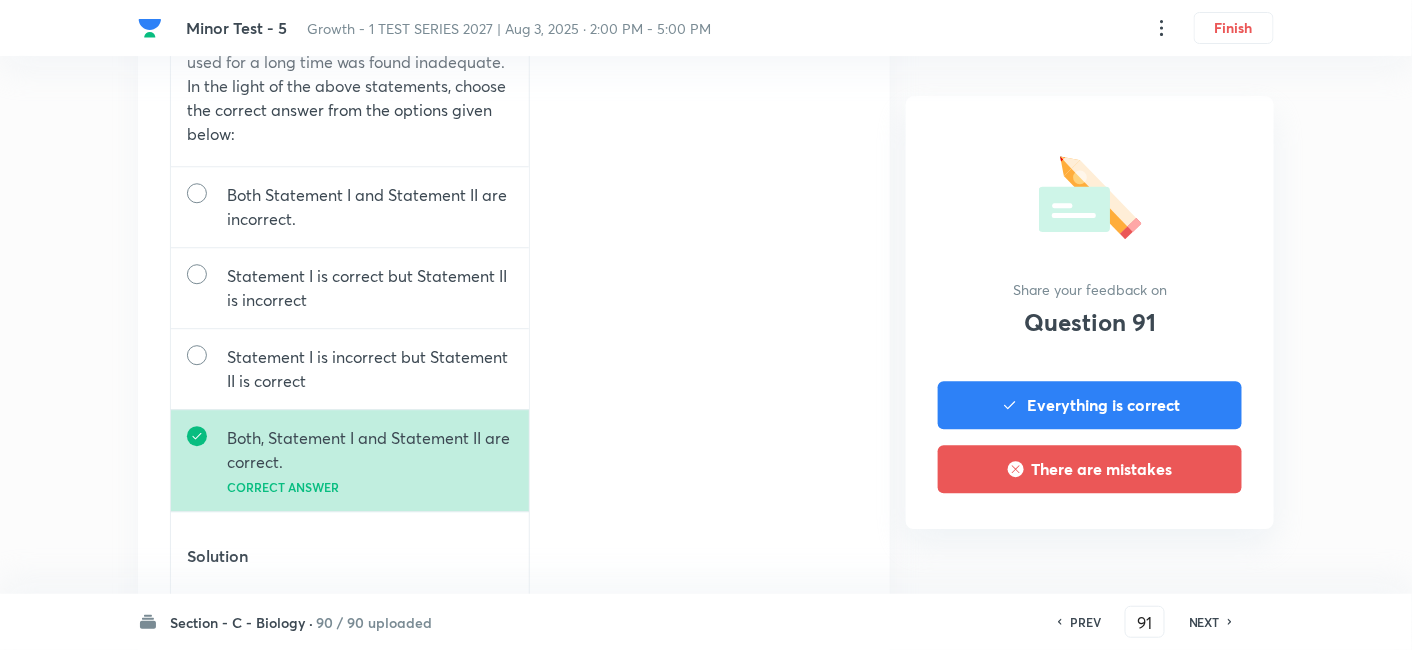 scroll, scrollTop: 1777, scrollLeft: 0, axis: vertical 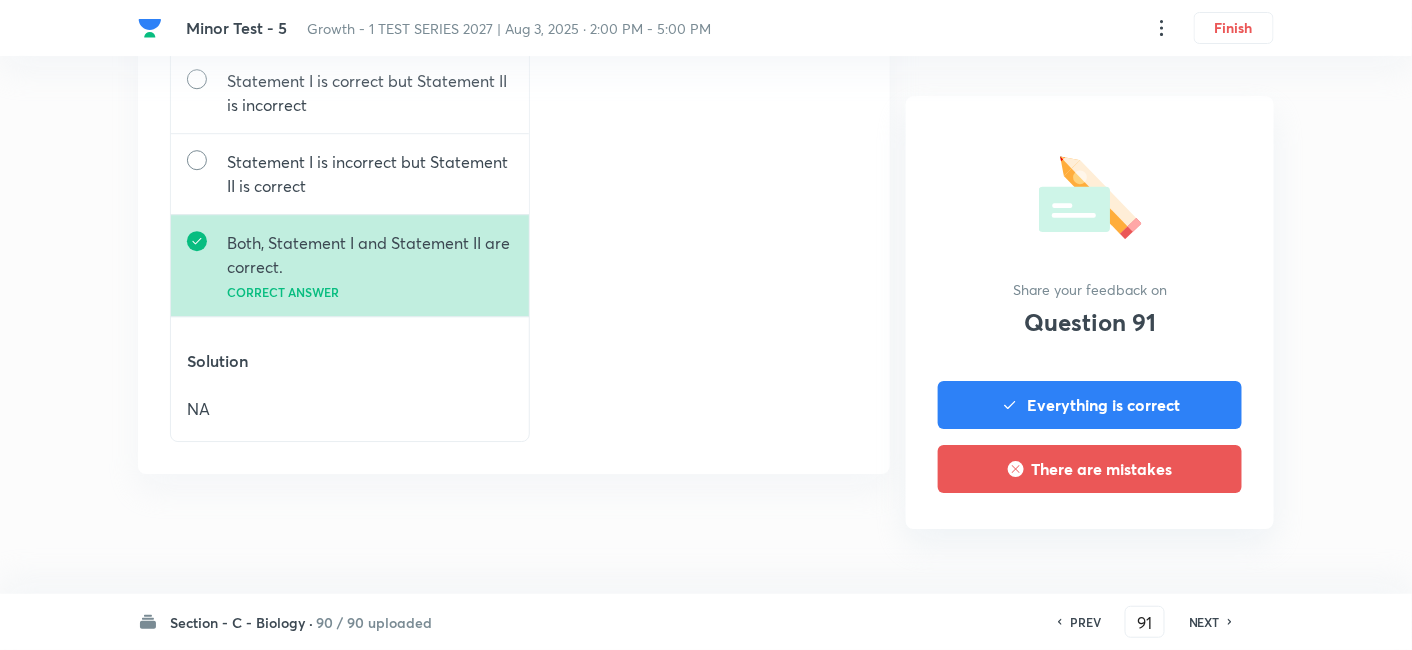 click on "NEXT" at bounding box center [1204, 622] 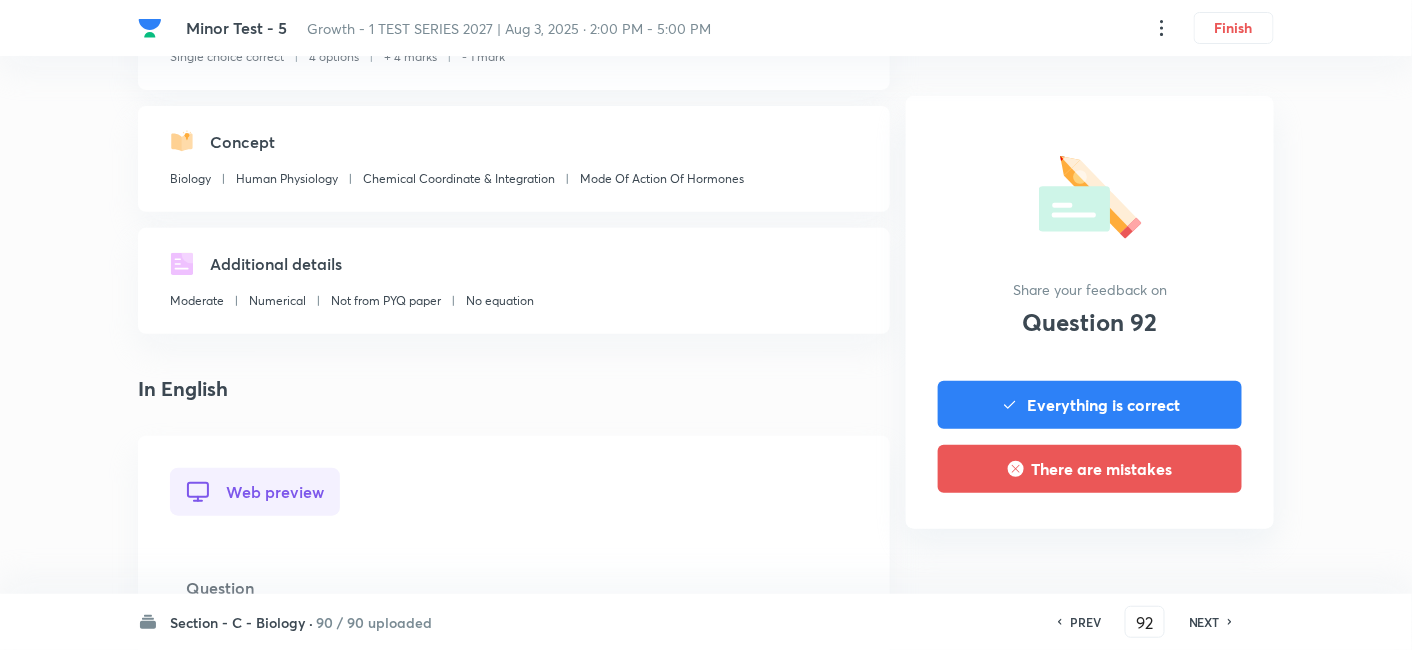 scroll, scrollTop: 666, scrollLeft: 0, axis: vertical 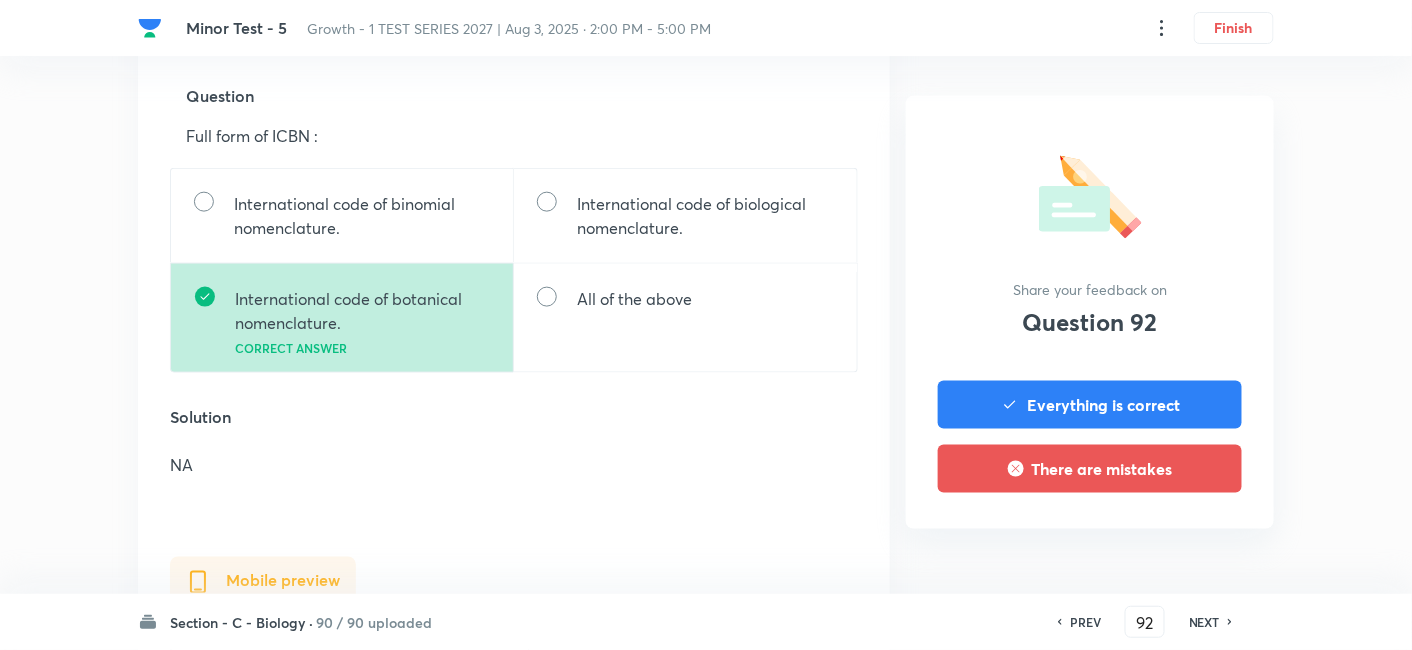 click on "NEXT" at bounding box center (1204, 622) 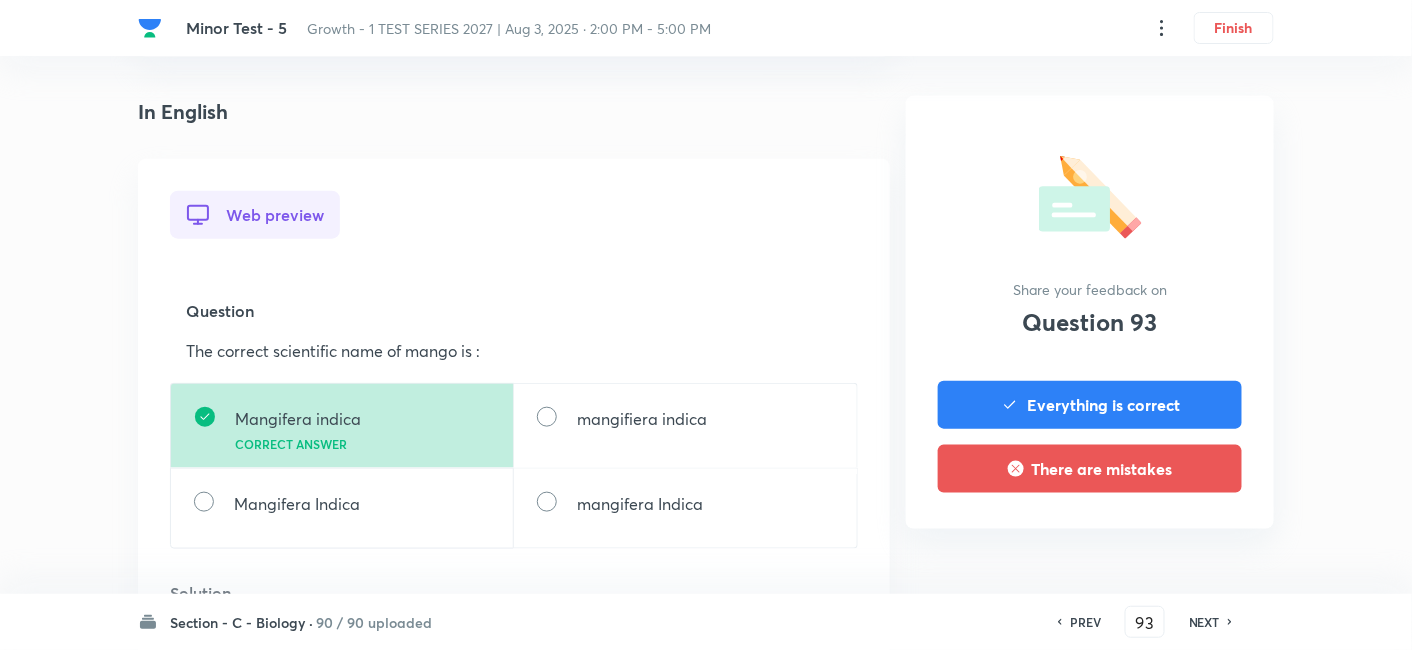 scroll, scrollTop: 555, scrollLeft: 0, axis: vertical 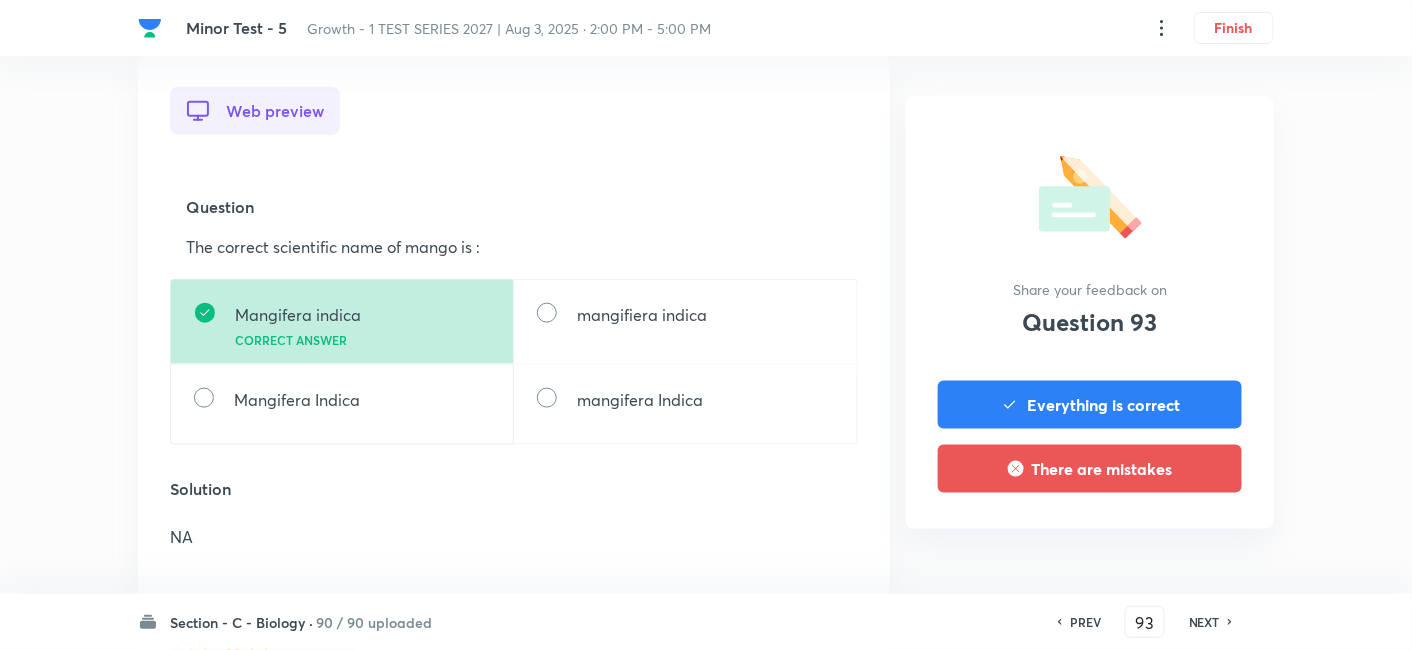 click 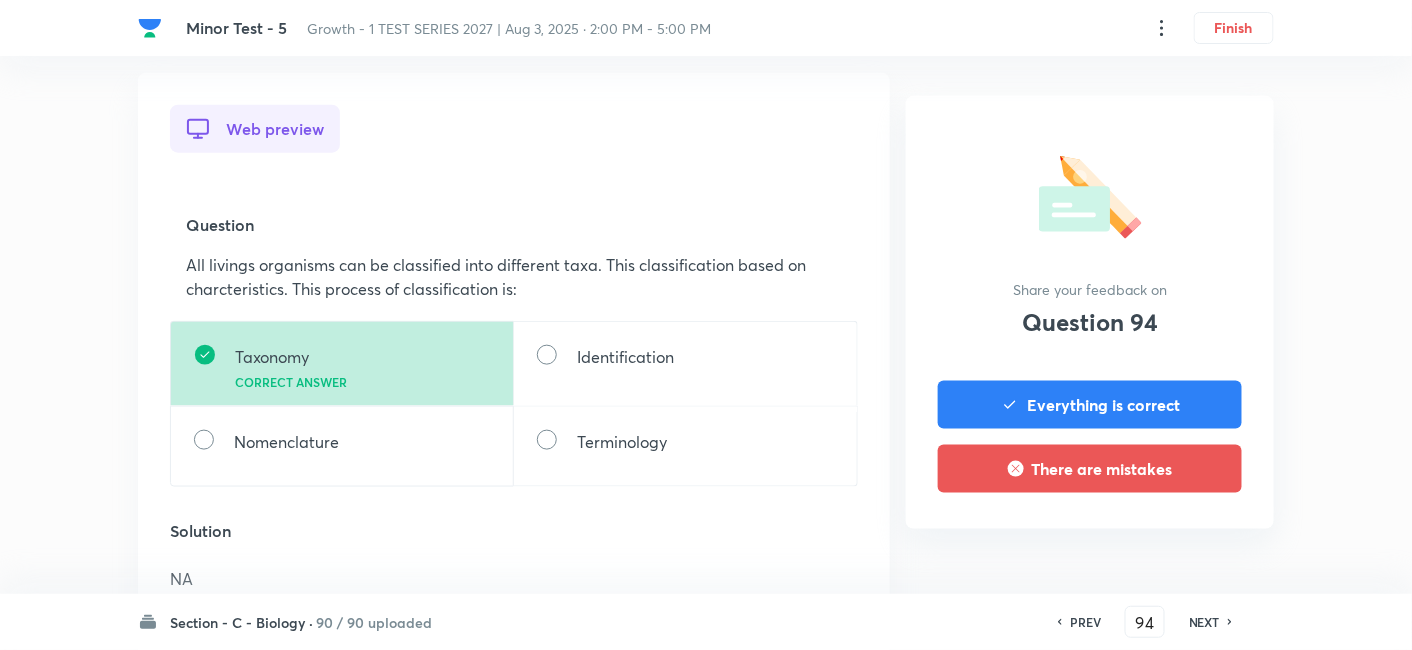scroll, scrollTop: 555, scrollLeft: 0, axis: vertical 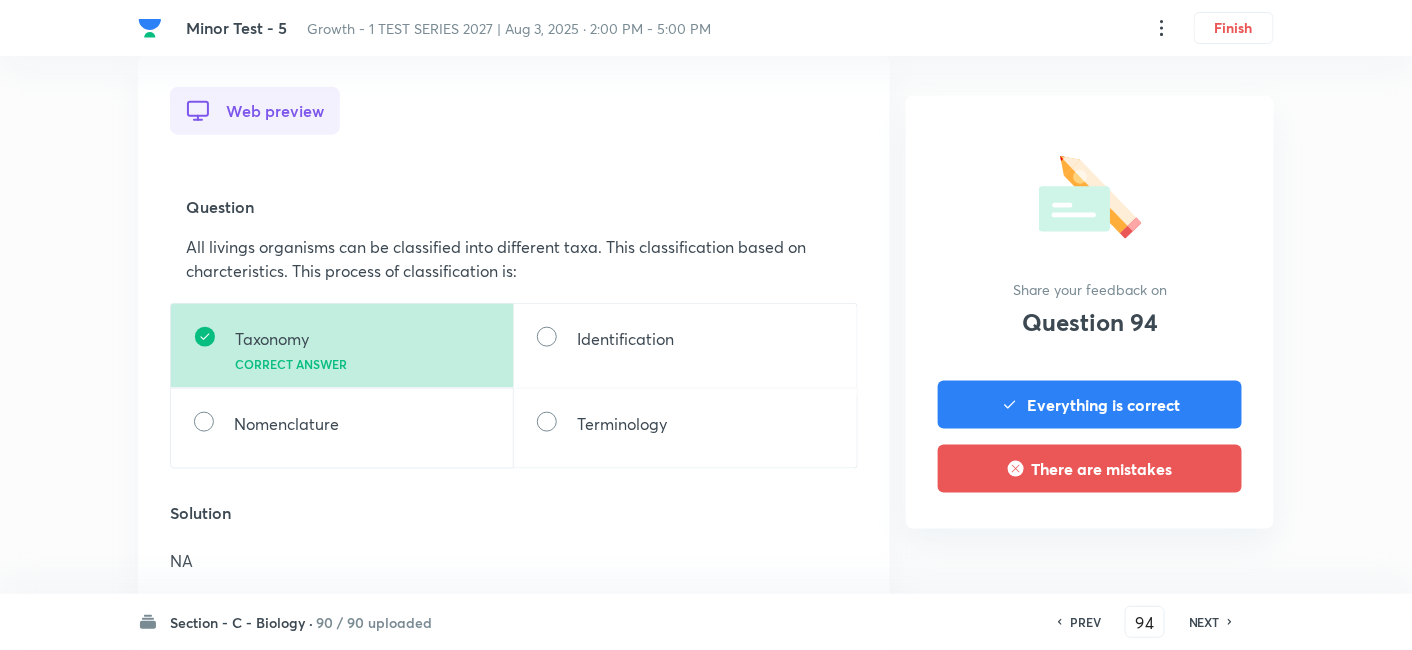 click 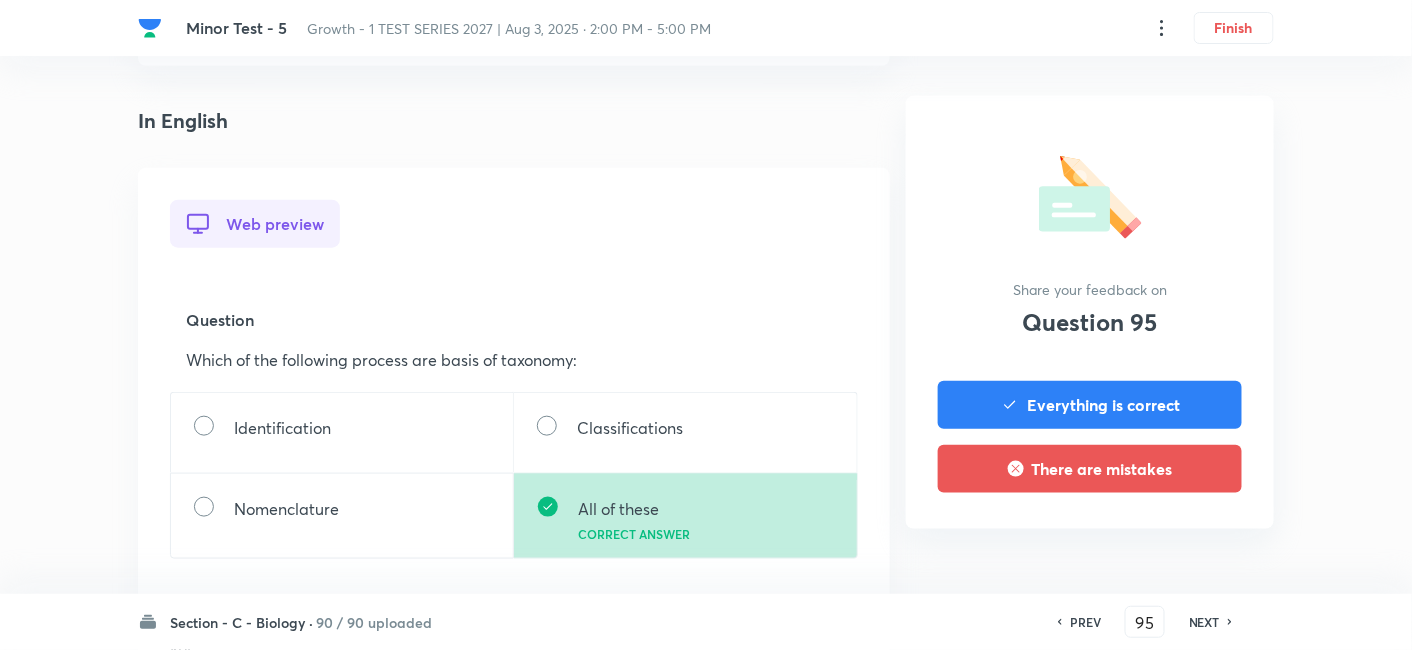 scroll, scrollTop: 555, scrollLeft: 0, axis: vertical 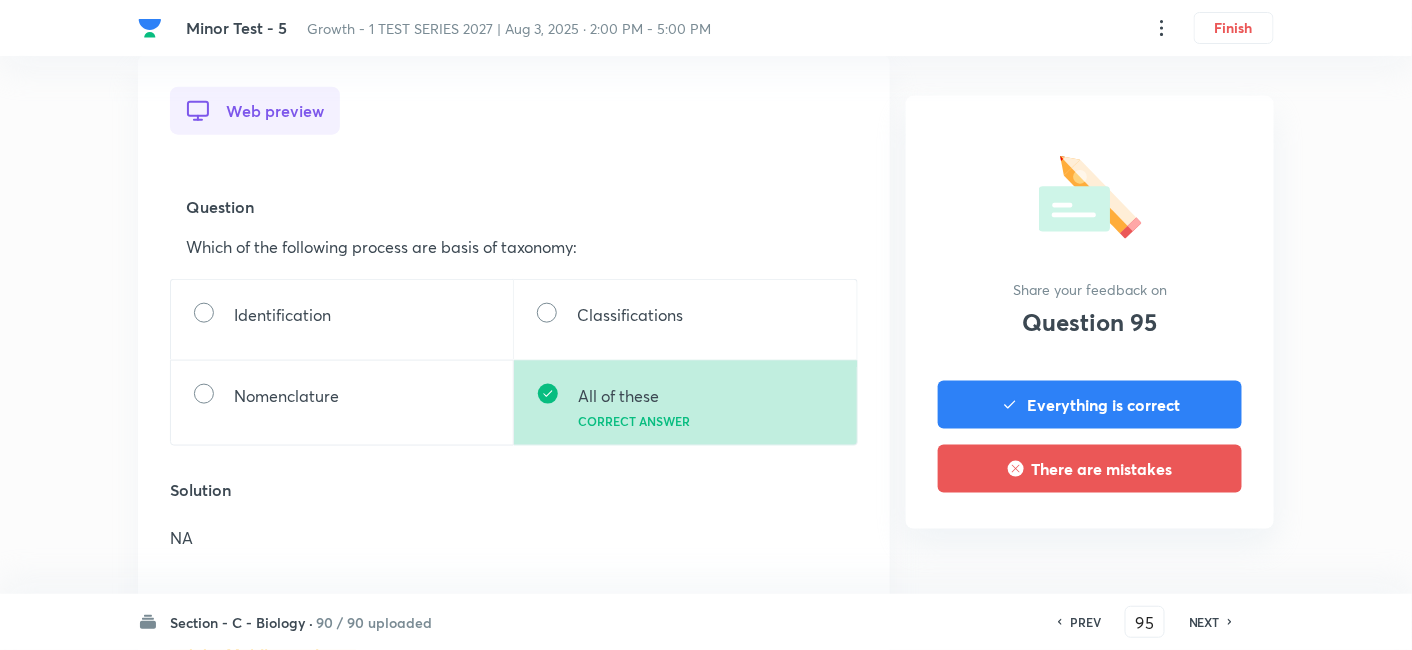 click 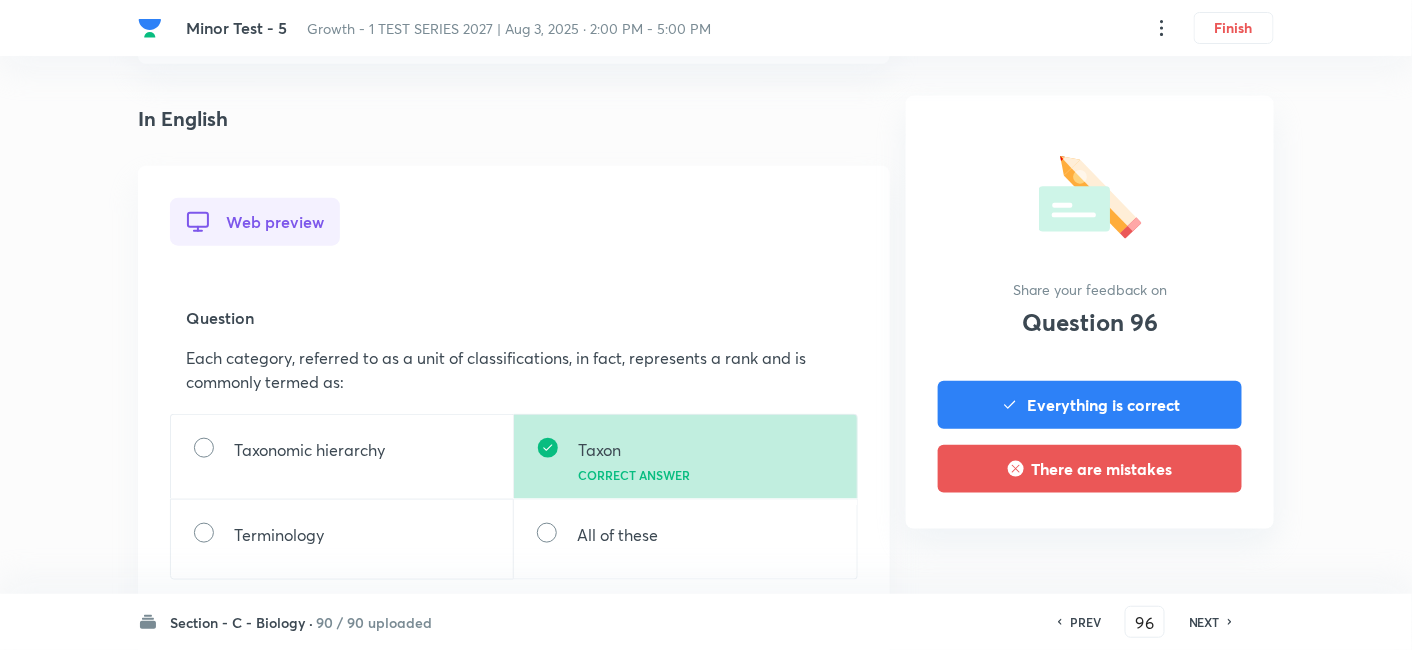 scroll, scrollTop: 555, scrollLeft: 0, axis: vertical 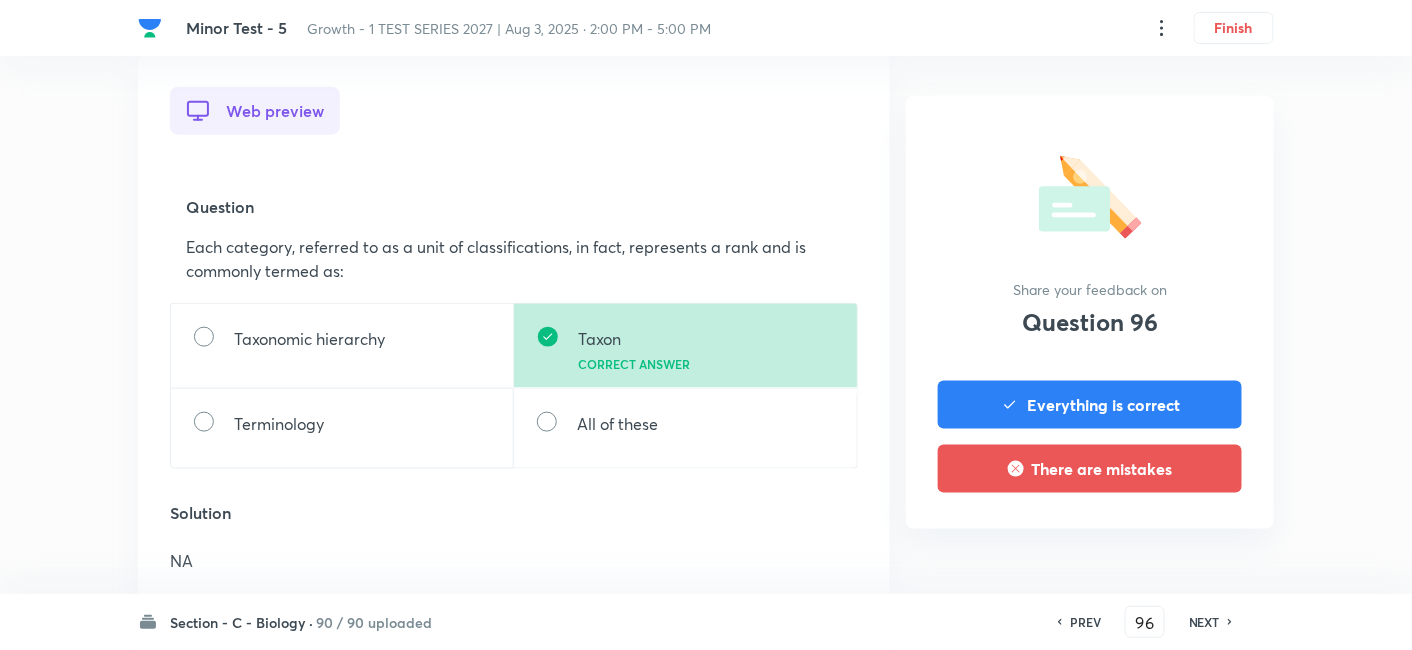 click 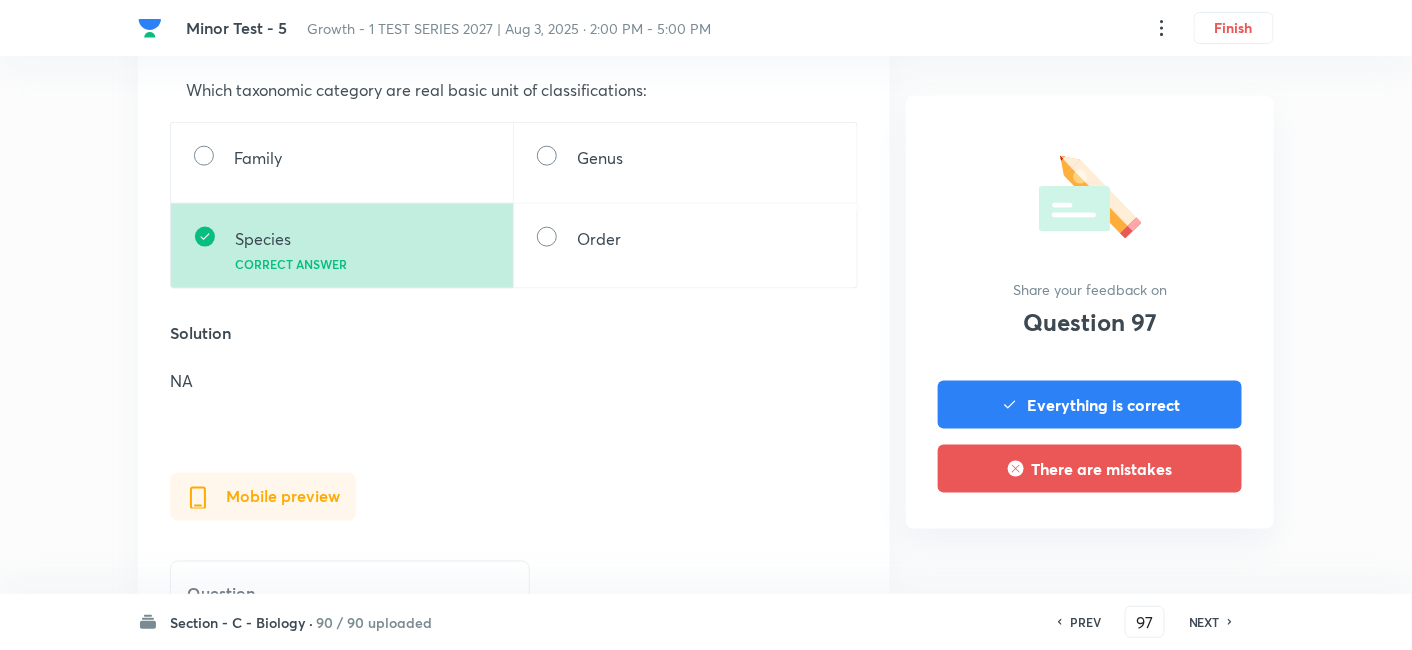 scroll, scrollTop: 666, scrollLeft: 0, axis: vertical 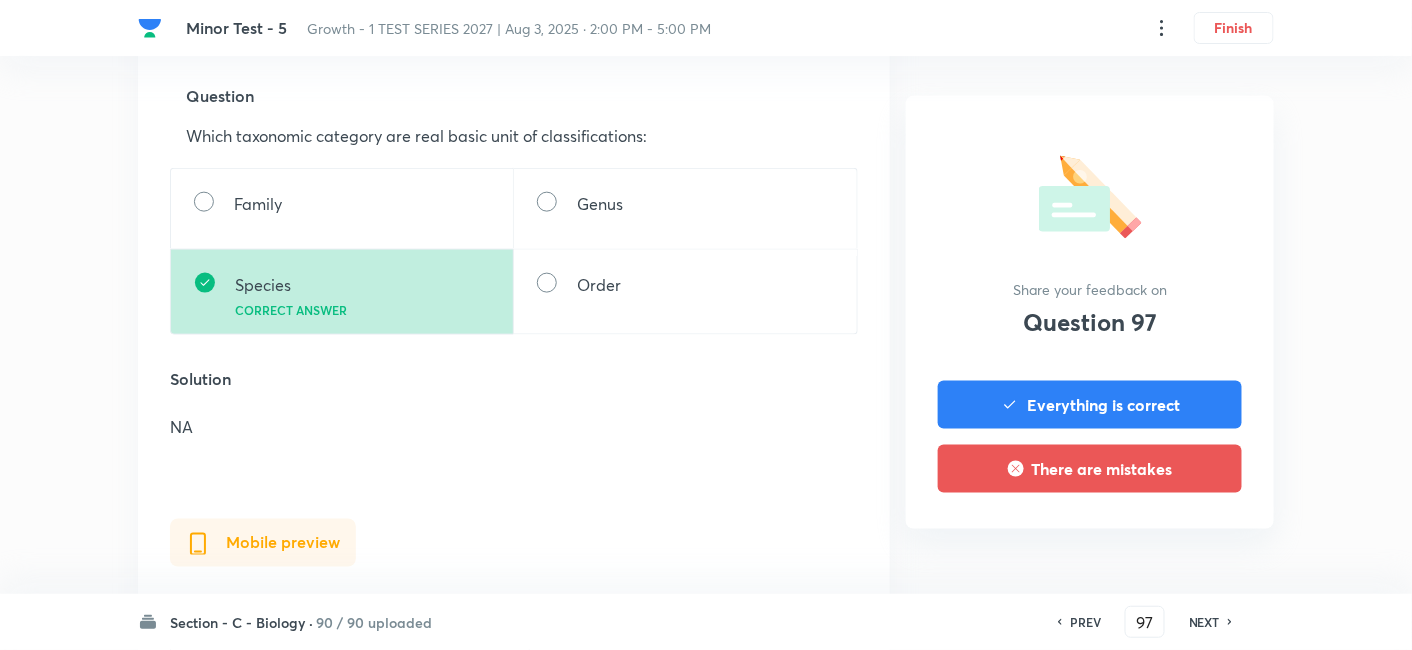 click on "NEXT" at bounding box center [1204, 622] 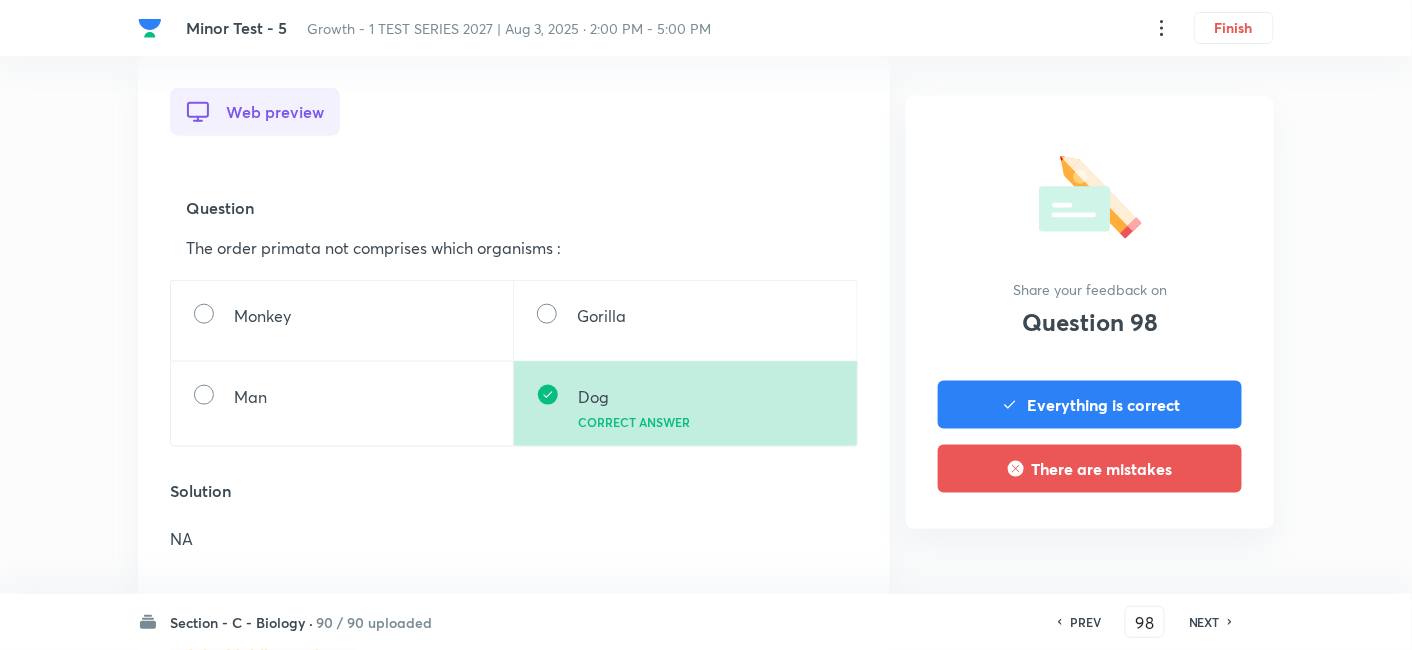 scroll, scrollTop: 555, scrollLeft: 0, axis: vertical 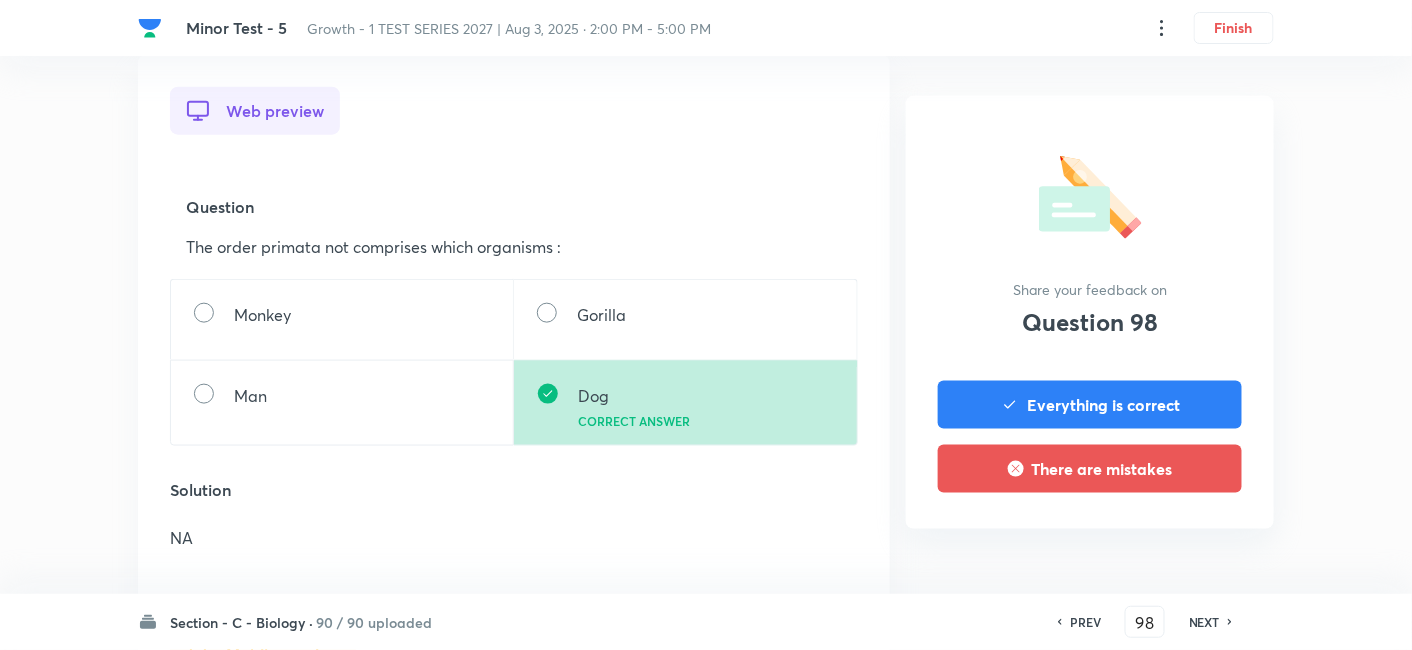 click on "NEXT" at bounding box center [1207, 622] 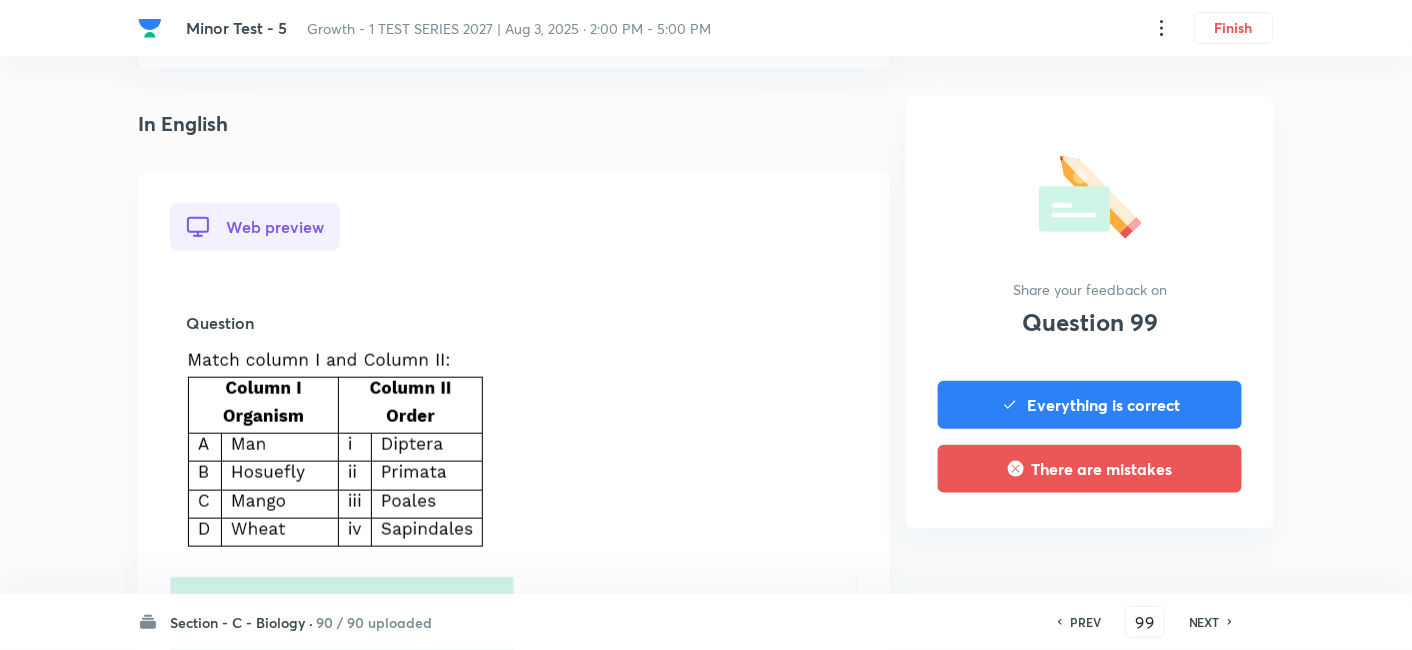 scroll, scrollTop: 555, scrollLeft: 0, axis: vertical 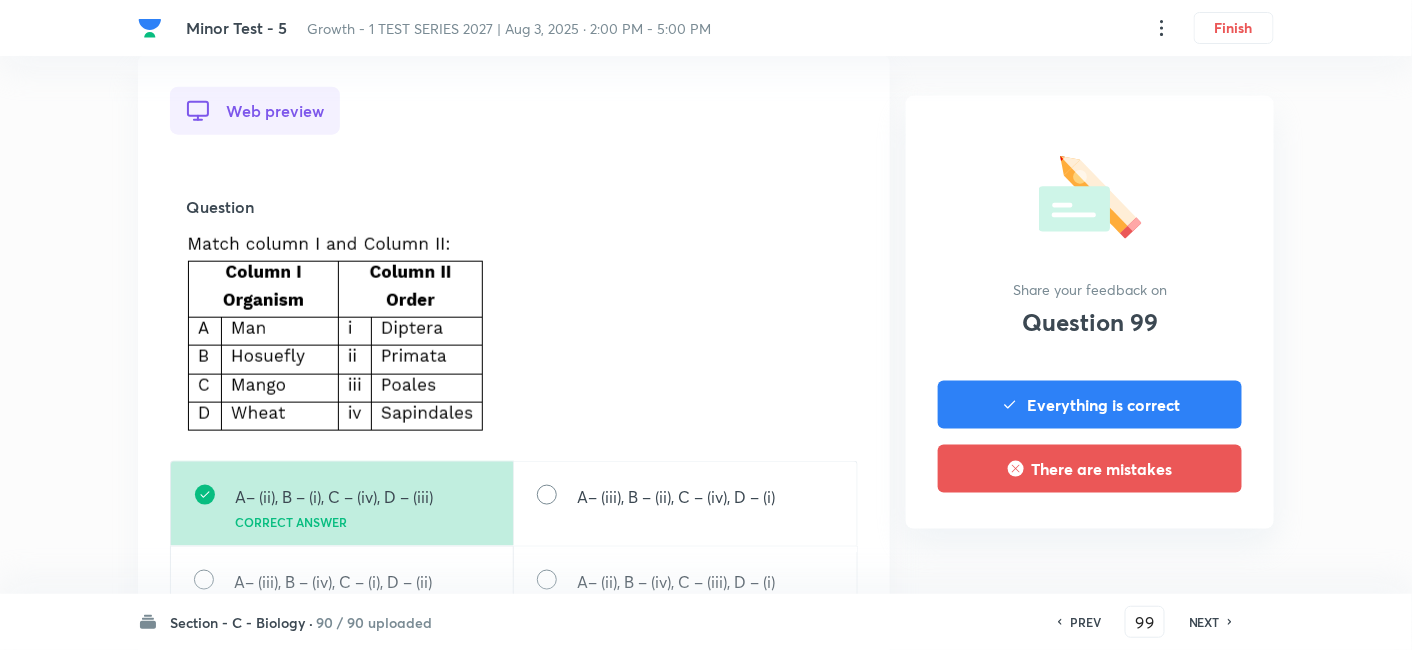 click on "NEXT" at bounding box center (1207, 622) 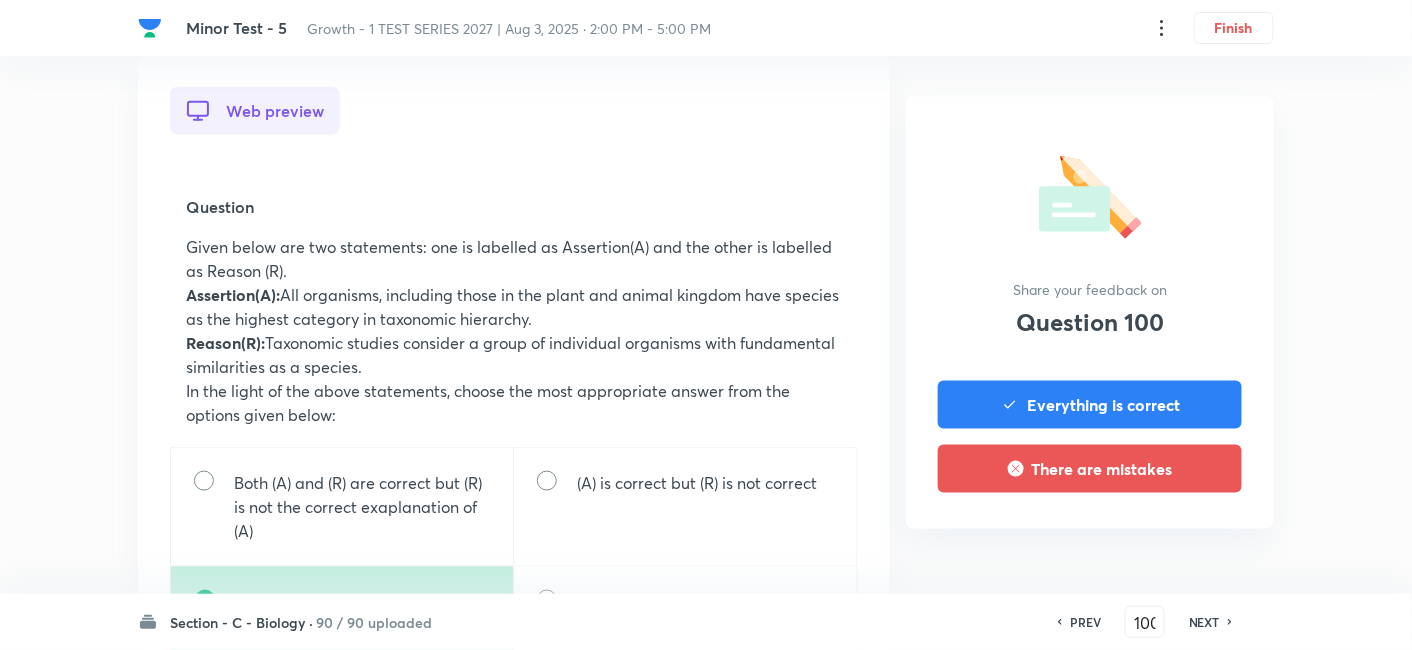 scroll, scrollTop: 666, scrollLeft: 0, axis: vertical 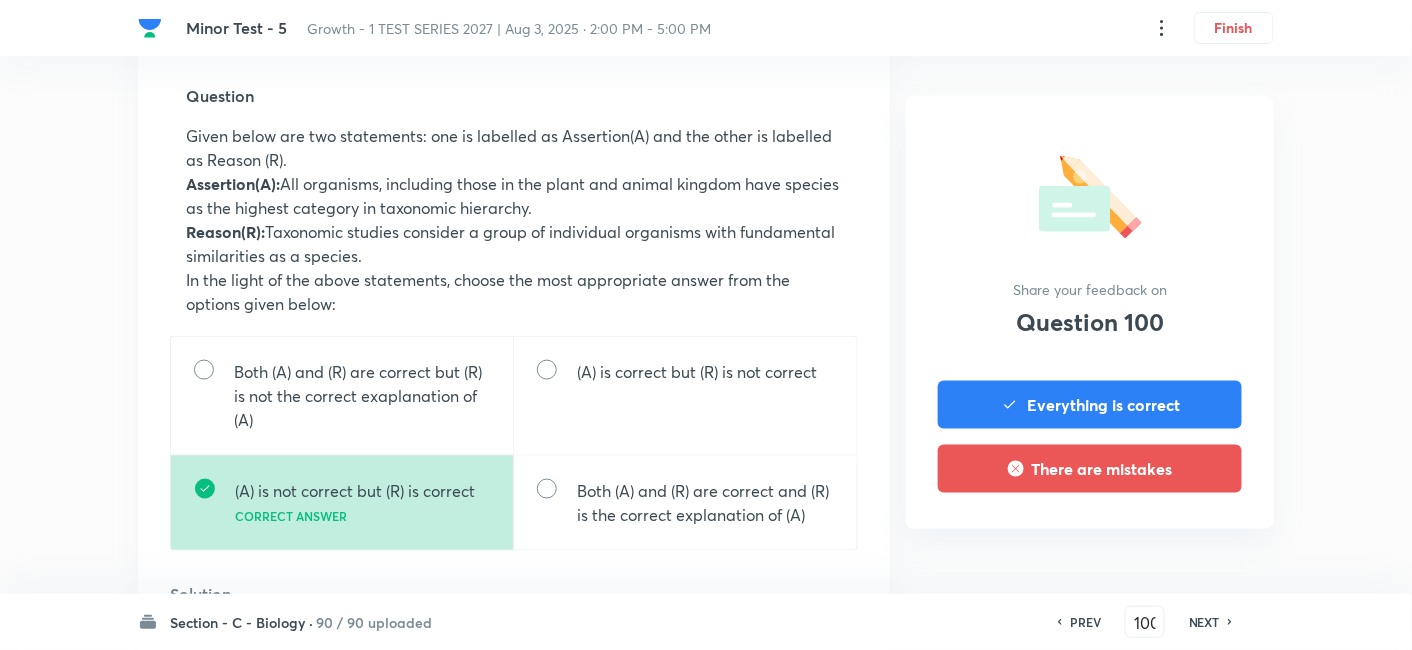 click on "NEXT" at bounding box center [1204, 622] 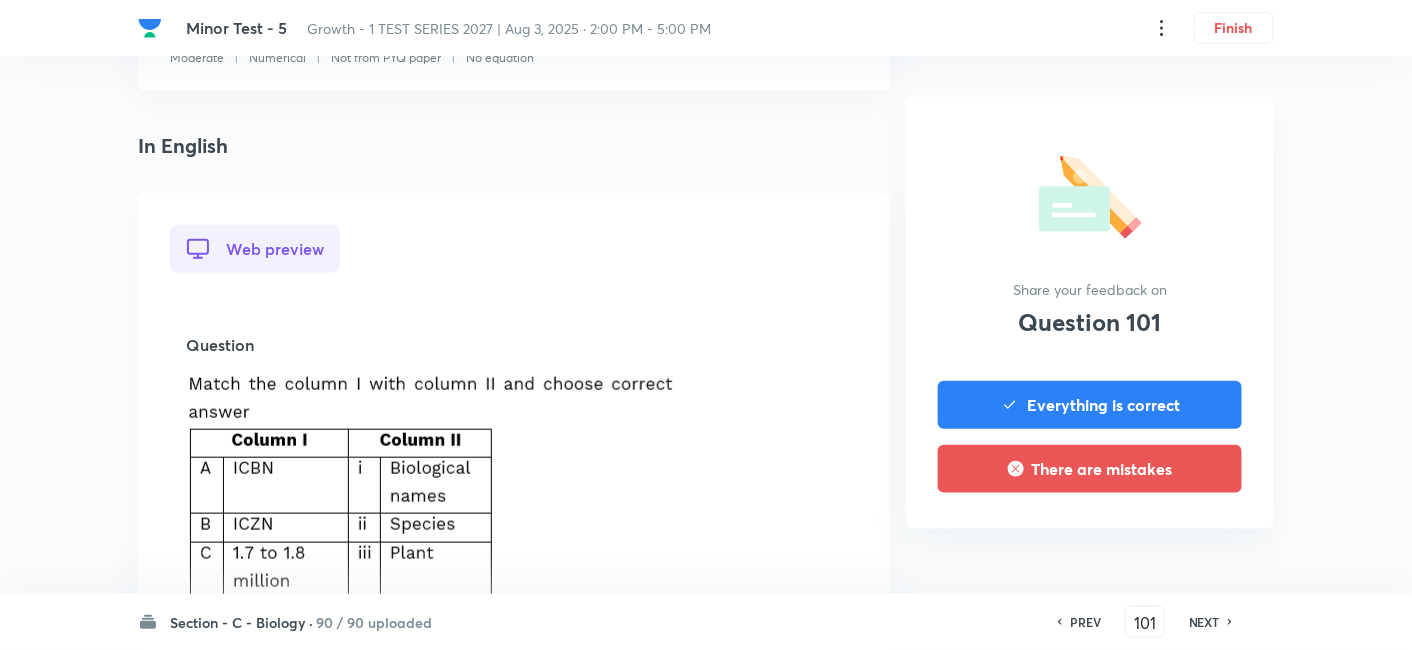 scroll, scrollTop: 666, scrollLeft: 0, axis: vertical 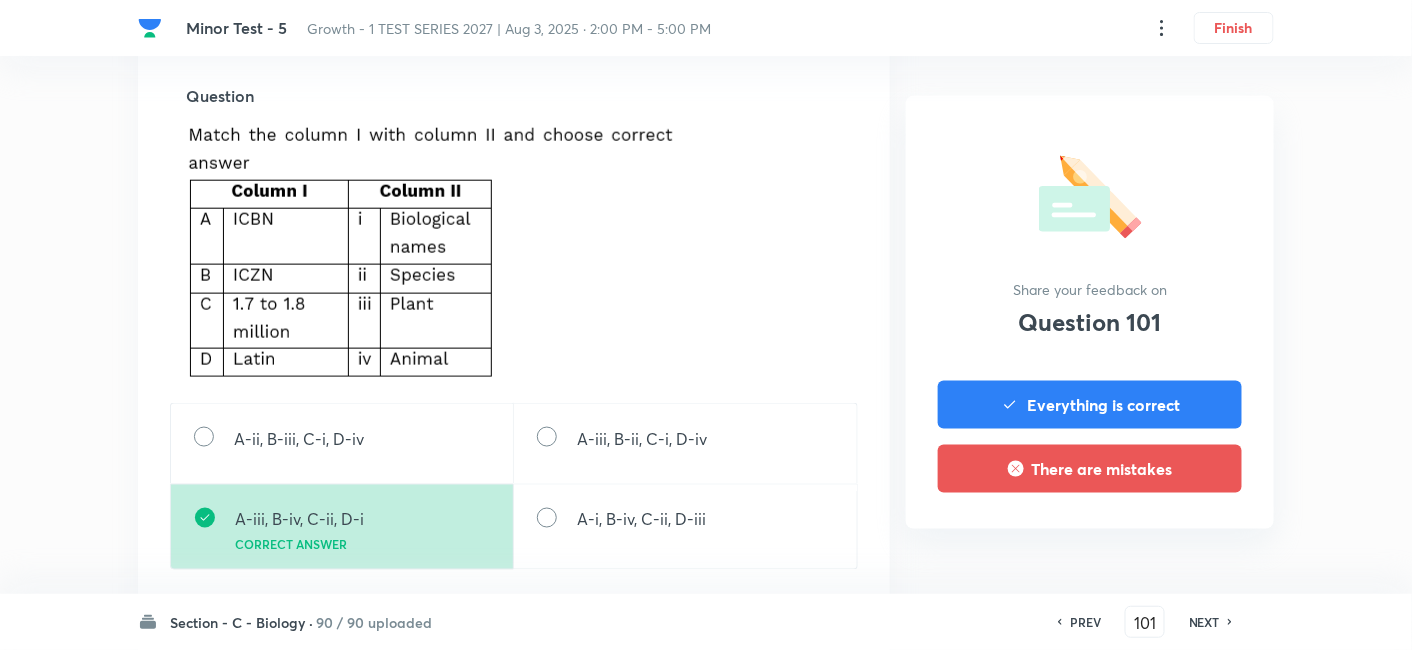 click on "NEXT" at bounding box center (1204, 622) 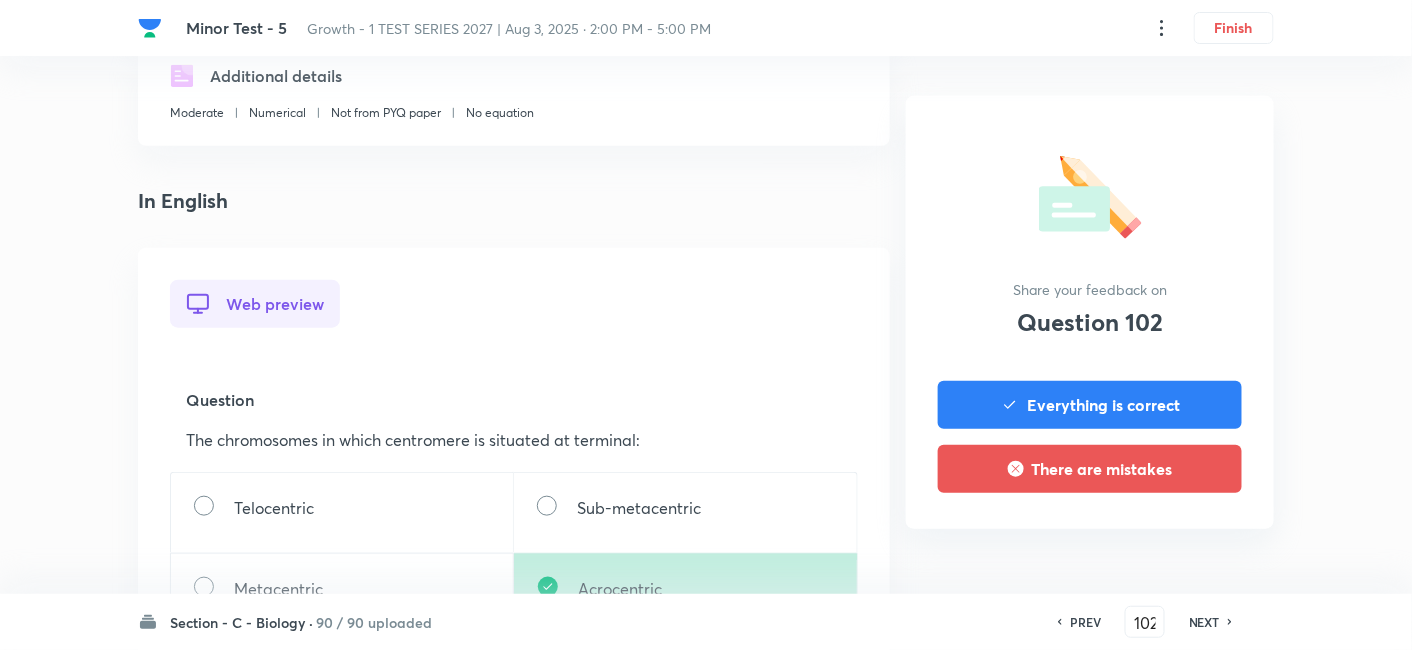 scroll, scrollTop: 555, scrollLeft: 0, axis: vertical 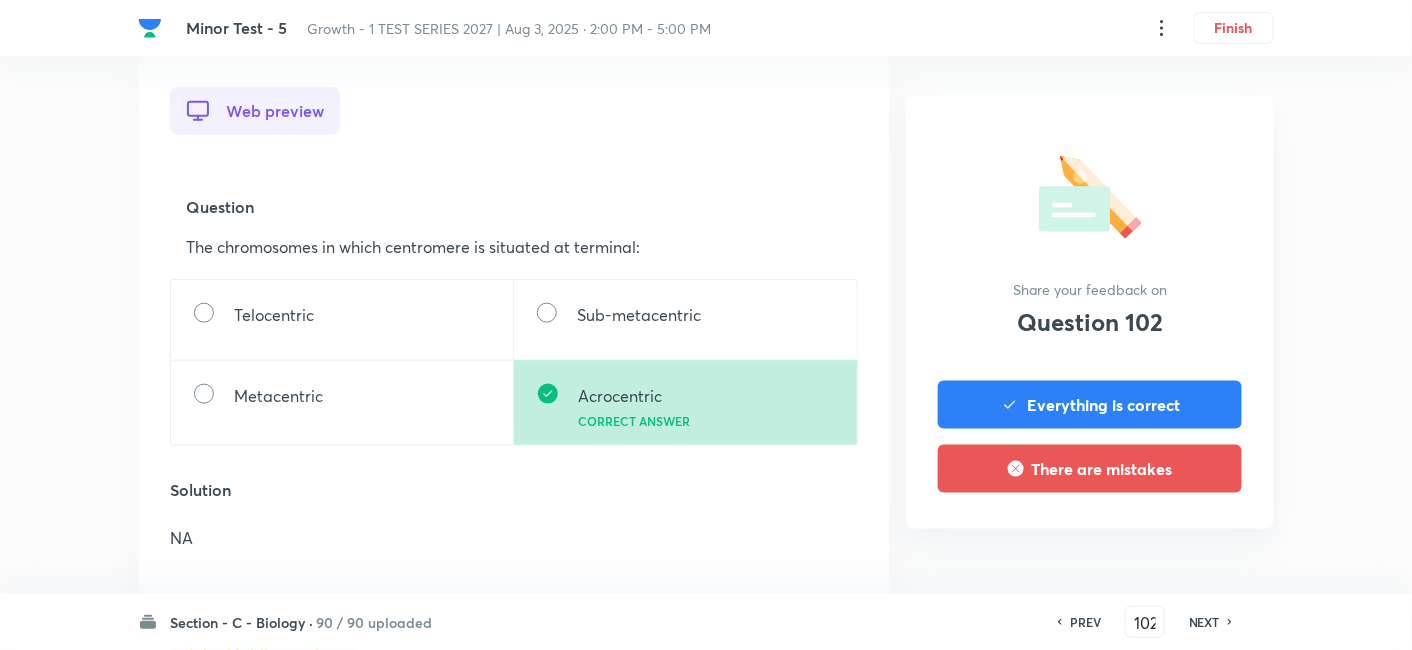 click on "NEXT" at bounding box center [1204, 622] 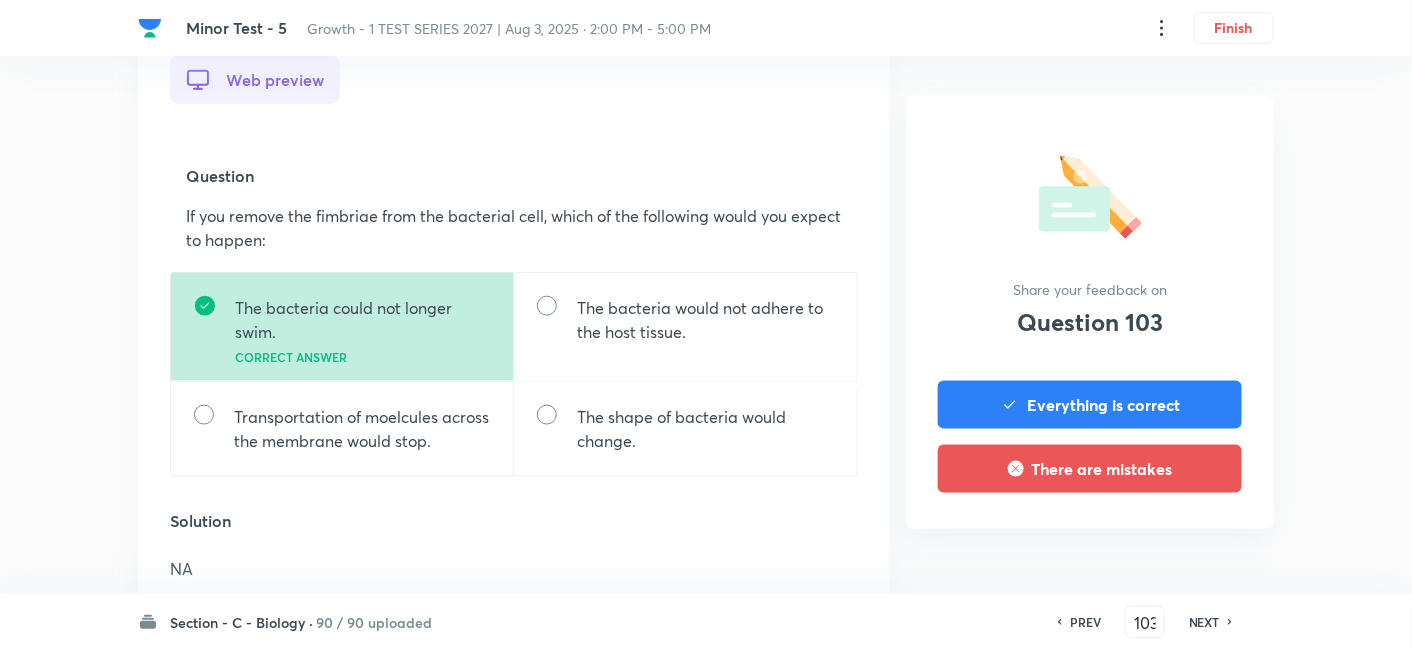 scroll, scrollTop: 666, scrollLeft: 0, axis: vertical 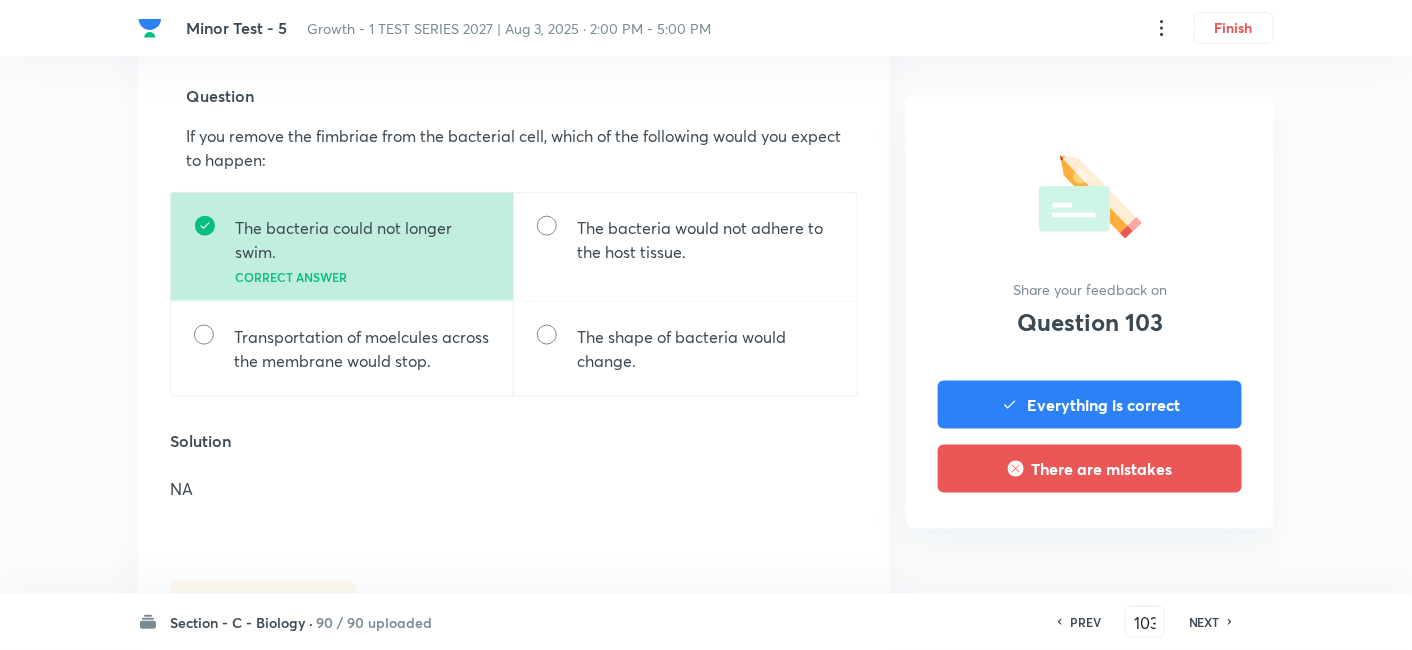 click on "NEXT" at bounding box center (1204, 622) 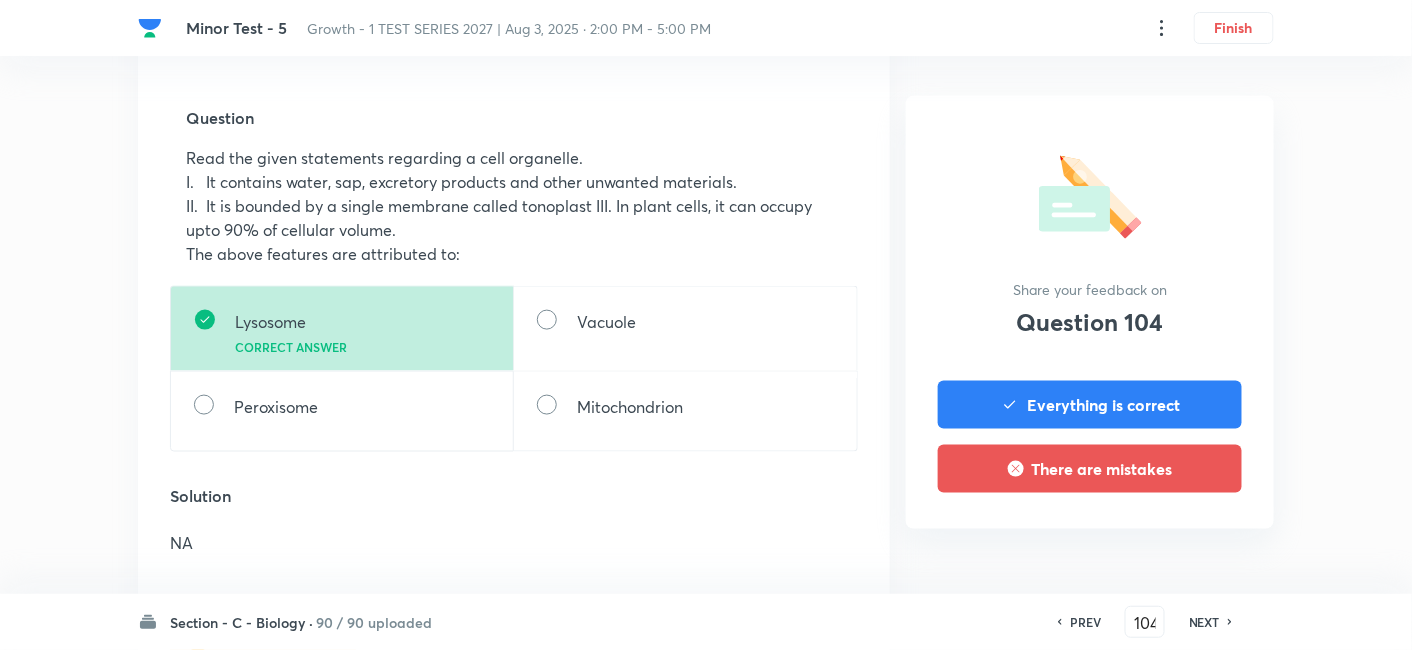 scroll, scrollTop: 666, scrollLeft: 0, axis: vertical 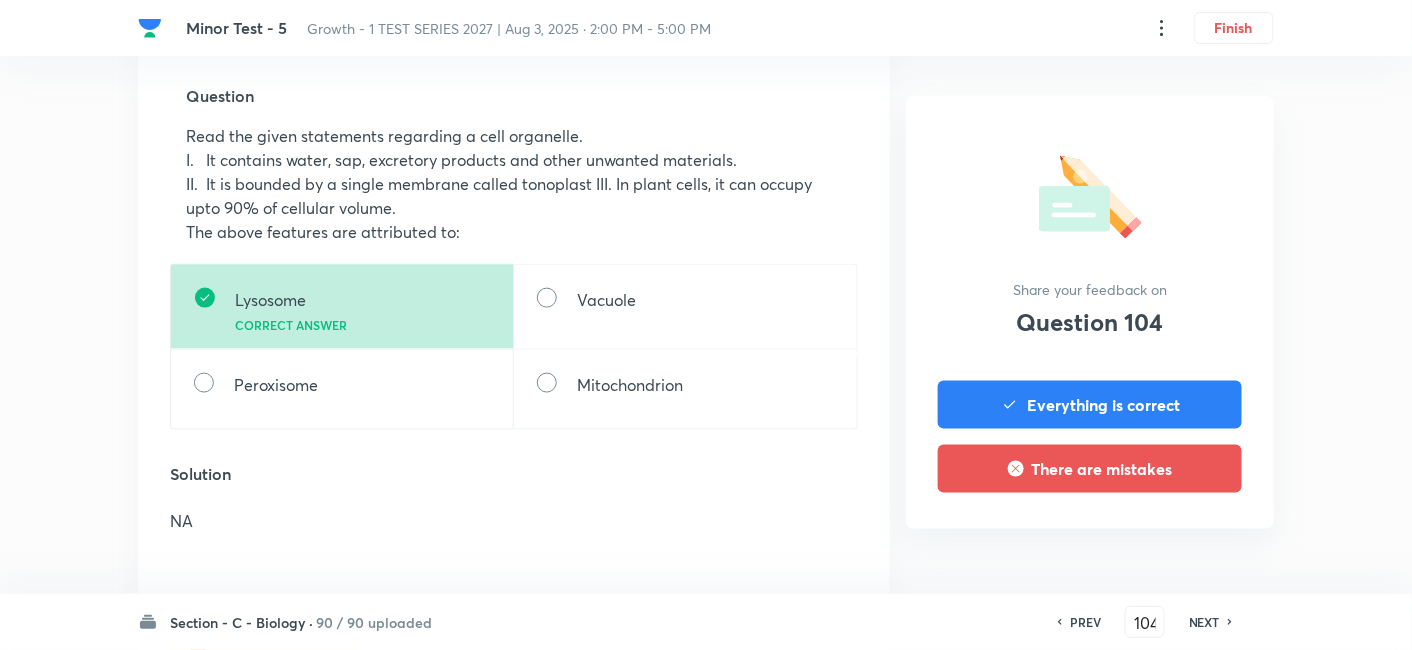 click on "PREV" at bounding box center [1085, 622] 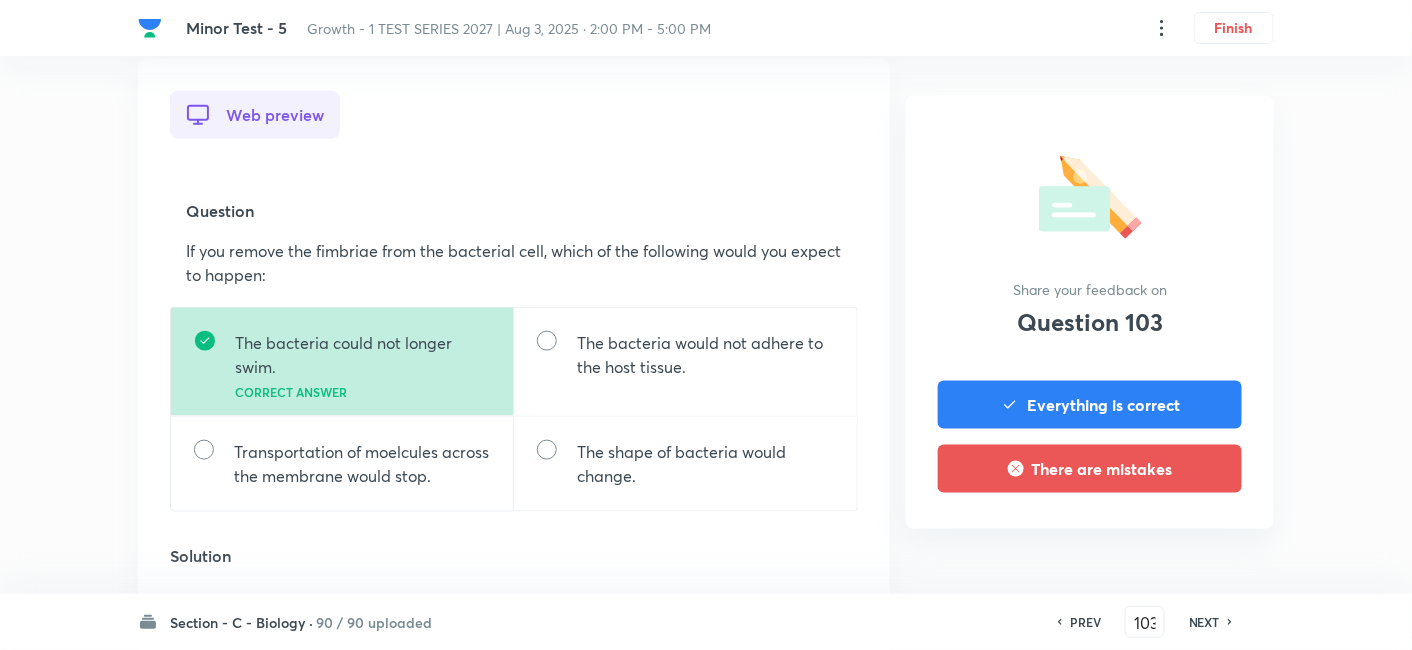 scroll, scrollTop: 555, scrollLeft: 0, axis: vertical 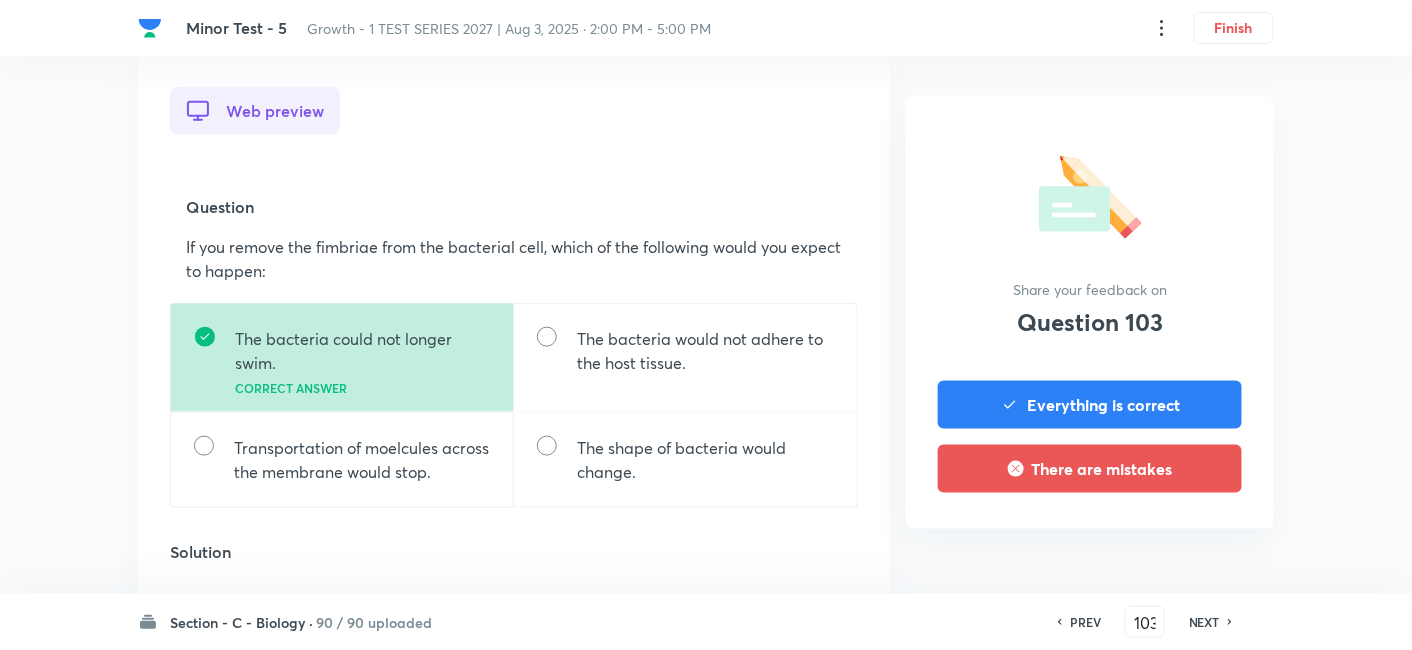click on "NEXT" at bounding box center [1204, 622] 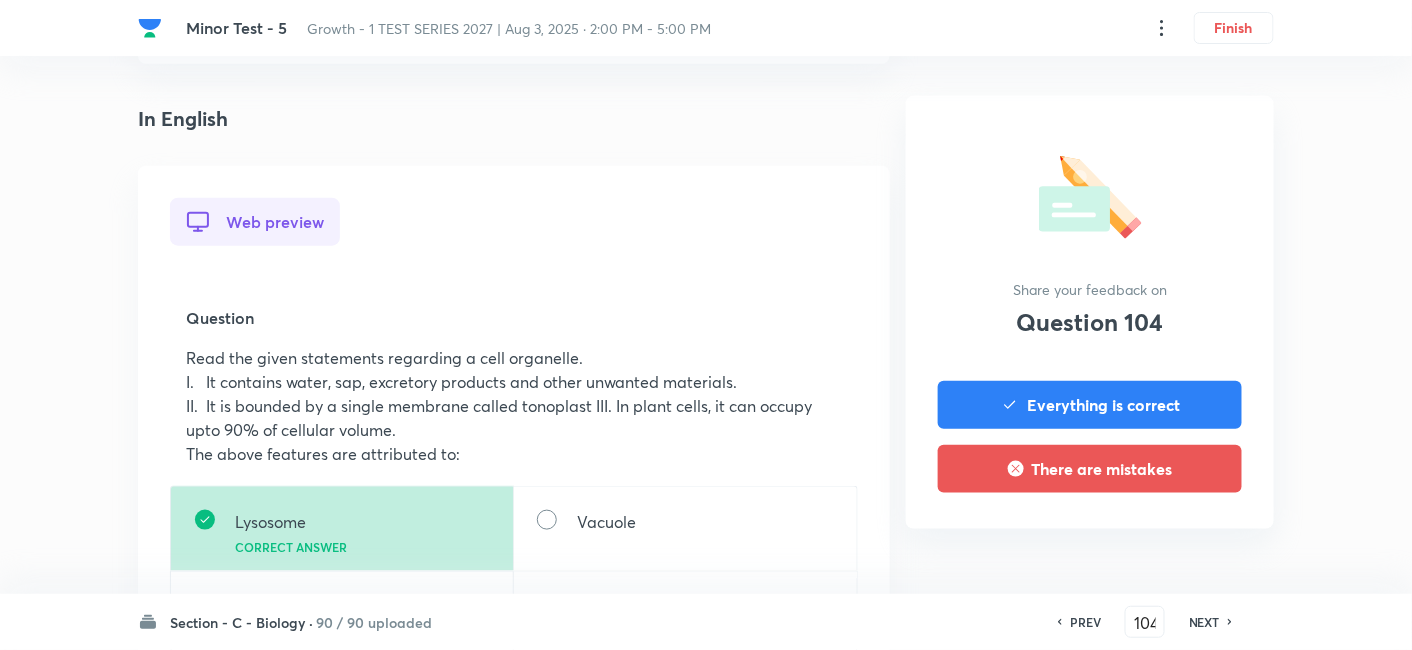 scroll, scrollTop: 555, scrollLeft: 0, axis: vertical 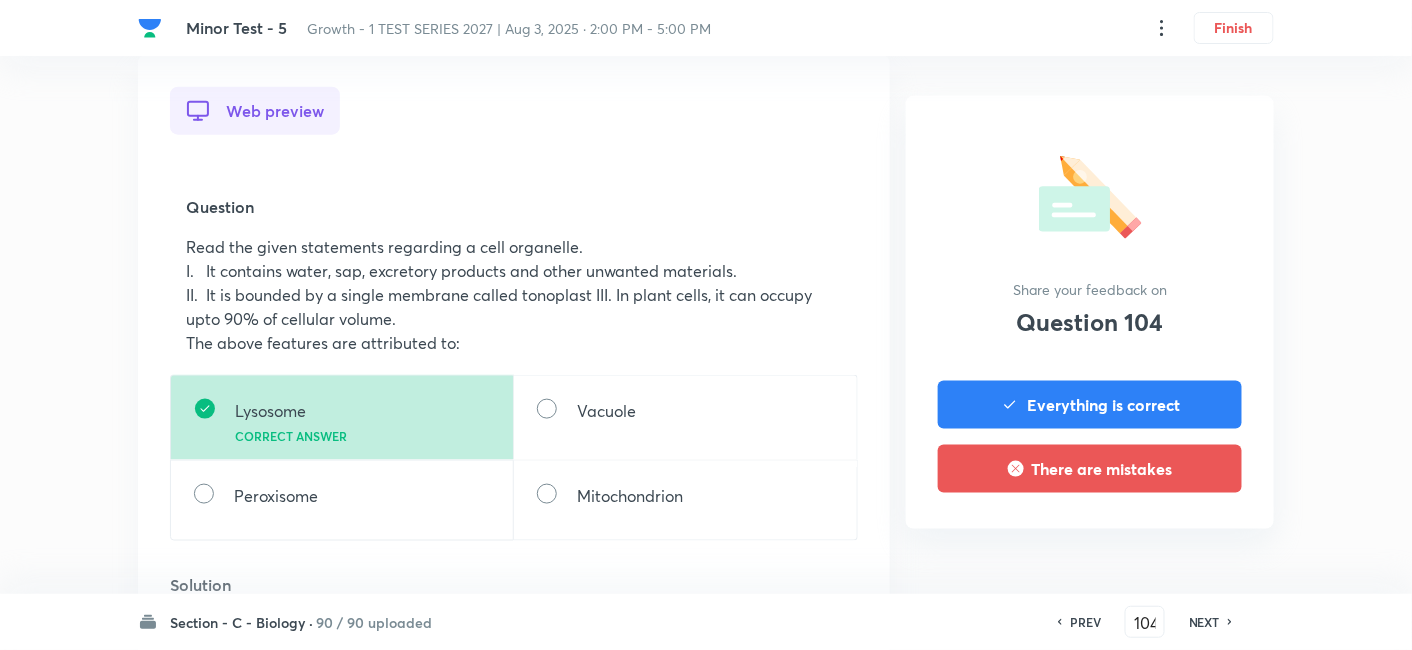 click on "PREV 104 ​ NEXT" at bounding box center (1145, 622) 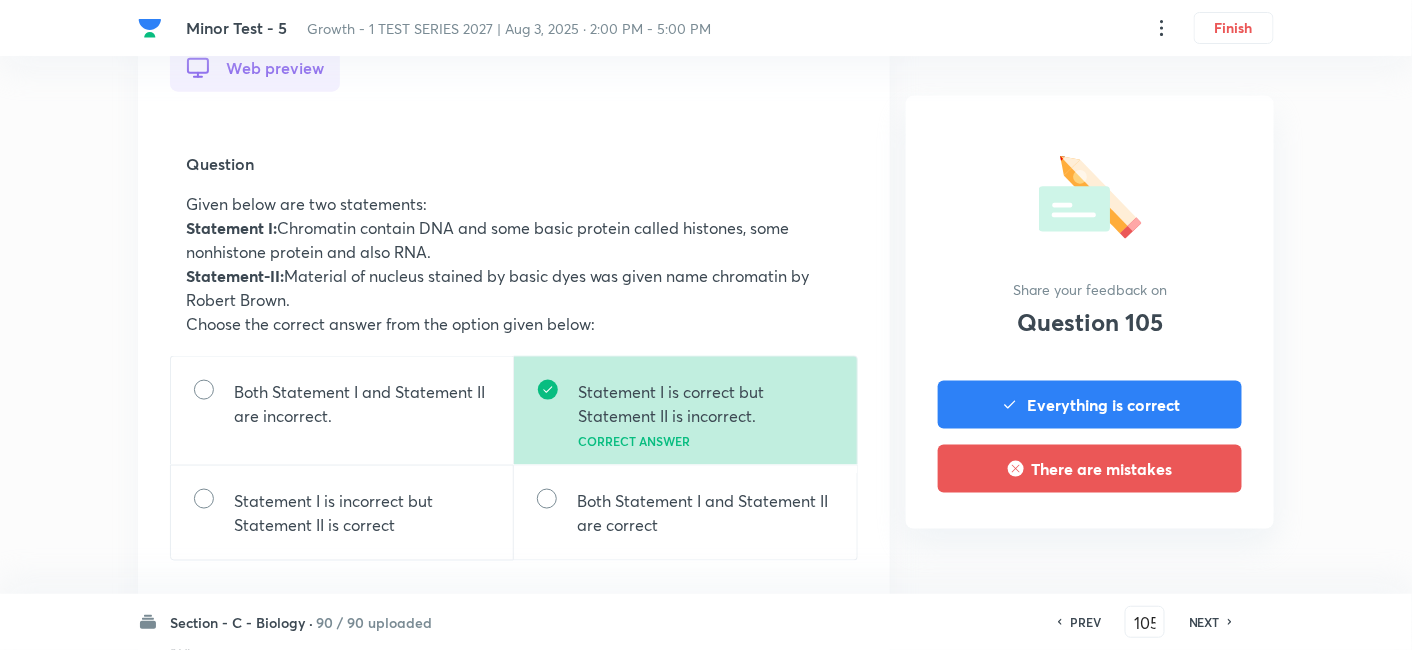 scroll, scrollTop: 666, scrollLeft: 0, axis: vertical 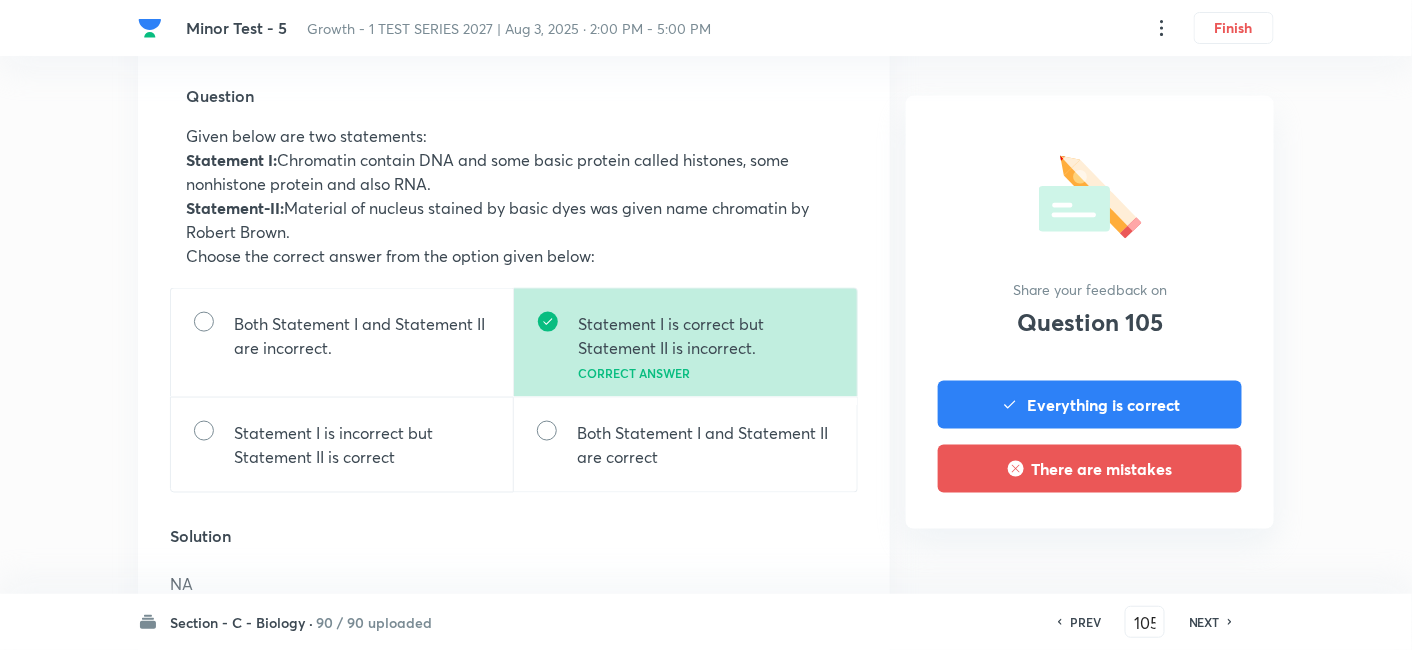 click on "NEXT" at bounding box center [1204, 622] 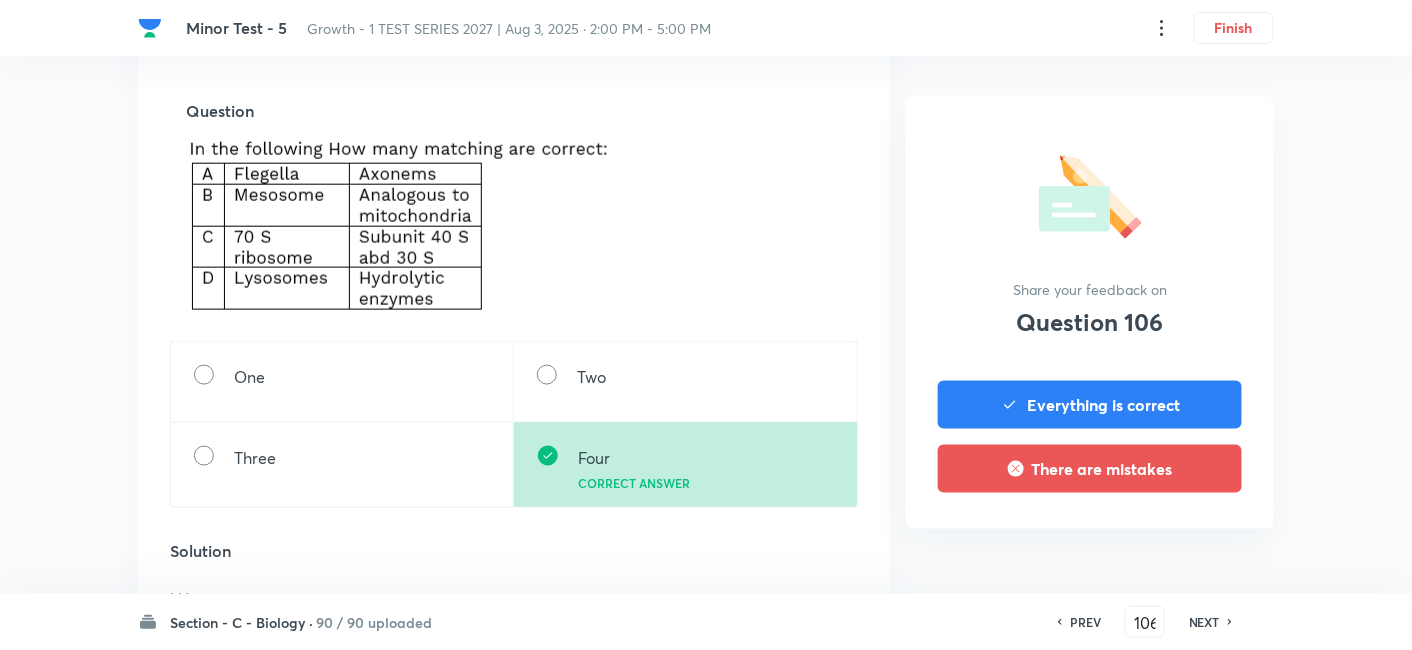 scroll, scrollTop: 666, scrollLeft: 0, axis: vertical 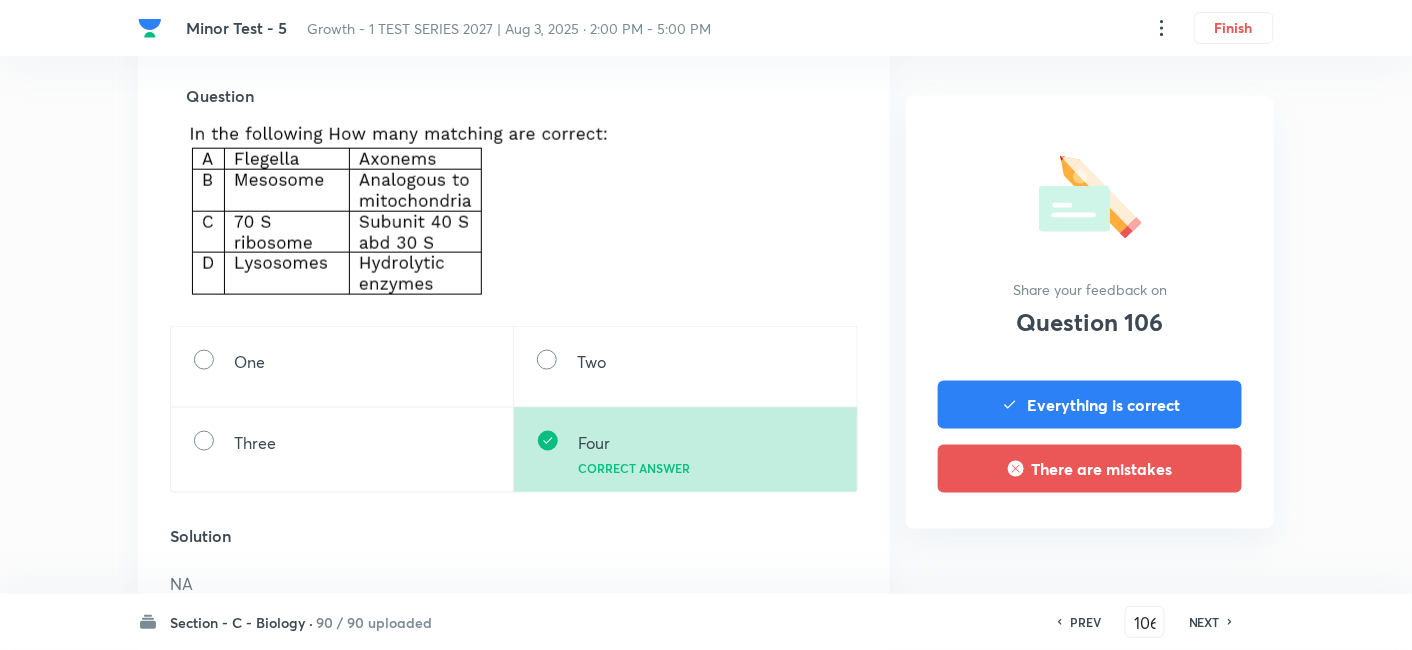 click on "NEXT" at bounding box center (1204, 622) 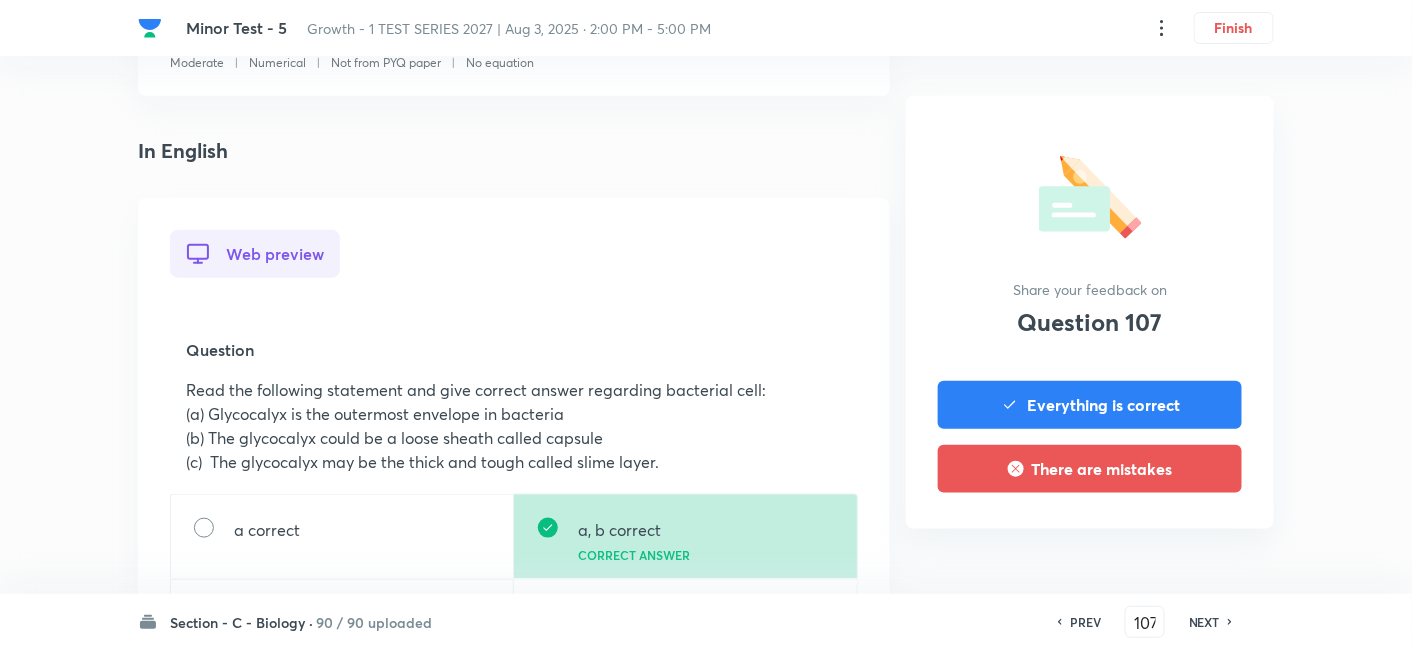 scroll, scrollTop: 555, scrollLeft: 0, axis: vertical 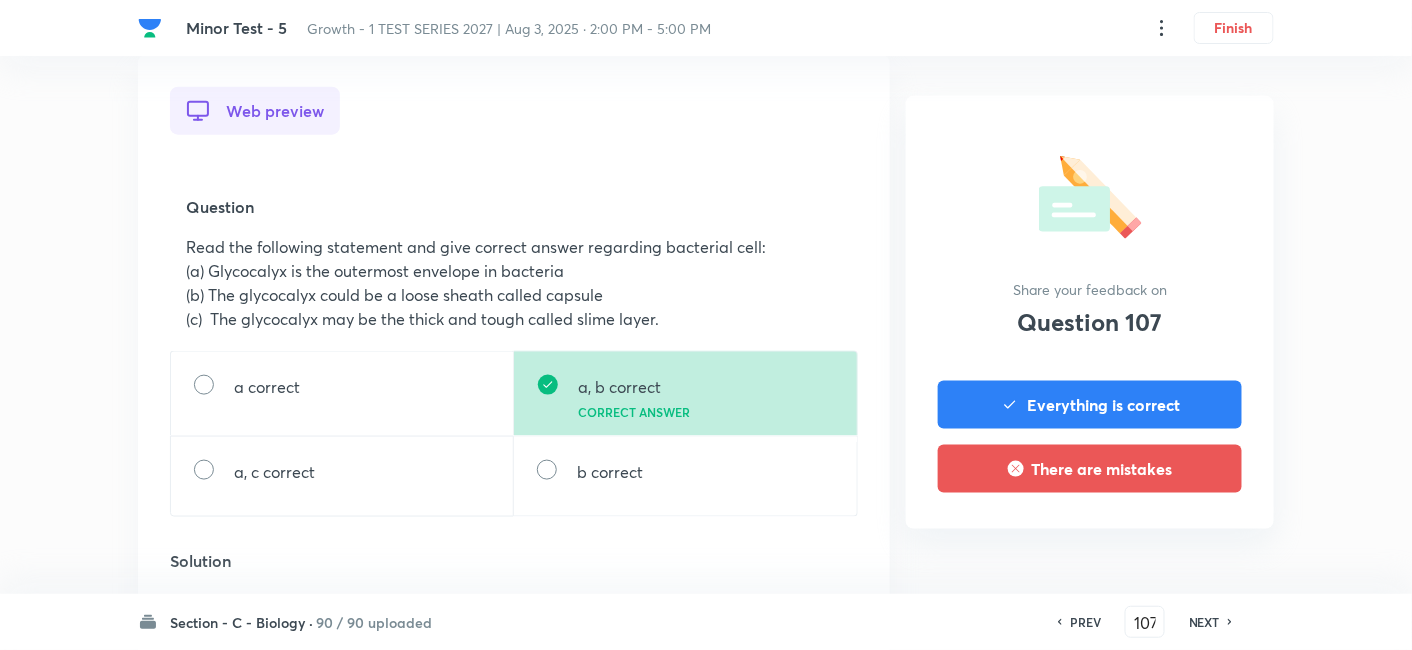 click on "NEXT" at bounding box center [1204, 622] 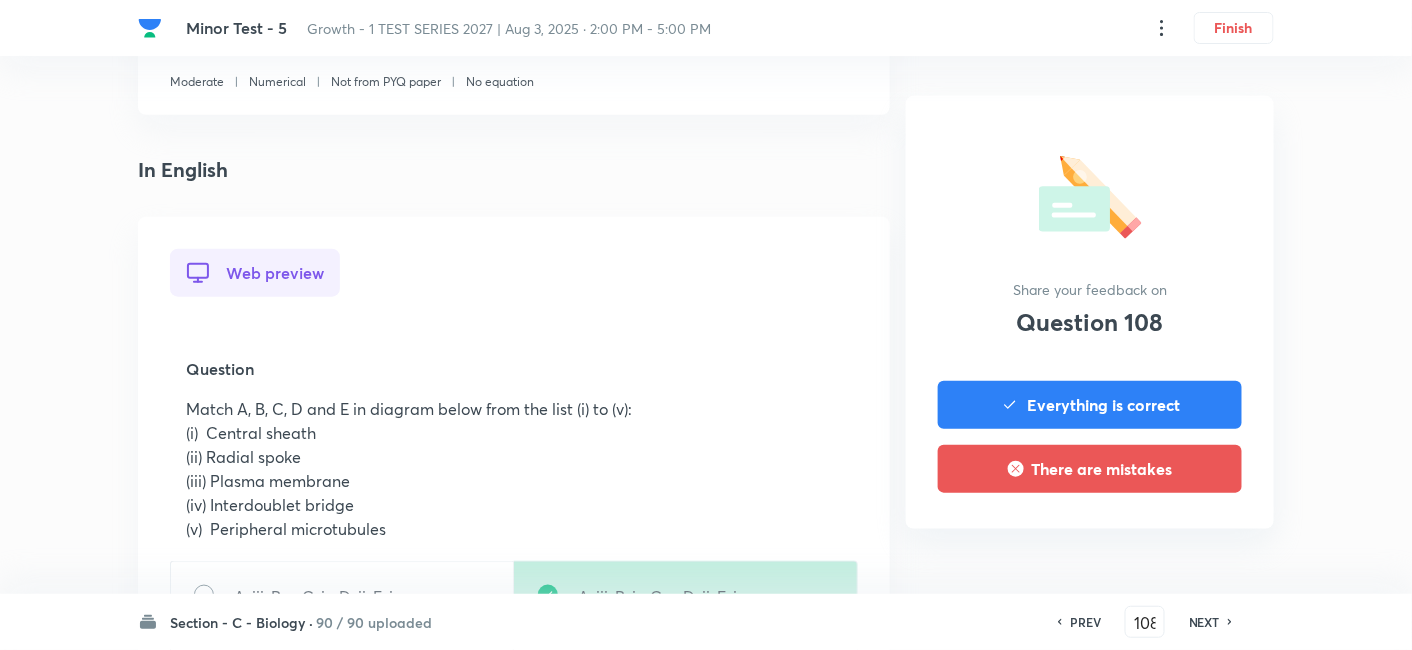 scroll, scrollTop: 555, scrollLeft: 0, axis: vertical 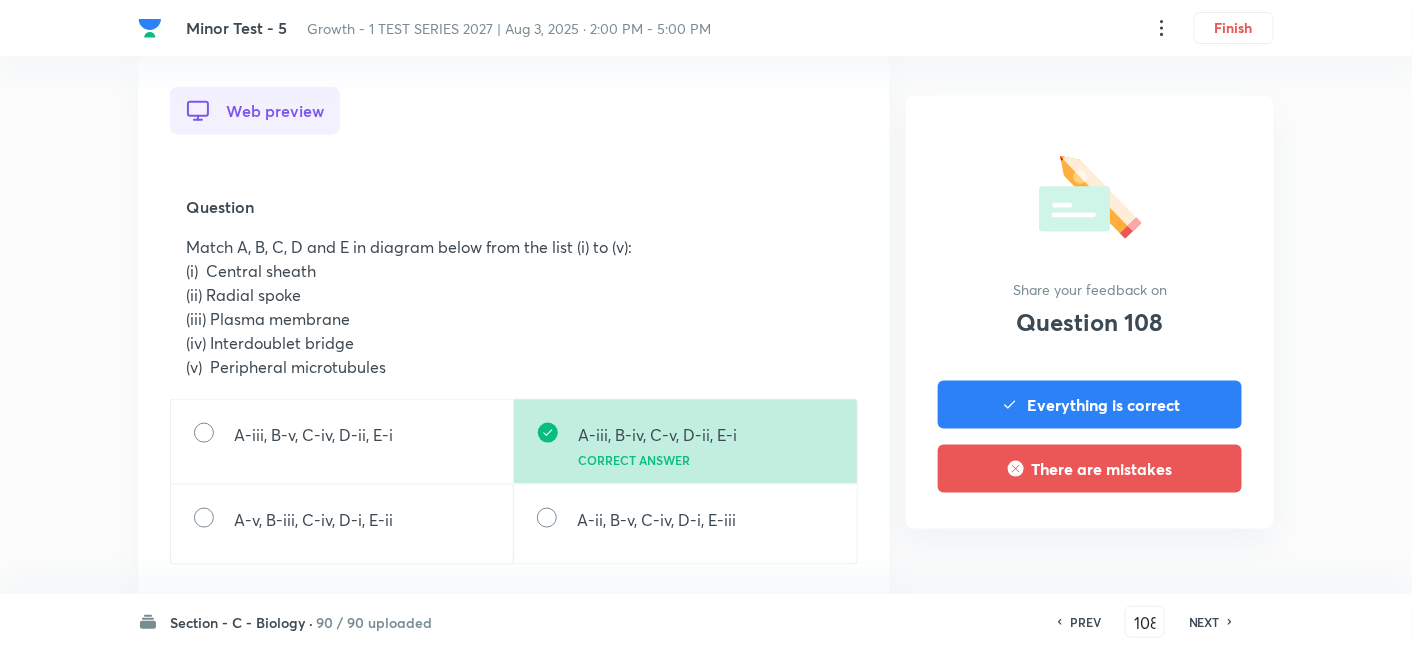 click on "NEXT" at bounding box center (1204, 622) 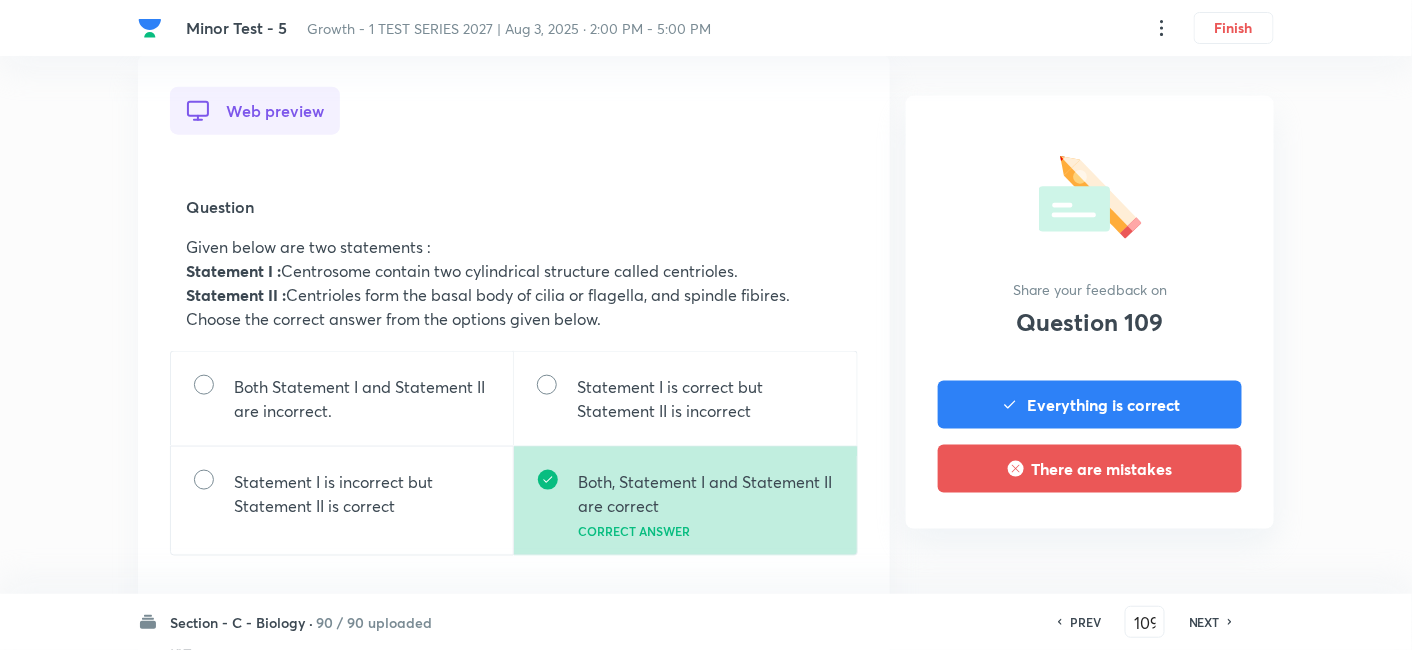 scroll, scrollTop: 666, scrollLeft: 0, axis: vertical 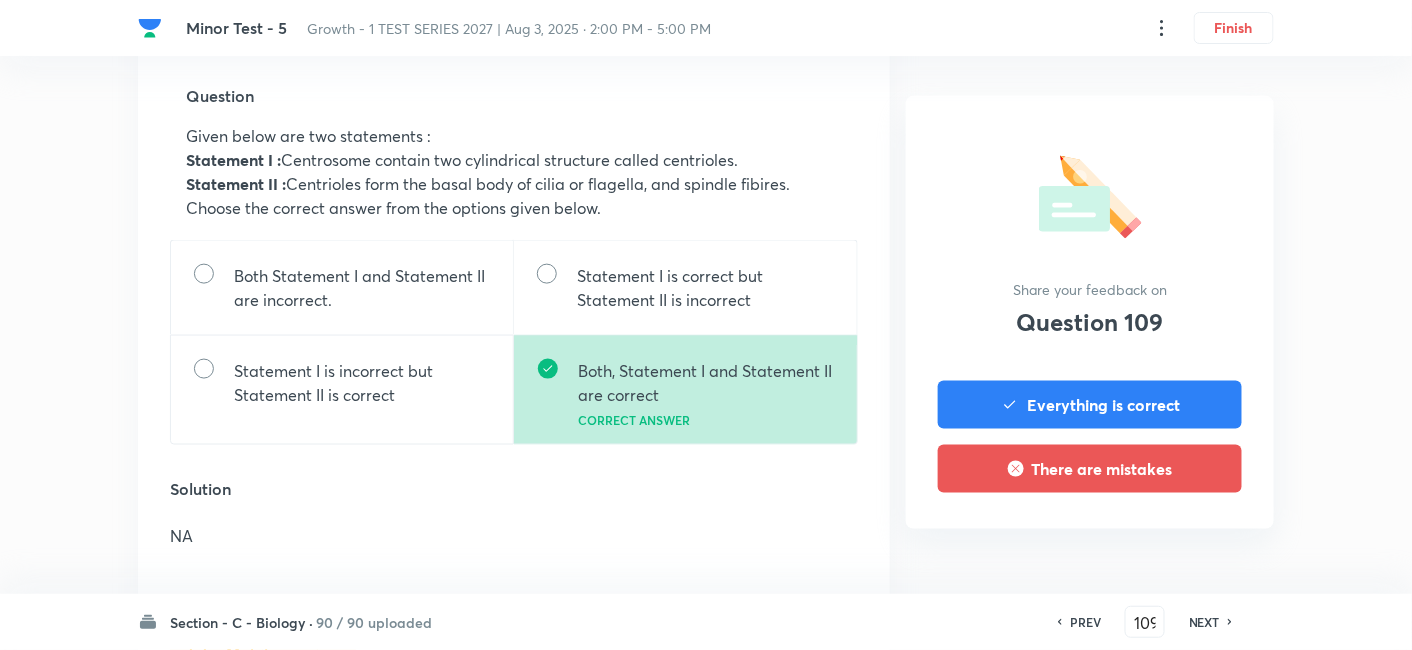 click on "NEXT" at bounding box center (1204, 622) 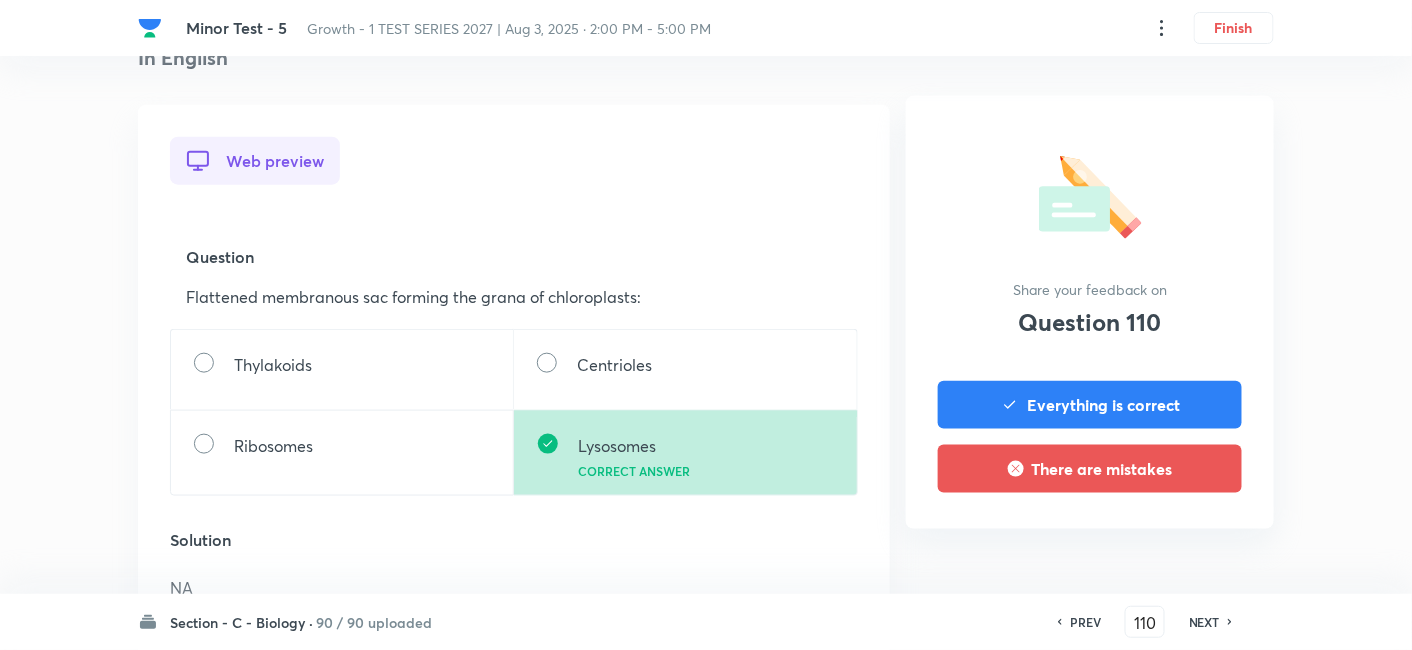 scroll, scrollTop: 555, scrollLeft: 0, axis: vertical 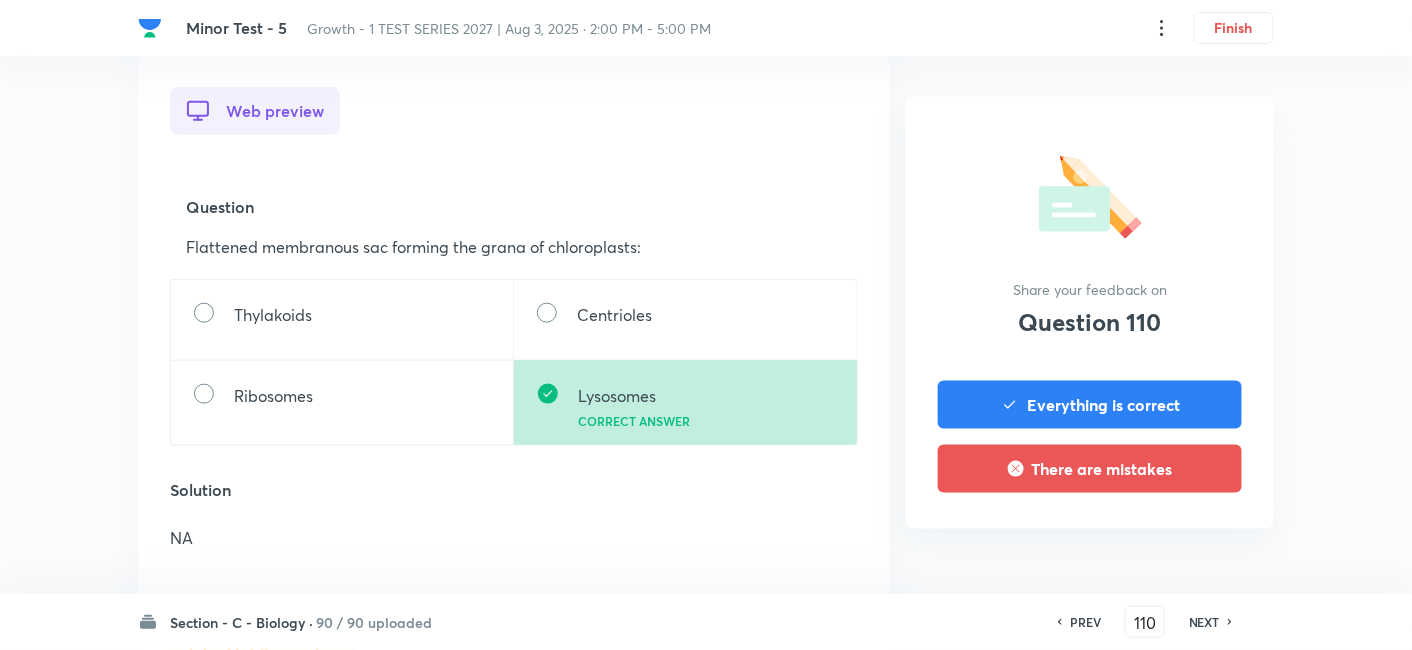 click on "PREV" at bounding box center [1085, 622] 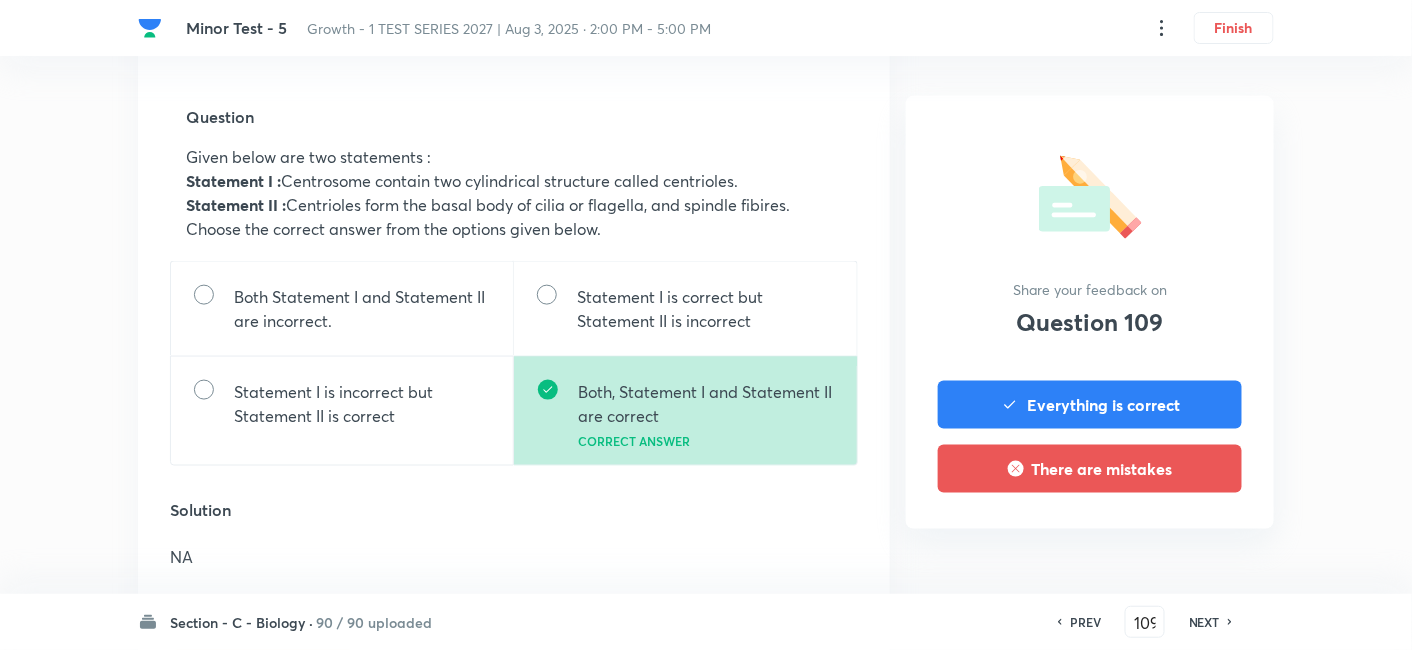 scroll, scrollTop: 666, scrollLeft: 0, axis: vertical 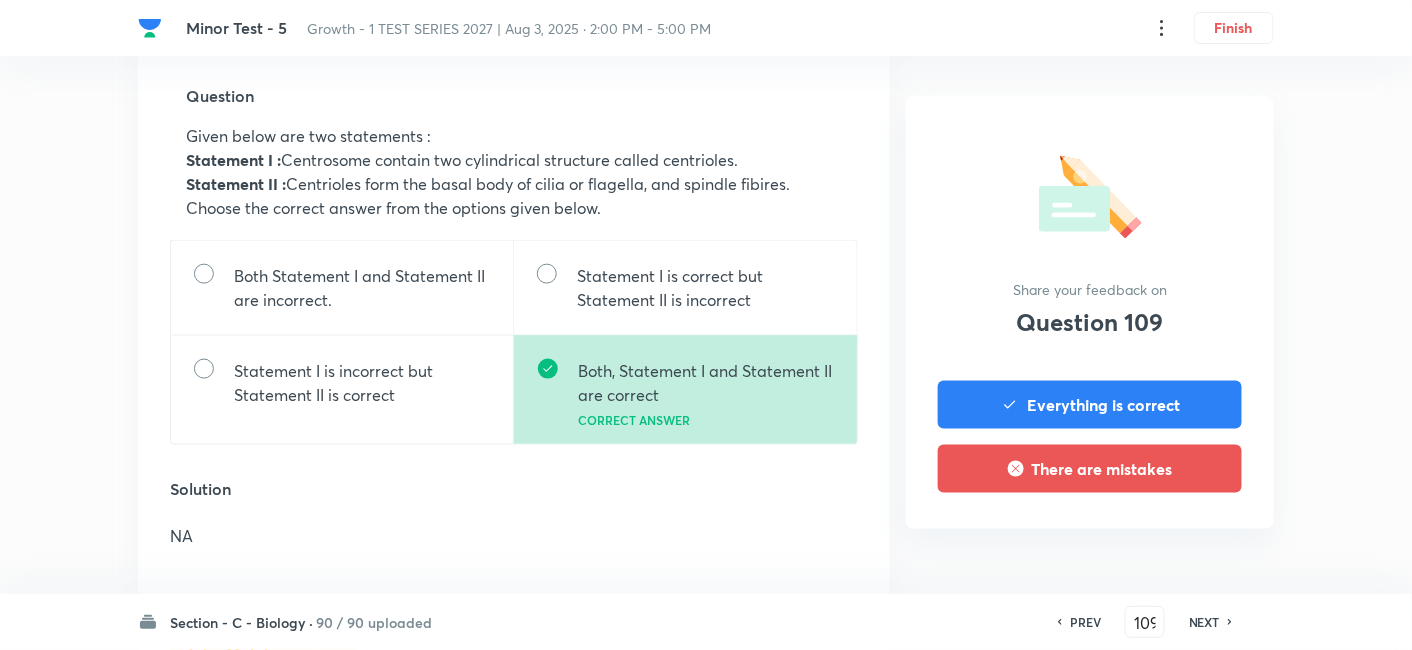 click on "NEXT" at bounding box center (1204, 622) 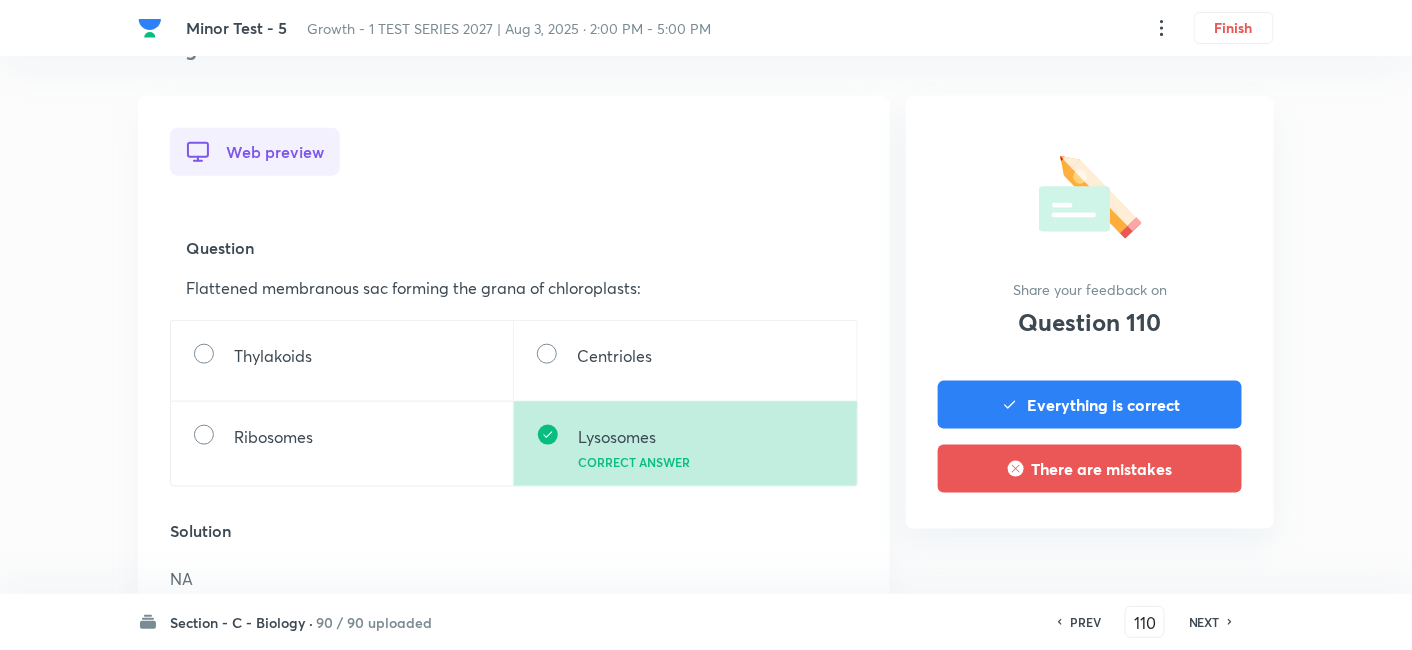 scroll, scrollTop: 555, scrollLeft: 0, axis: vertical 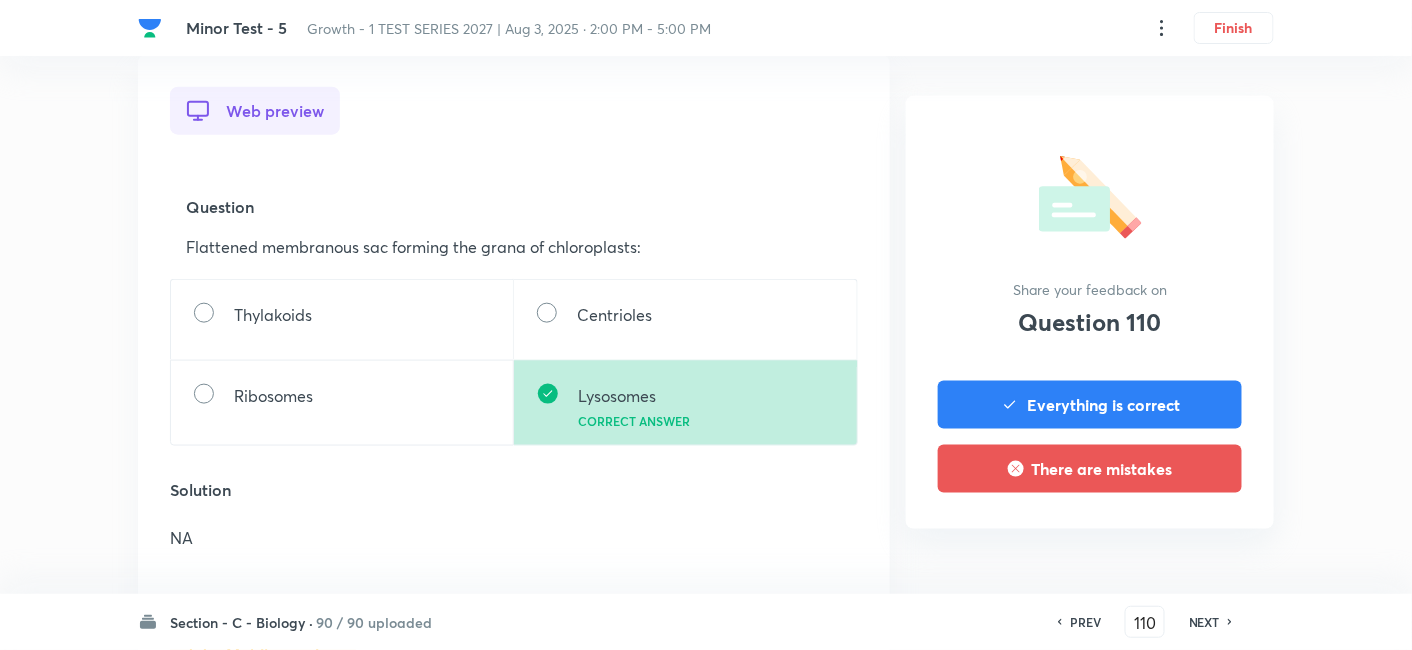click on "NEXT" at bounding box center [1204, 622] 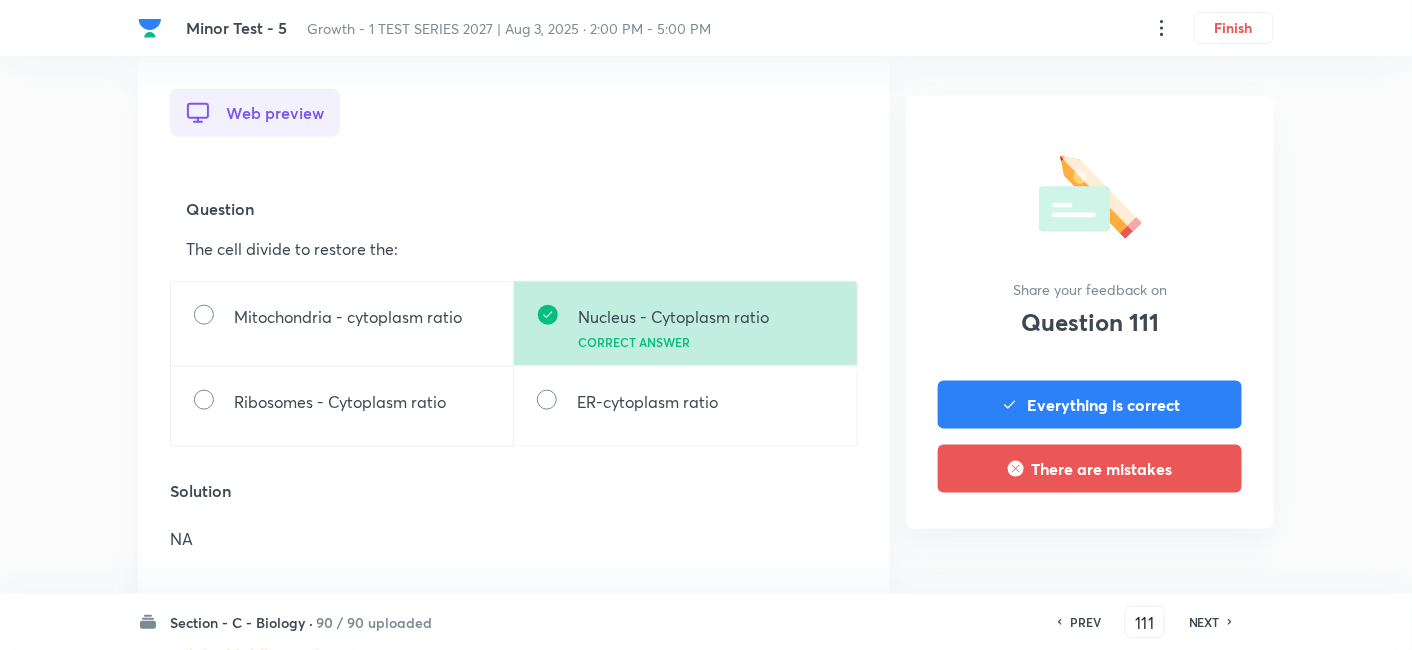 scroll, scrollTop: 555, scrollLeft: 0, axis: vertical 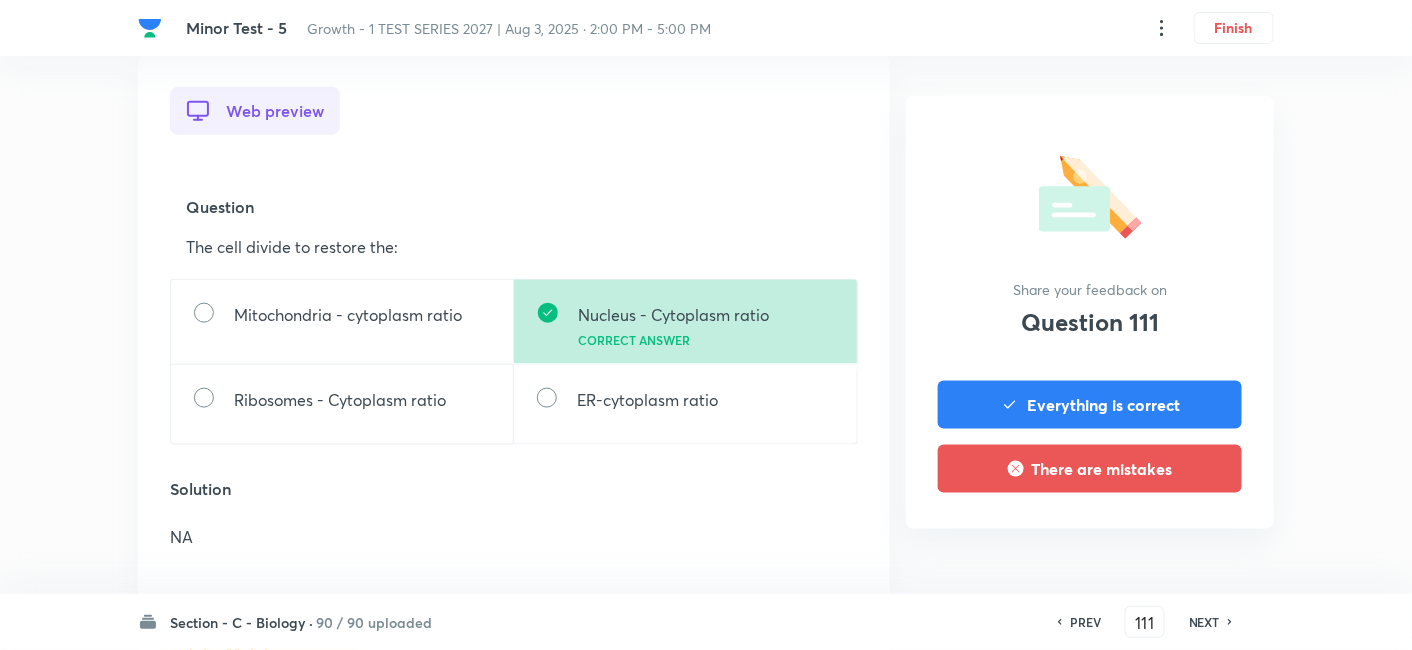click on "NEXT" at bounding box center [1204, 622] 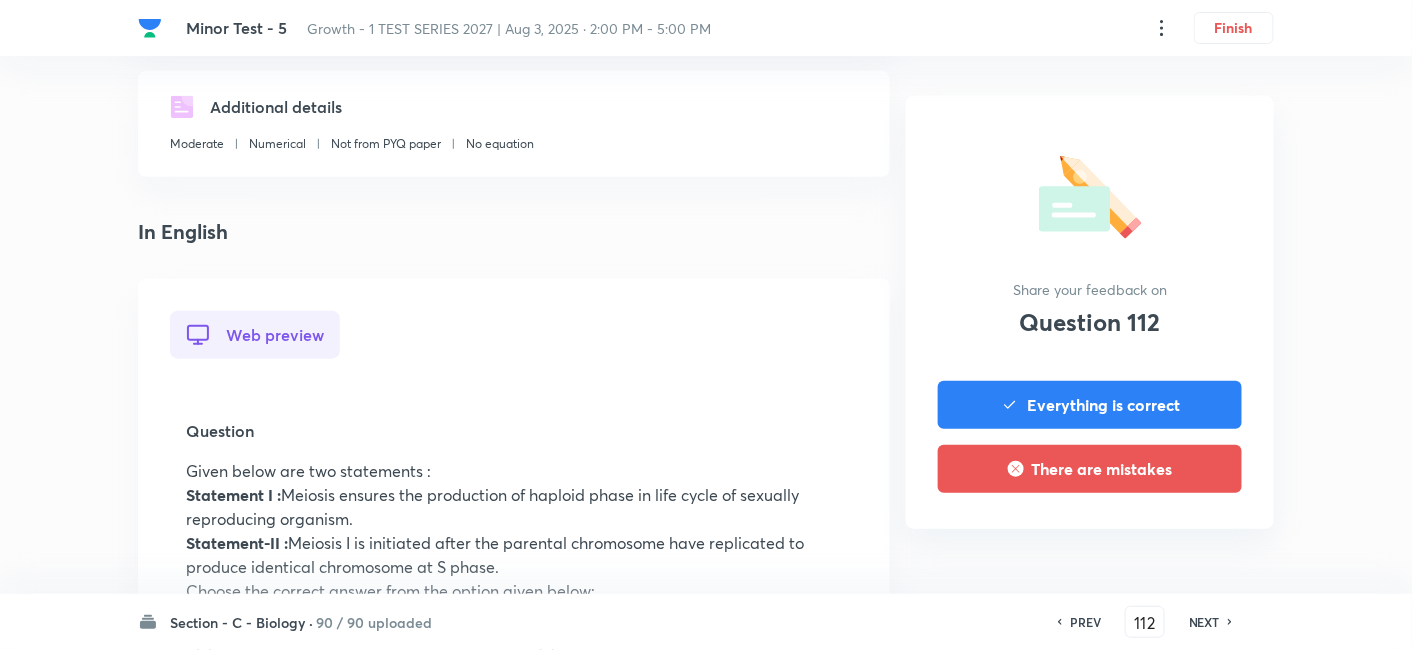 scroll, scrollTop: 666, scrollLeft: 0, axis: vertical 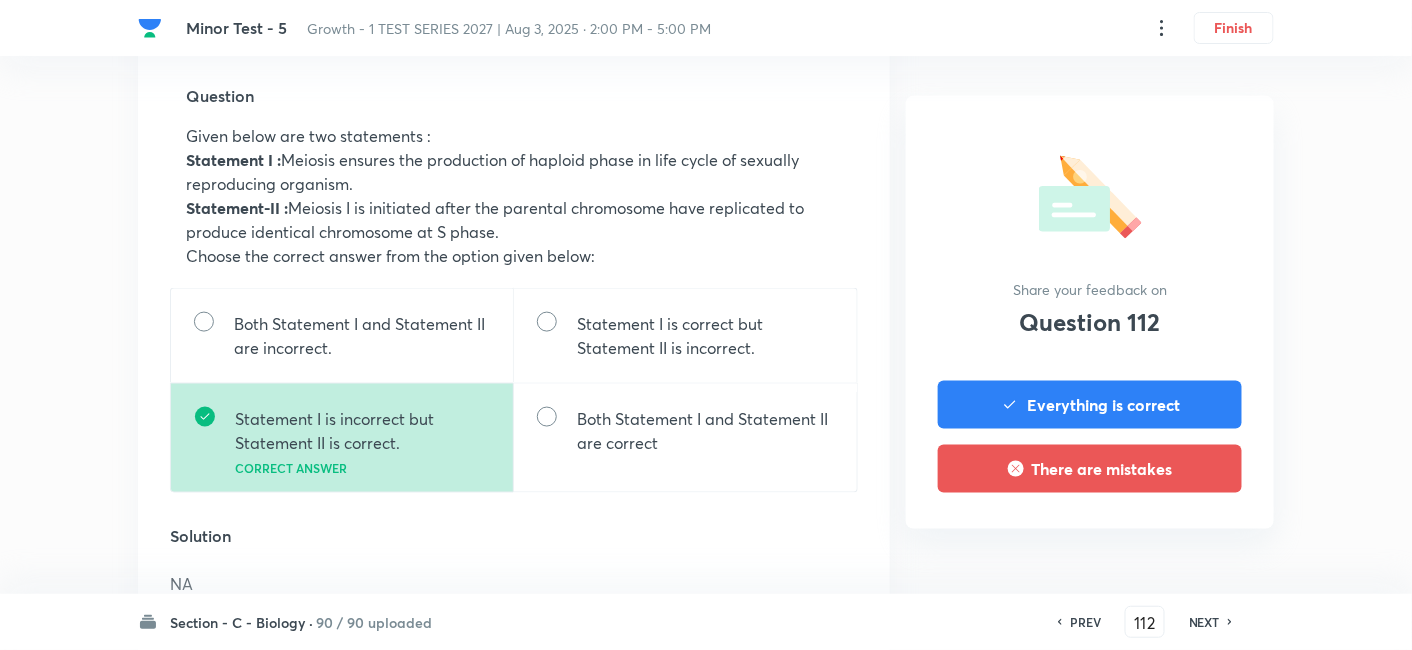 click on "NEXT" at bounding box center (1204, 622) 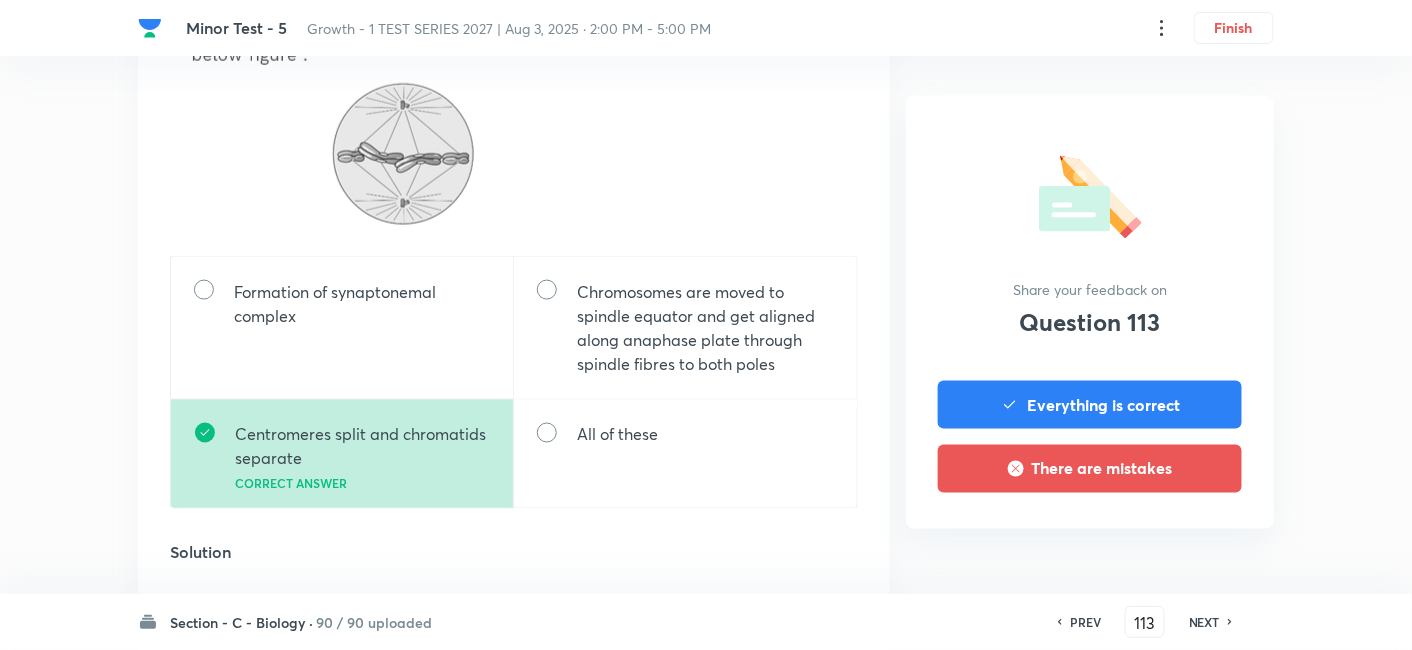 scroll, scrollTop: 666, scrollLeft: 0, axis: vertical 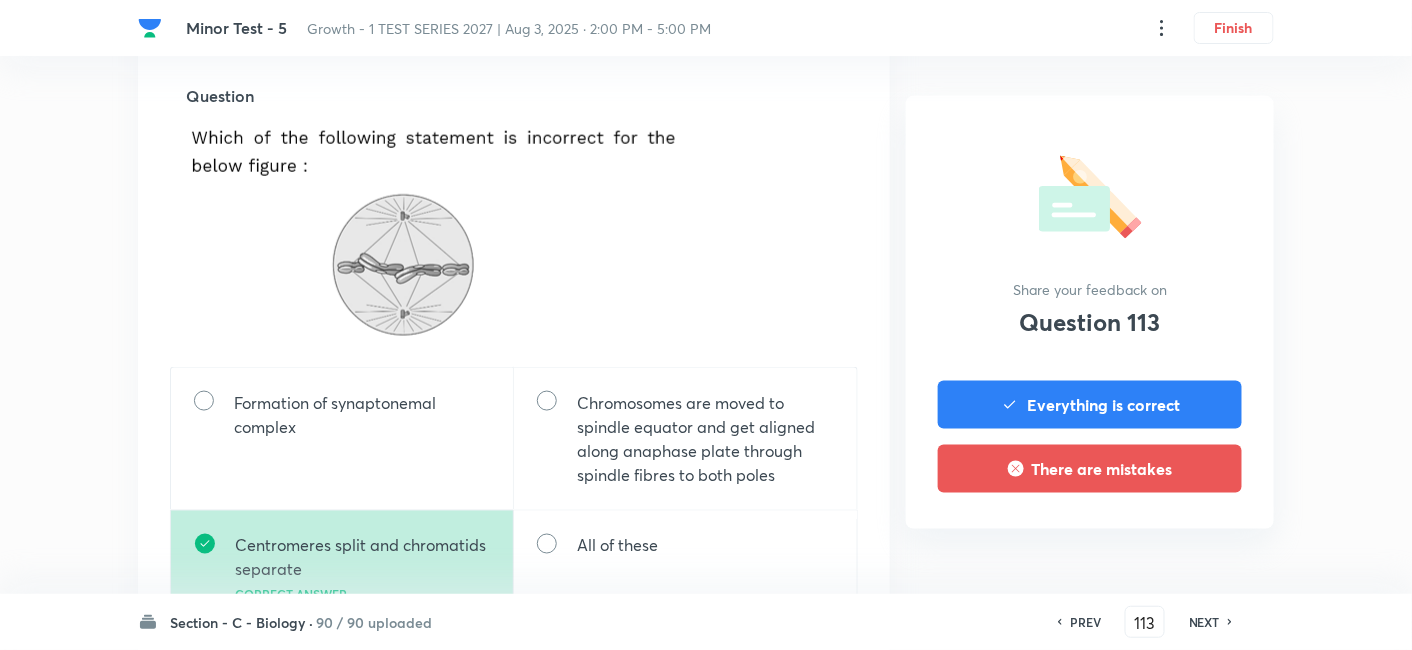 click on "NEXT" at bounding box center (1204, 622) 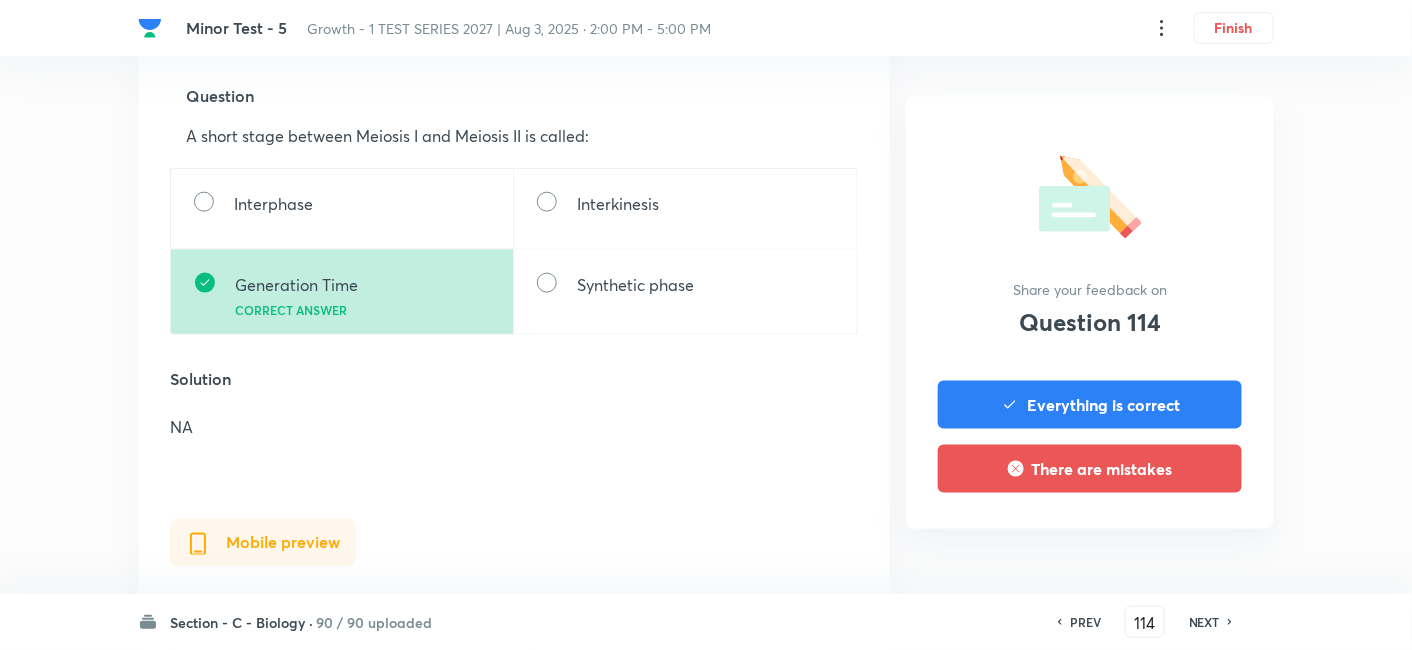scroll, scrollTop: 0, scrollLeft: 0, axis: both 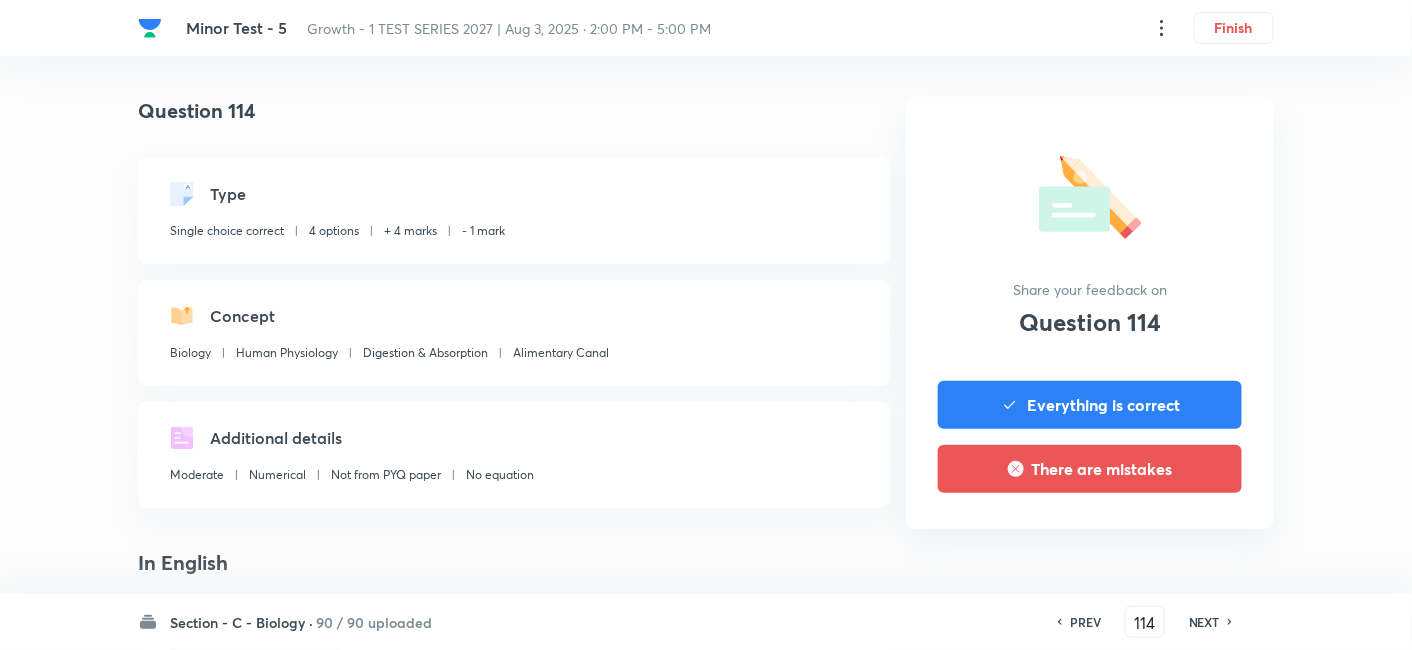 click on "NEXT" at bounding box center (1204, 622) 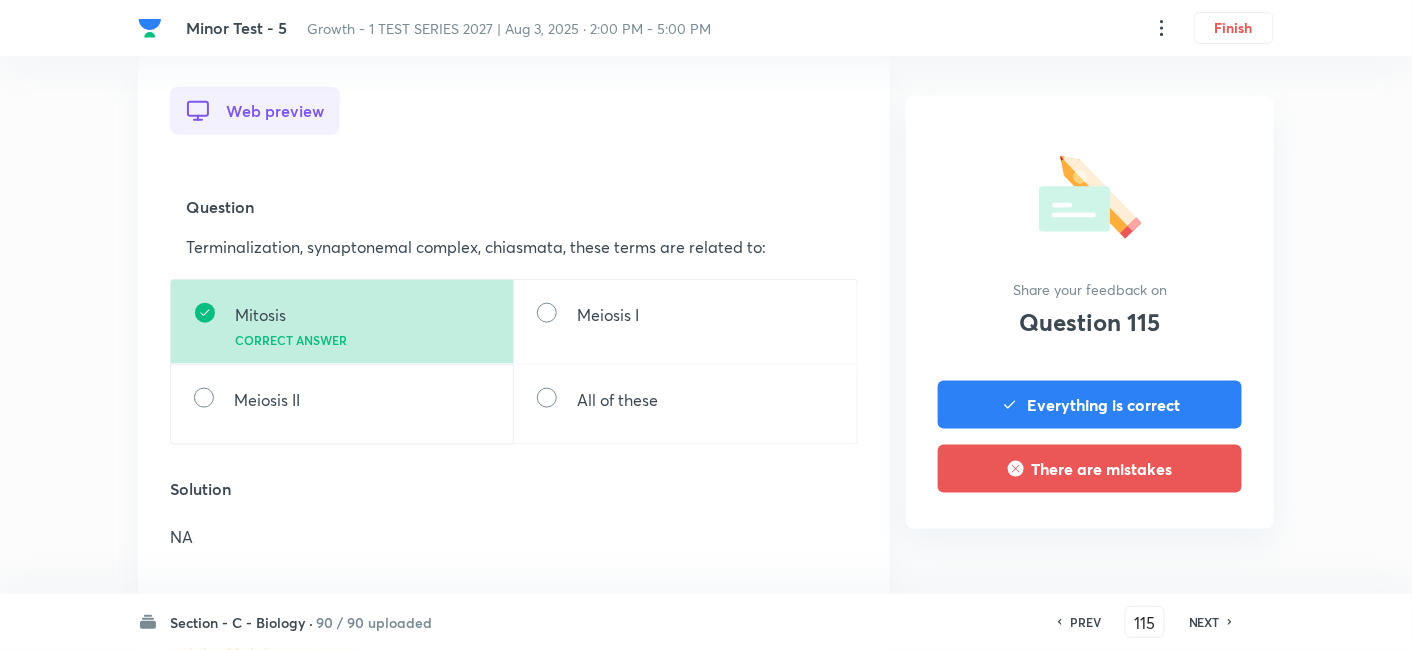scroll, scrollTop: 666, scrollLeft: 0, axis: vertical 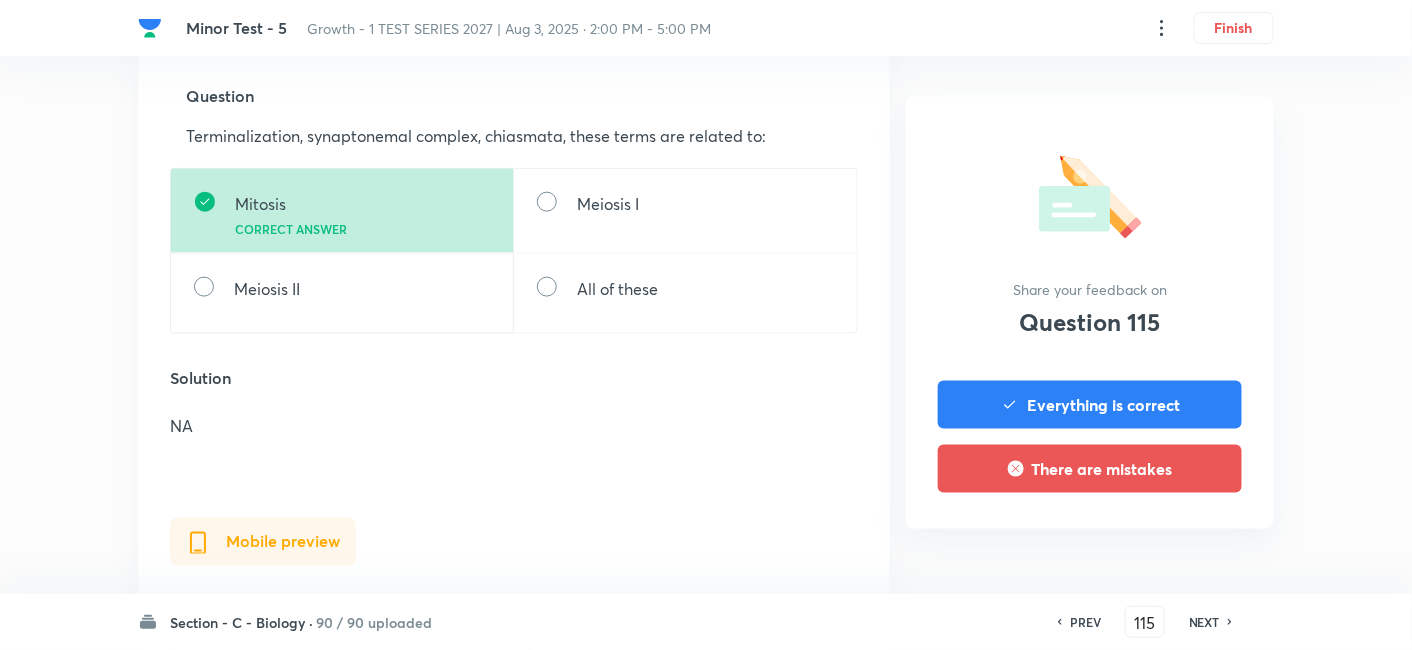click on "PREV" at bounding box center (1085, 622) 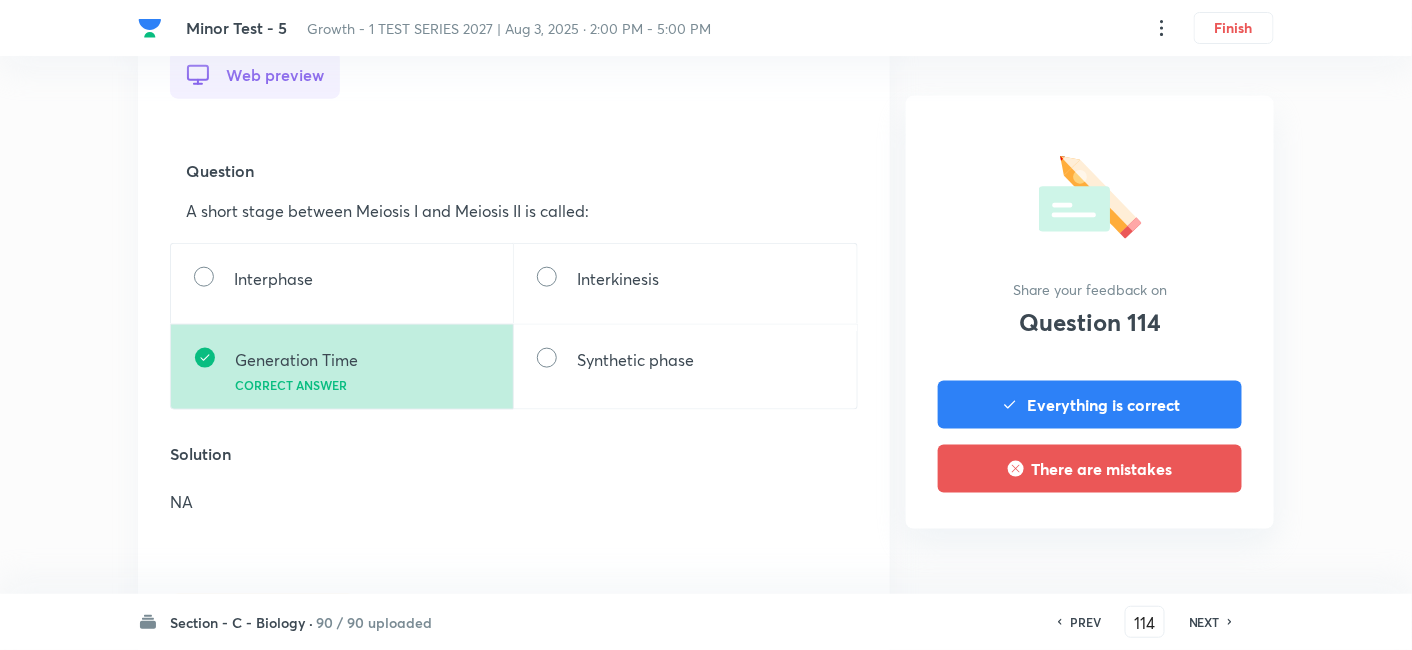 scroll, scrollTop: 666, scrollLeft: 0, axis: vertical 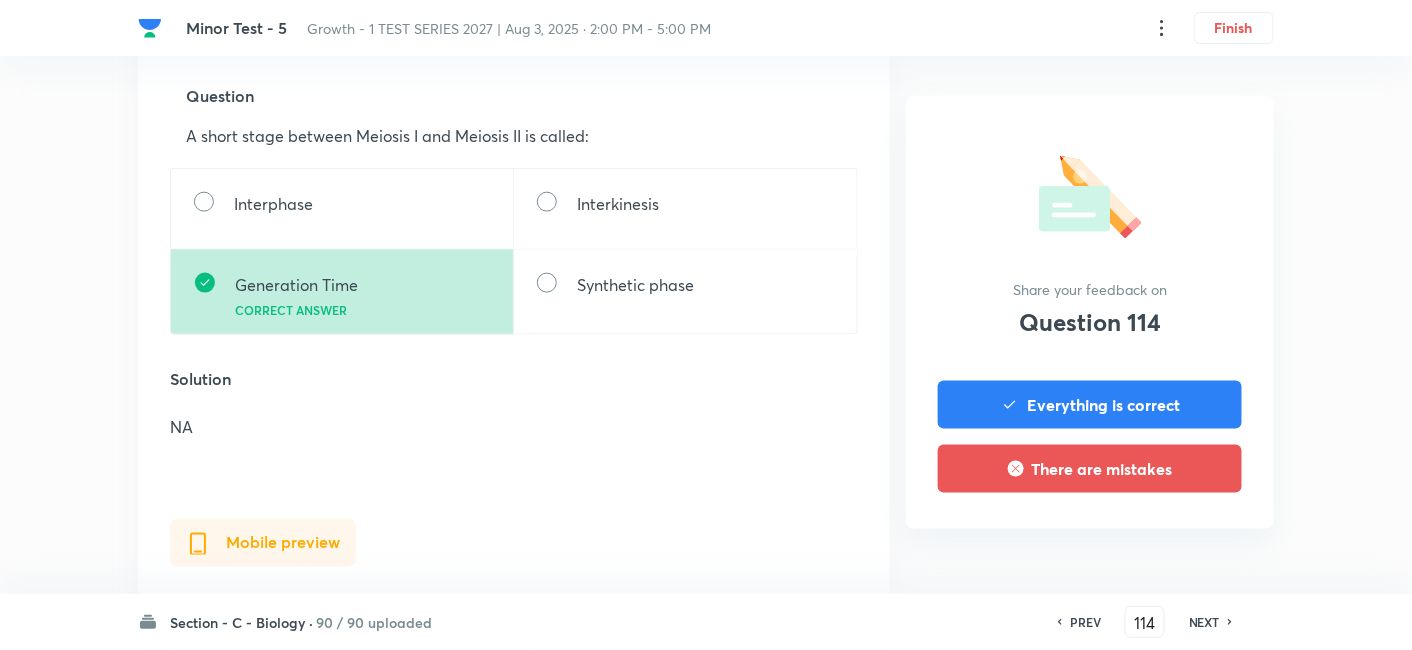 click on "PREV" at bounding box center (1085, 622) 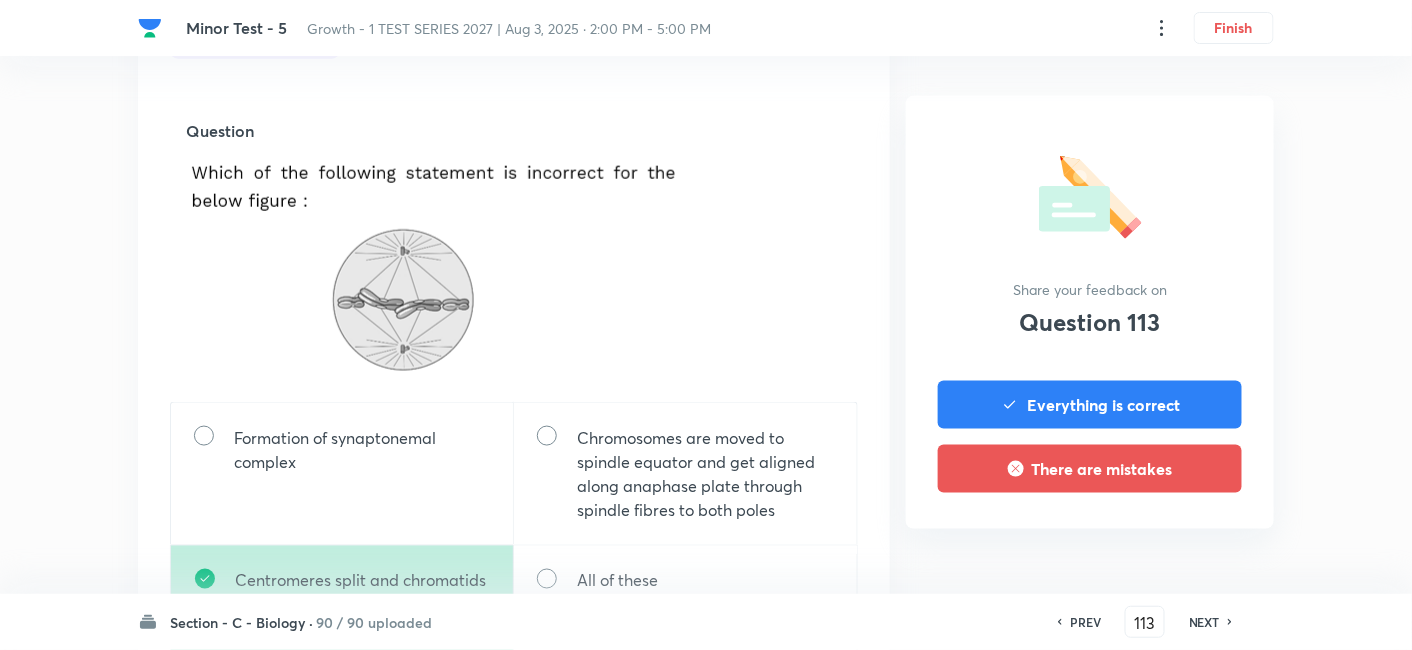 scroll, scrollTop: 666, scrollLeft: 0, axis: vertical 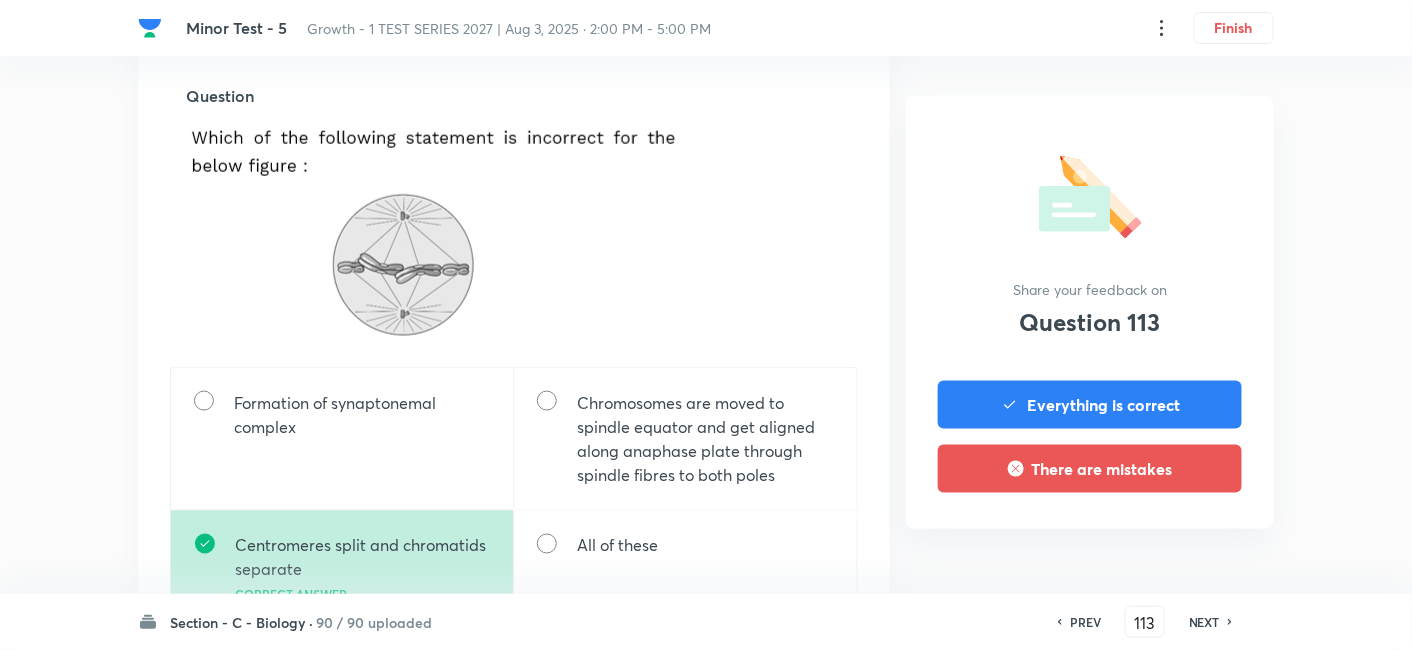 click on "NEXT" at bounding box center (1204, 622) 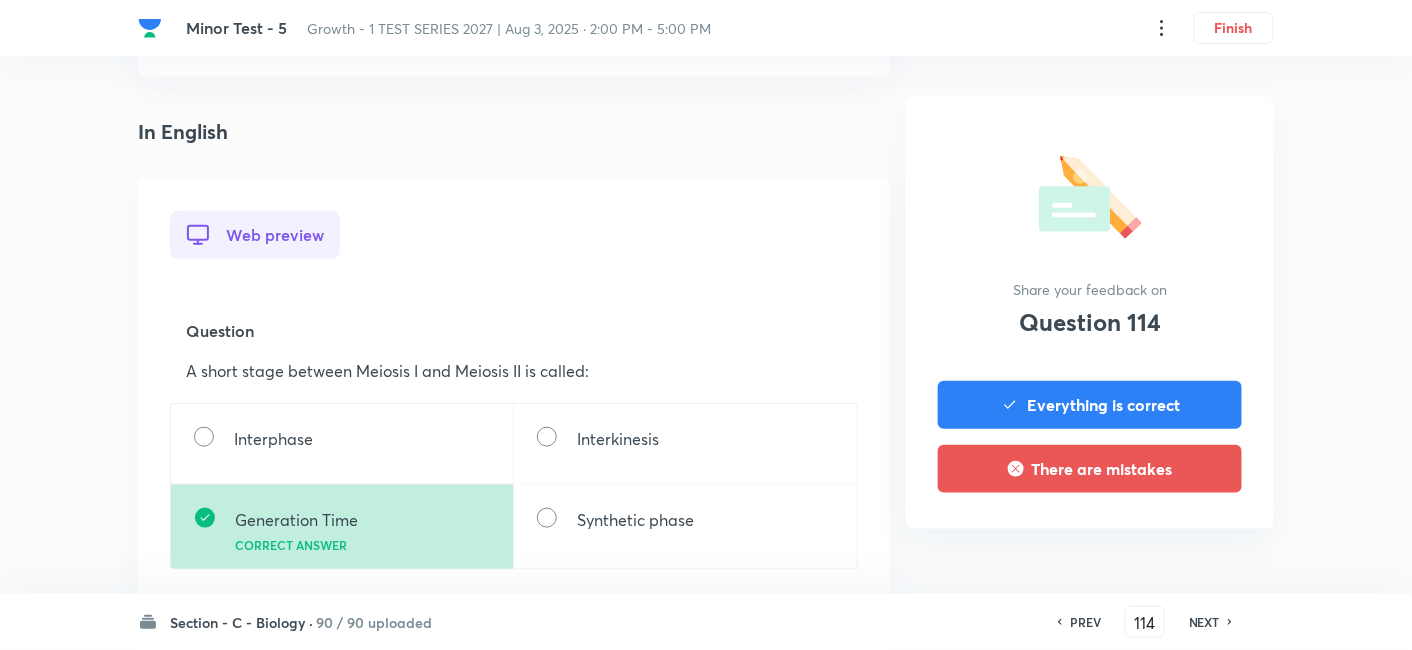 scroll, scrollTop: 555, scrollLeft: 0, axis: vertical 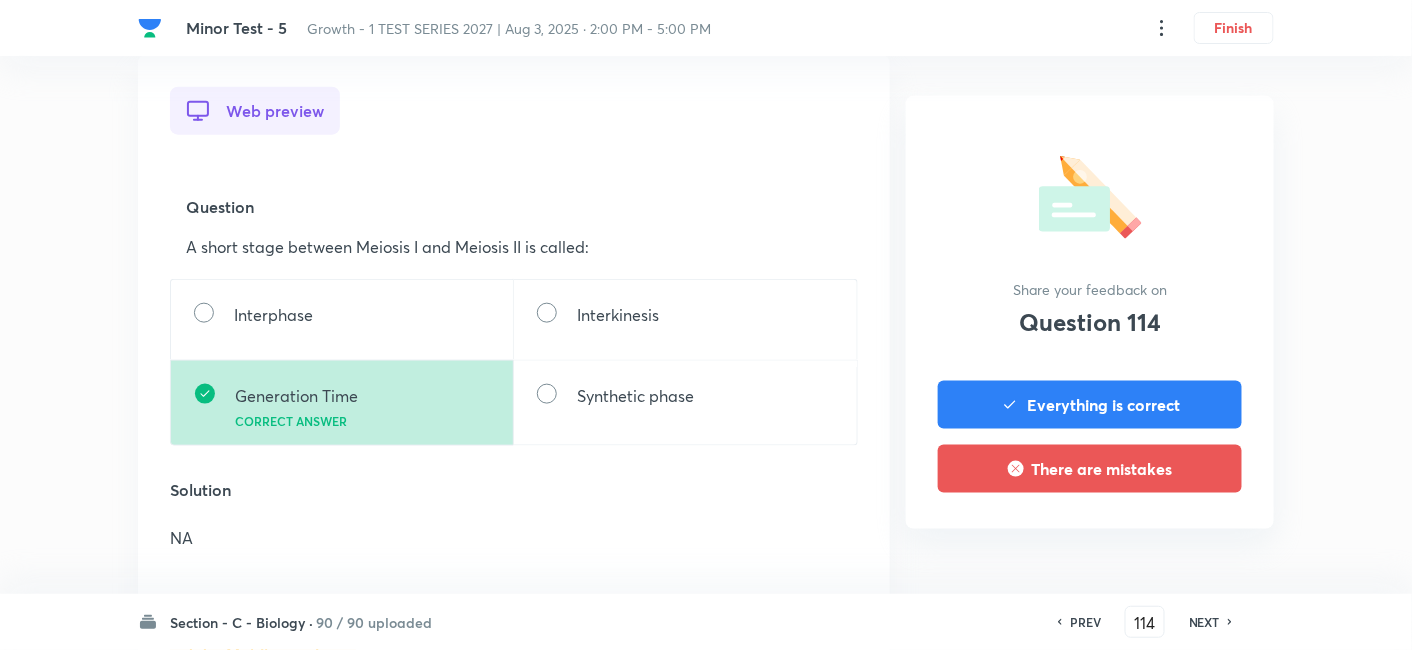click on "NEXT" at bounding box center [1204, 622] 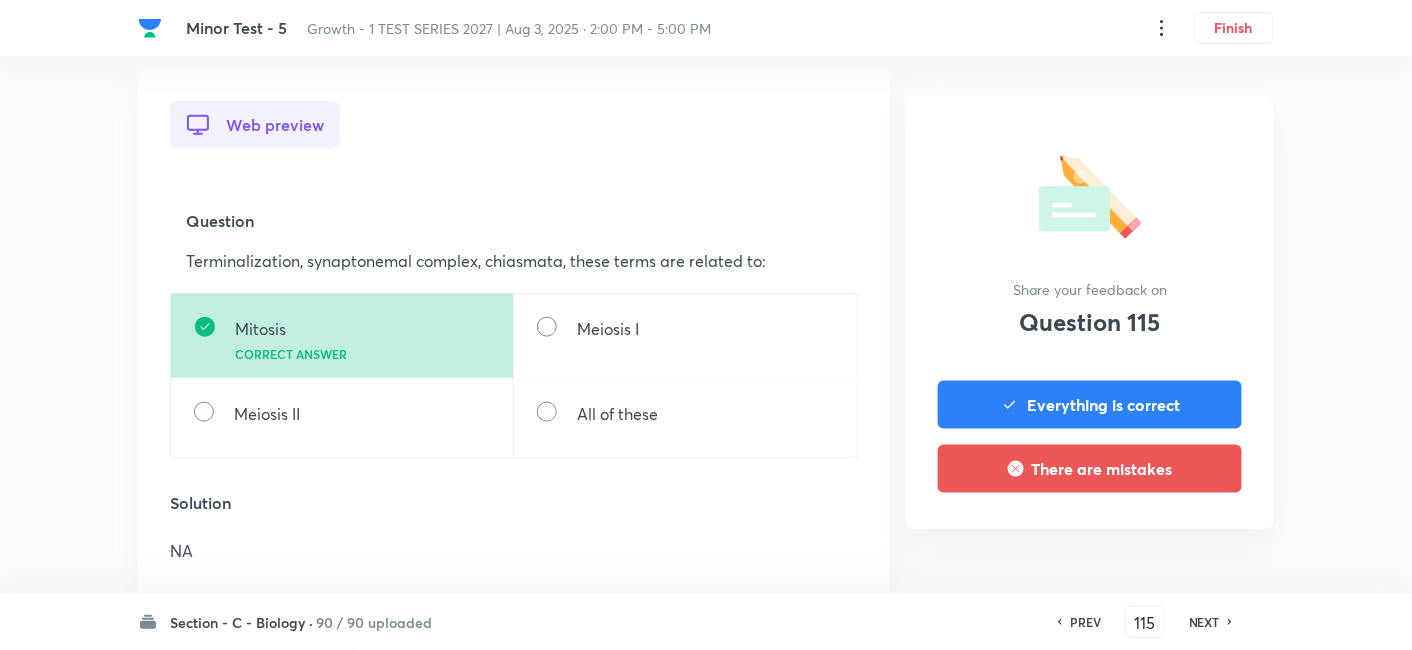 scroll, scrollTop: 555, scrollLeft: 0, axis: vertical 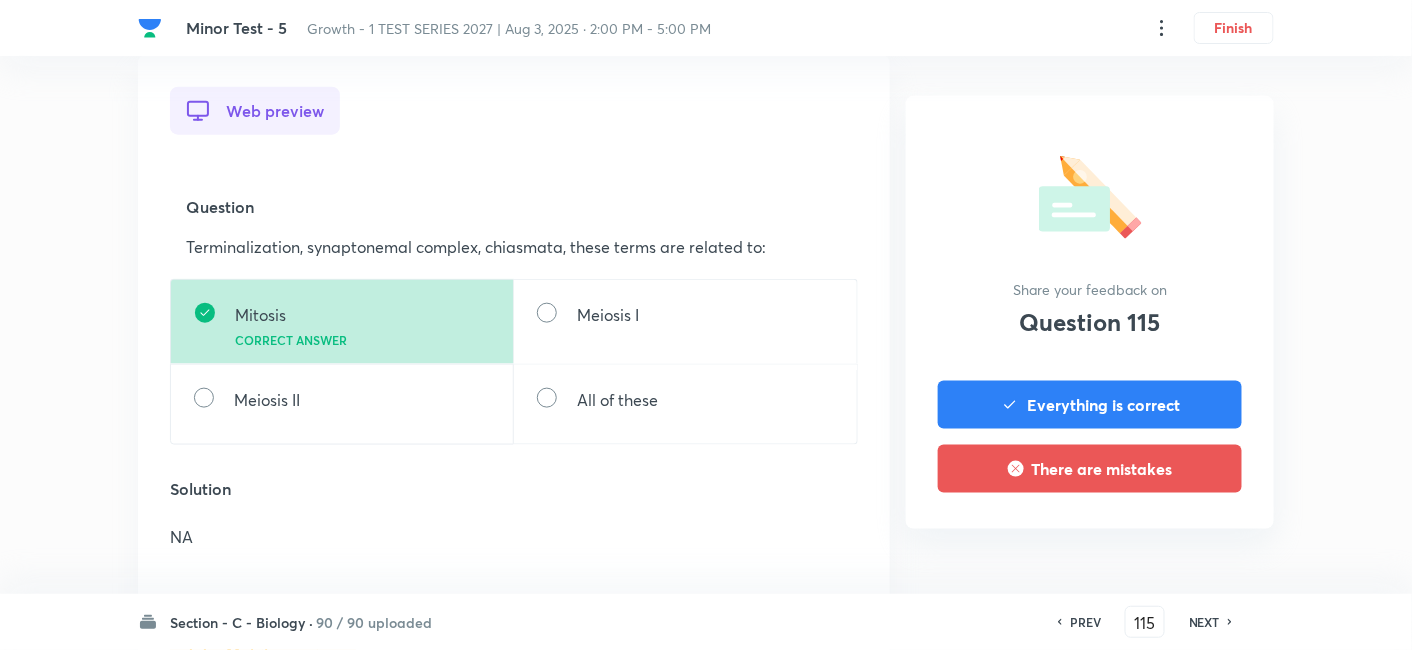 click on "NEXT" at bounding box center [1204, 622] 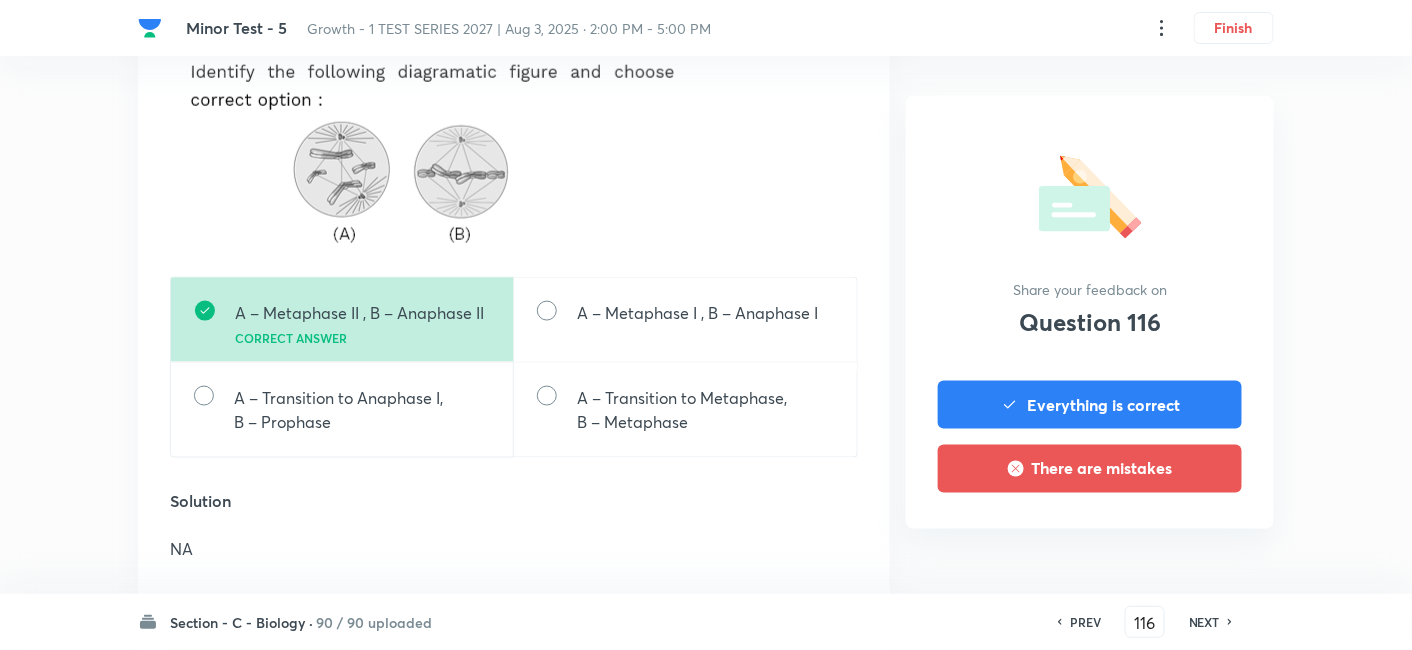 scroll, scrollTop: 666, scrollLeft: 0, axis: vertical 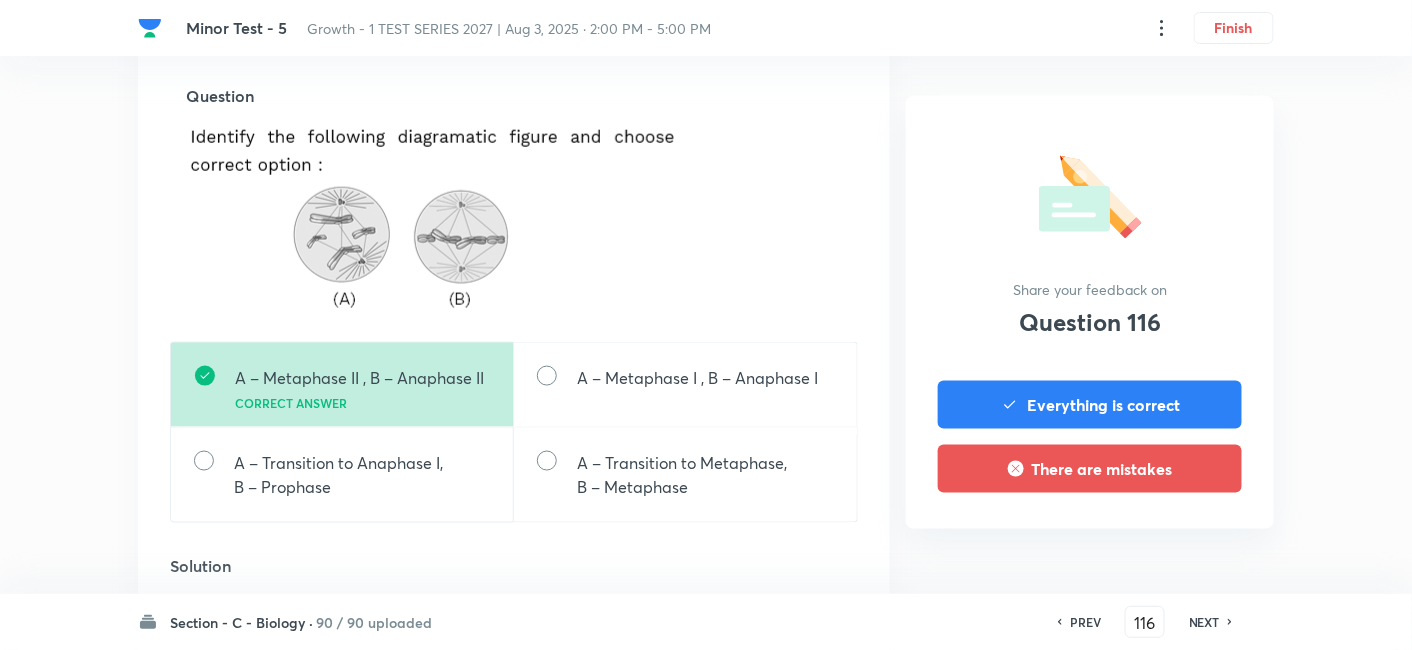 click on "NEXT" at bounding box center [1204, 622] 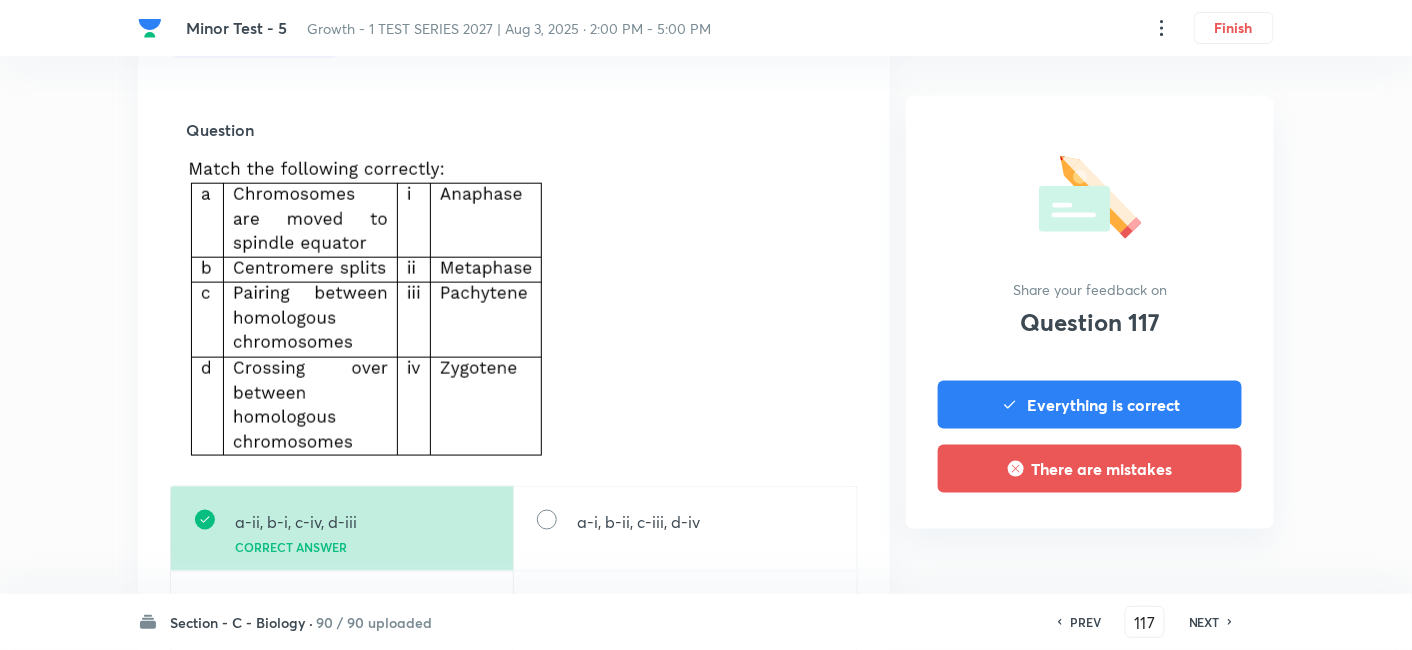 scroll, scrollTop: 666, scrollLeft: 0, axis: vertical 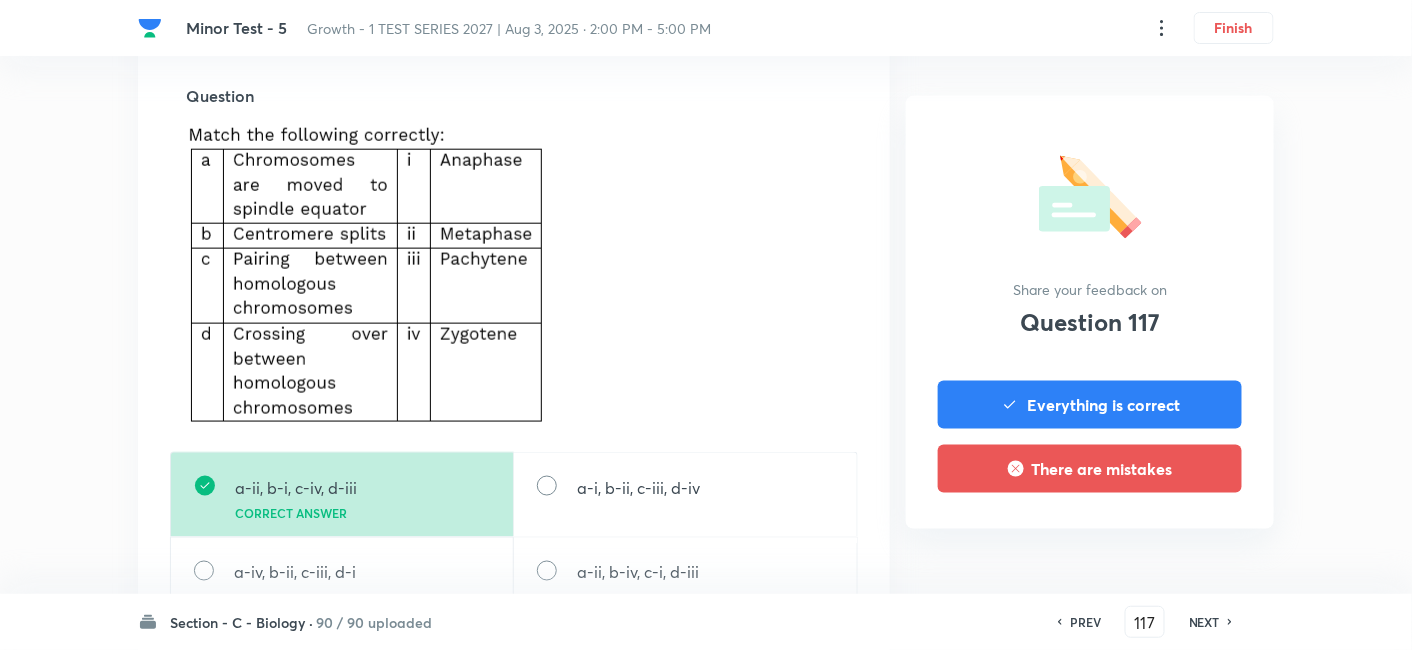 click 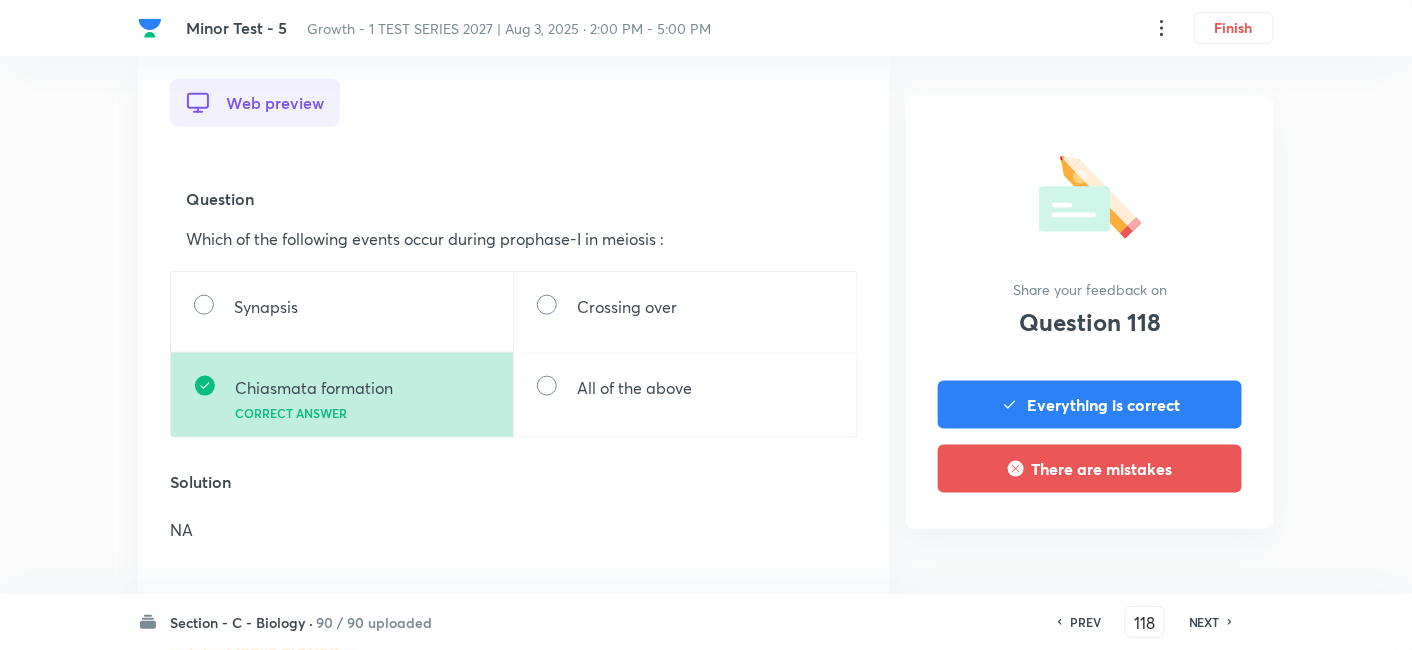 scroll, scrollTop: 555, scrollLeft: 0, axis: vertical 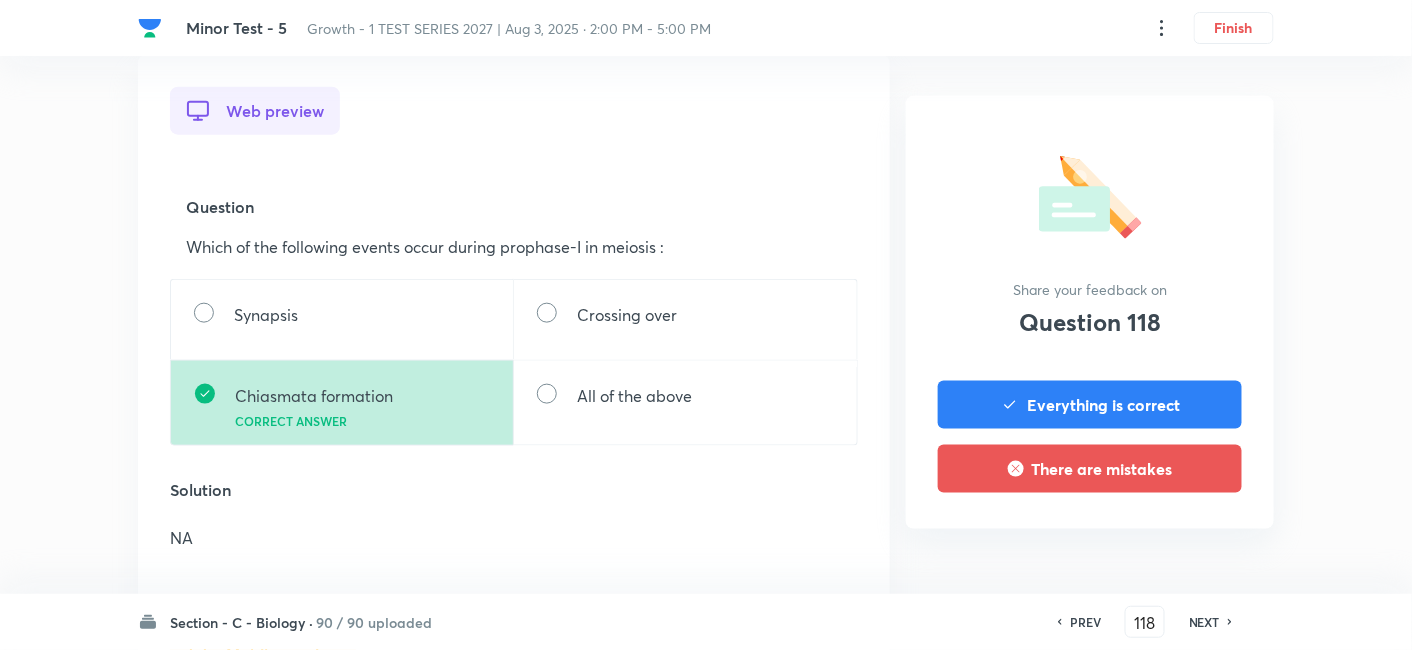 click 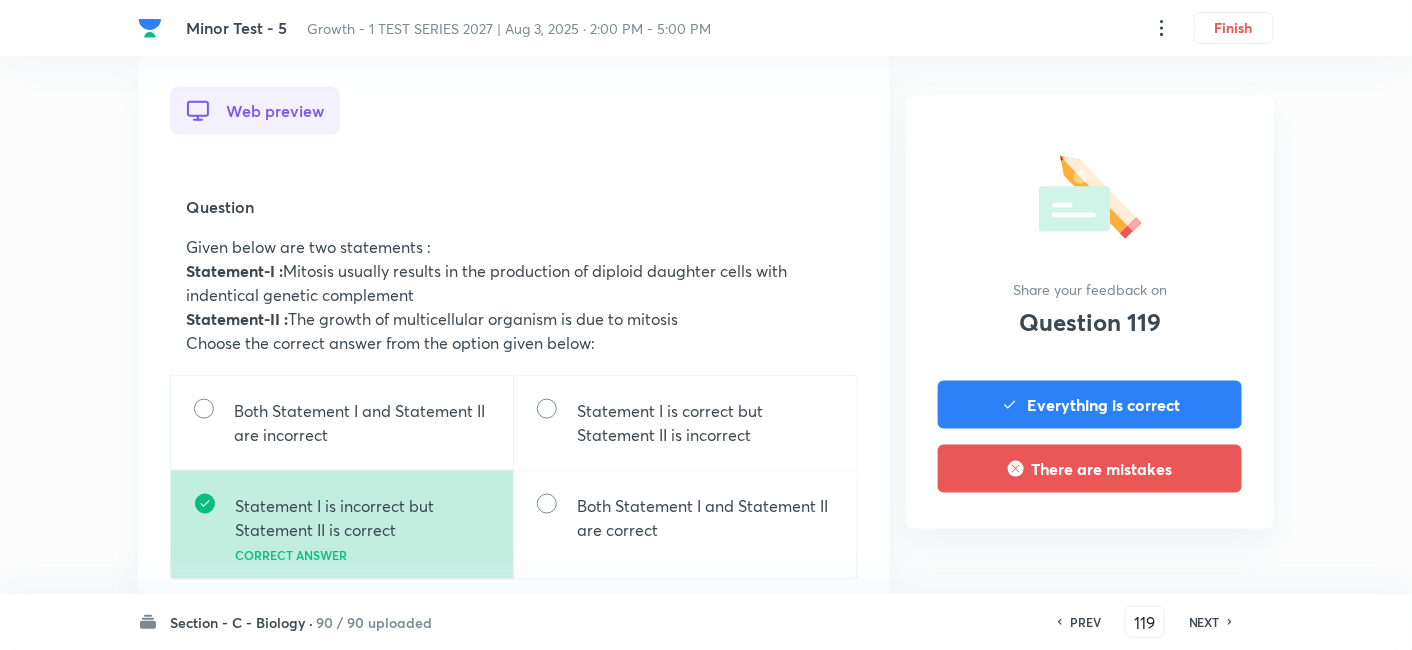 scroll, scrollTop: 666, scrollLeft: 0, axis: vertical 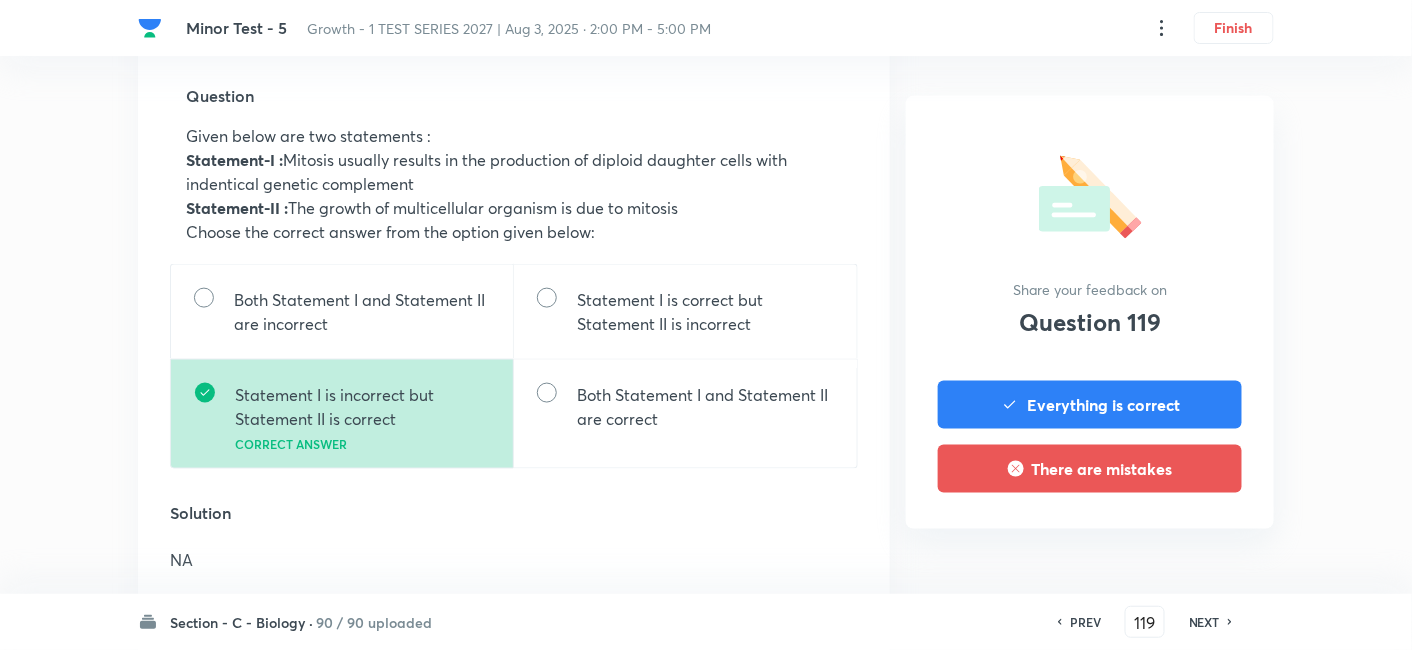 click on "NEXT" at bounding box center (1204, 622) 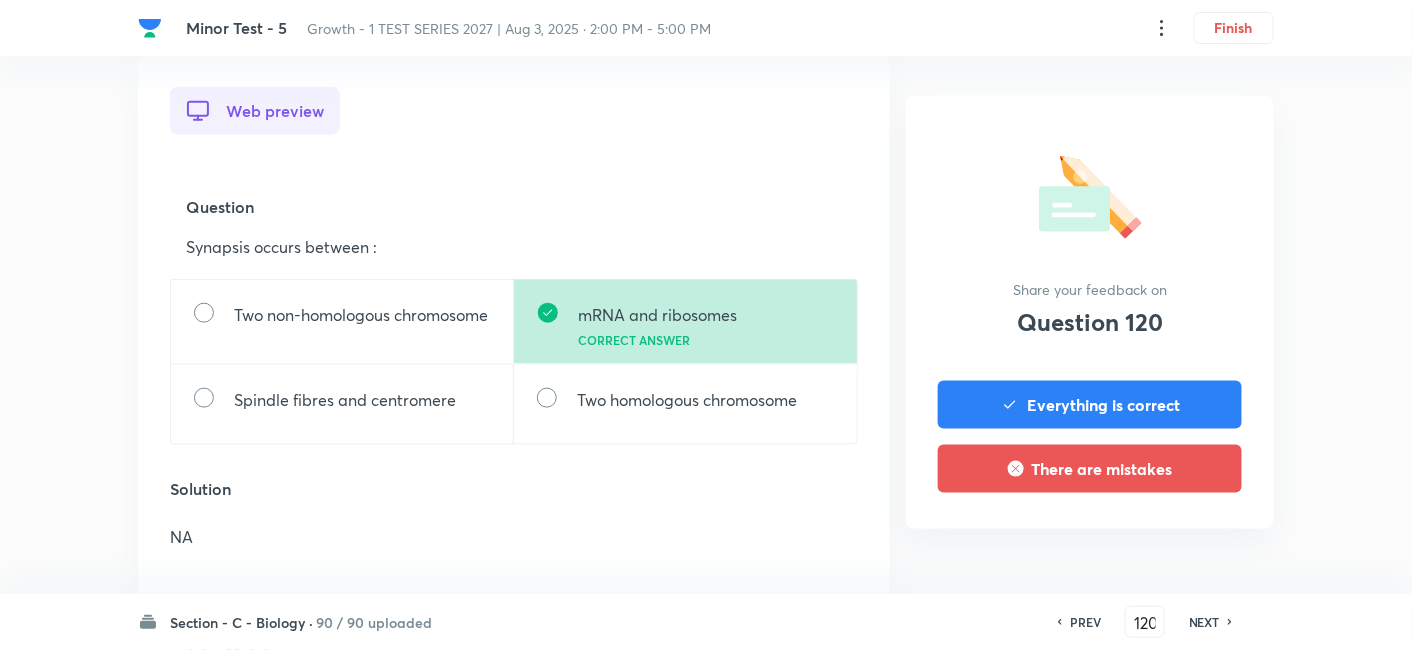scroll, scrollTop: 666, scrollLeft: 0, axis: vertical 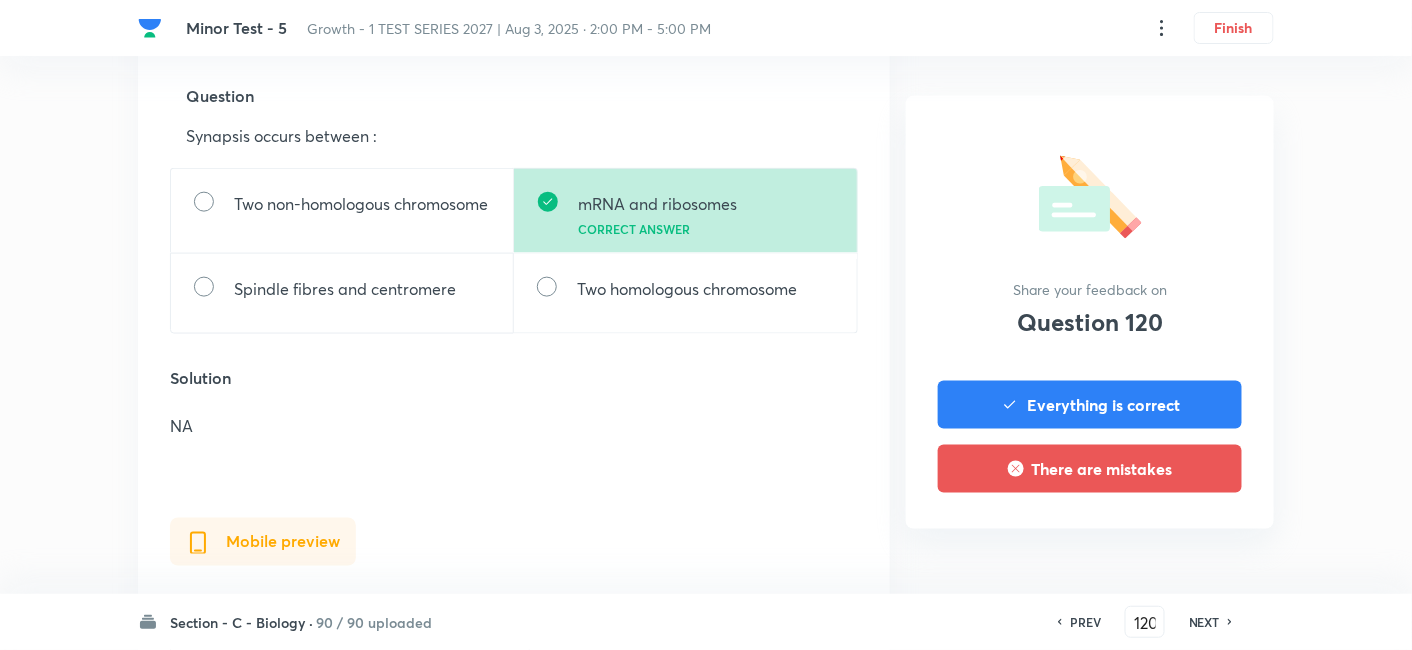 click on "NEXT" at bounding box center (1204, 622) 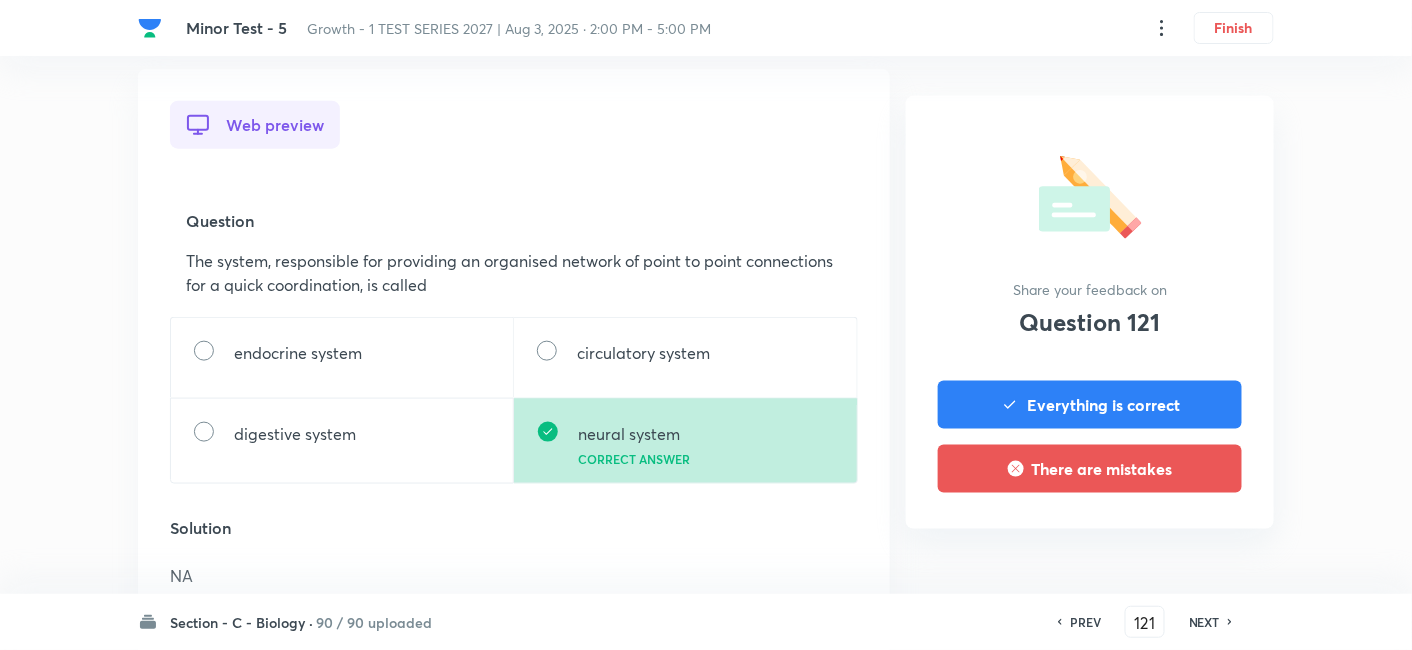 scroll, scrollTop: 666, scrollLeft: 0, axis: vertical 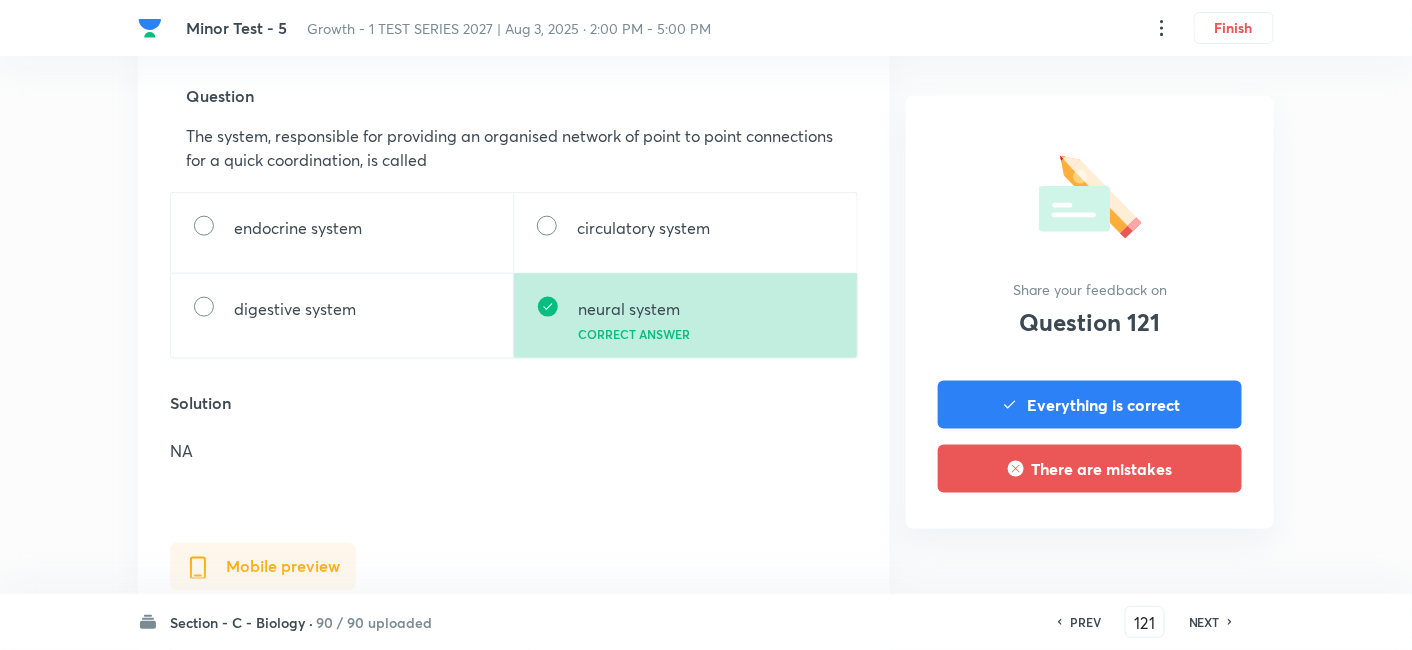 click on "NEXT" at bounding box center (1204, 622) 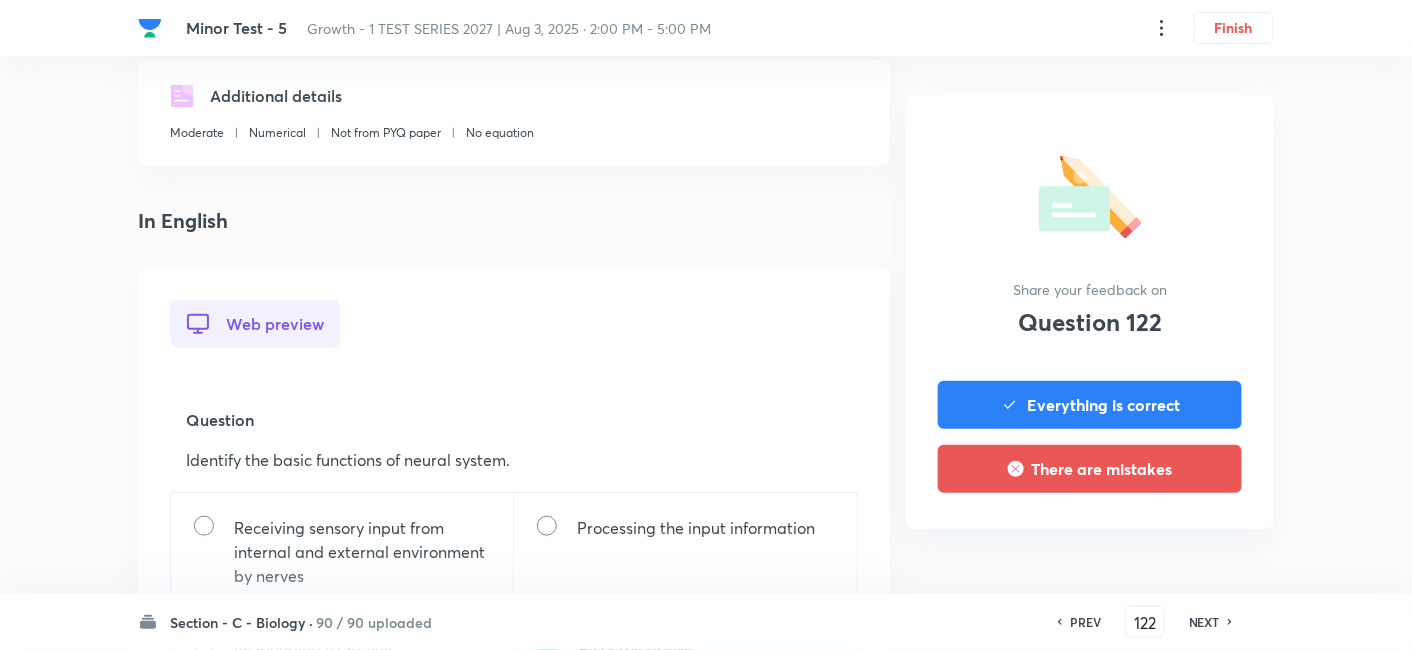 scroll, scrollTop: 555, scrollLeft: 0, axis: vertical 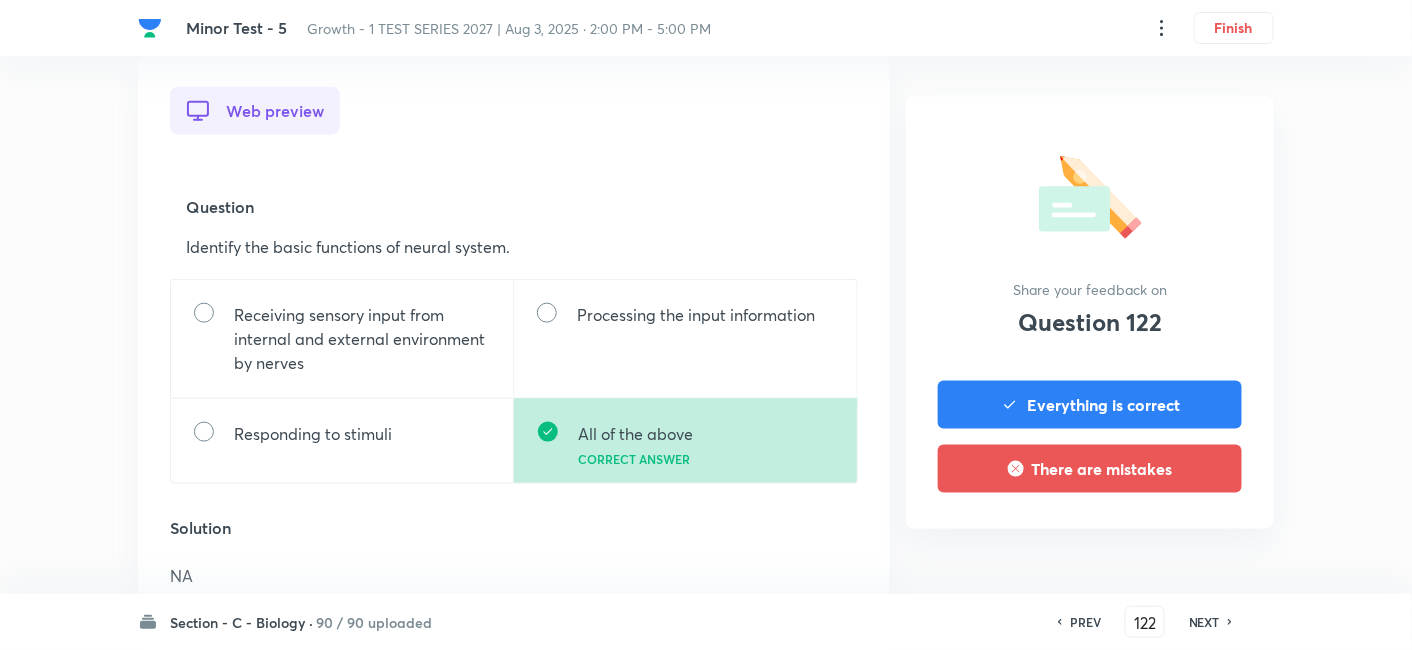 click on "NEXT" at bounding box center [1204, 622] 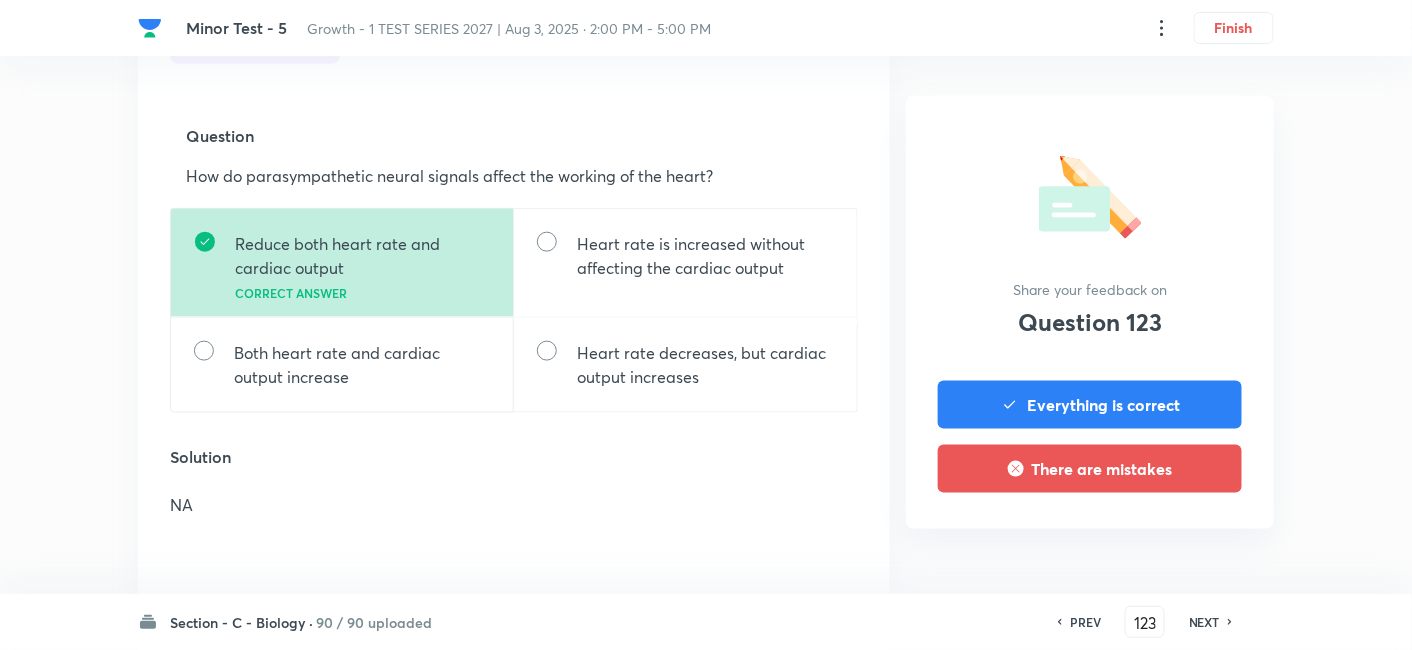 scroll, scrollTop: 666, scrollLeft: 0, axis: vertical 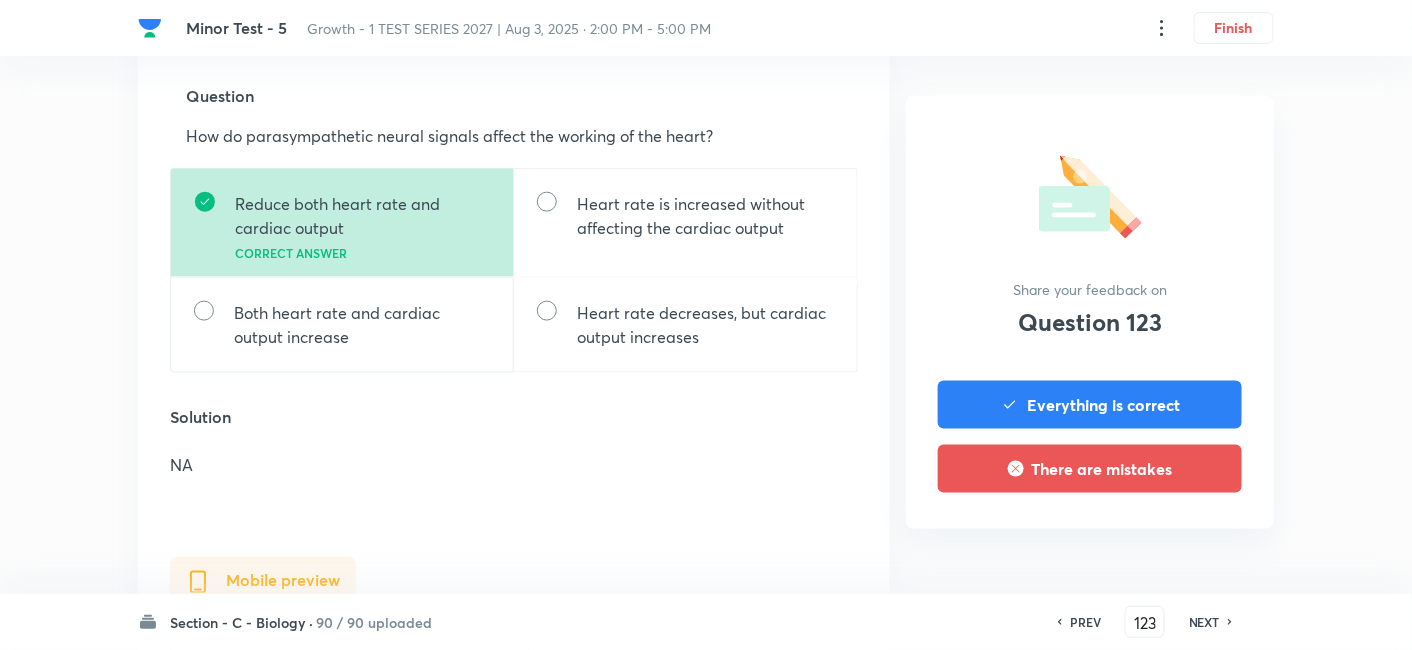 click on "NEXT" at bounding box center [1204, 622] 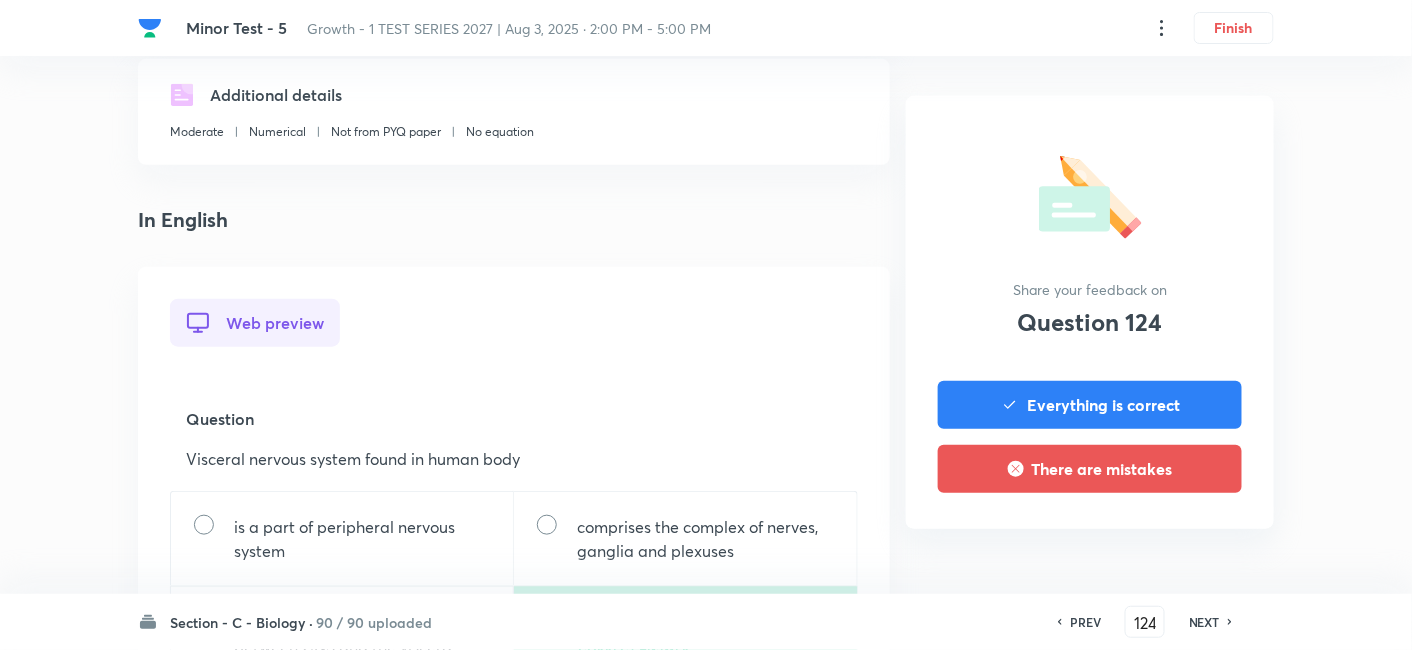 scroll, scrollTop: 555, scrollLeft: 0, axis: vertical 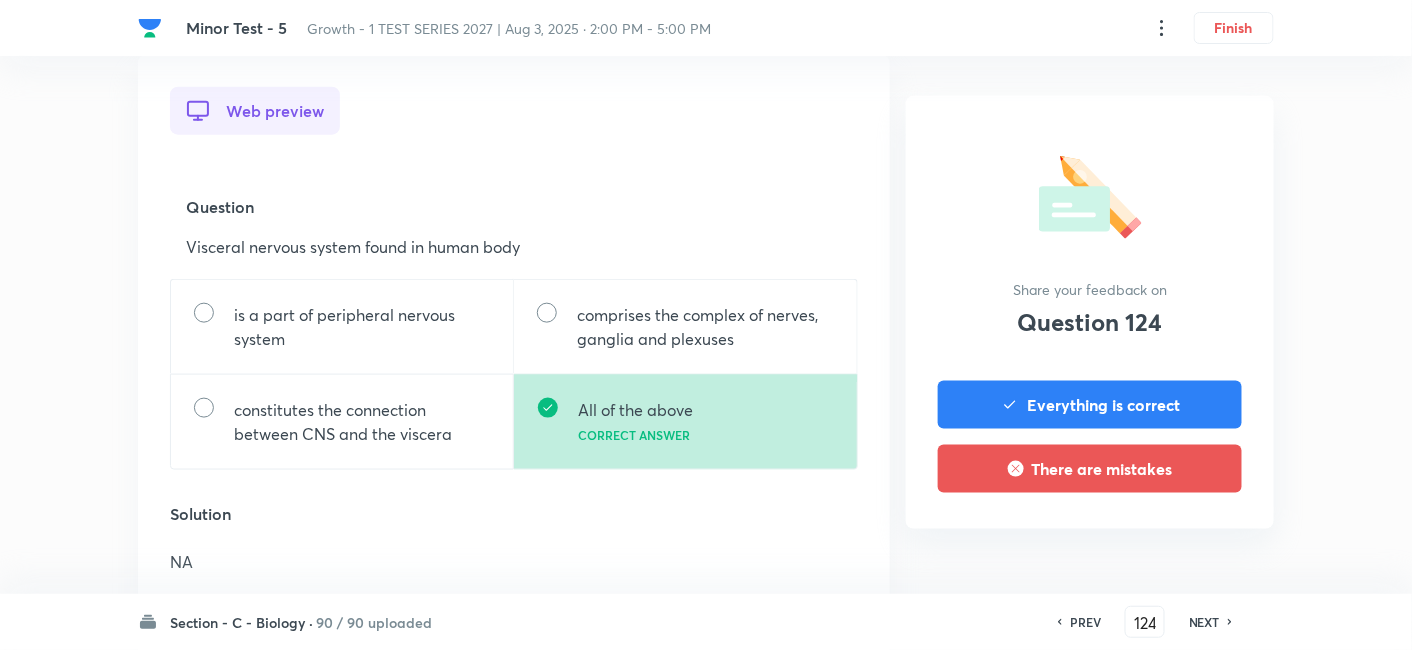 click on "PREV 124 ​ NEXT" at bounding box center (1145, 622) 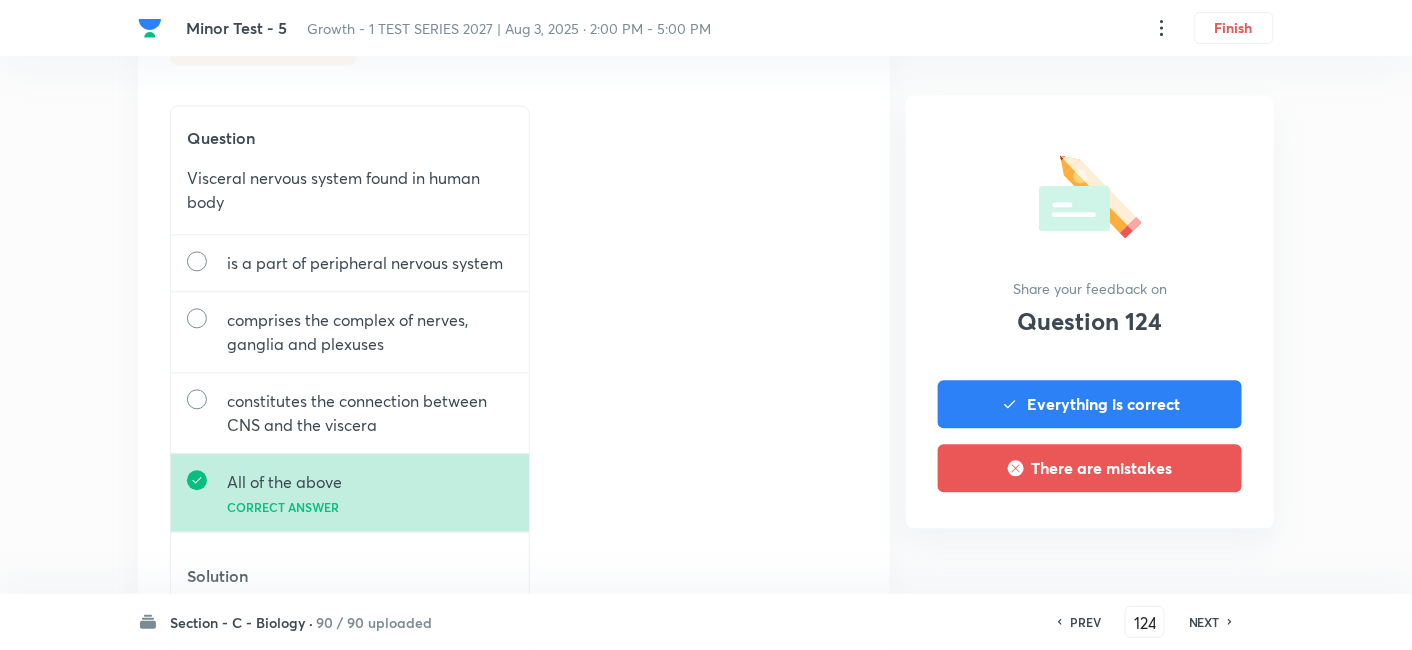 scroll, scrollTop: 1222, scrollLeft: 0, axis: vertical 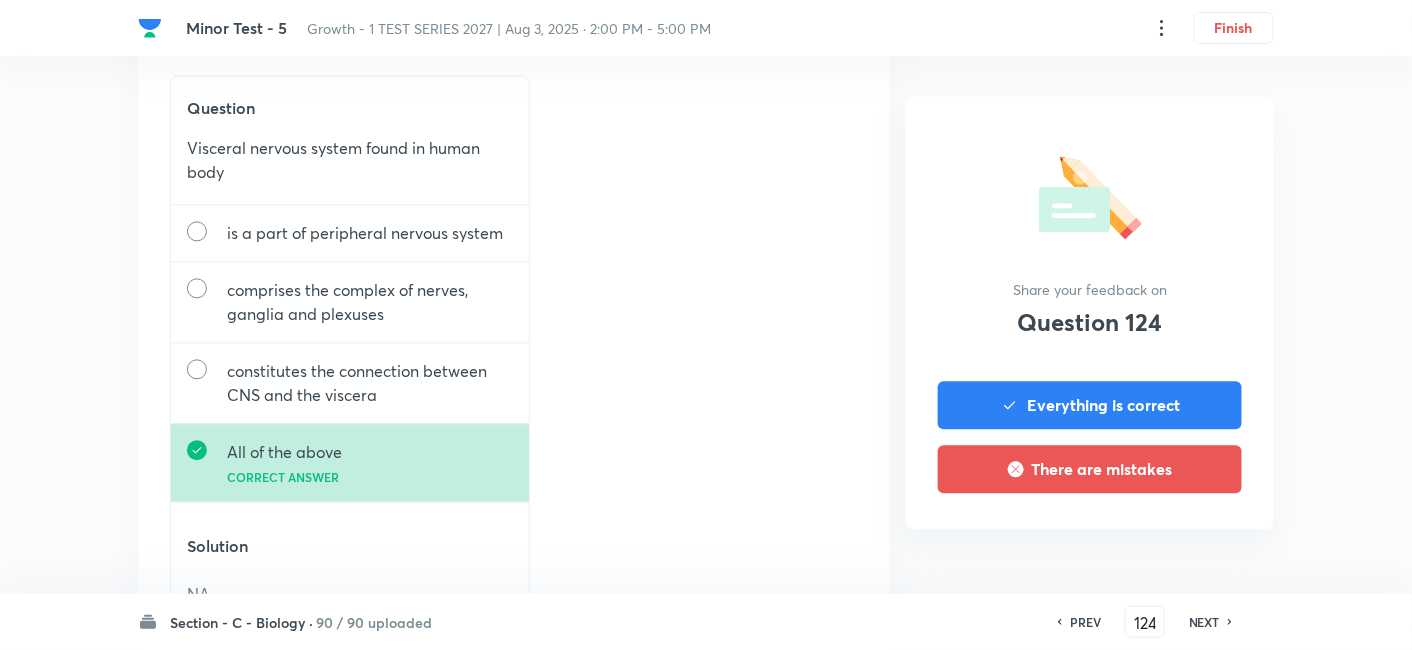 click on "NEXT" at bounding box center [1207, 622] 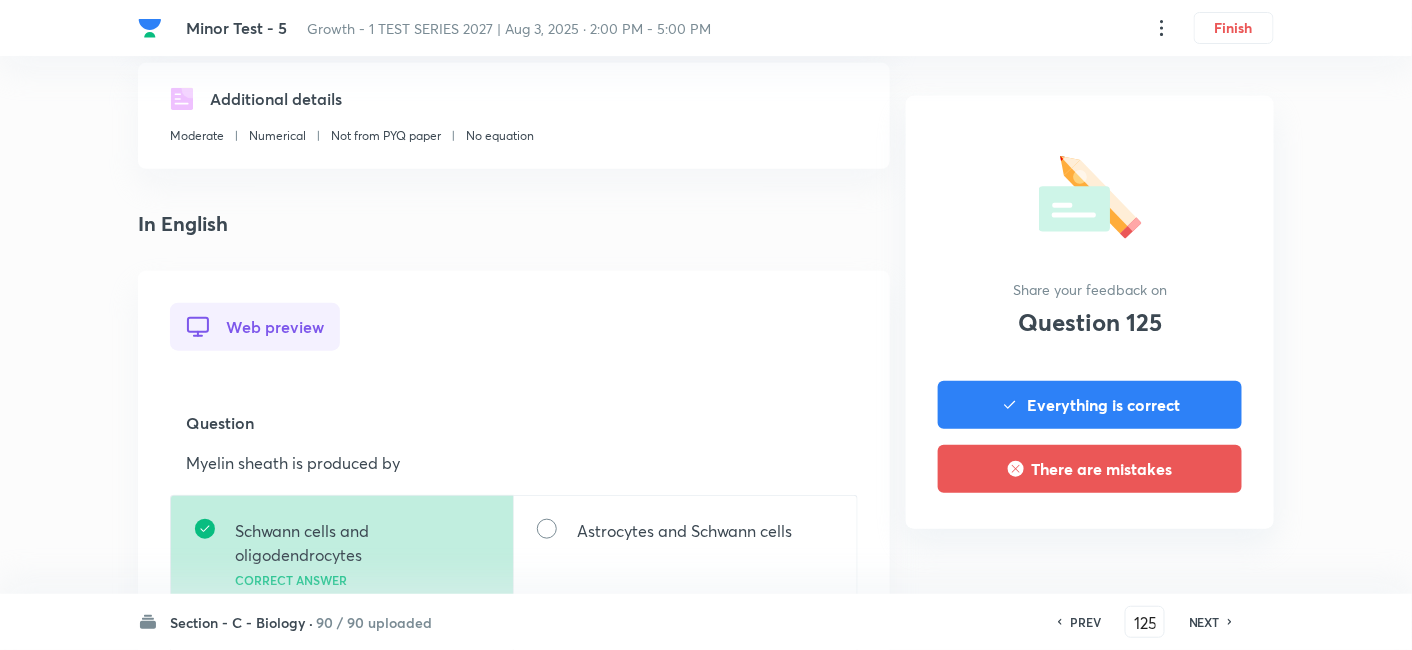 scroll, scrollTop: 444, scrollLeft: 0, axis: vertical 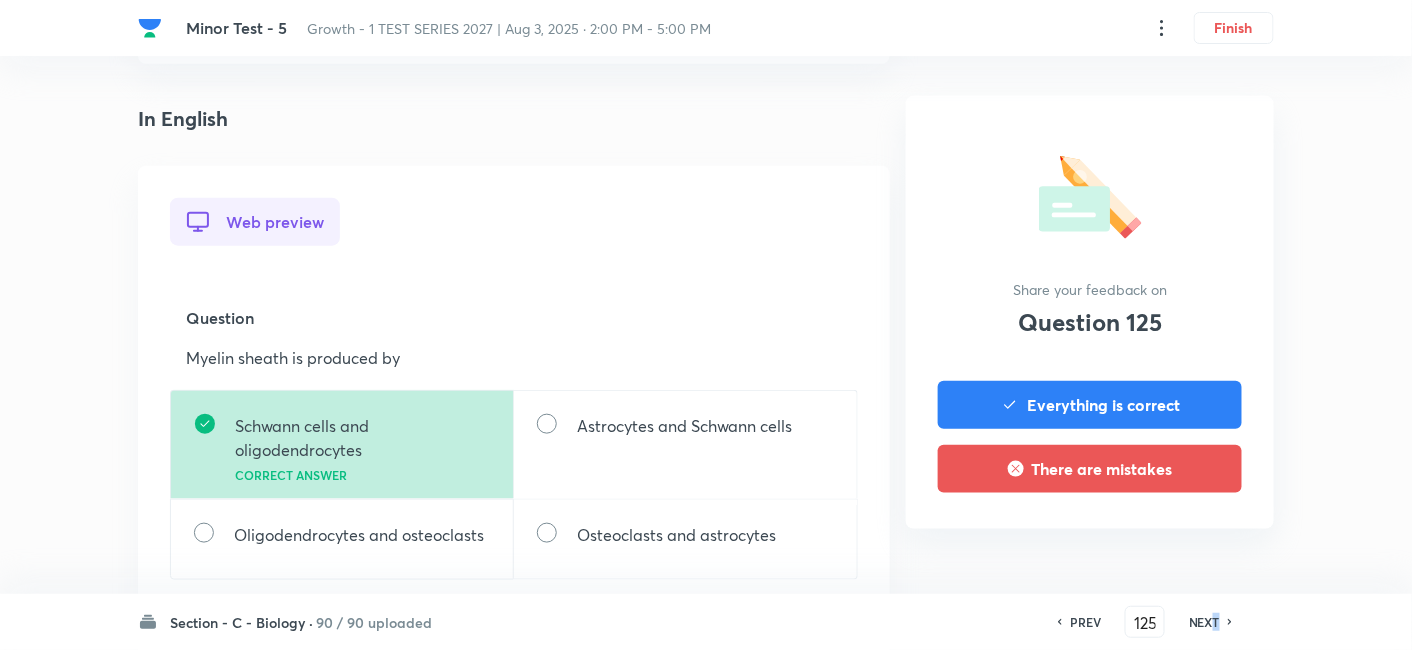 click on "NEXT" at bounding box center (1204, 622) 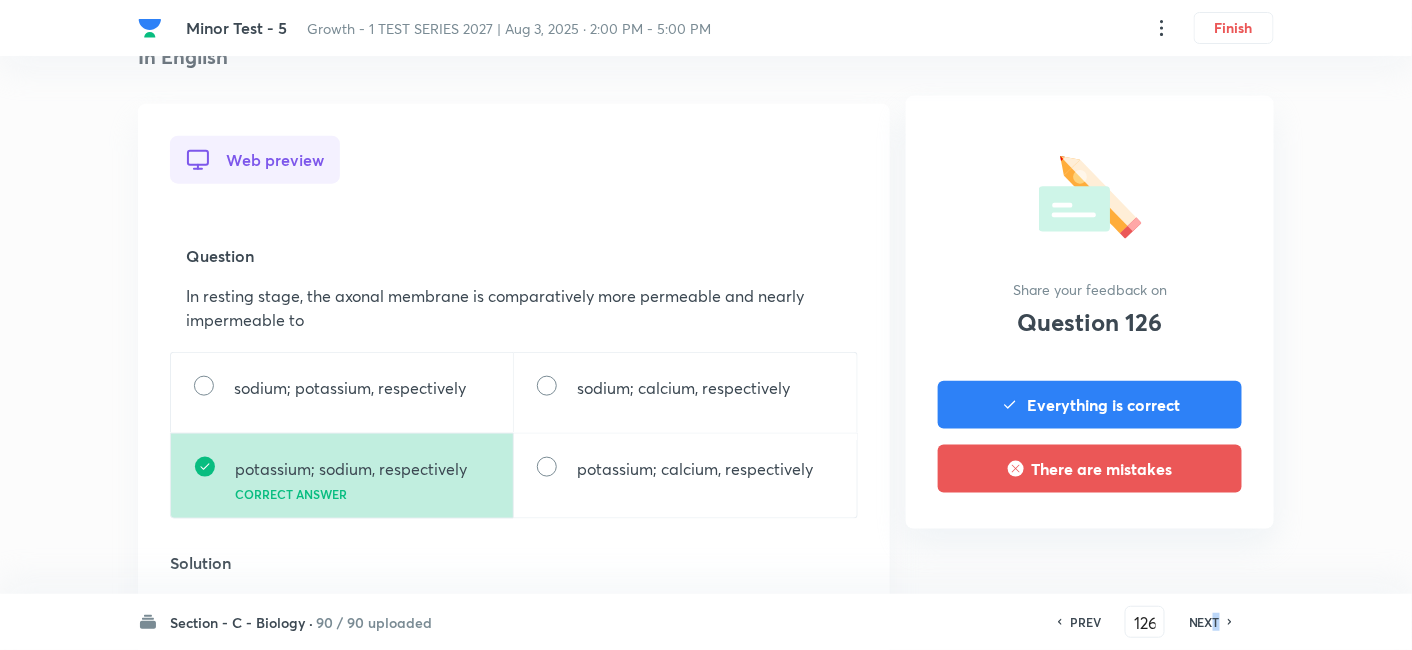 scroll, scrollTop: 555, scrollLeft: 0, axis: vertical 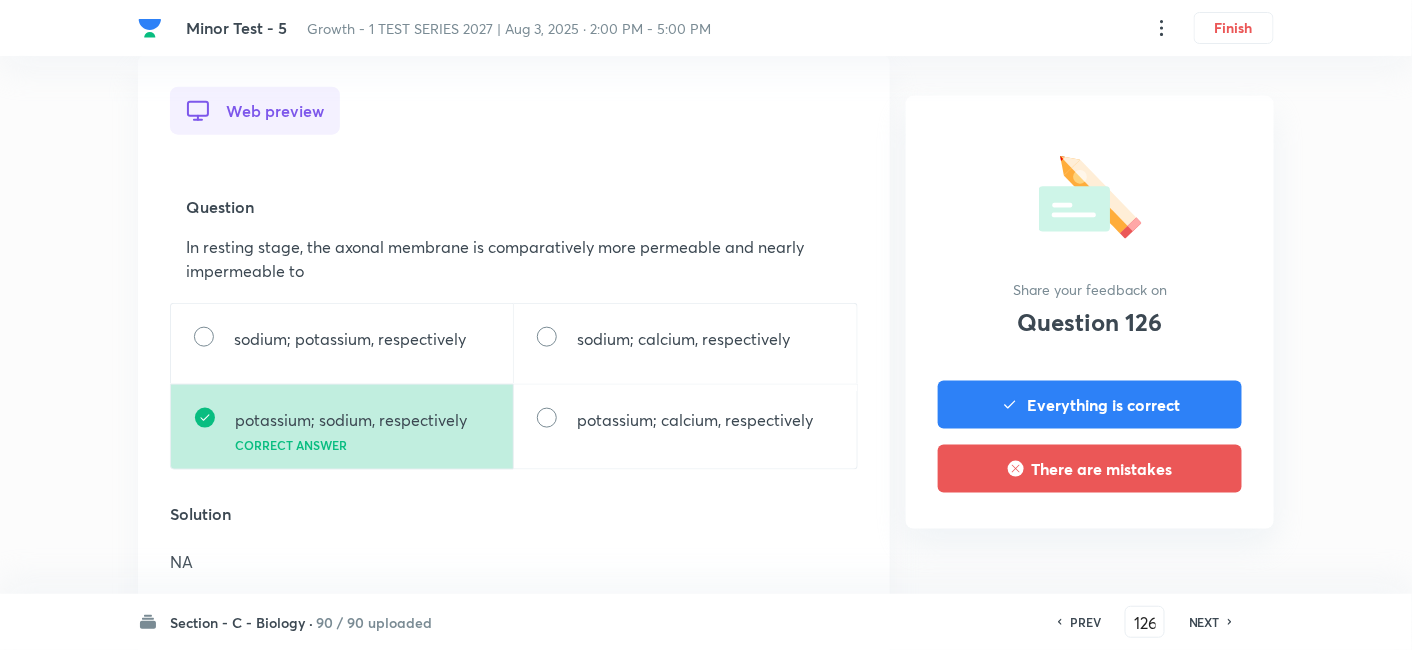 click on "PREV 126 ​ NEXT" at bounding box center (1145, 622) 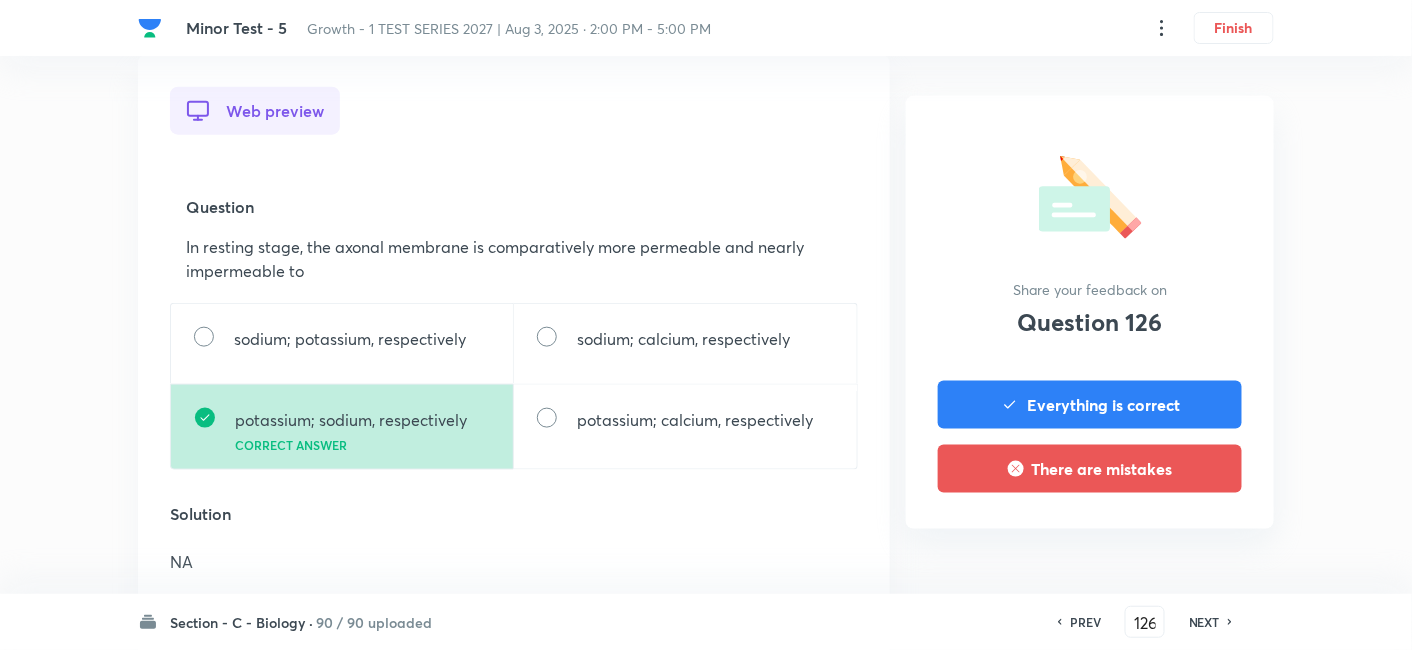 click on "NEXT" at bounding box center (1204, 622) 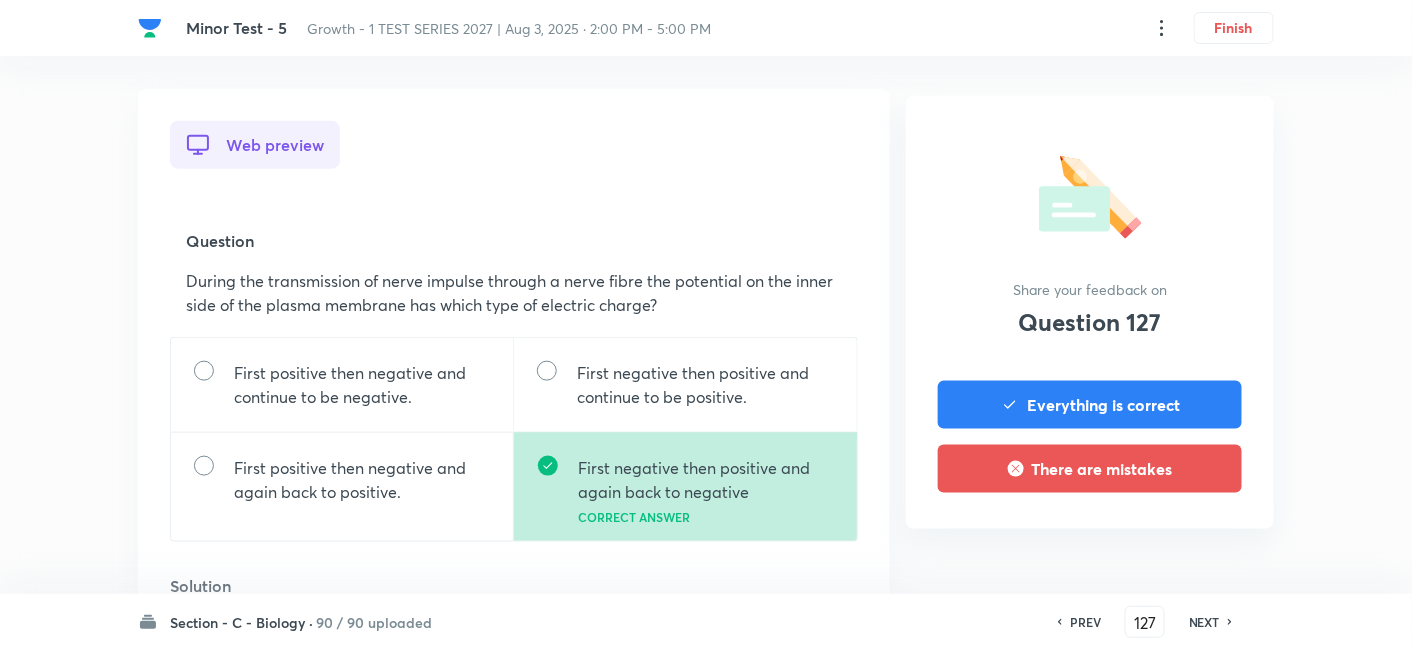 scroll, scrollTop: 555, scrollLeft: 0, axis: vertical 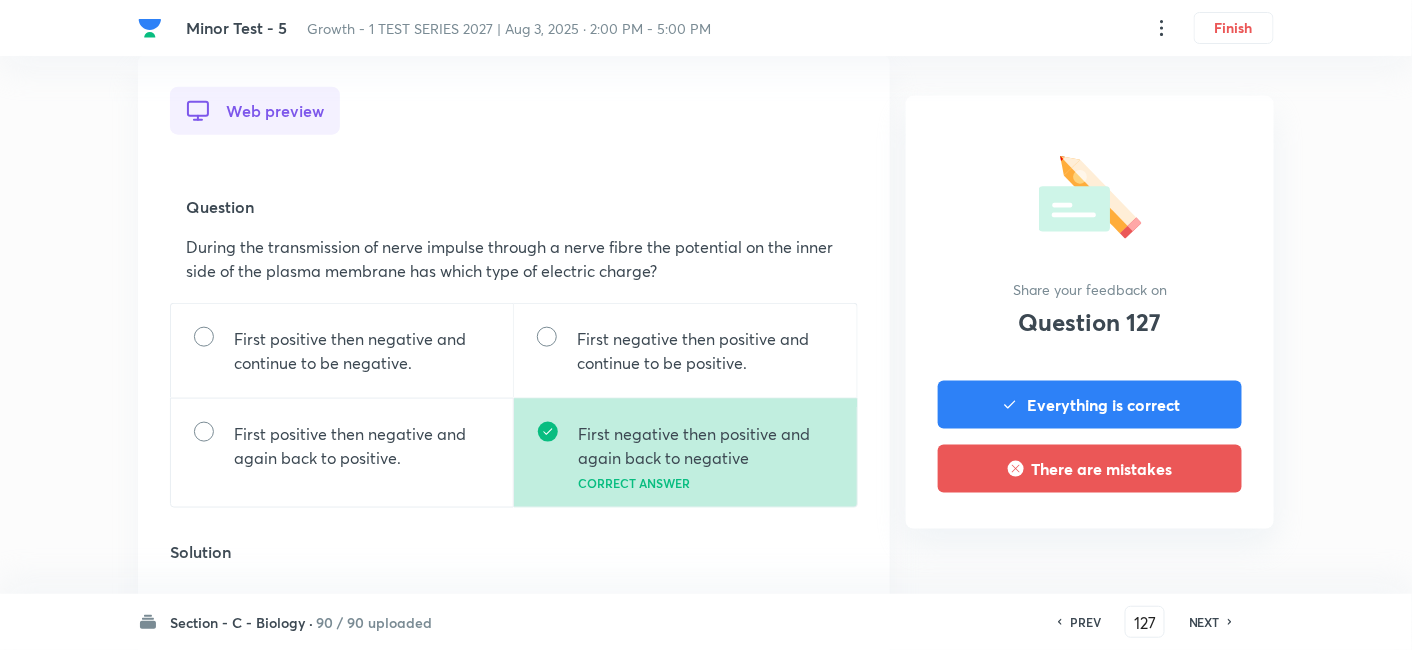 click on "NEXT" at bounding box center [1204, 622] 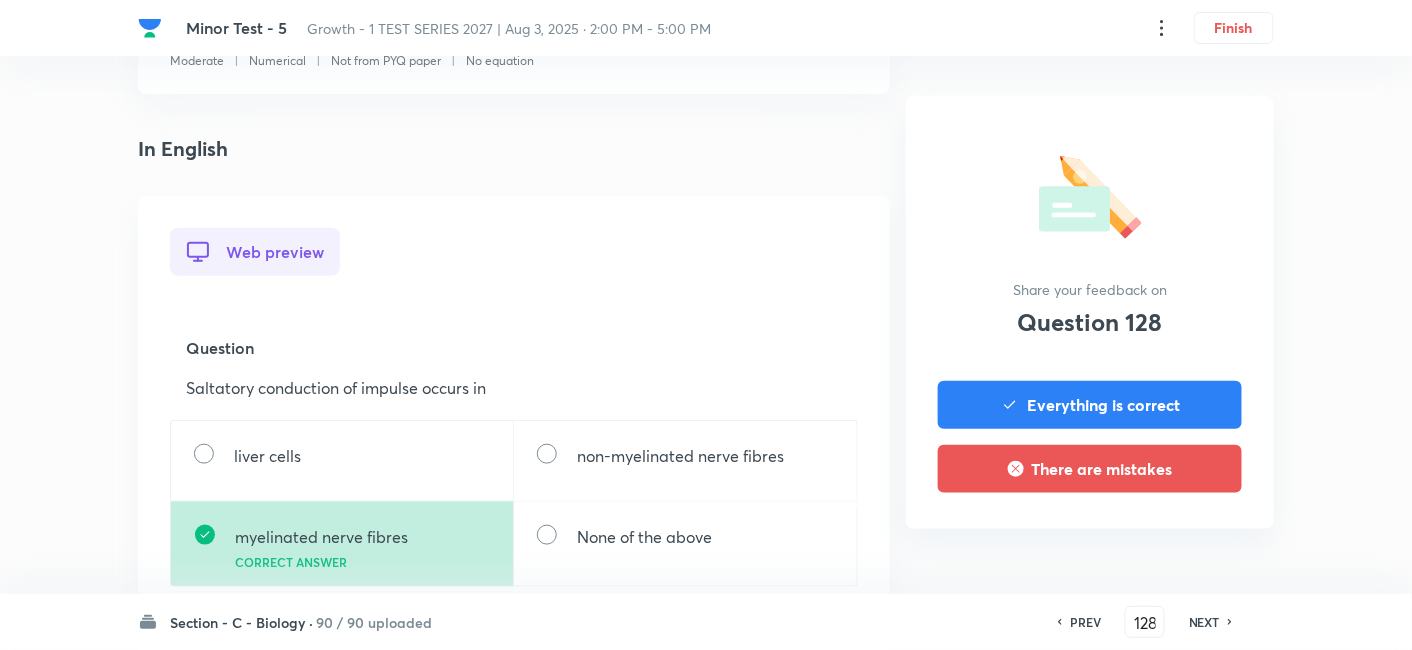 scroll, scrollTop: 444, scrollLeft: 0, axis: vertical 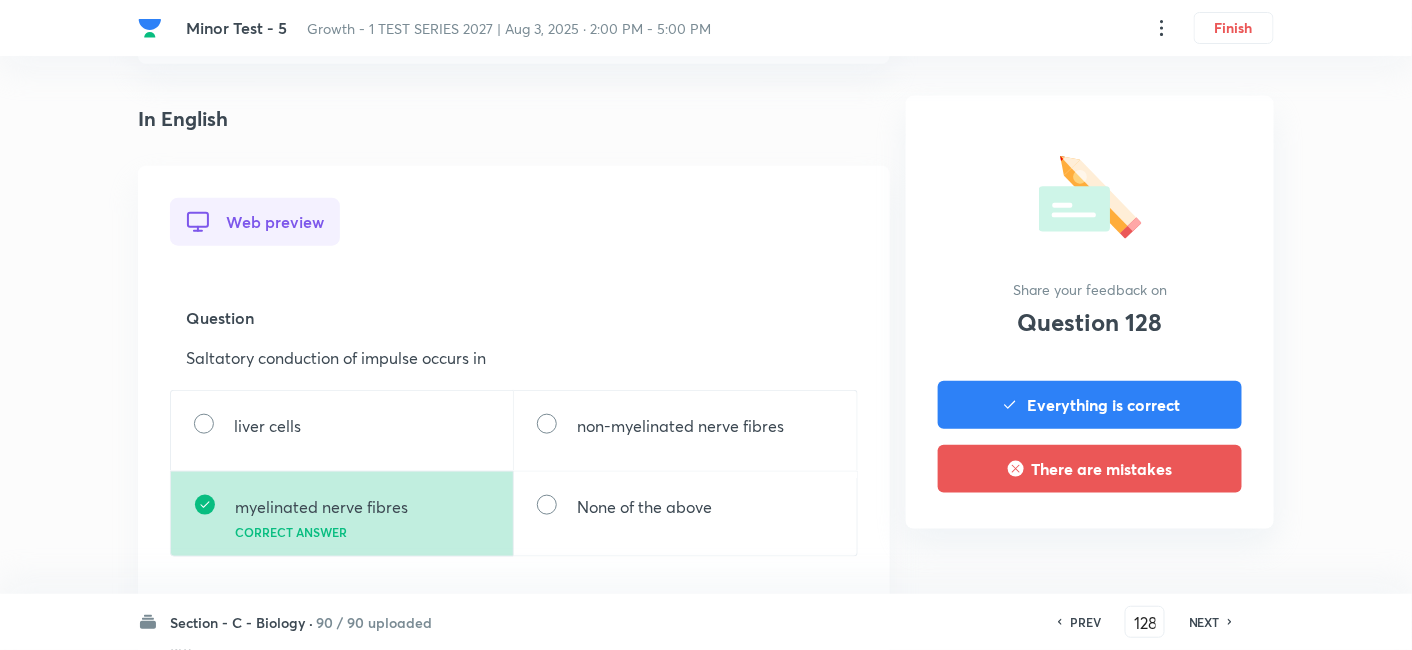click on "NEXT" at bounding box center [1204, 622] 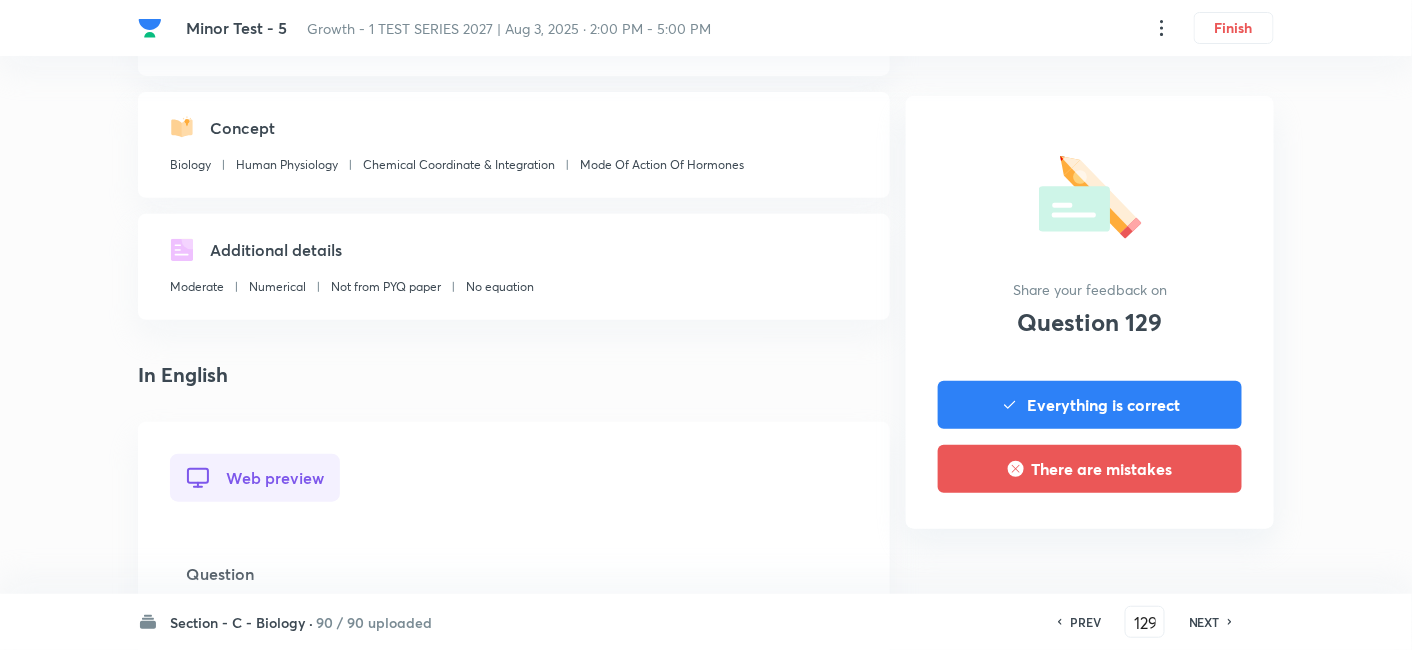 scroll, scrollTop: 222, scrollLeft: 0, axis: vertical 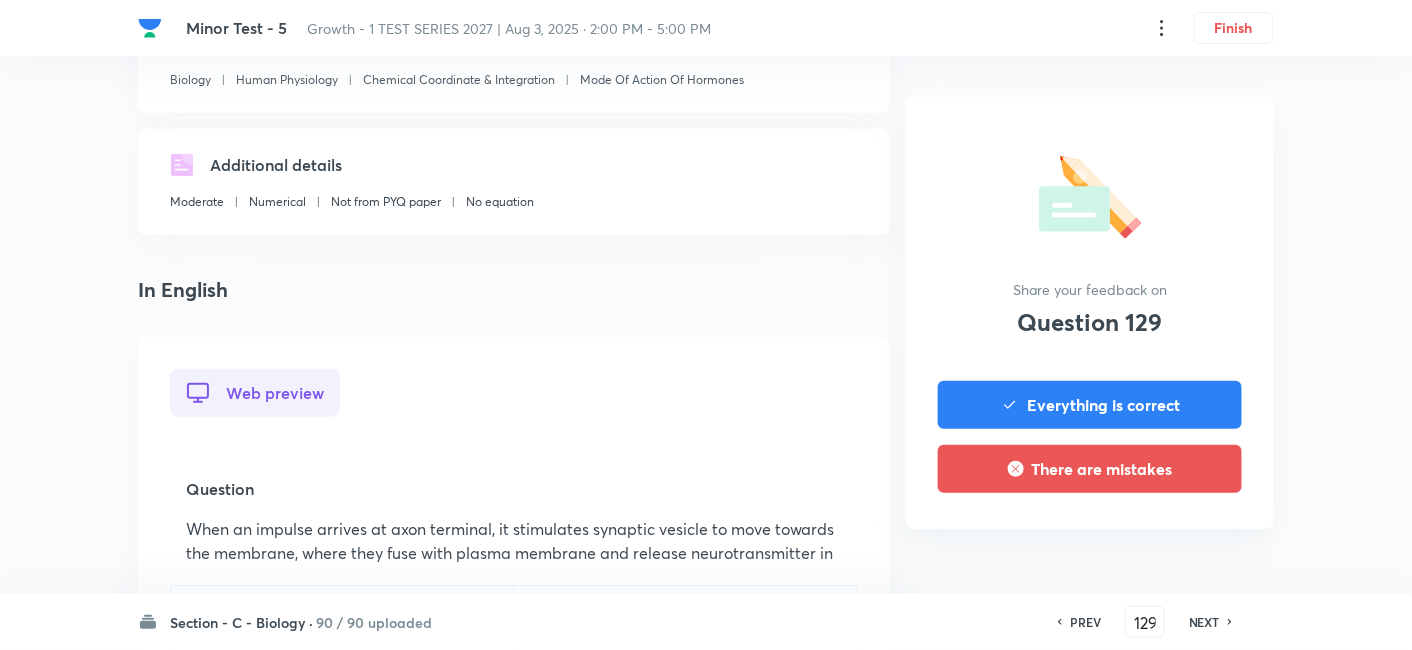 drag, startPoint x: 794, startPoint y: 552, endPoint x: 666, endPoint y: 391, distance: 205.6818 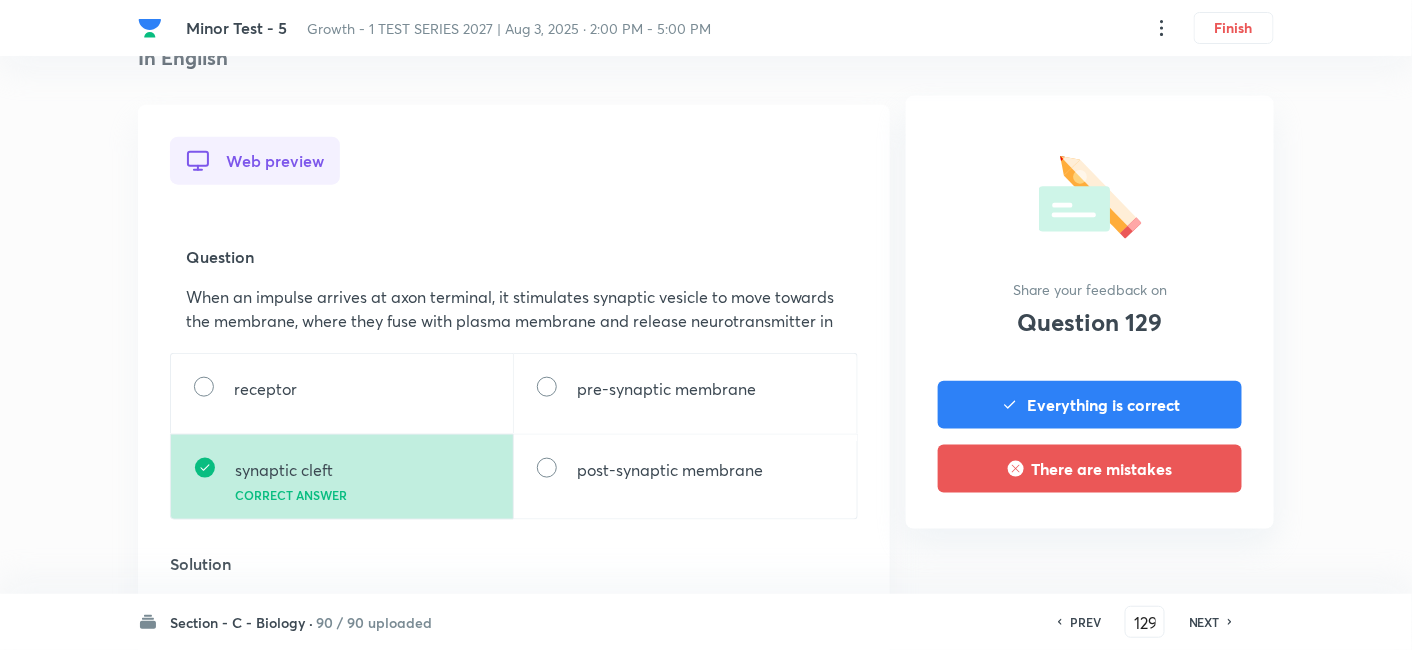 scroll, scrollTop: 606, scrollLeft: 0, axis: vertical 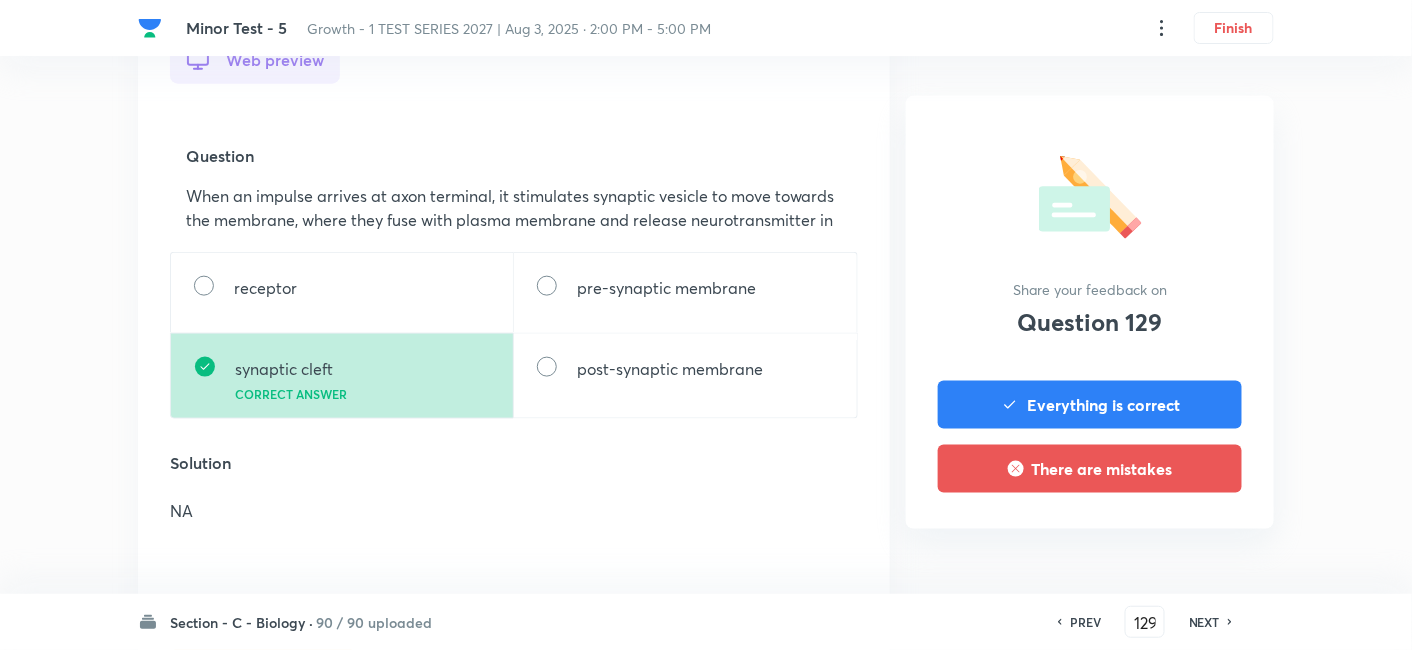 click on "NEXT" at bounding box center (1204, 622) 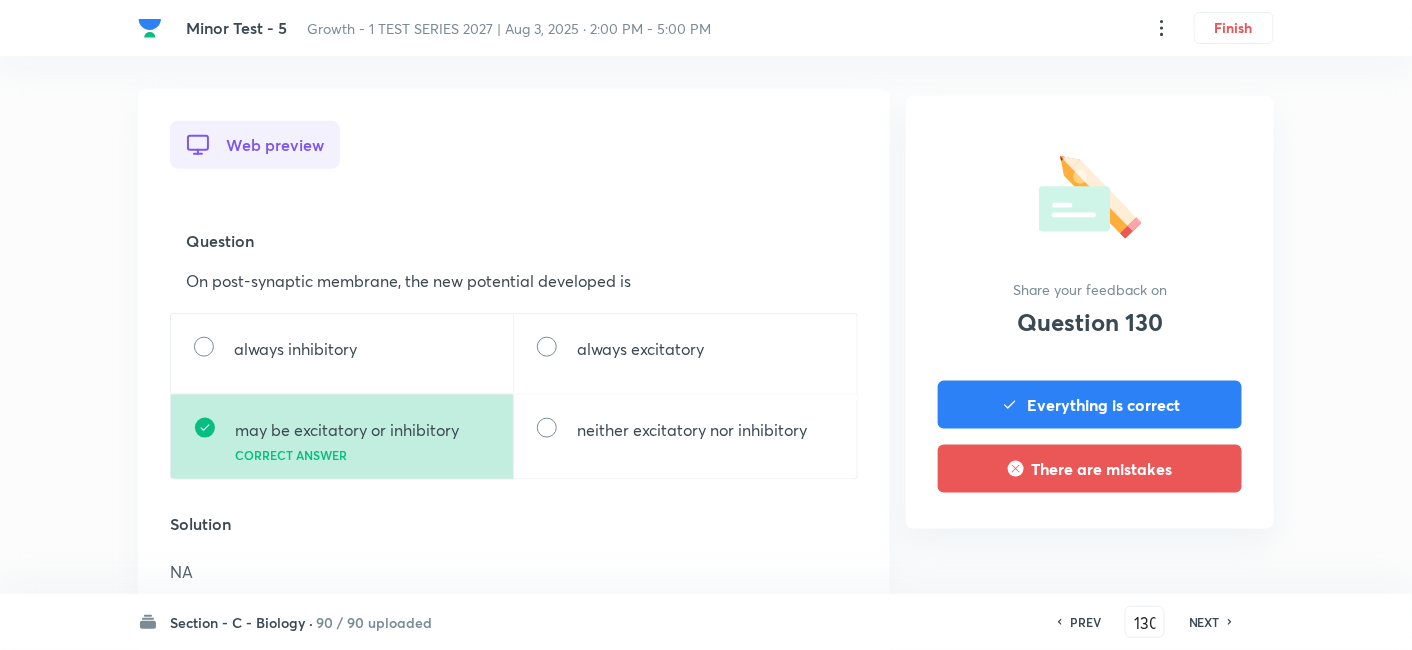 scroll, scrollTop: 555, scrollLeft: 0, axis: vertical 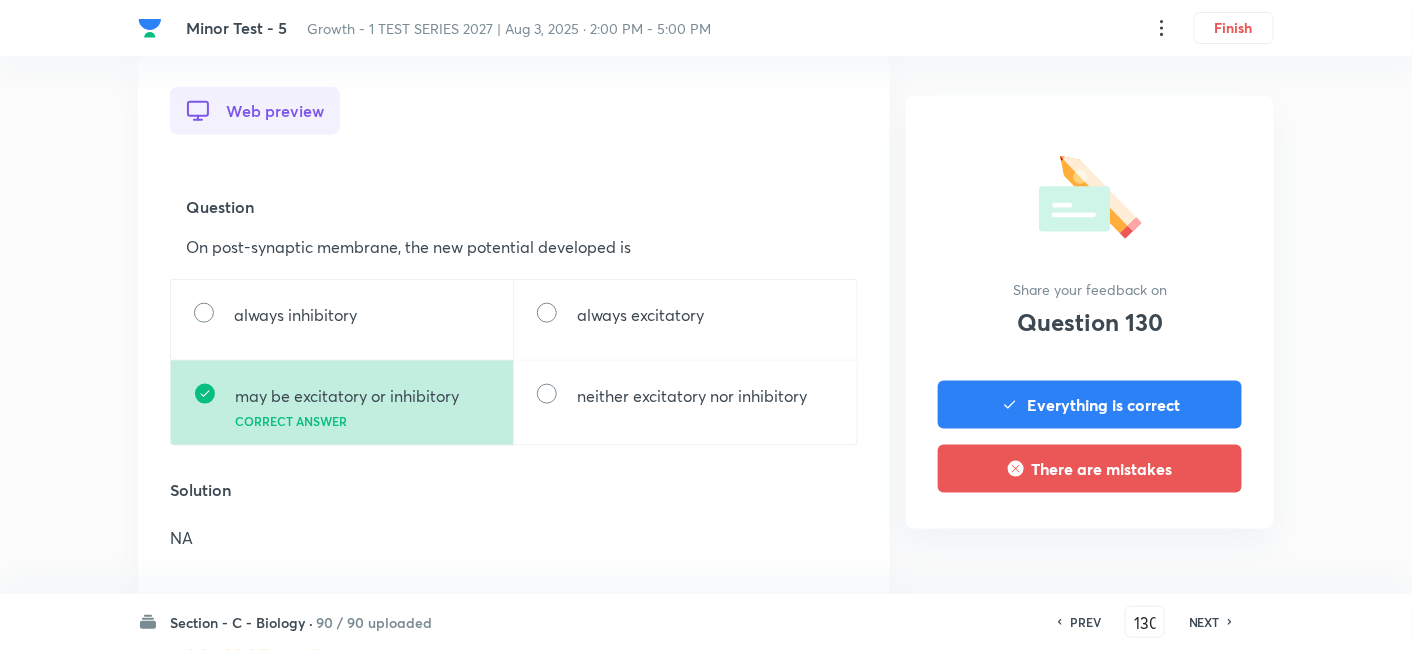 drag, startPoint x: 1244, startPoint y: 615, endPoint x: 1257, endPoint y: 609, distance: 14.3178215 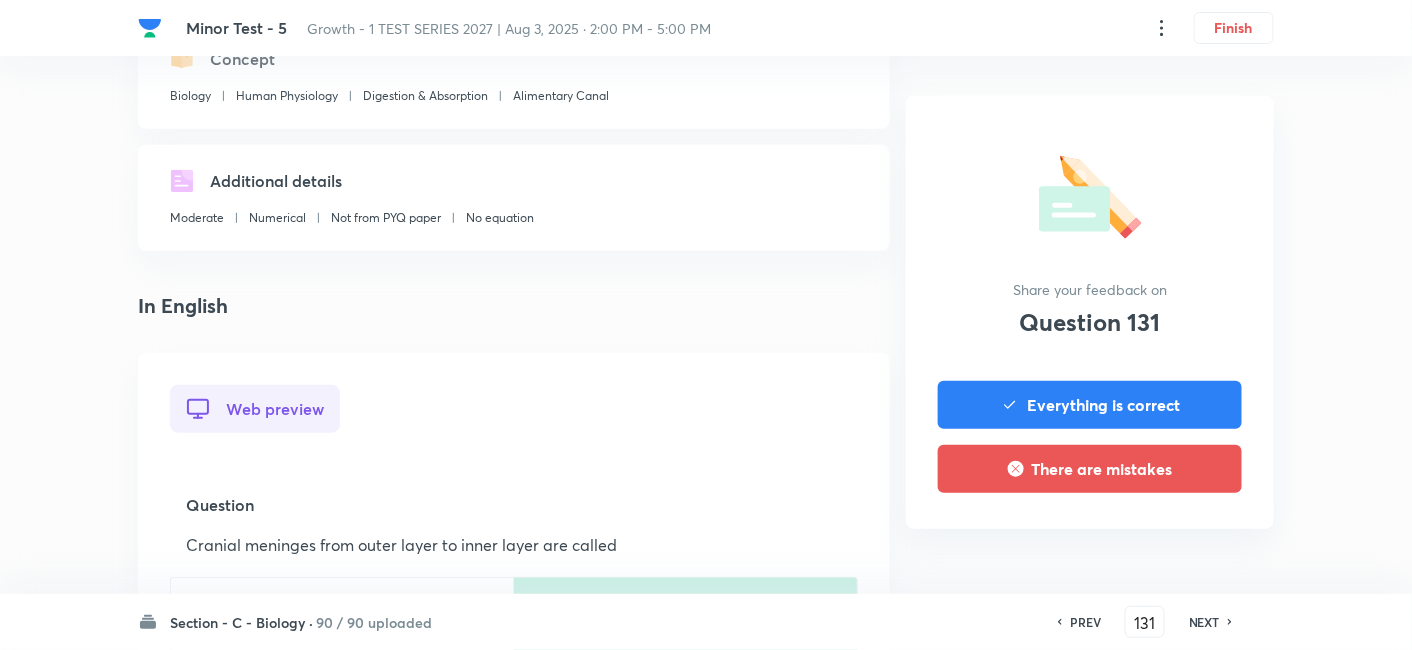 scroll, scrollTop: 555, scrollLeft: 0, axis: vertical 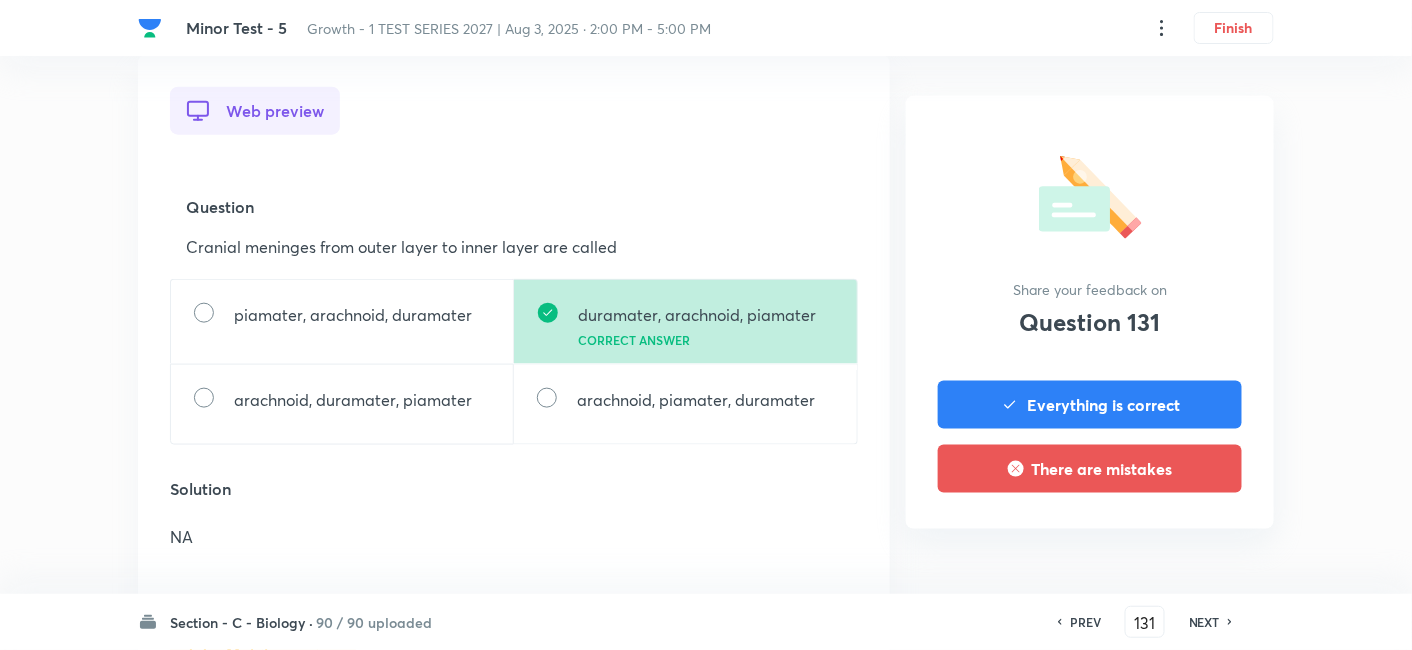 click on "NEXT" at bounding box center (1204, 622) 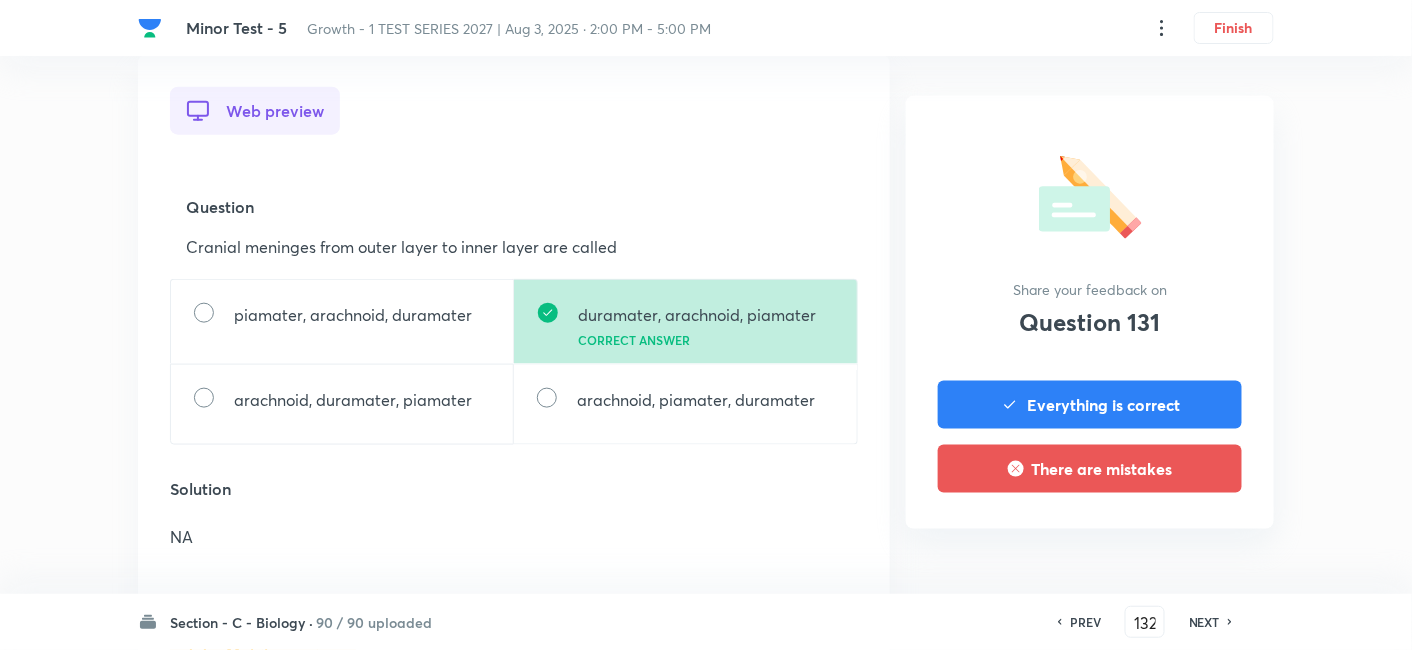 scroll, scrollTop: 0, scrollLeft: 0, axis: both 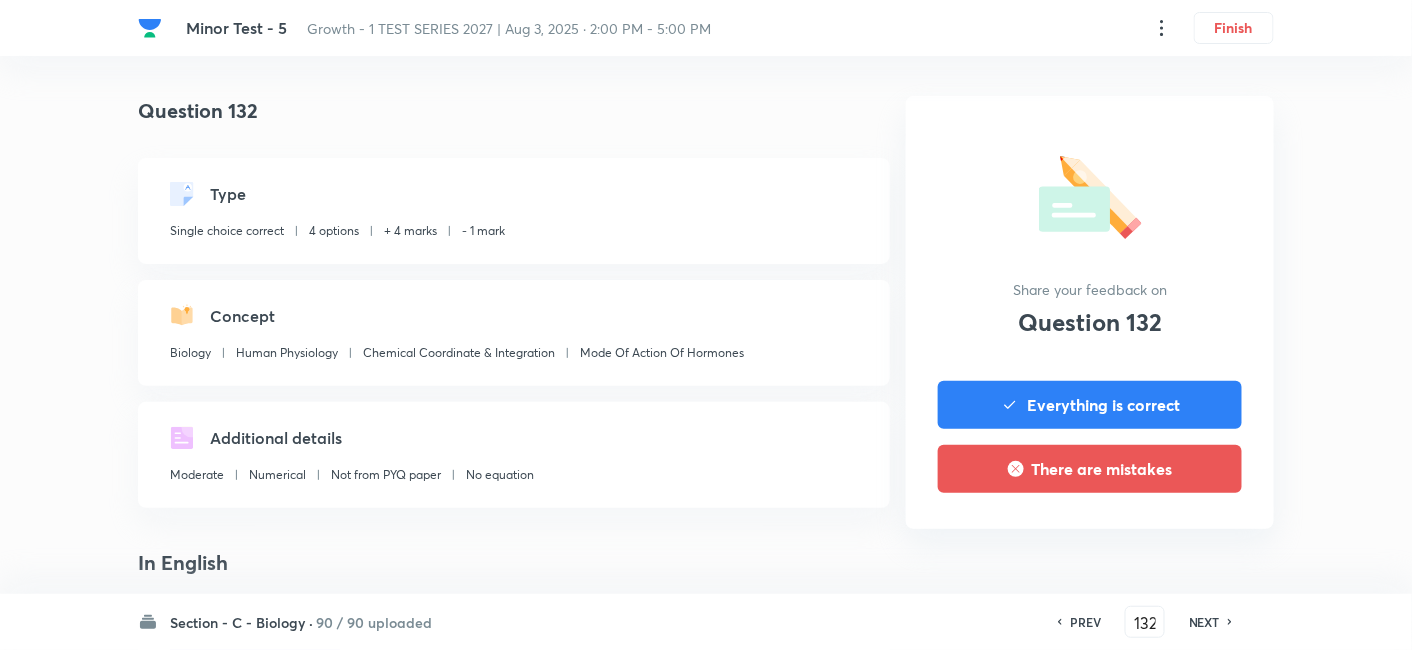 click on "PREV" at bounding box center [1085, 622] 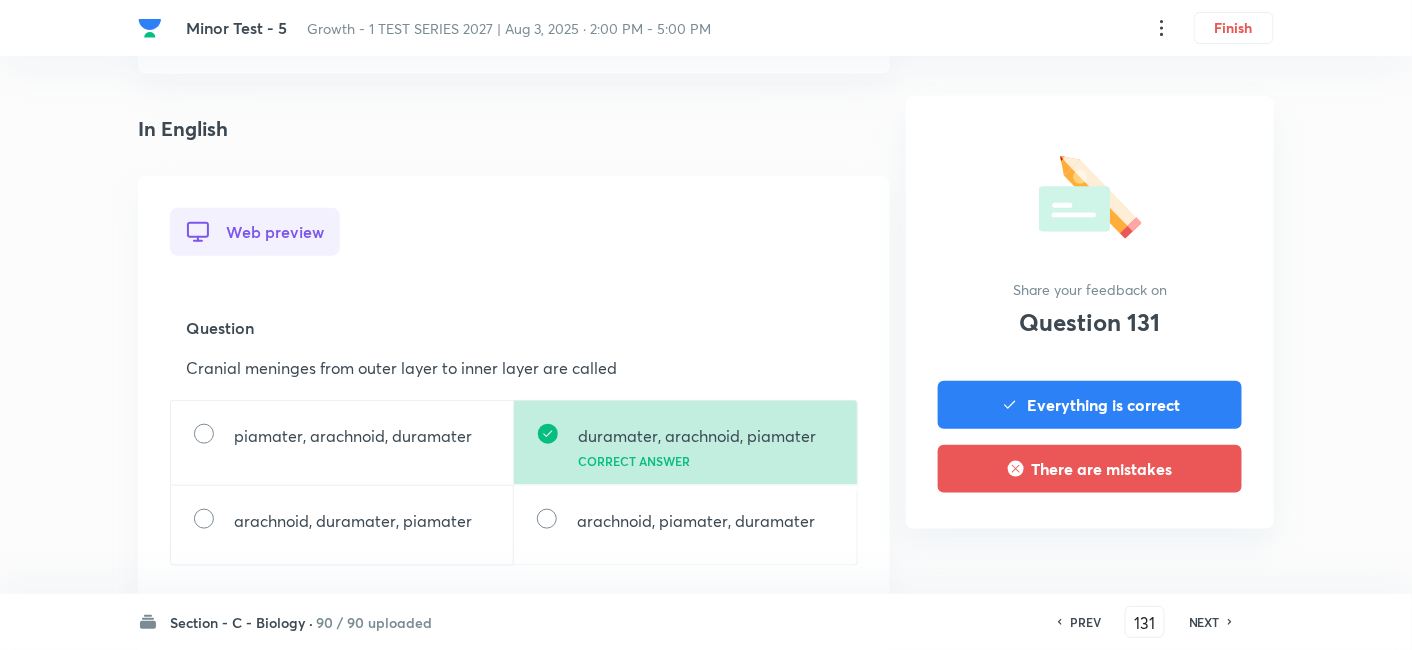 scroll, scrollTop: 444, scrollLeft: 0, axis: vertical 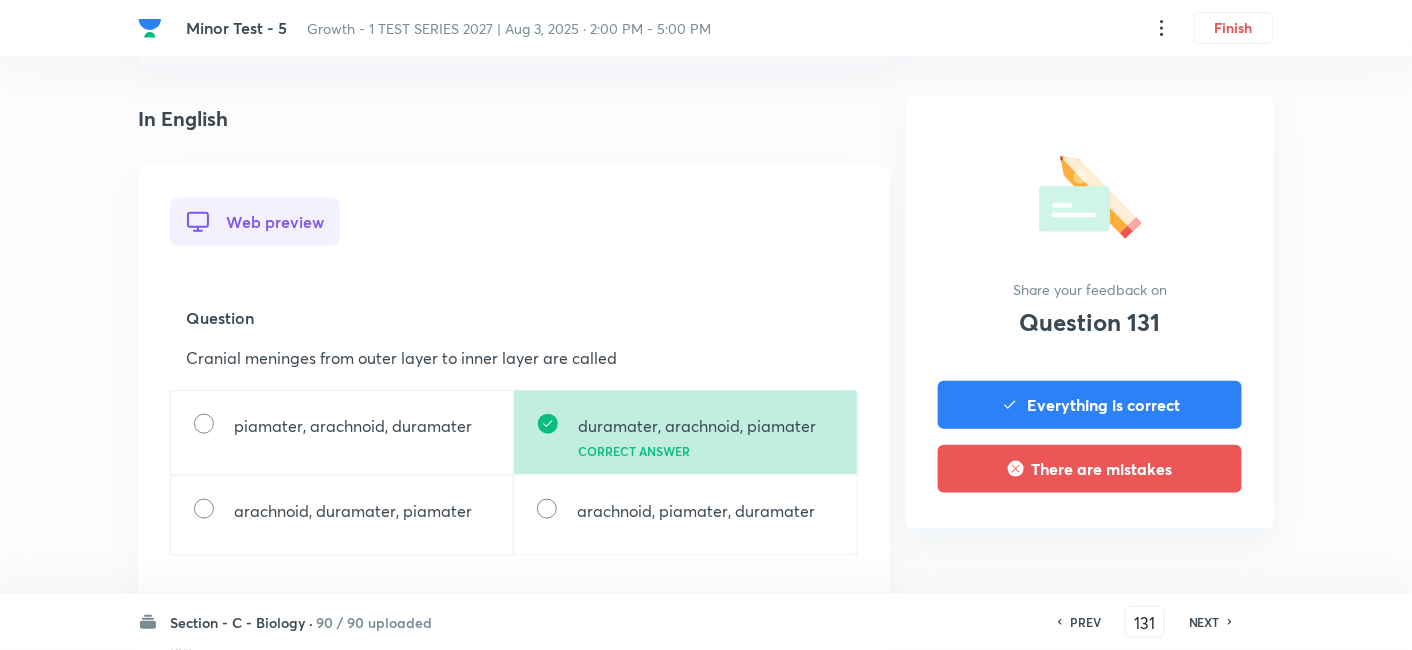 click on "NEXT" at bounding box center [1204, 622] 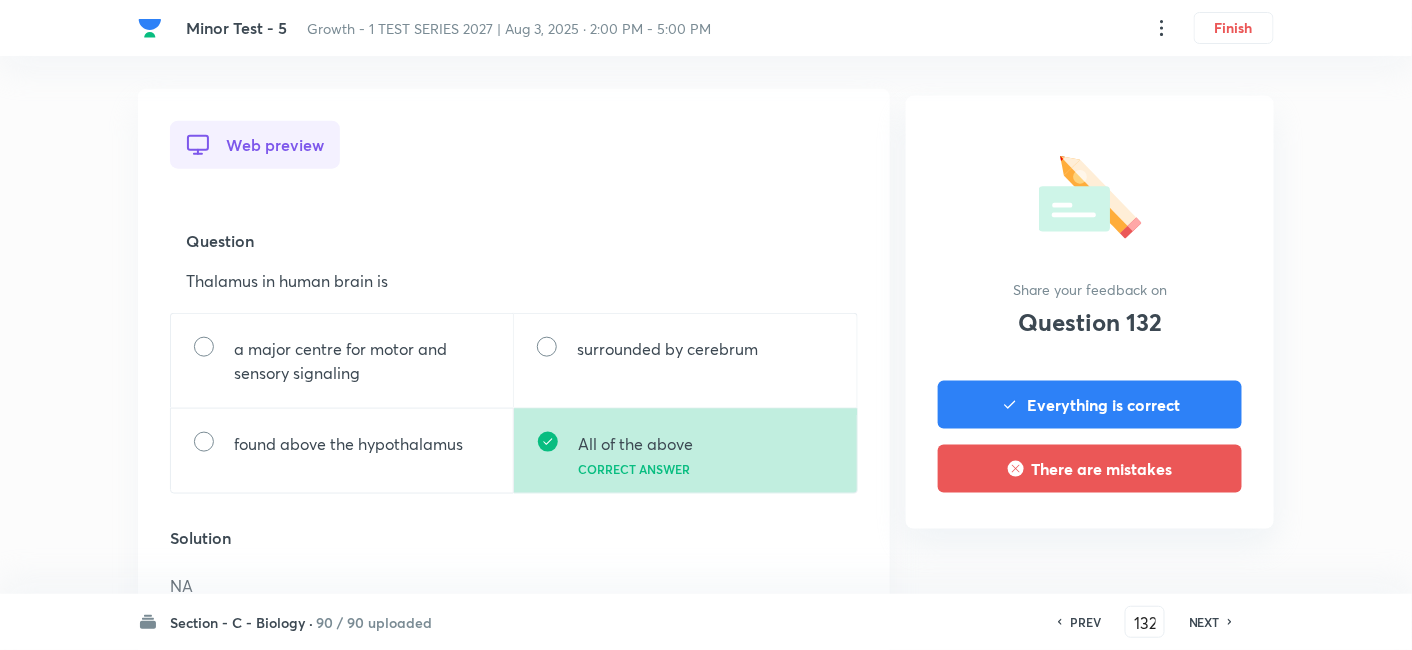 scroll, scrollTop: 555, scrollLeft: 0, axis: vertical 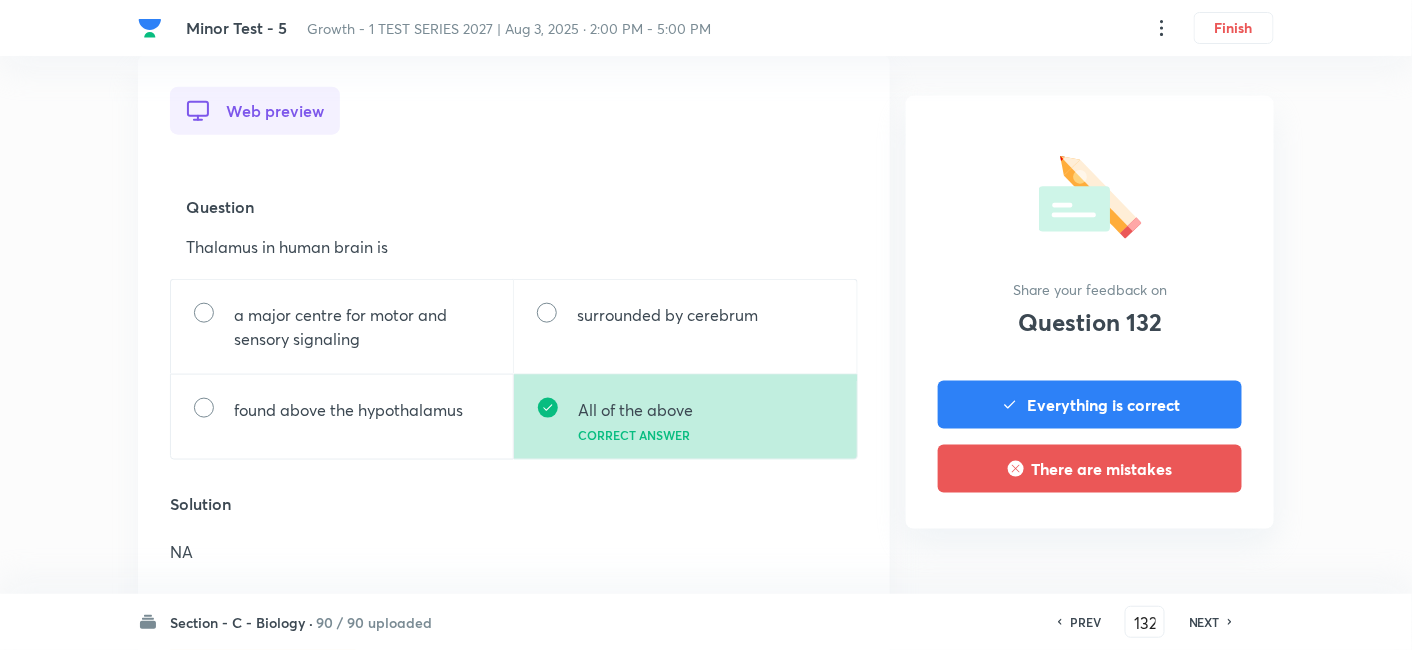click on "NEXT" at bounding box center [1204, 622] 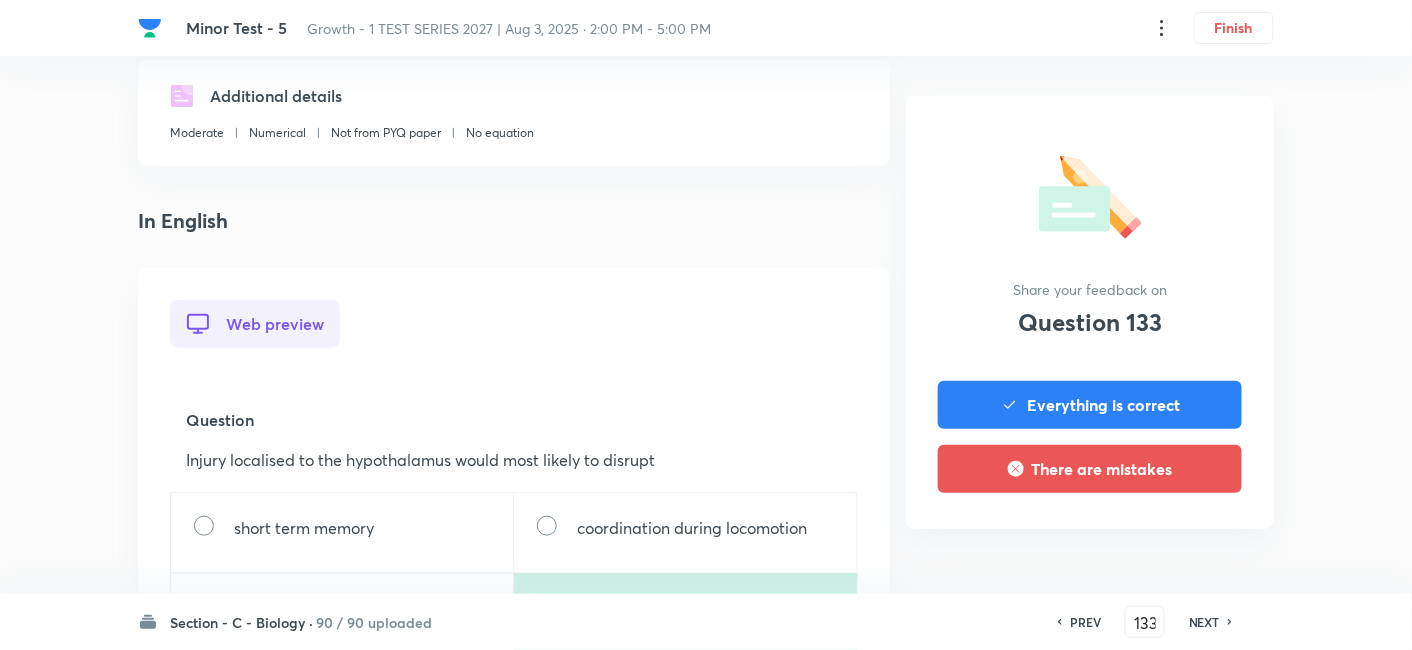 scroll, scrollTop: 444, scrollLeft: 0, axis: vertical 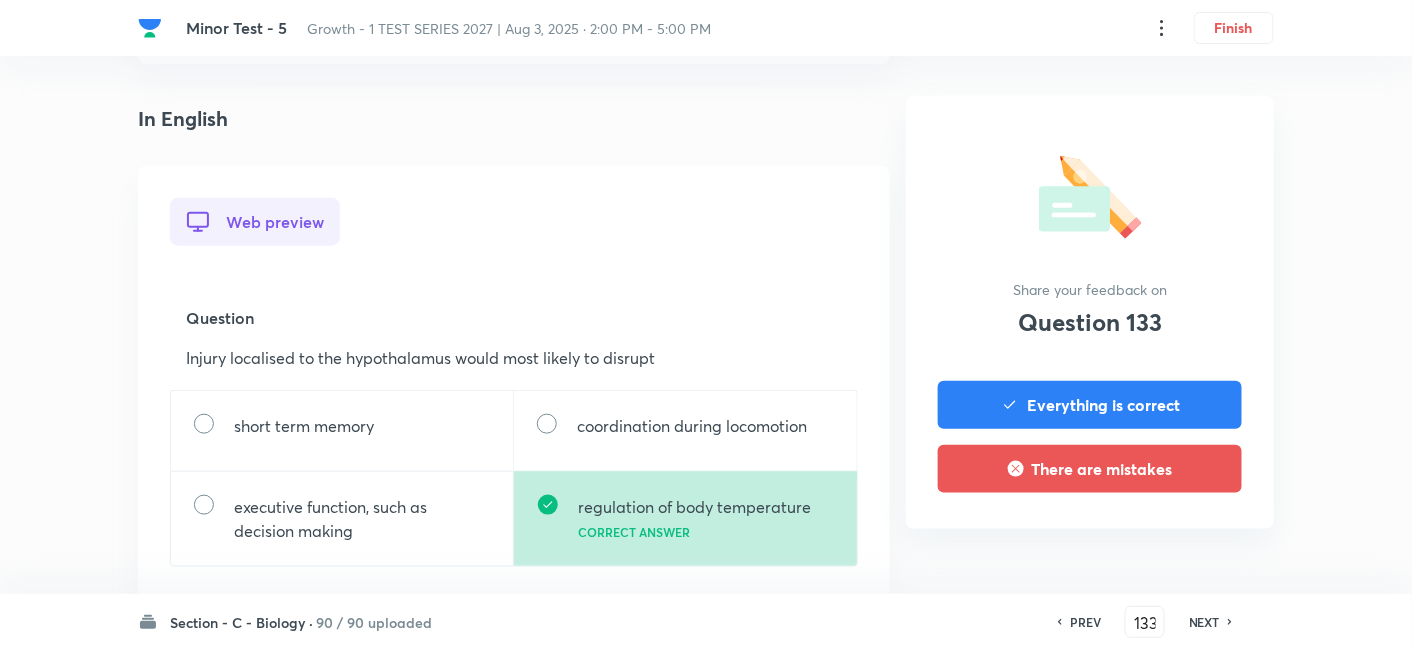 click on "NEXT" at bounding box center [1204, 622] 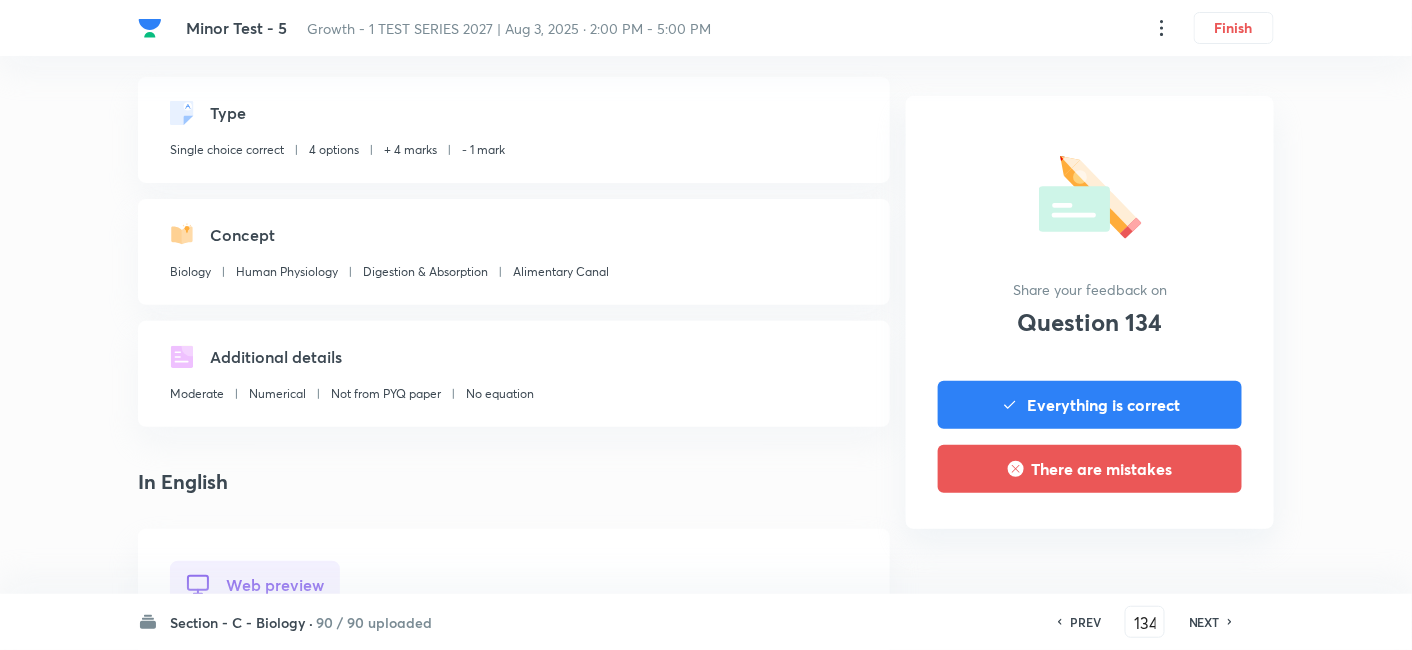 scroll, scrollTop: 444, scrollLeft: 0, axis: vertical 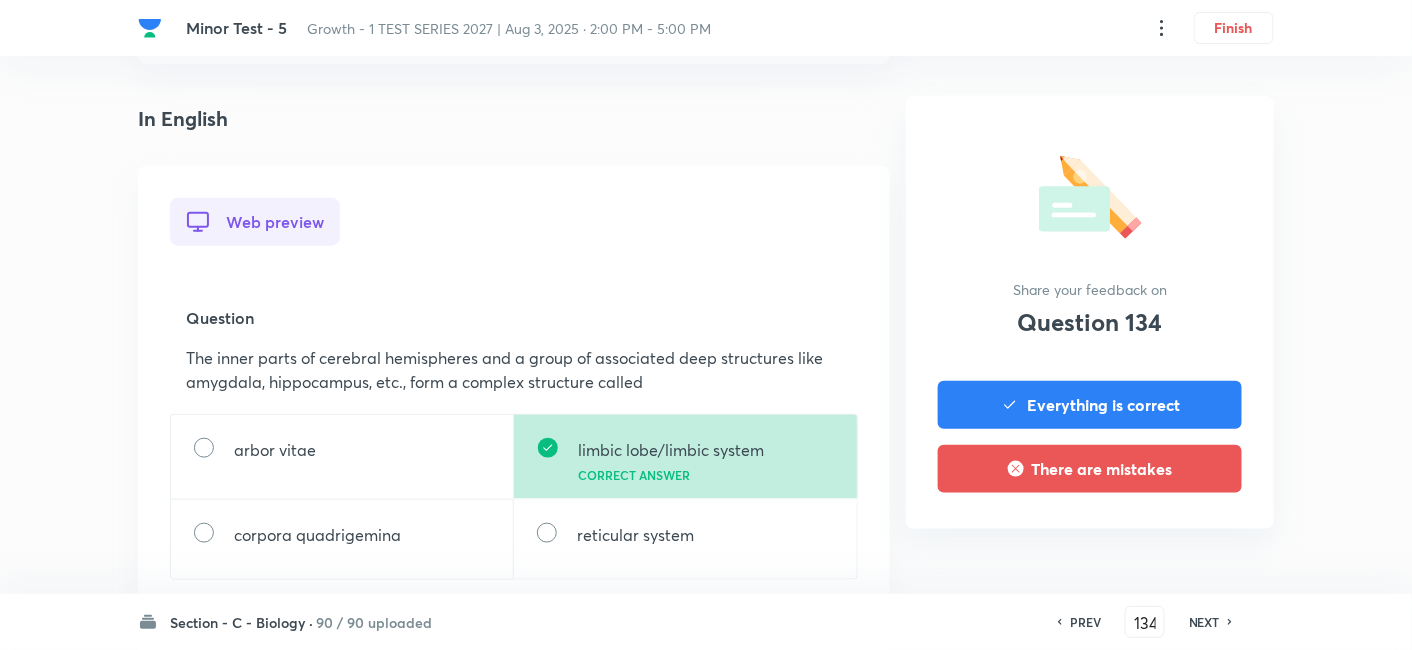 click on "NEXT" at bounding box center [1204, 622] 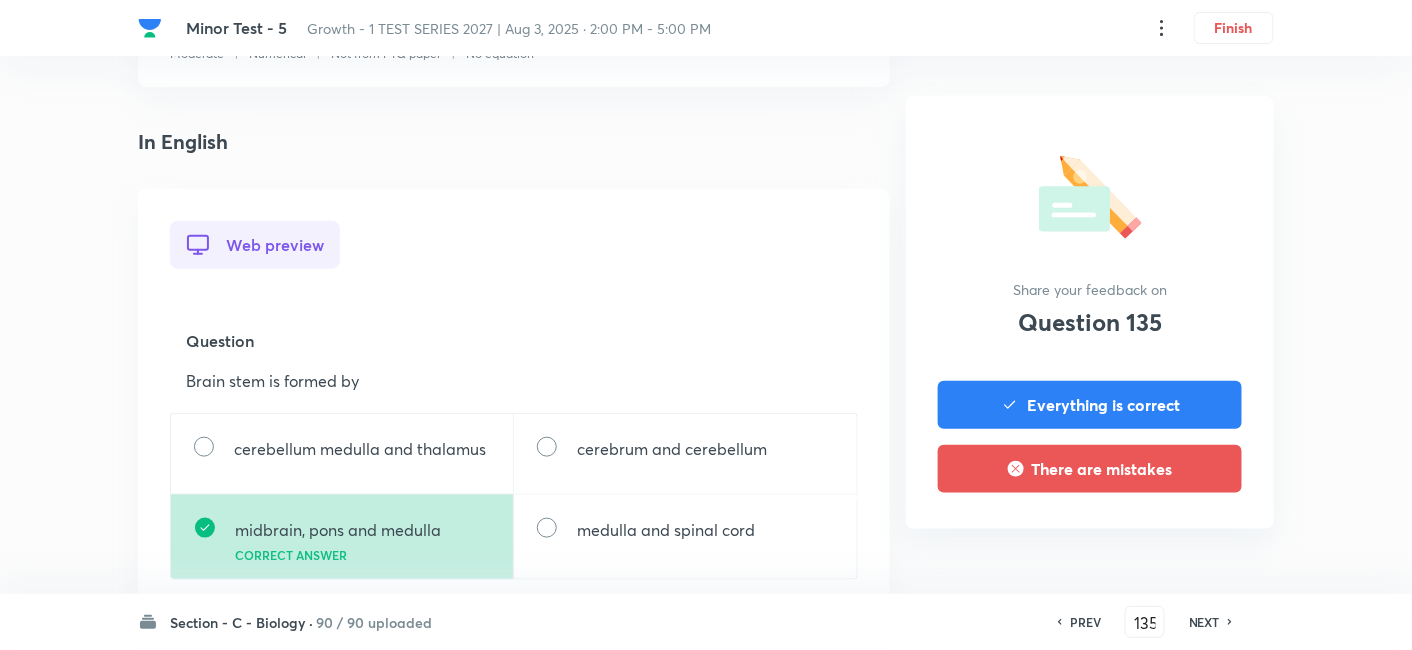scroll, scrollTop: 444, scrollLeft: 0, axis: vertical 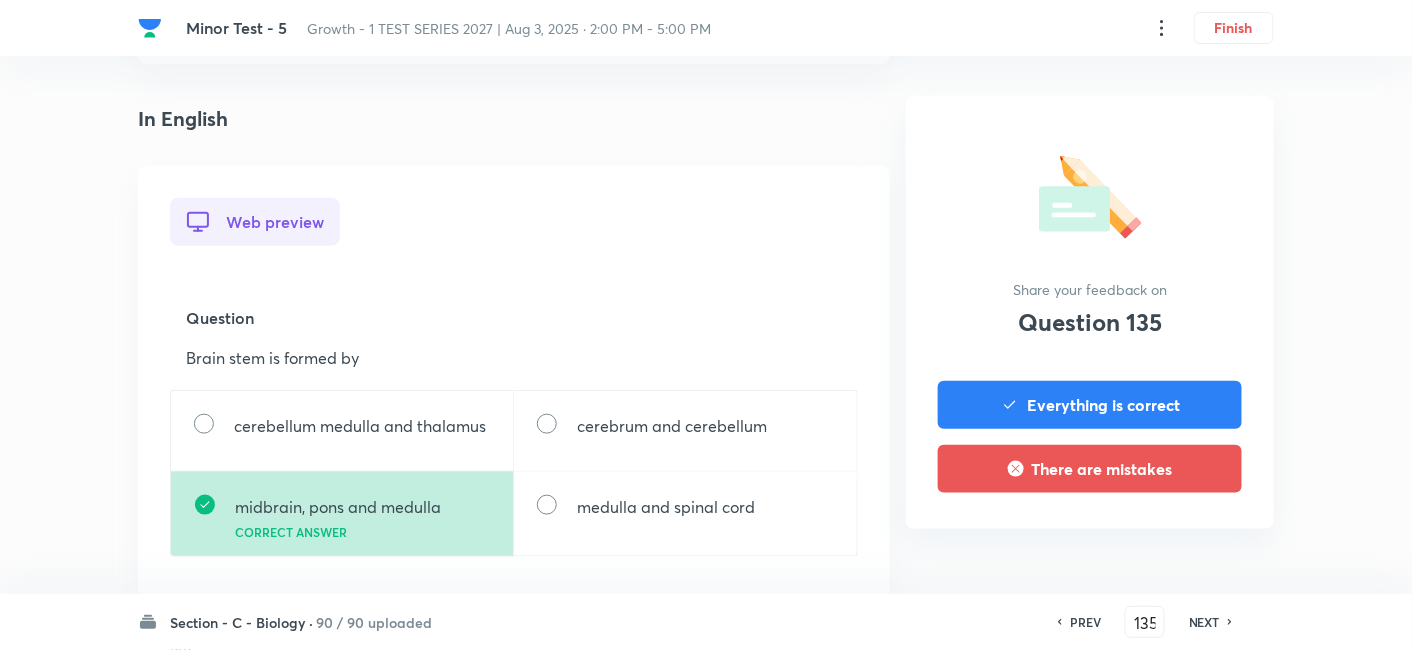 click on "NEXT" at bounding box center (1204, 622) 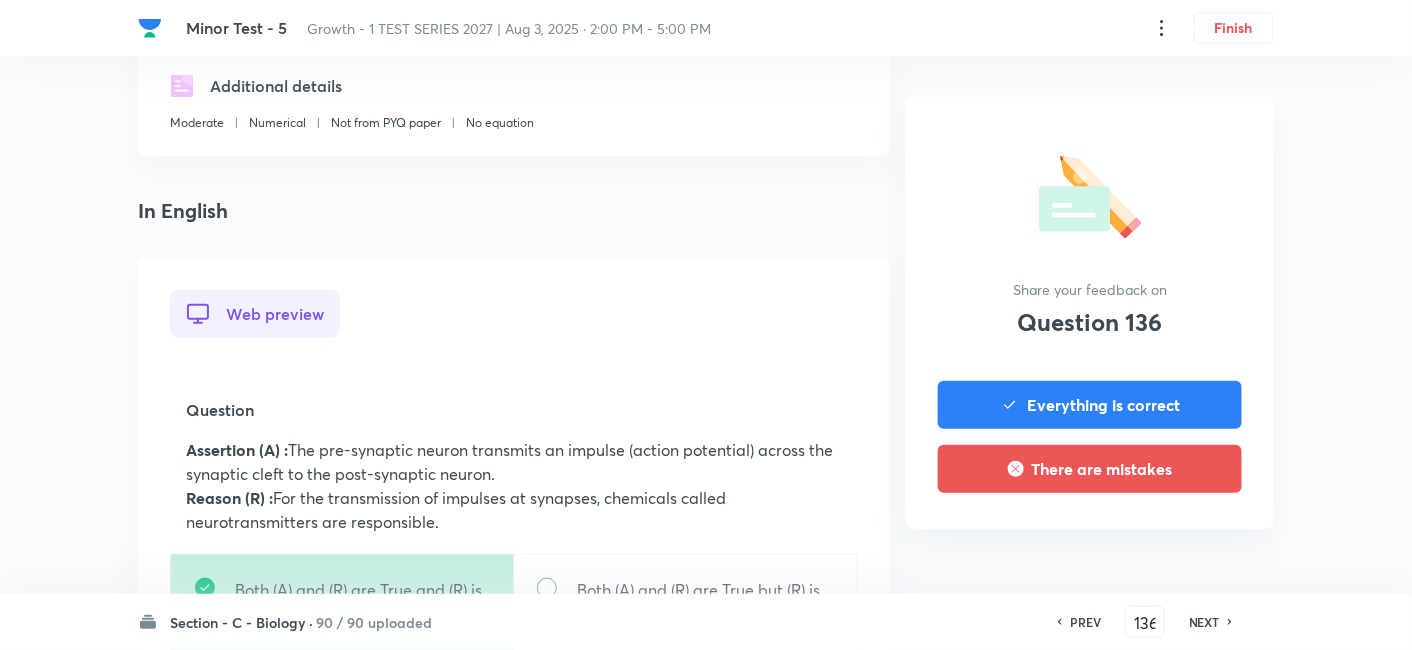 scroll, scrollTop: 555, scrollLeft: 0, axis: vertical 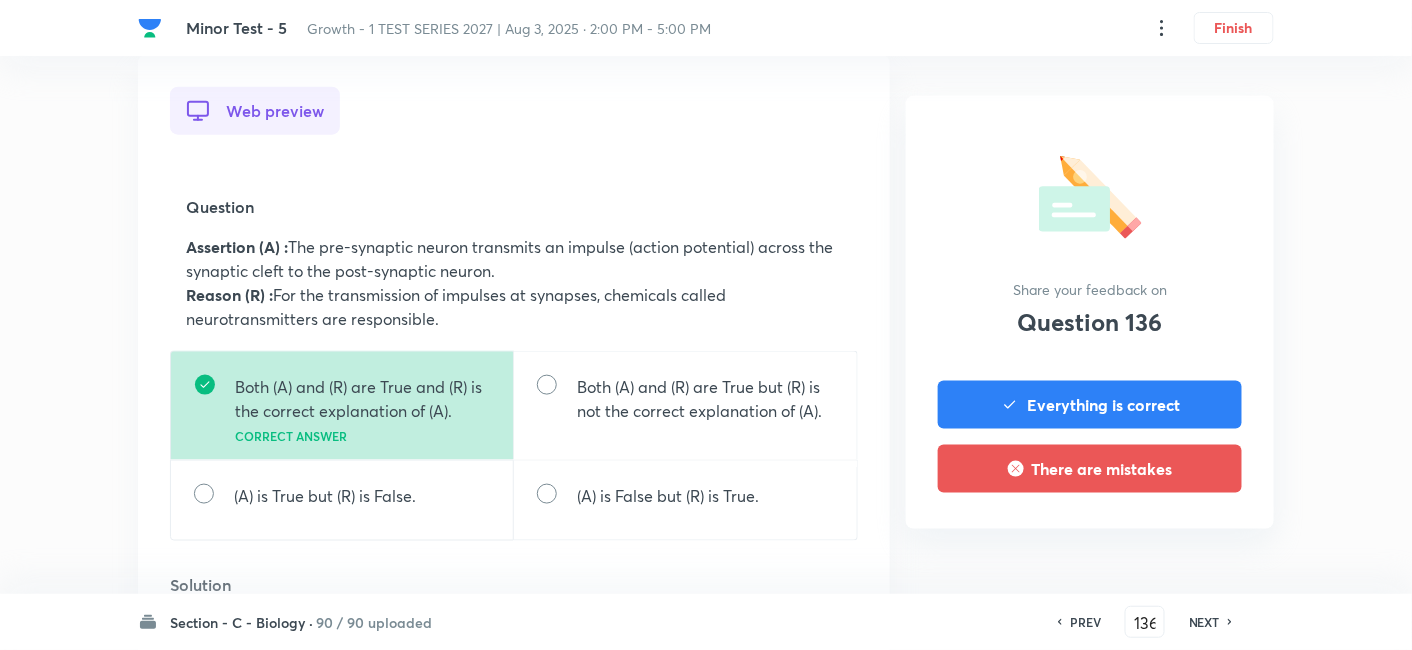 click on "NEXT" at bounding box center (1204, 622) 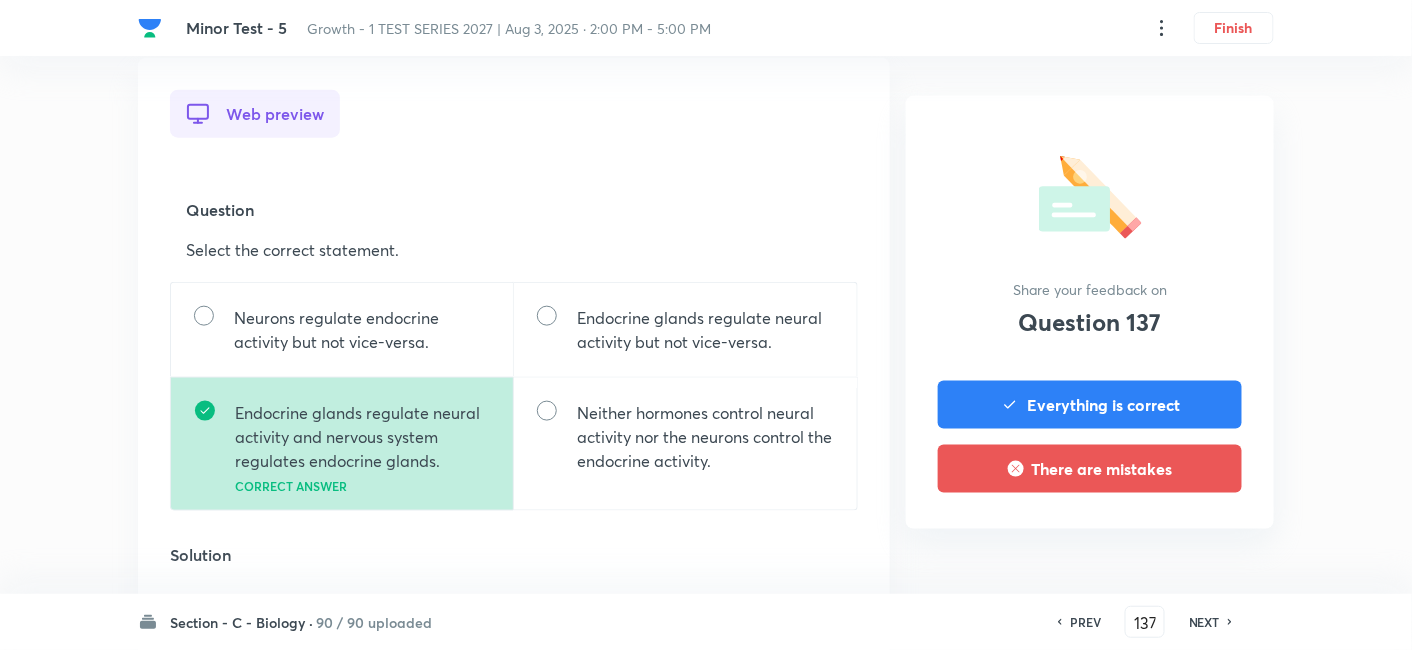 scroll, scrollTop: 555, scrollLeft: 0, axis: vertical 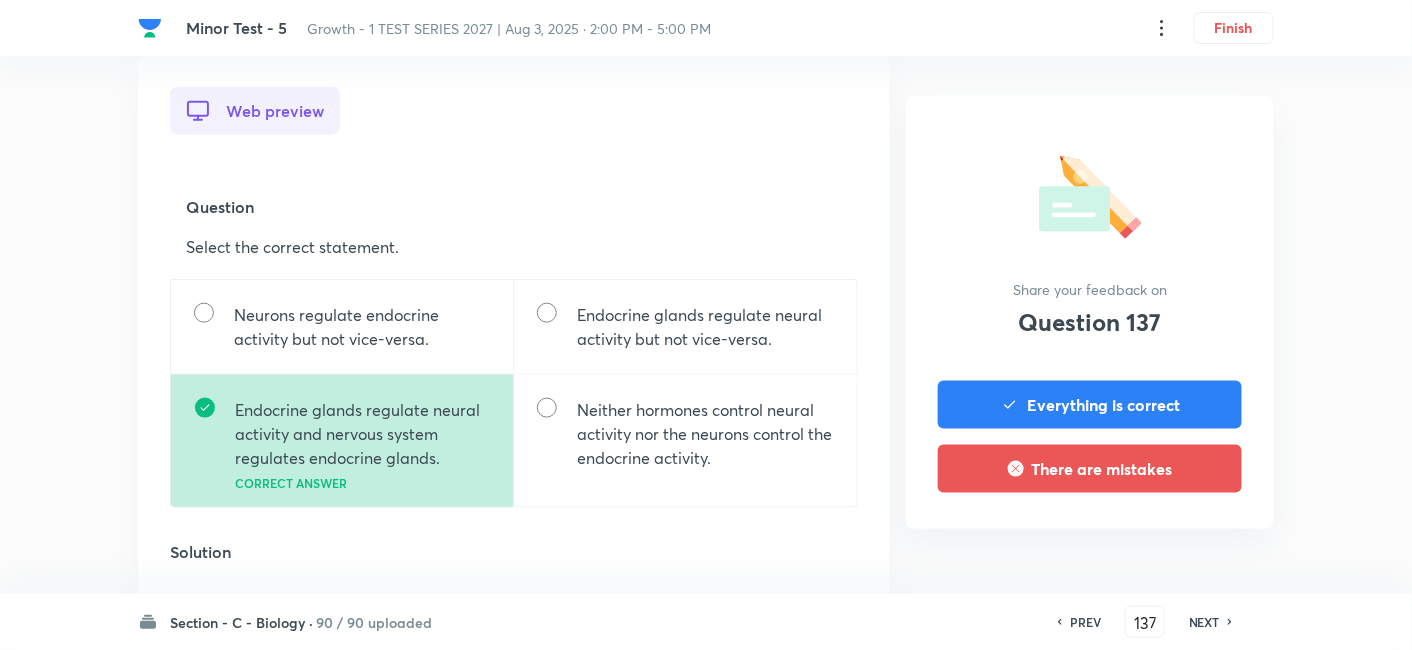 click on "NEXT" at bounding box center (1204, 622) 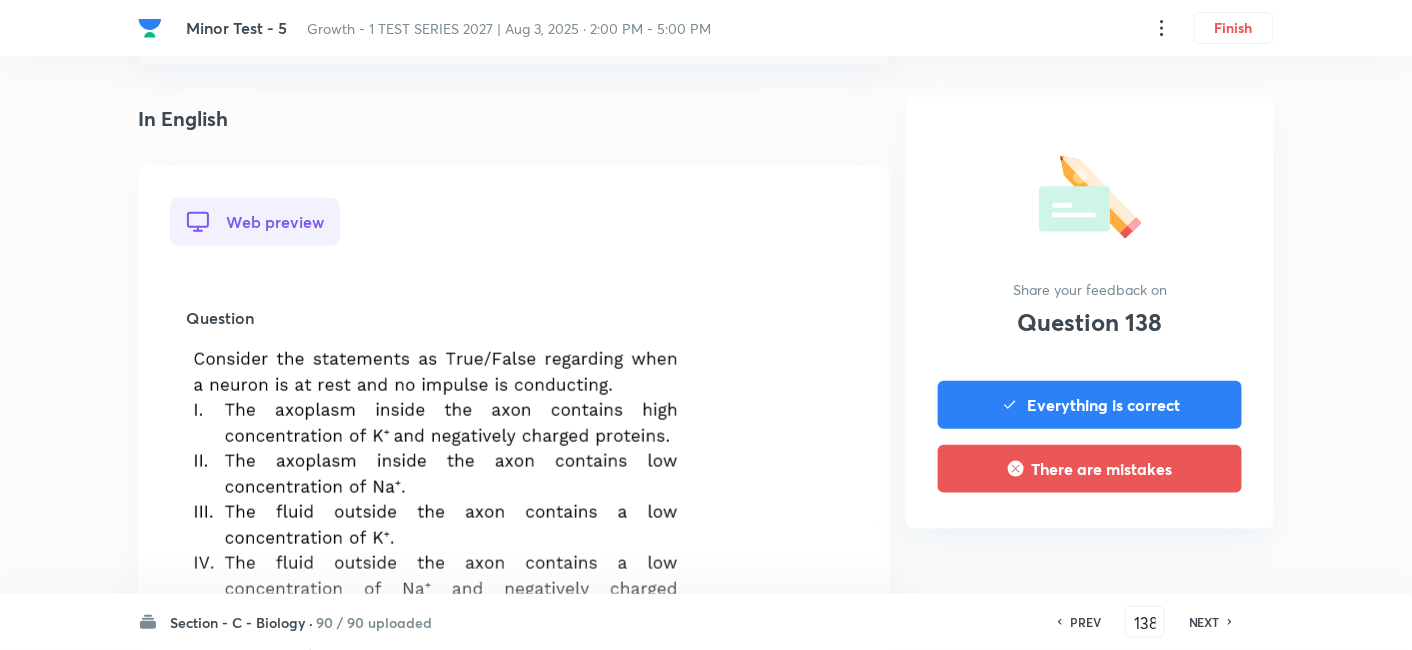 scroll, scrollTop: 777, scrollLeft: 0, axis: vertical 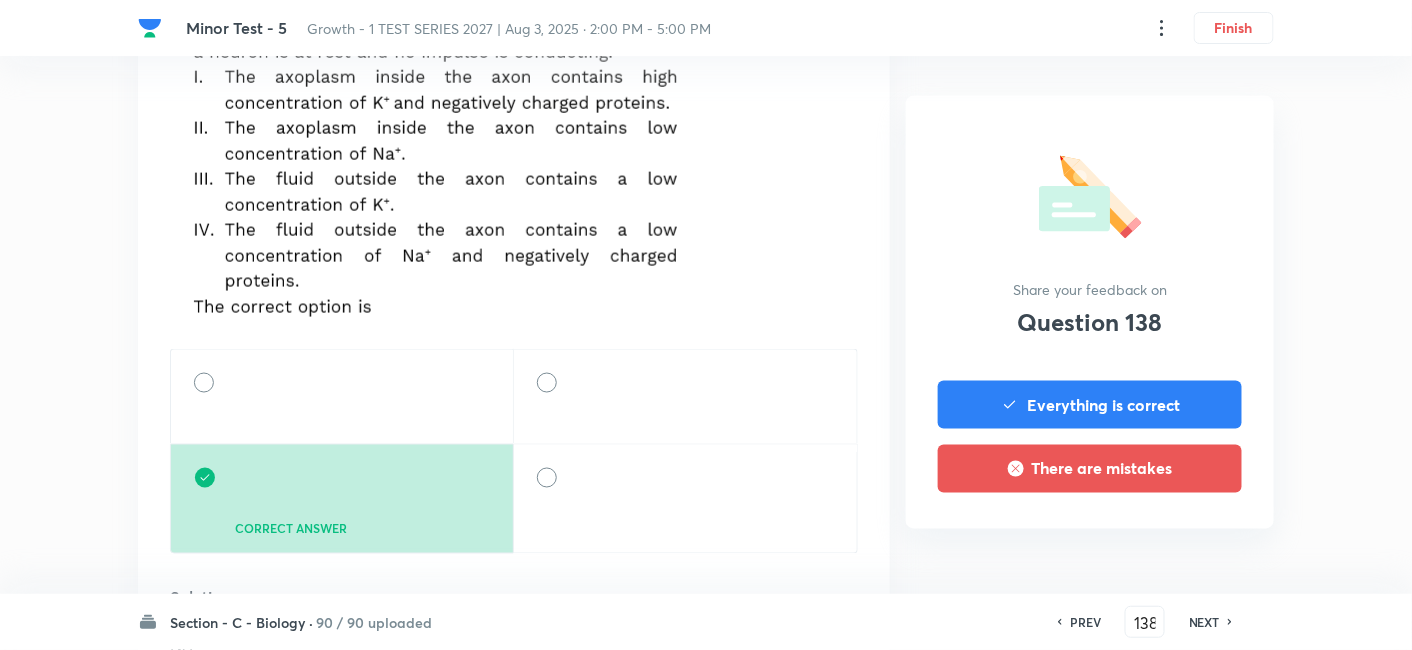 click on "NEXT" at bounding box center (1204, 622) 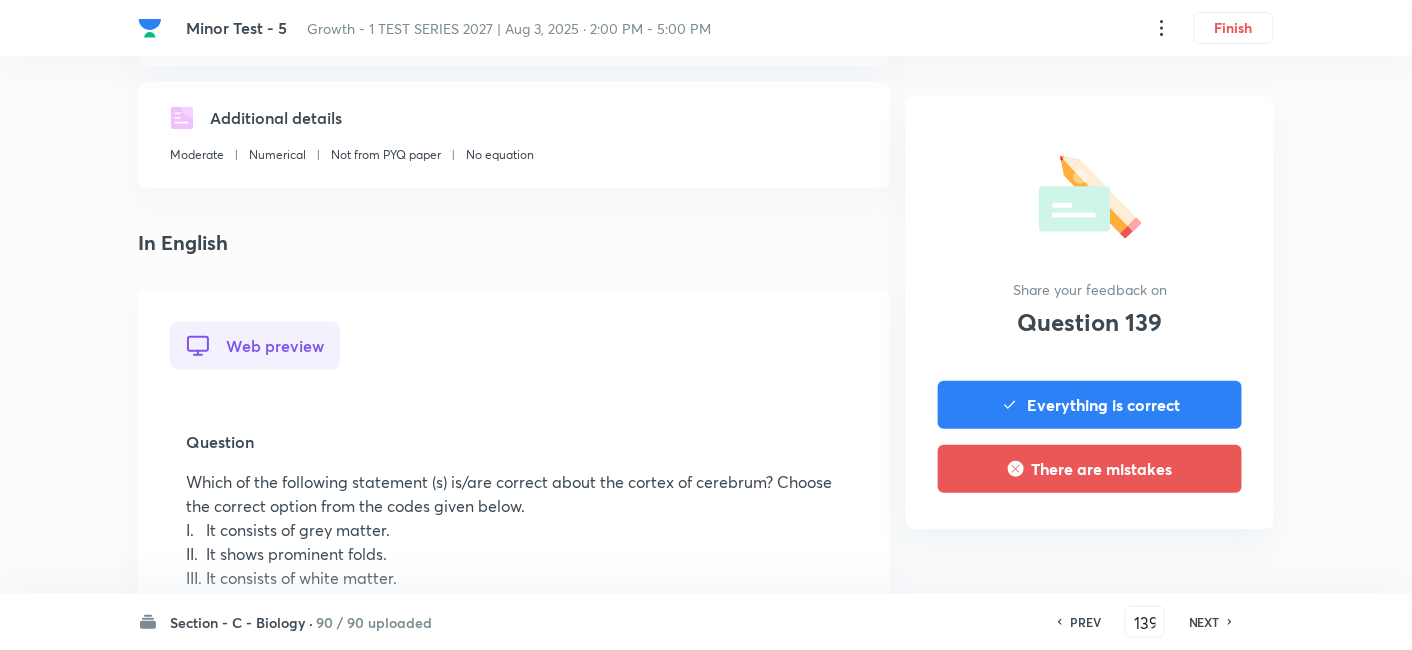 scroll, scrollTop: 555, scrollLeft: 0, axis: vertical 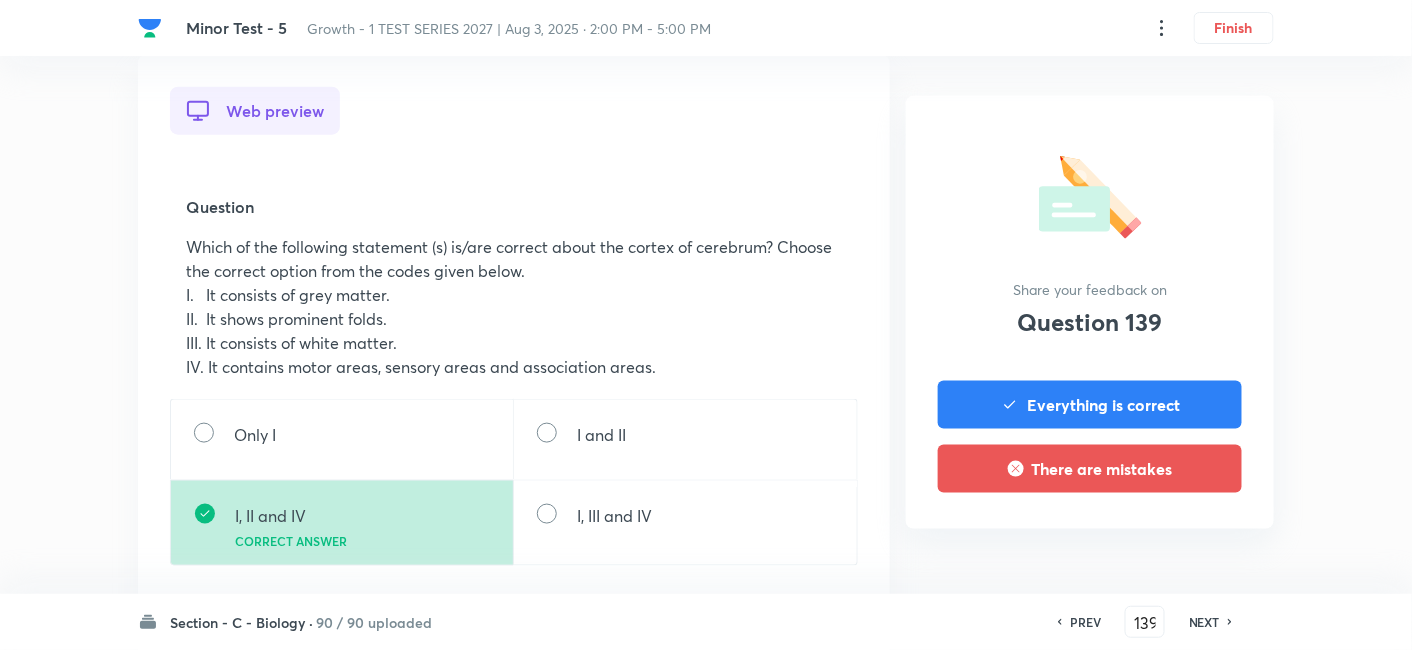 click on "NEXT" at bounding box center [1204, 622] 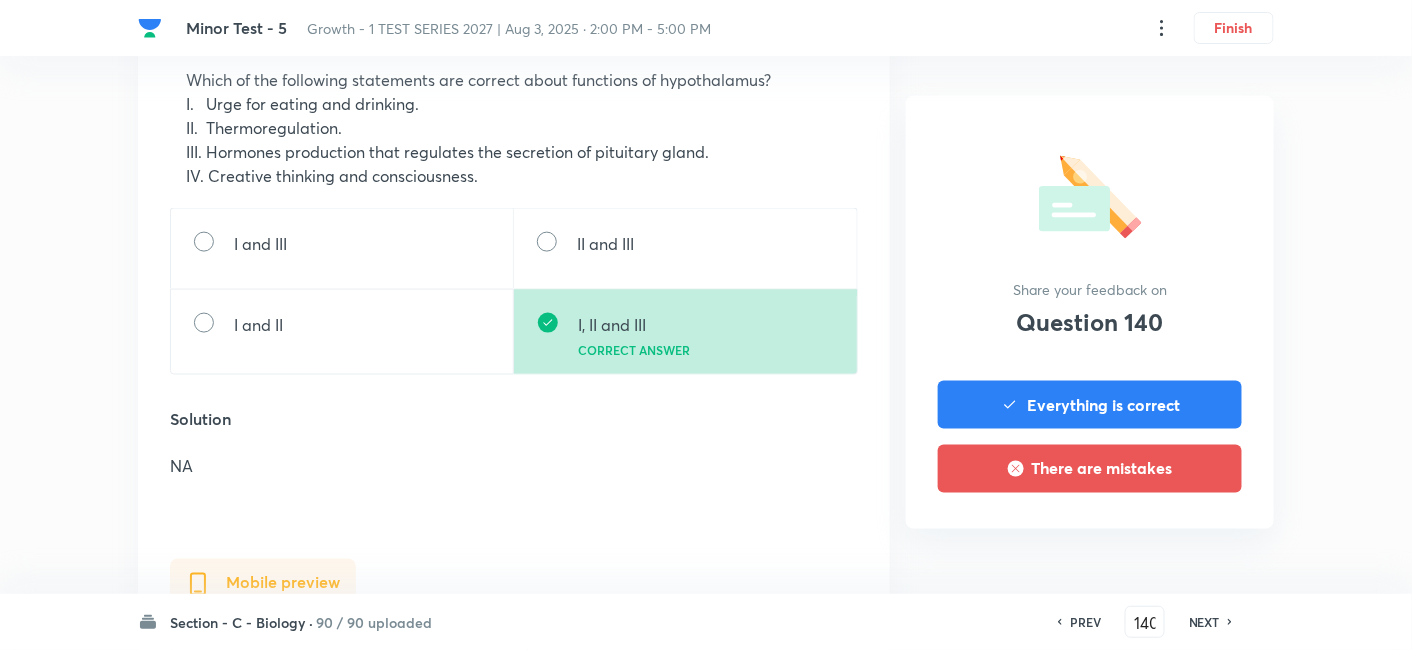 scroll, scrollTop: 777, scrollLeft: 0, axis: vertical 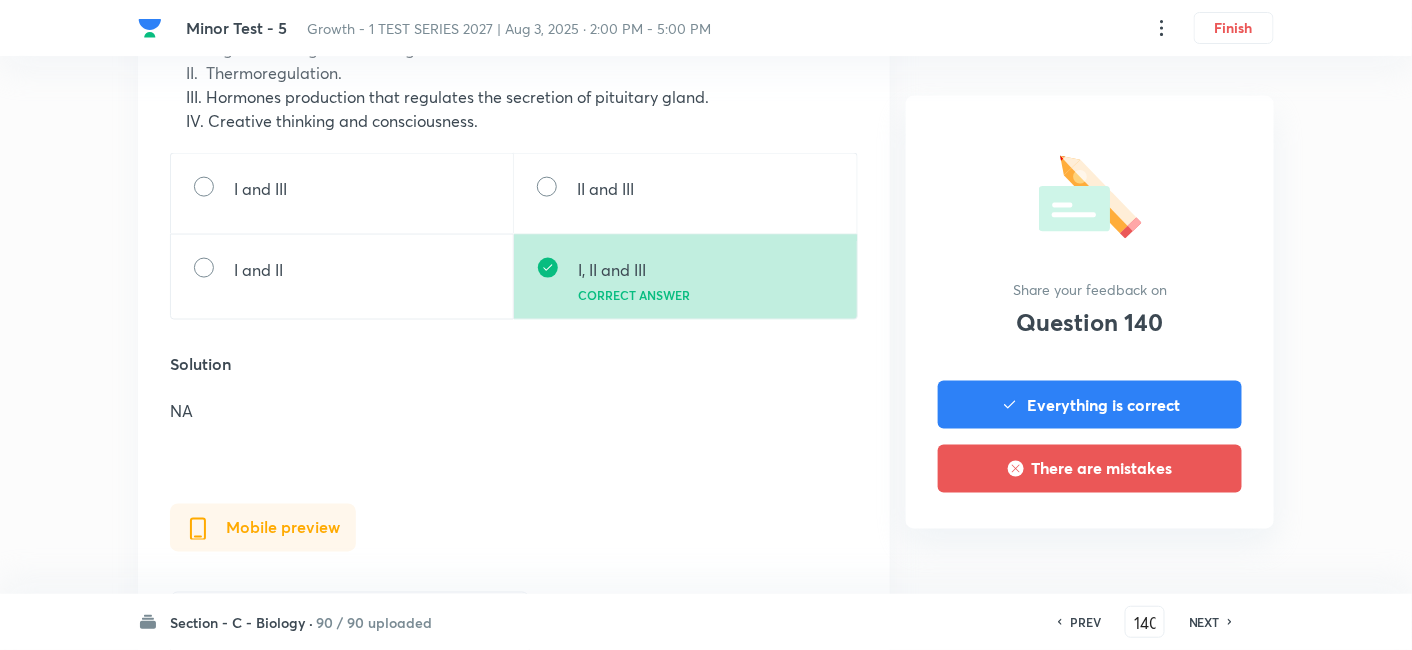 click on "NEXT" at bounding box center [1204, 622] 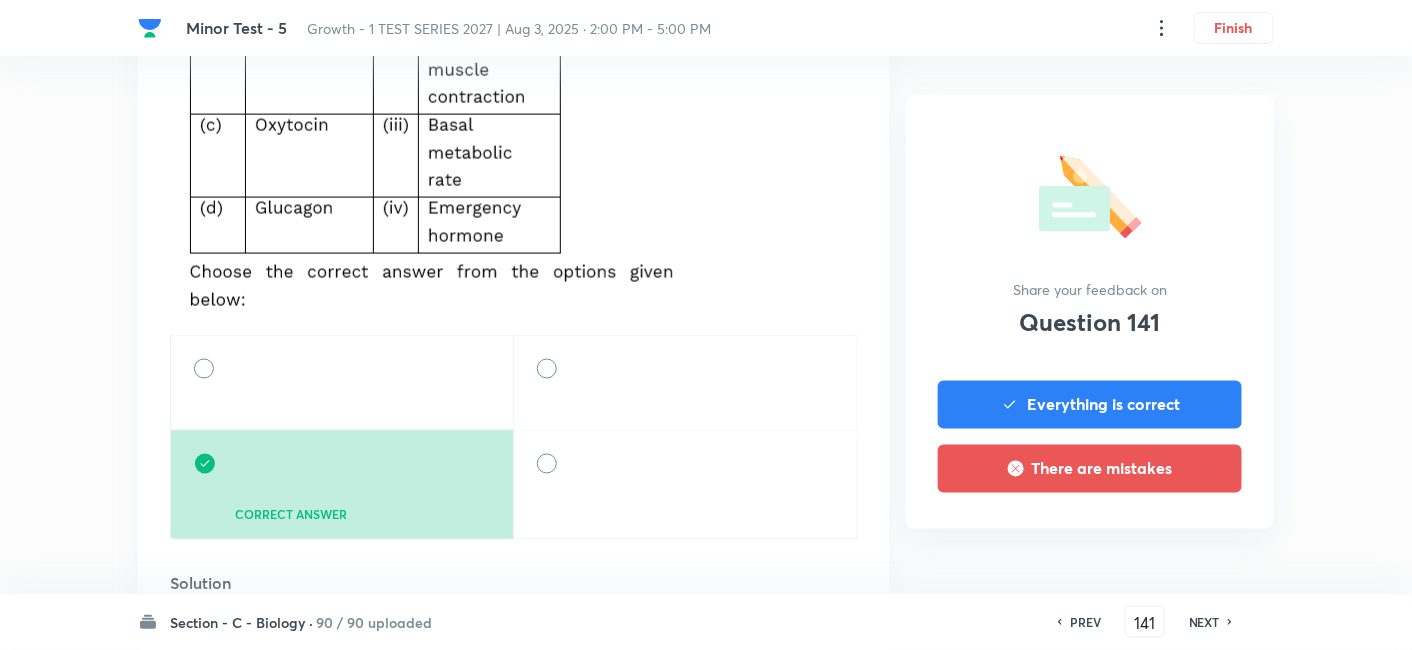 scroll, scrollTop: 888, scrollLeft: 0, axis: vertical 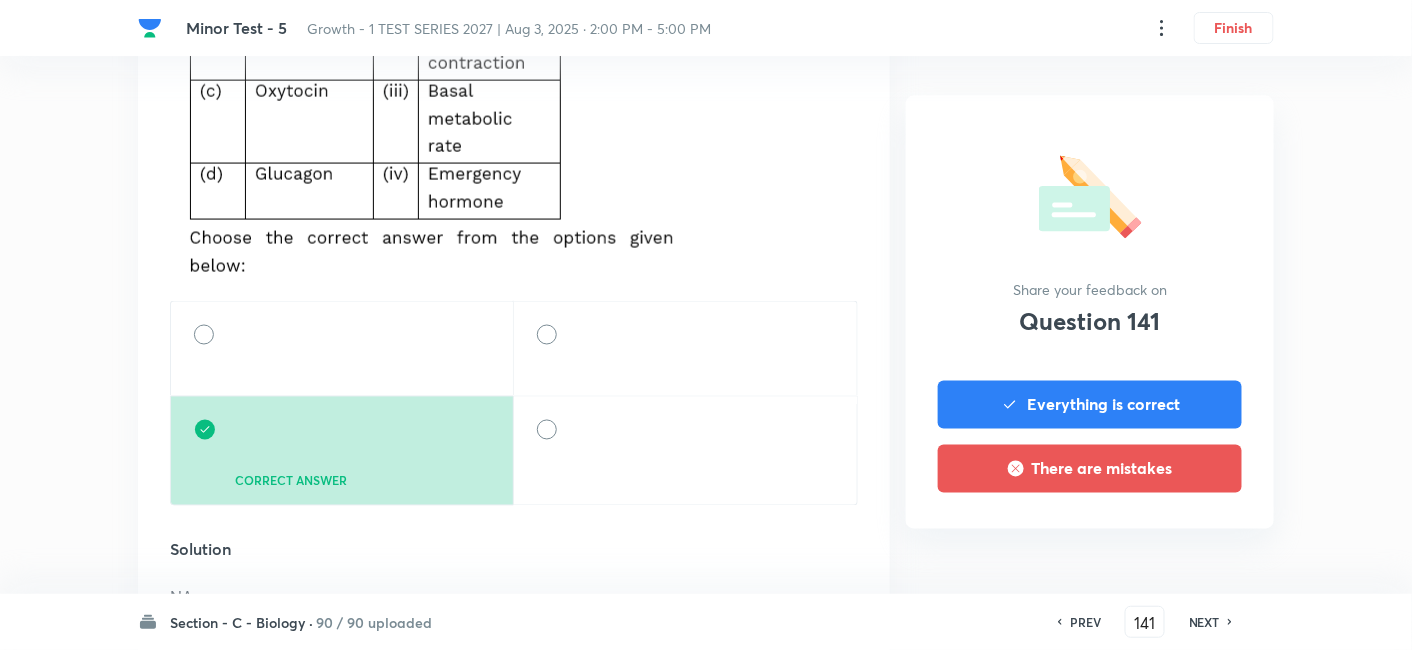 click on "NEXT" at bounding box center [1204, 622] 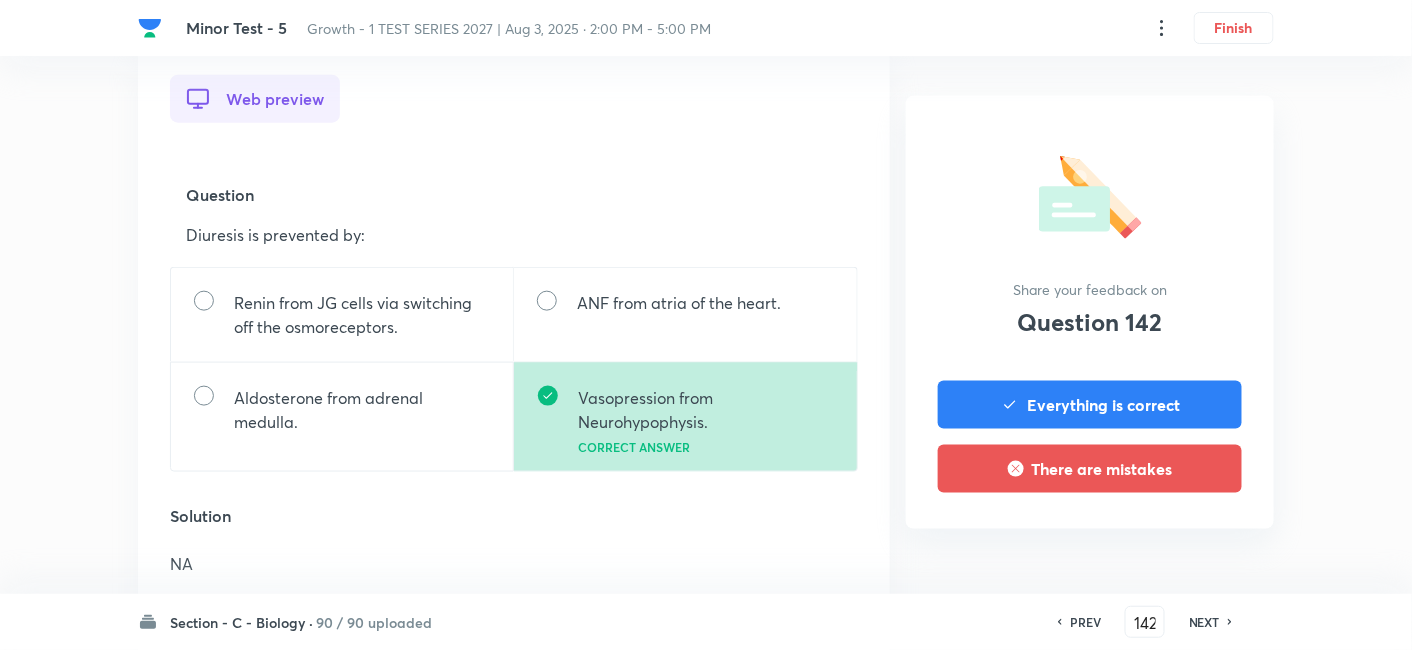 scroll, scrollTop: 666, scrollLeft: 0, axis: vertical 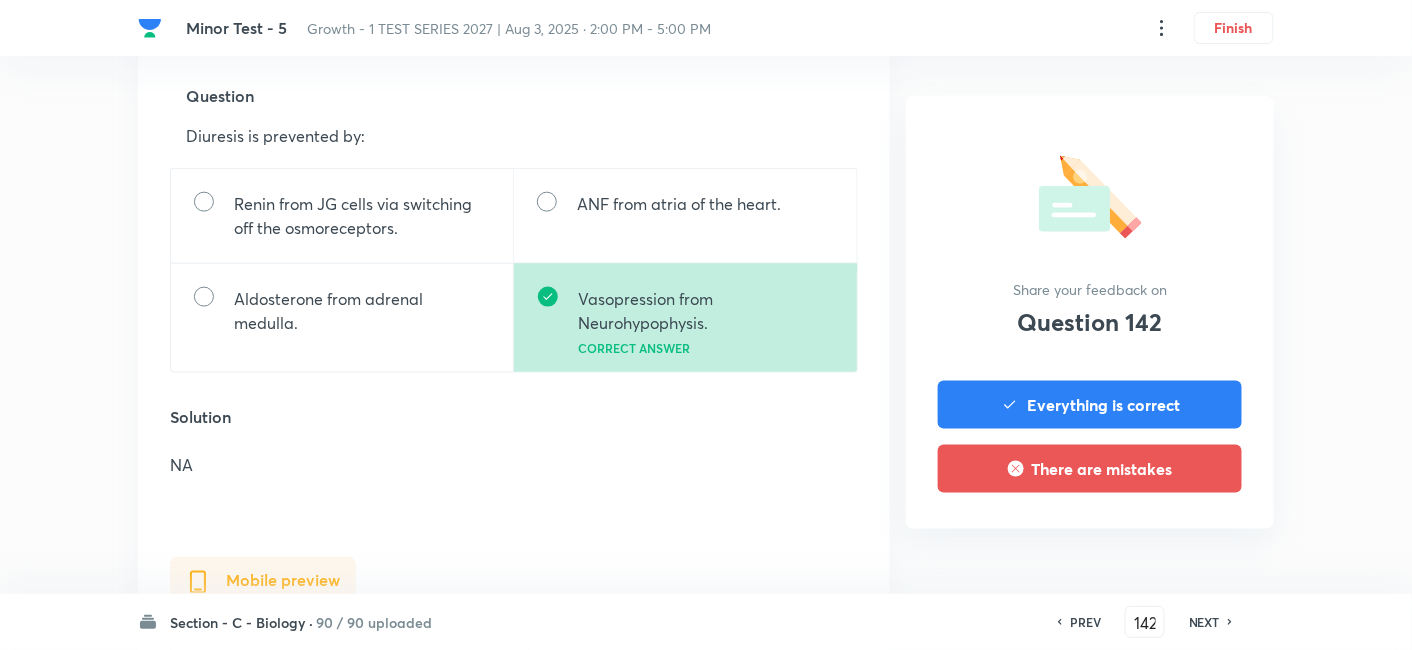 click on "NEXT" at bounding box center (1204, 622) 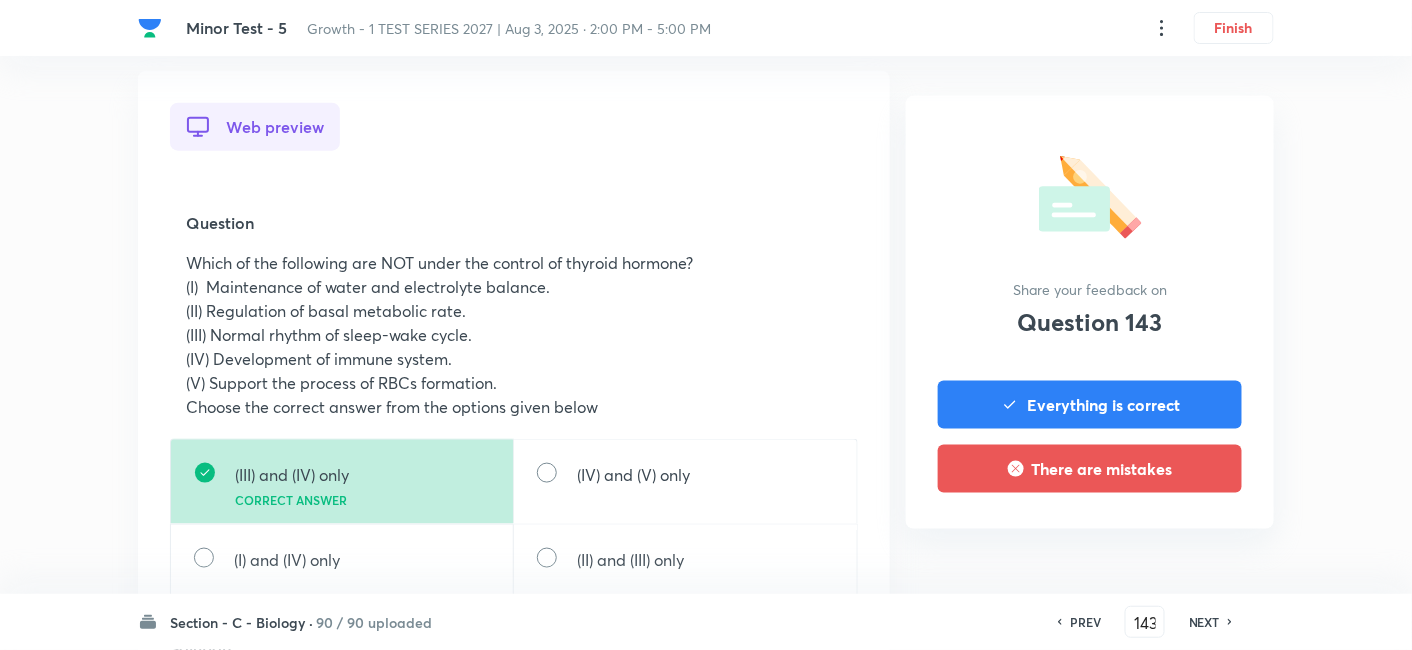 scroll, scrollTop: 555, scrollLeft: 0, axis: vertical 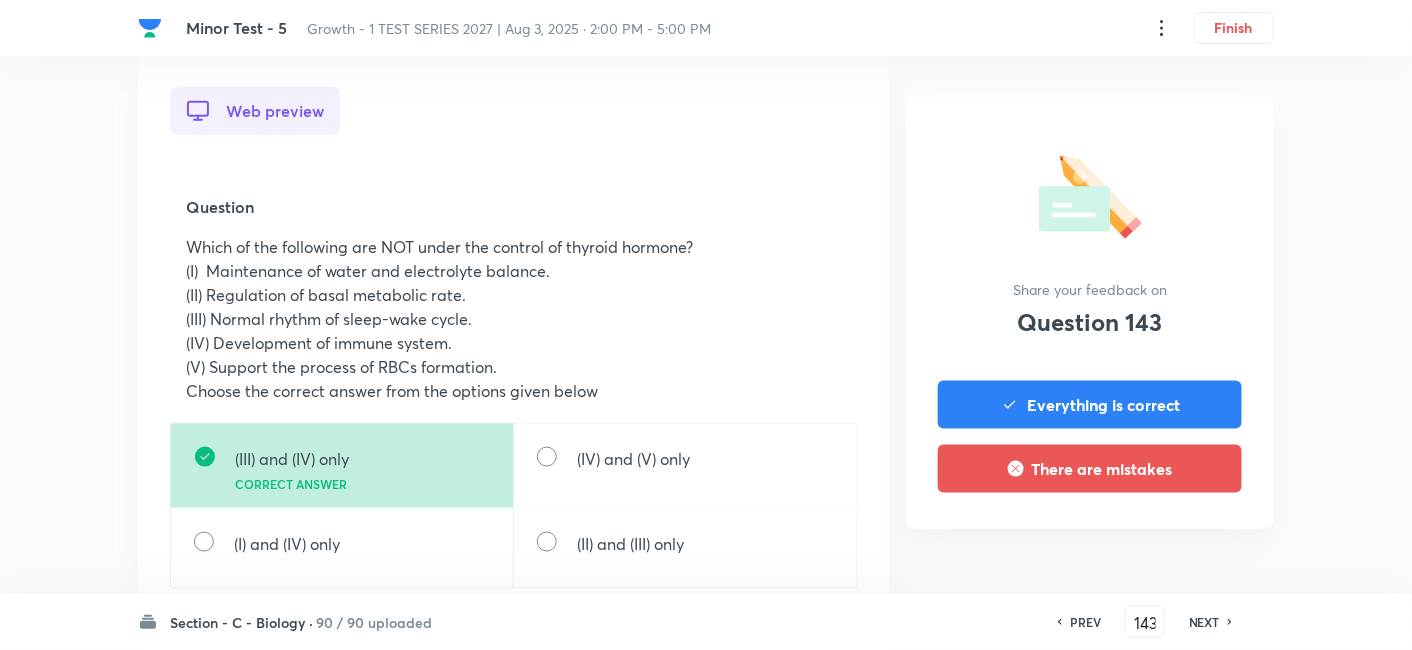 click on "NEXT" at bounding box center [1204, 622] 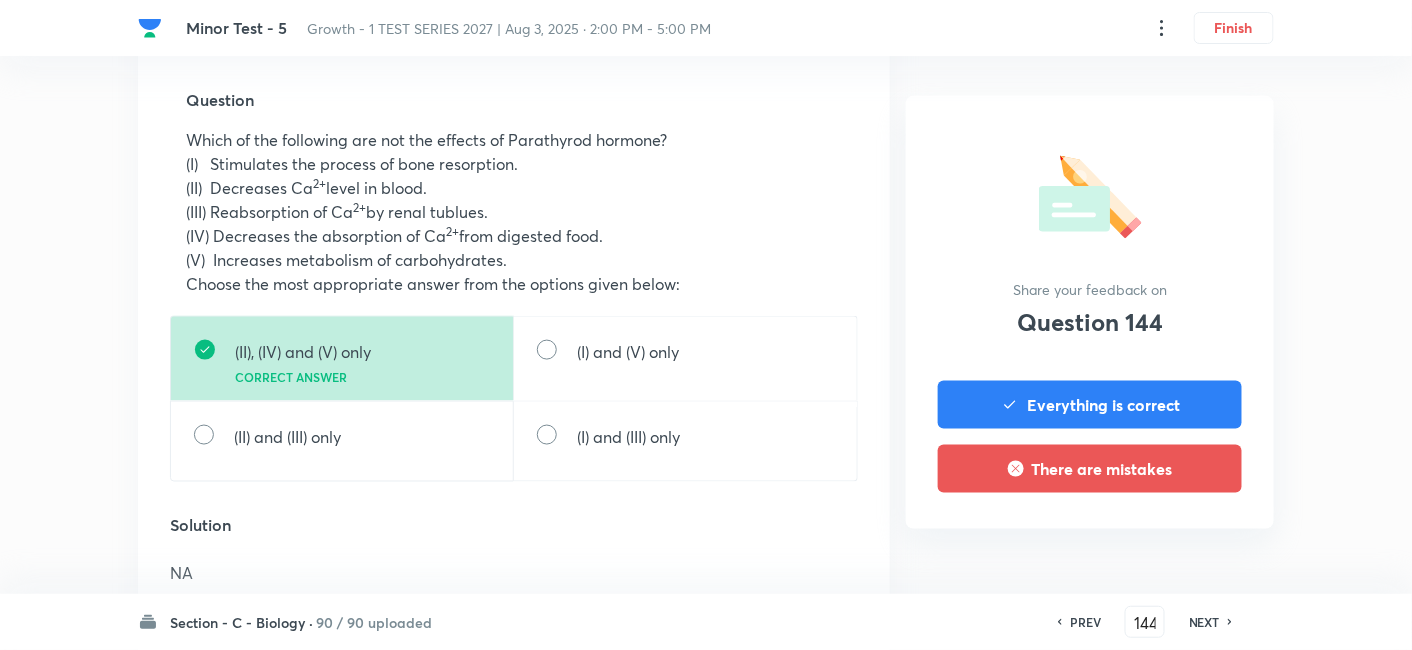 scroll, scrollTop: 666, scrollLeft: 0, axis: vertical 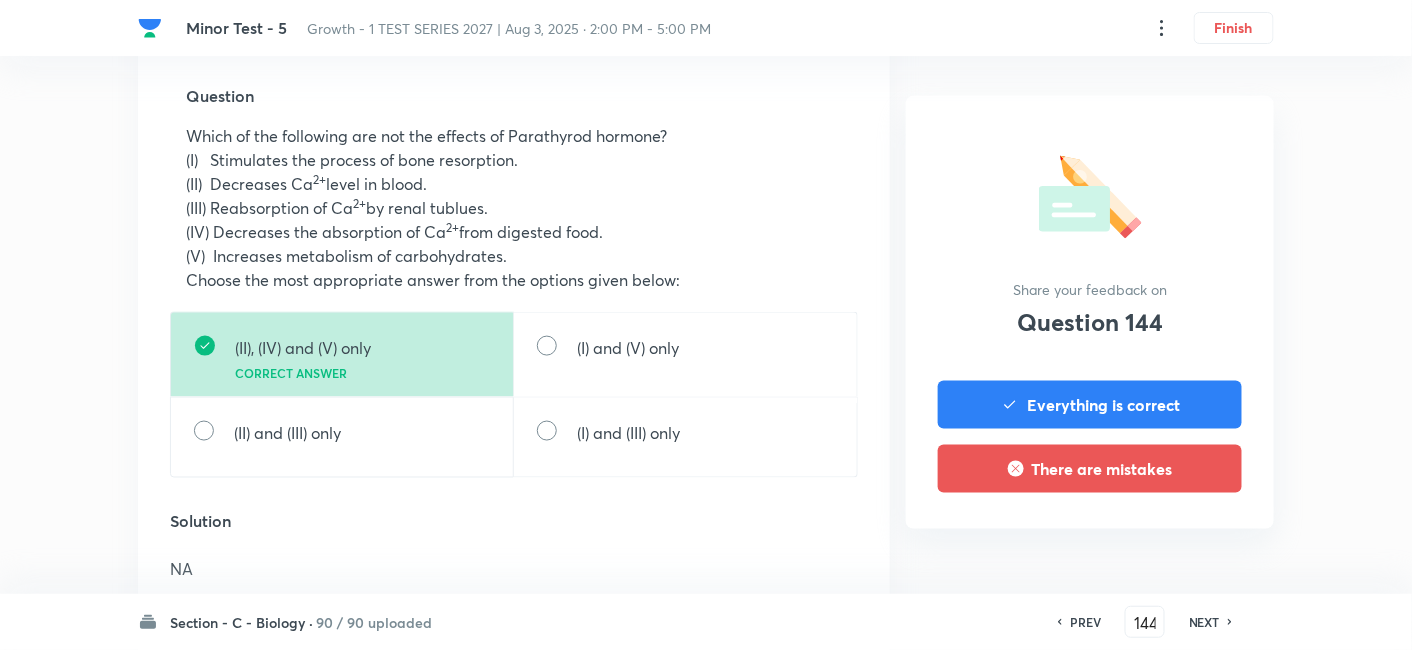 click on "NEXT" at bounding box center [1204, 622] 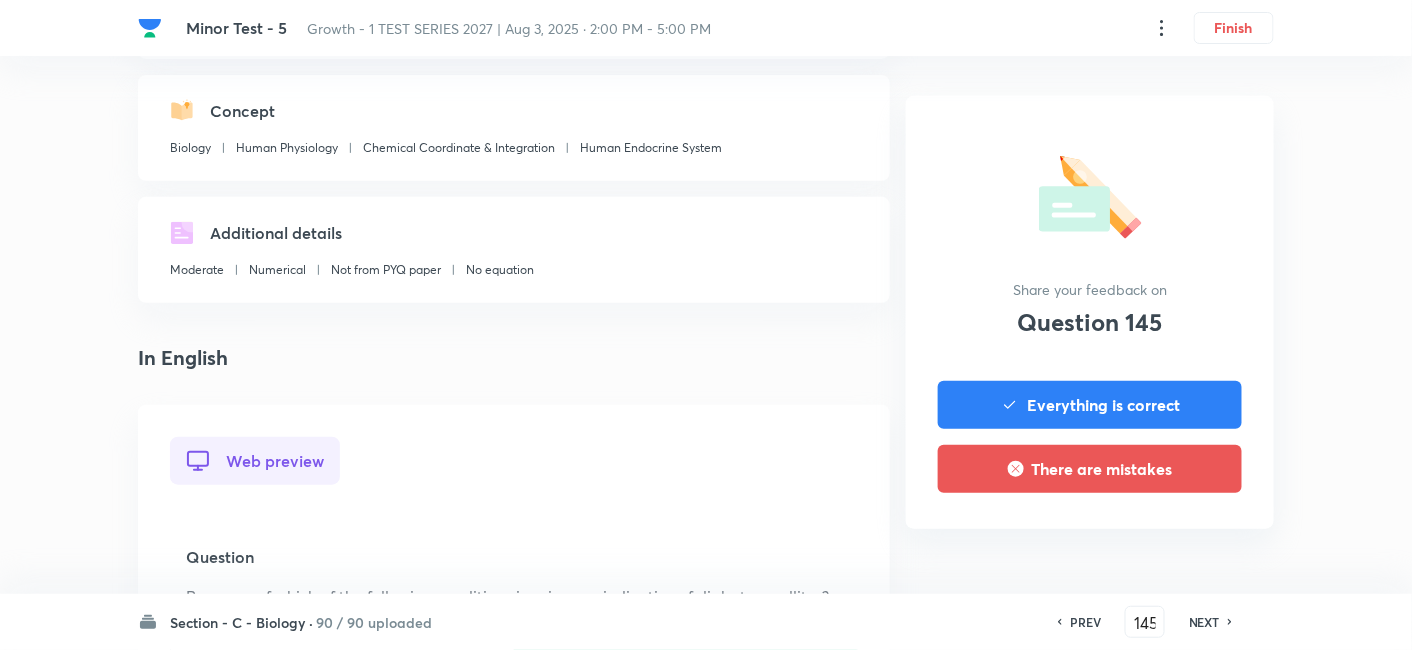 scroll, scrollTop: 555, scrollLeft: 0, axis: vertical 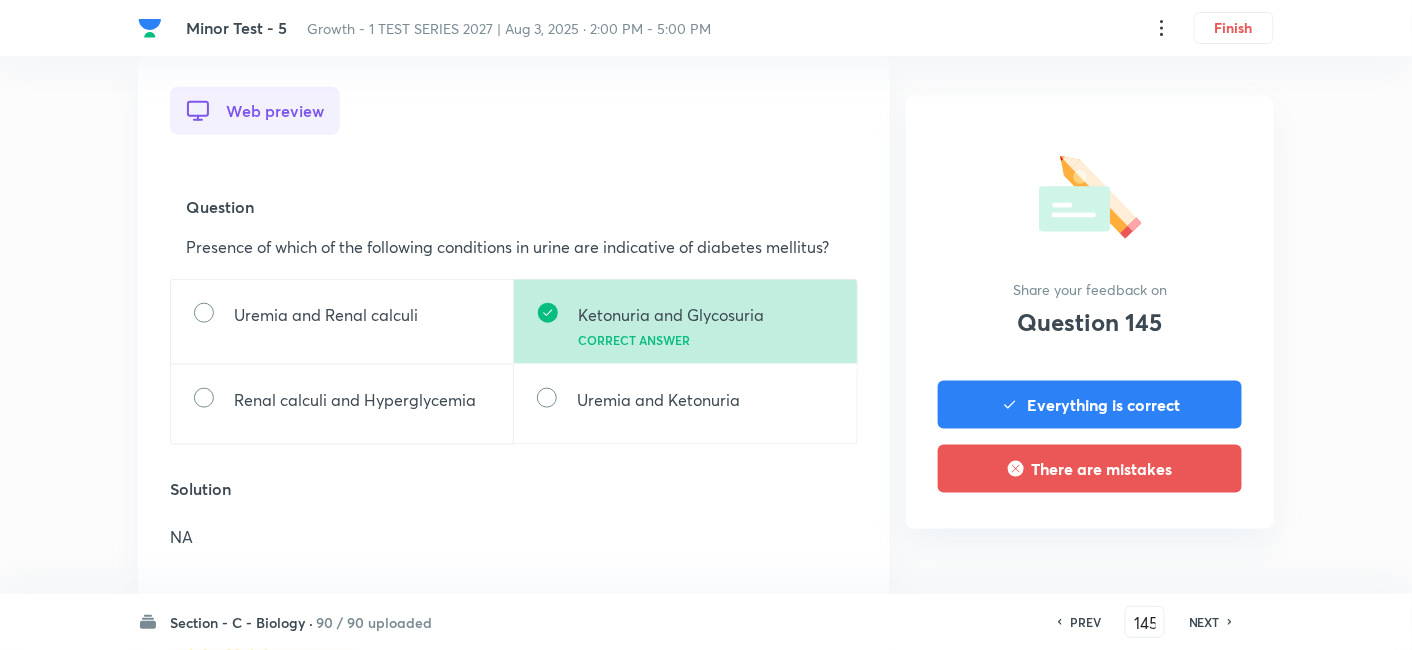 click on "NEXT" at bounding box center (1204, 622) 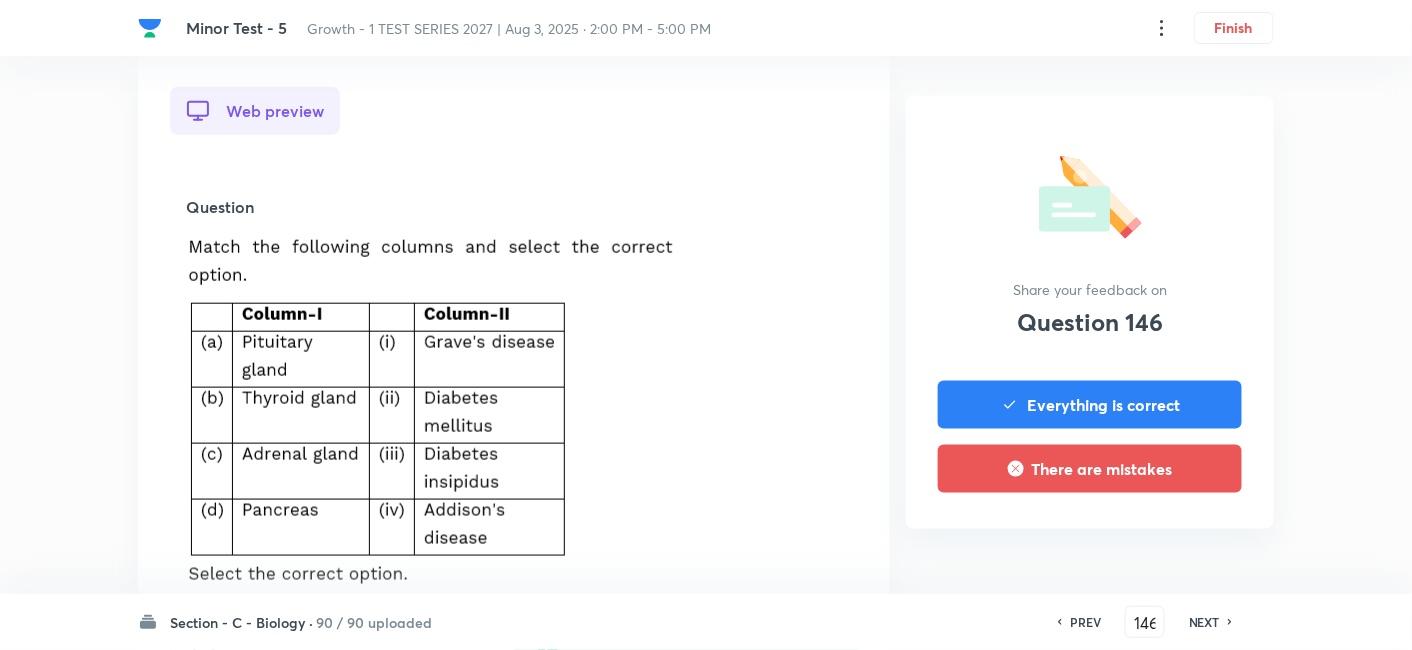 scroll, scrollTop: 777, scrollLeft: 0, axis: vertical 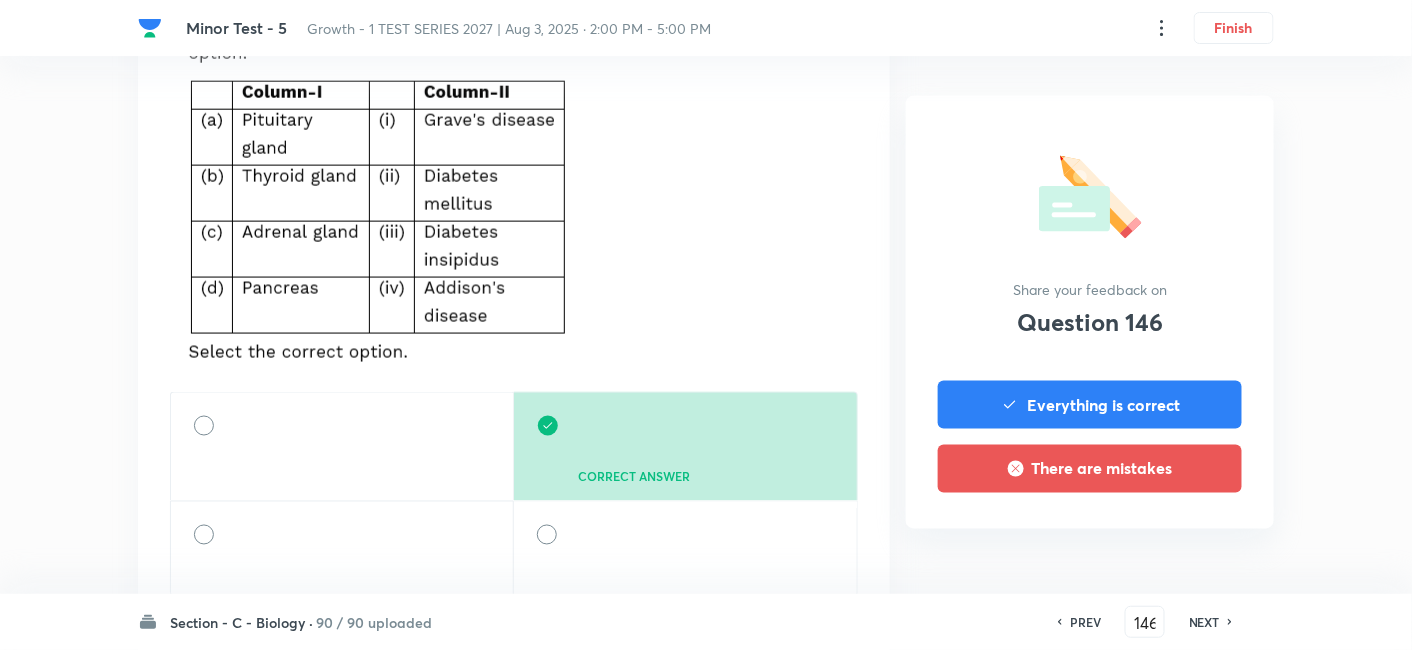 click on "NEXT" at bounding box center [1204, 622] 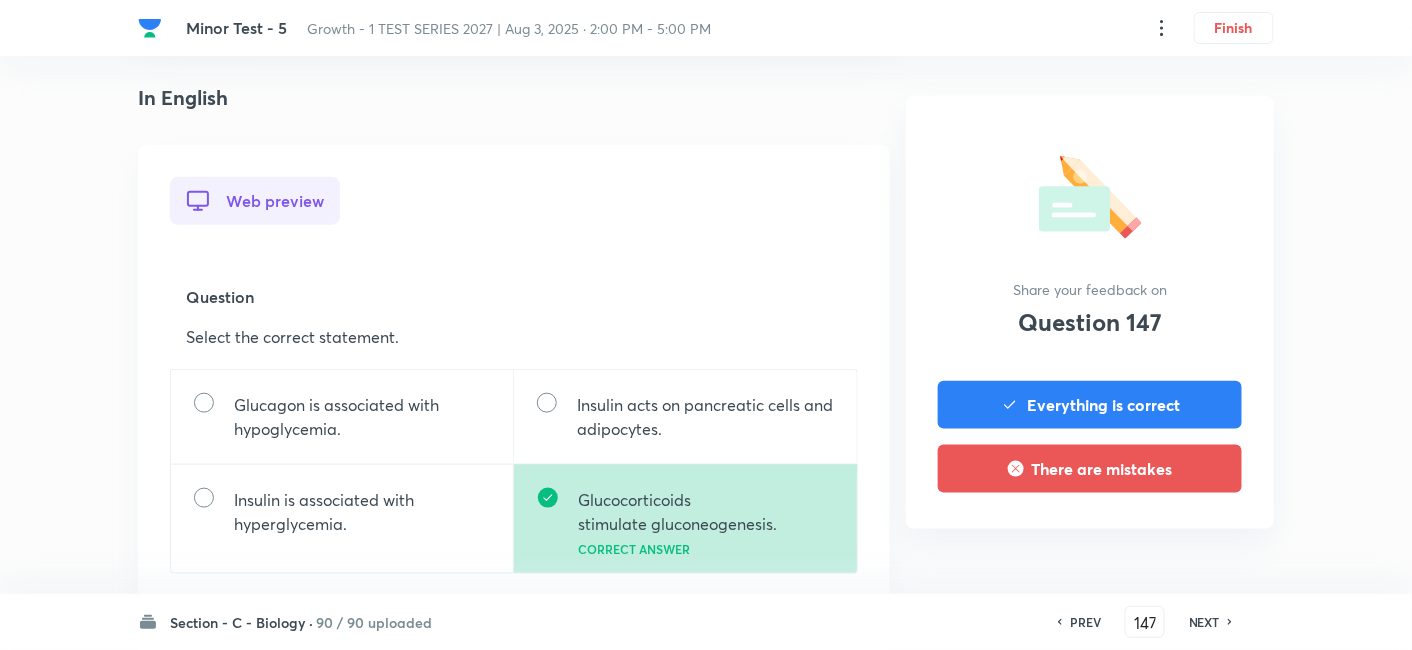 scroll, scrollTop: 555, scrollLeft: 0, axis: vertical 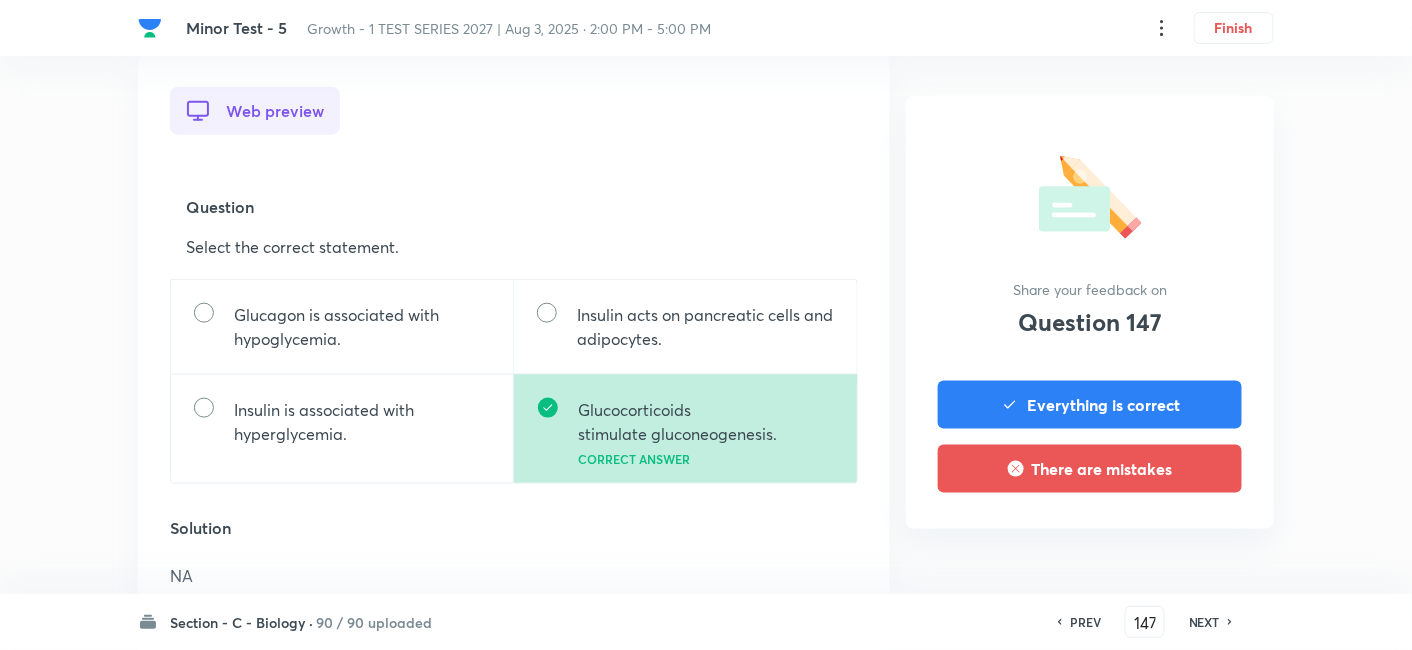 click on "NEXT" at bounding box center [1204, 622] 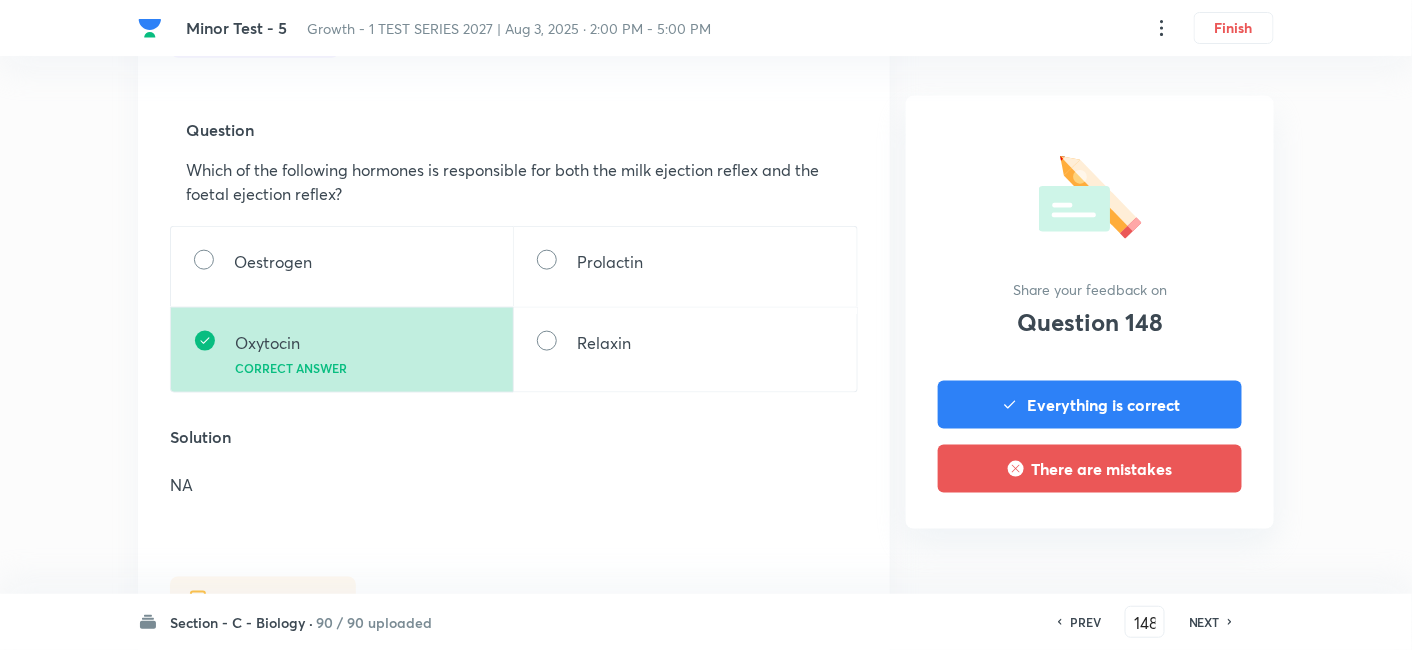 scroll, scrollTop: 666, scrollLeft: 0, axis: vertical 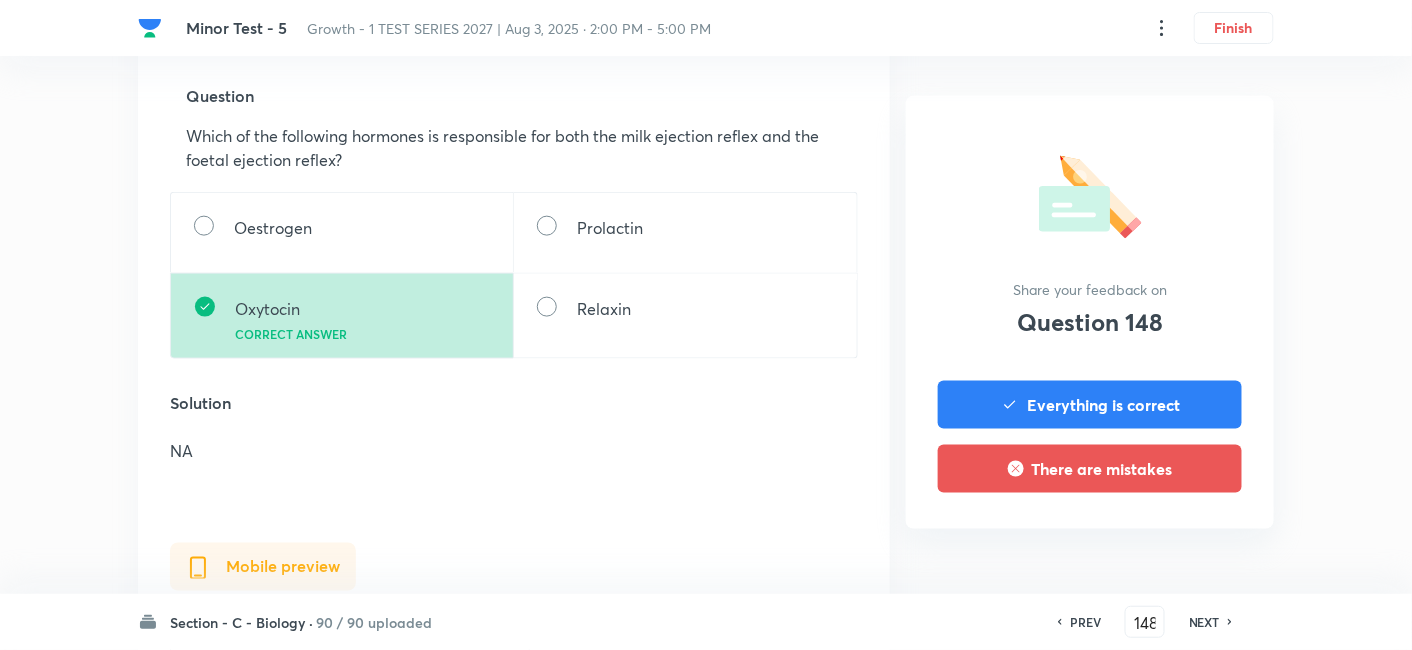 click on "NEXT" at bounding box center (1207, 622) 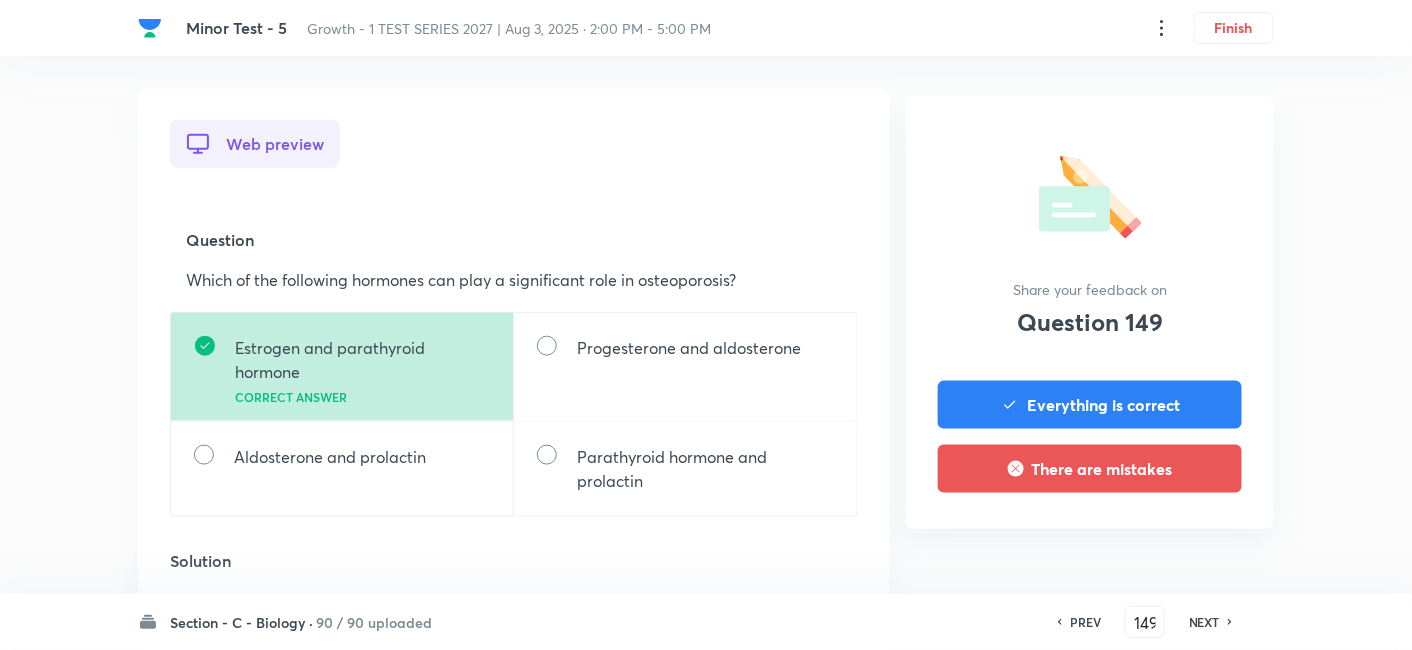 scroll, scrollTop: 555, scrollLeft: 0, axis: vertical 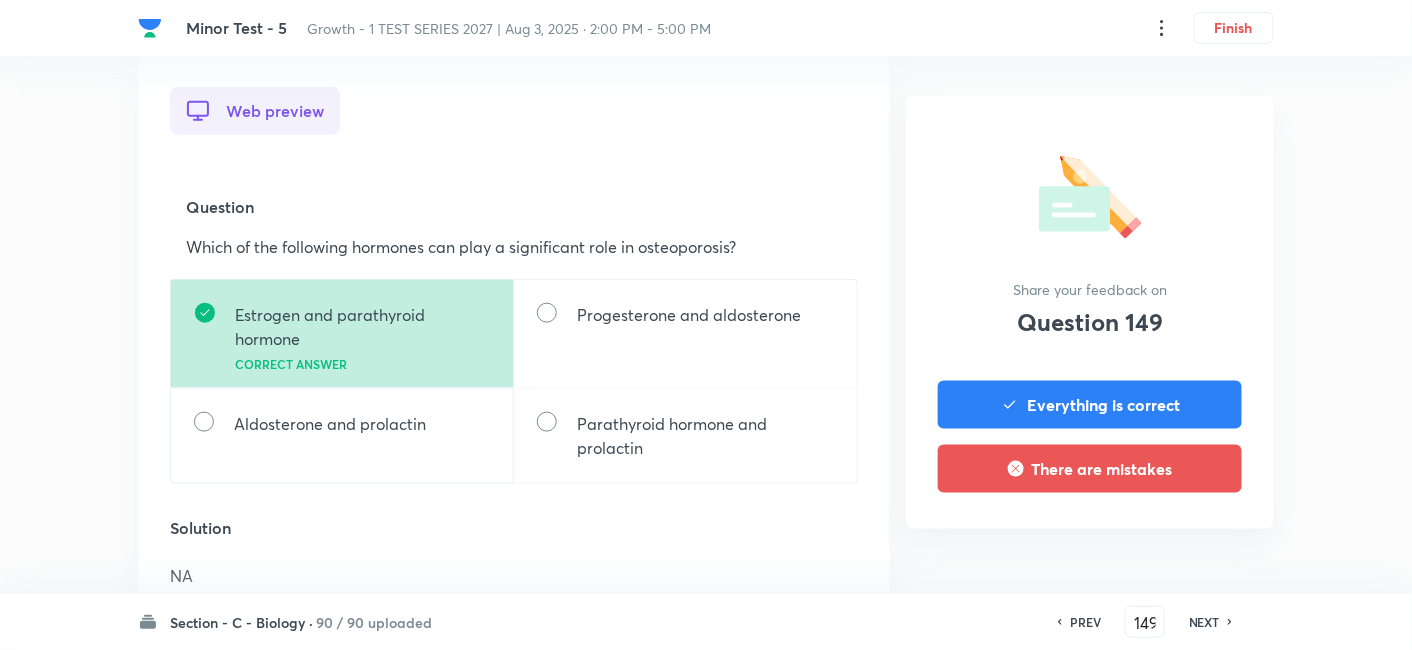click on "NEXT" at bounding box center [1207, 622] 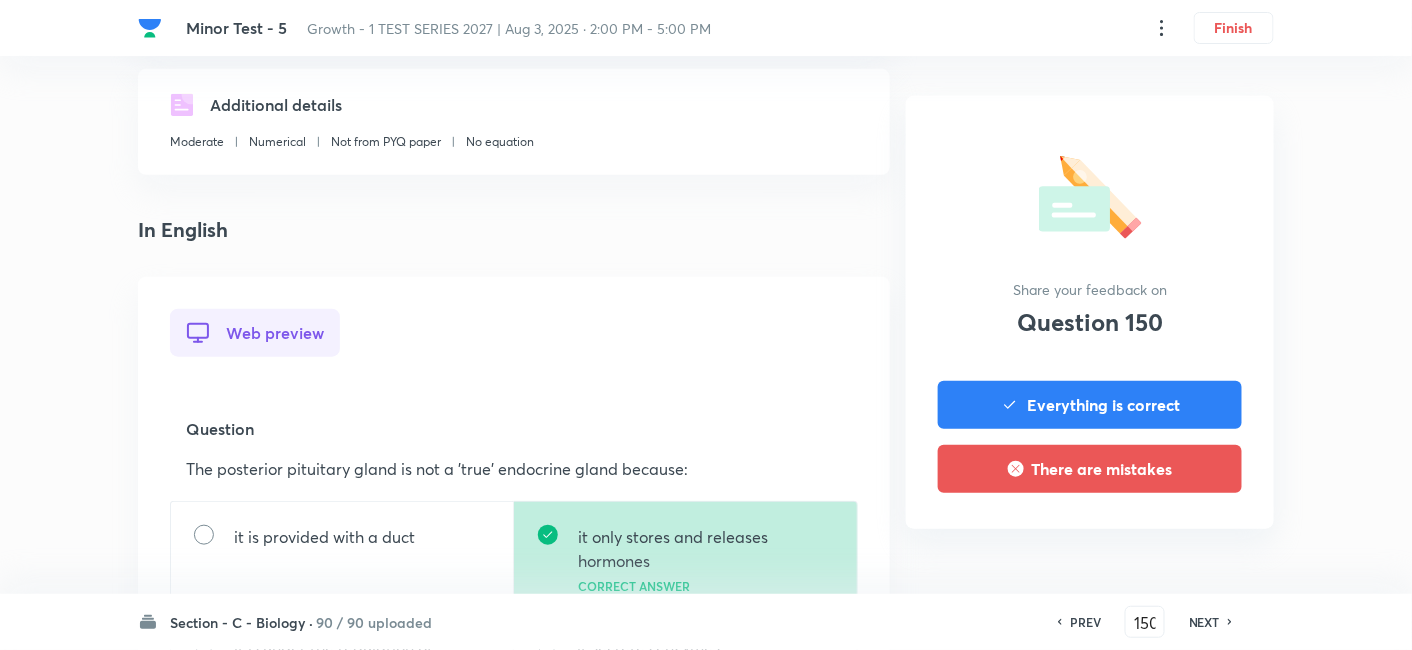 scroll, scrollTop: 666, scrollLeft: 0, axis: vertical 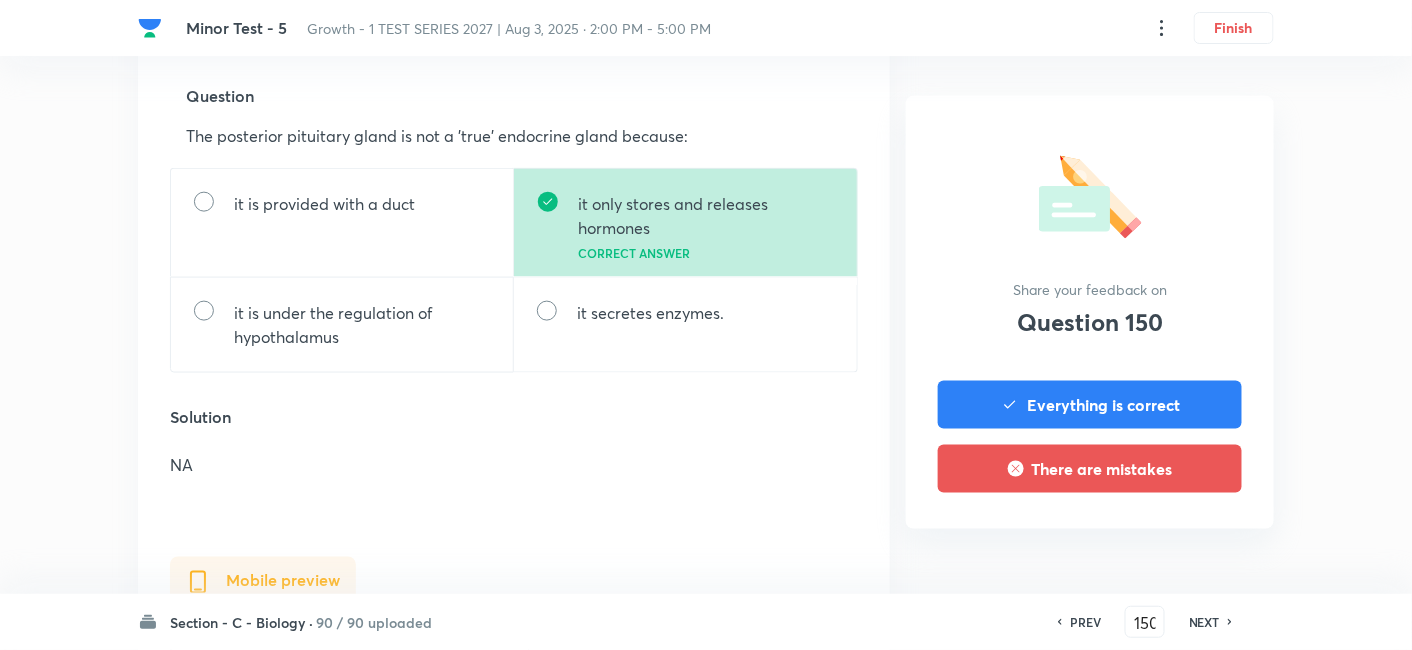 click on "NEXT" at bounding box center (1207, 622) 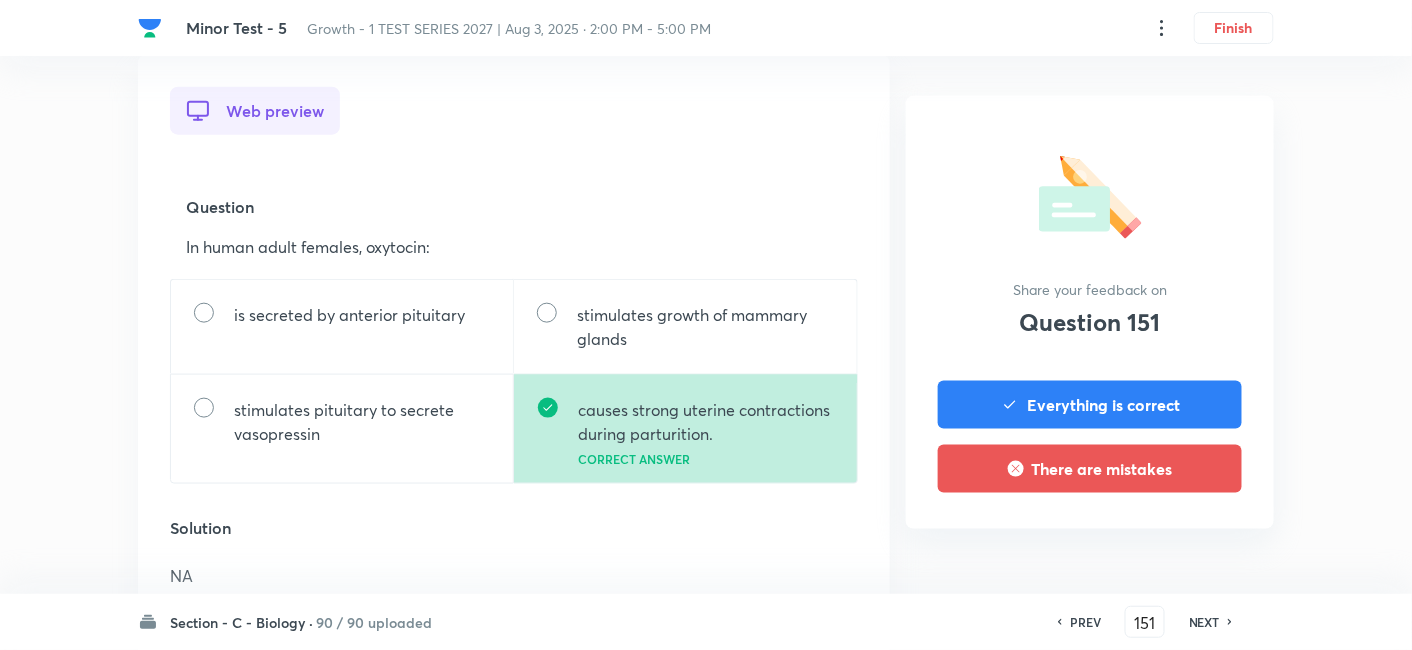 scroll, scrollTop: 666, scrollLeft: 0, axis: vertical 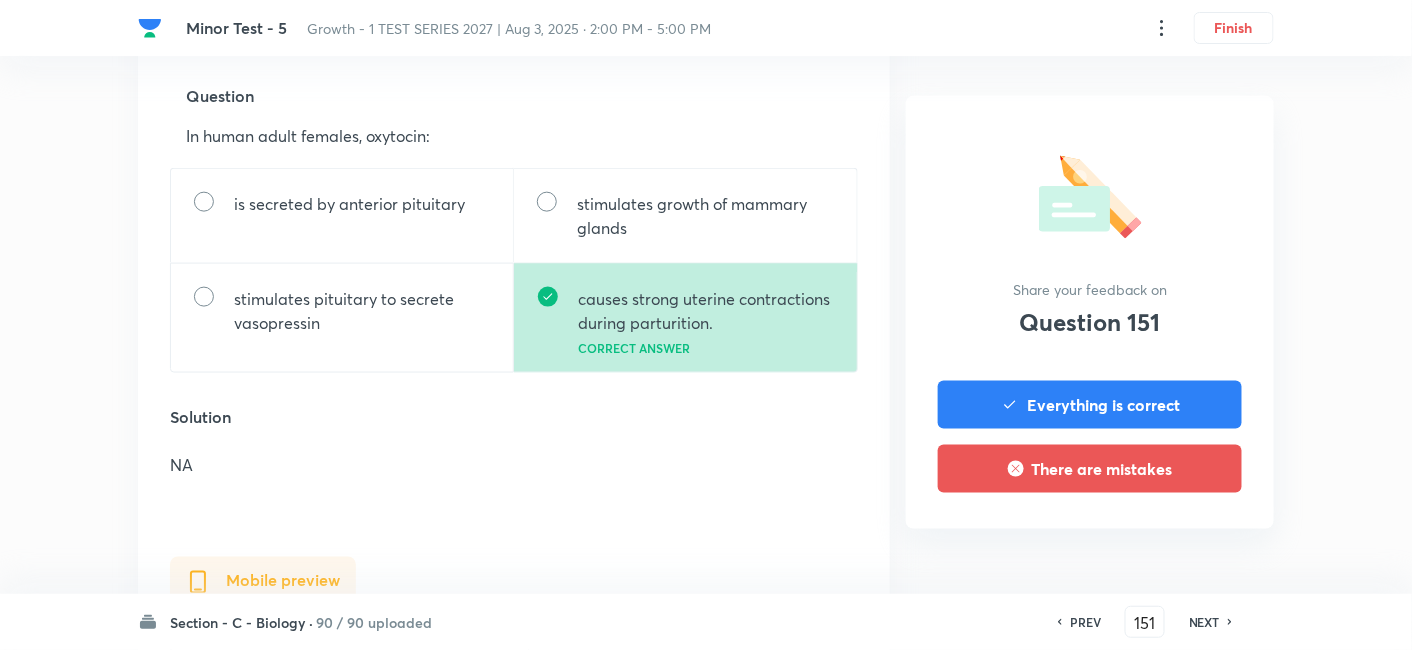 click on "NEXT" at bounding box center (1204, 622) 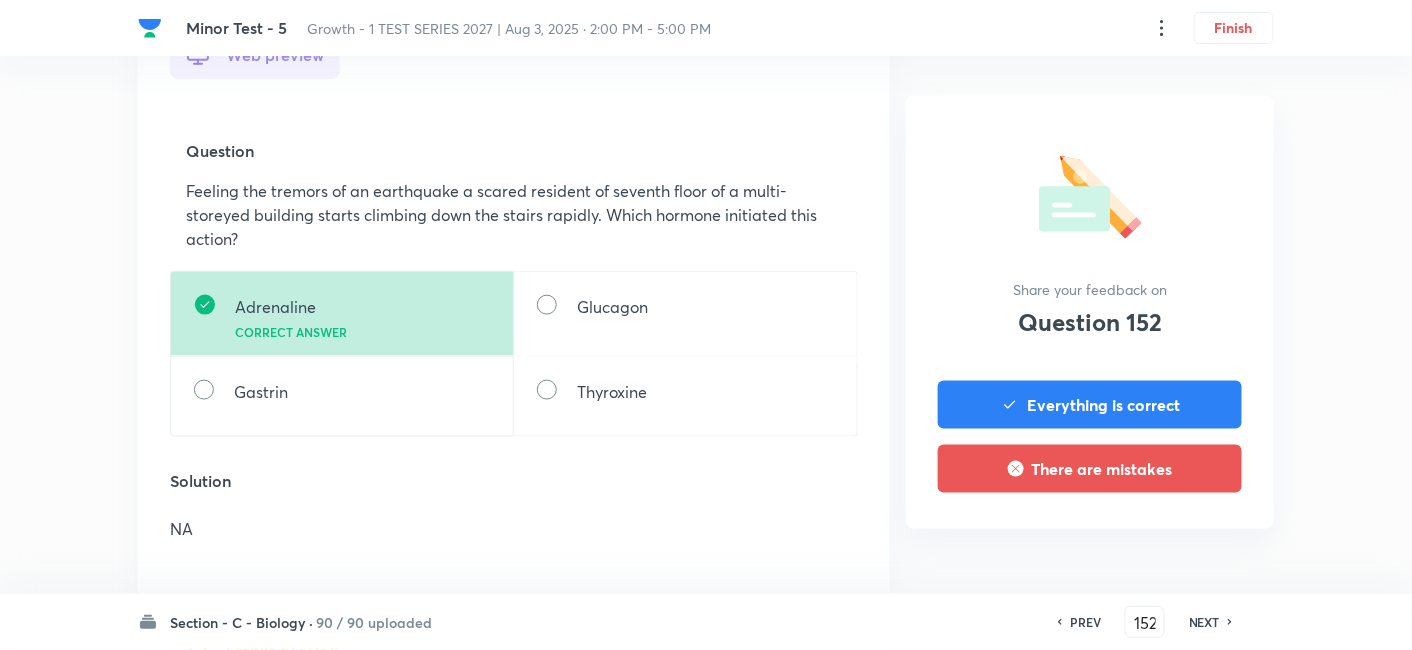 scroll, scrollTop: 666, scrollLeft: 0, axis: vertical 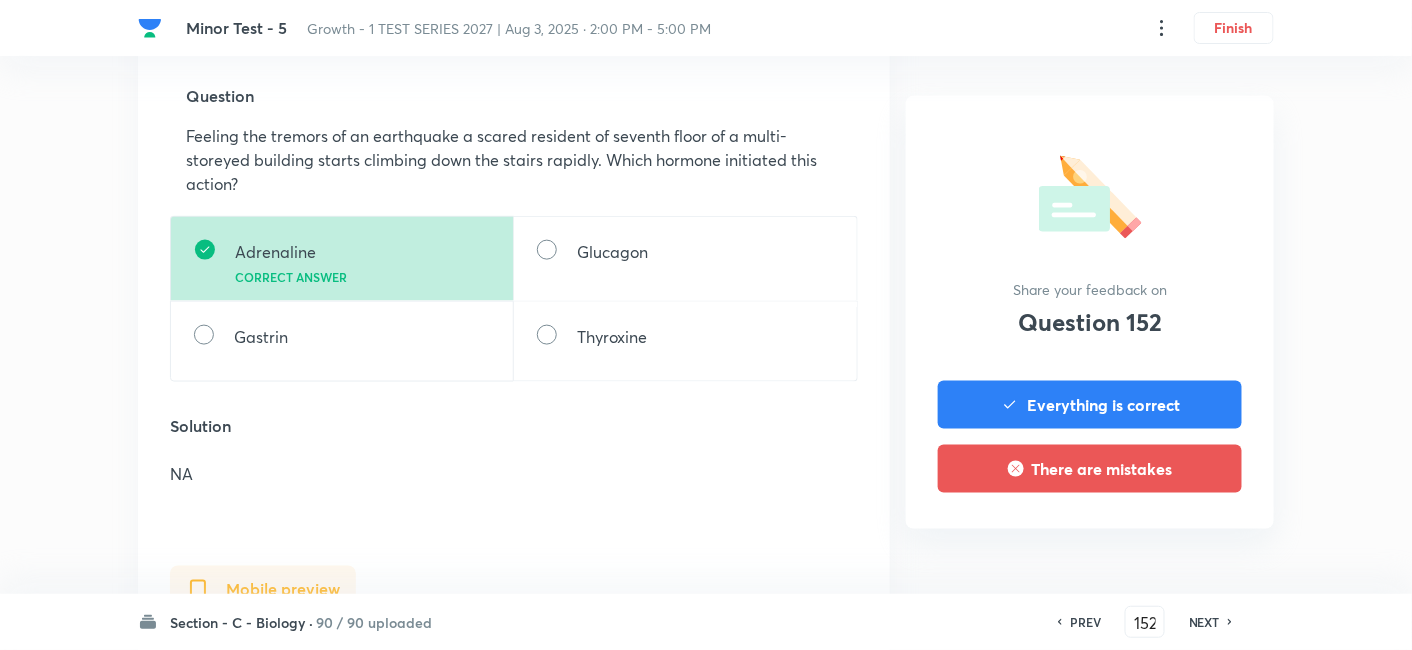 click on "NEXT" at bounding box center [1204, 622] 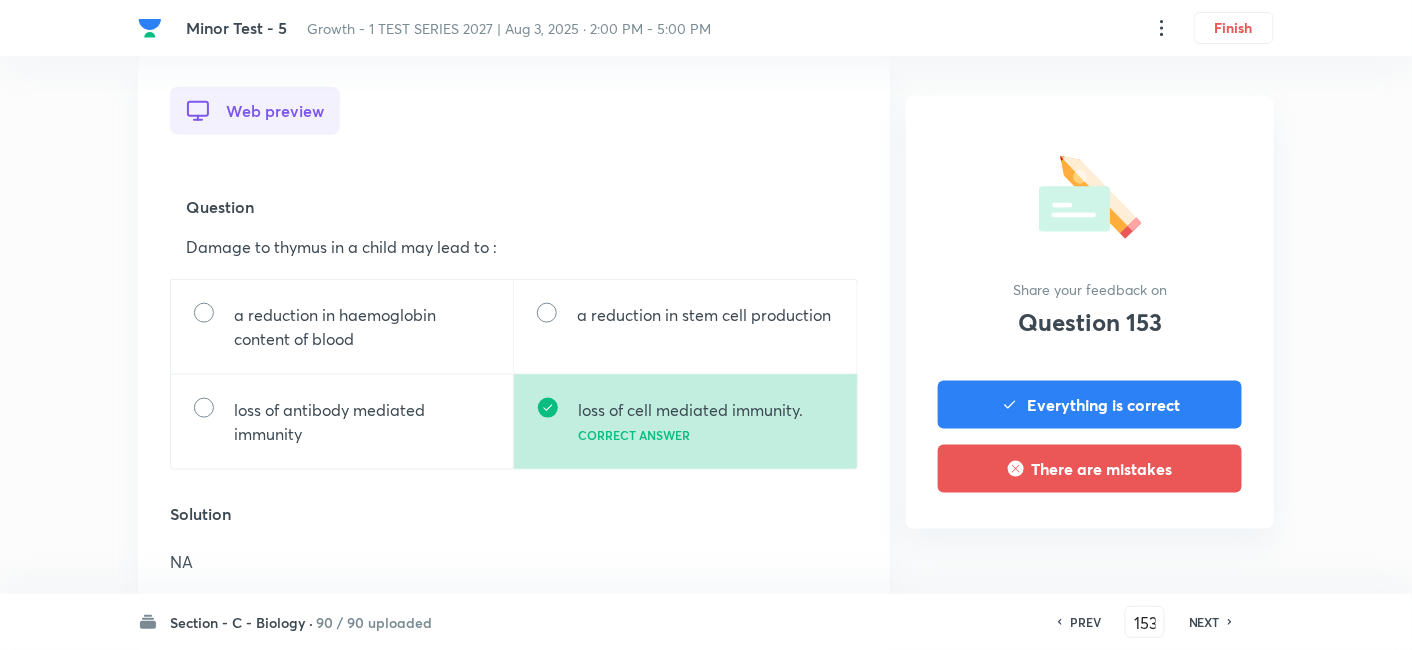 scroll, scrollTop: 666, scrollLeft: 0, axis: vertical 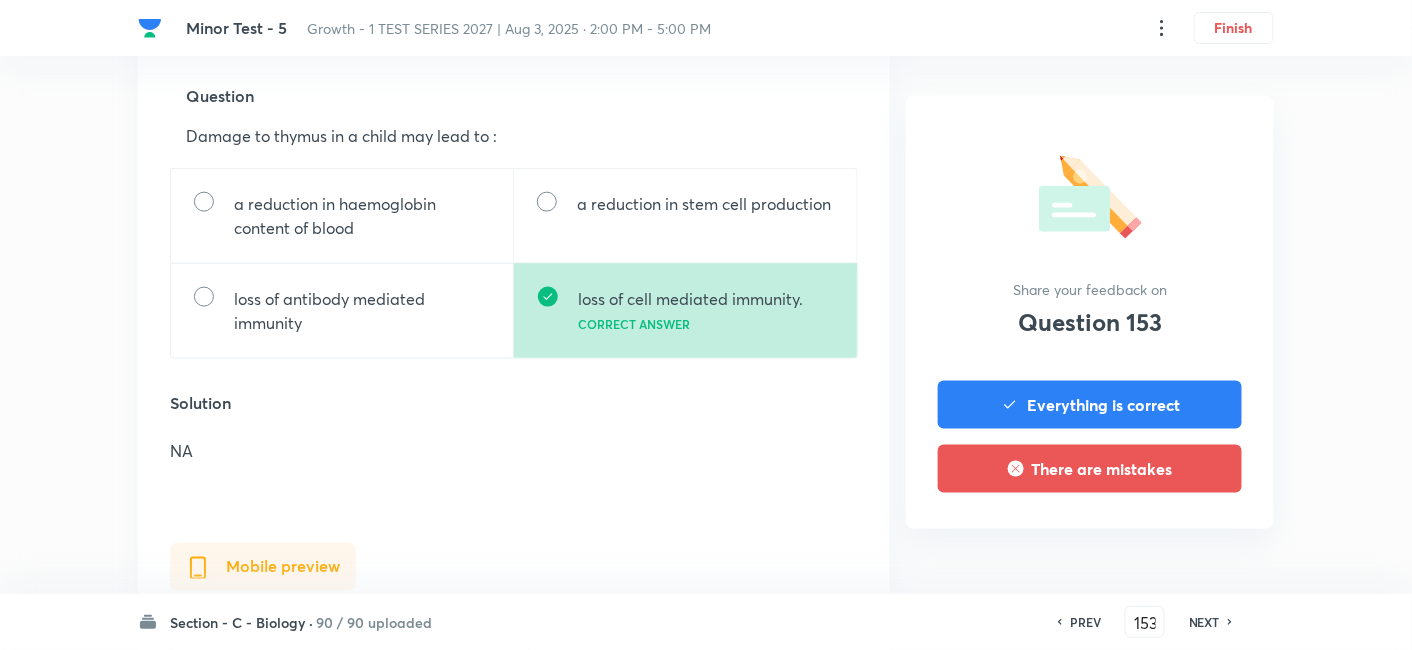 click on "NEXT" at bounding box center [1204, 622] 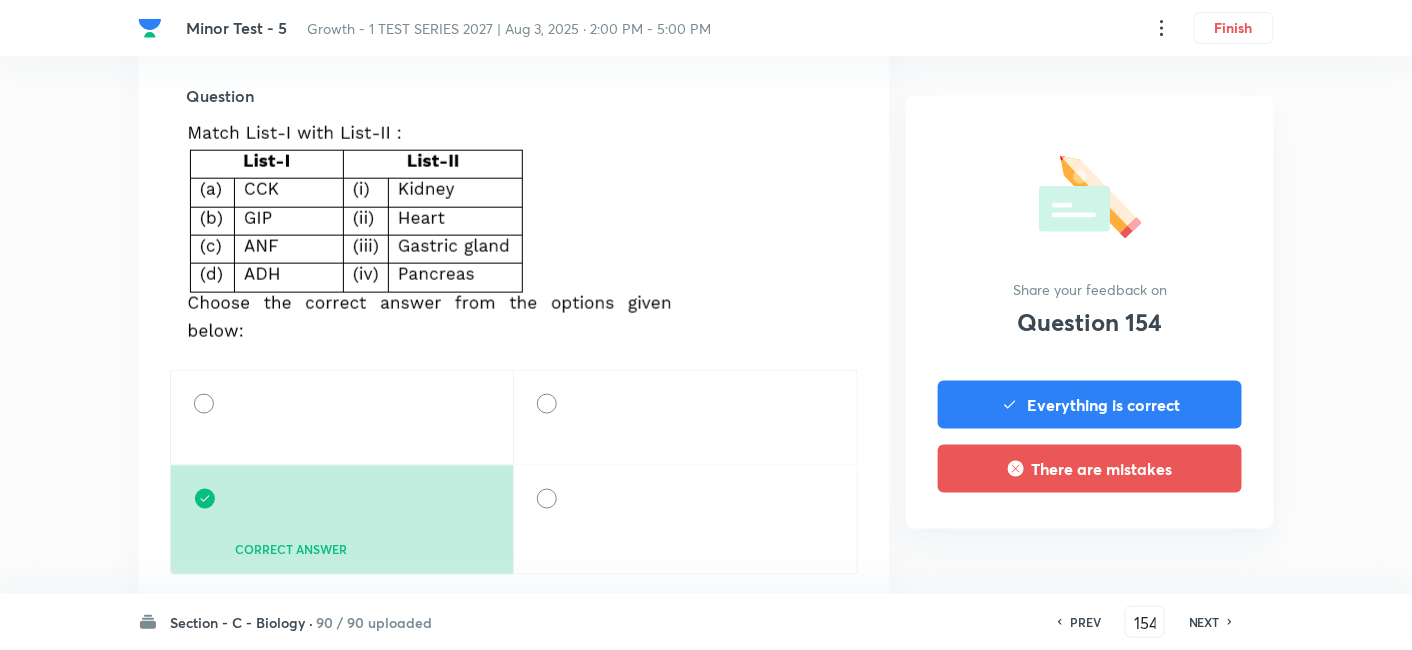 scroll, scrollTop: 777, scrollLeft: 0, axis: vertical 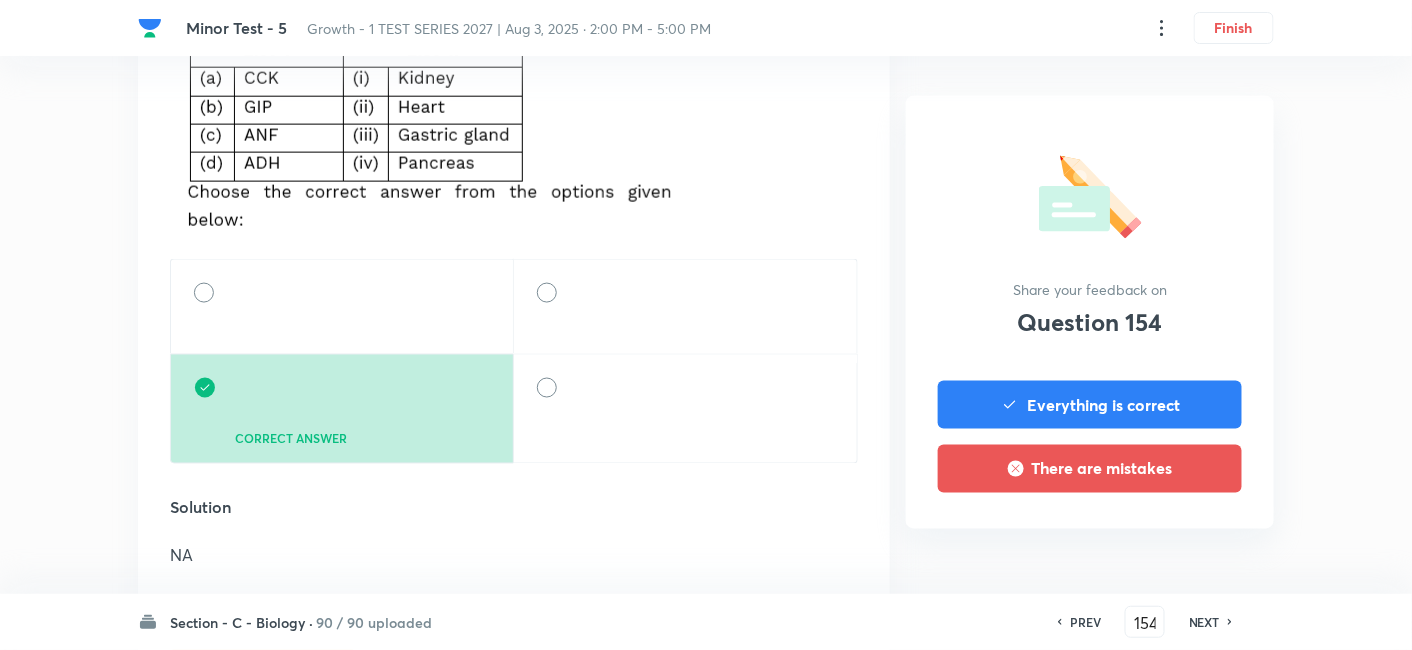 click on "NEXT" at bounding box center (1204, 622) 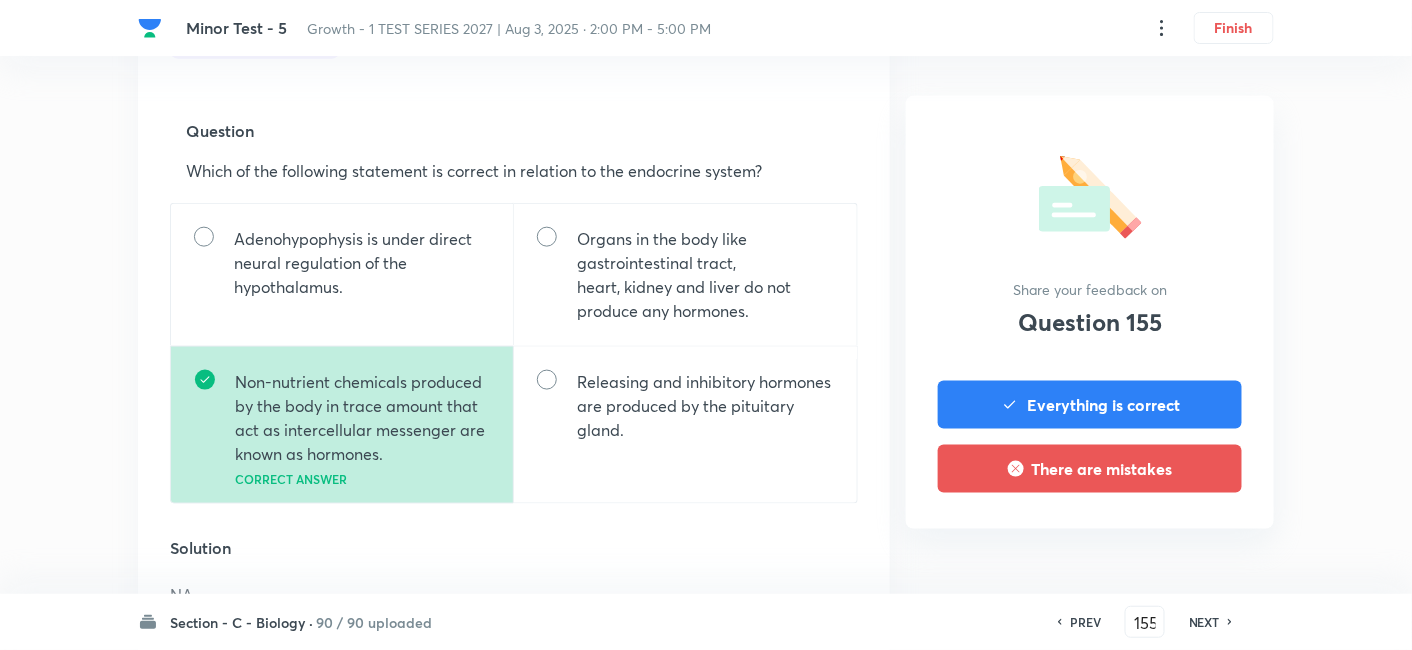 scroll, scrollTop: 666, scrollLeft: 0, axis: vertical 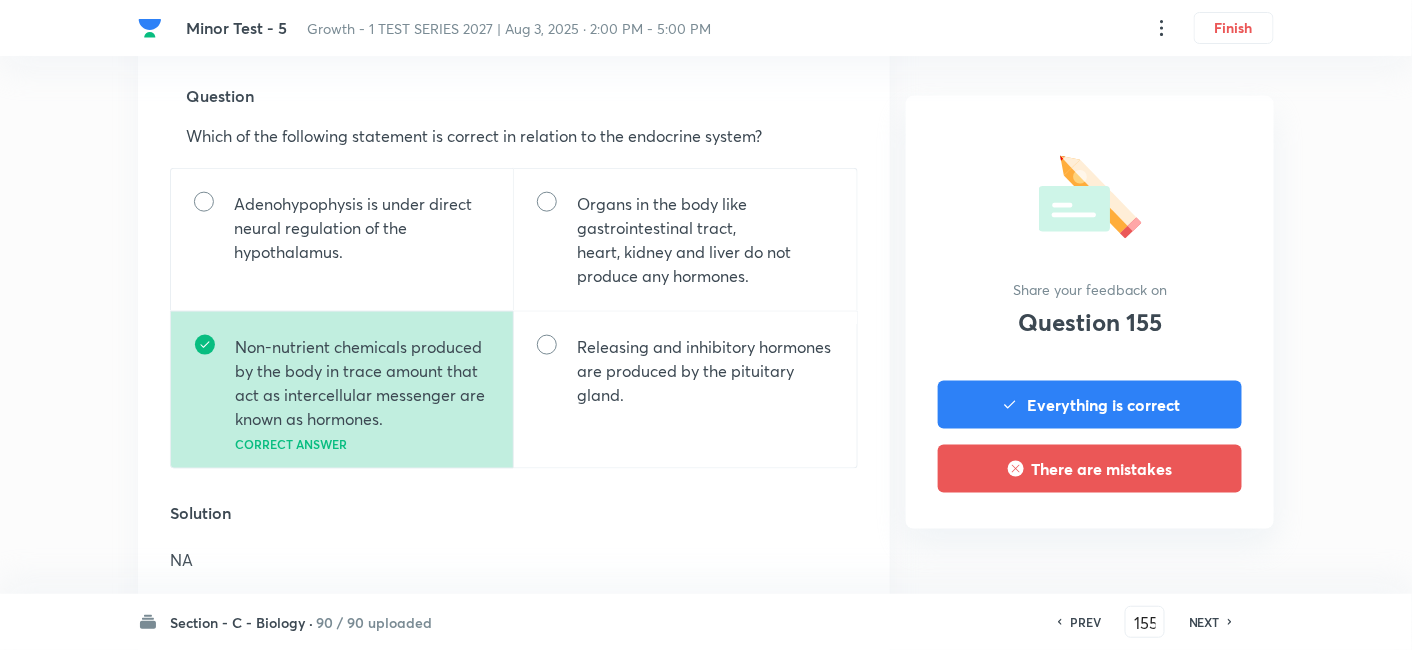 drag, startPoint x: 1221, startPoint y: 610, endPoint x: 1230, endPoint y: 604, distance: 10.816654 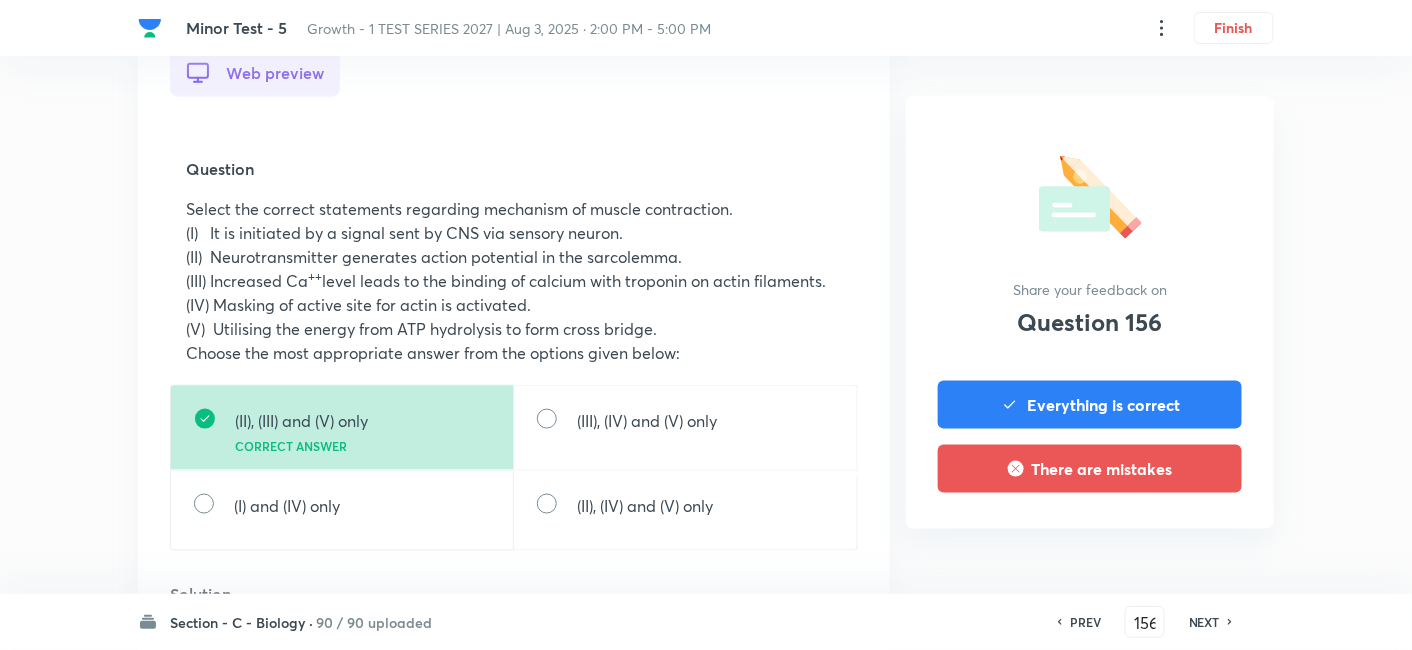 scroll, scrollTop: 666, scrollLeft: 0, axis: vertical 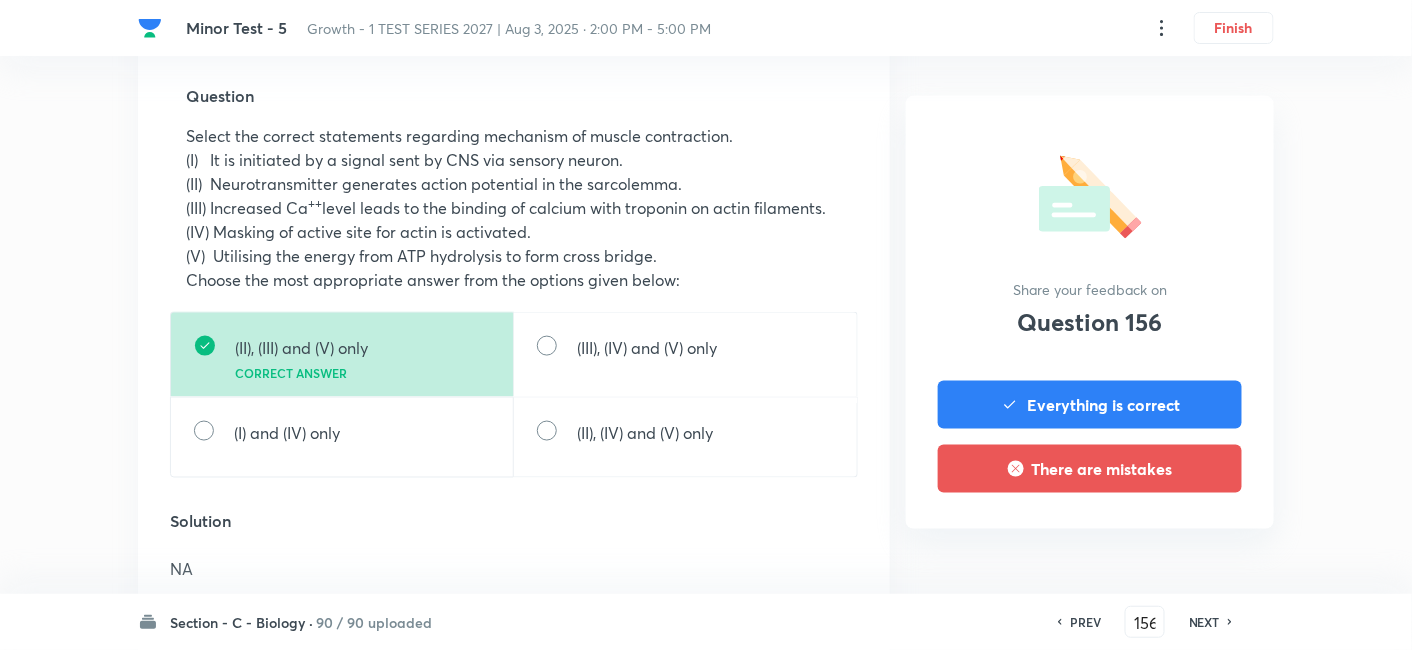click on "NEXT" at bounding box center (1204, 622) 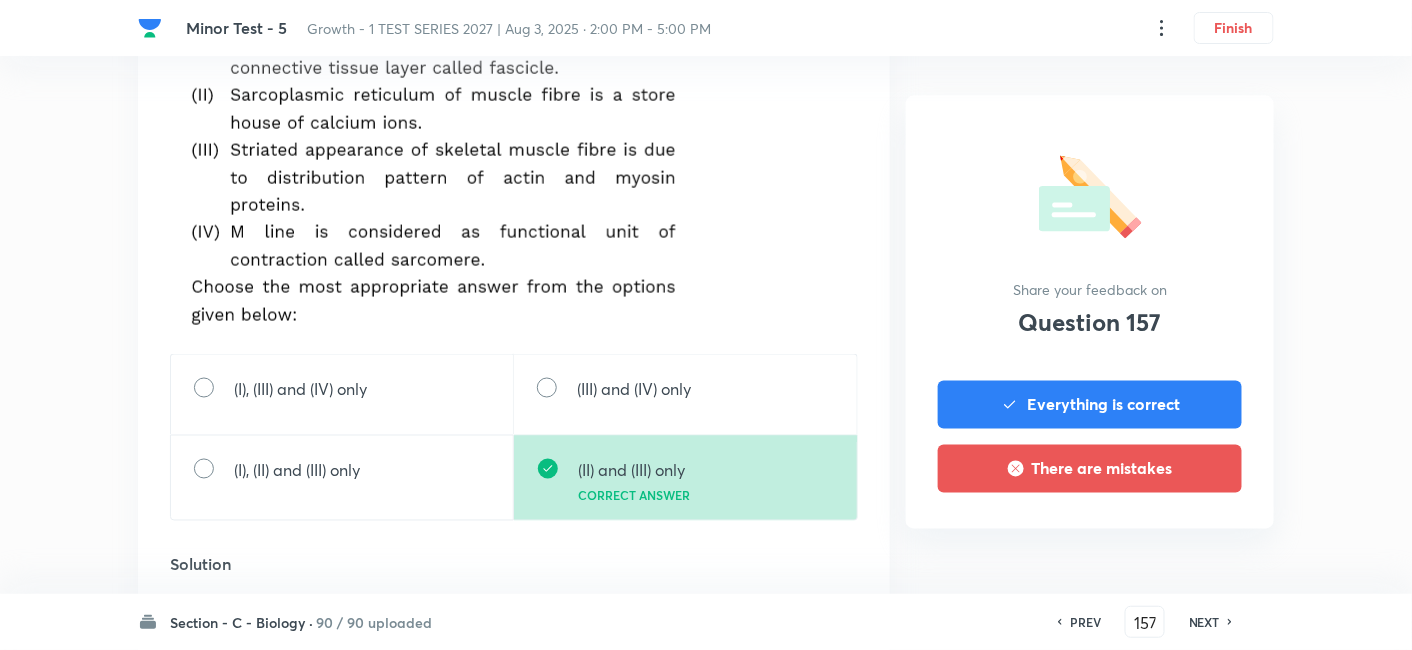 scroll, scrollTop: 888, scrollLeft: 0, axis: vertical 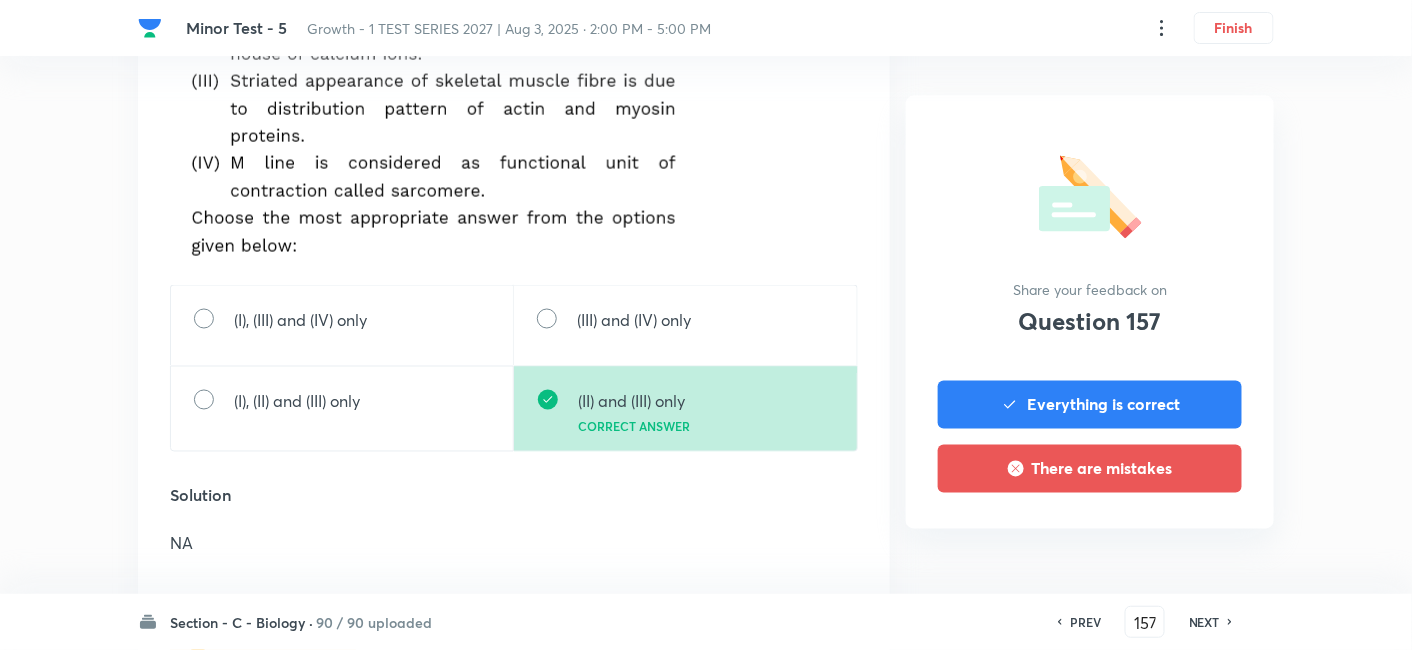 click on "PREV 157 ​ NEXT" at bounding box center (1145, 622) 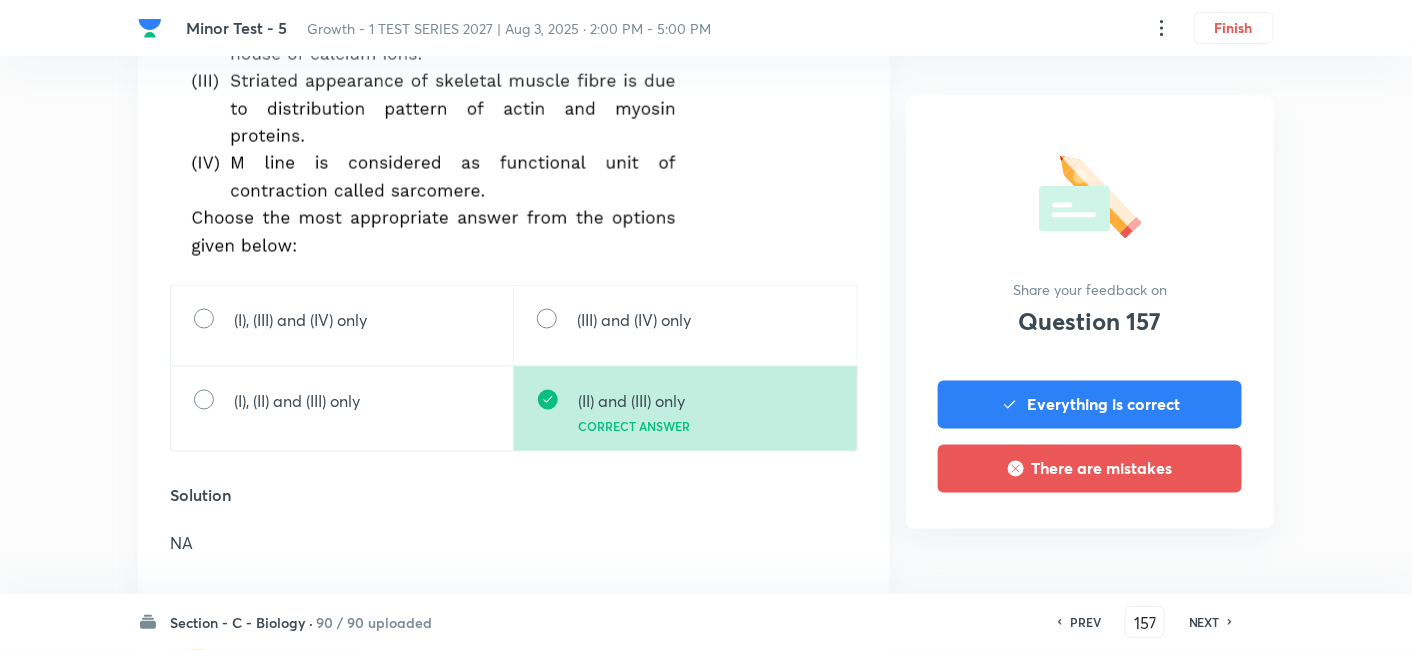 click on "NEXT" at bounding box center (1204, 622) 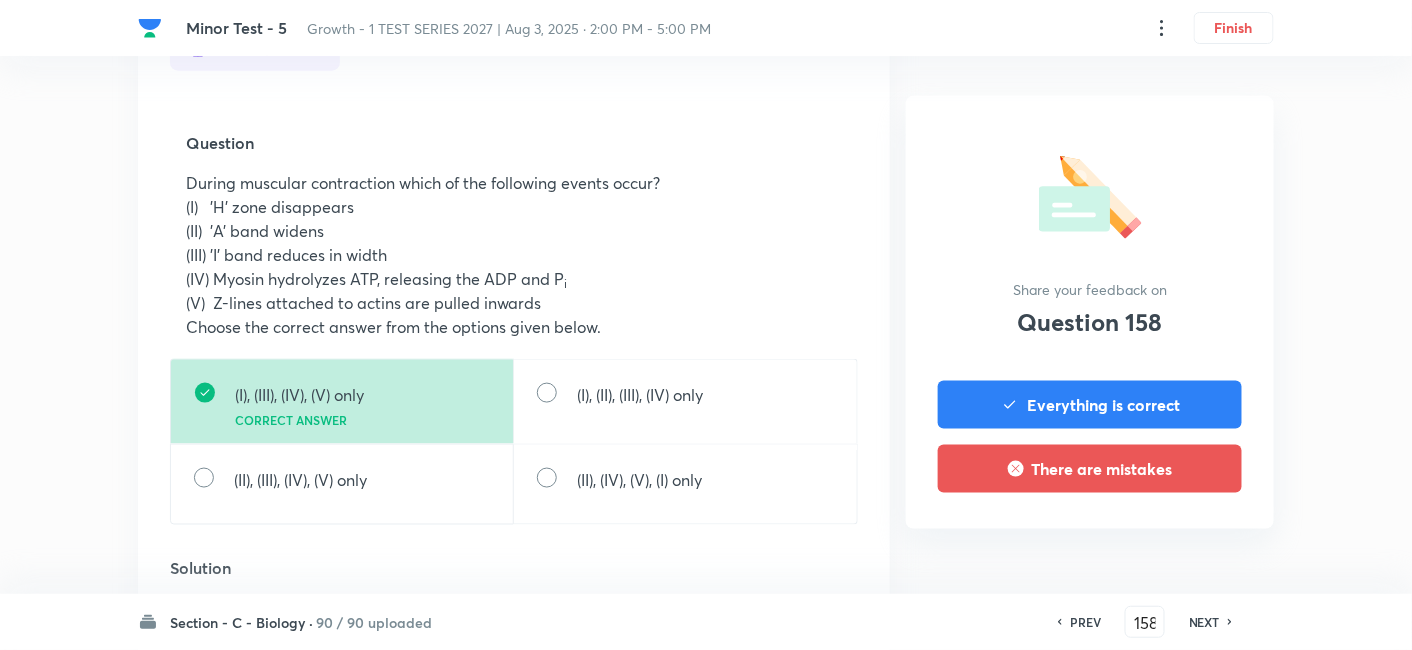 scroll, scrollTop: 666, scrollLeft: 0, axis: vertical 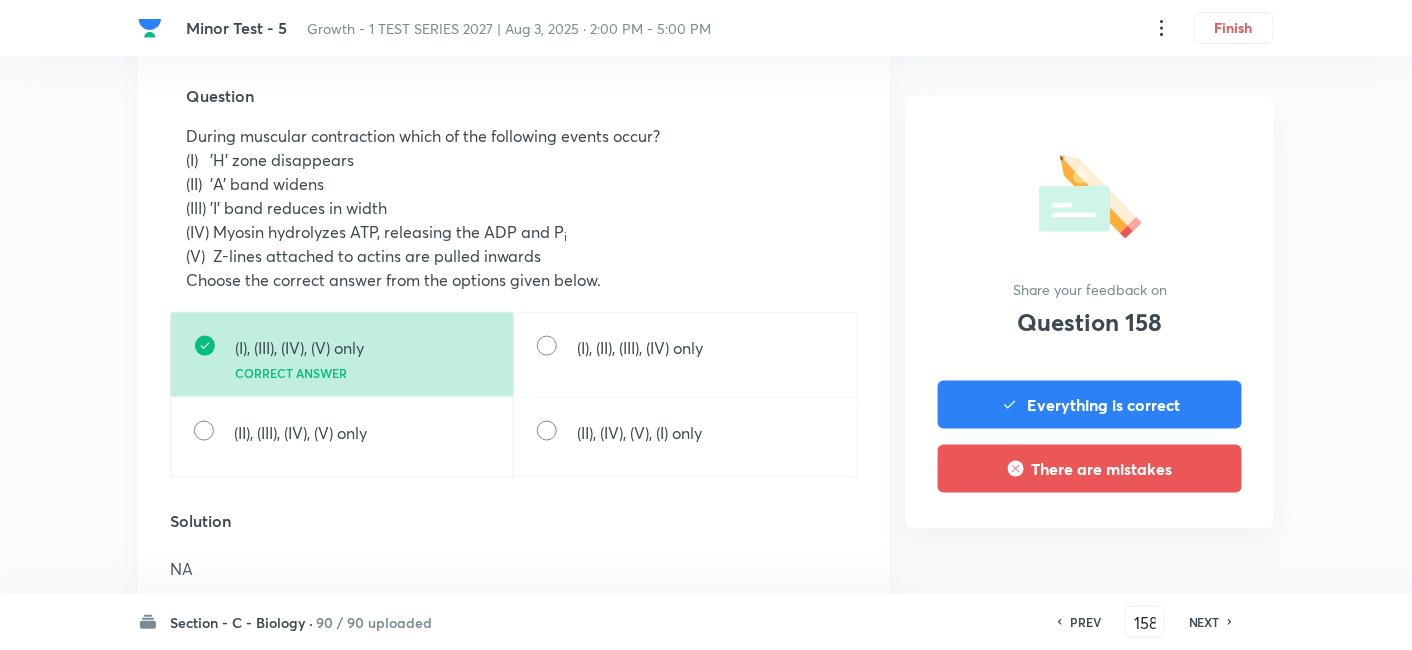 click on "NEXT" at bounding box center (1204, 622) 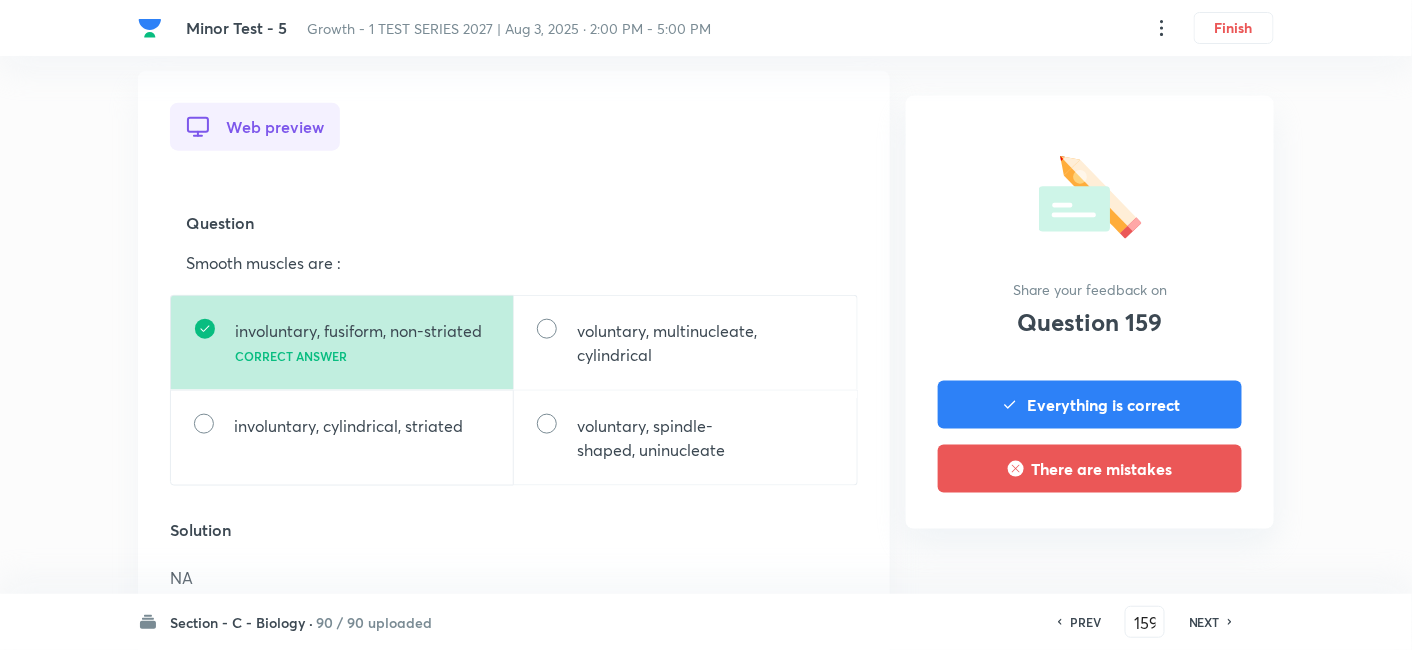 scroll, scrollTop: 555, scrollLeft: 0, axis: vertical 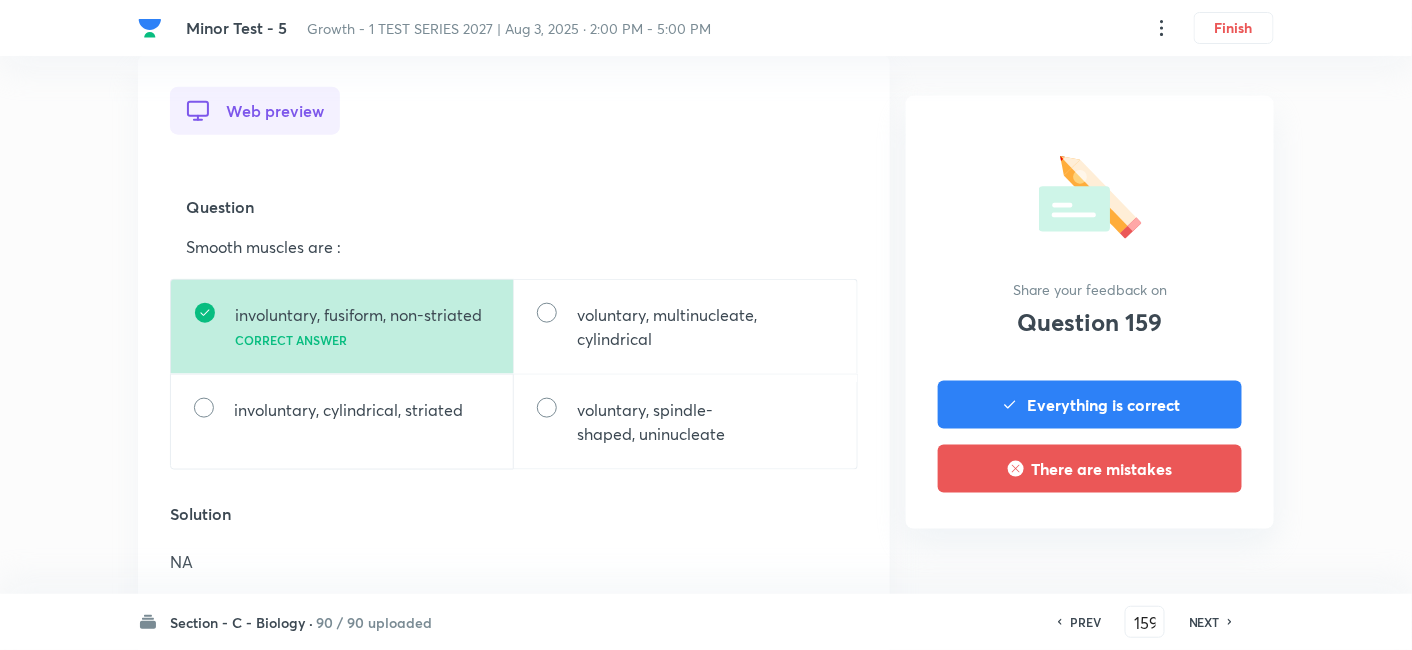 click on "NEXT" at bounding box center [1204, 622] 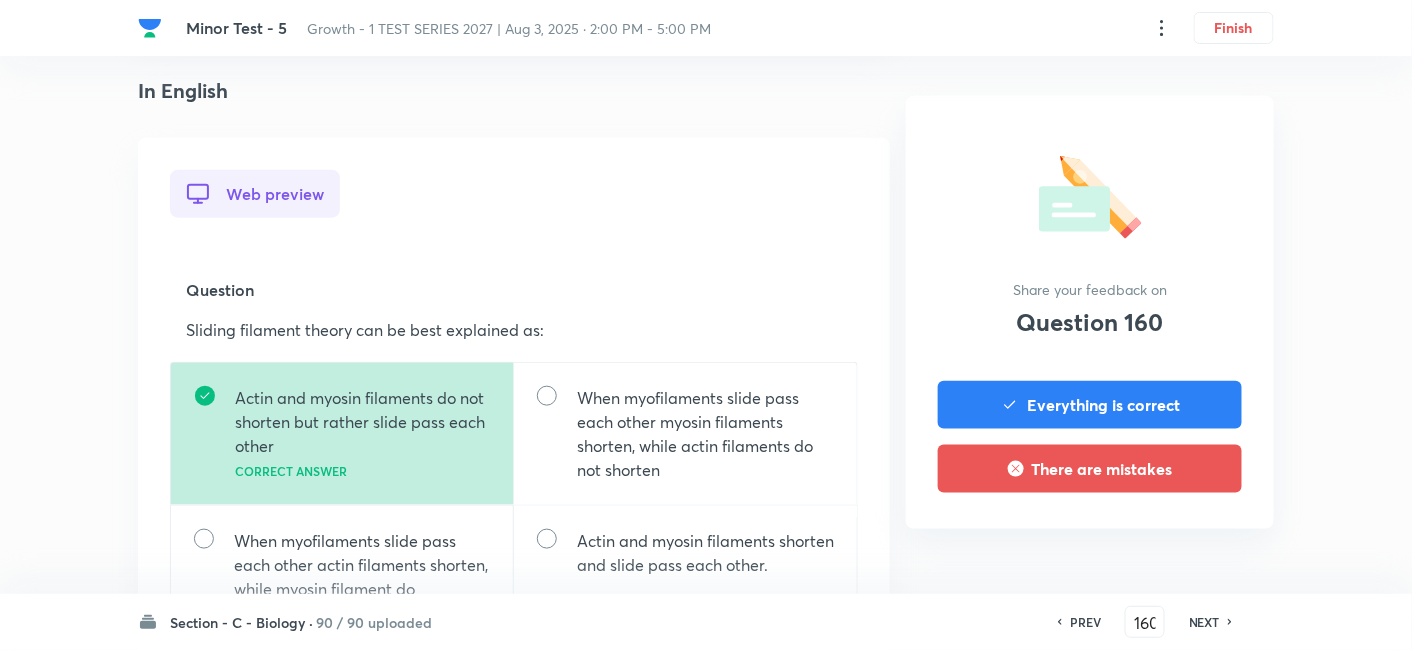 scroll, scrollTop: 555, scrollLeft: 0, axis: vertical 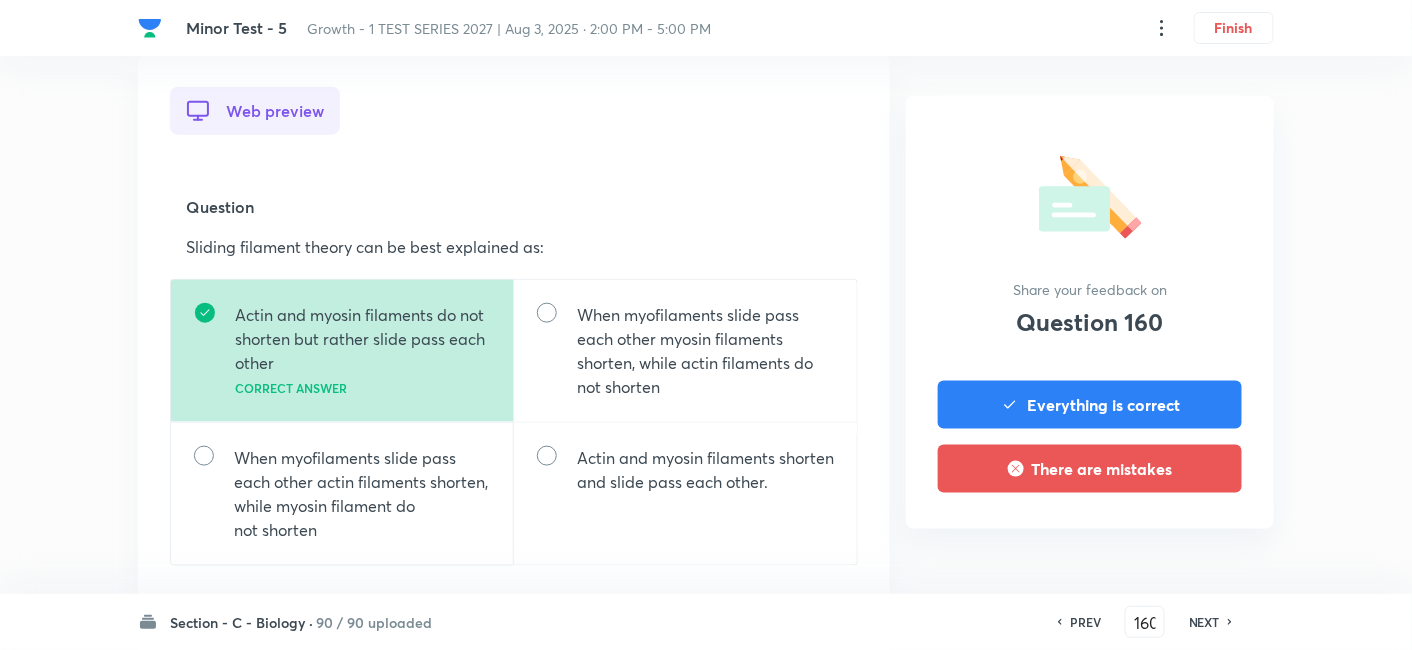 click on "NEXT" at bounding box center [1204, 622] 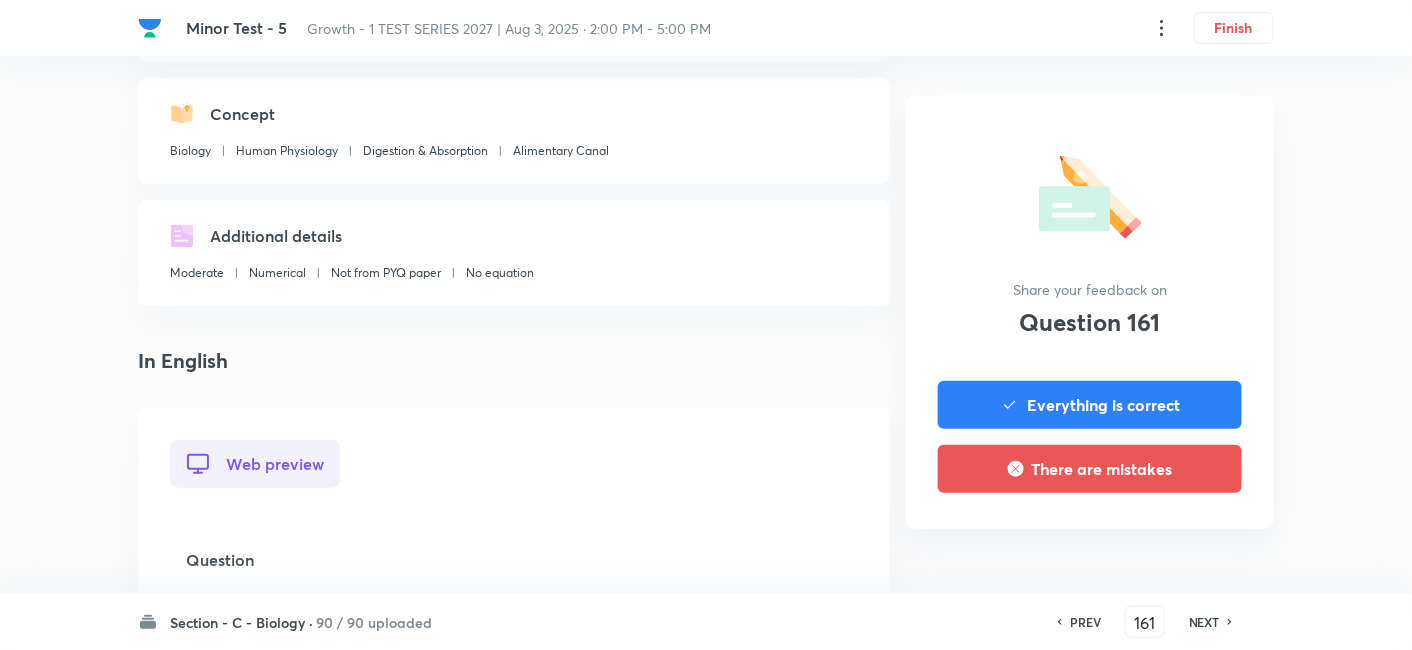scroll, scrollTop: 666, scrollLeft: 0, axis: vertical 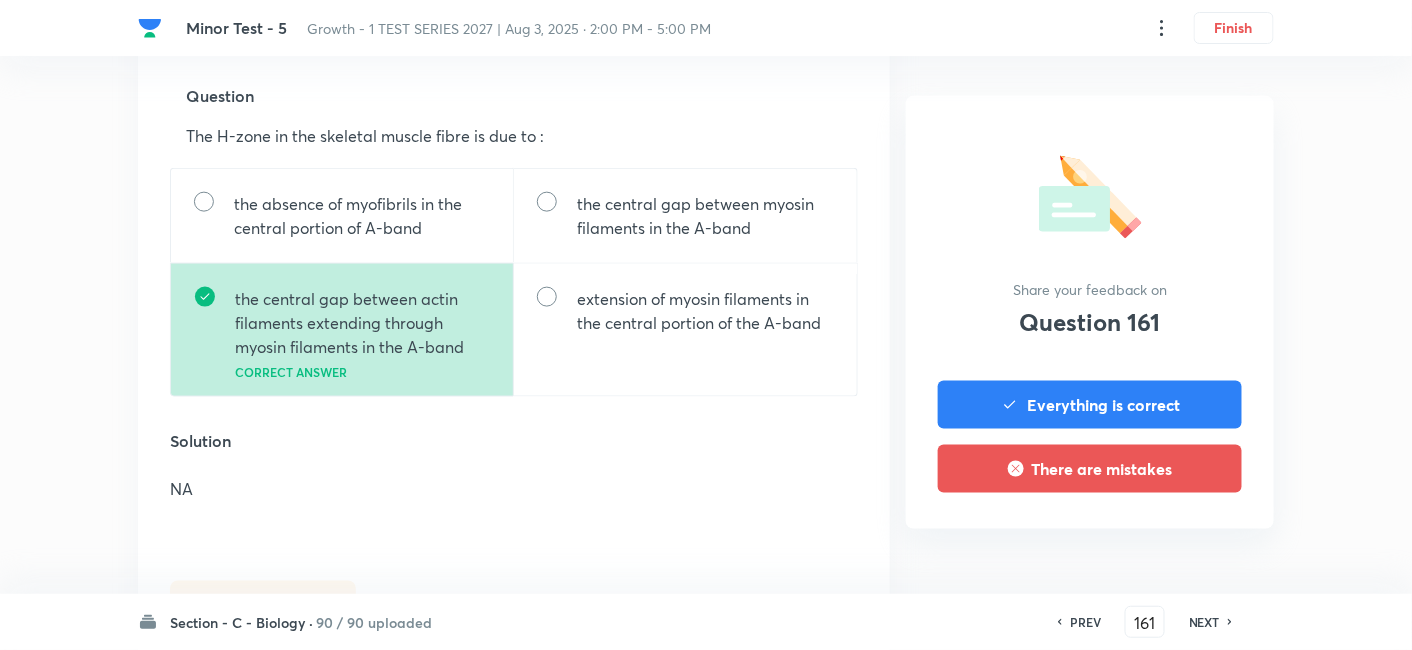 click on "NEXT" at bounding box center [1204, 622] 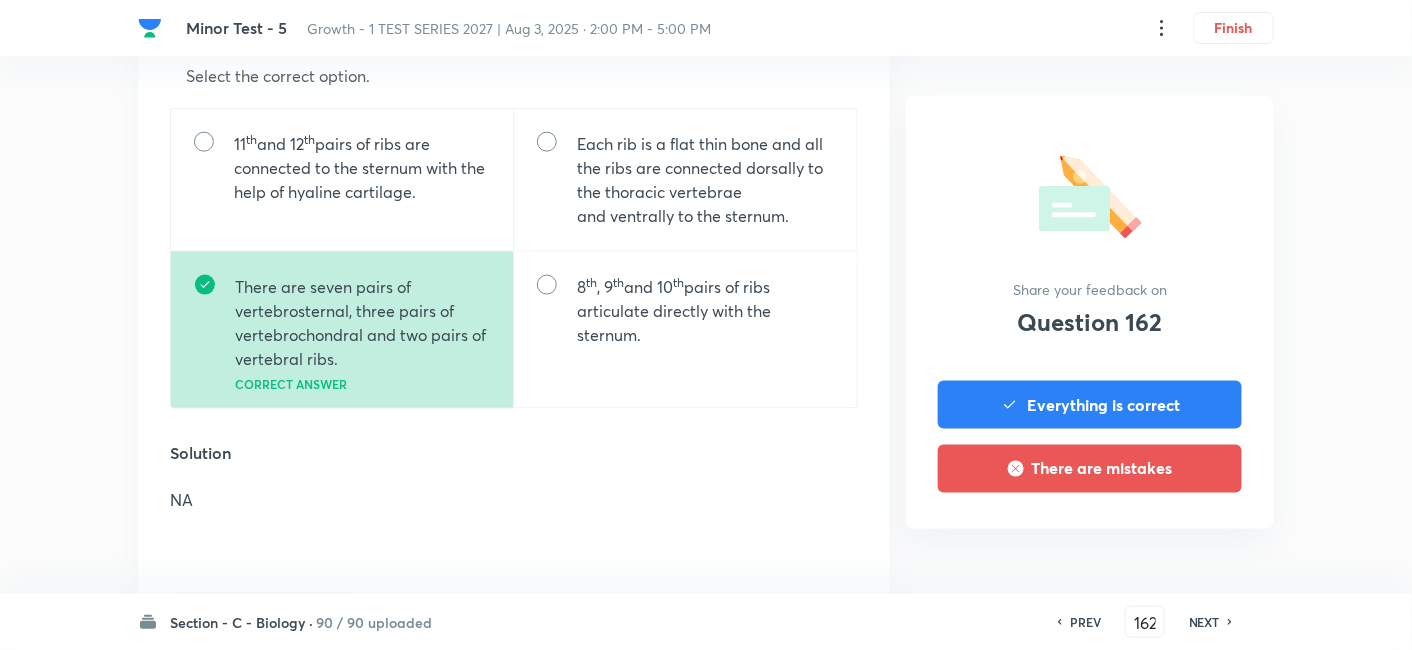 scroll, scrollTop: 777, scrollLeft: 0, axis: vertical 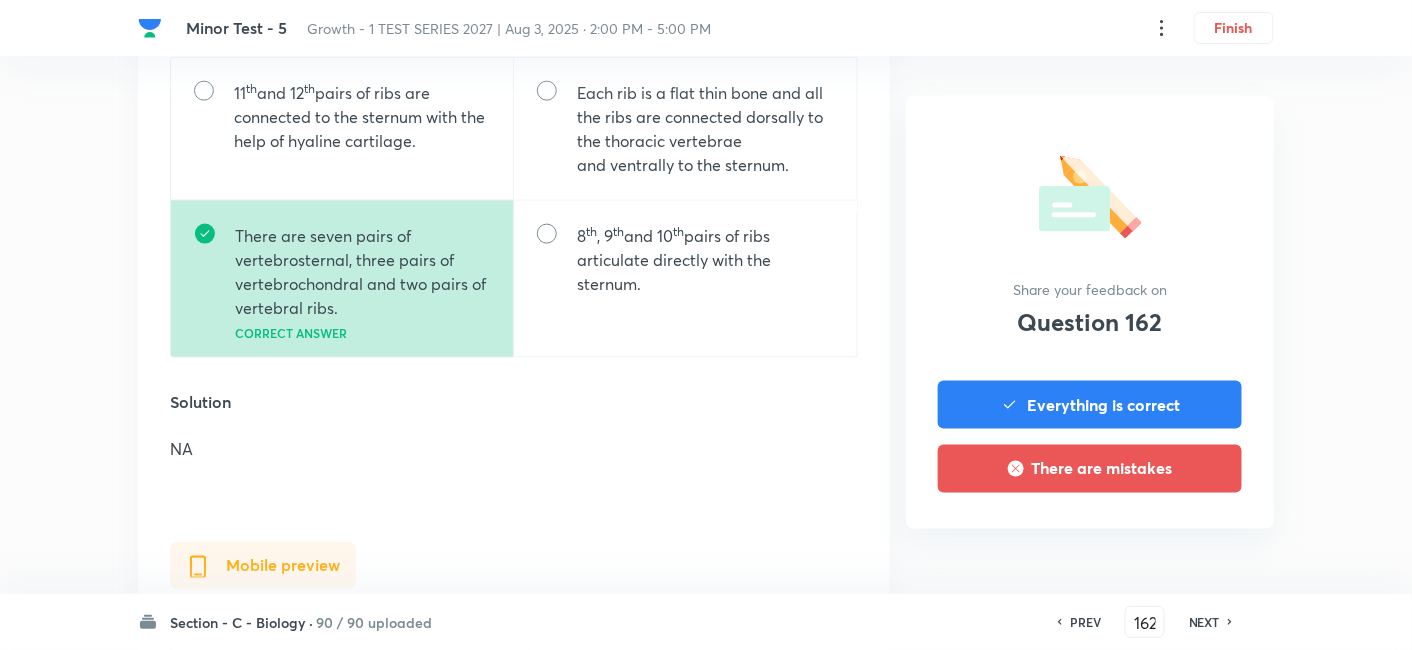 click on "NEXT" at bounding box center (1204, 622) 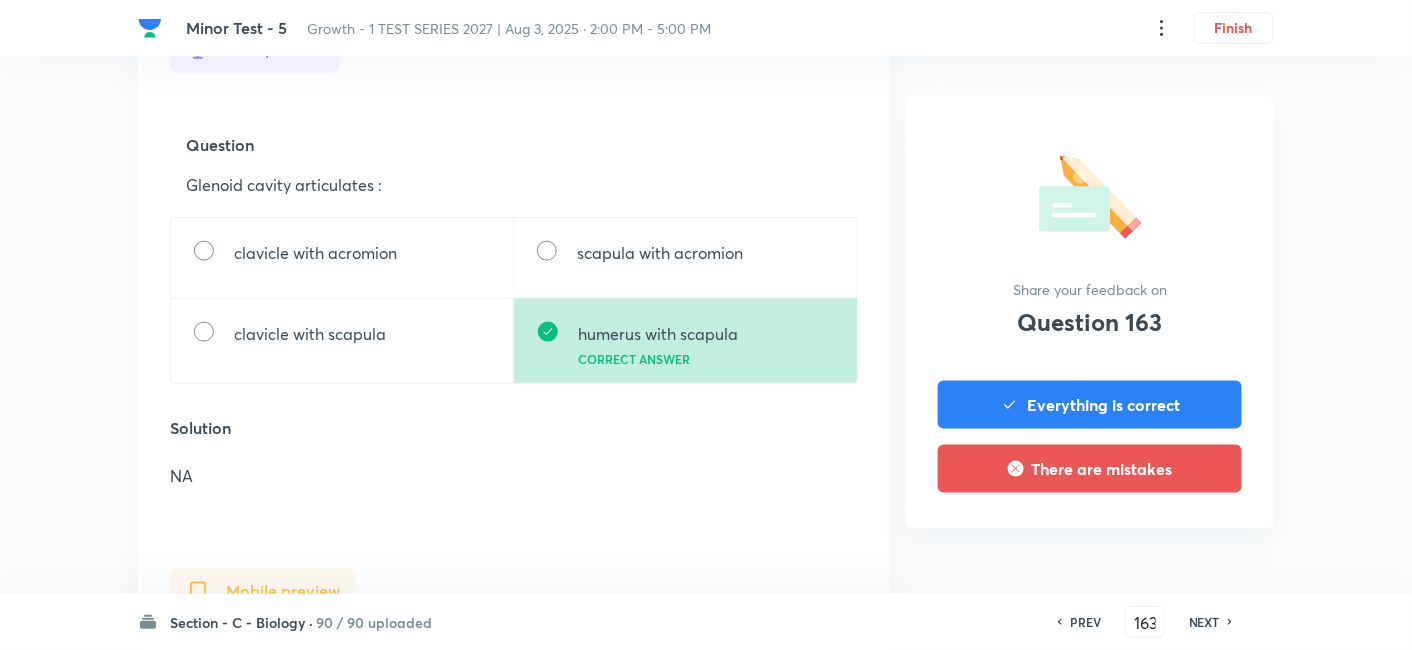 scroll, scrollTop: 666, scrollLeft: 0, axis: vertical 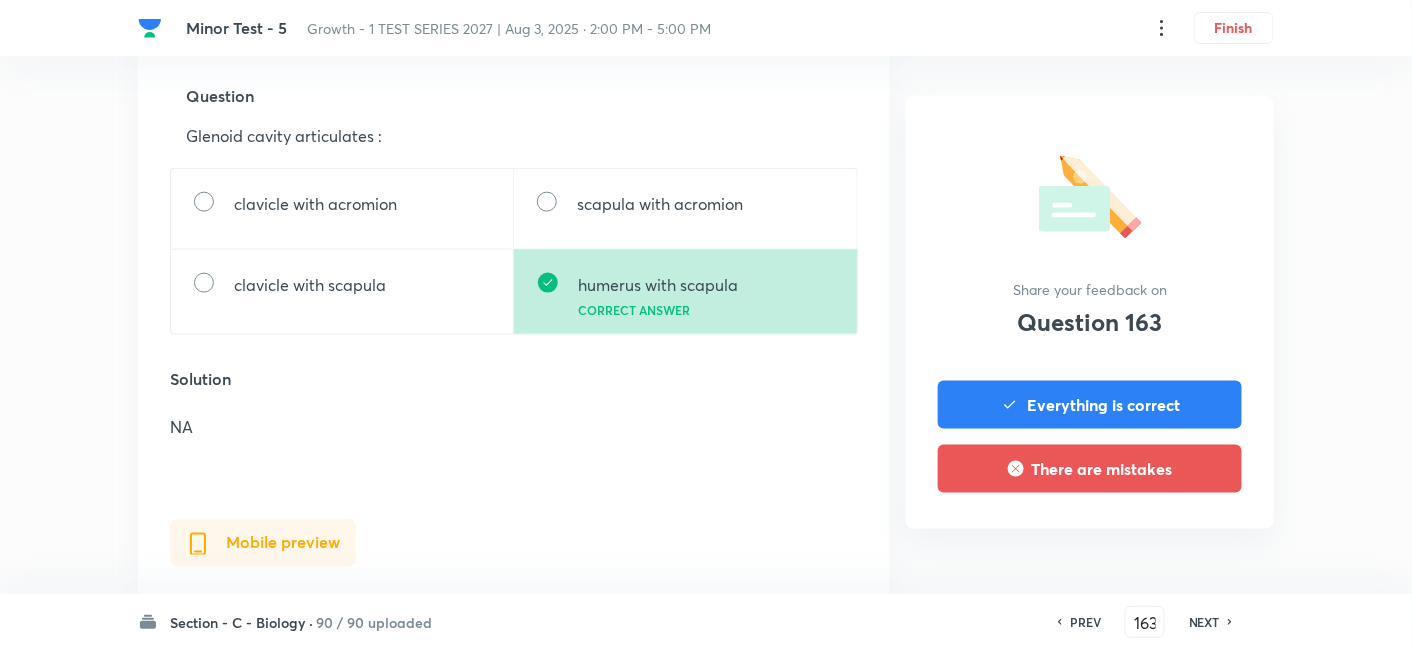 click on "NEXT" at bounding box center [1204, 622] 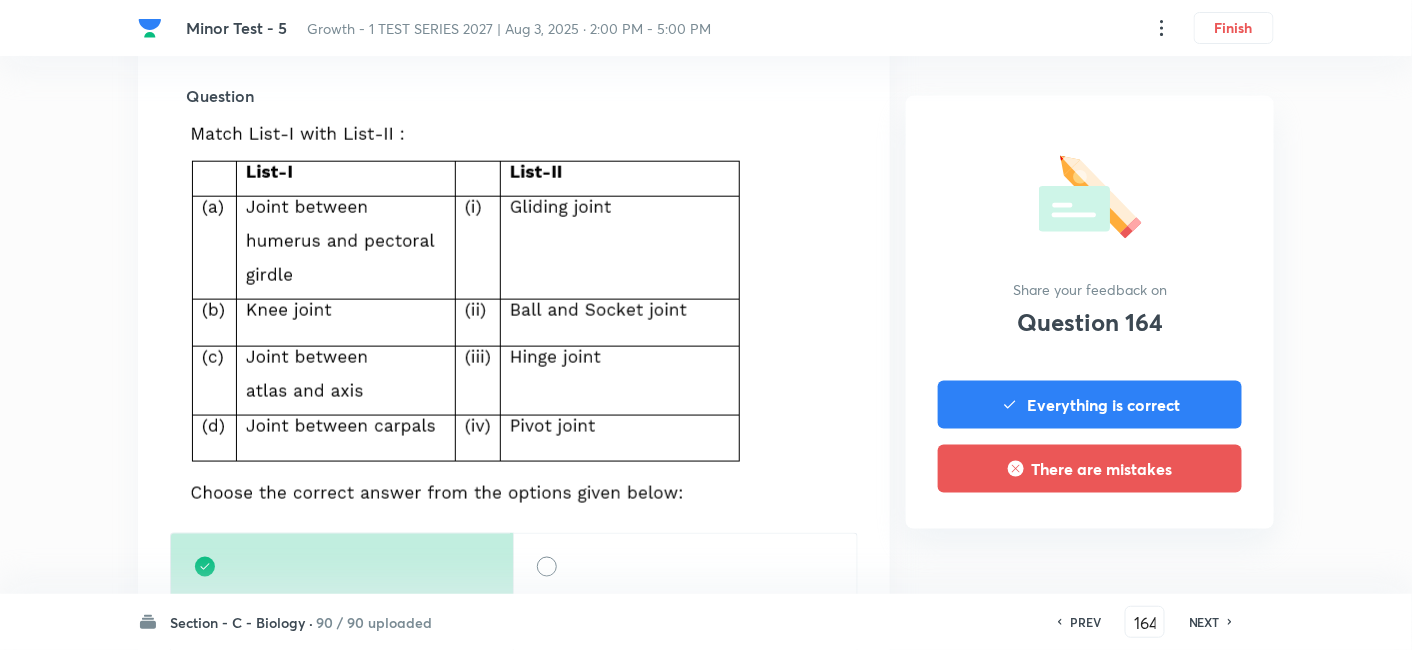 scroll, scrollTop: 777, scrollLeft: 0, axis: vertical 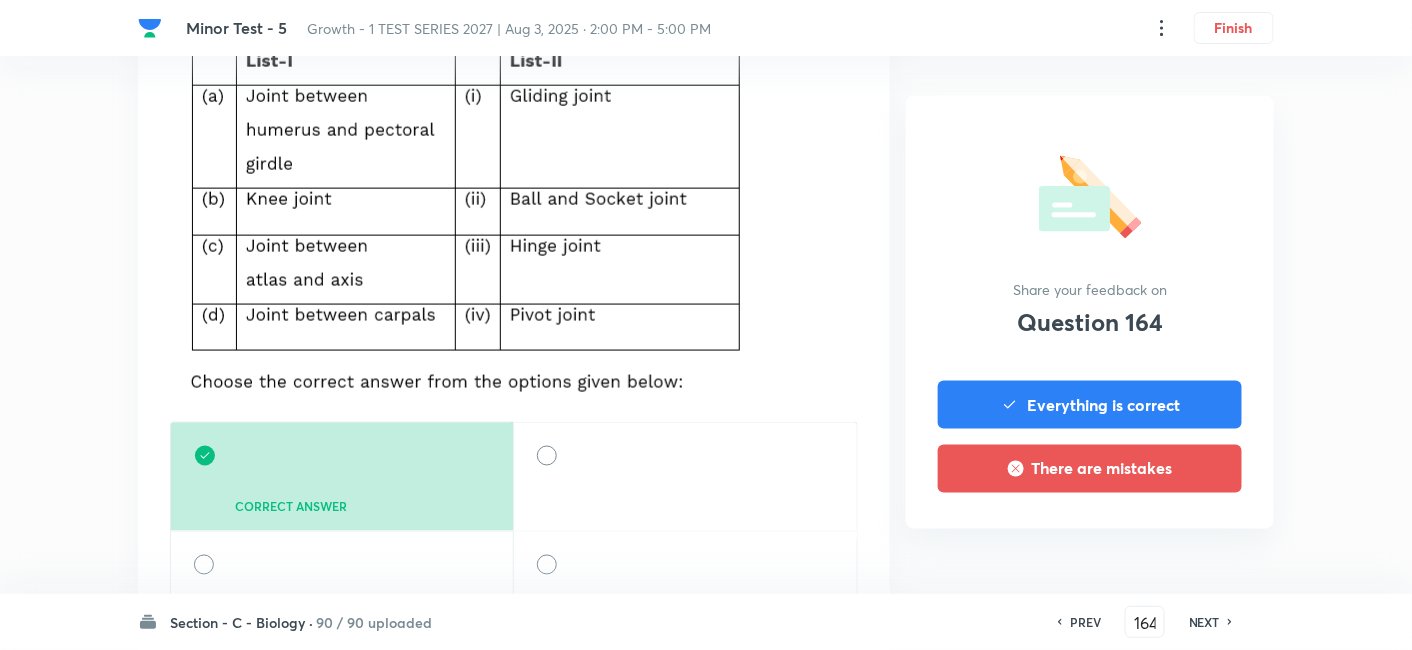 click on "NEXT" at bounding box center (1204, 622) 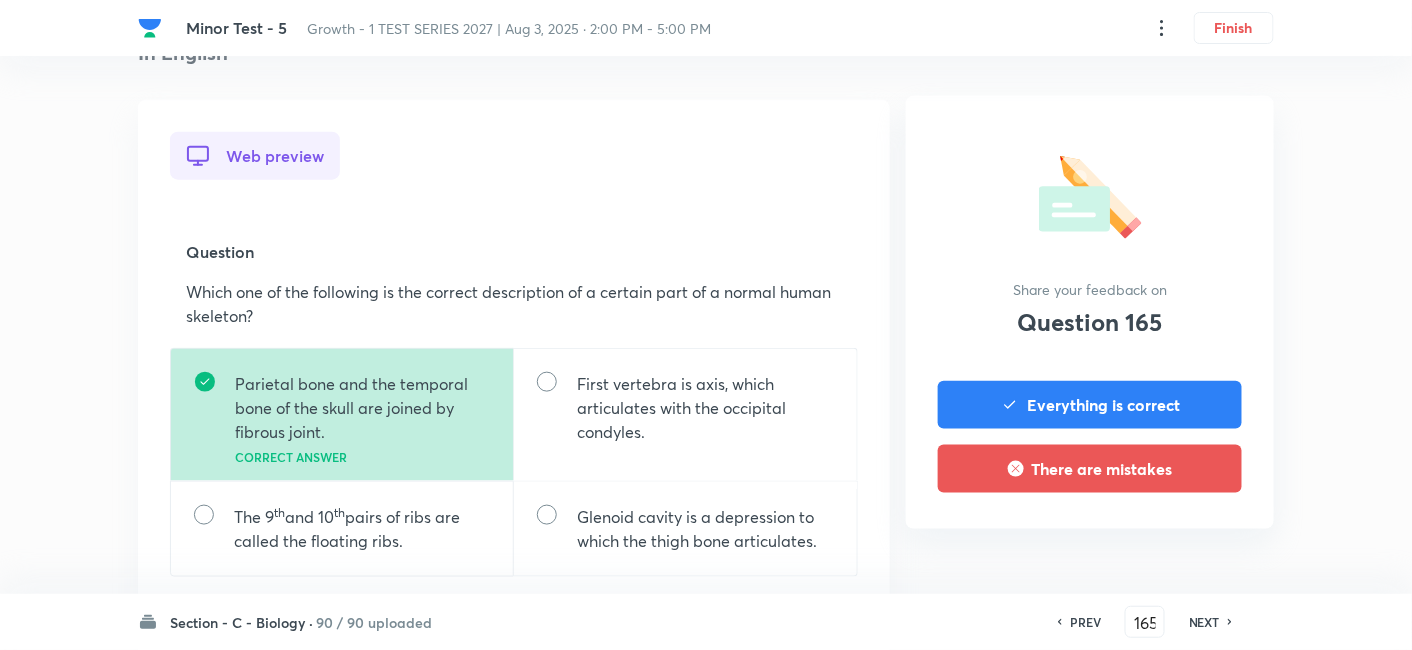 scroll, scrollTop: 555, scrollLeft: 0, axis: vertical 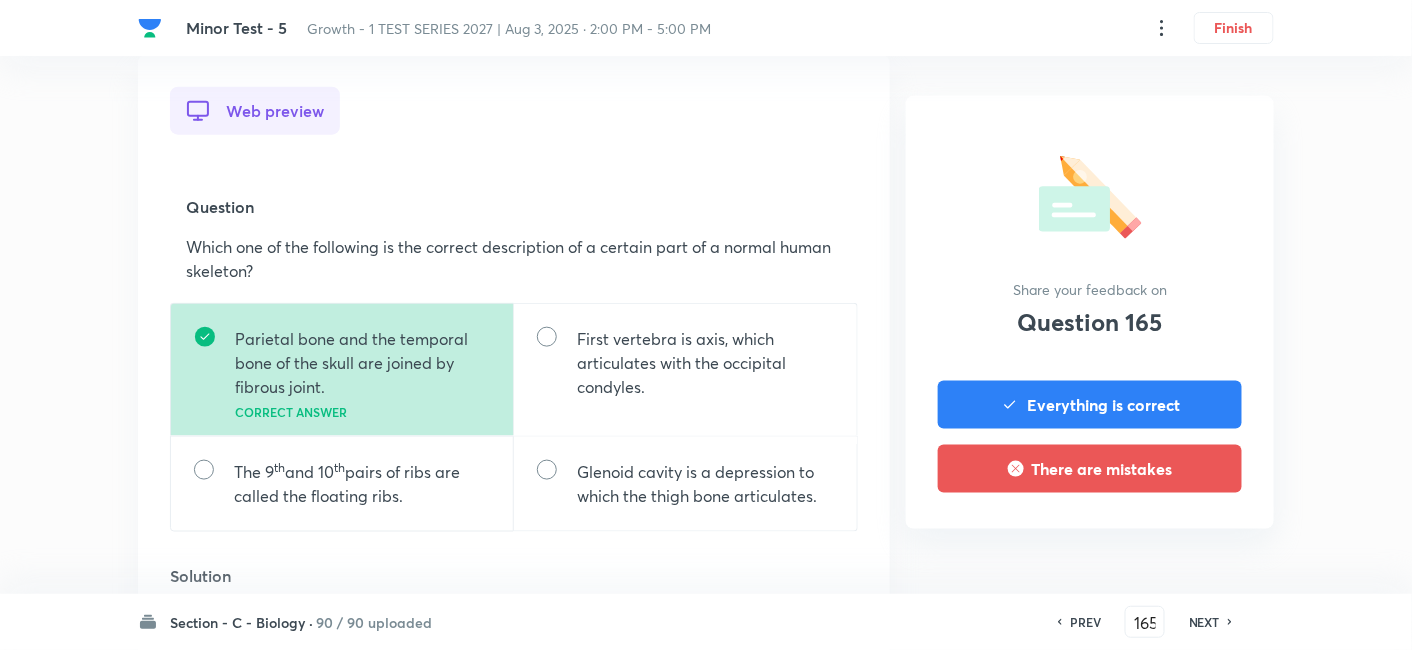 click on "NEXT" at bounding box center (1204, 622) 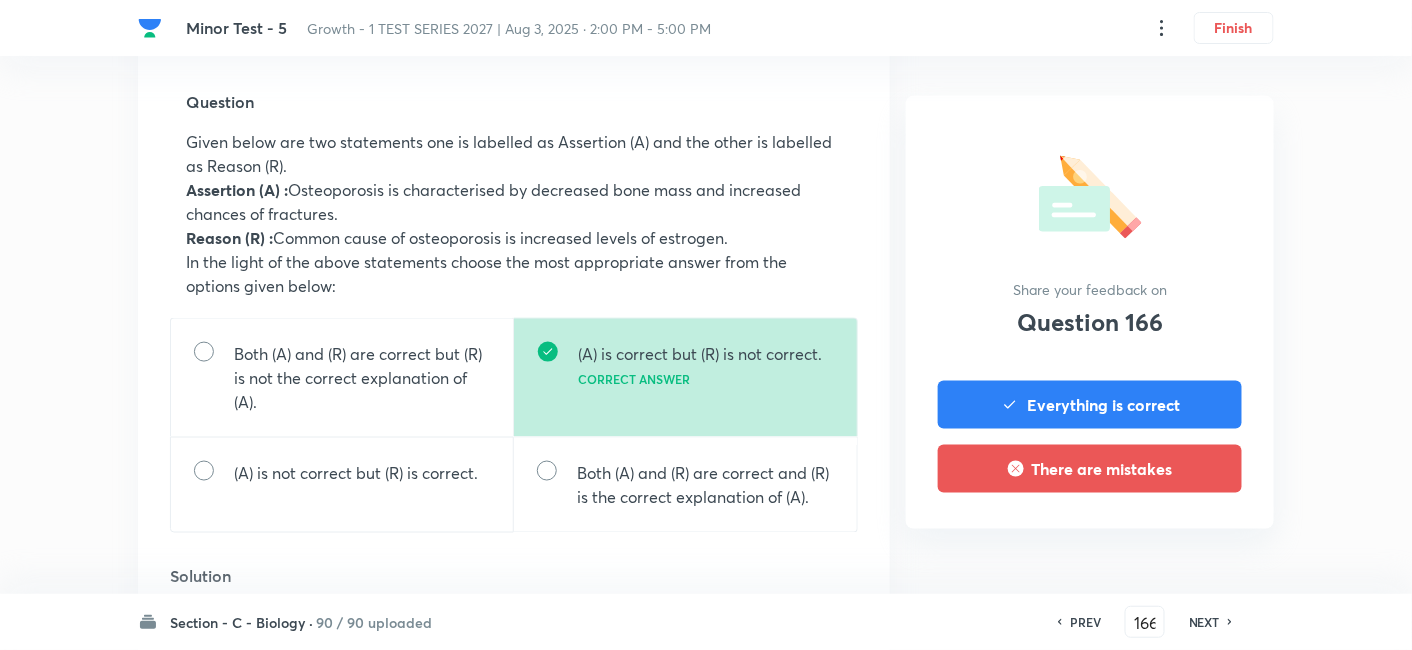 scroll, scrollTop: 666, scrollLeft: 0, axis: vertical 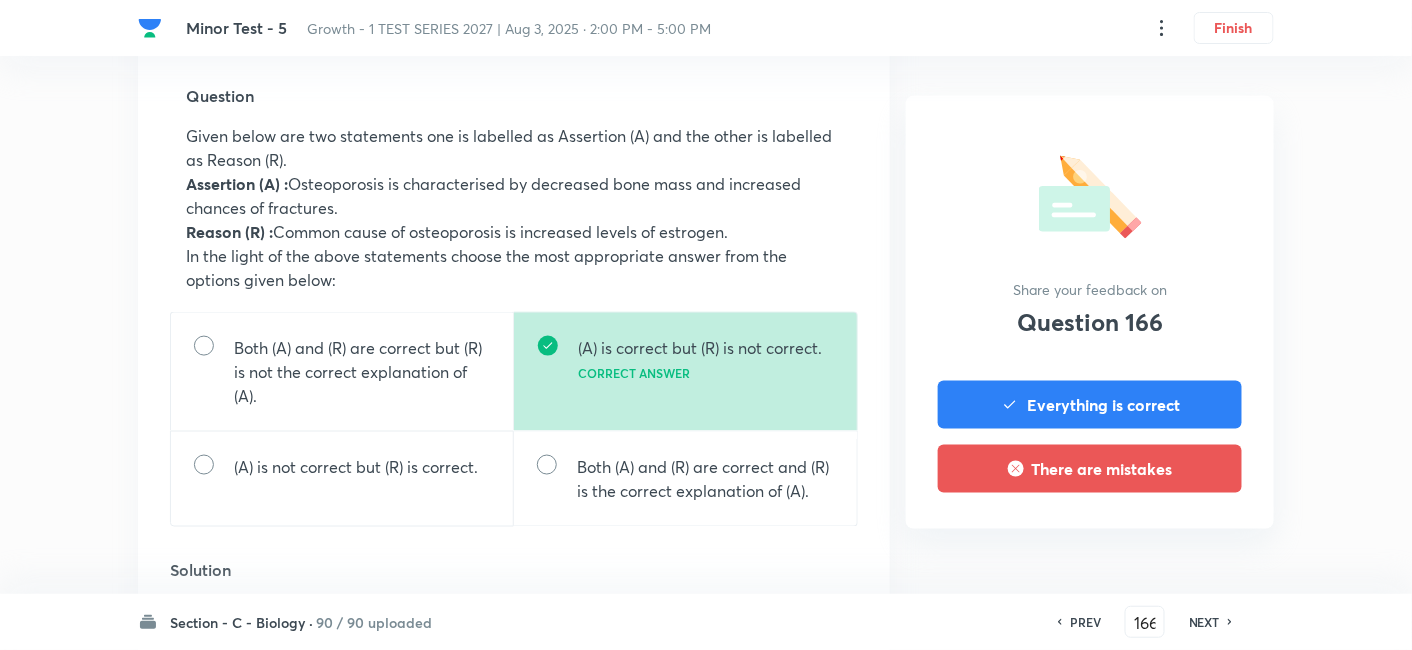 click on "NEXT" at bounding box center (1204, 622) 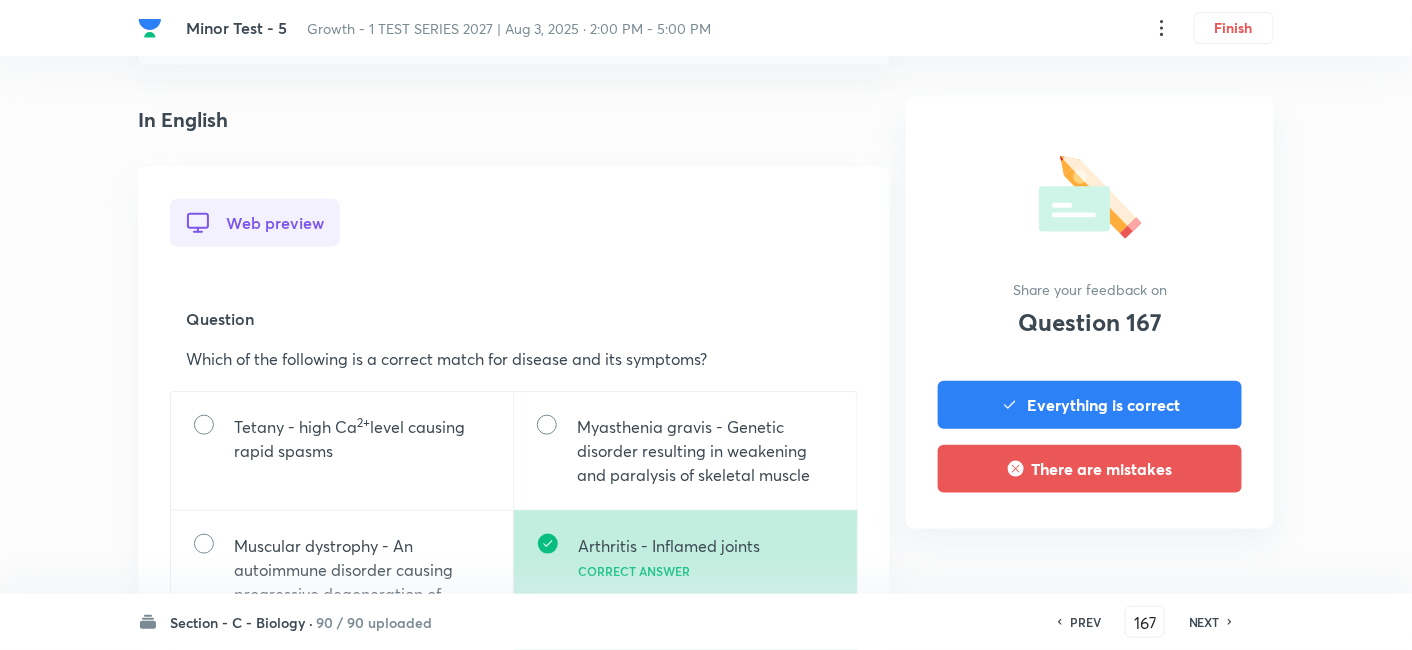 scroll, scrollTop: 666, scrollLeft: 0, axis: vertical 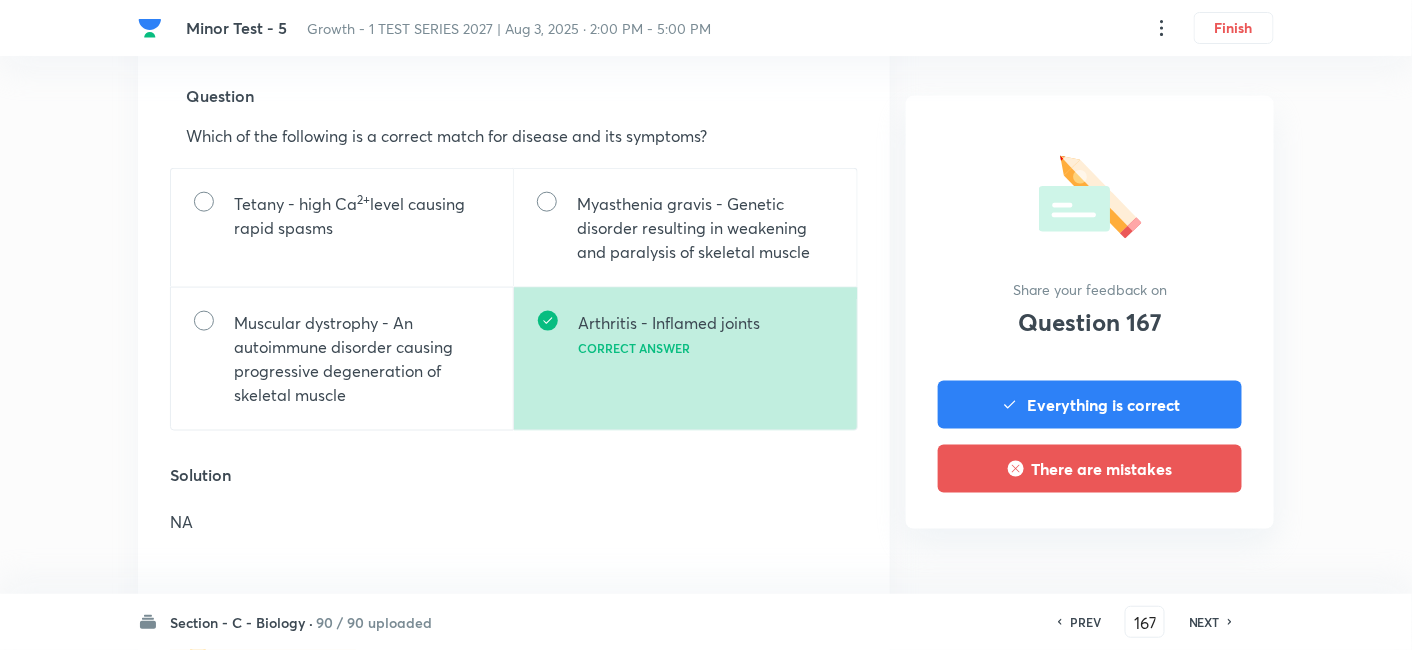 click on "NEXT" at bounding box center [1204, 622] 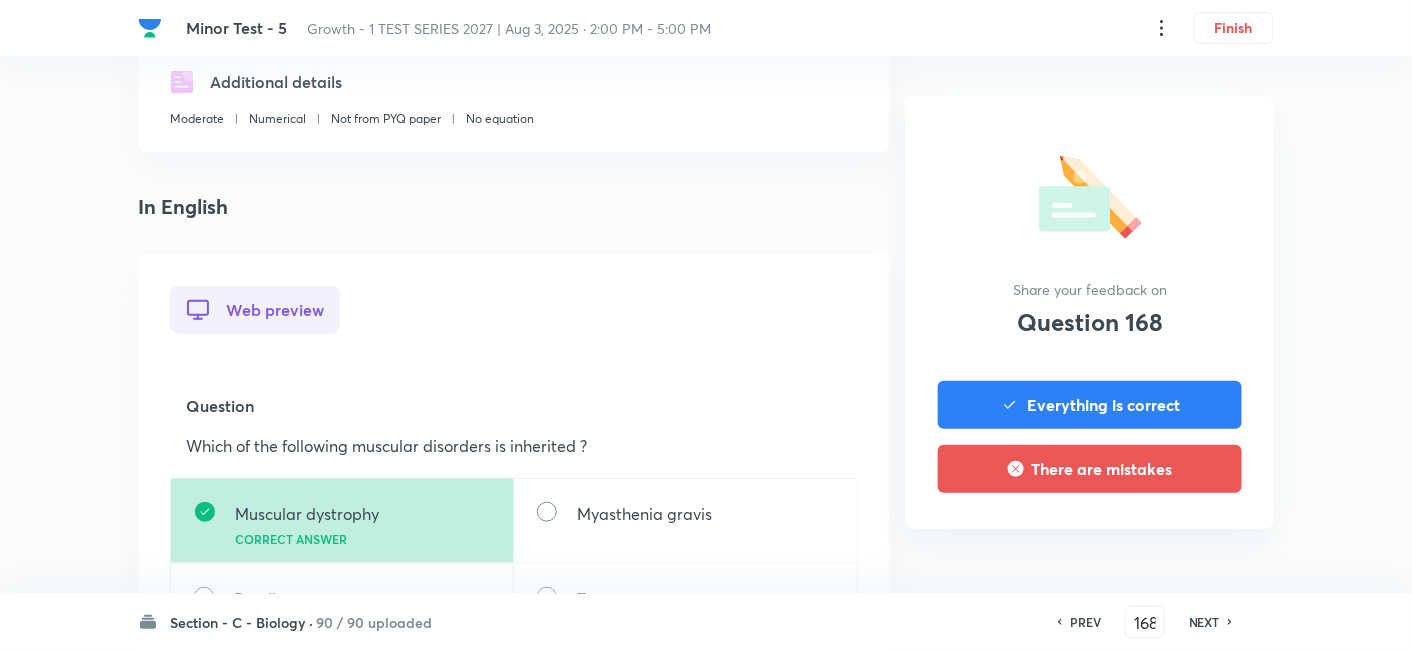 scroll, scrollTop: 555, scrollLeft: 0, axis: vertical 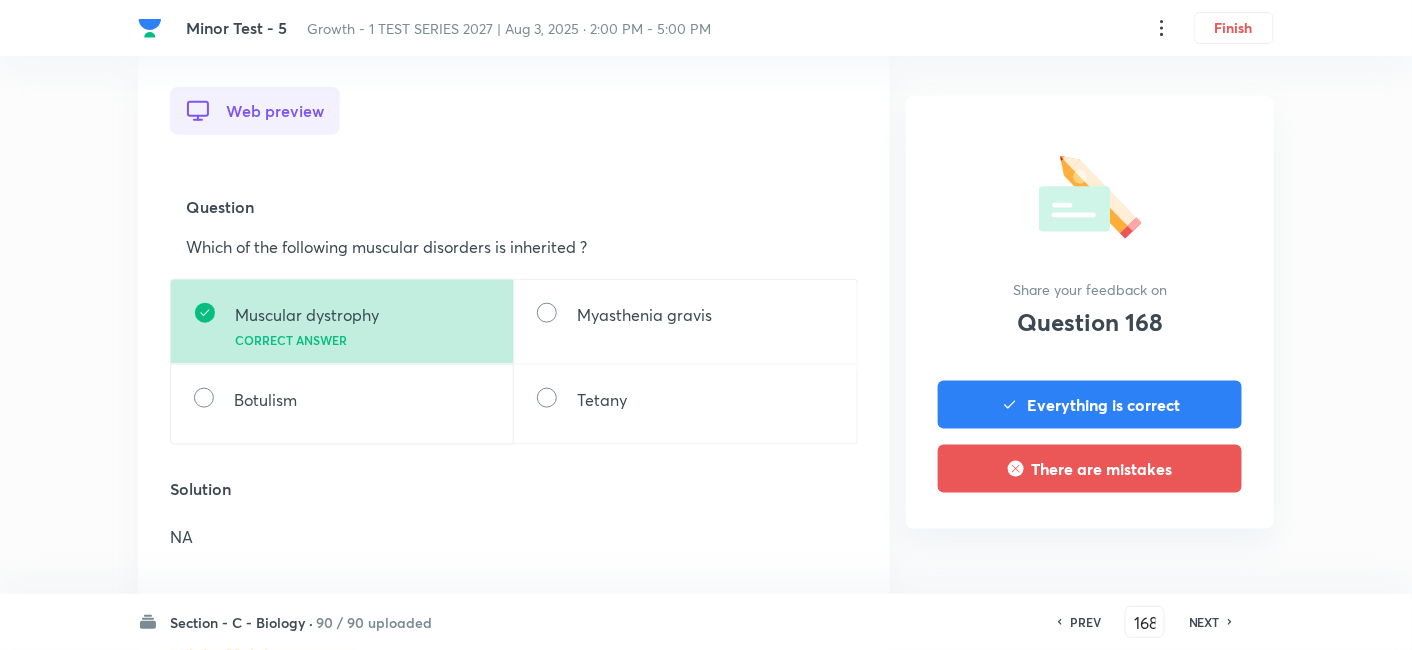 click on "NEXT" at bounding box center (1204, 622) 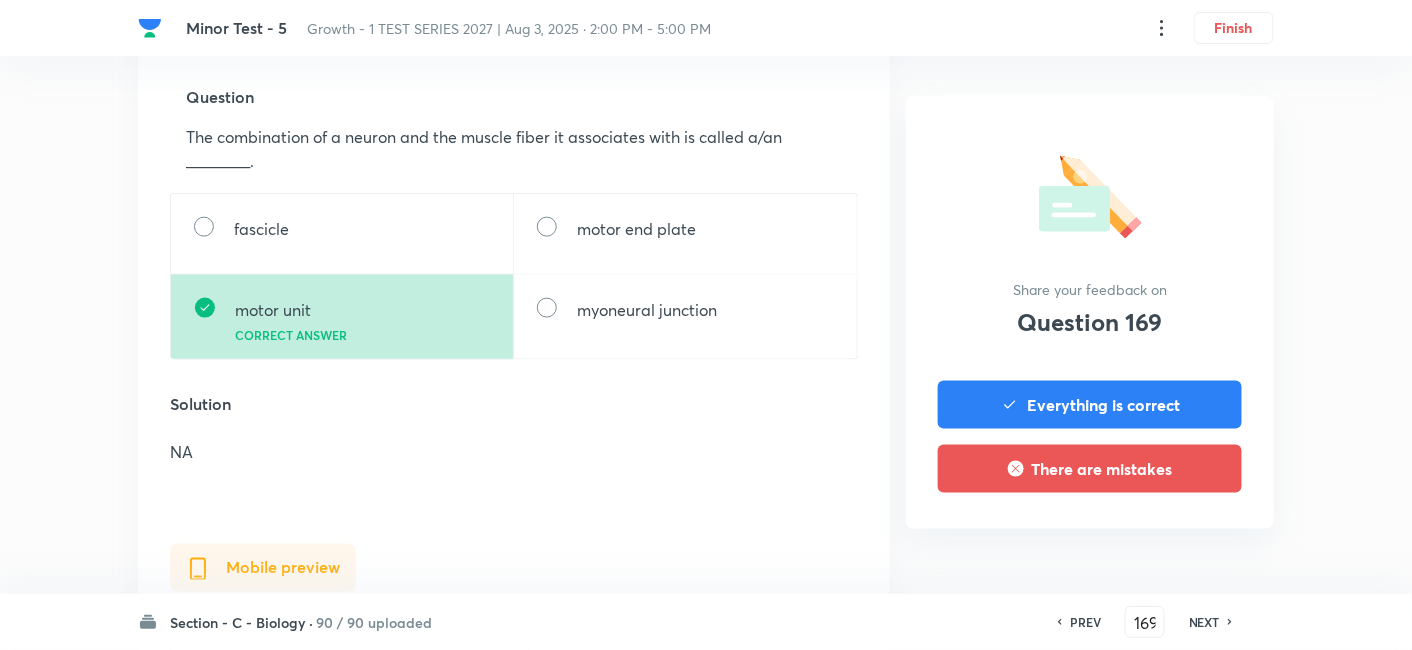 scroll, scrollTop: 666, scrollLeft: 0, axis: vertical 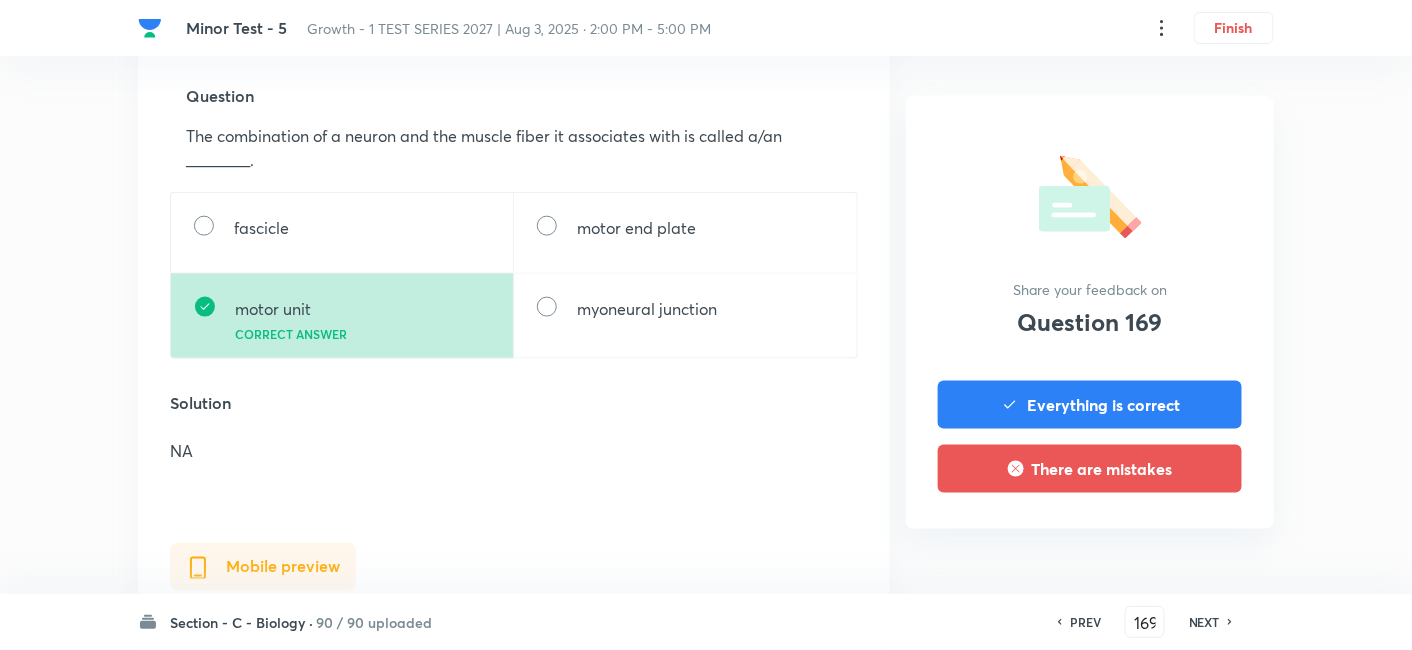 click on "NEXT" at bounding box center [1204, 622] 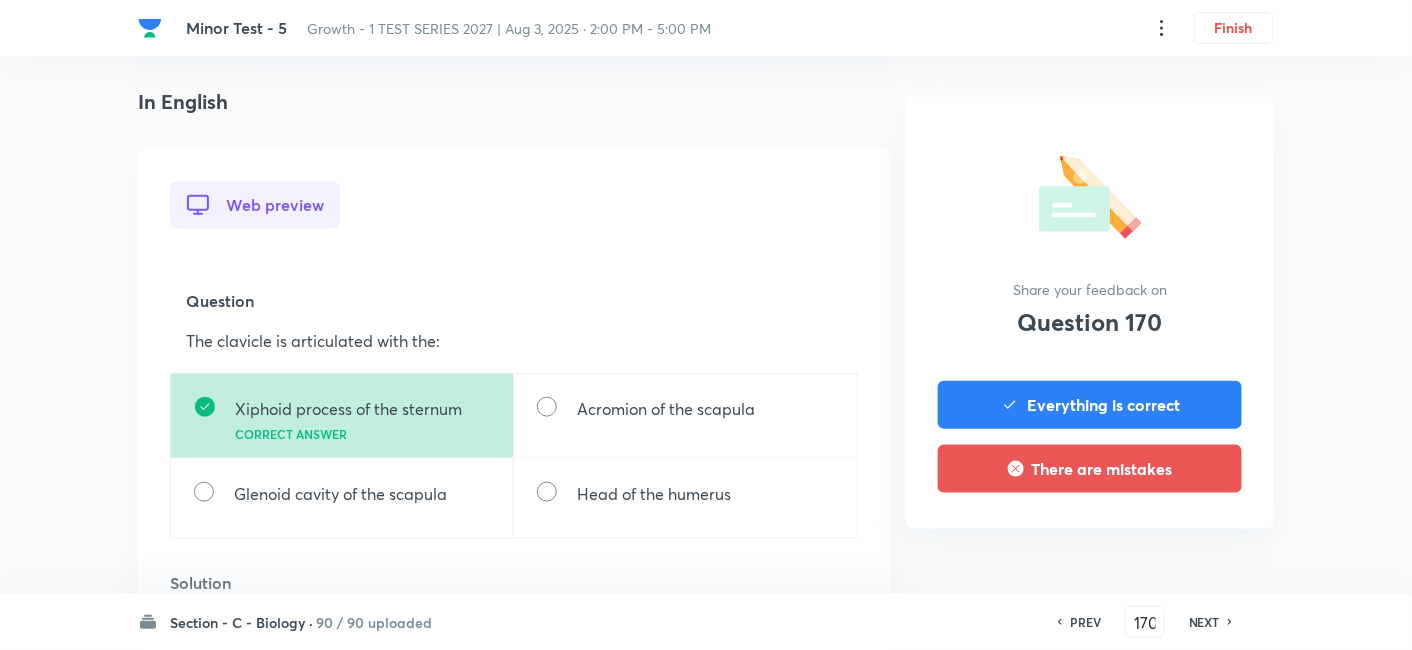 scroll, scrollTop: 555, scrollLeft: 0, axis: vertical 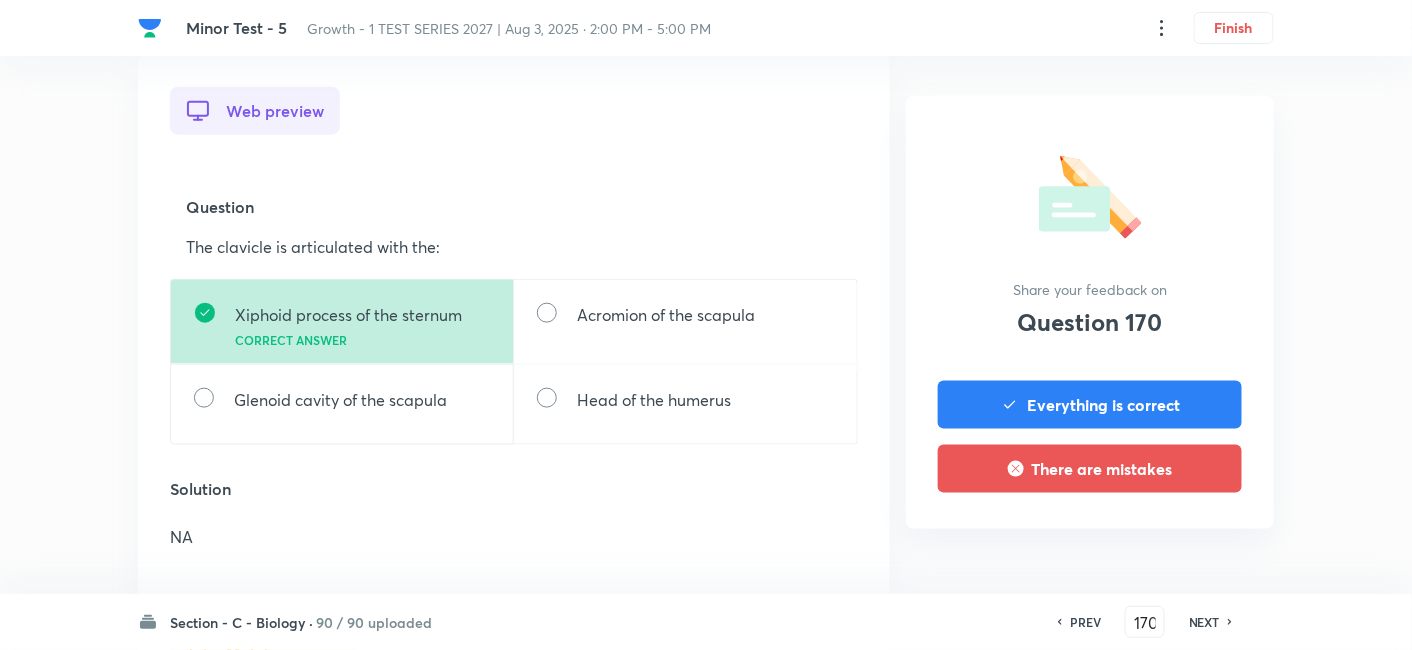 click on "NEXT" at bounding box center (1204, 622) 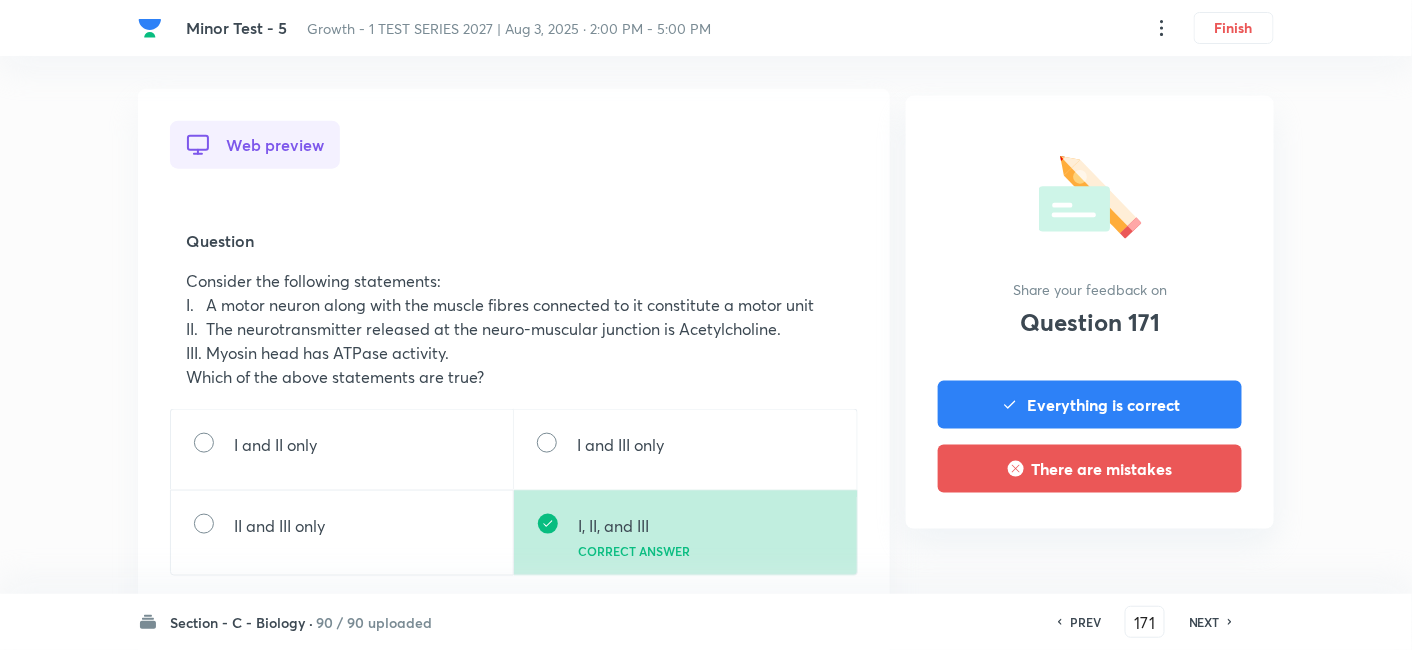 scroll, scrollTop: 555, scrollLeft: 0, axis: vertical 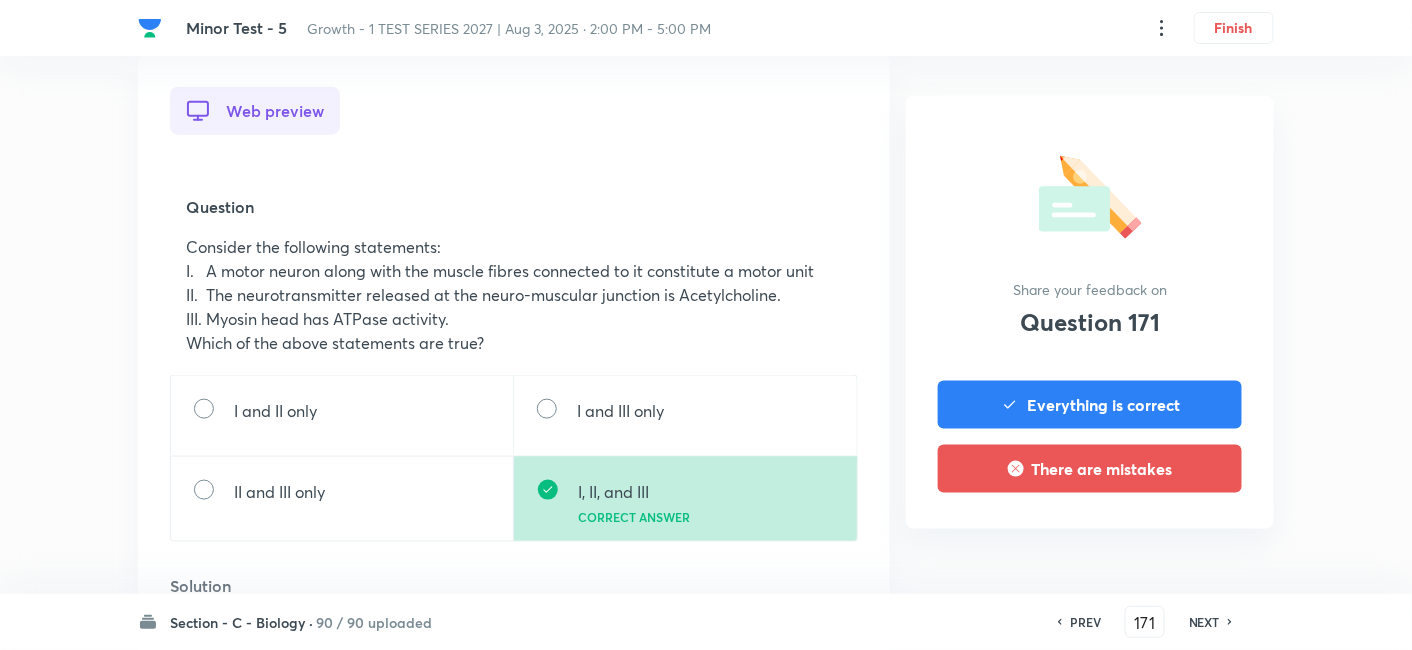 click on "PREV 171 ​ NEXT" at bounding box center [1145, 622] 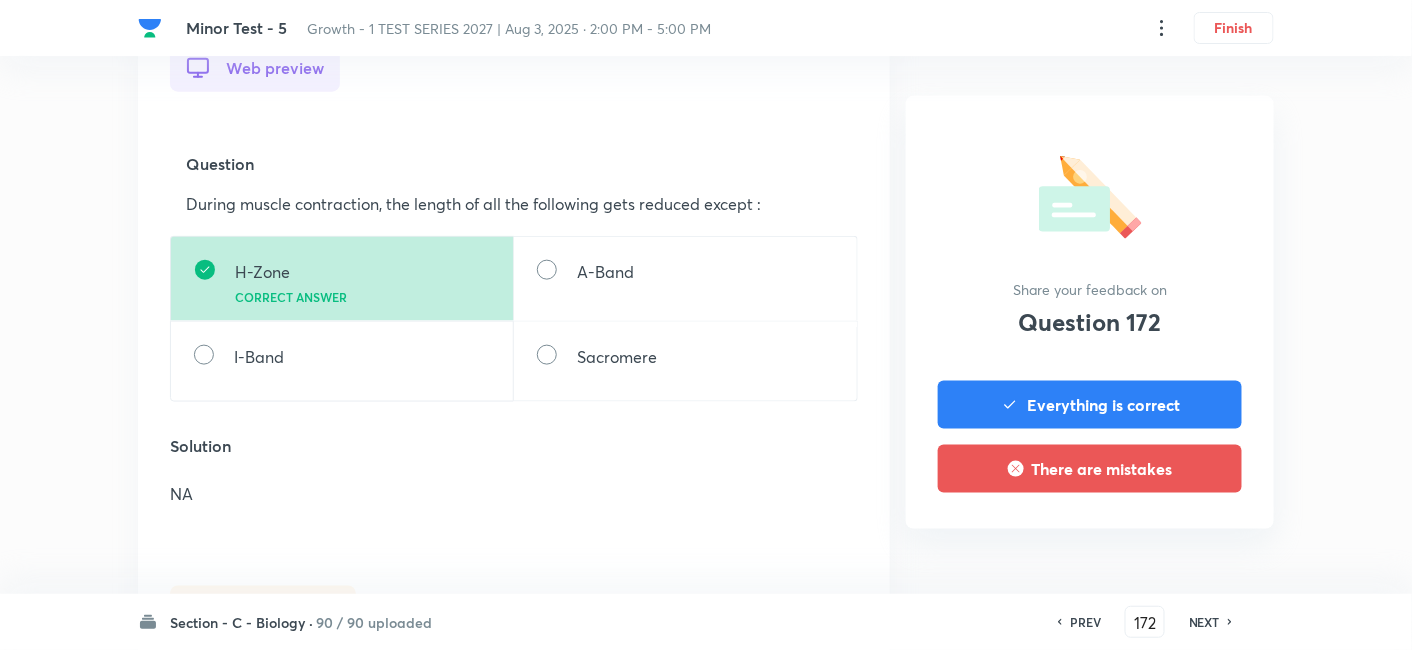 scroll, scrollTop: 666, scrollLeft: 0, axis: vertical 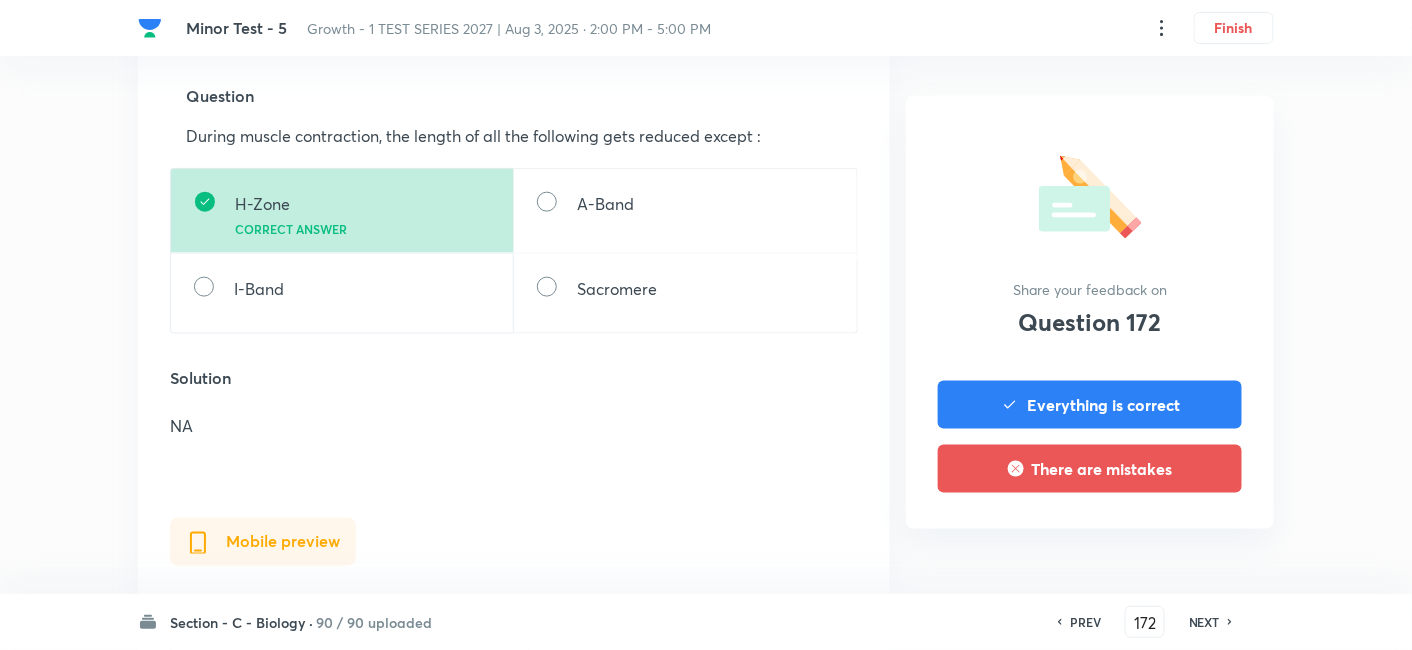 click on "NEXT" at bounding box center [1204, 622] 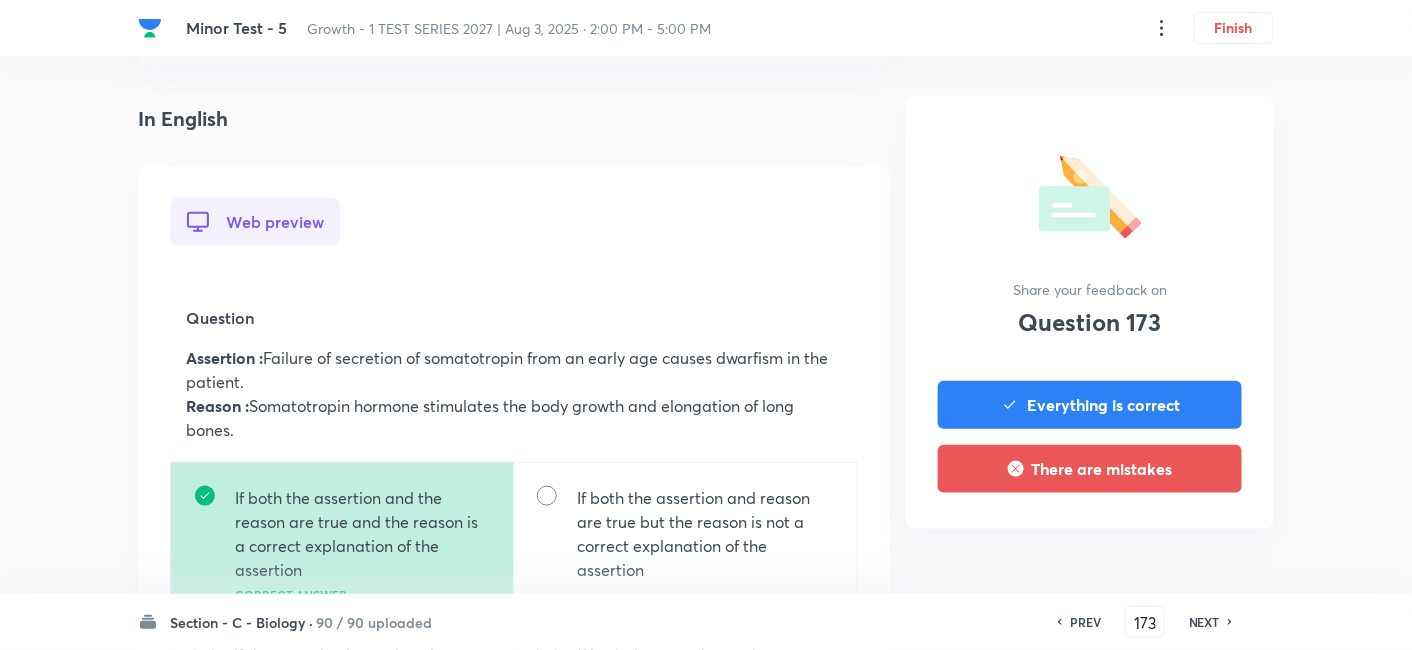 scroll, scrollTop: 555, scrollLeft: 0, axis: vertical 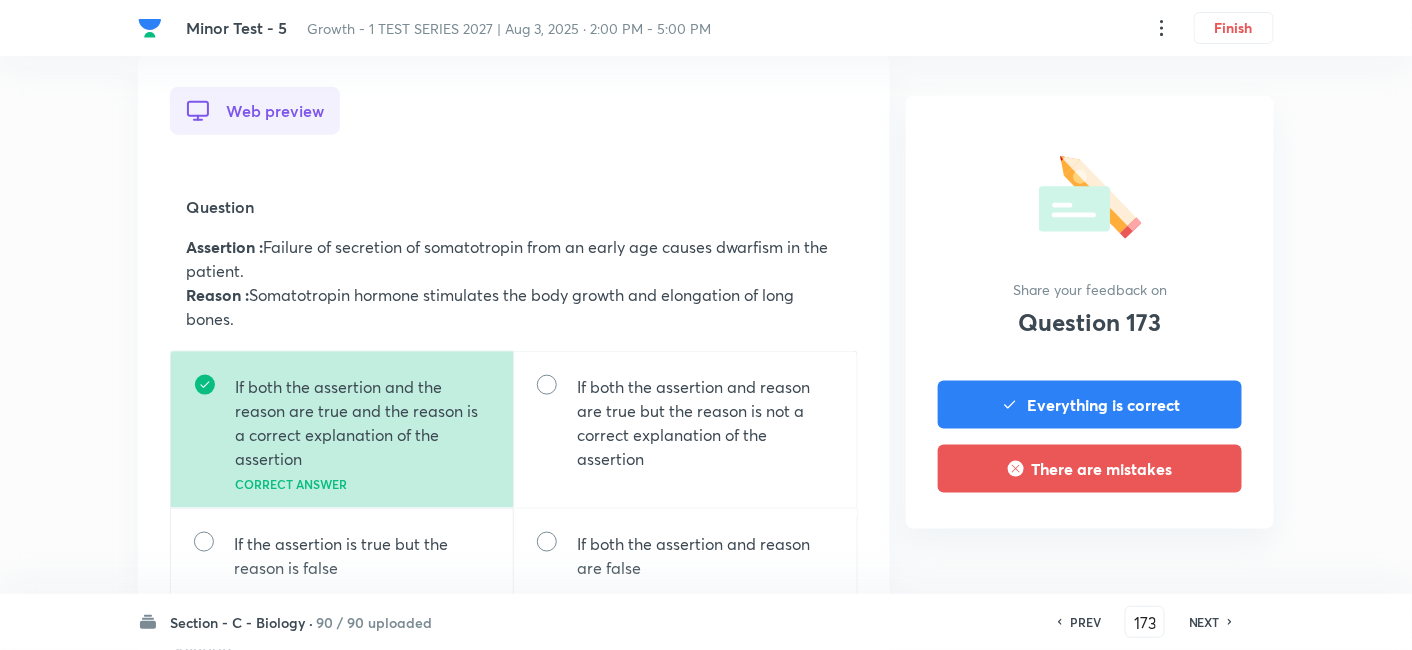 click on "NEXT" at bounding box center (1204, 622) 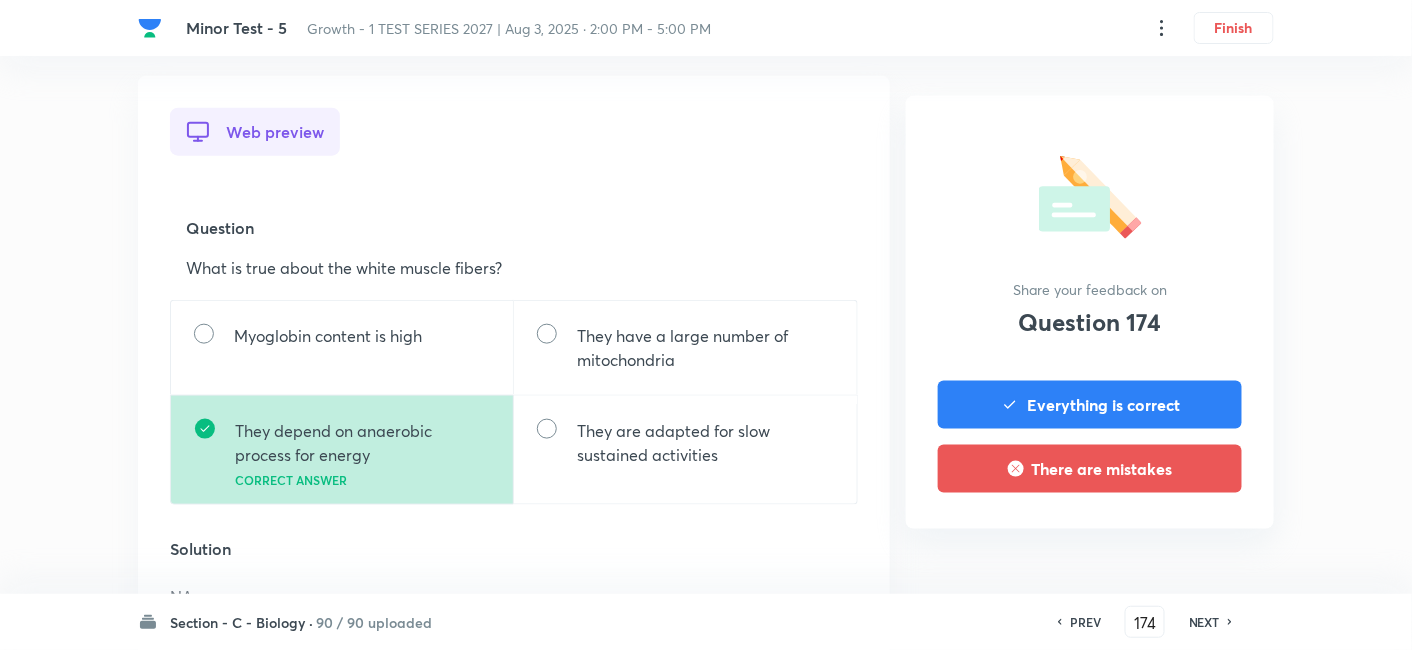 scroll, scrollTop: 666, scrollLeft: 0, axis: vertical 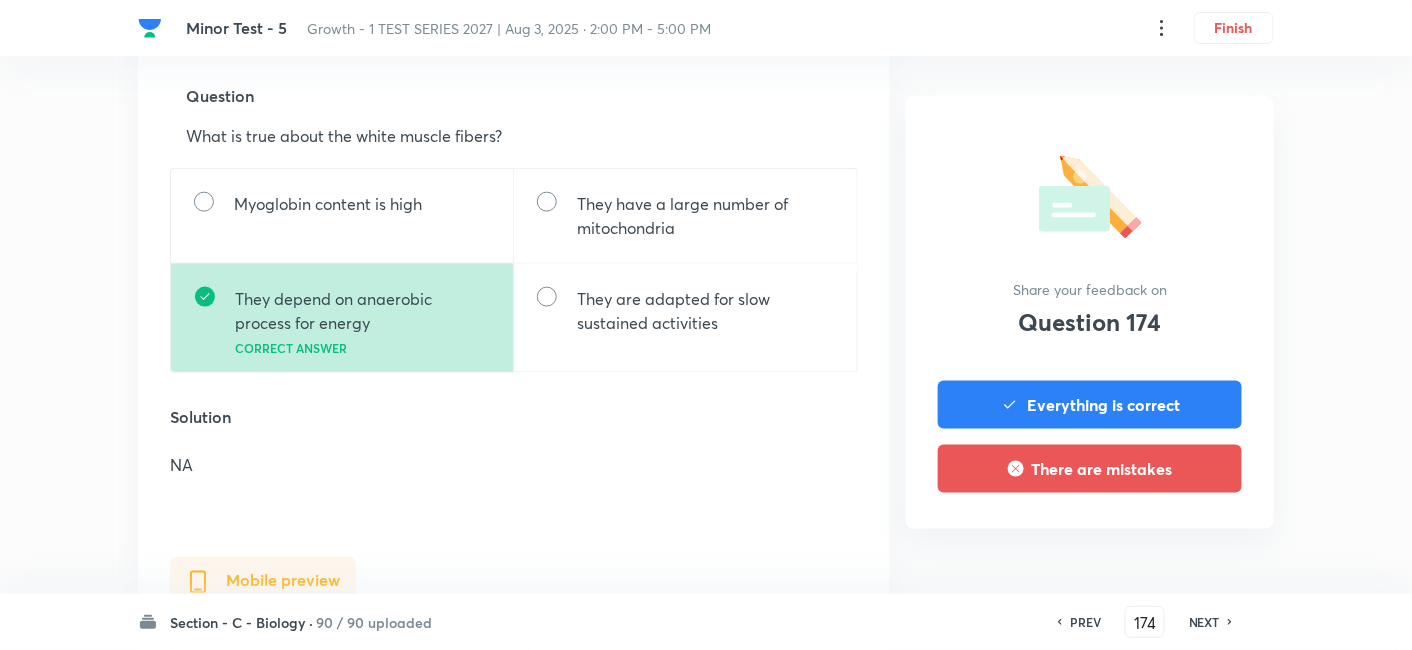click on "NEXT" at bounding box center [1204, 622] 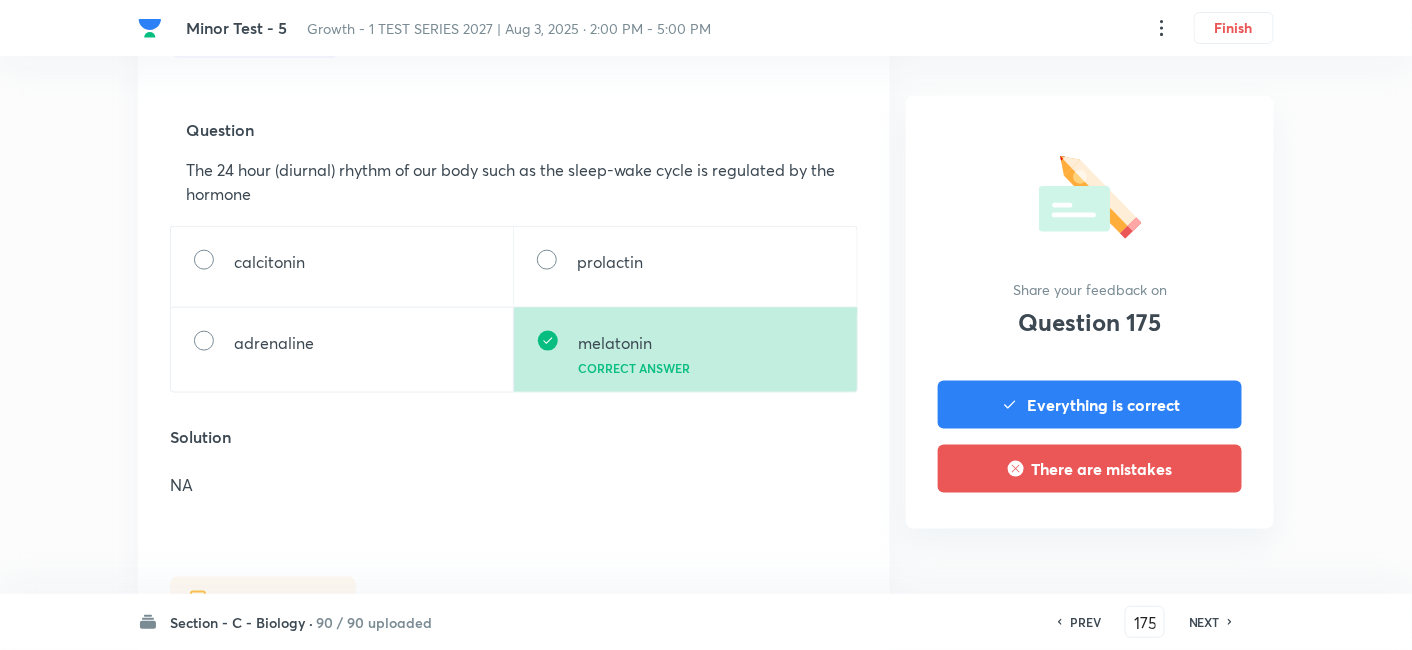 scroll, scrollTop: 666, scrollLeft: 0, axis: vertical 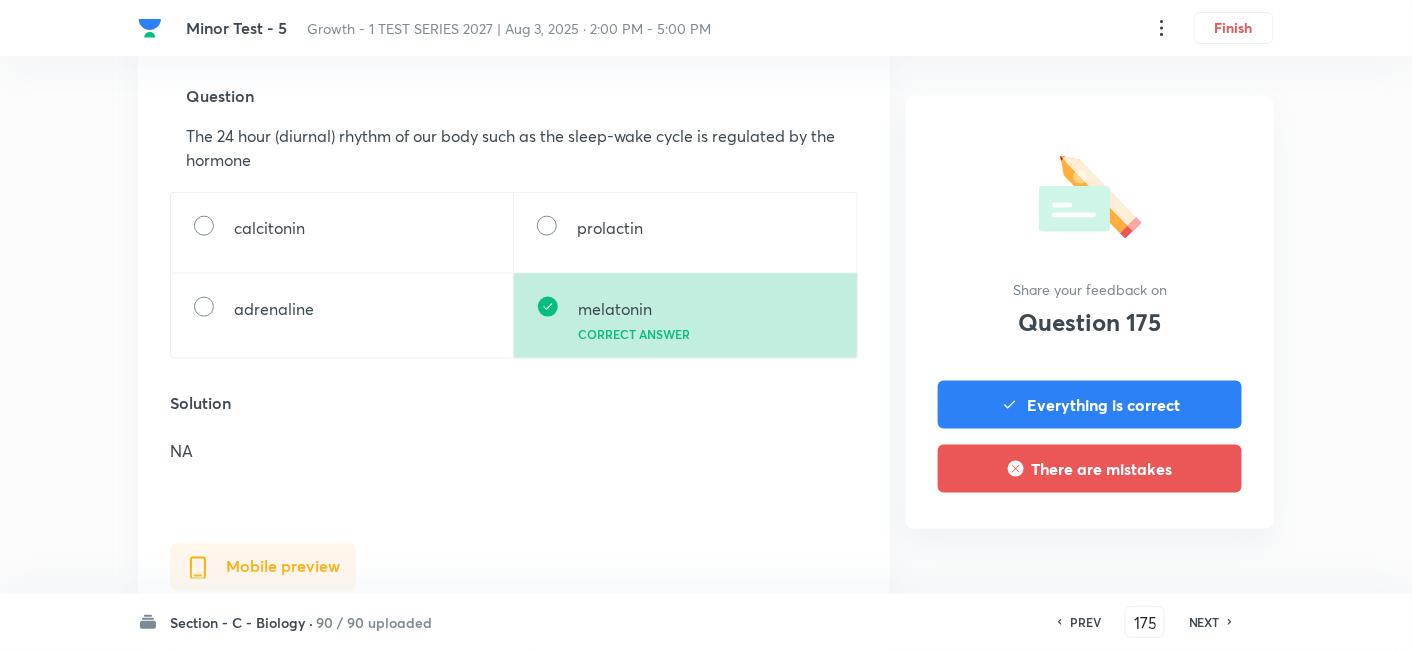 click on "NEXT" at bounding box center (1204, 622) 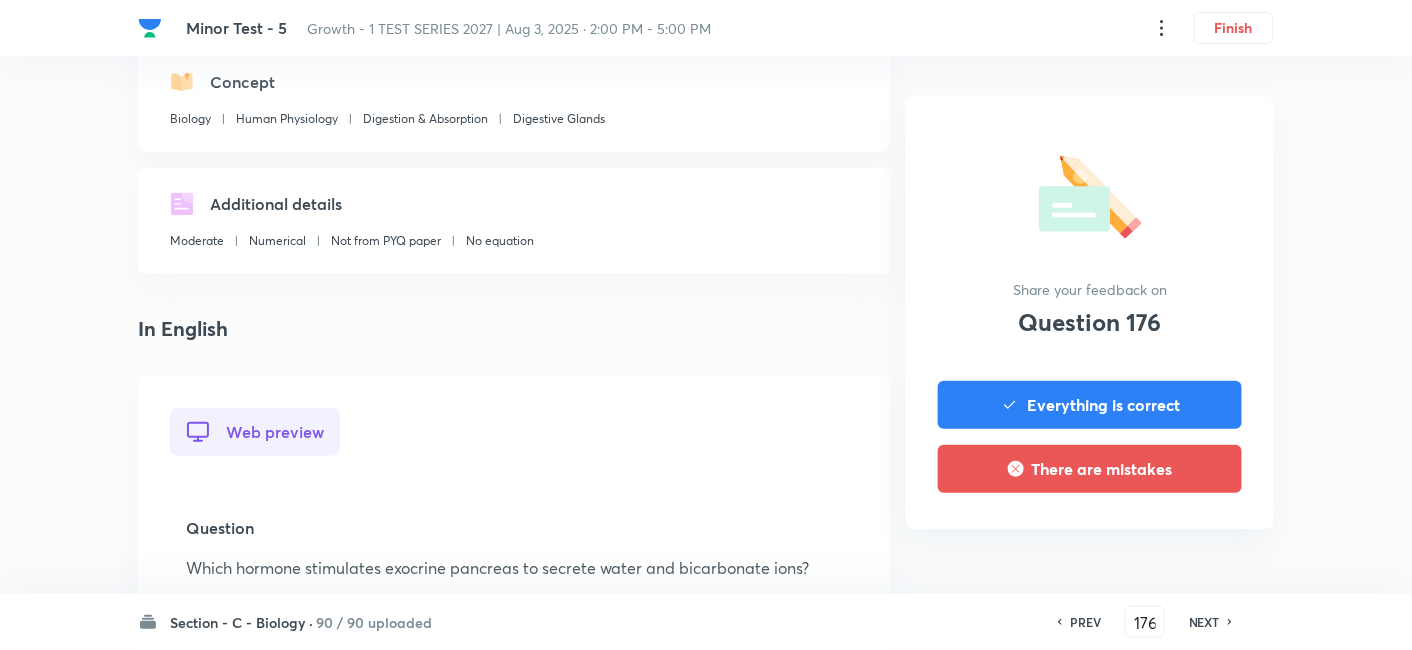 scroll, scrollTop: 555, scrollLeft: 0, axis: vertical 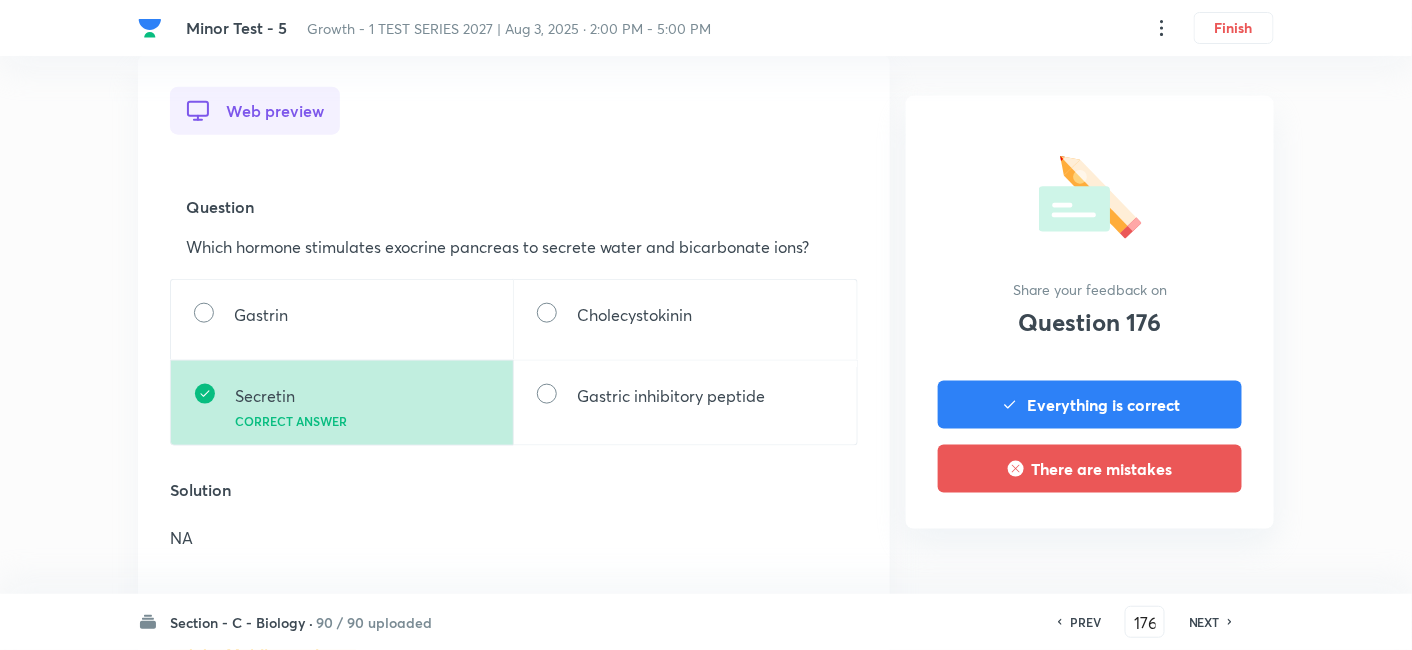 click on "NEXT" at bounding box center [1204, 622] 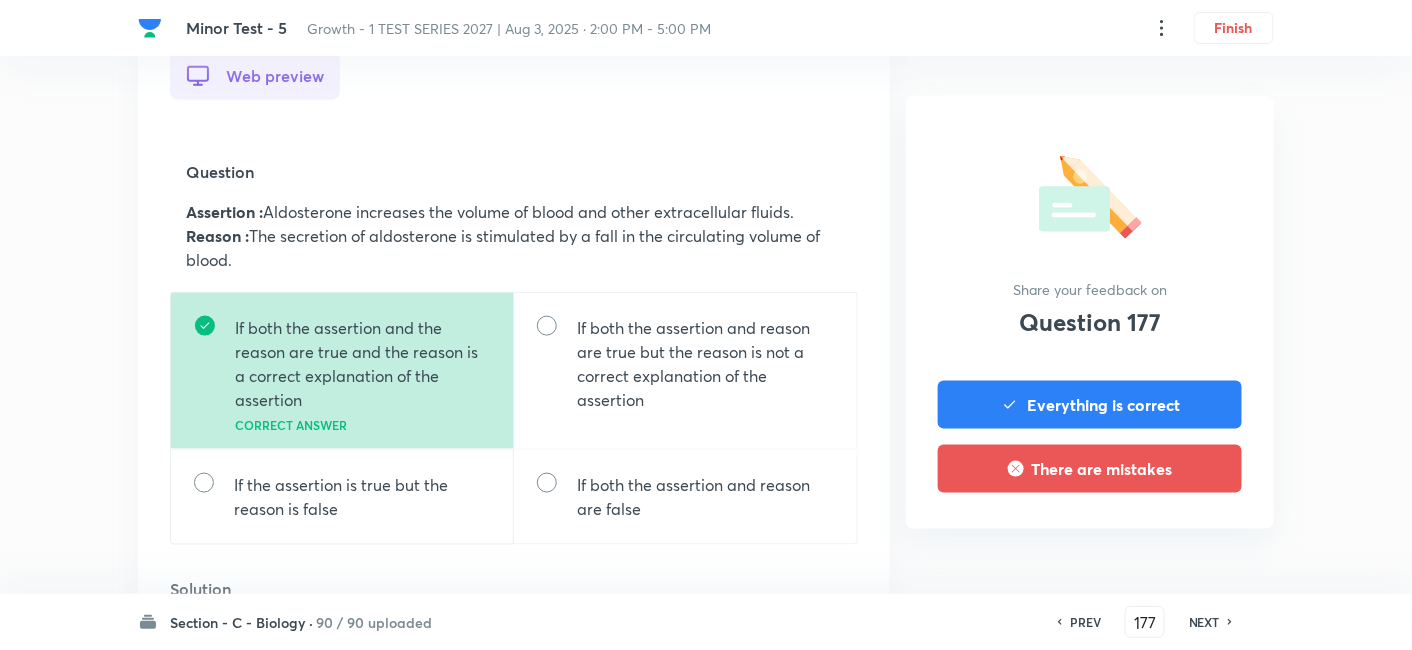 scroll, scrollTop: 666, scrollLeft: 0, axis: vertical 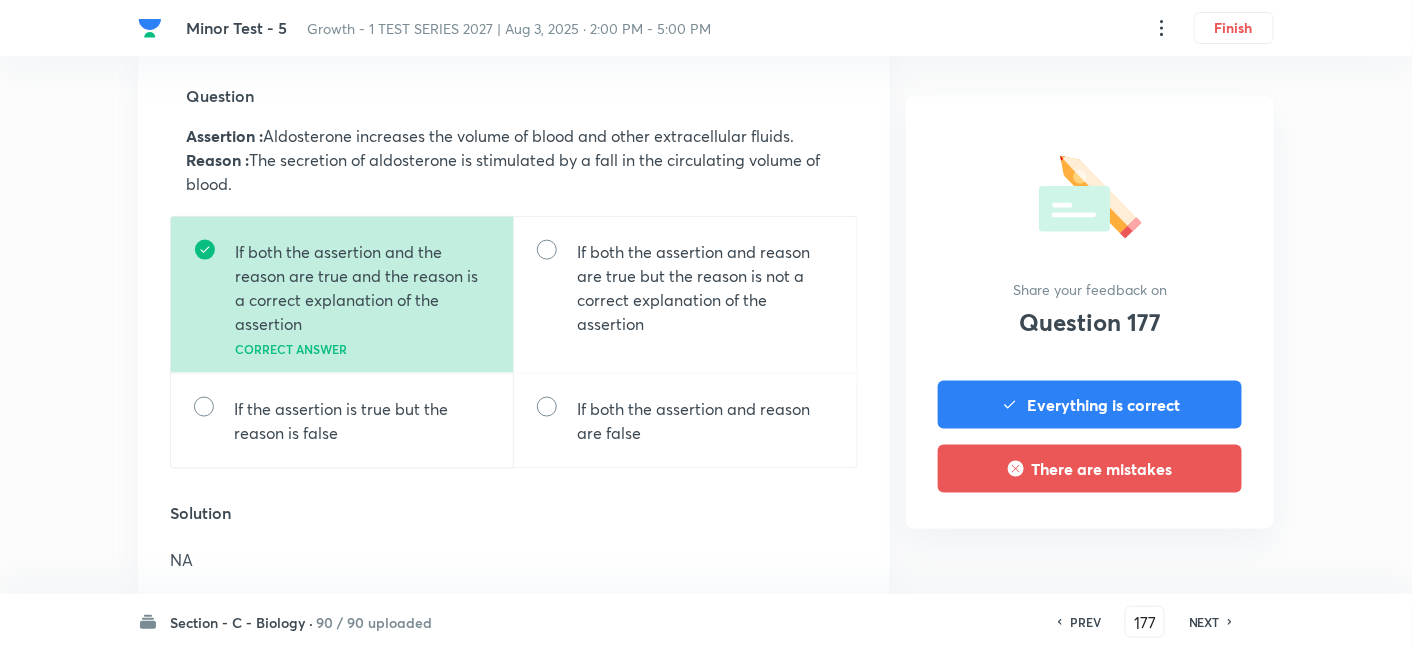 click on "NEXT" at bounding box center [1204, 622] 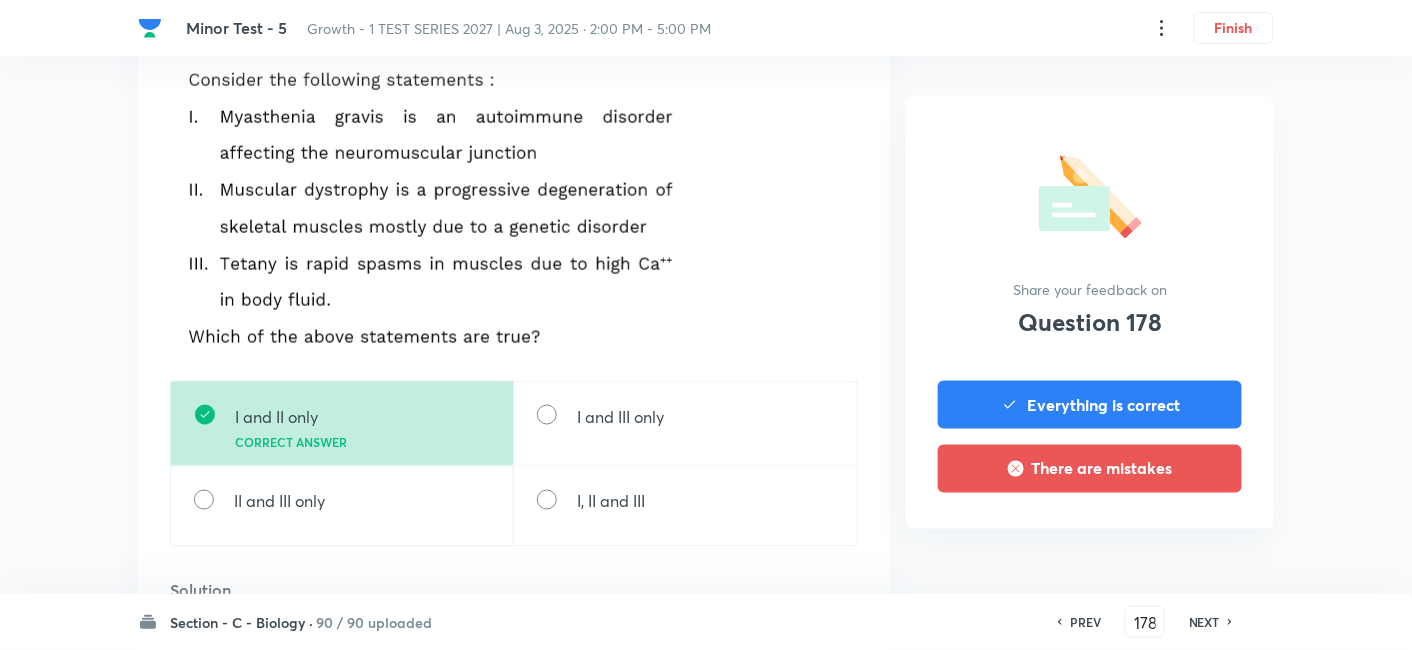 scroll, scrollTop: 777, scrollLeft: 0, axis: vertical 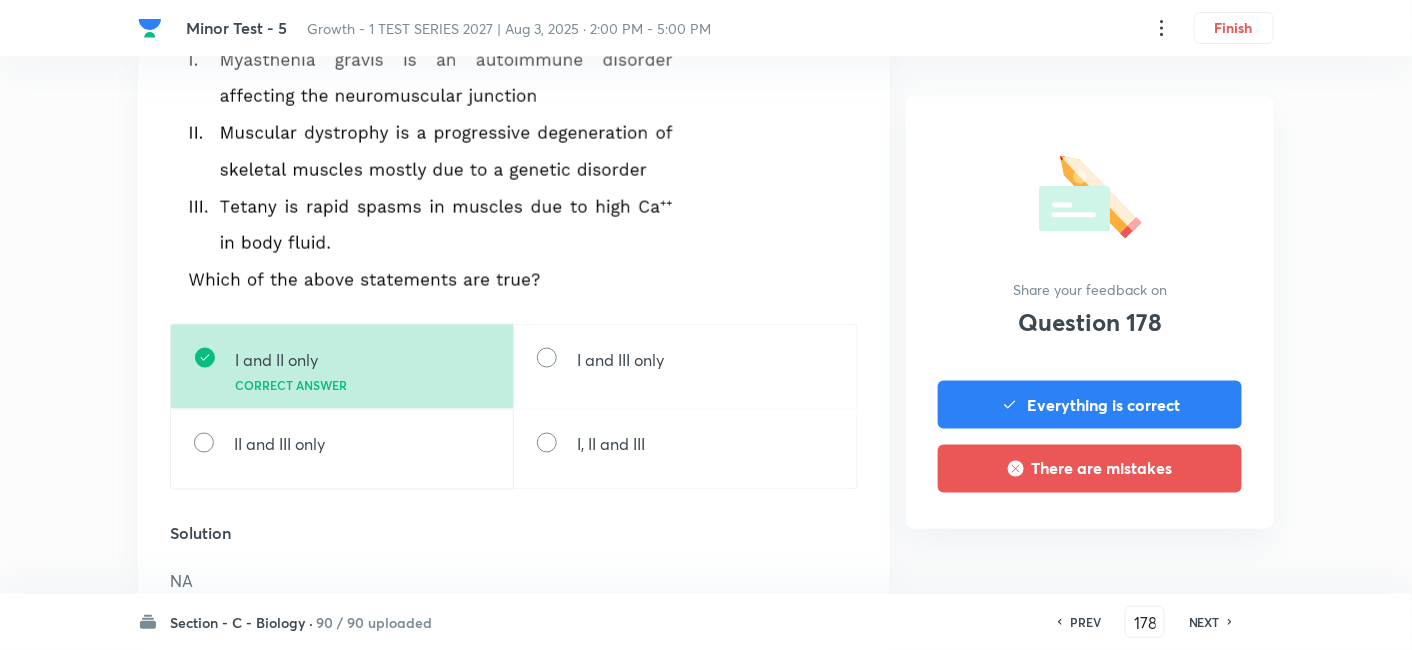 click on "Section - C - Biology ·
90 / 90 uploaded
PREV 178 ​ NEXT" at bounding box center (706, 622) 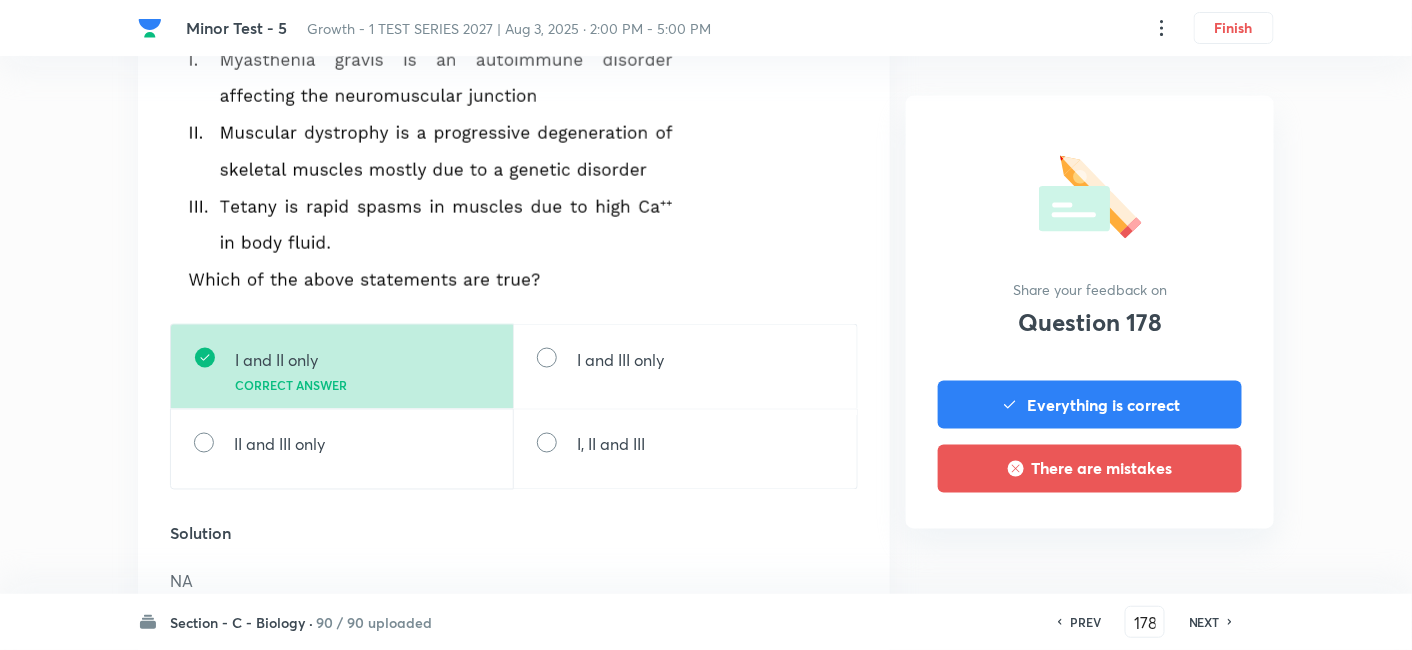 click on "NEXT" at bounding box center (1204, 622) 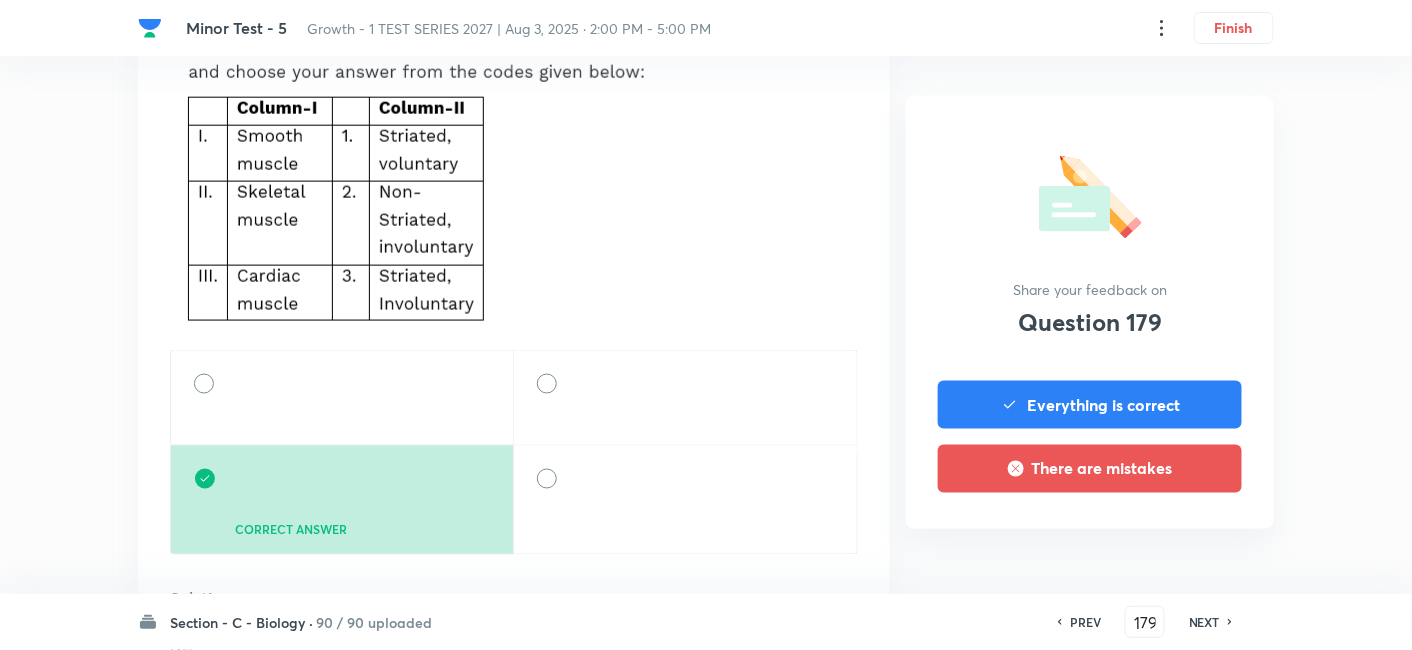 scroll, scrollTop: 1000, scrollLeft: 0, axis: vertical 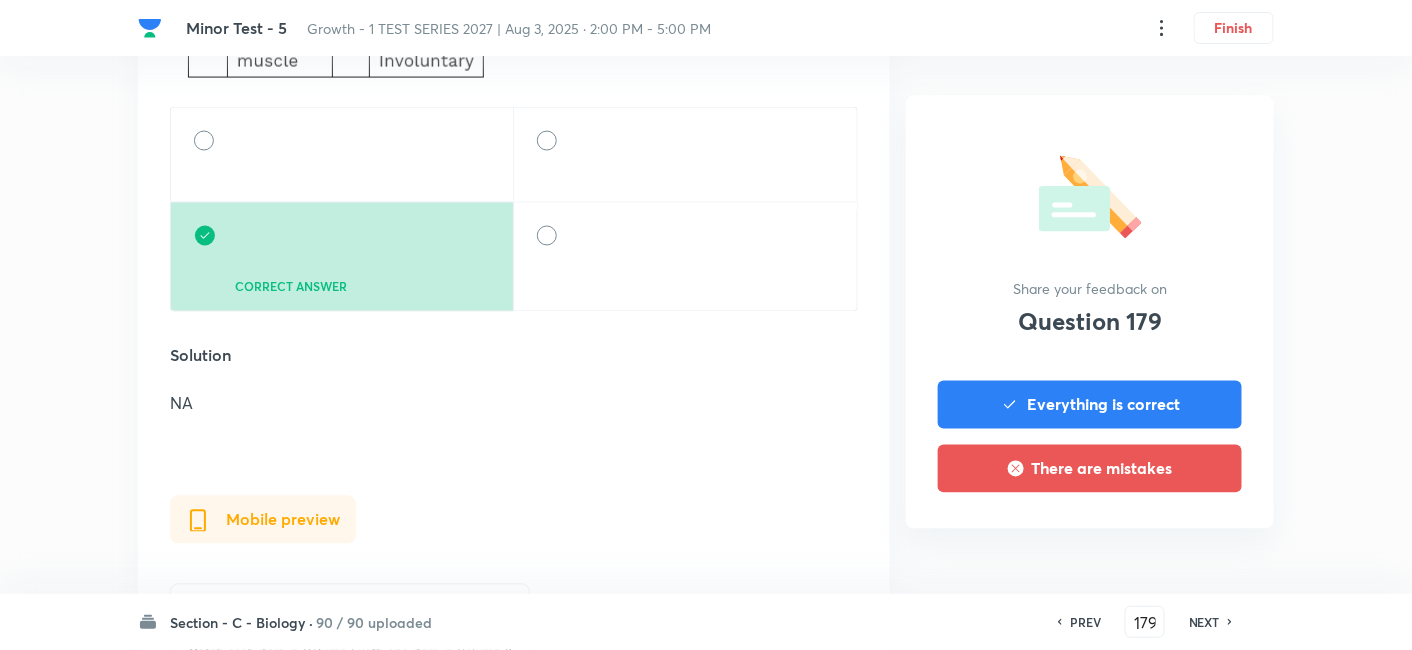 click on "NEXT" at bounding box center [1207, 622] 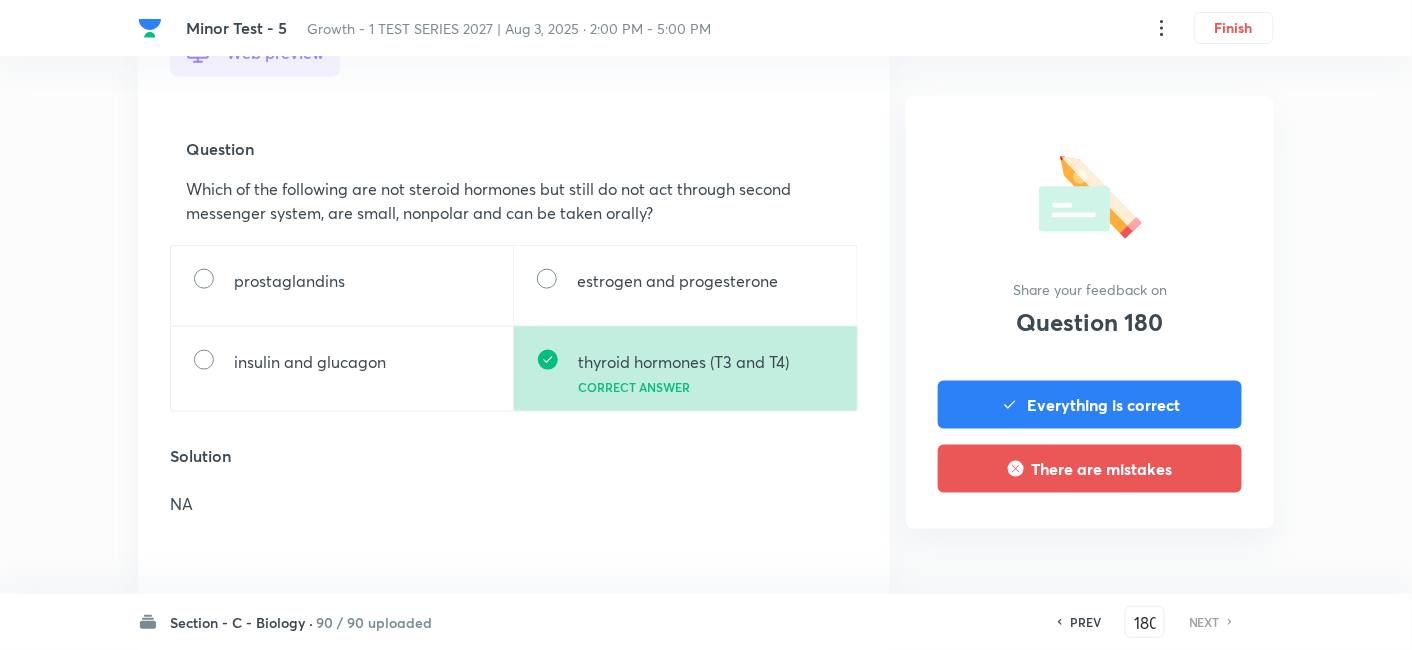 scroll, scrollTop: 666, scrollLeft: 0, axis: vertical 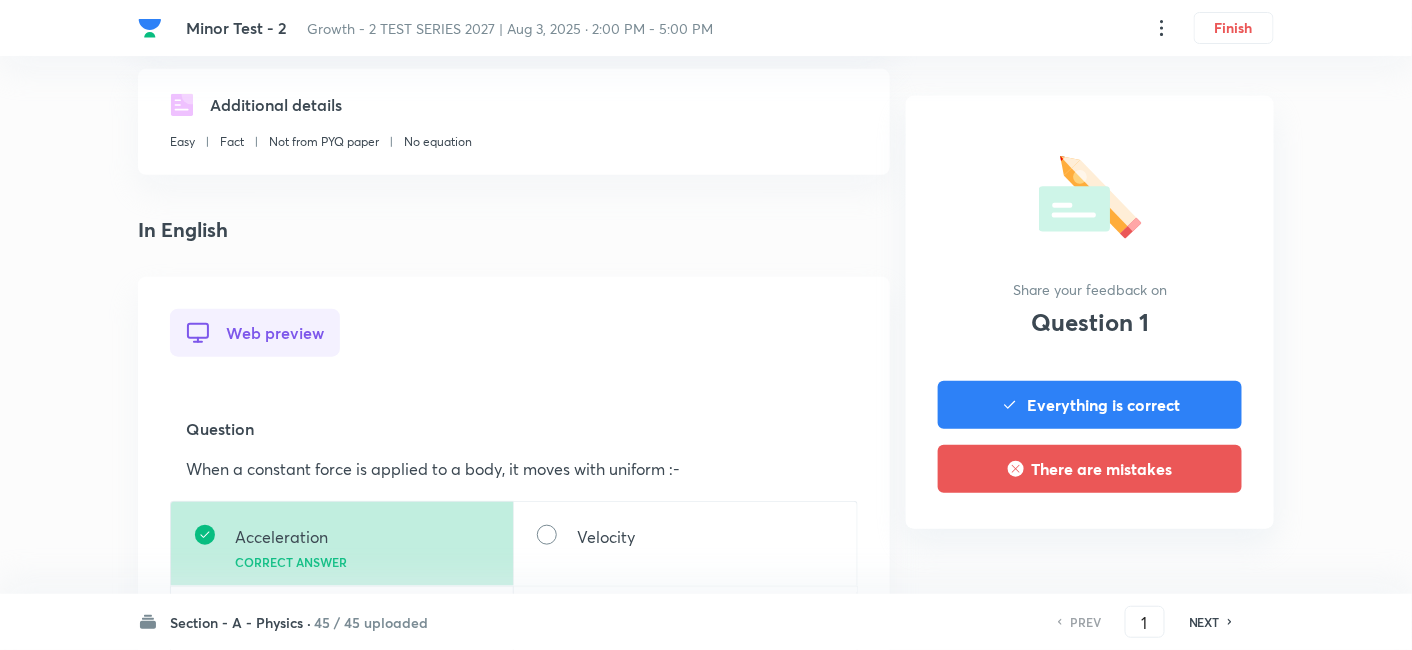 click on "Section - A - Physics ·" at bounding box center [240, 622] 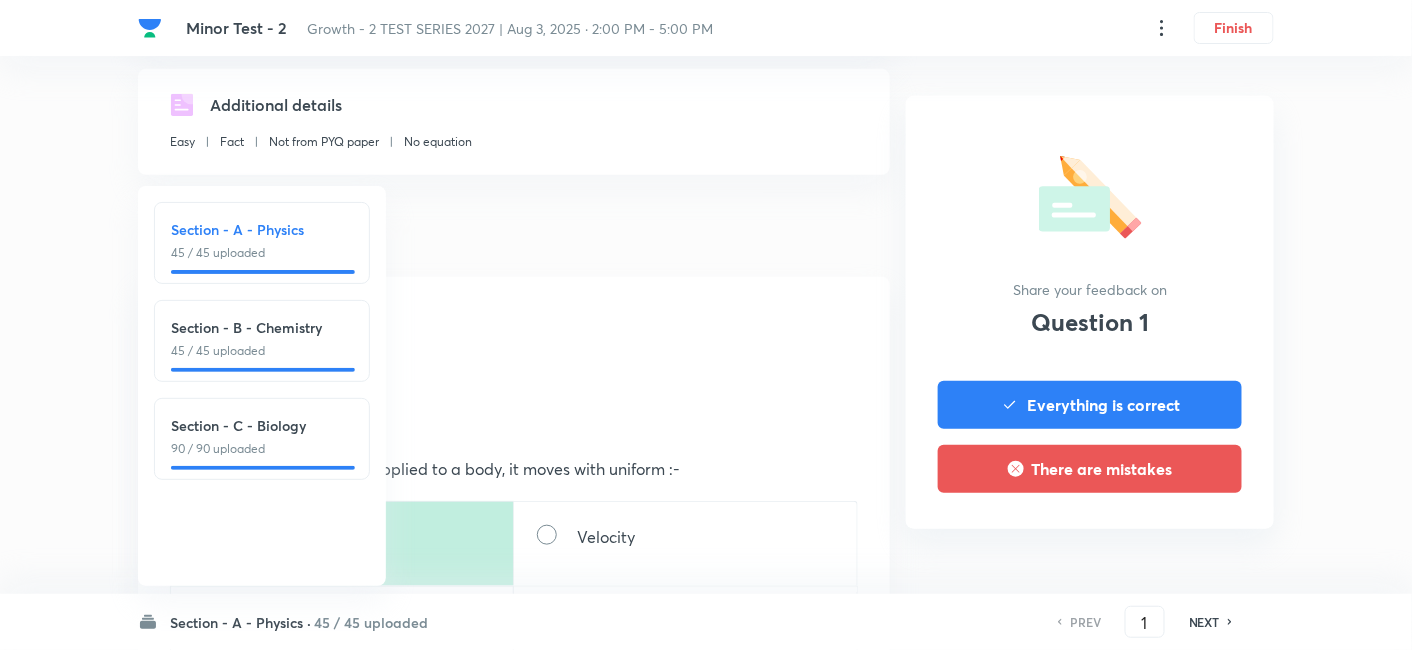 drag, startPoint x: 269, startPoint y: 425, endPoint x: 459, endPoint y: 353, distance: 203.18465 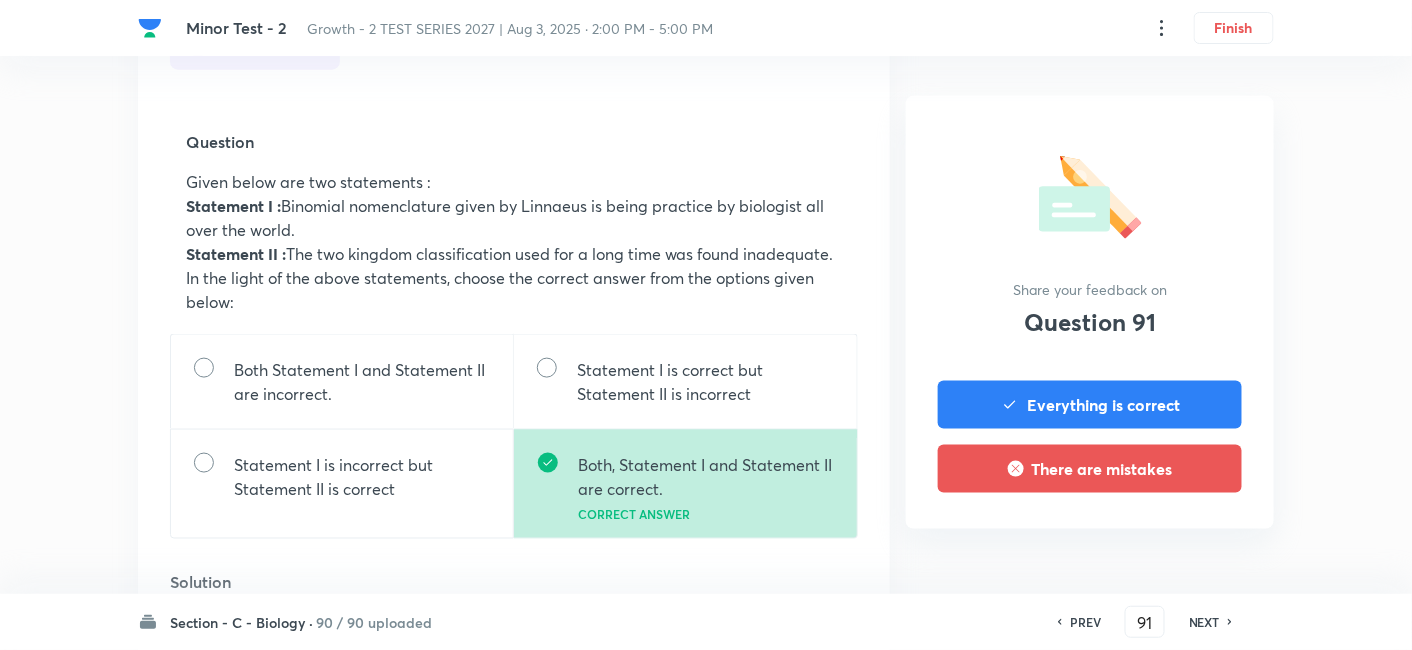 scroll, scrollTop: 666, scrollLeft: 0, axis: vertical 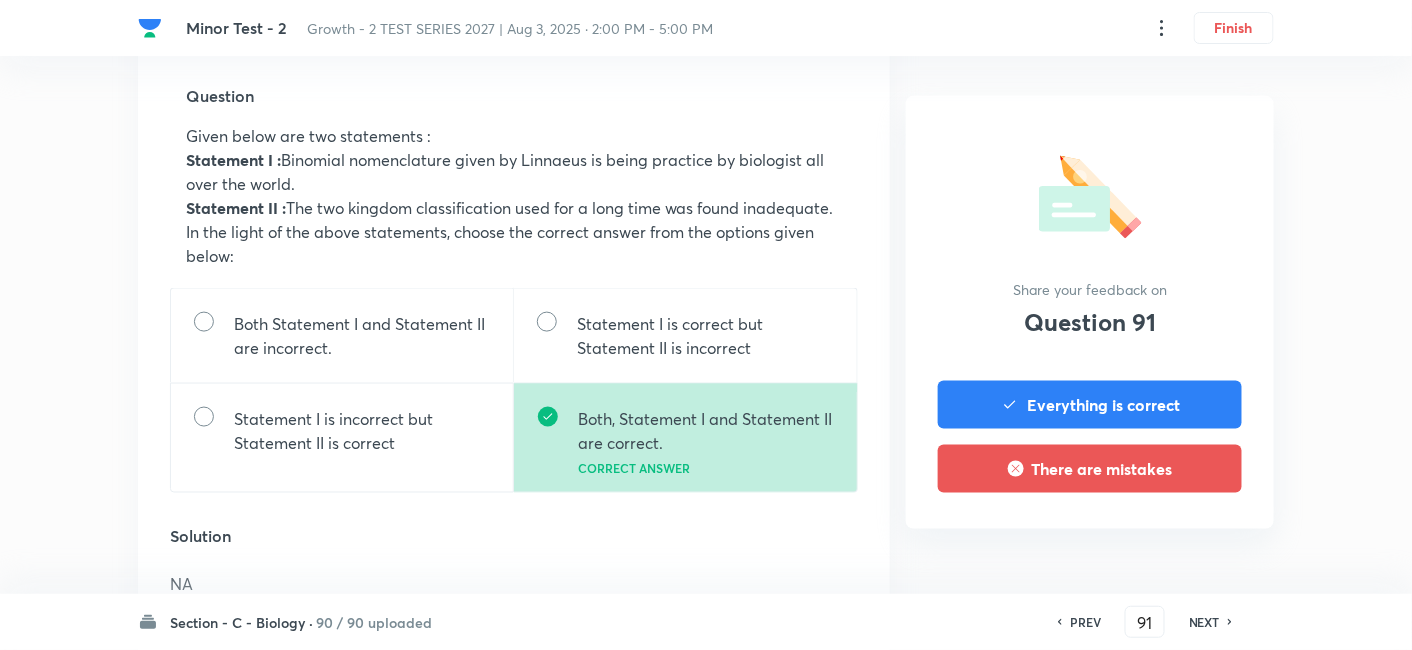 click on "NEXT" at bounding box center [1204, 622] 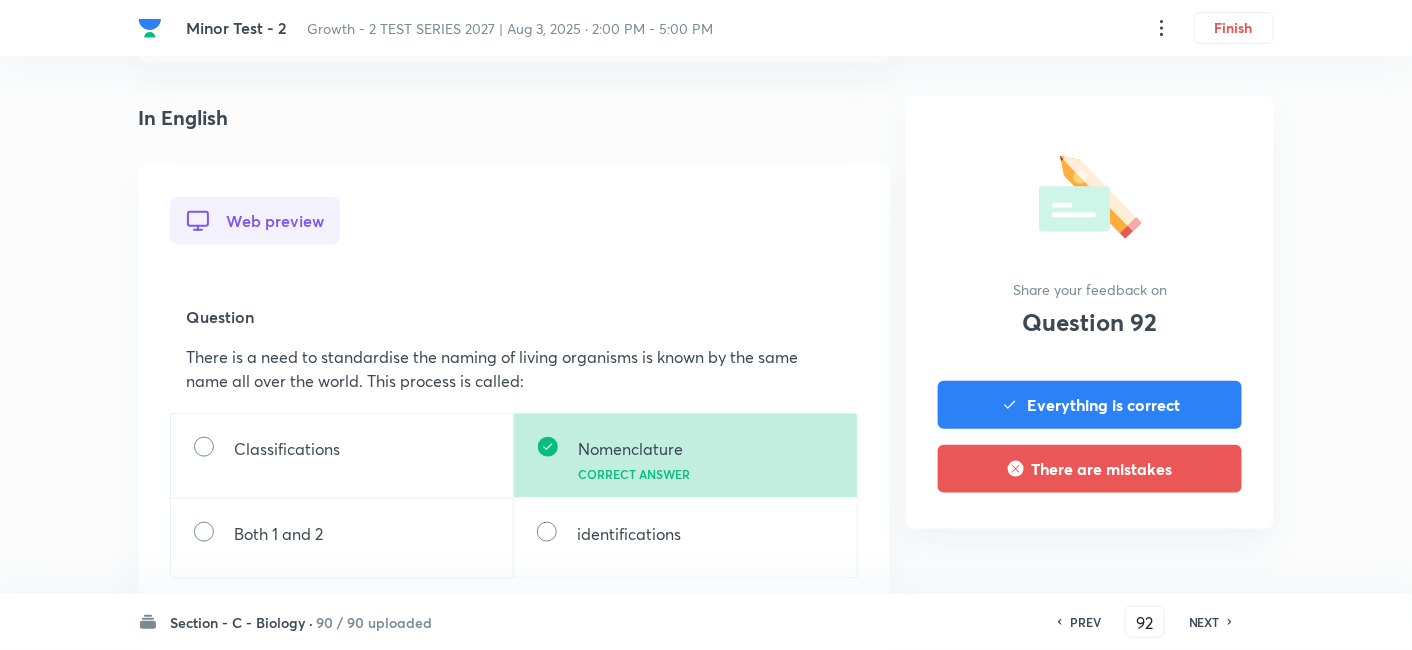 scroll, scrollTop: 555, scrollLeft: 0, axis: vertical 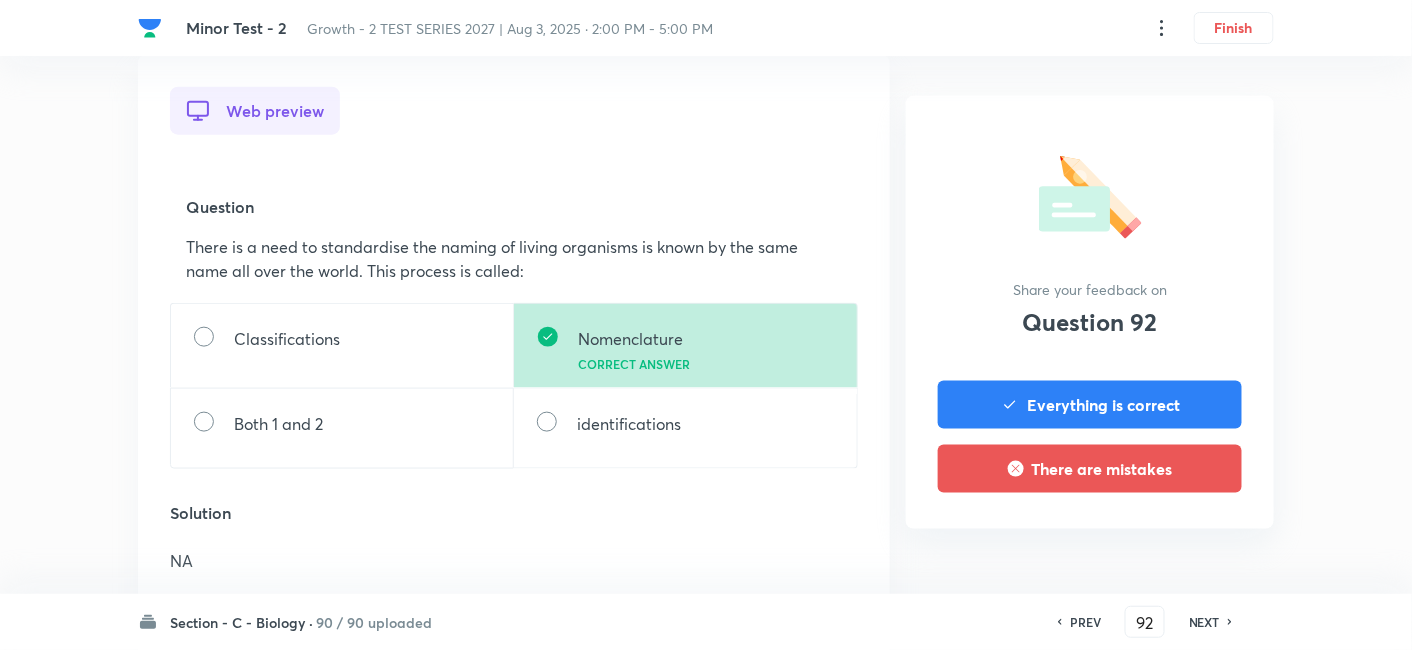 click on "NEXT" at bounding box center (1204, 622) 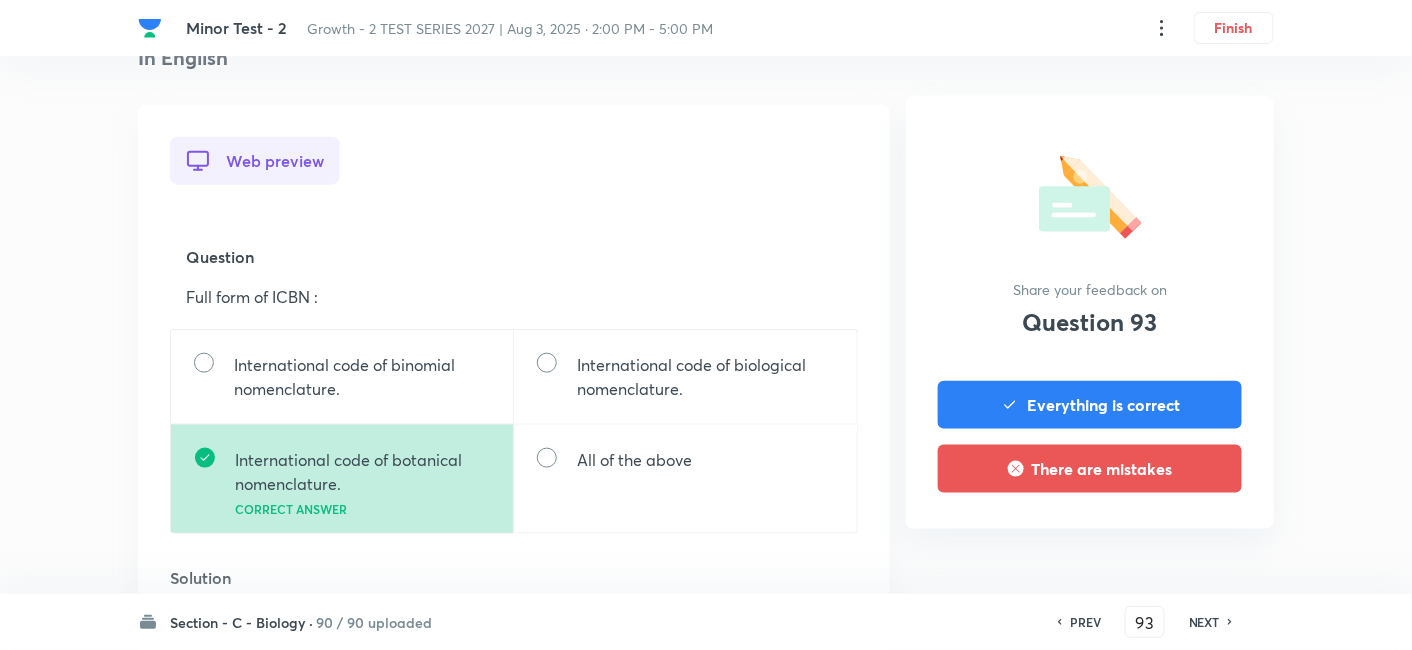 scroll, scrollTop: 555, scrollLeft: 0, axis: vertical 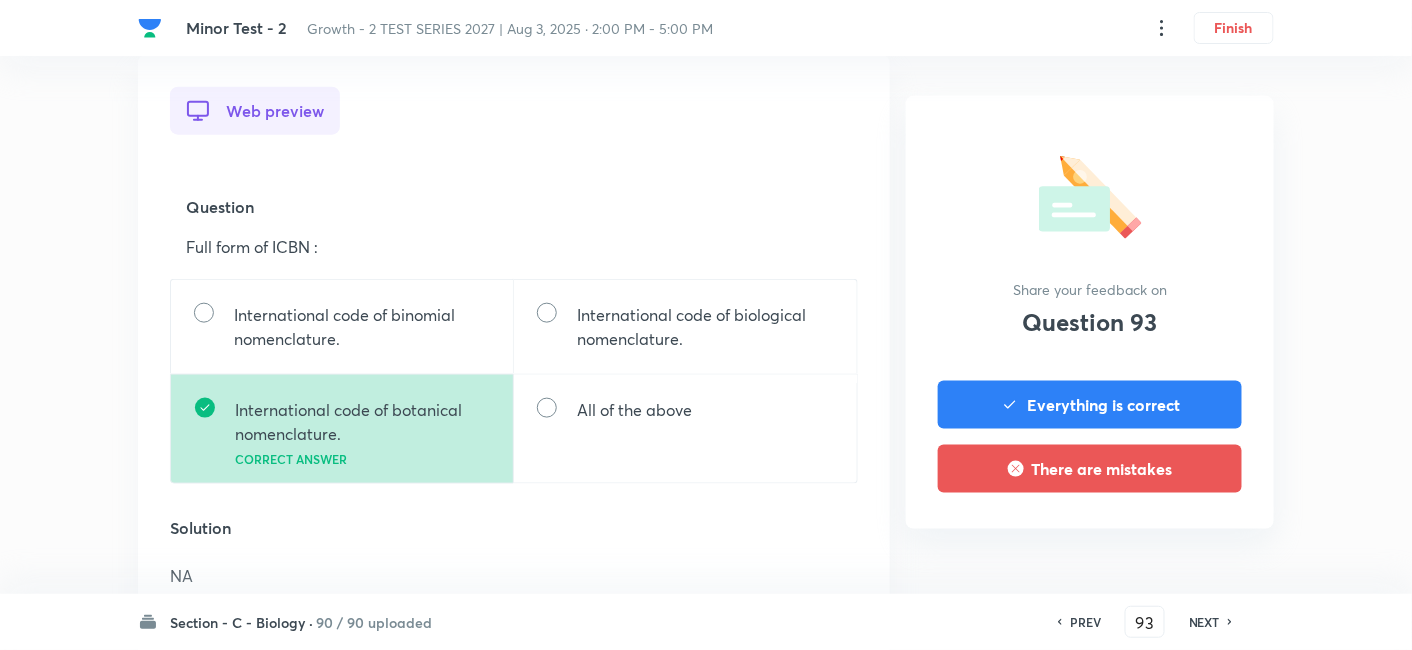click on "NEXT" at bounding box center [1207, 622] 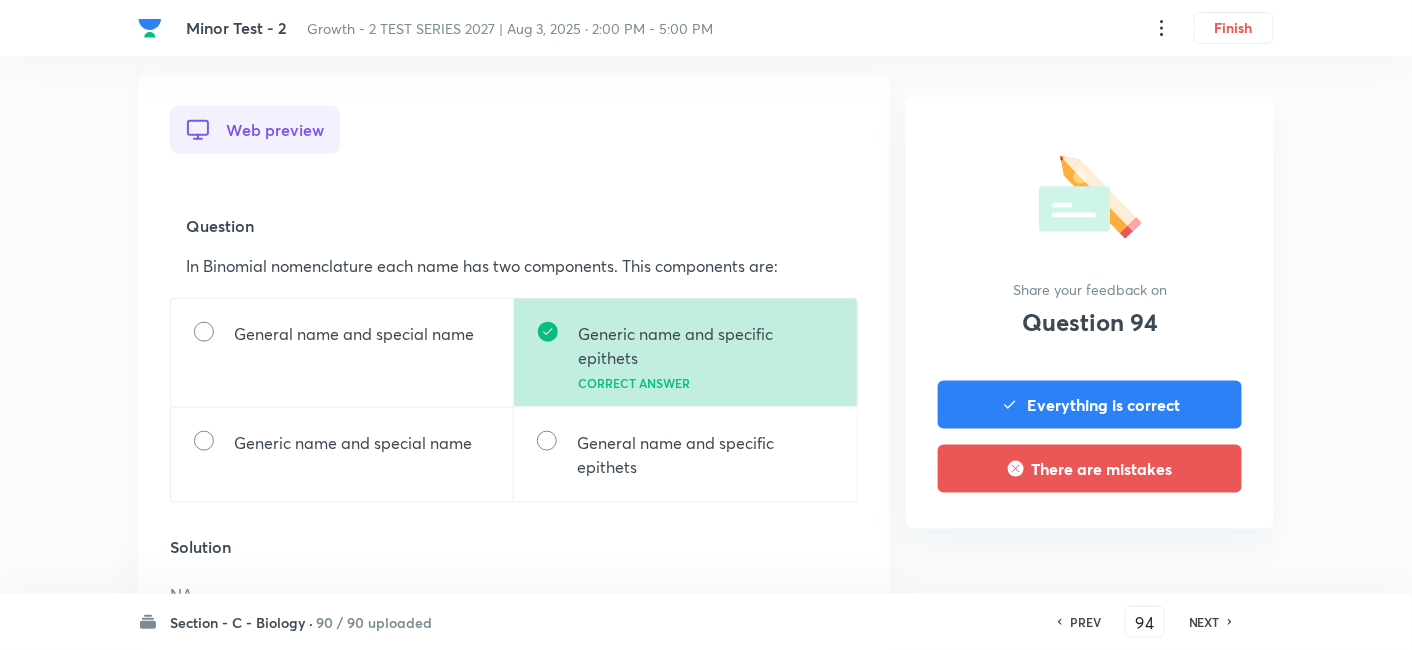 scroll, scrollTop: 555, scrollLeft: 0, axis: vertical 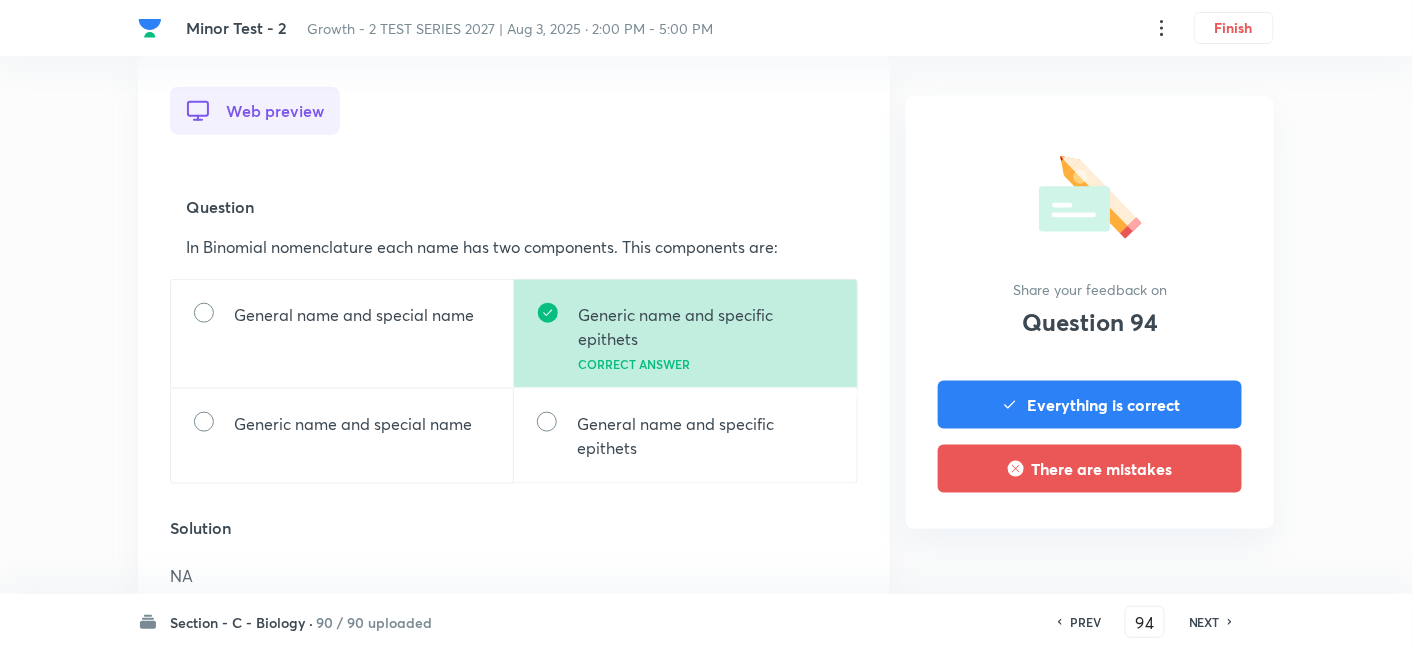 click on "NEXT" at bounding box center (1204, 622) 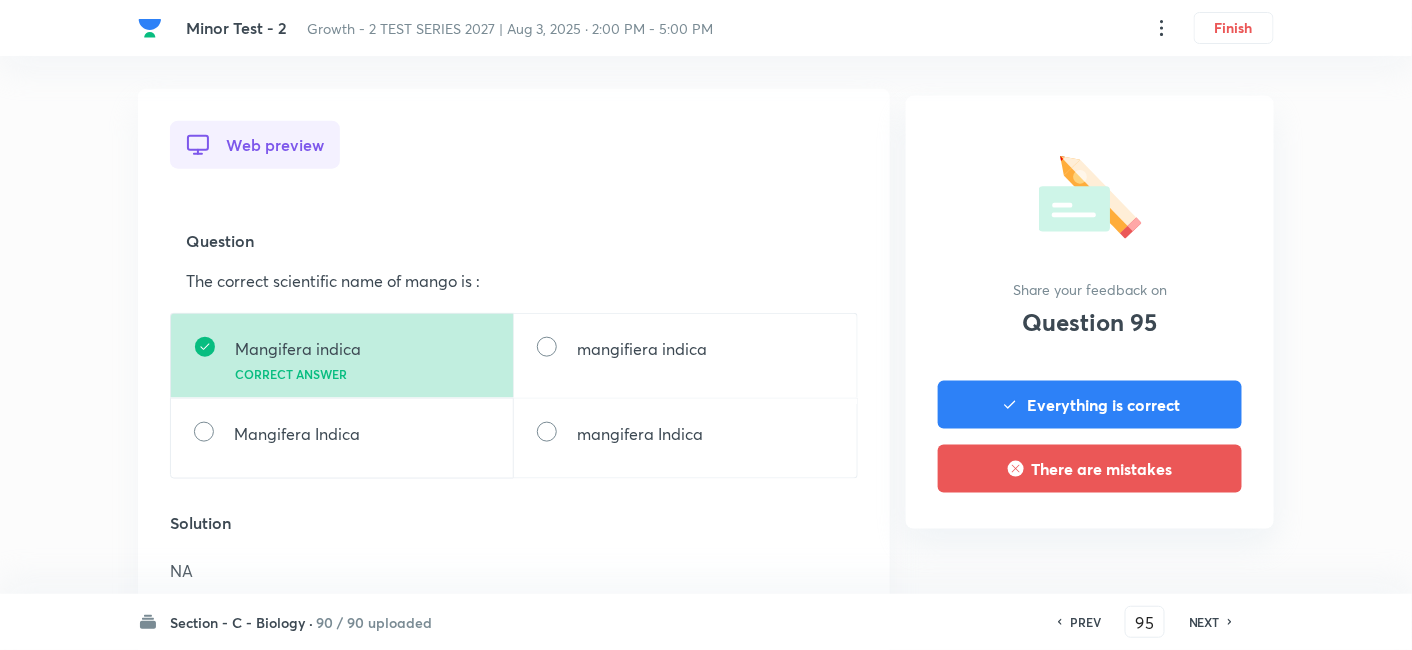 scroll, scrollTop: 555, scrollLeft: 0, axis: vertical 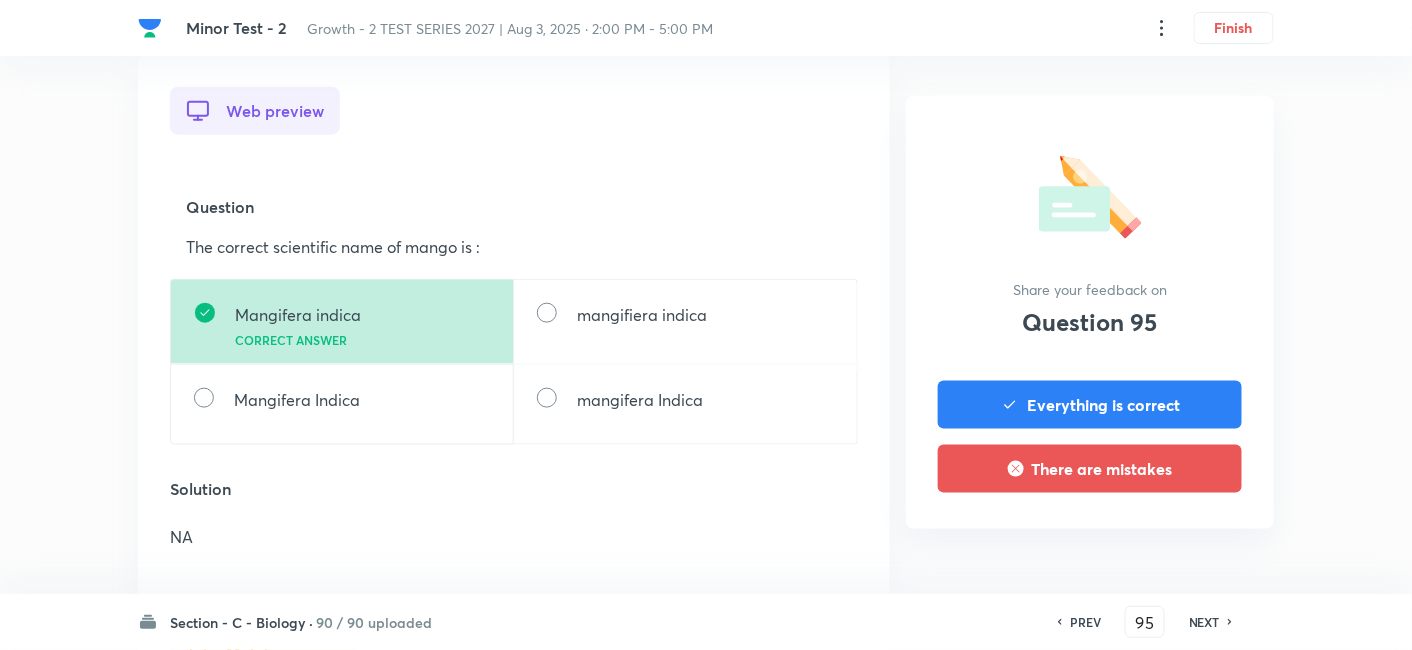 click on "NEXT" at bounding box center (1204, 622) 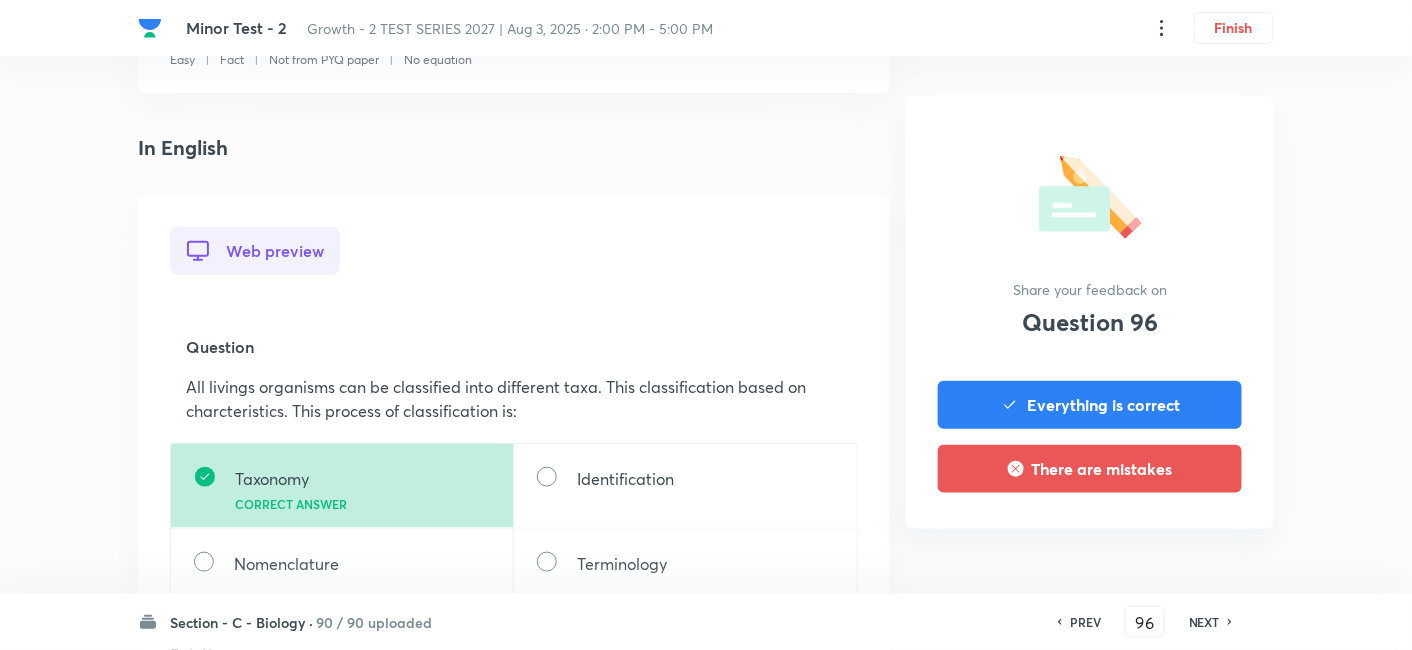 scroll, scrollTop: 444, scrollLeft: 0, axis: vertical 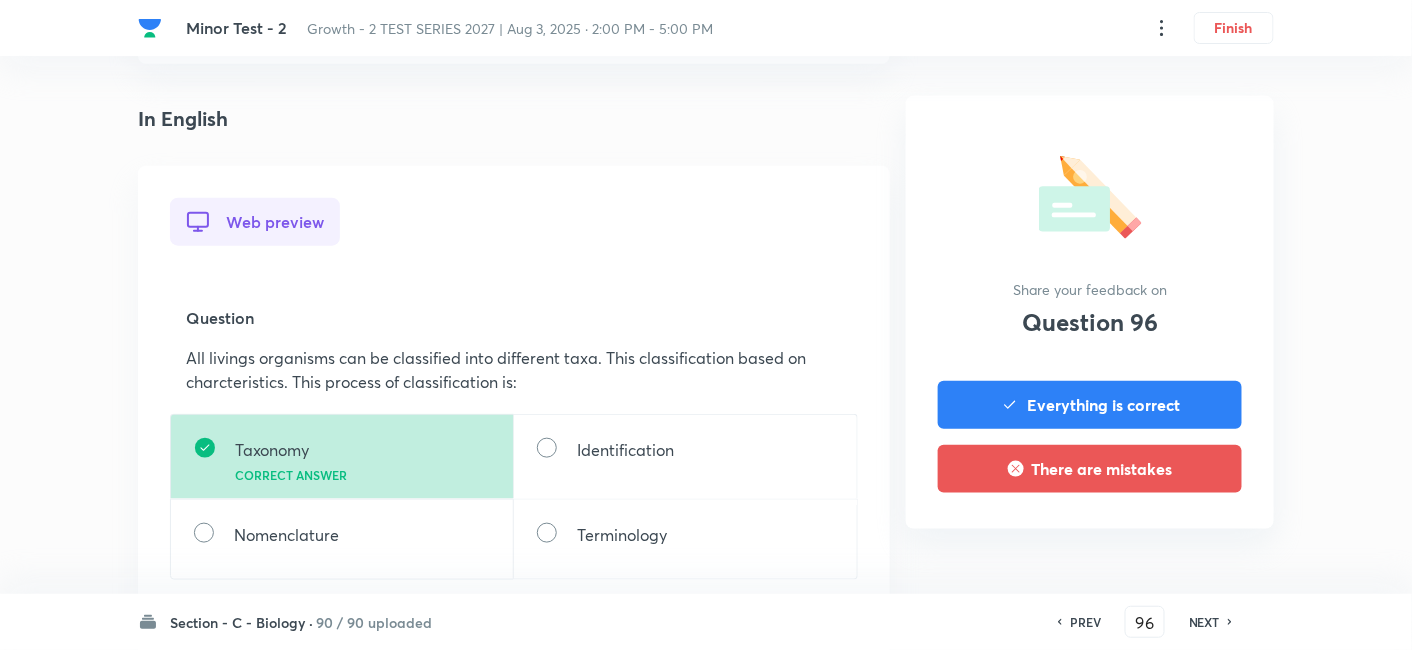 click on "NEXT" at bounding box center (1204, 622) 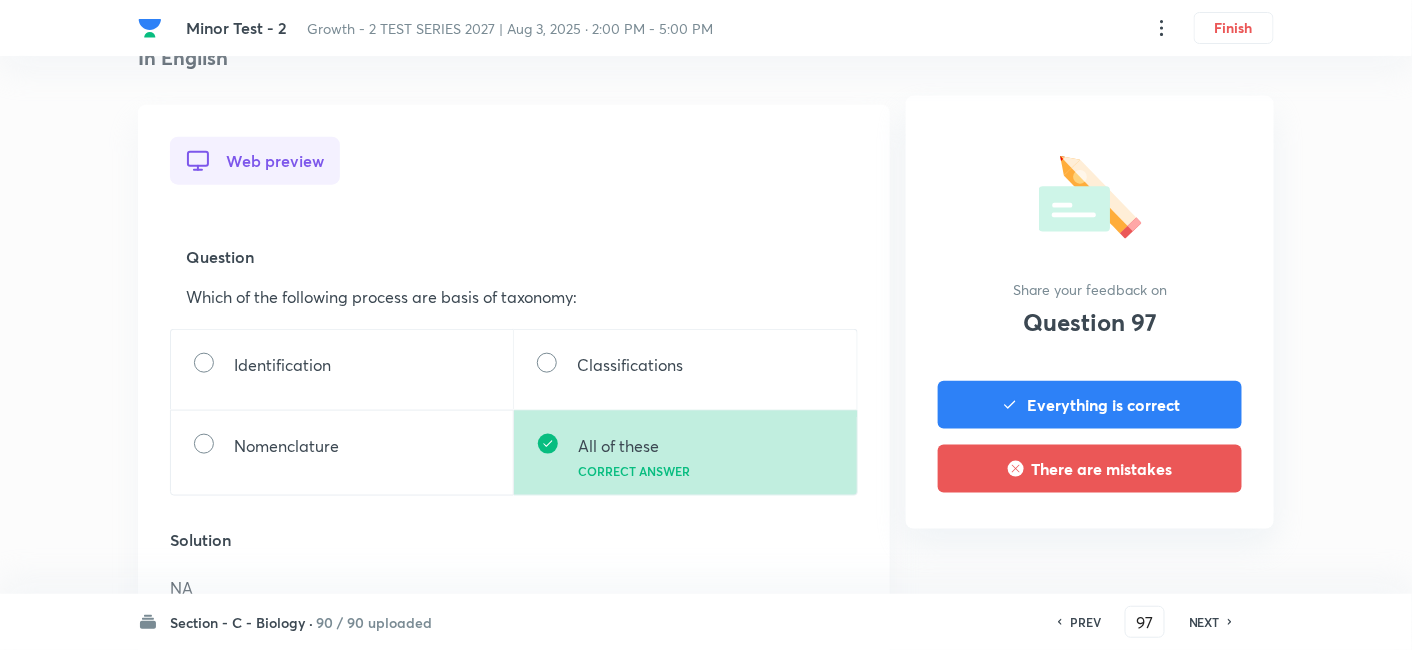 scroll, scrollTop: 555, scrollLeft: 0, axis: vertical 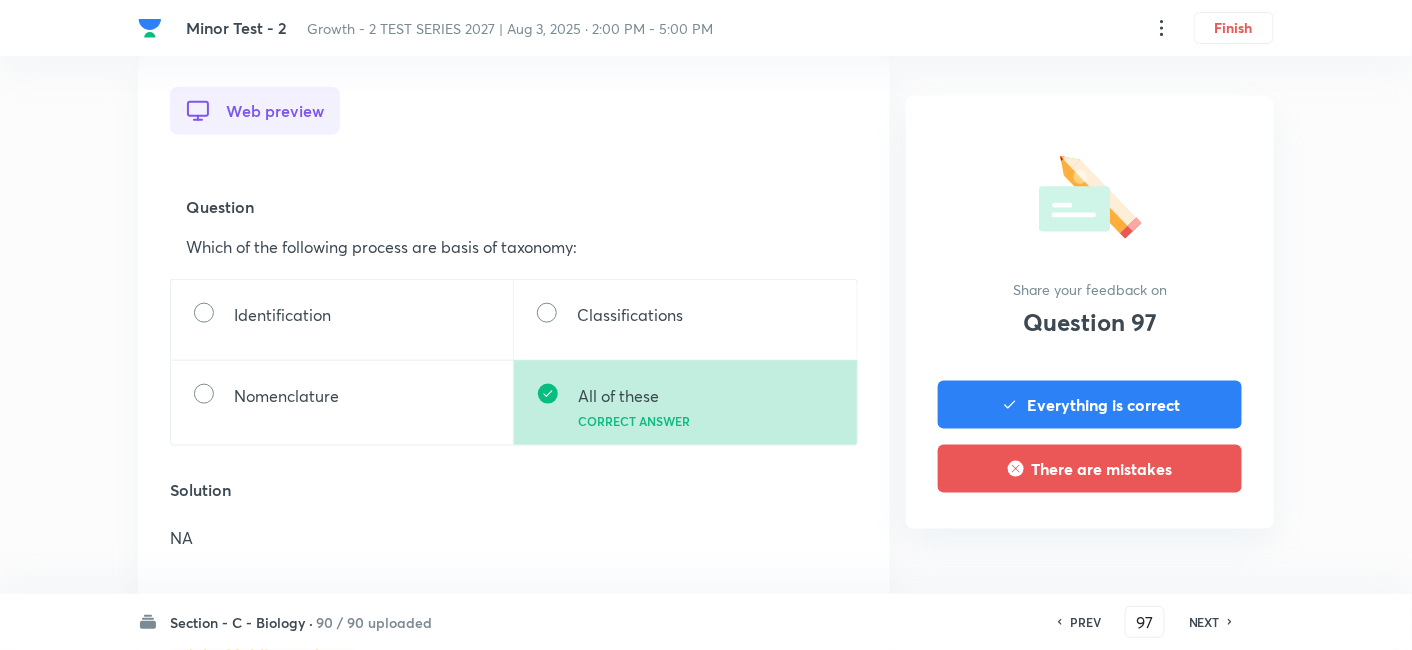 click on "NEXT" at bounding box center [1204, 622] 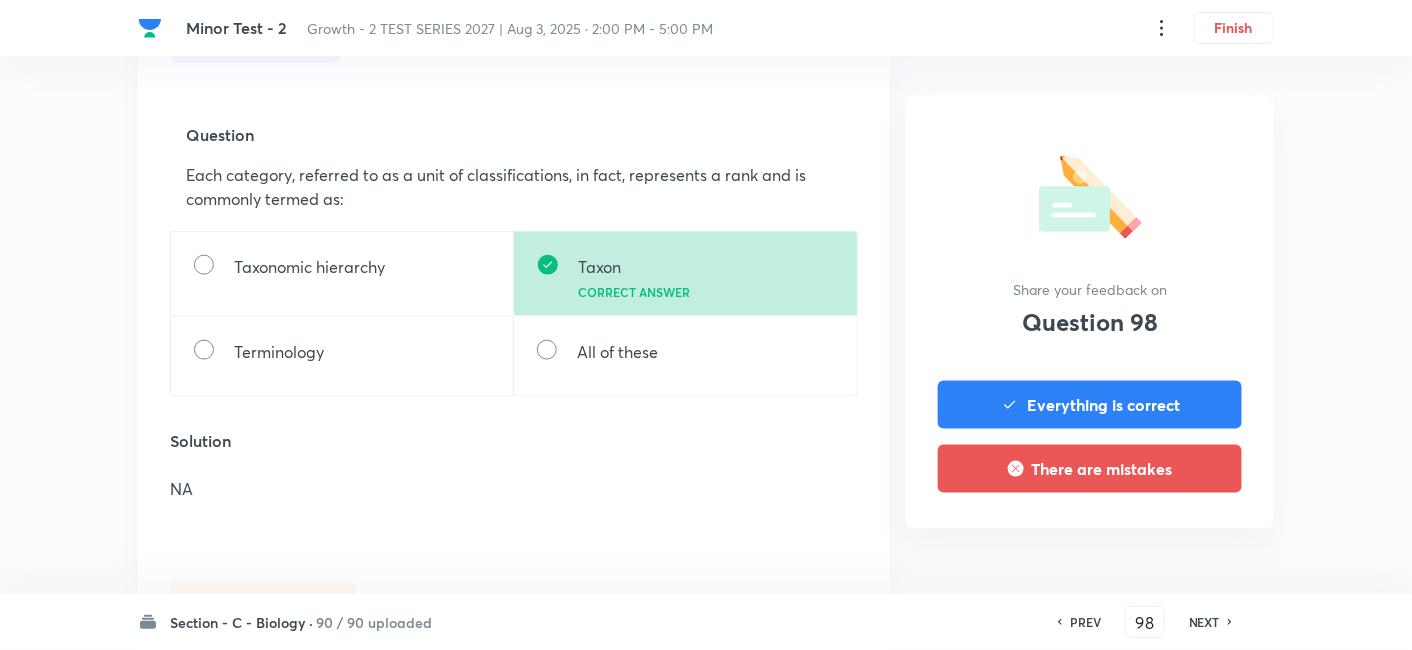 scroll, scrollTop: 666, scrollLeft: 0, axis: vertical 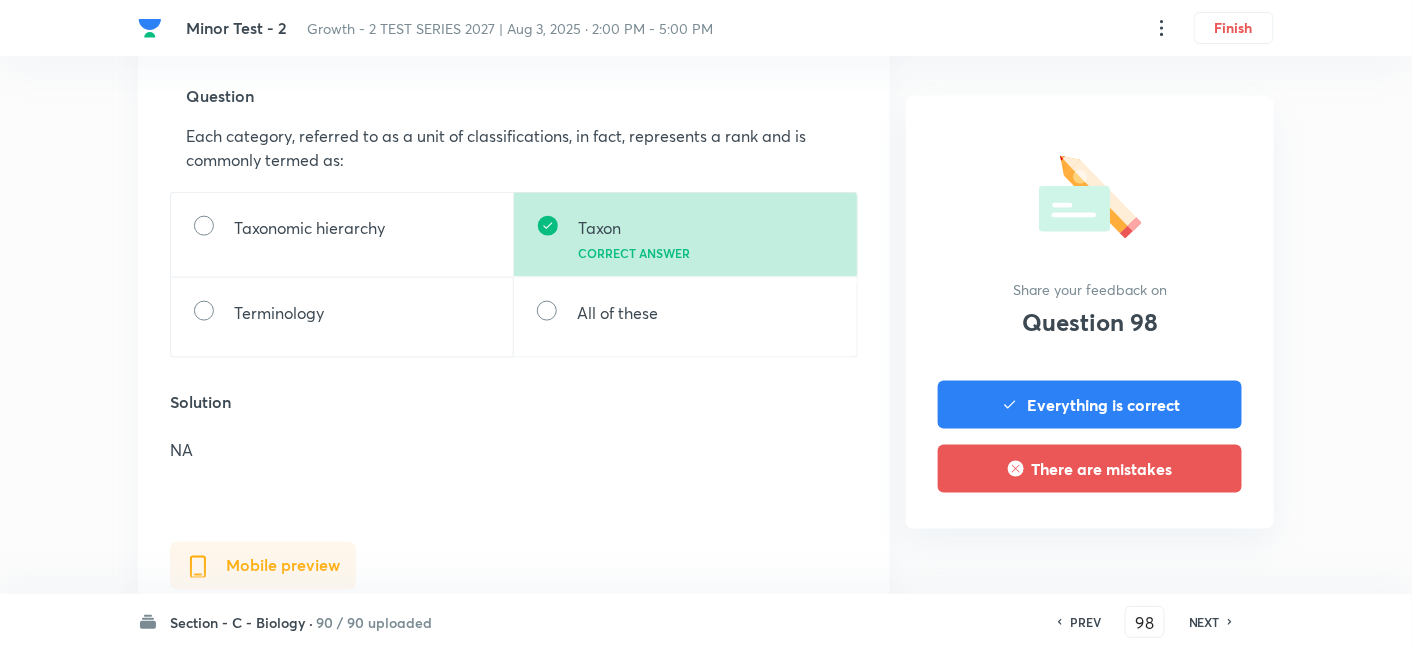 click on "NEXT" at bounding box center (1204, 622) 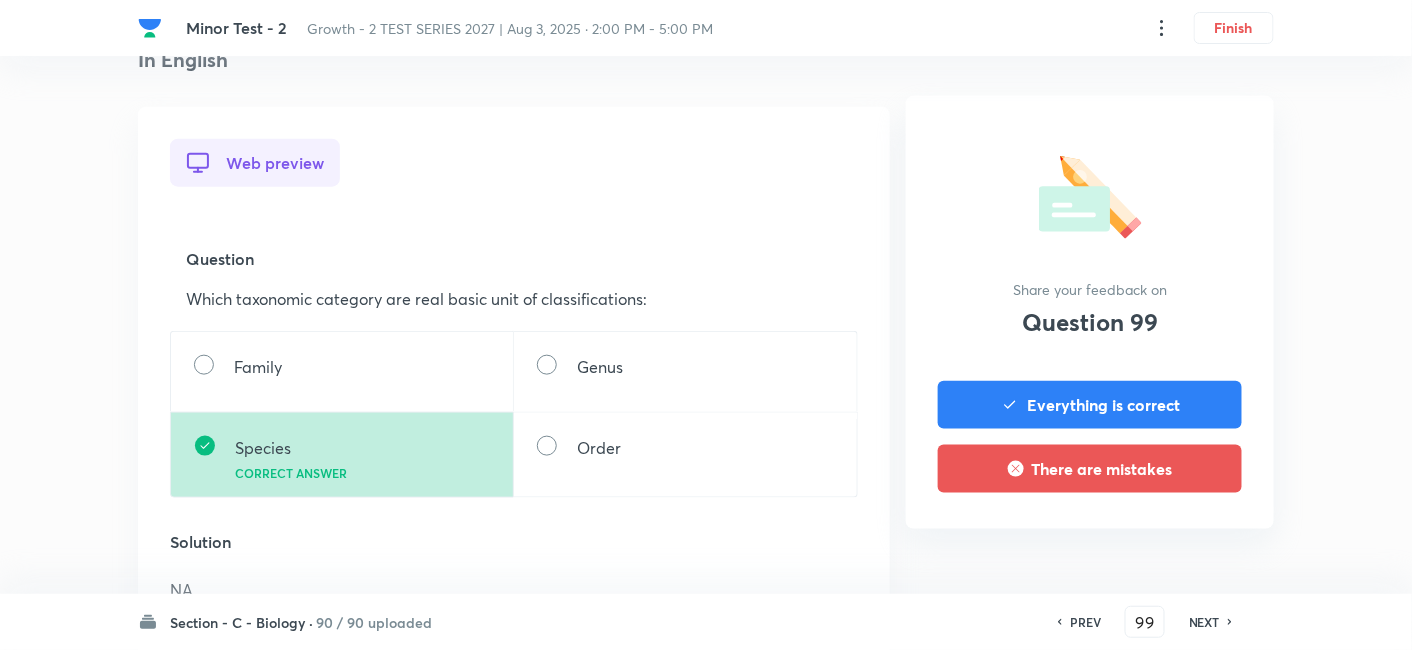 scroll, scrollTop: 555, scrollLeft: 0, axis: vertical 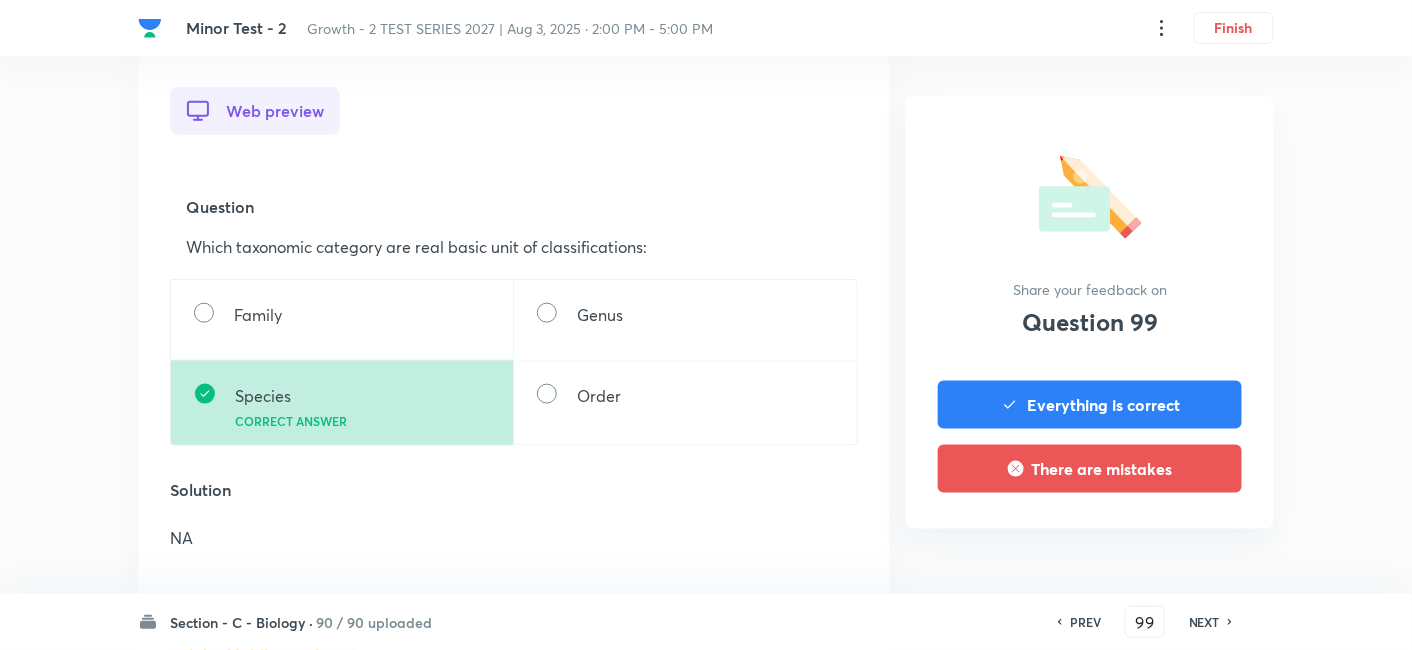 click on "NEXT" at bounding box center (1204, 622) 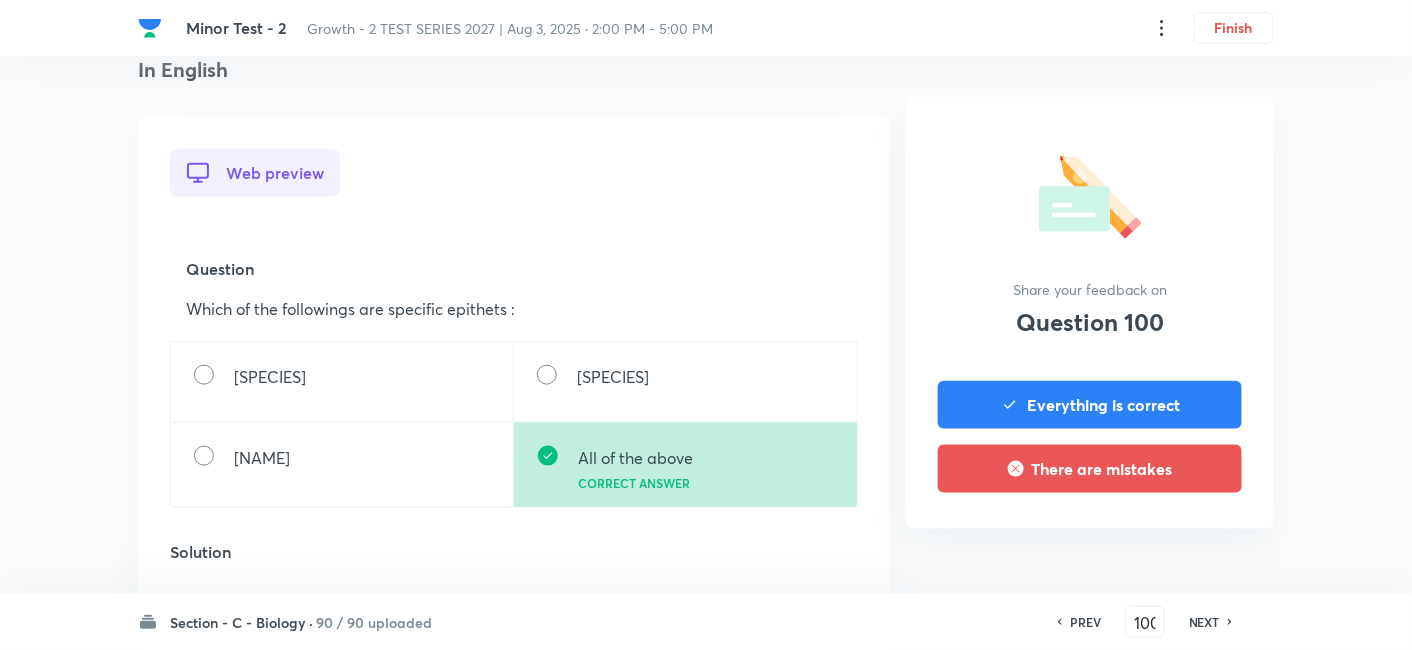 scroll, scrollTop: 555, scrollLeft: 0, axis: vertical 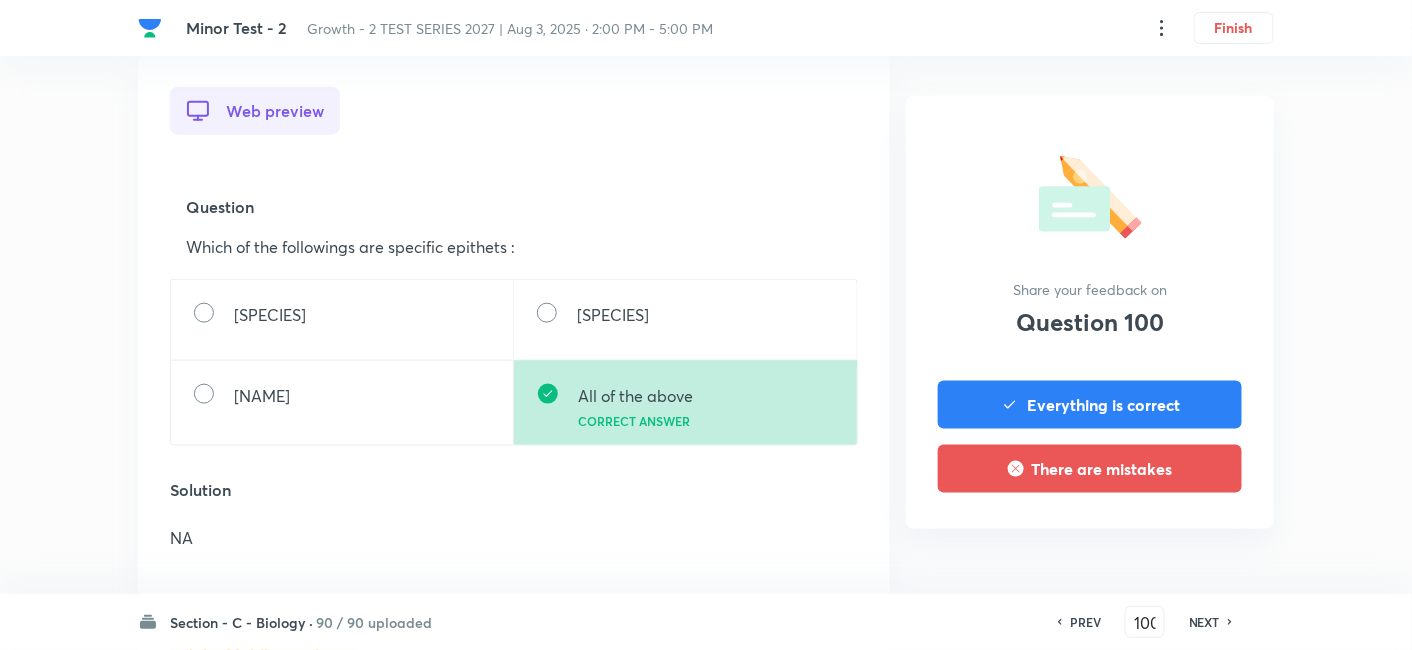 click on "NEXT" at bounding box center (1204, 622) 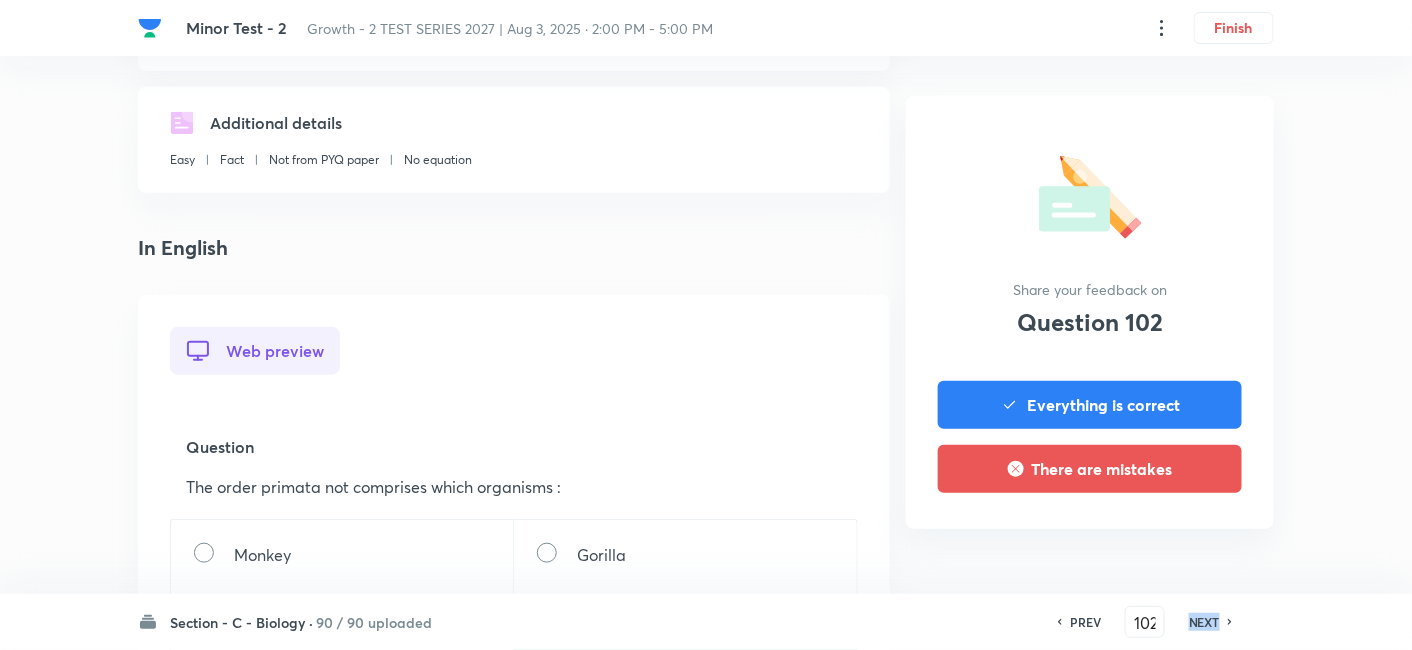 scroll, scrollTop: 333, scrollLeft: 0, axis: vertical 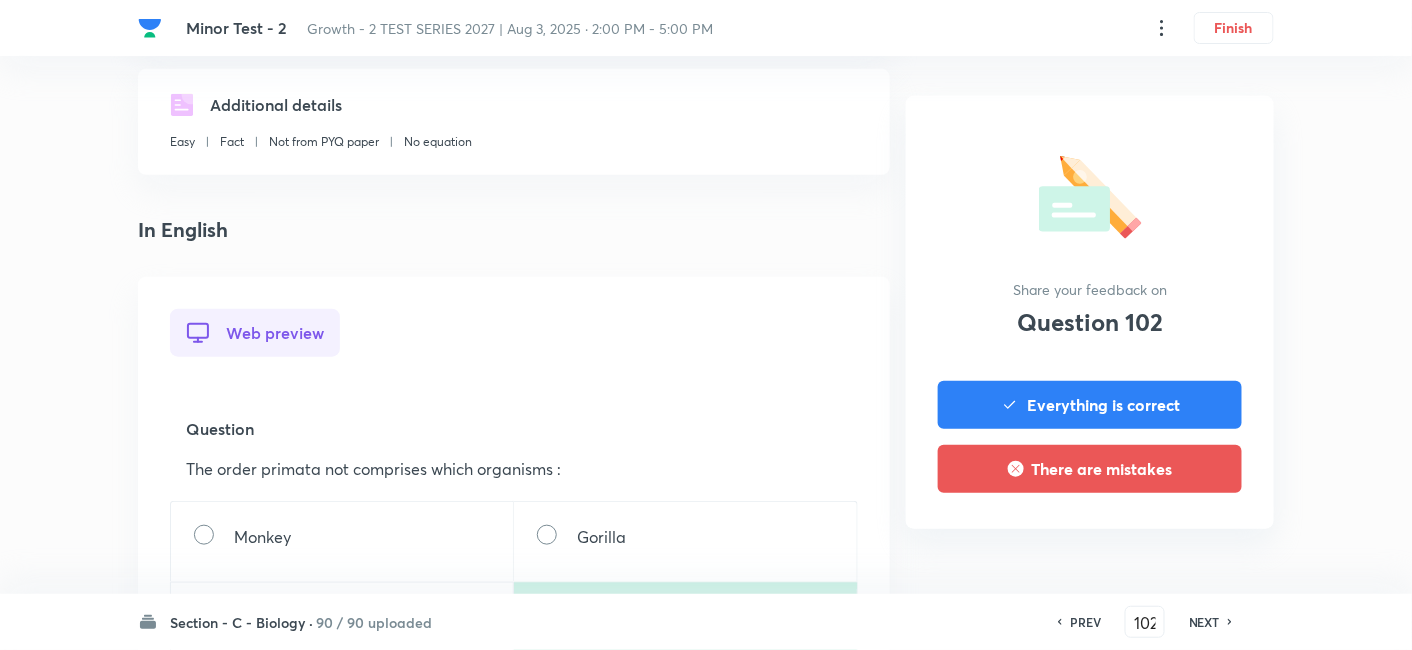 click on "PREV" at bounding box center (1085, 622) 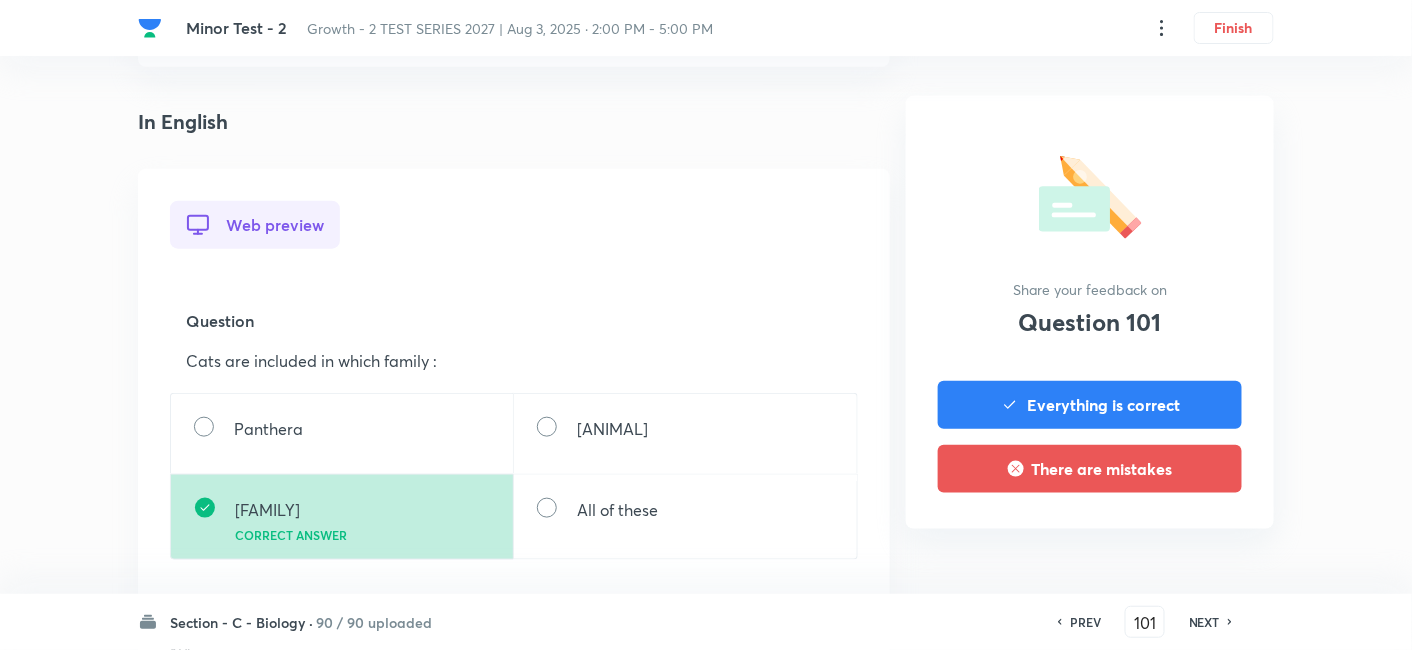 scroll, scrollTop: 444, scrollLeft: 0, axis: vertical 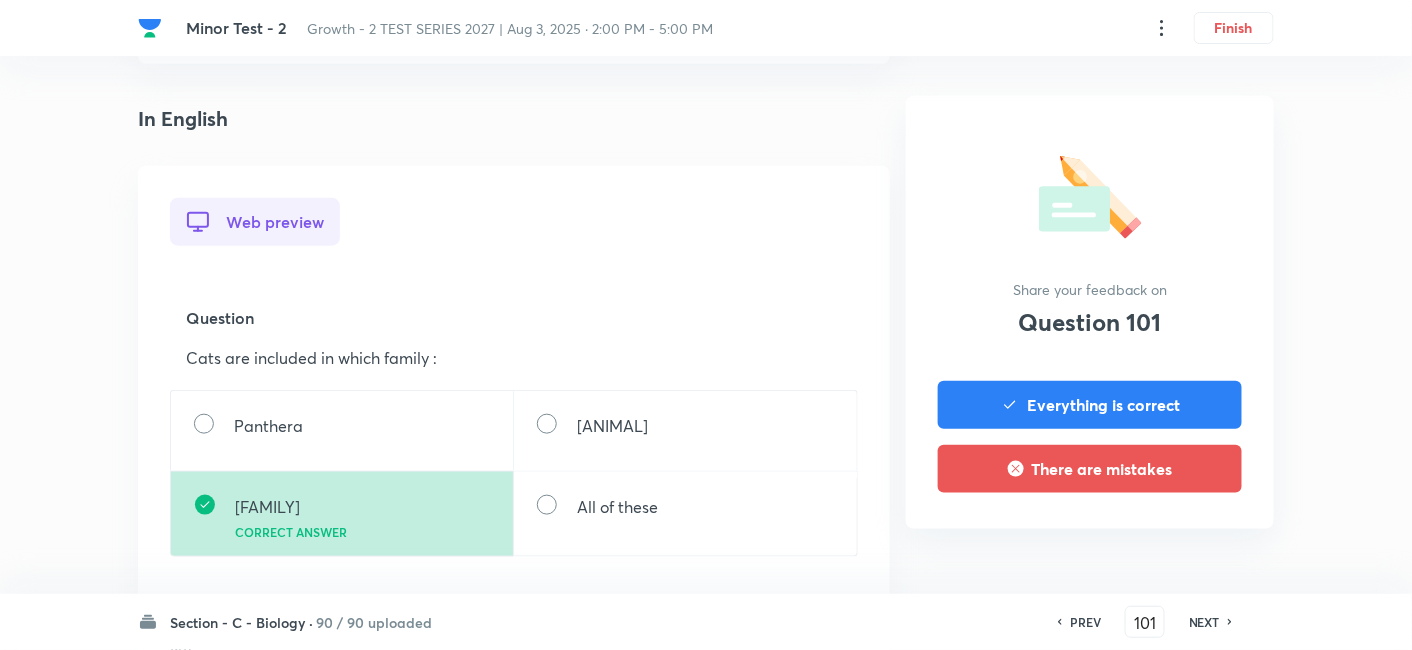 click on "NEXT" at bounding box center (1204, 622) 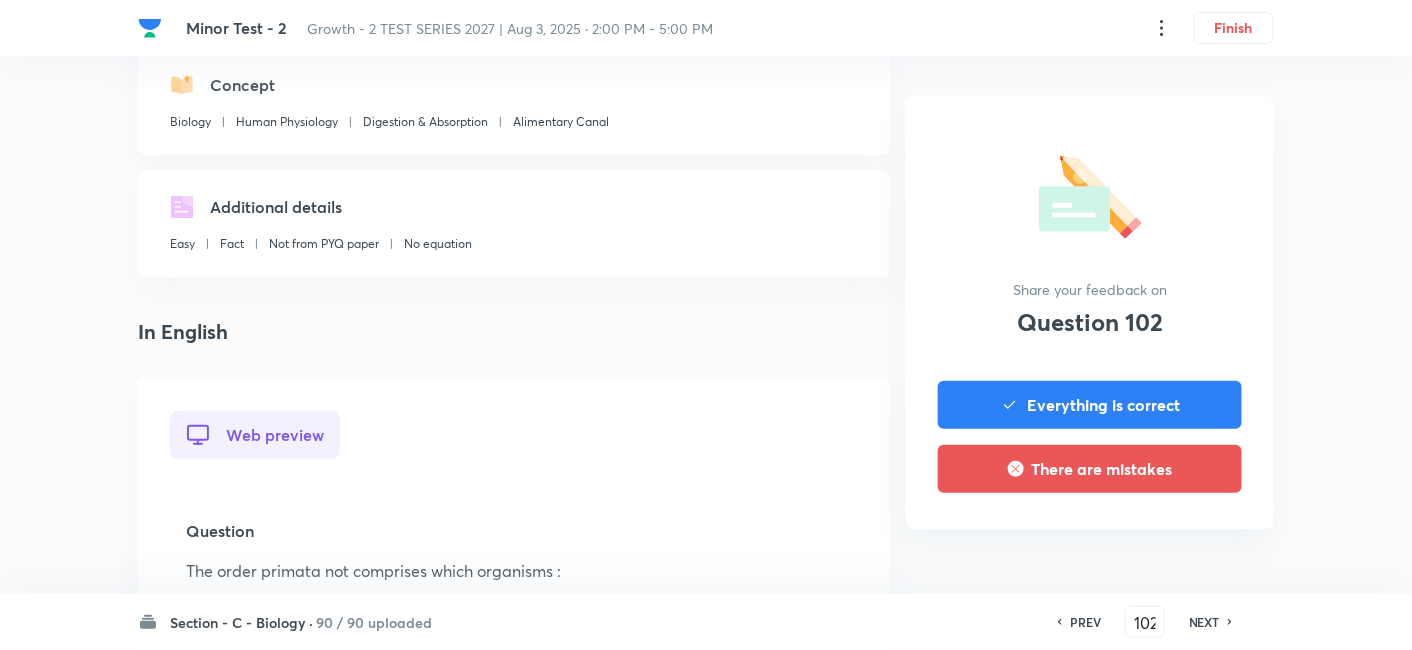 scroll, scrollTop: 444, scrollLeft: 0, axis: vertical 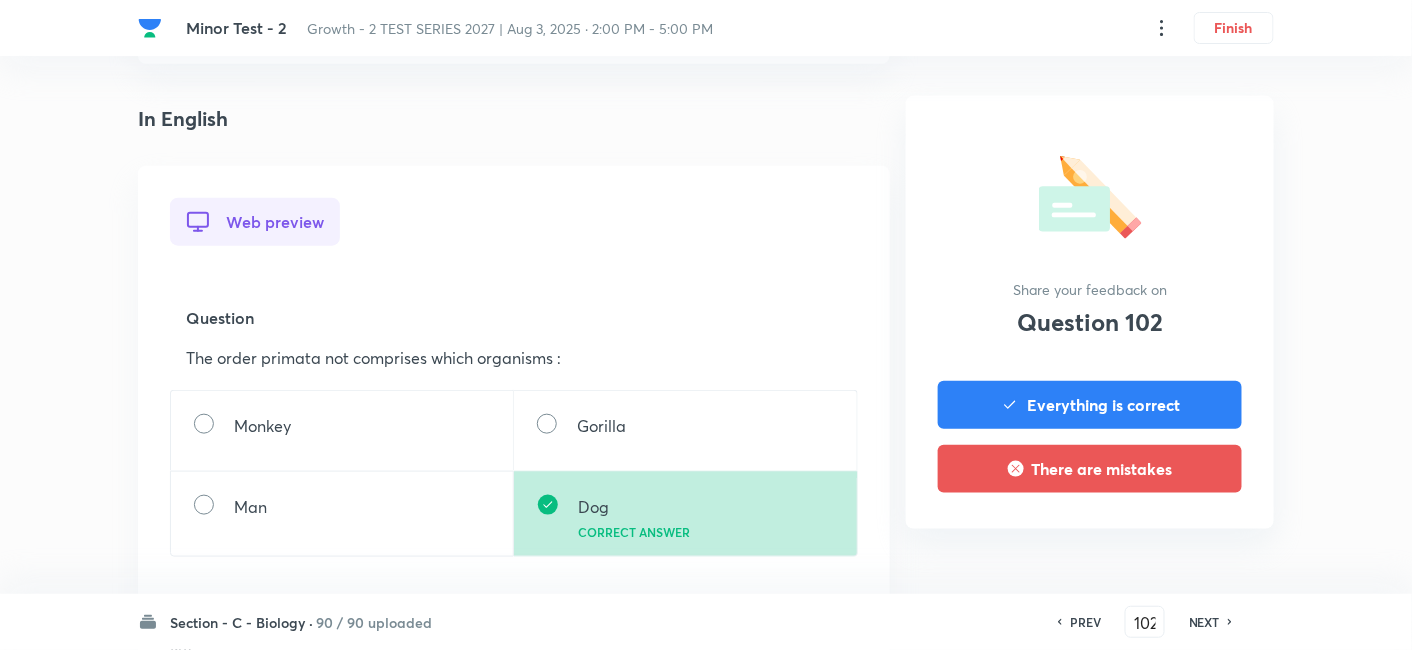 click on "NEXT" at bounding box center [1204, 622] 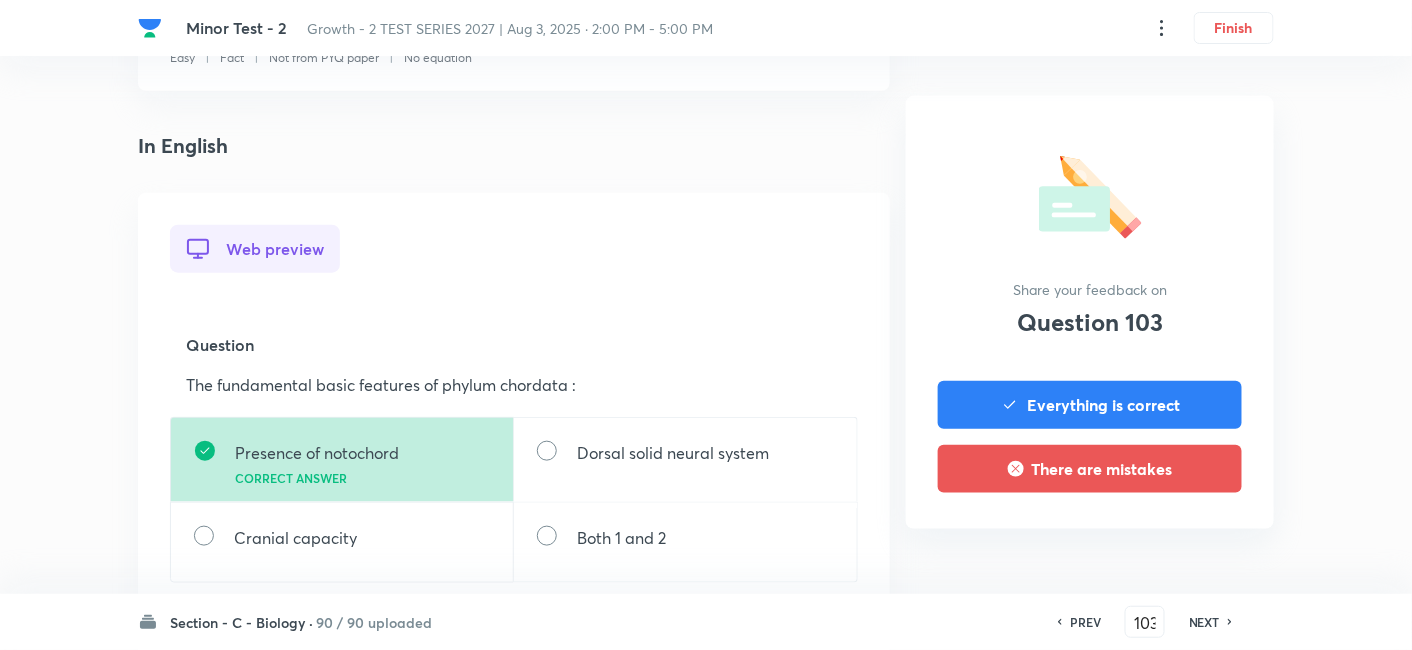 scroll, scrollTop: 444, scrollLeft: 0, axis: vertical 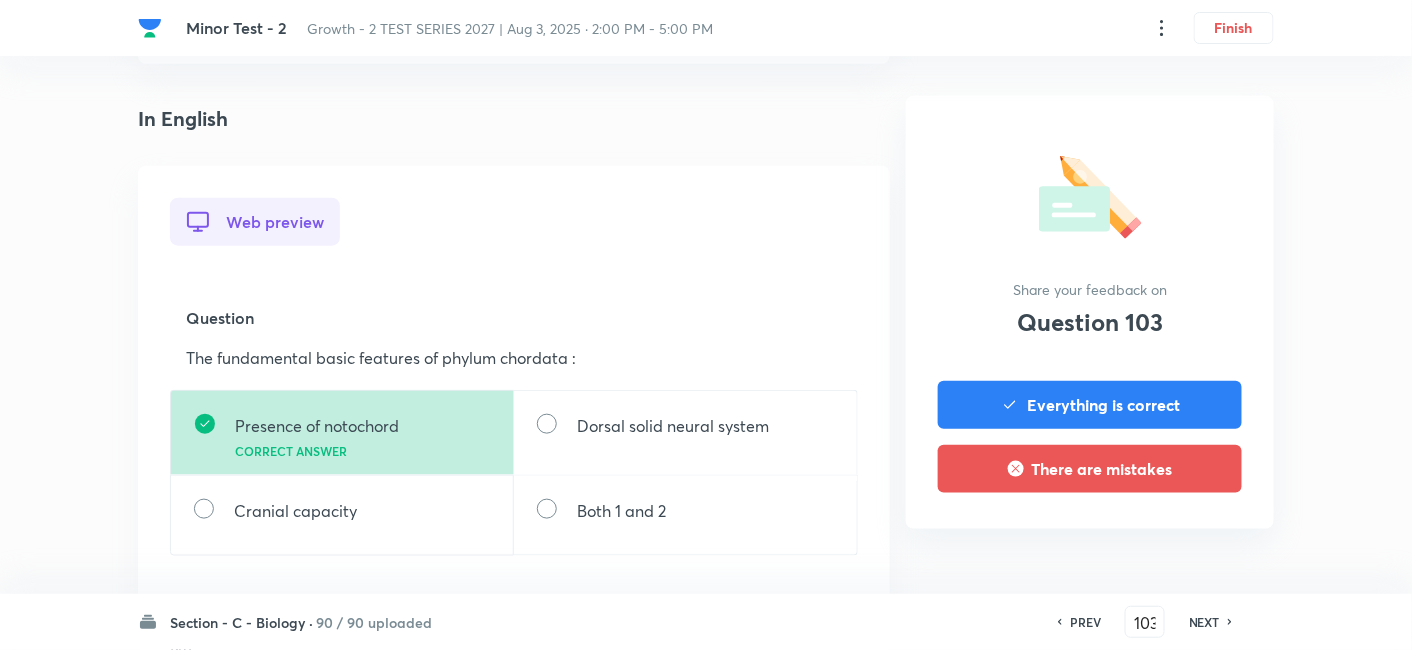 click on "NEXT" at bounding box center (1204, 622) 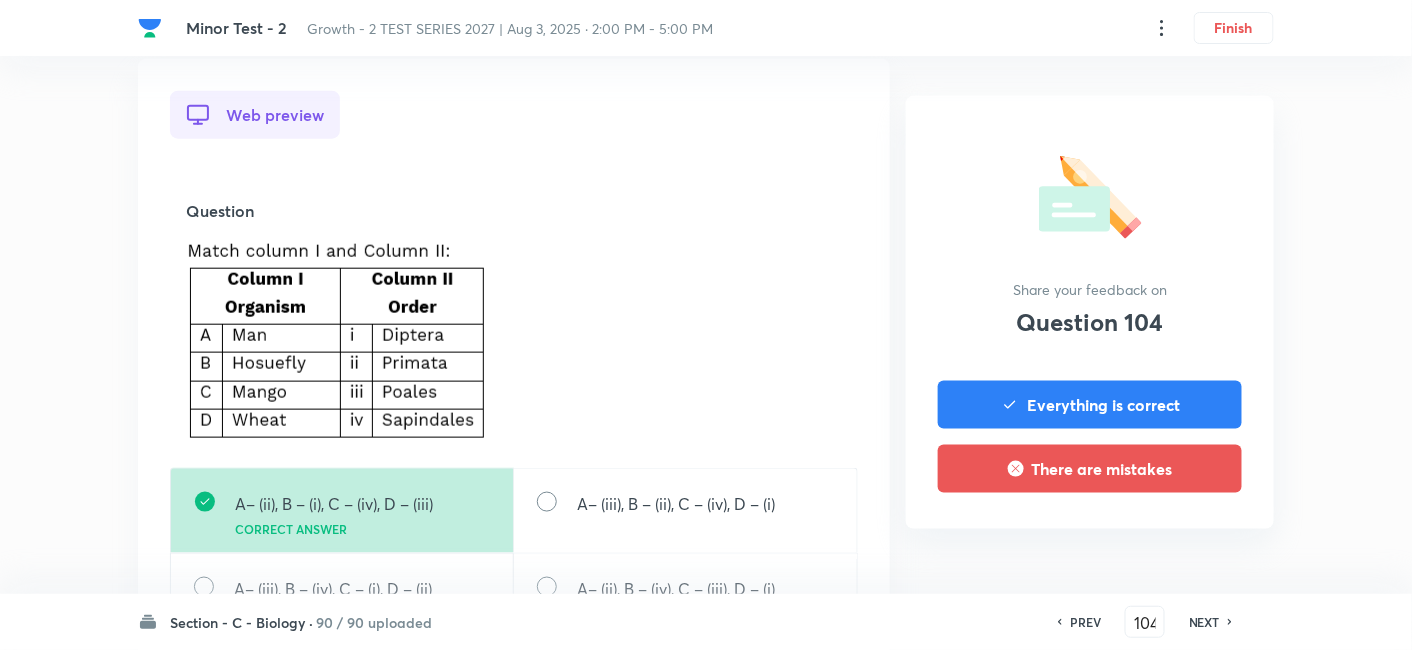 scroll, scrollTop: 555, scrollLeft: 0, axis: vertical 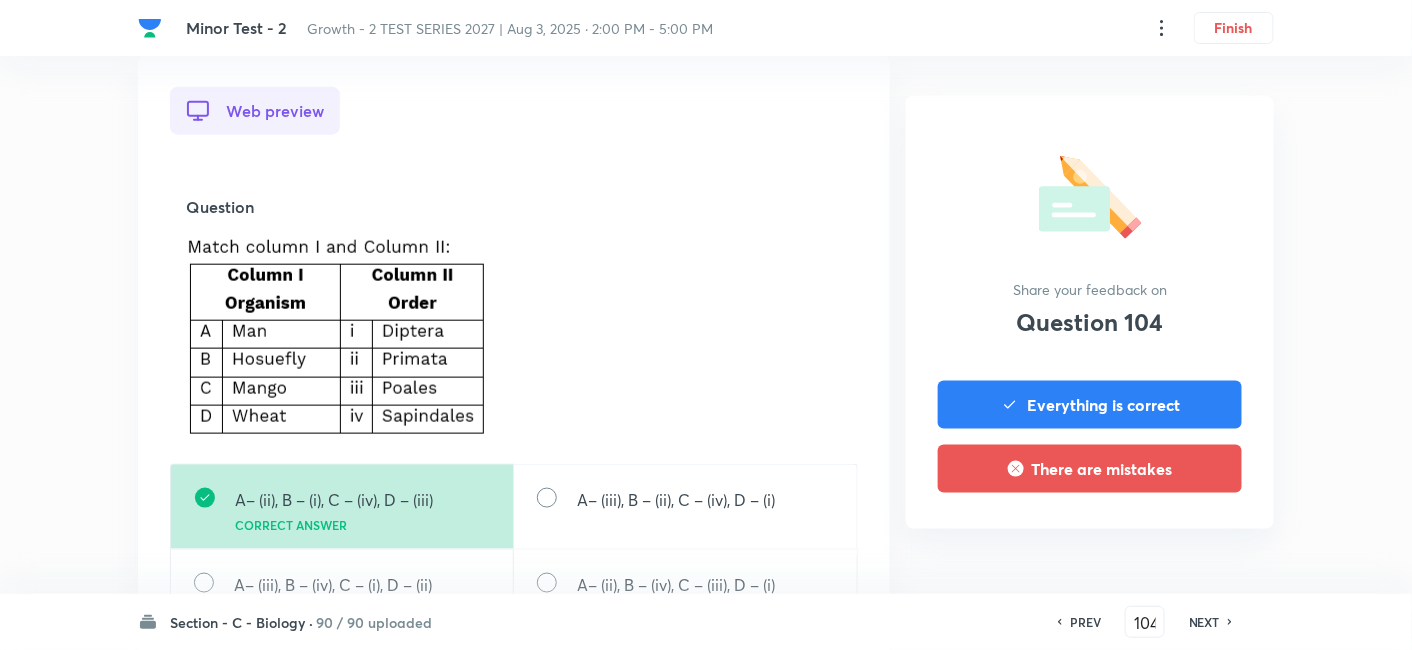 click on "NEXT" at bounding box center (1204, 622) 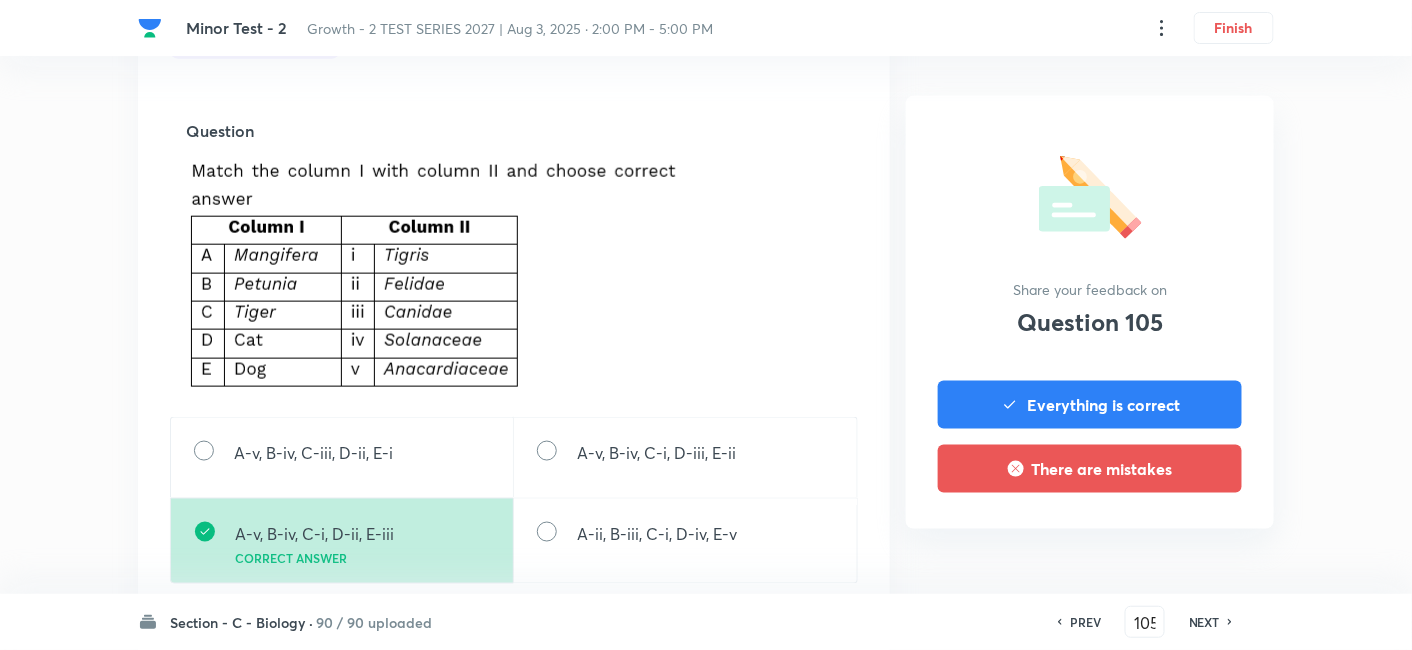 scroll, scrollTop: 666, scrollLeft: 0, axis: vertical 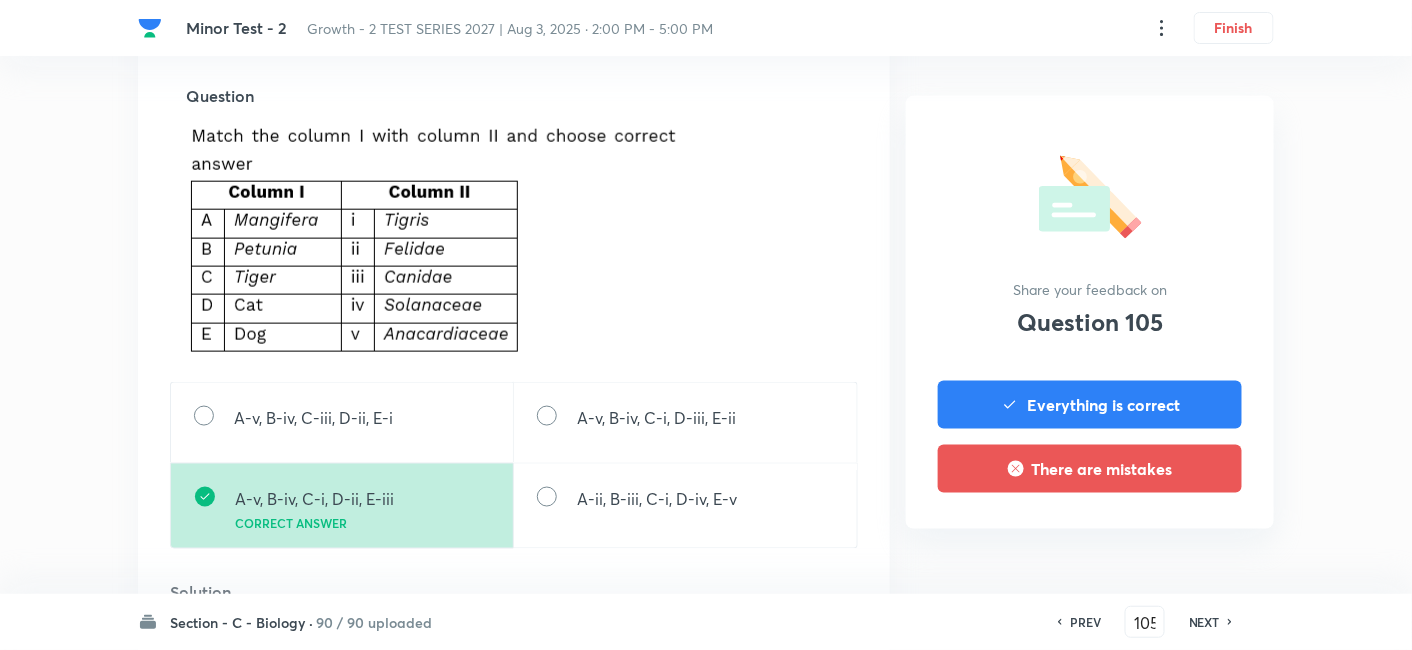 click on "NEXT" at bounding box center [1204, 622] 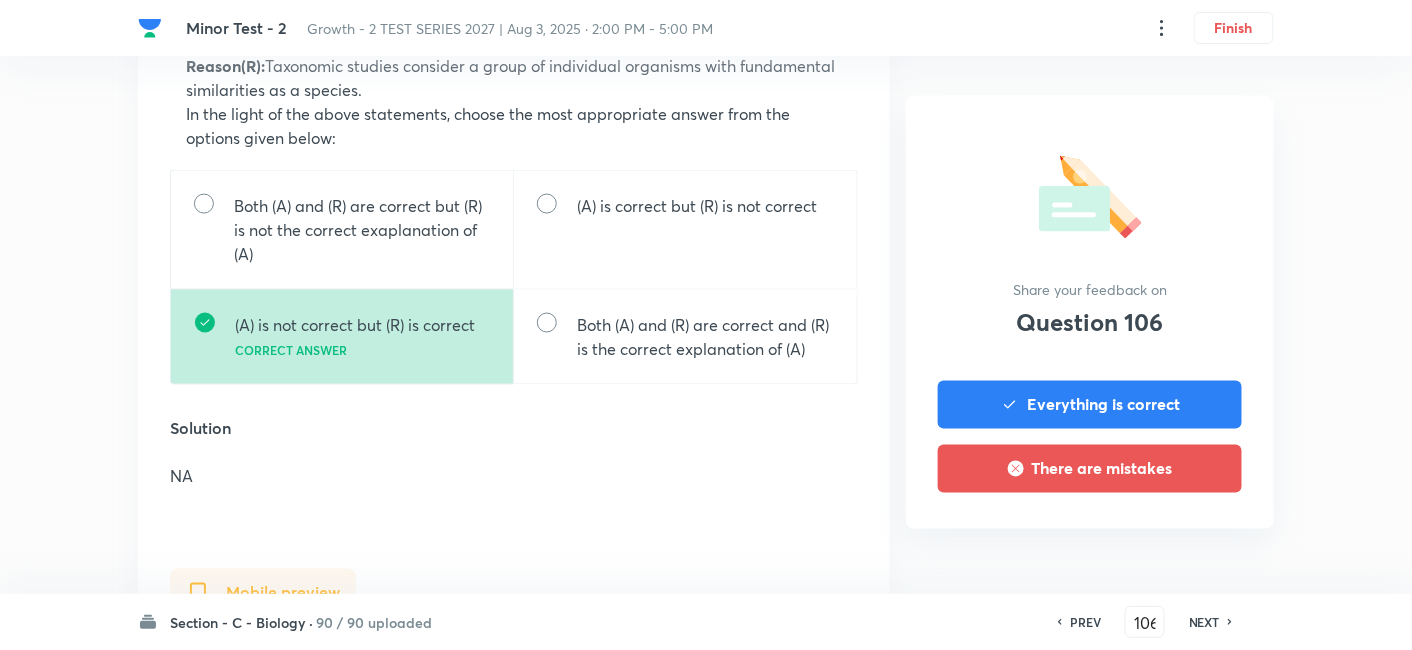 scroll, scrollTop: 888, scrollLeft: 0, axis: vertical 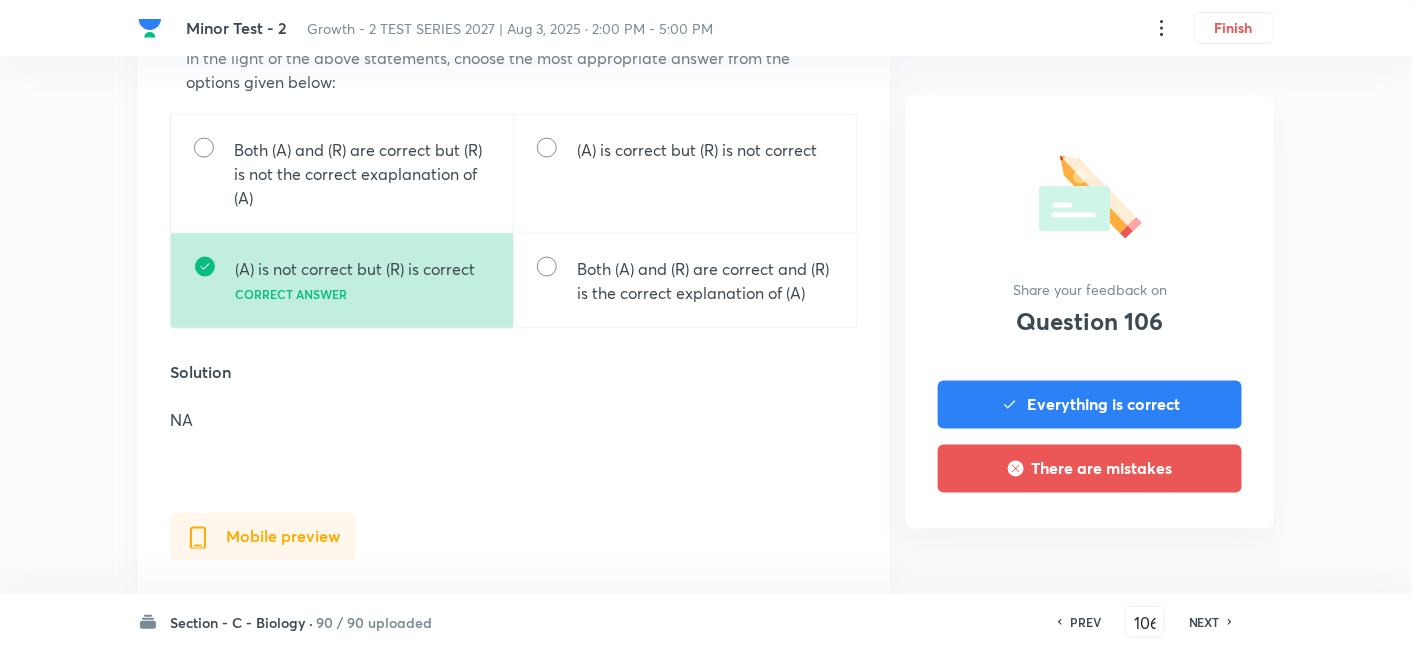 click on "NEXT" at bounding box center [1204, 622] 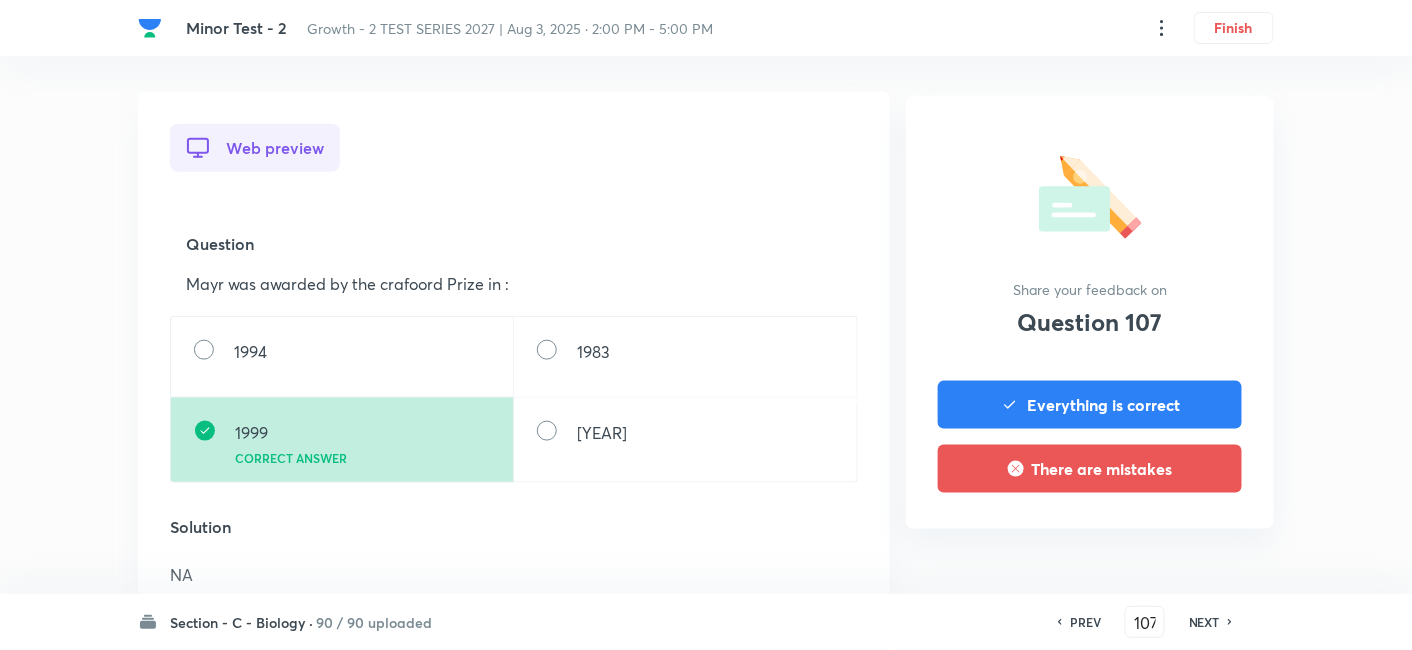 scroll, scrollTop: 555, scrollLeft: 0, axis: vertical 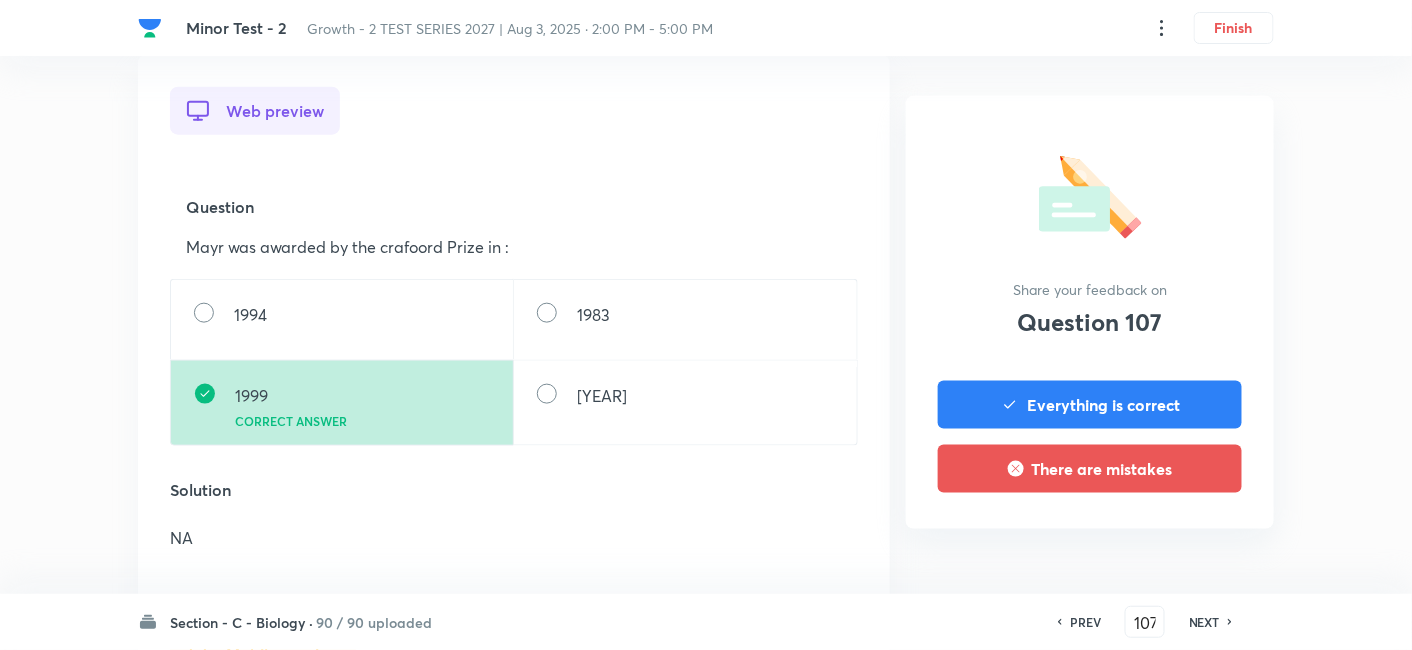 click on "NEXT" at bounding box center [1204, 622] 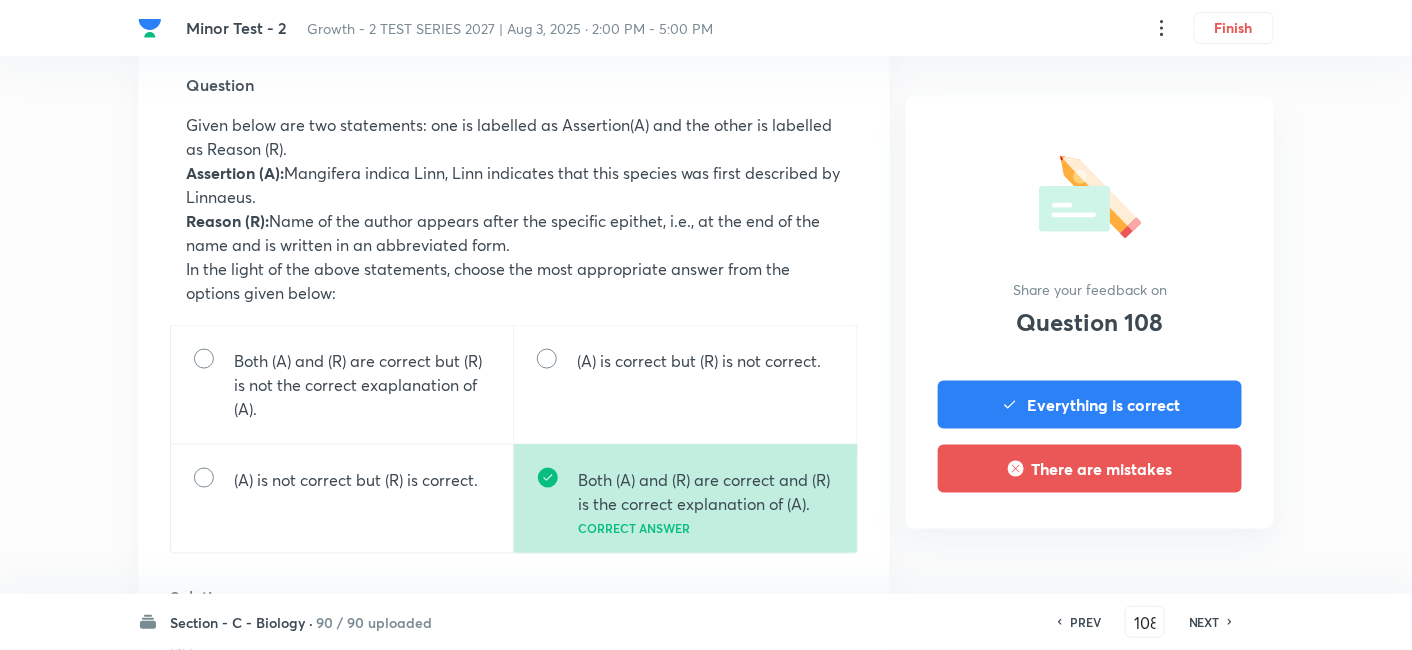scroll, scrollTop: 777, scrollLeft: 0, axis: vertical 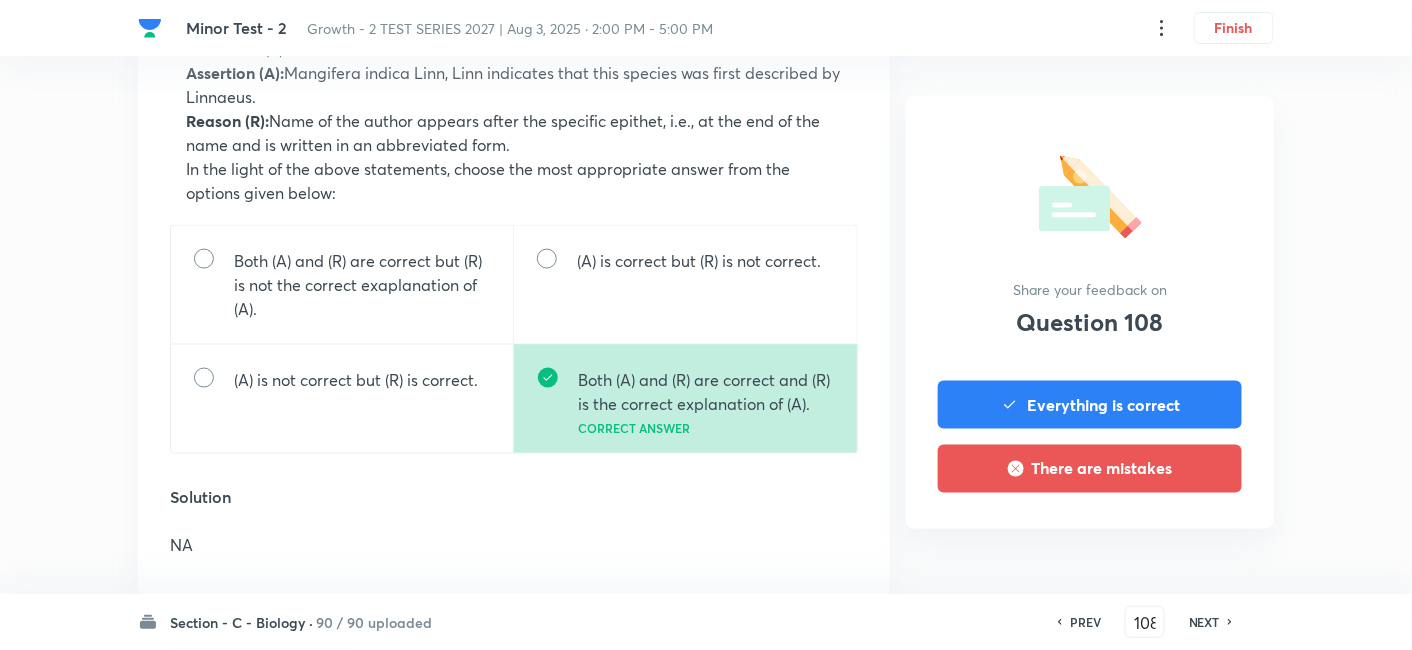 click on "NEXT" at bounding box center [1204, 622] 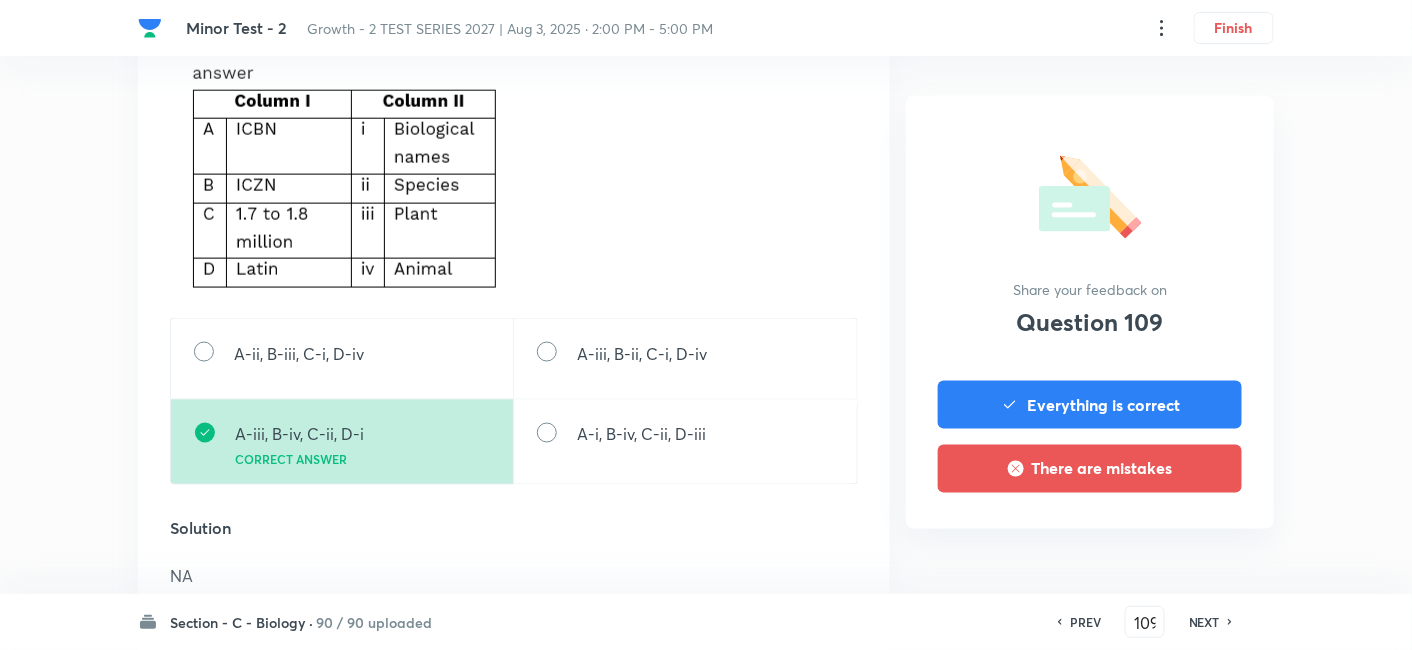 scroll, scrollTop: 777, scrollLeft: 0, axis: vertical 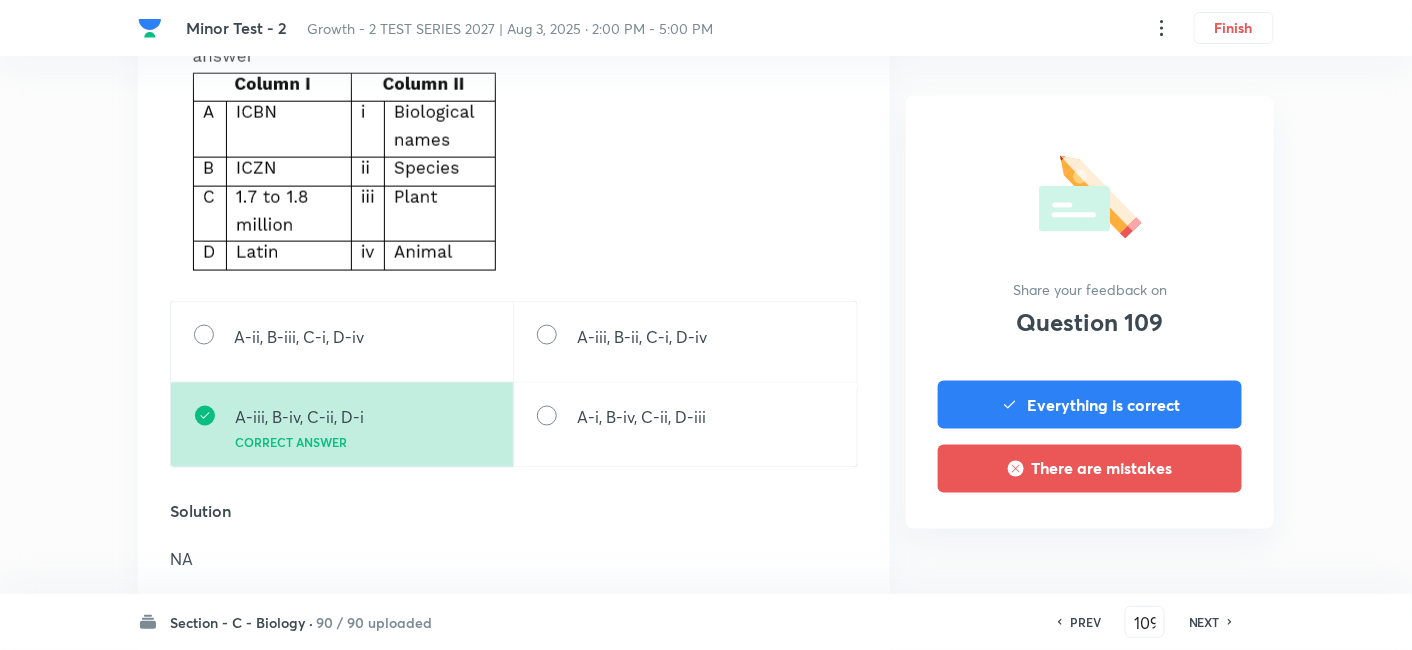 click on "NEXT" at bounding box center [1207, 622] 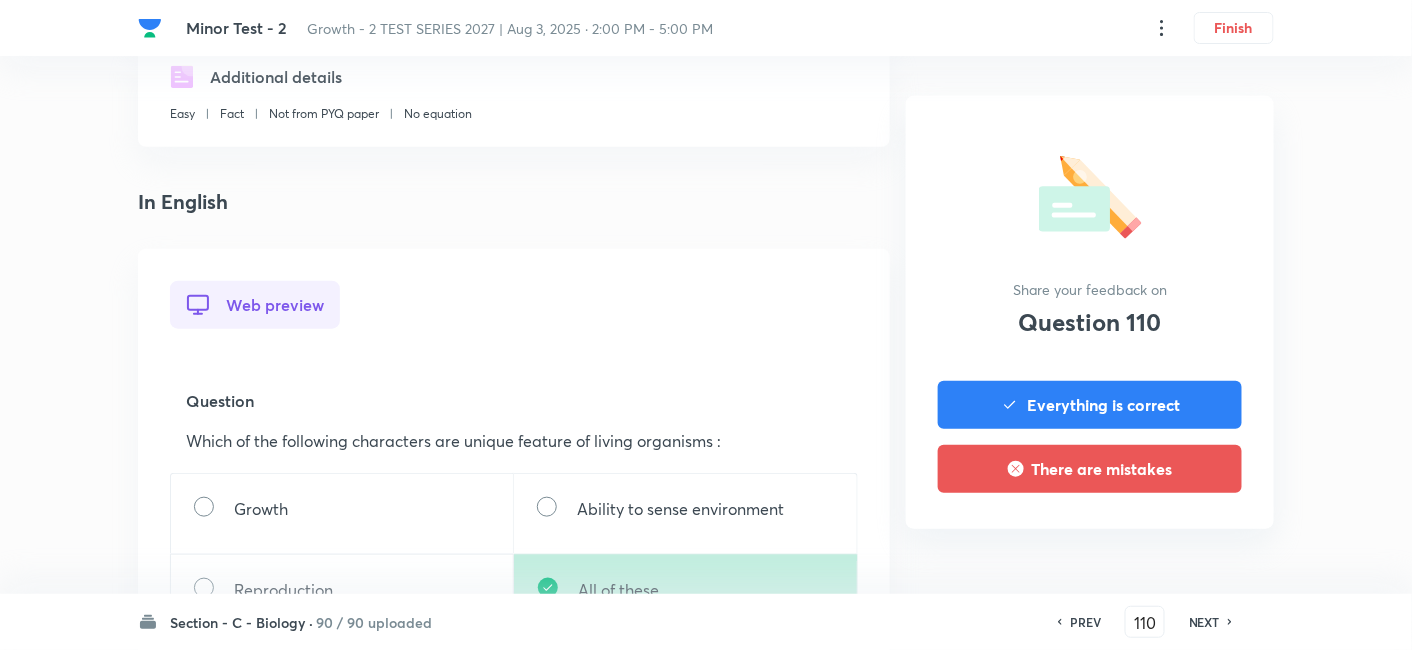 scroll, scrollTop: 555, scrollLeft: 0, axis: vertical 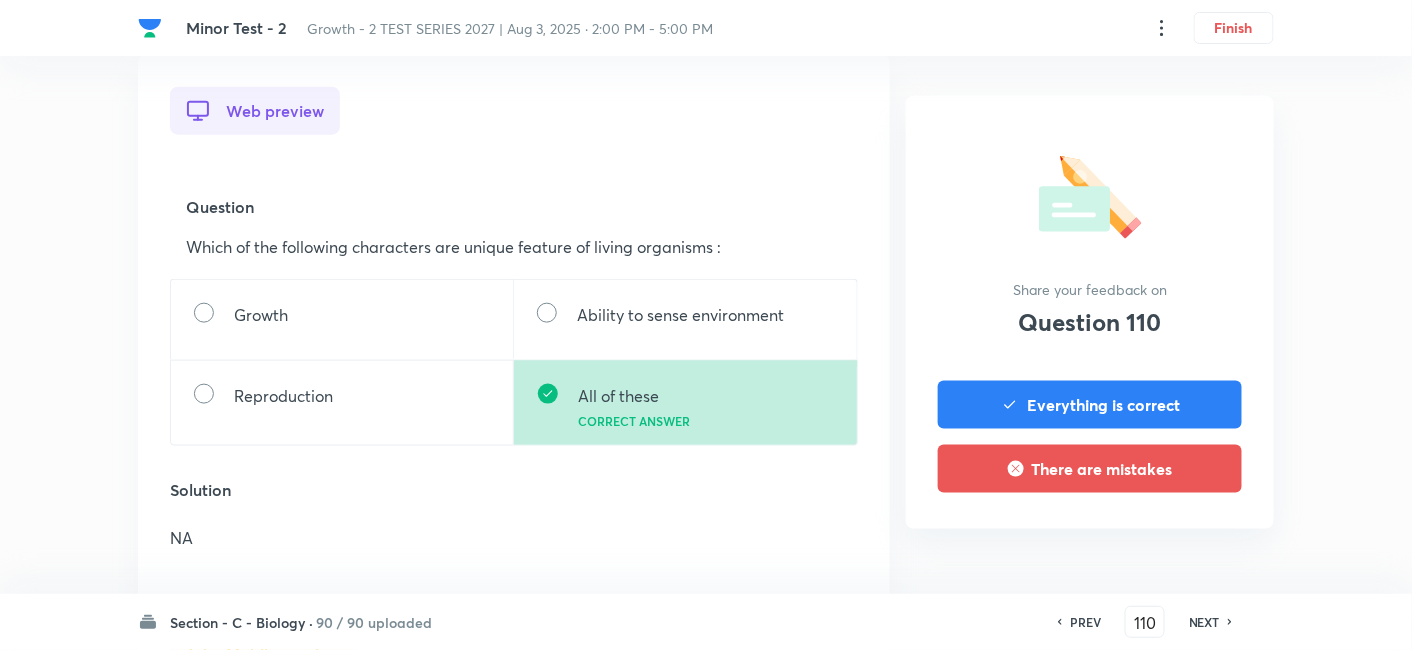 click on "NEXT" at bounding box center (1204, 622) 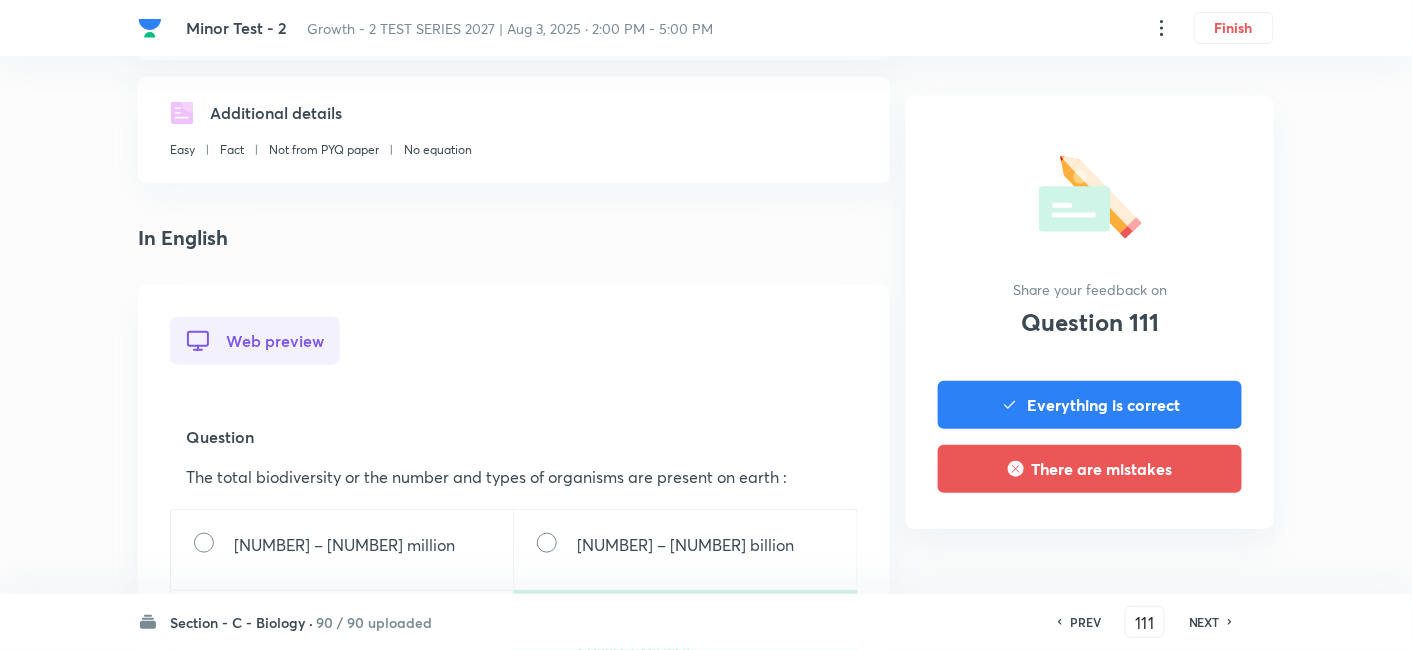 scroll, scrollTop: 555, scrollLeft: 0, axis: vertical 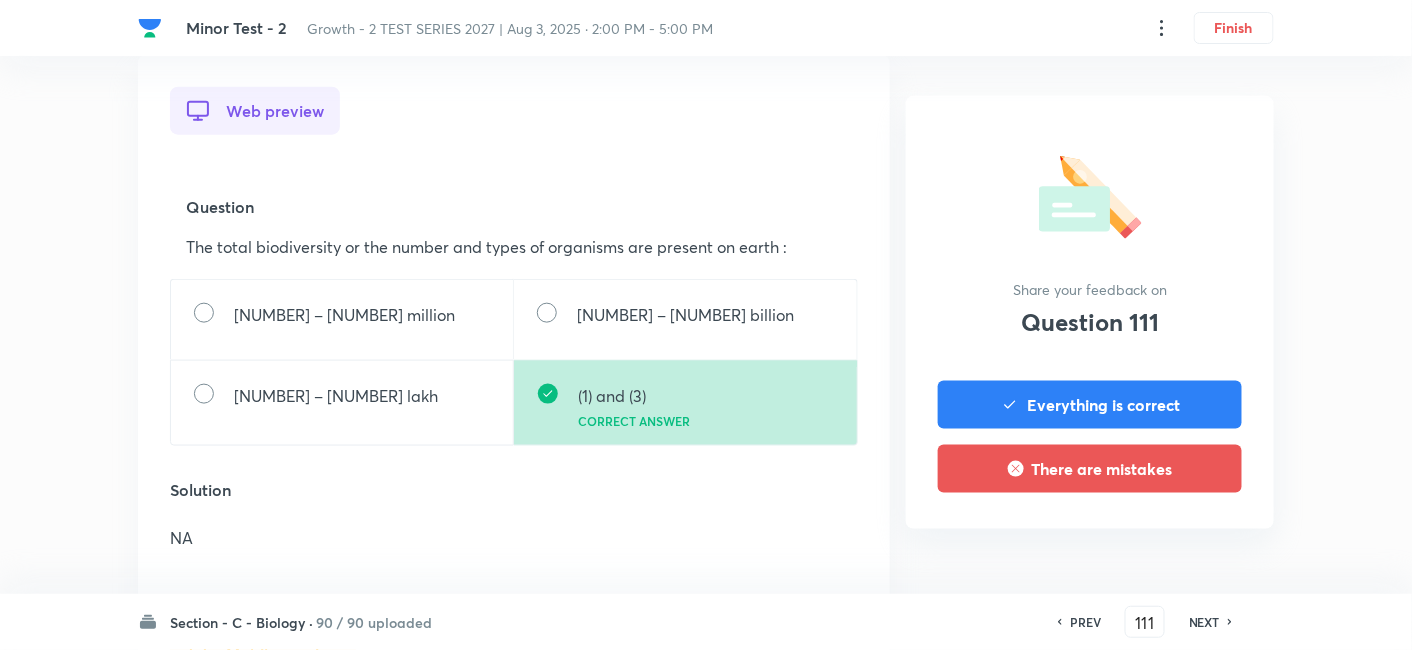 click on "NEXT" at bounding box center (1204, 622) 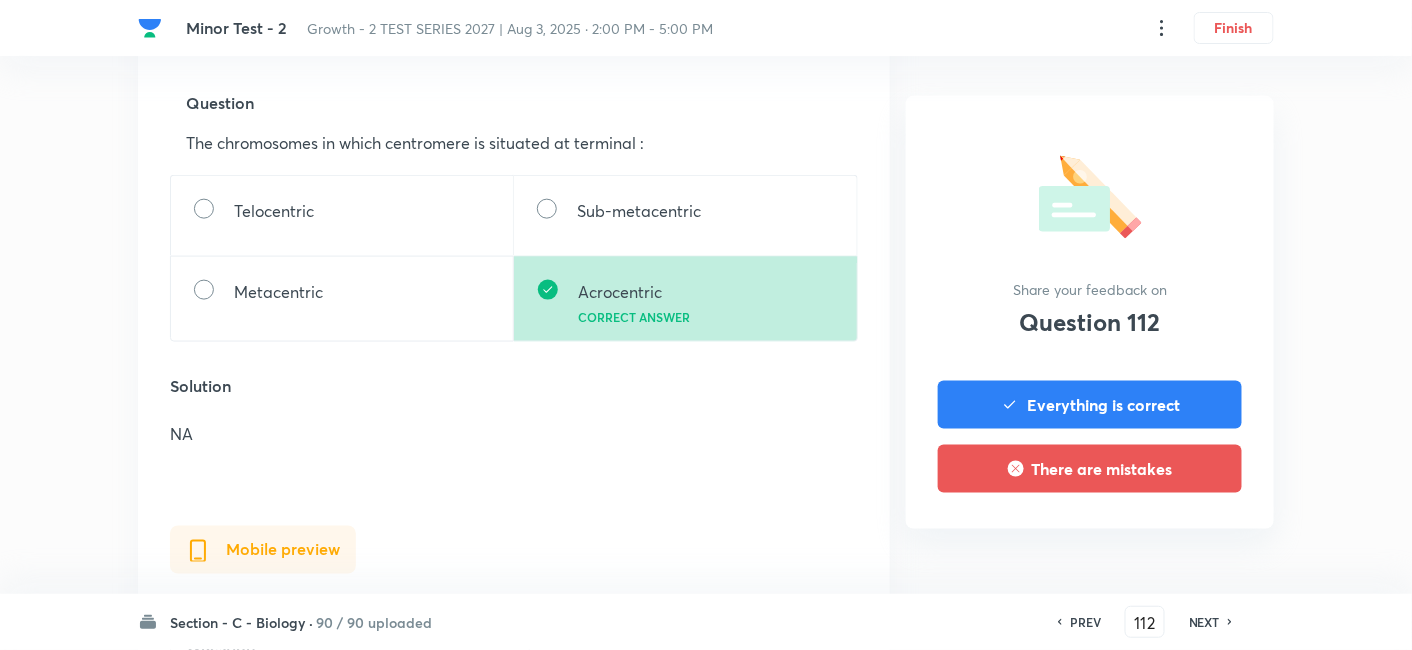 scroll, scrollTop: 666, scrollLeft: 0, axis: vertical 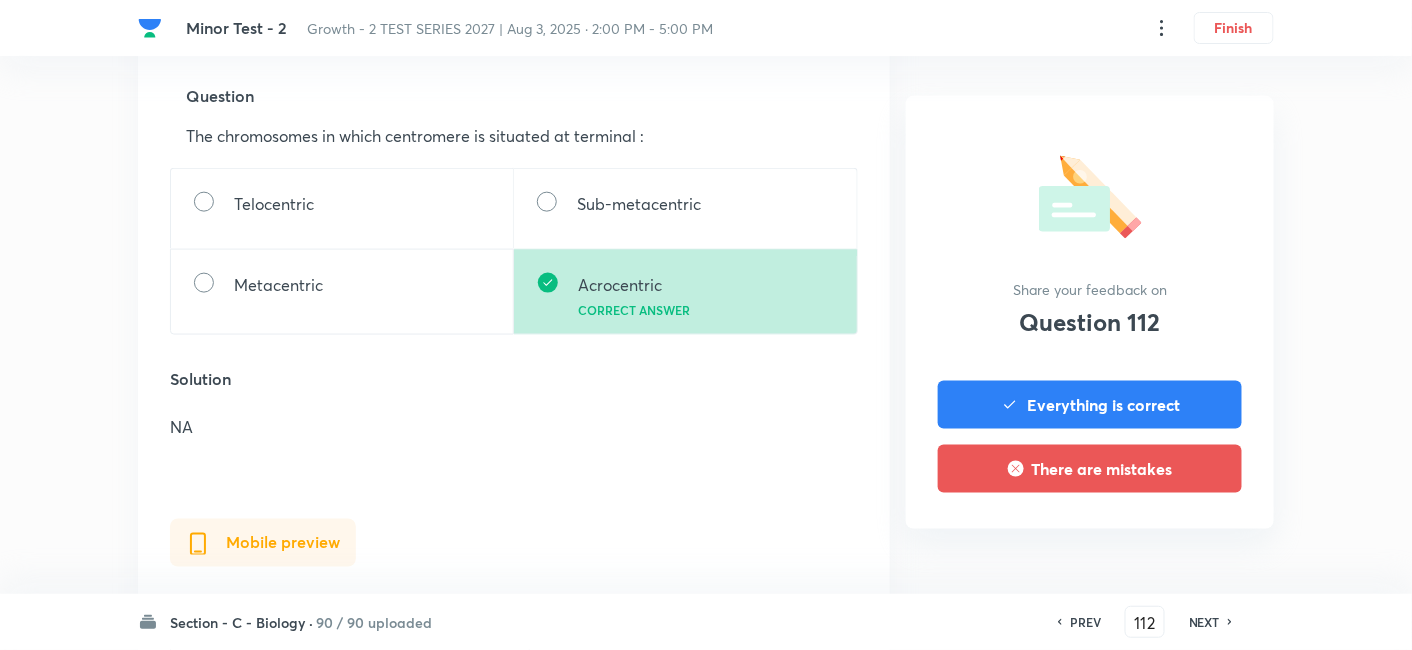 click on "NEXT" at bounding box center [1204, 622] 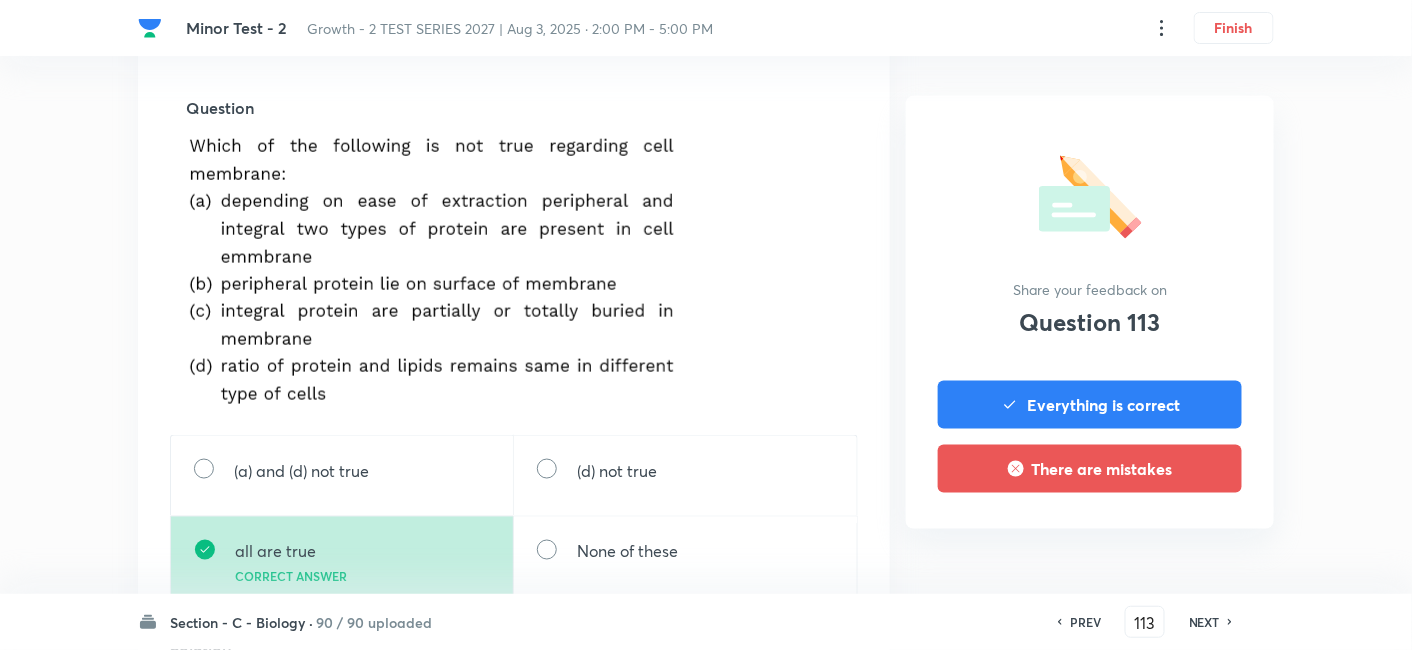 scroll, scrollTop: 666, scrollLeft: 0, axis: vertical 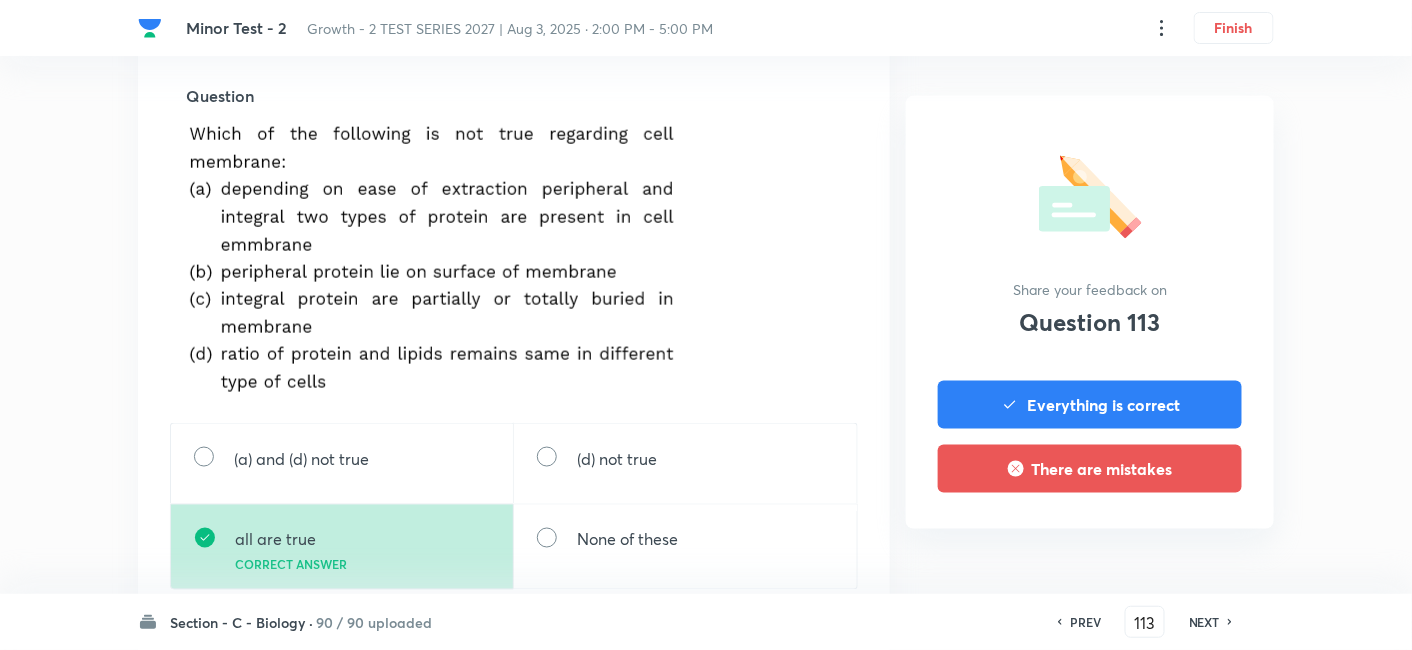 click on "NEXT" at bounding box center (1204, 622) 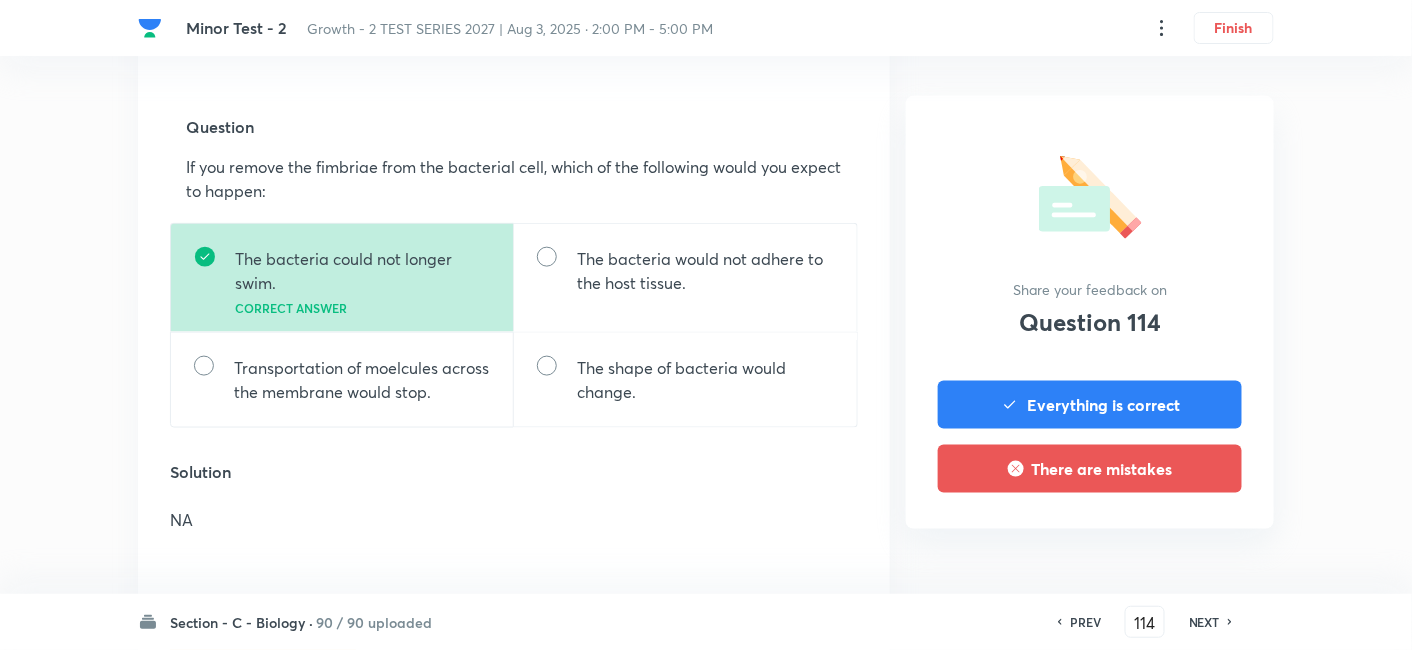 scroll, scrollTop: 666, scrollLeft: 0, axis: vertical 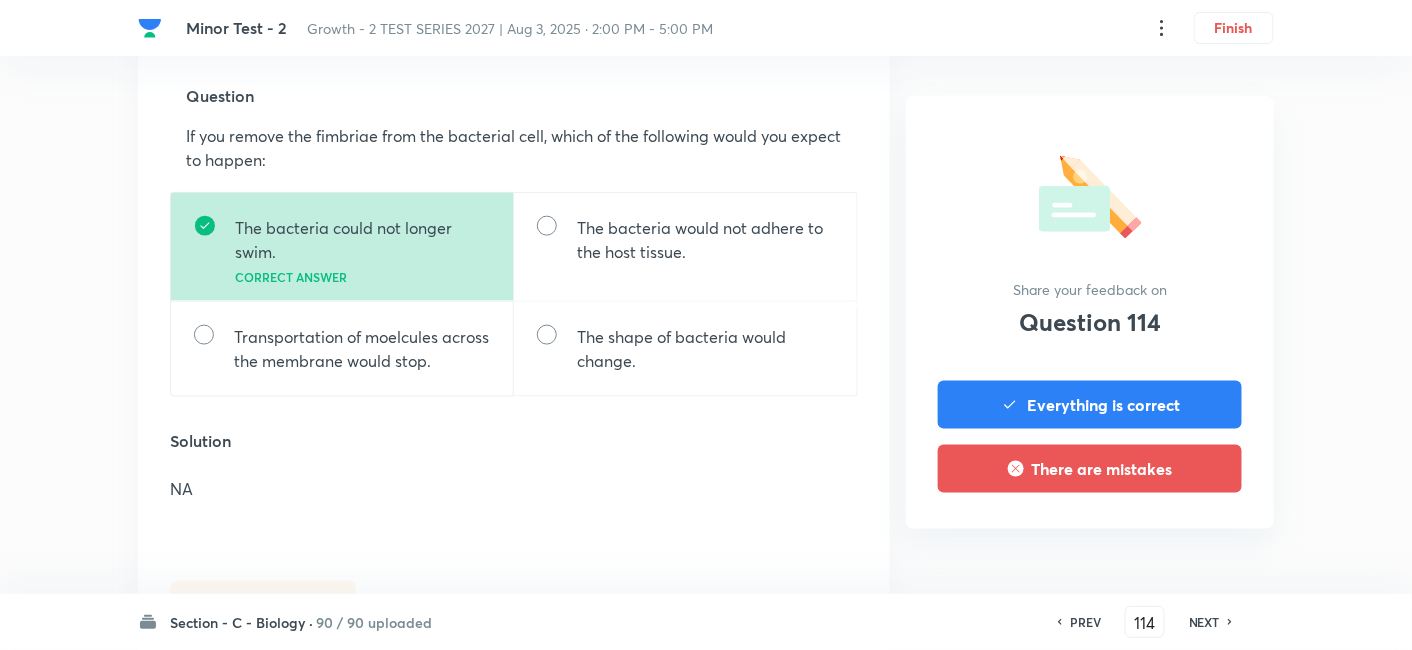 click on "NEXT" at bounding box center (1204, 622) 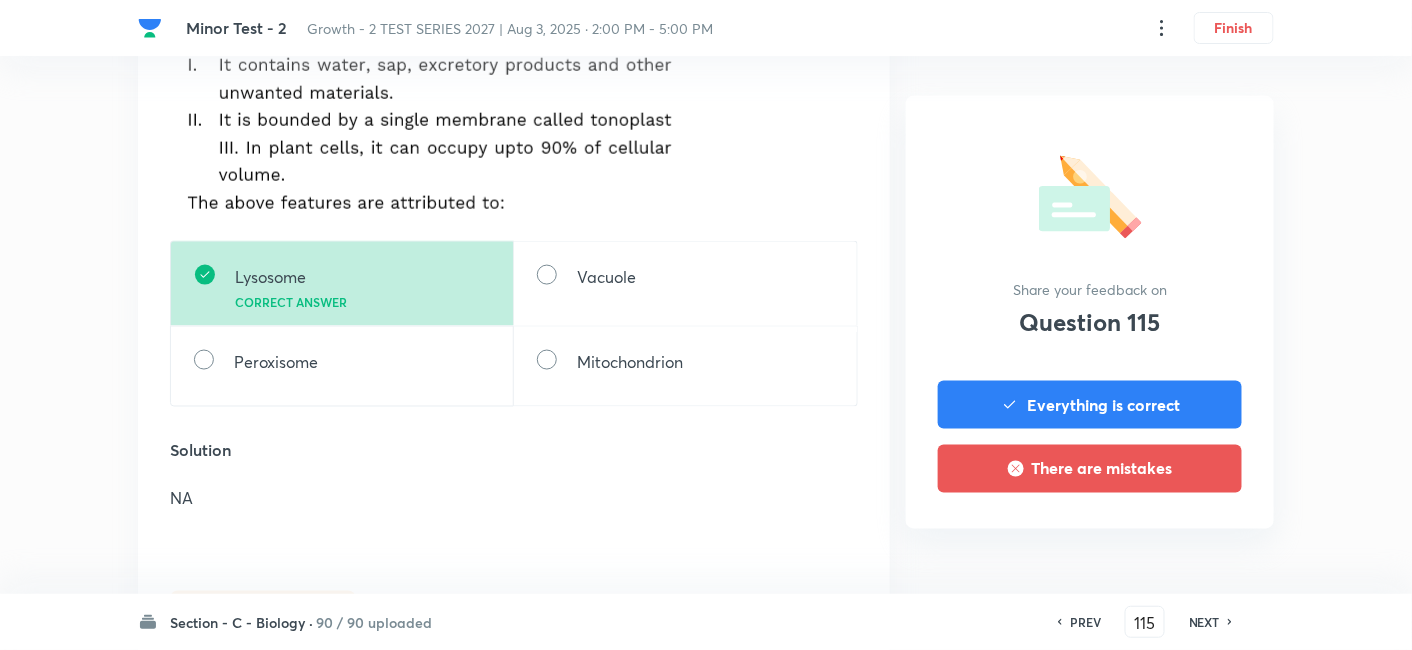 scroll, scrollTop: 777, scrollLeft: 0, axis: vertical 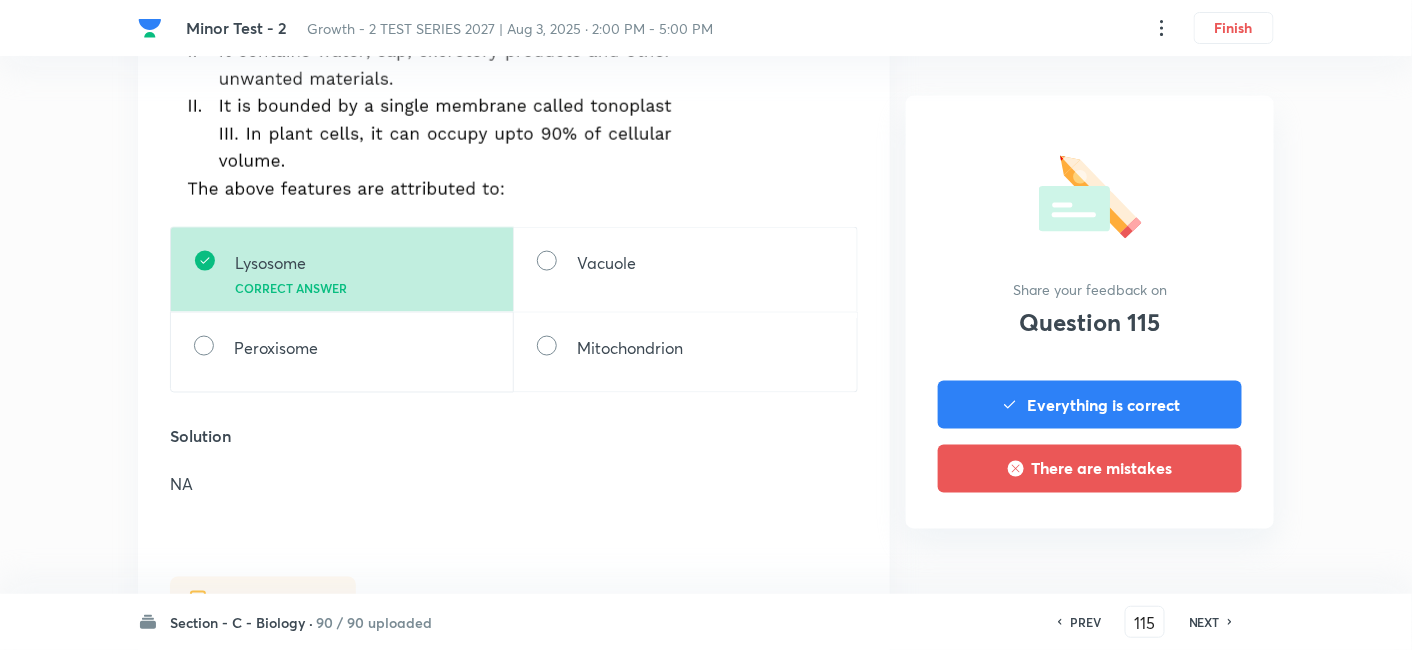 click on "NEXT" at bounding box center [1204, 622] 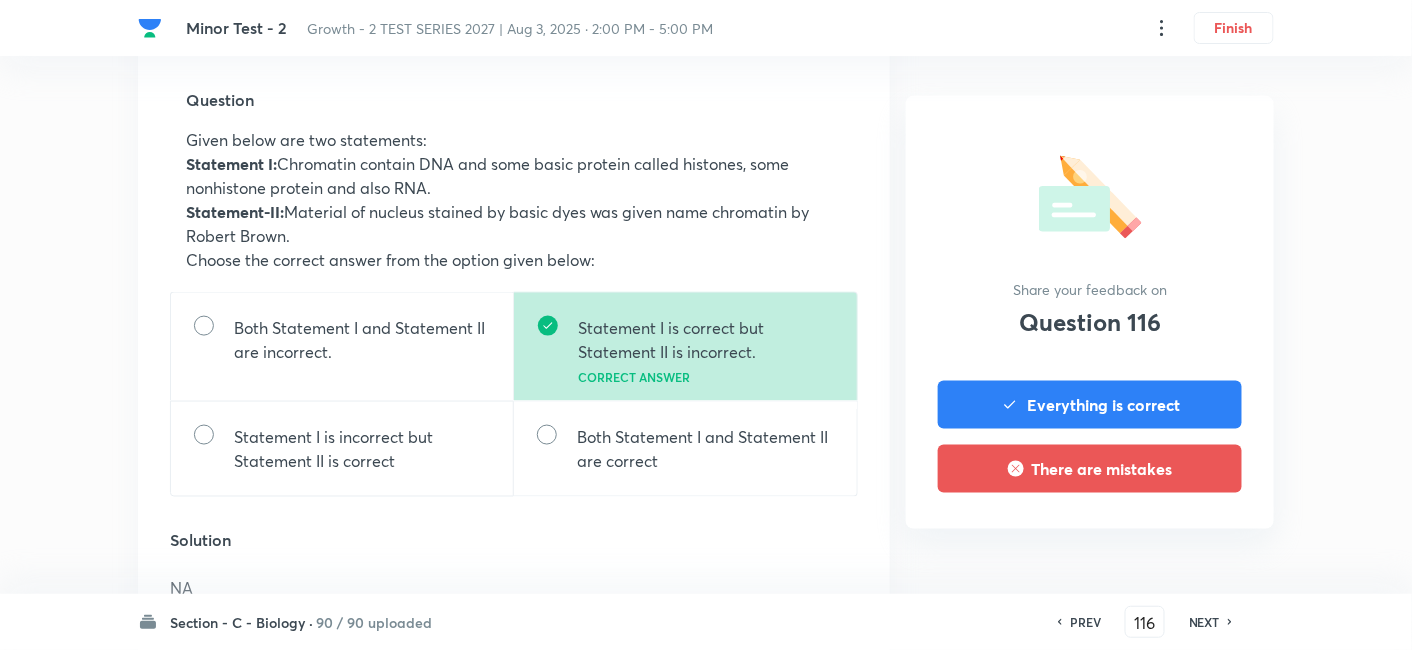 scroll, scrollTop: 666, scrollLeft: 0, axis: vertical 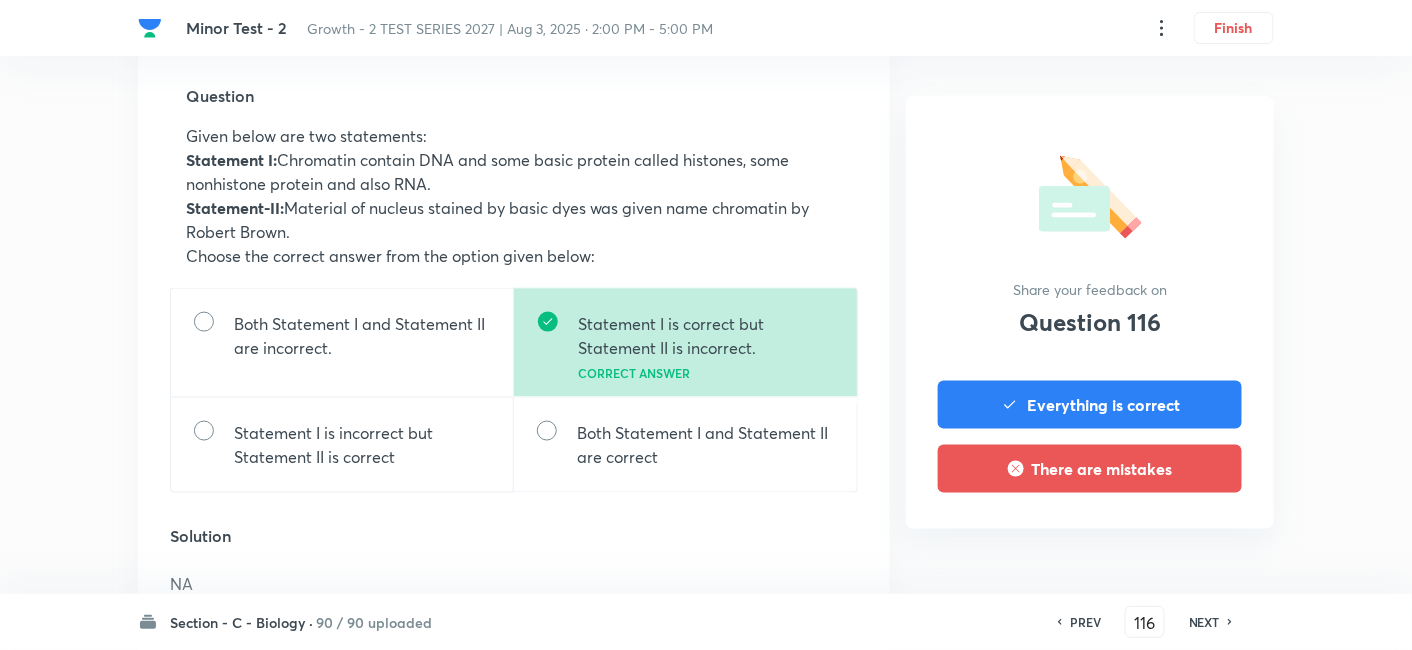 click on "NEXT" at bounding box center [1204, 622] 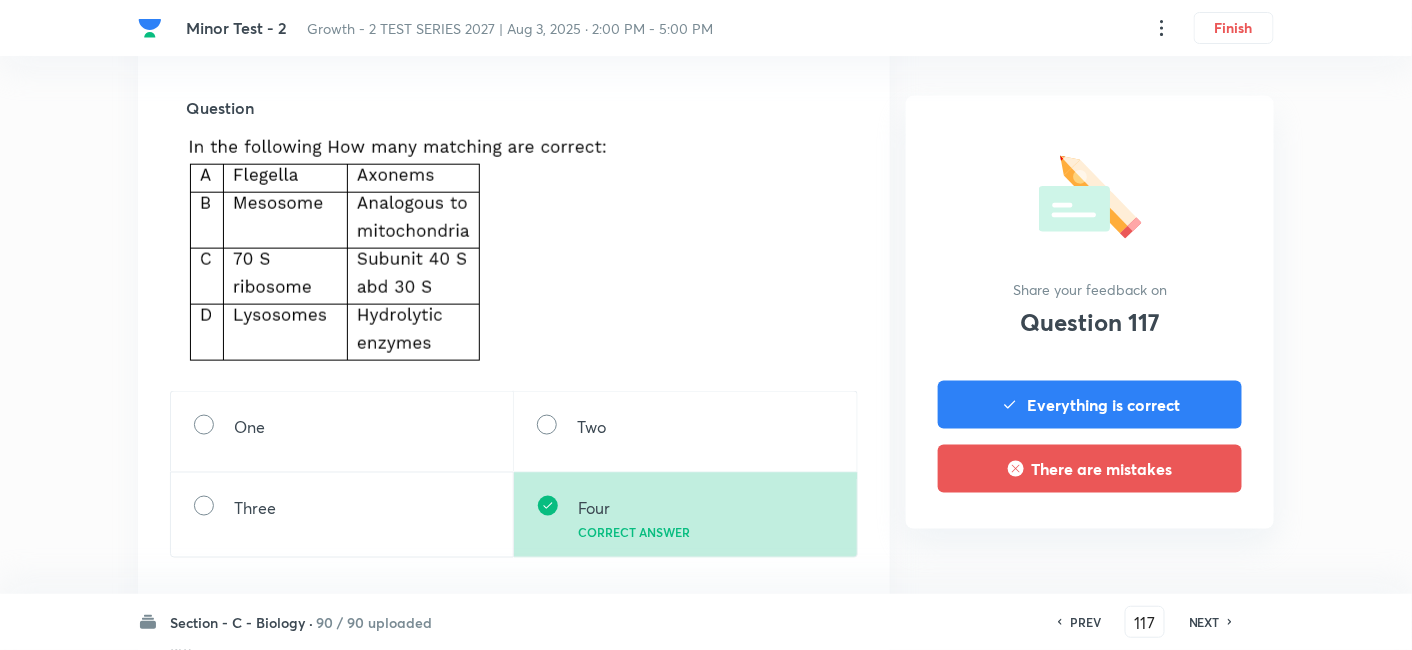 scroll, scrollTop: 777, scrollLeft: 0, axis: vertical 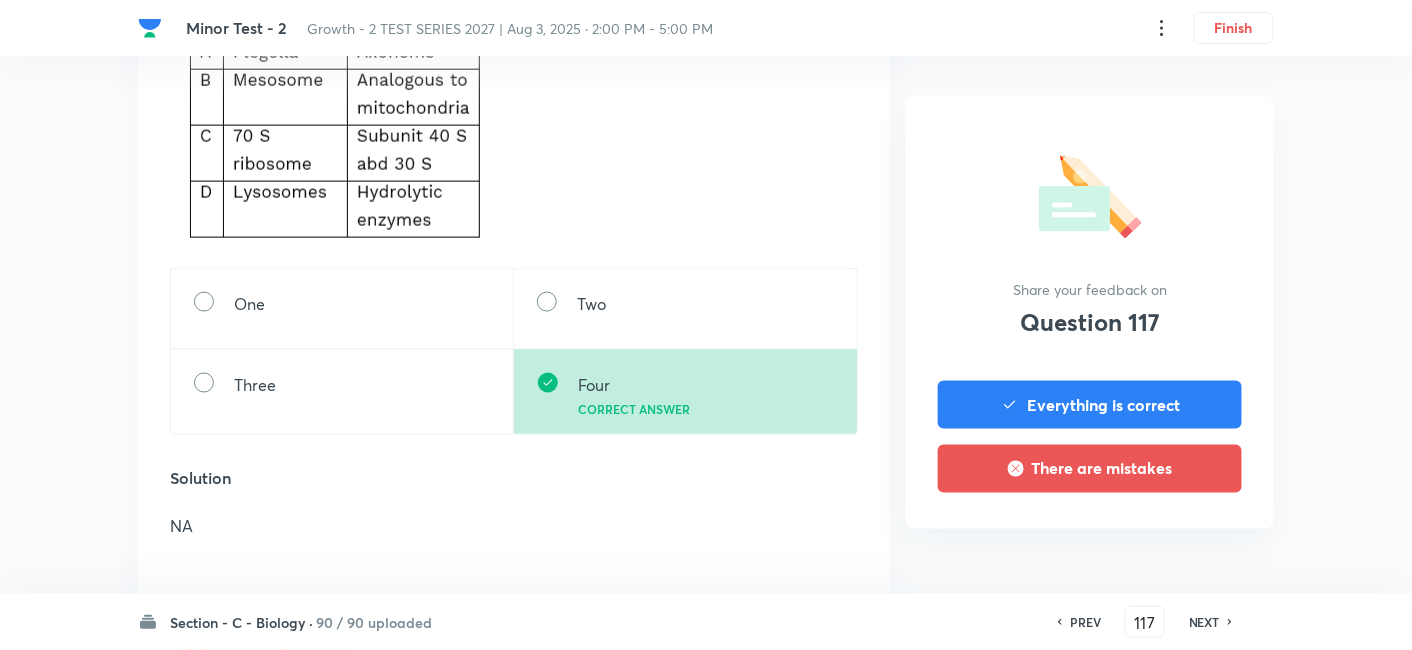 click on "NEXT" at bounding box center (1204, 622) 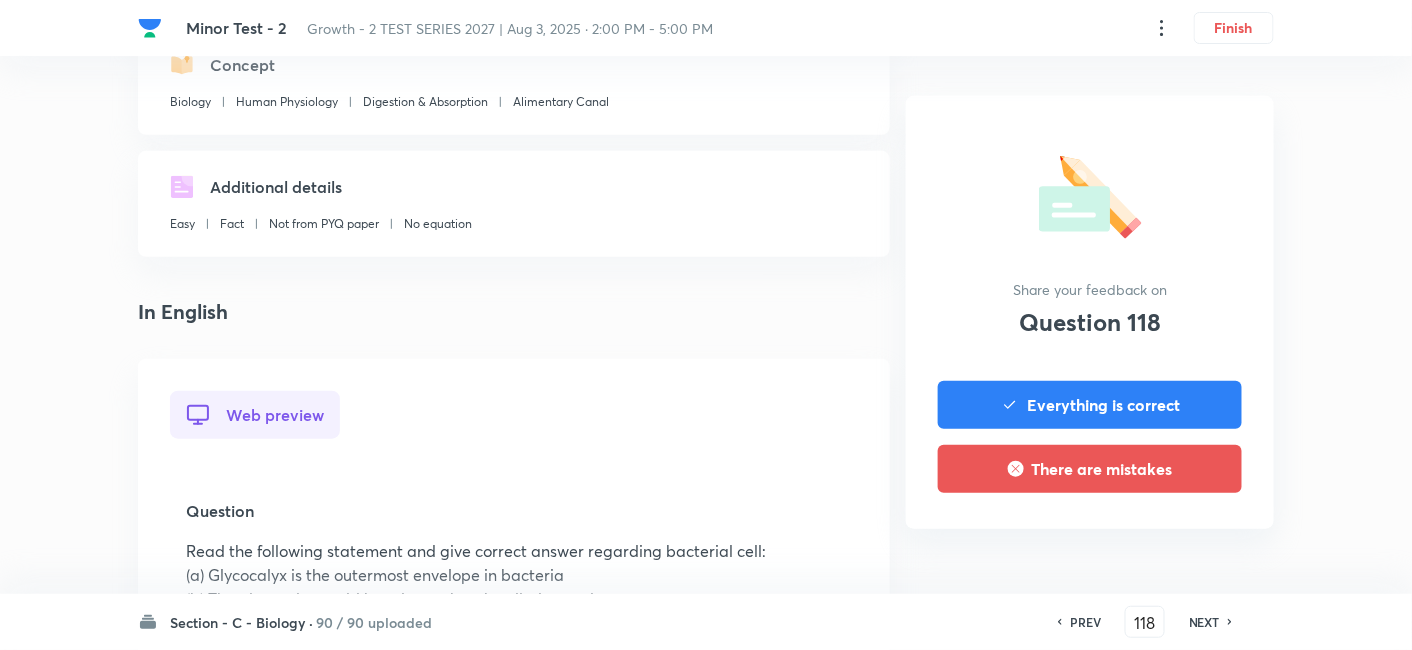 scroll, scrollTop: 555, scrollLeft: 0, axis: vertical 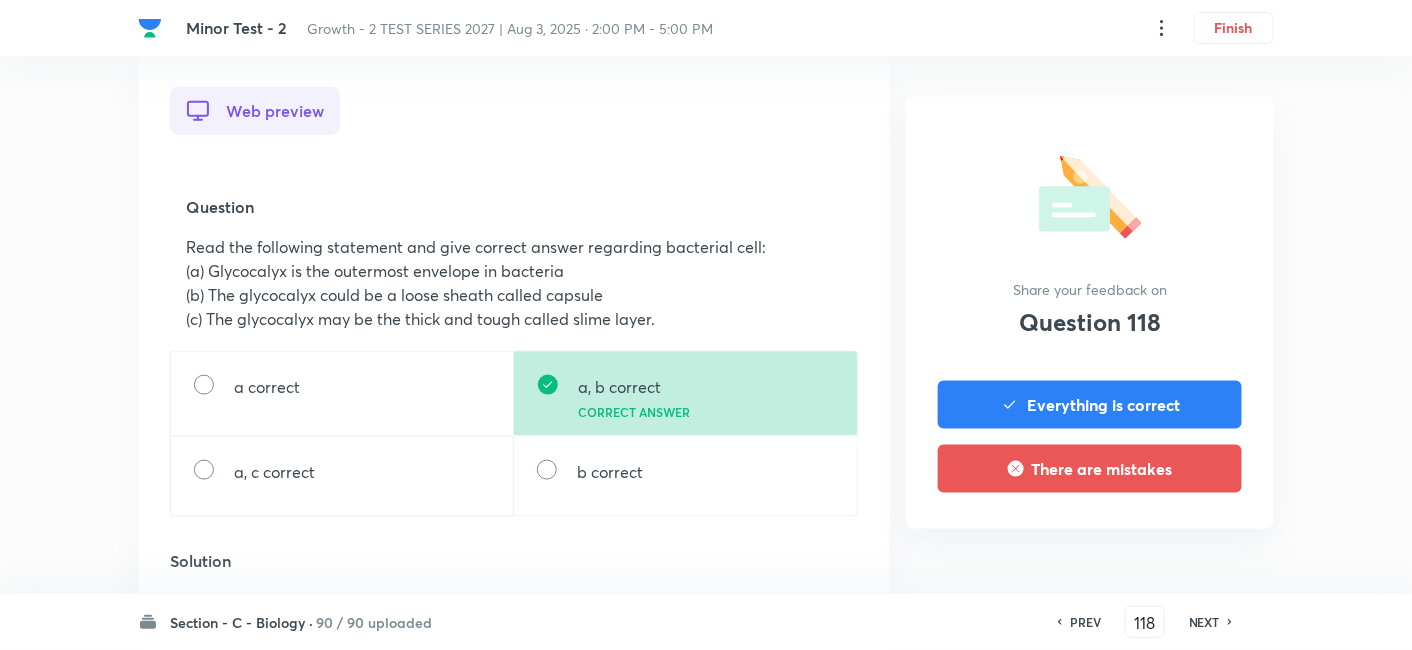 click on "NEXT" at bounding box center (1204, 622) 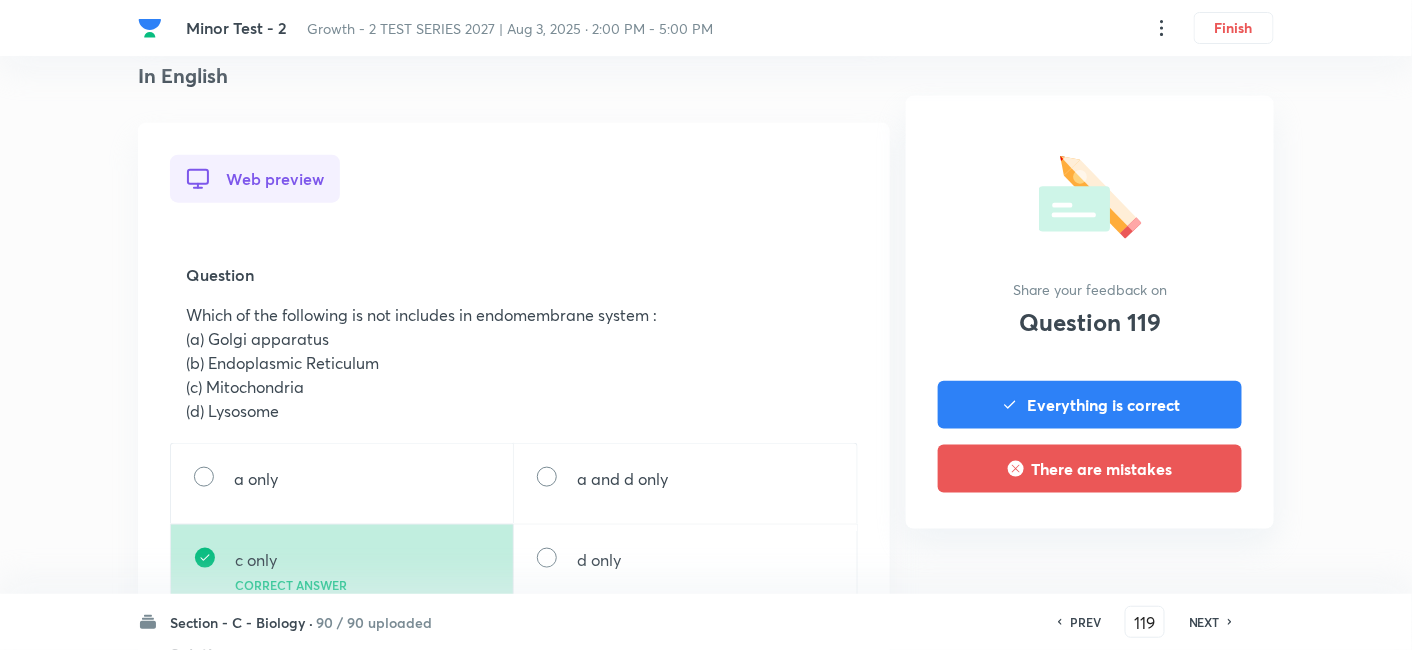 scroll, scrollTop: 666, scrollLeft: 0, axis: vertical 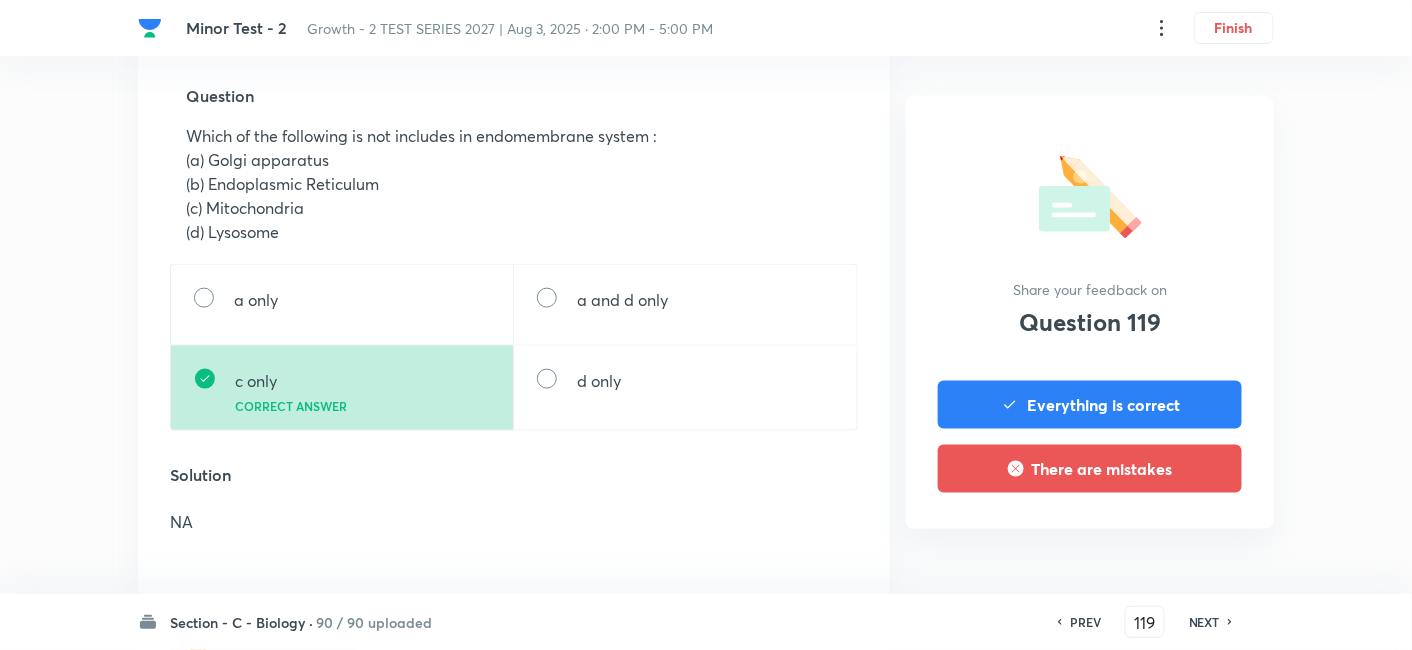 click on "NEXT" at bounding box center (1204, 622) 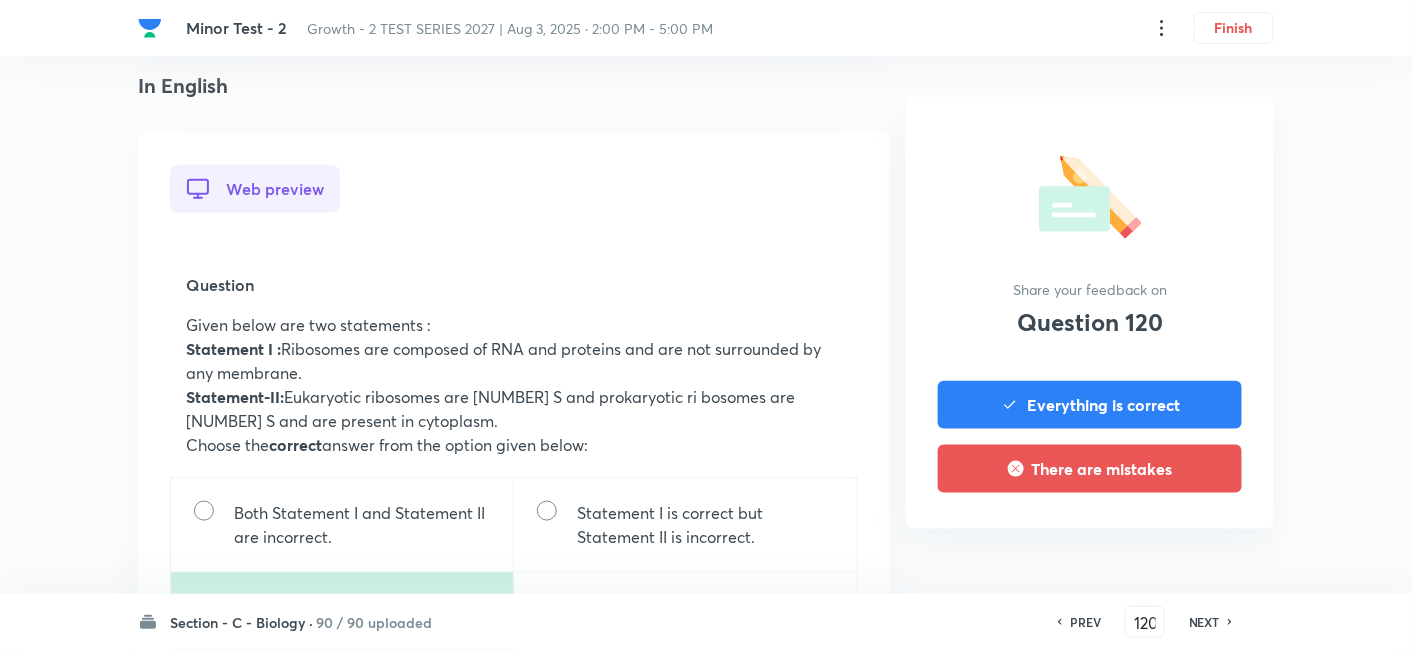 scroll, scrollTop: 555, scrollLeft: 0, axis: vertical 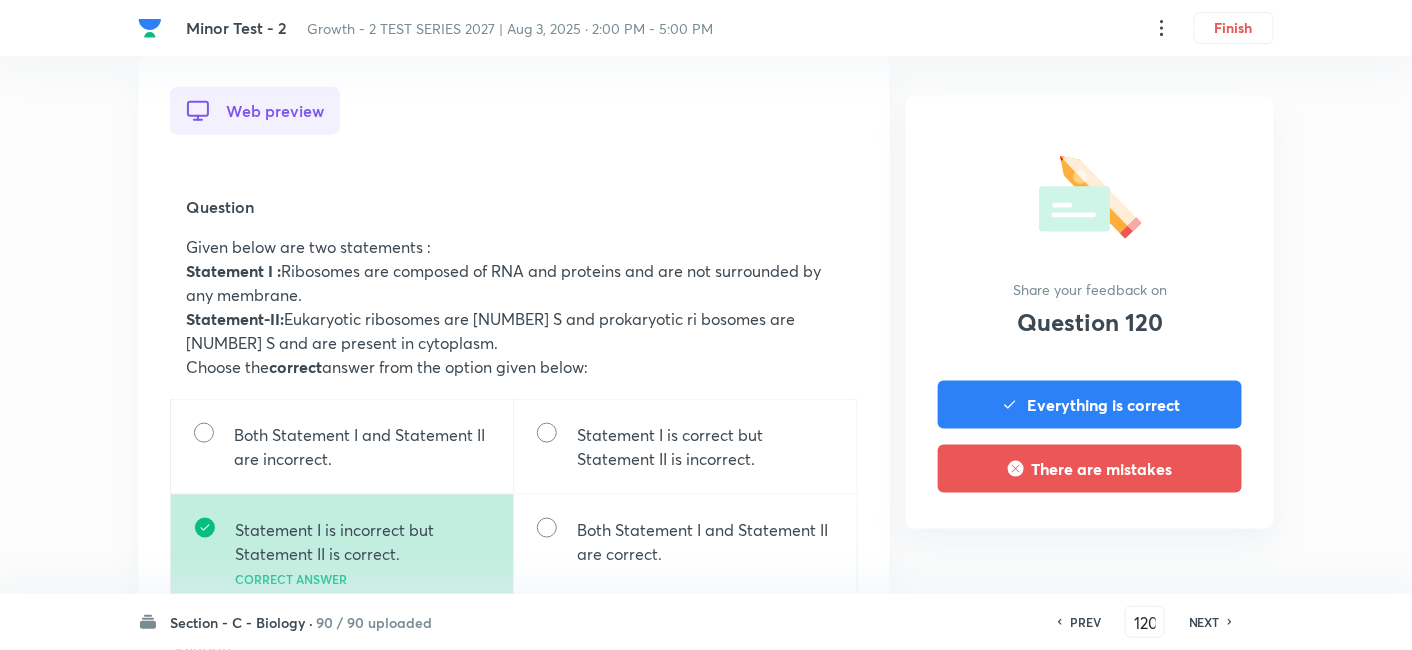 click on "NEXT" at bounding box center (1204, 622) 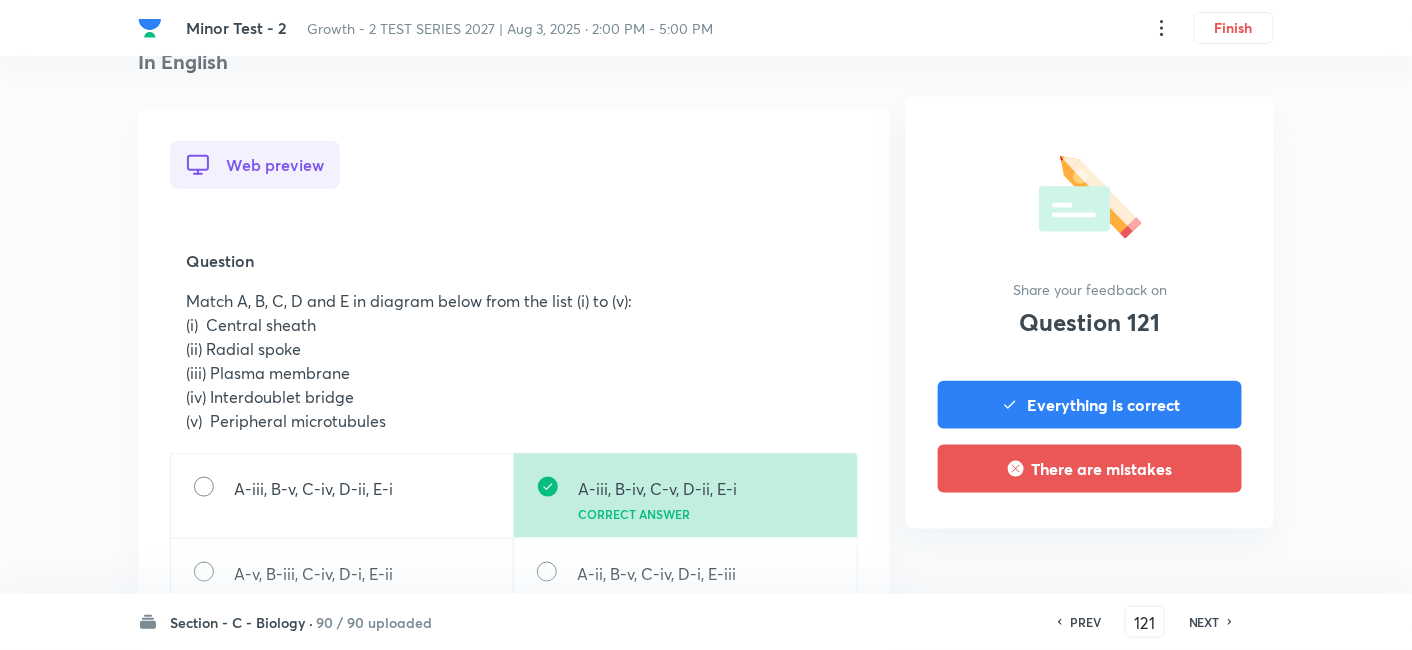 scroll, scrollTop: 555, scrollLeft: 0, axis: vertical 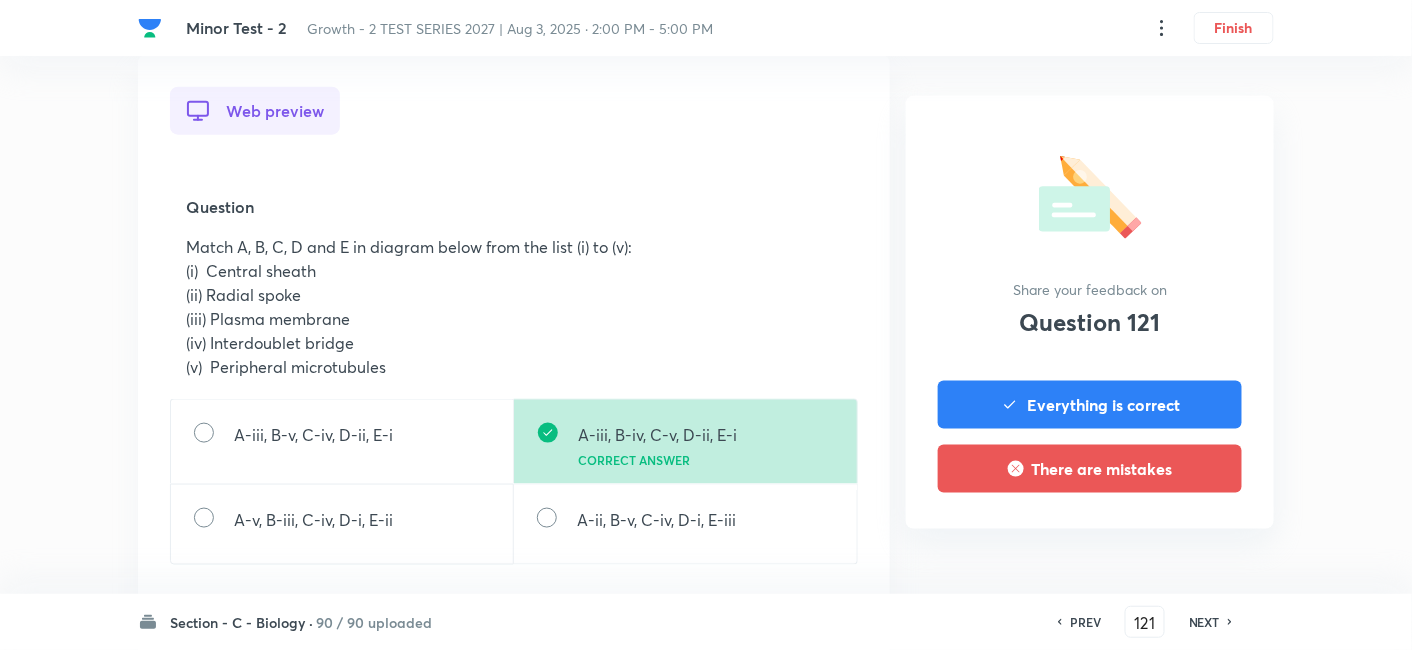 click on "NEXT" at bounding box center [1204, 622] 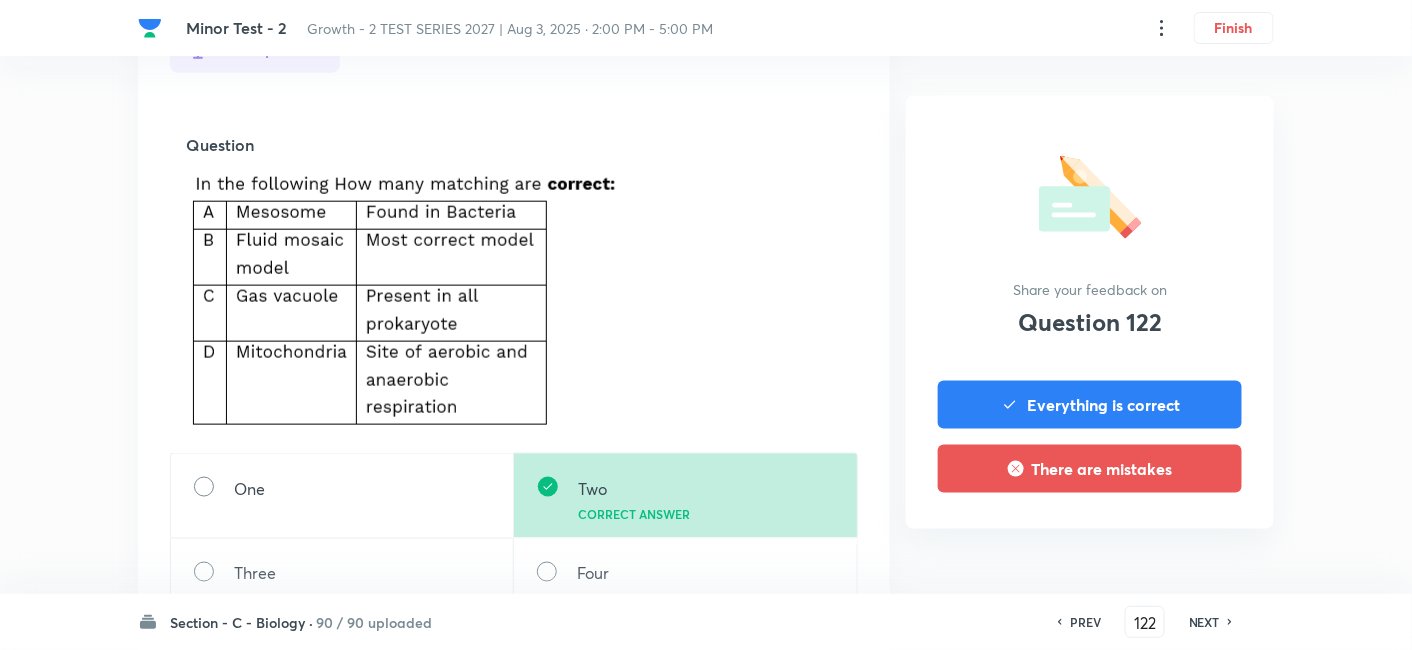 scroll, scrollTop: 666, scrollLeft: 0, axis: vertical 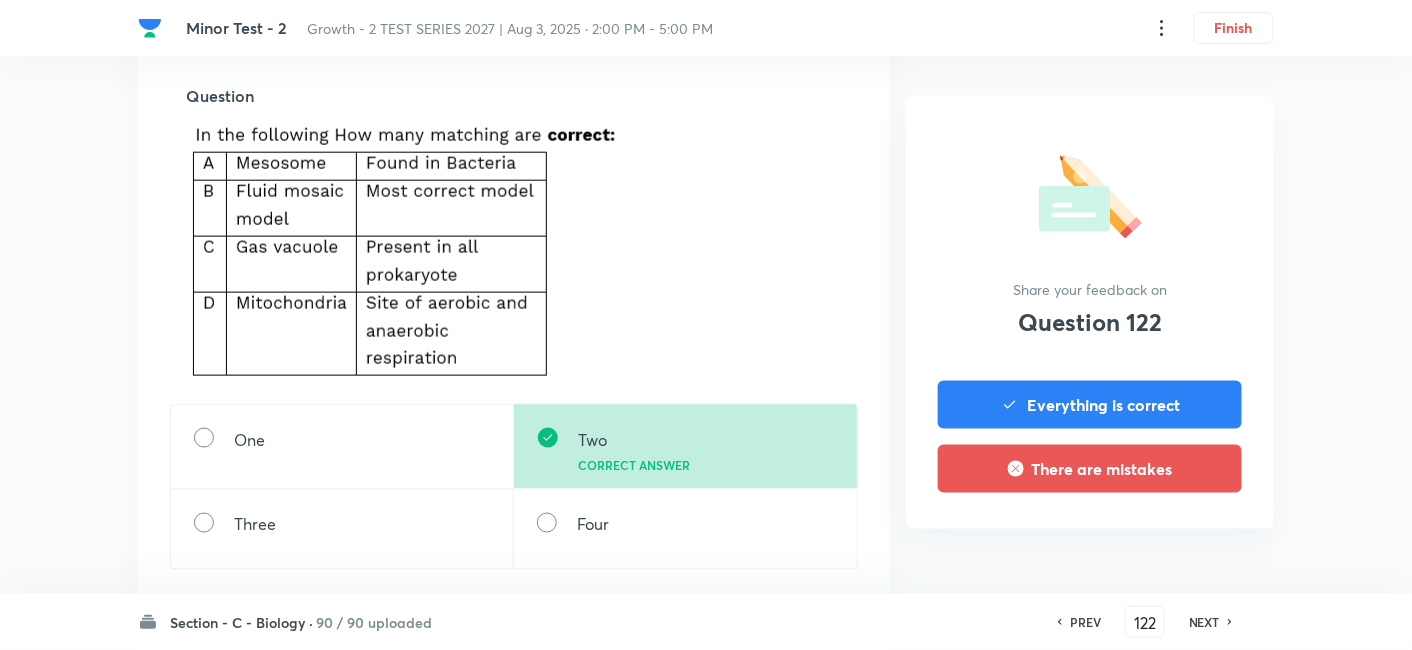 click on "NEXT" at bounding box center (1204, 622) 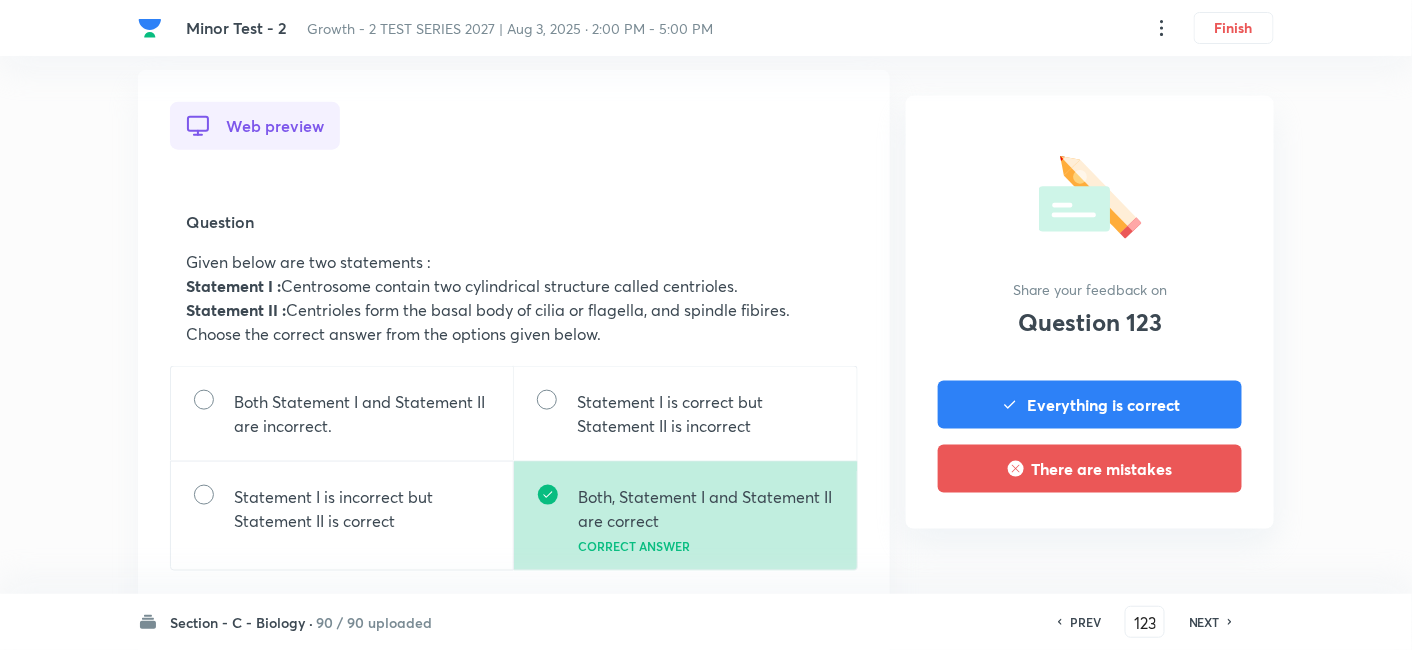 scroll, scrollTop: 555, scrollLeft: 0, axis: vertical 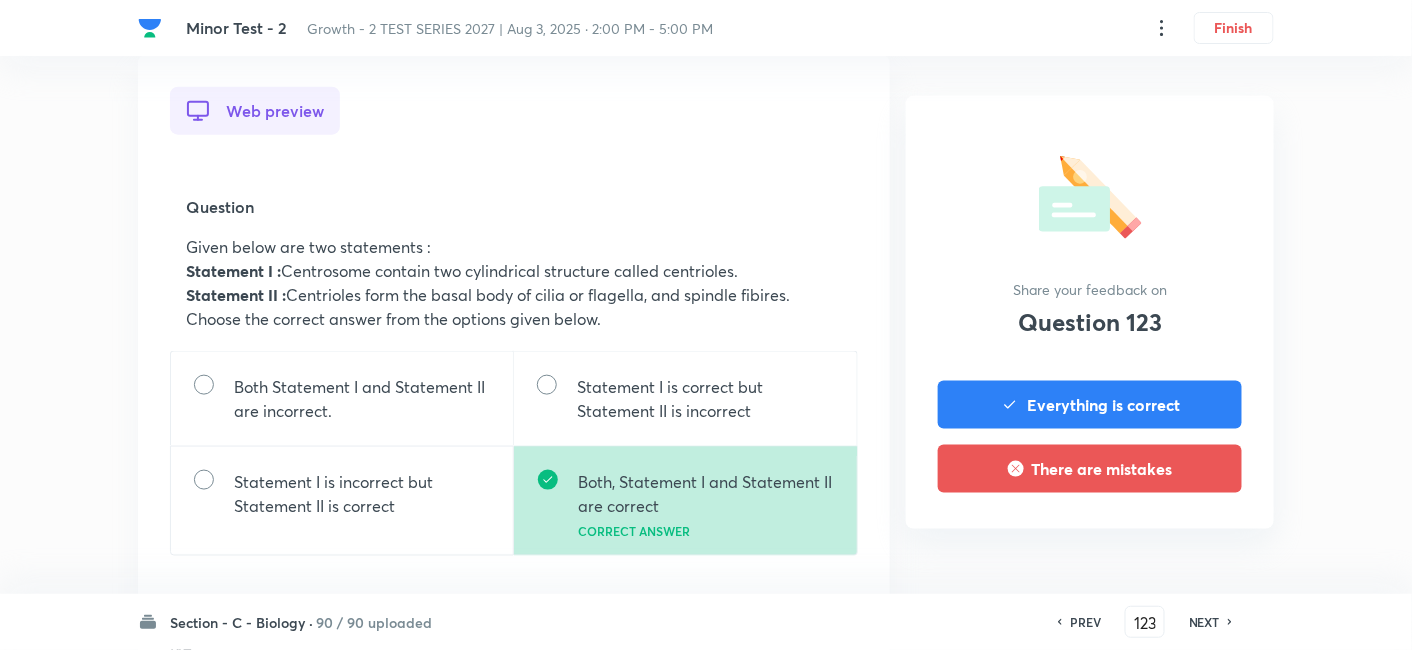 click on "NEXT" at bounding box center [1204, 622] 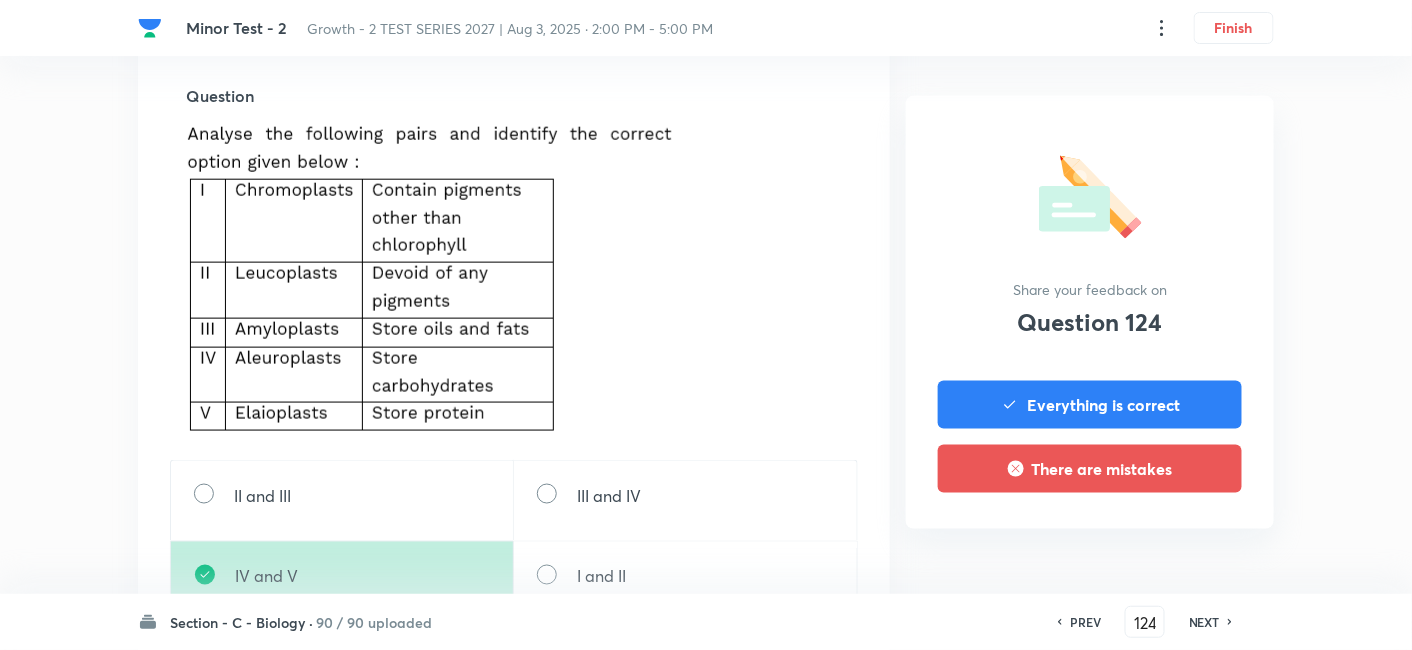 scroll, scrollTop: 777, scrollLeft: 0, axis: vertical 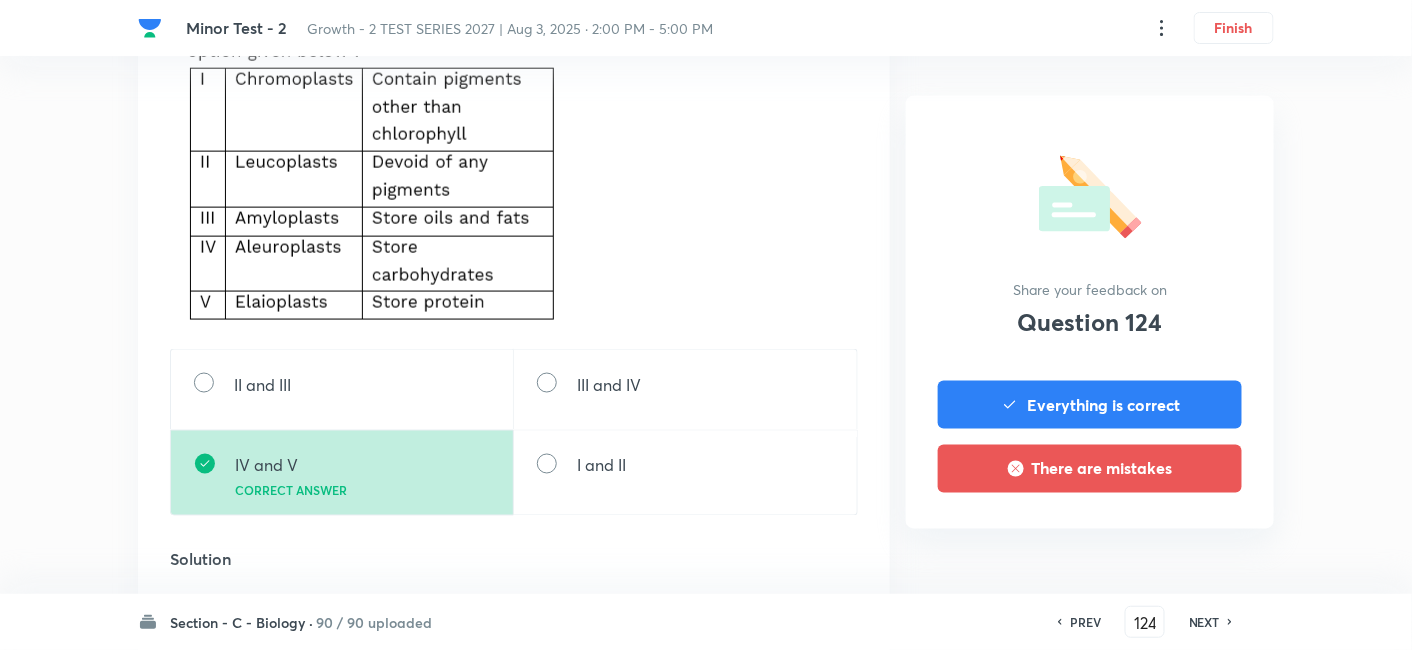 click on "NEXT" at bounding box center (1204, 622) 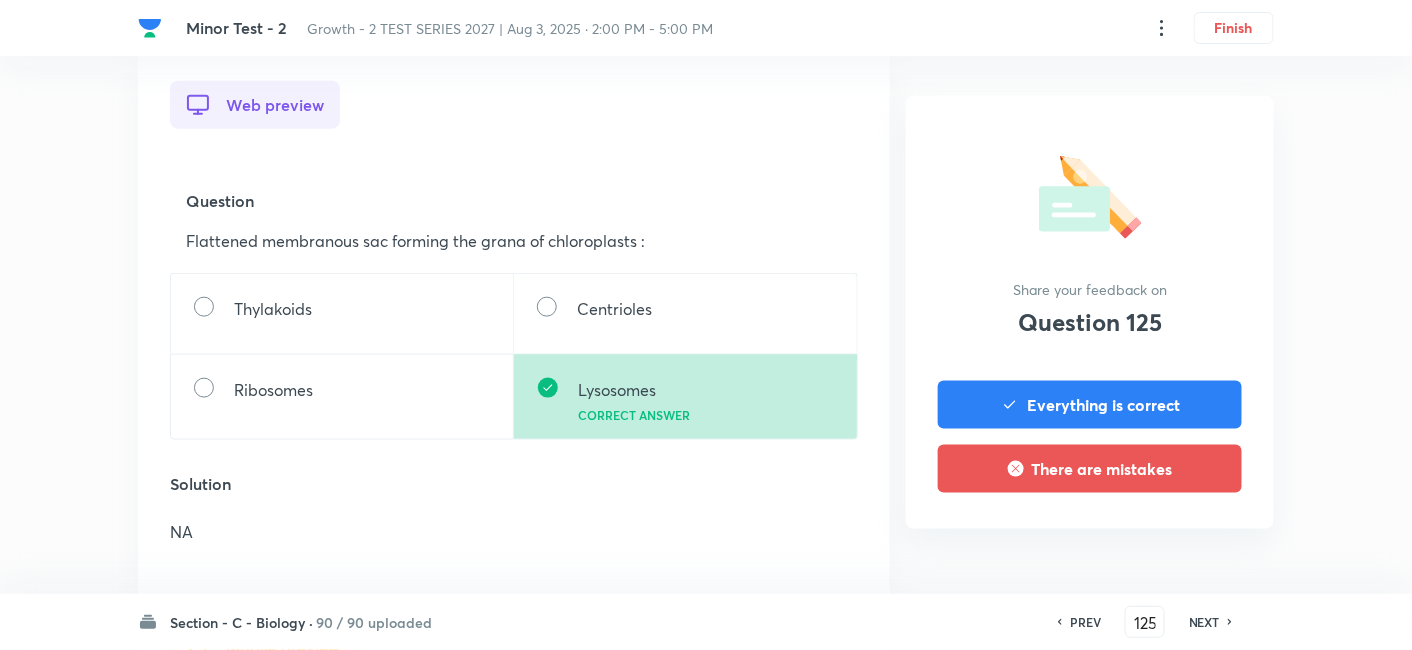 scroll, scrollTop: 666, scrollLeft: 0, axis: vertical 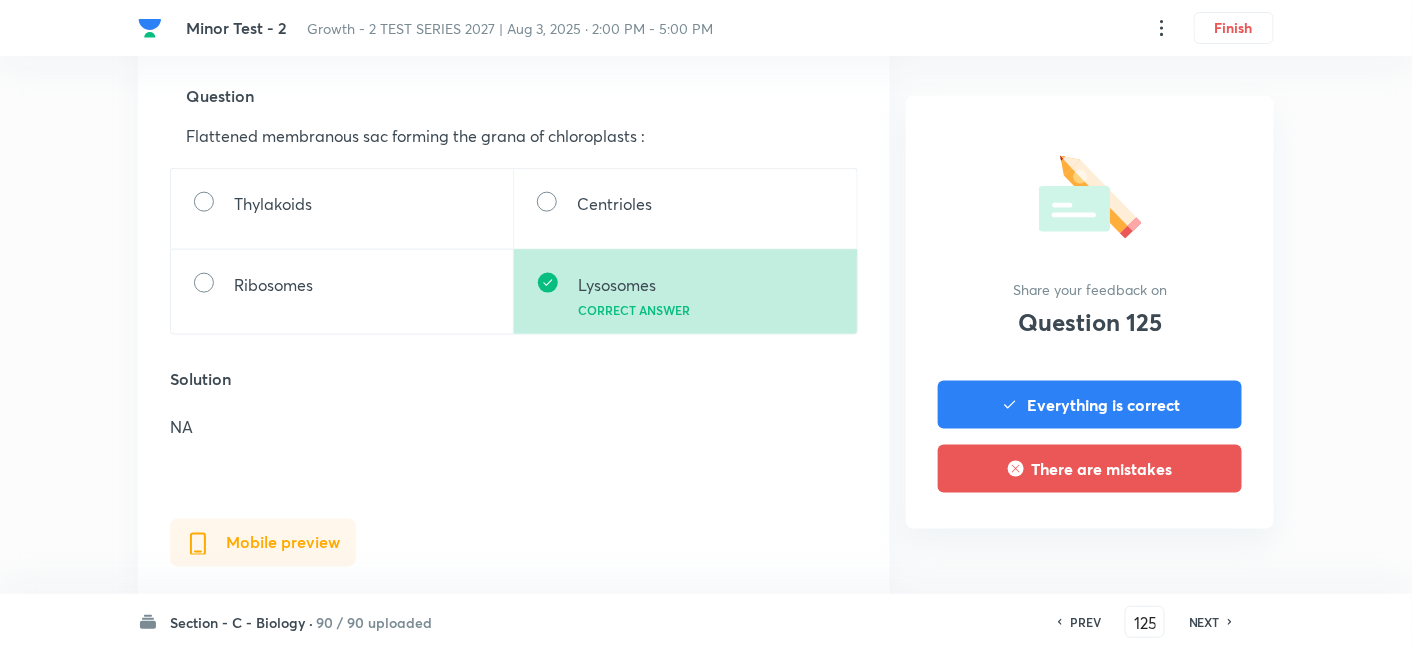 click on "NEXT" at bounding box center (1204, 622) 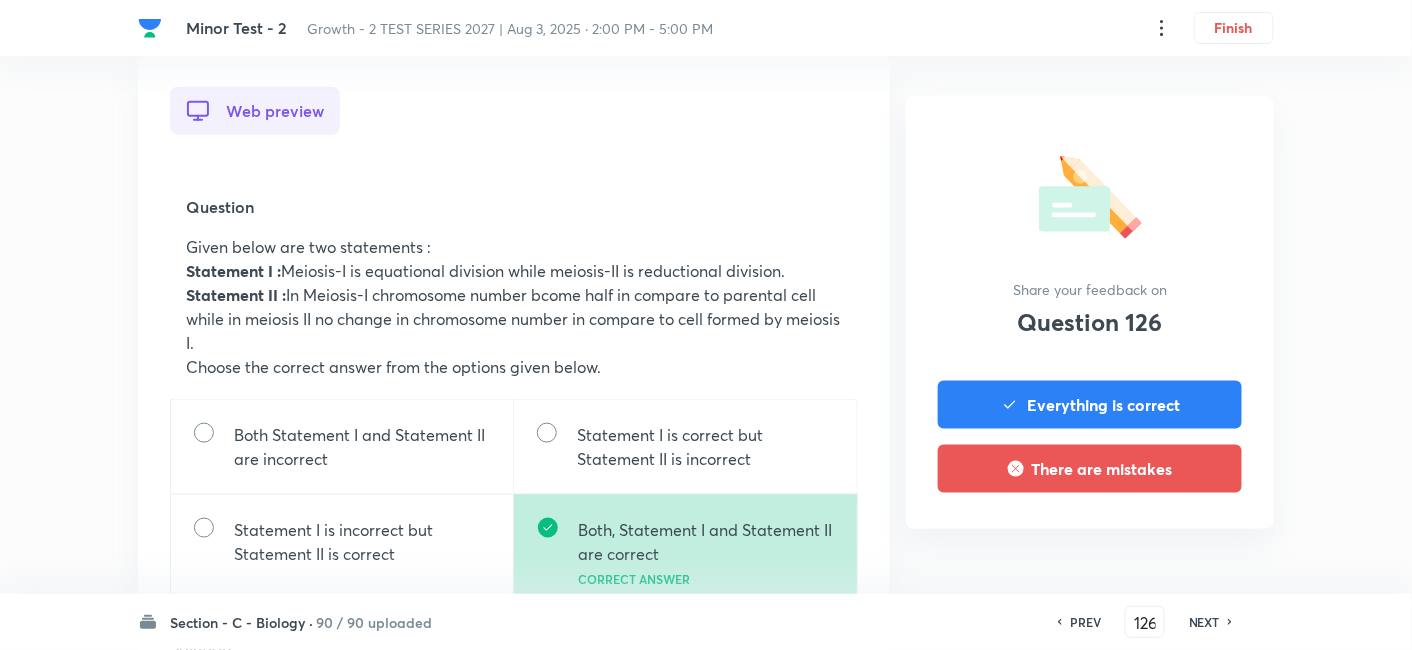 scroll, scrollTop: 666, scrollLeft: 0, axis: vertical 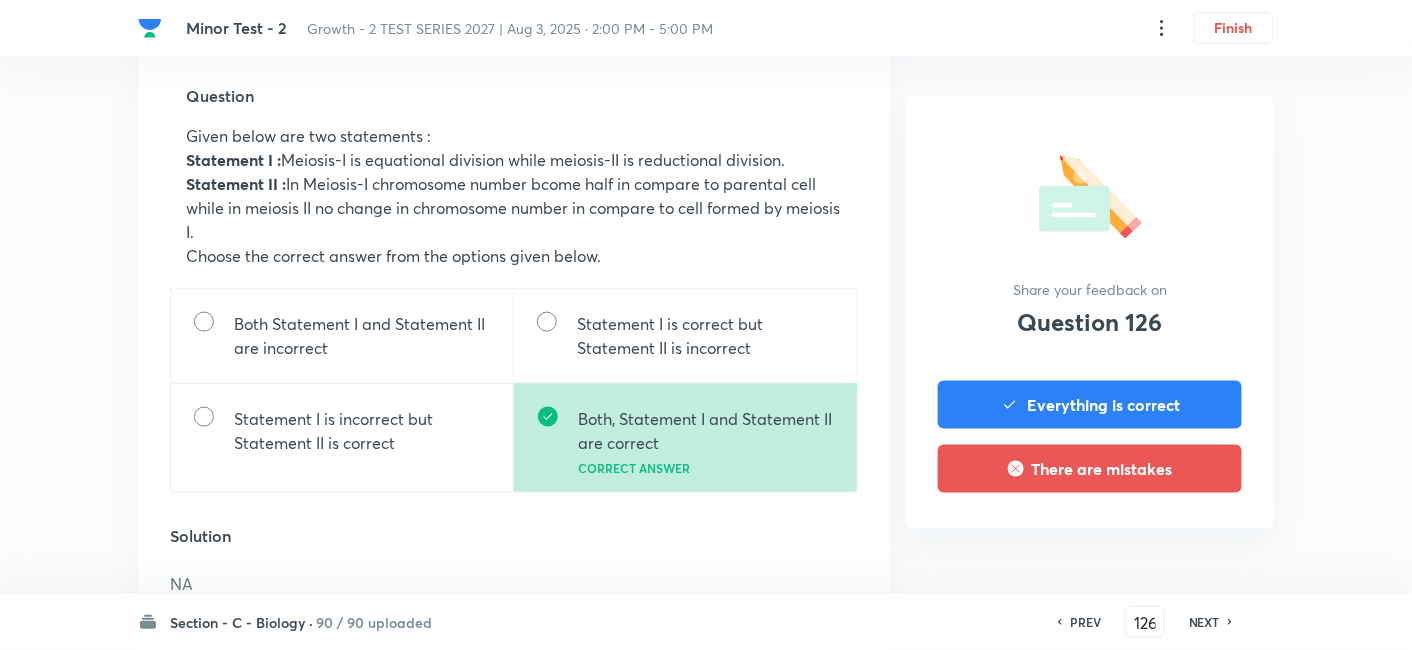 click on "NEXT" at bounding box center (1204, 622) 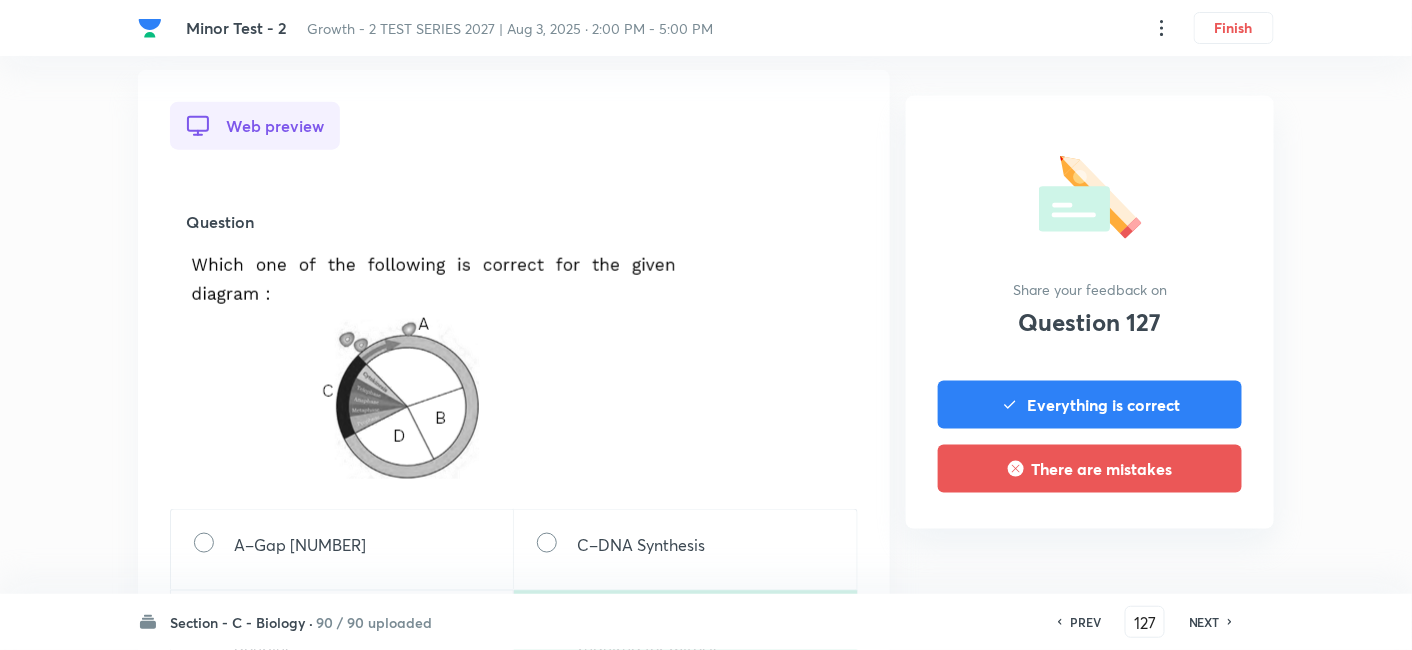 scroll, scrollTop: 666, scrollLeft: 0, axis: vertical 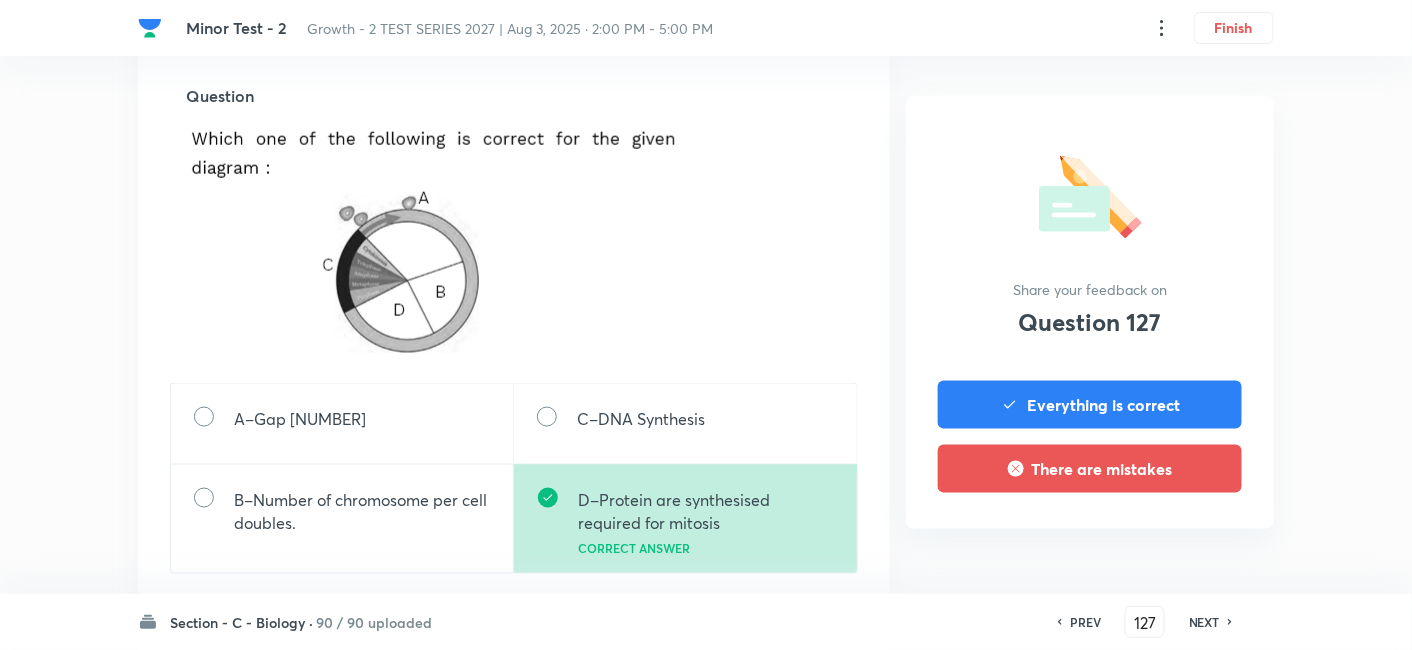 click 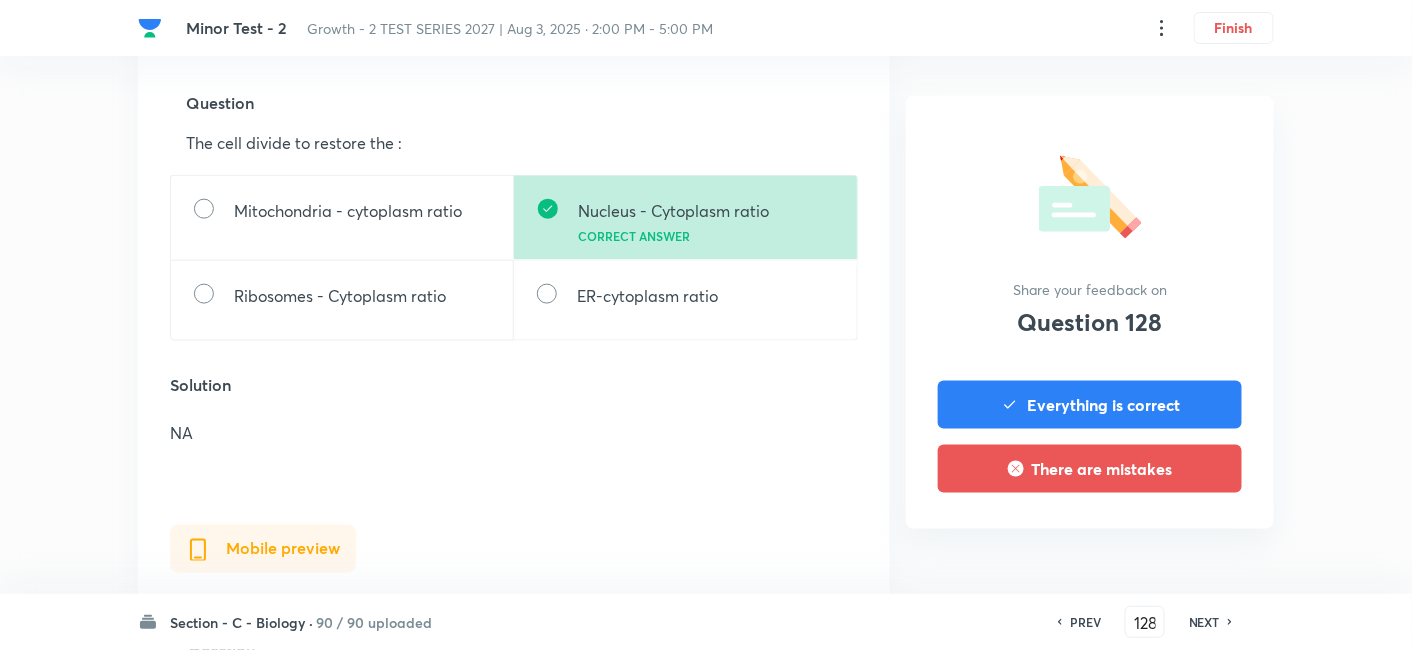 scroll, scrollTop: 555, scrollLeft: 0, axis: vertical 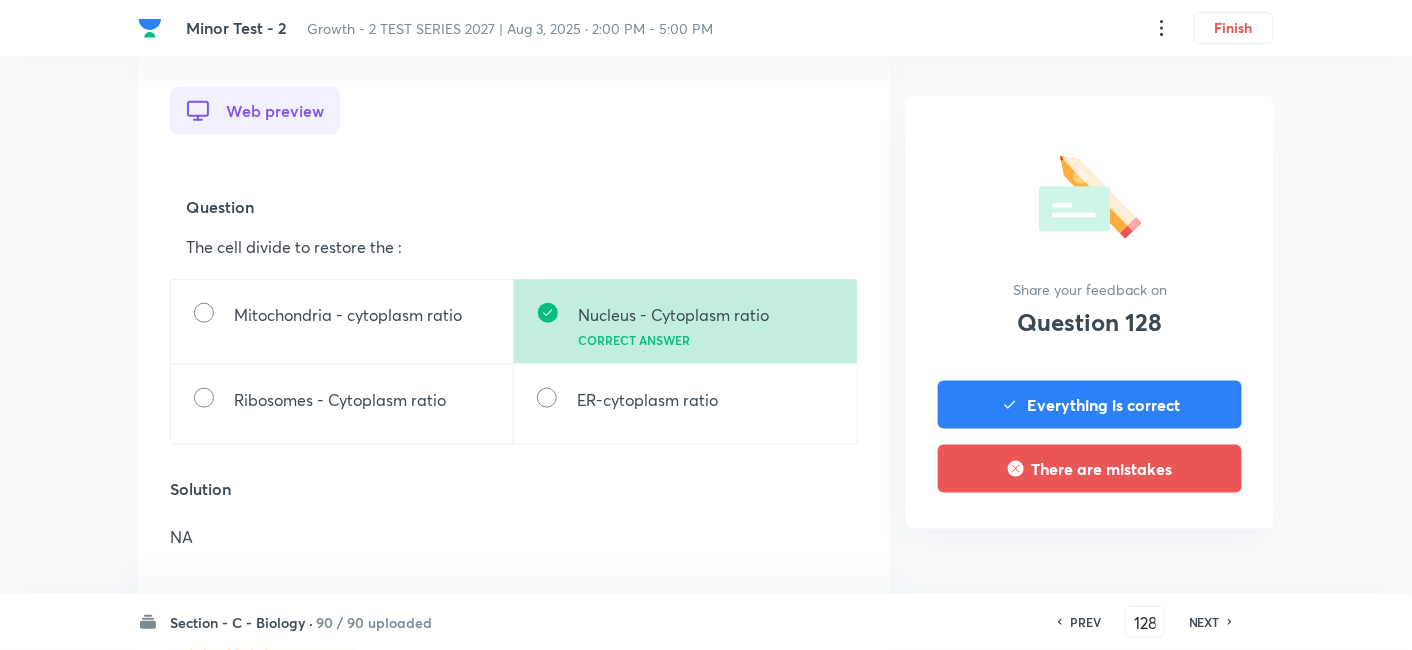 click on "NEXT" at bounding box center [1204, 622] 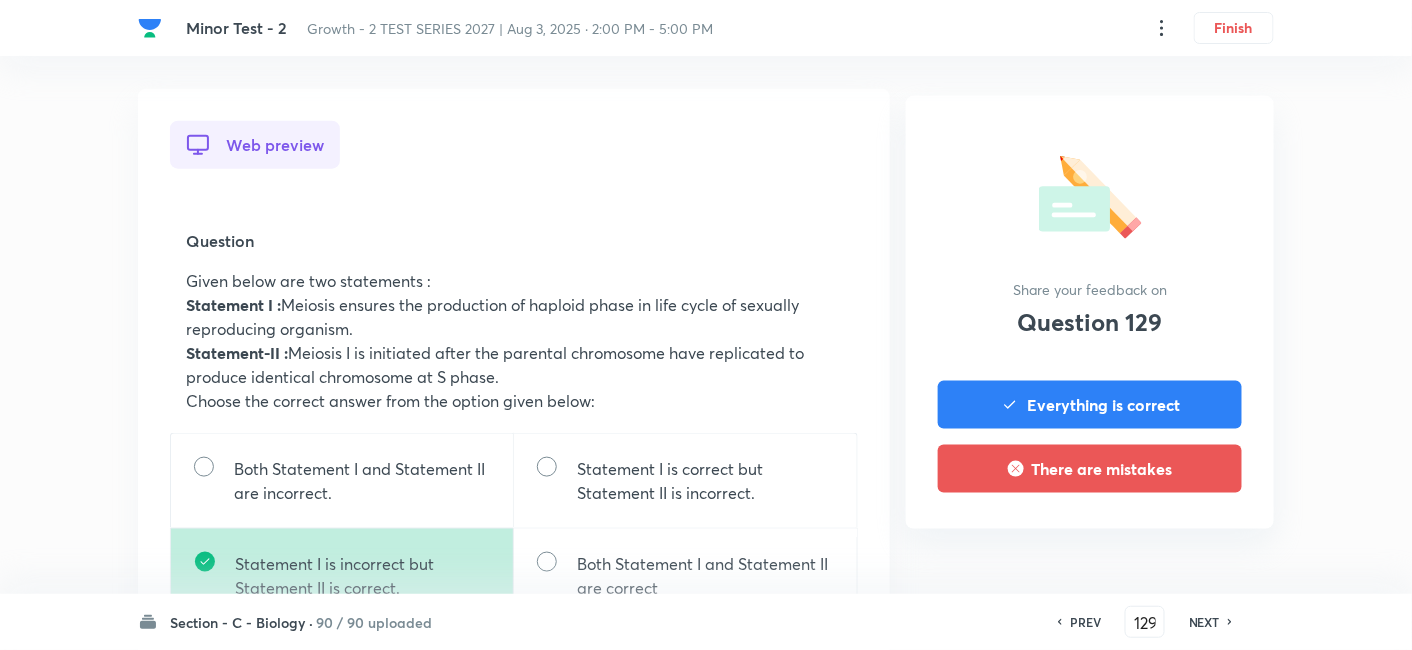 scroll, scrollTop: 555, scrollLeft: 0, axis: vertical 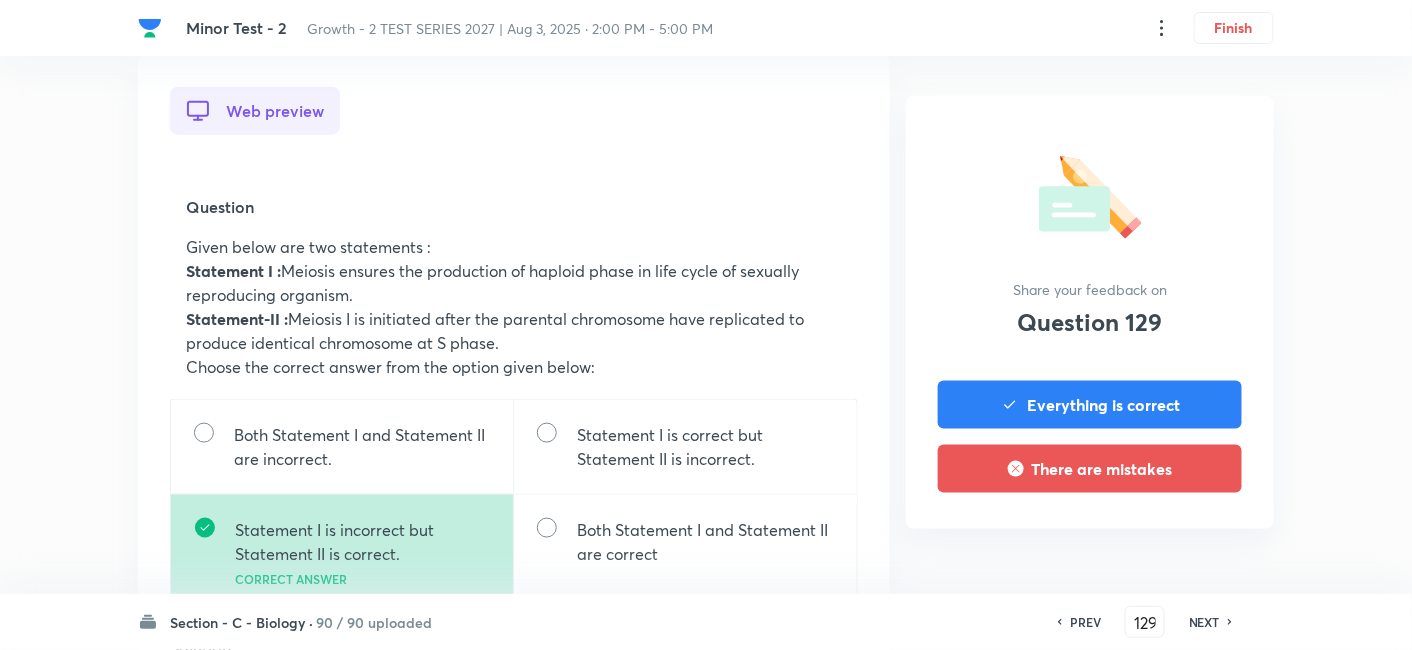 click on "NEXT" at bounding box center (1204, 622) 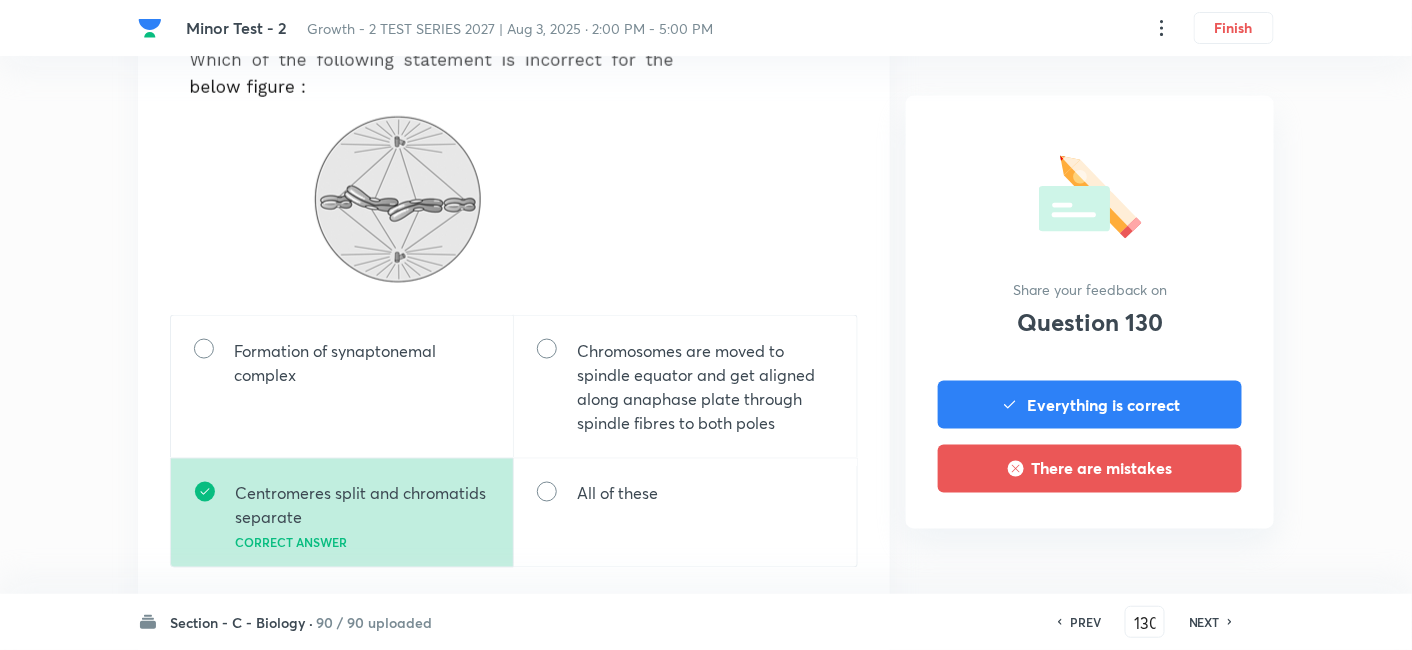 scroll, scrollTop: 777, scrollLeft: 0, axis: vertical 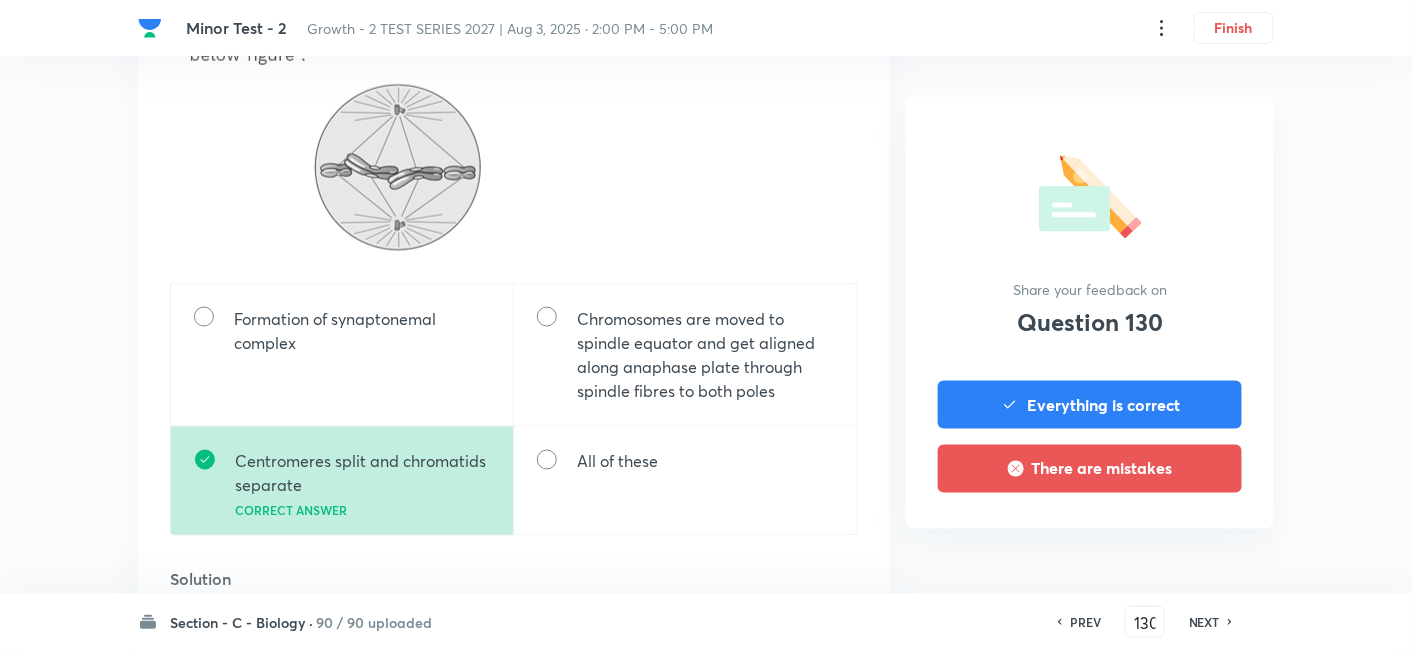 click on "NEXT" at bounding box center [1204, 622] 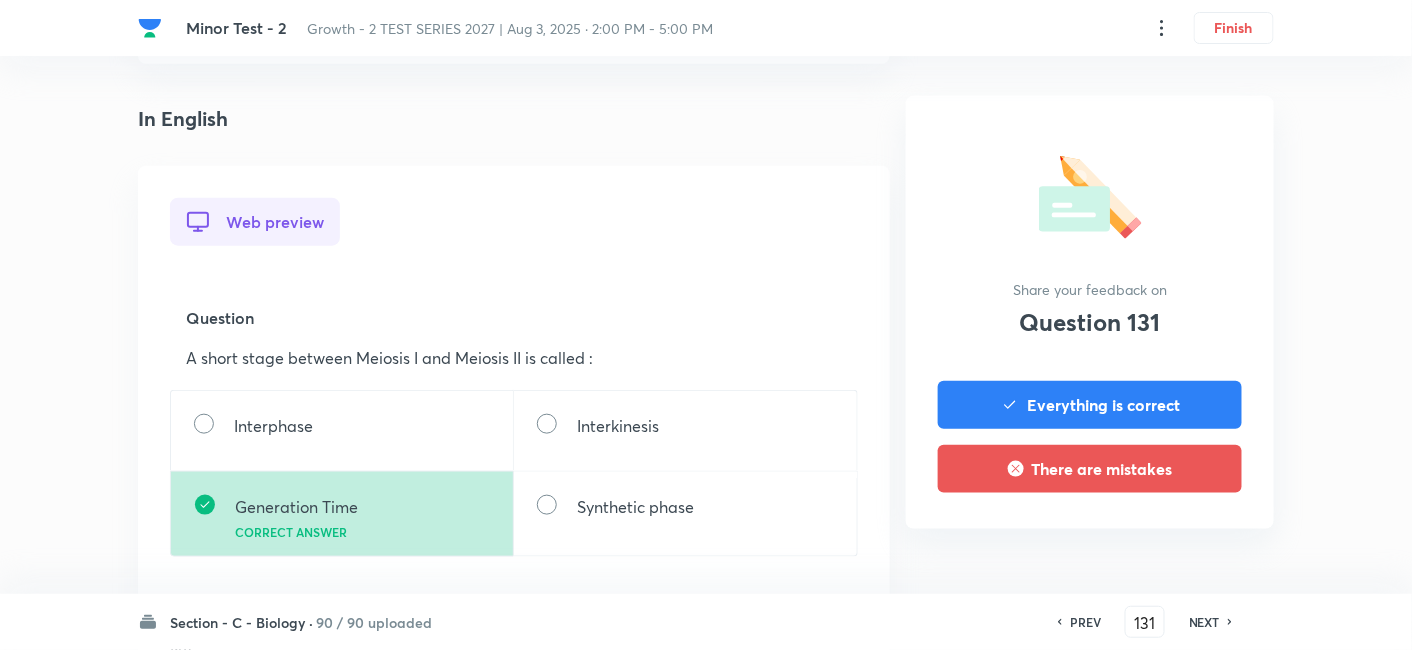 scroll, scrollTop: 555, scrollLeft: 0, axis: vertical 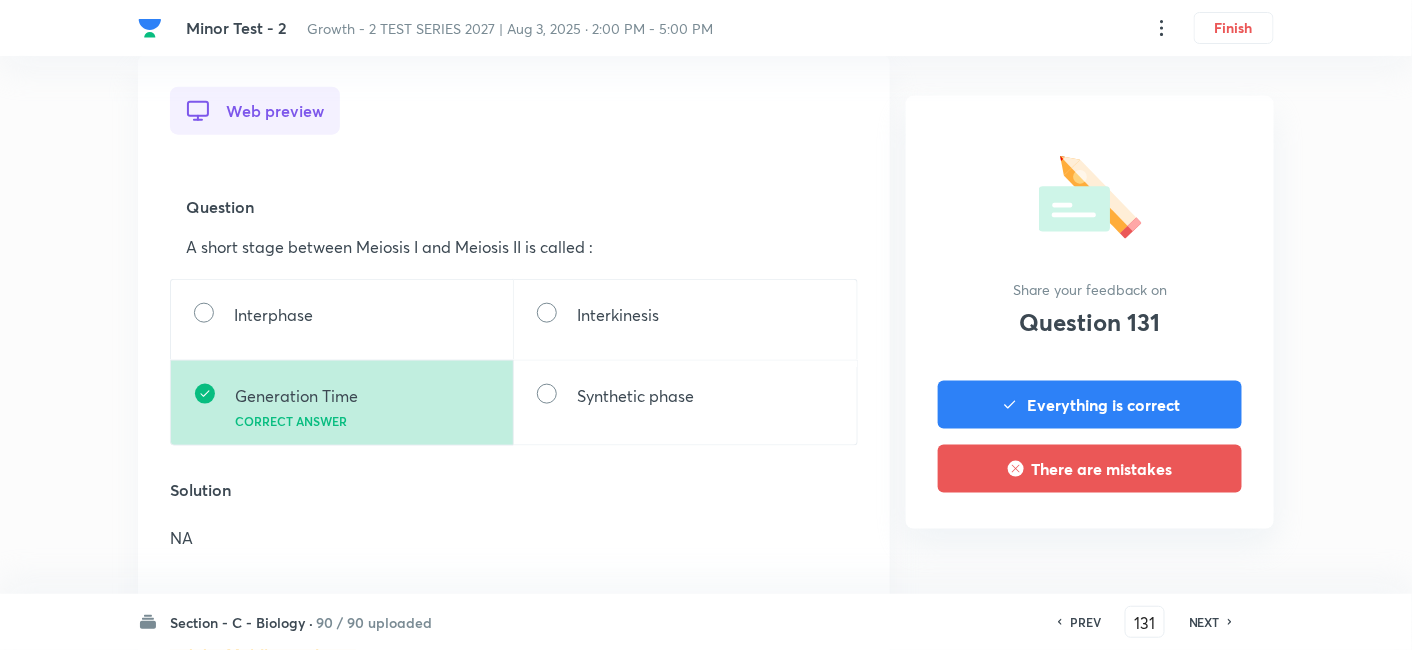 click on "NEXT" at bounding box center [1204, 622] 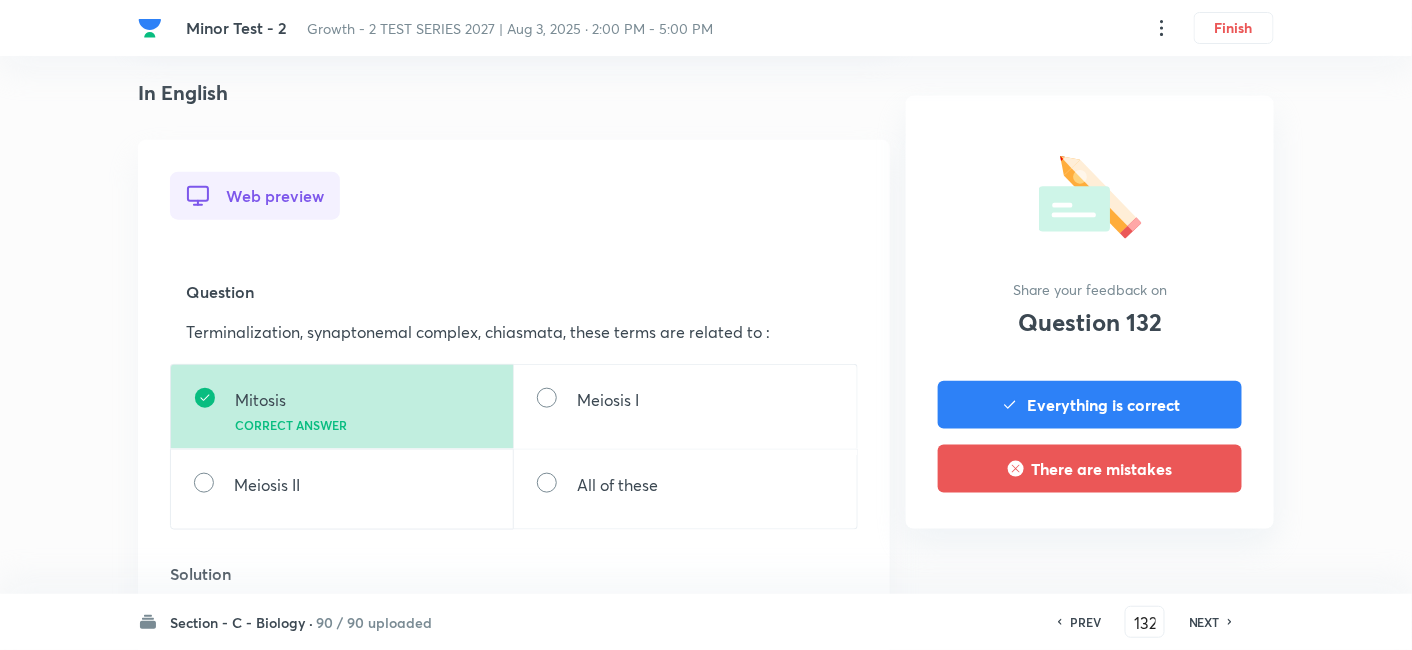 scroll, scrollTop: 555, scrollLeft: 0, axis: vertical 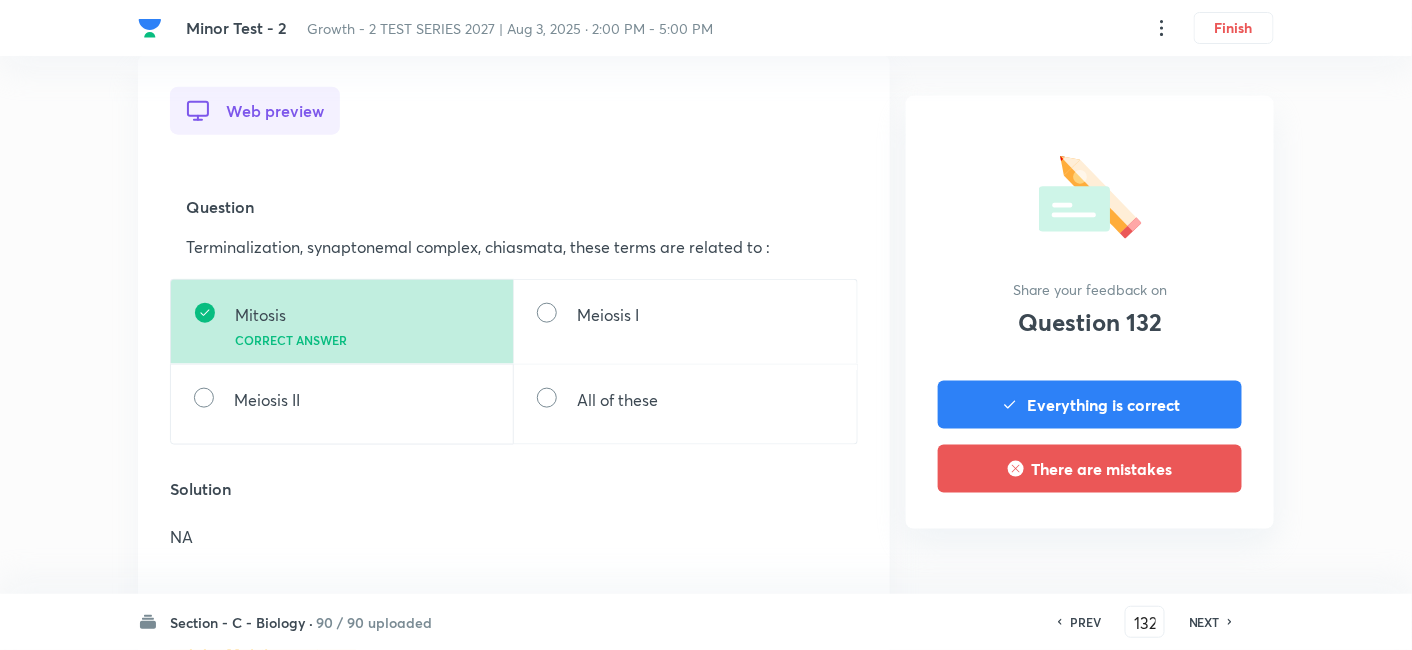 click on "NEXT" at bounding box center [1204, 622] 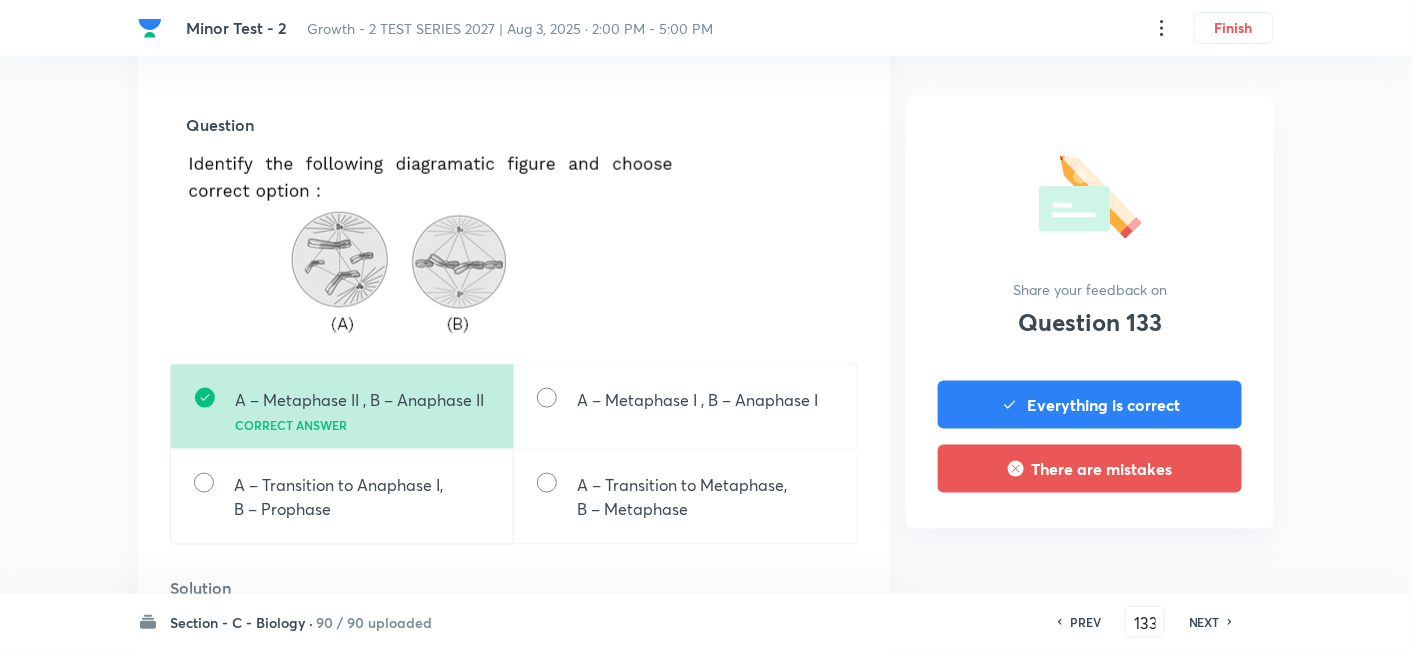 scroll, scrollTop: 666, scrollLeft: 0, axis: vertical 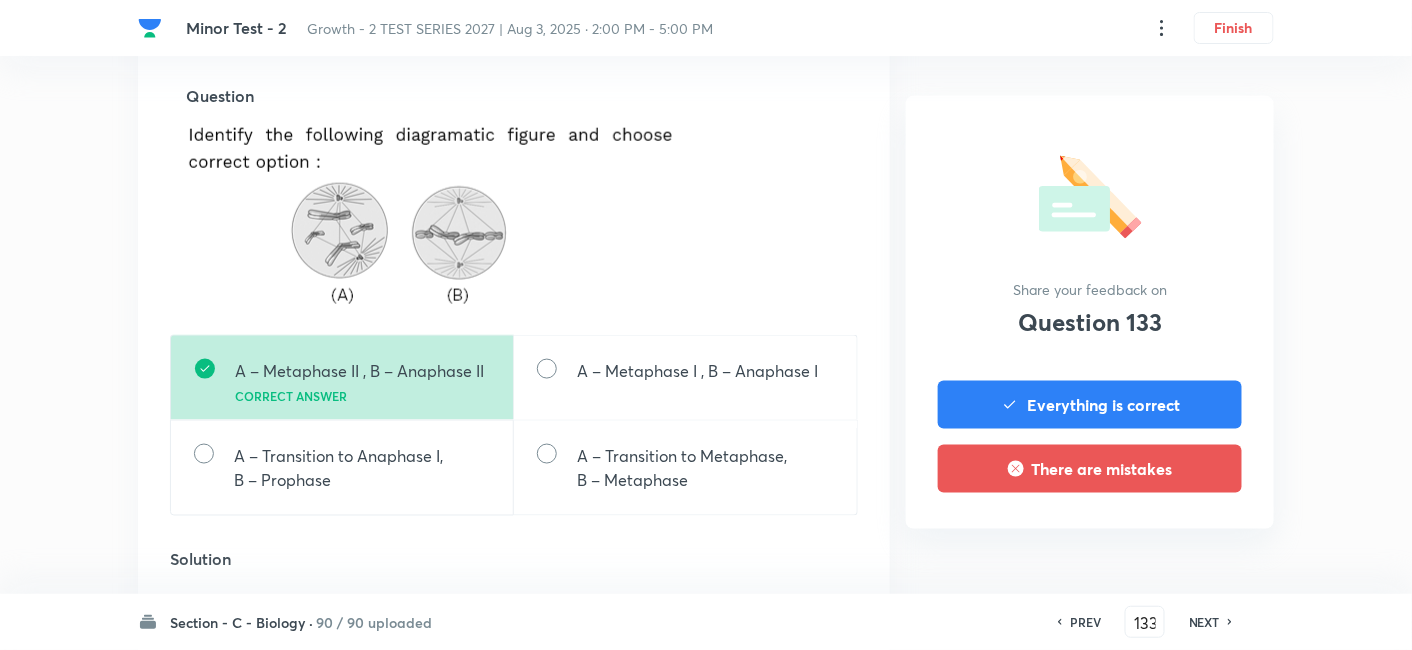 click on "PREV [NUMBER] ​ NEXT" at bounding box center [1145, 622] 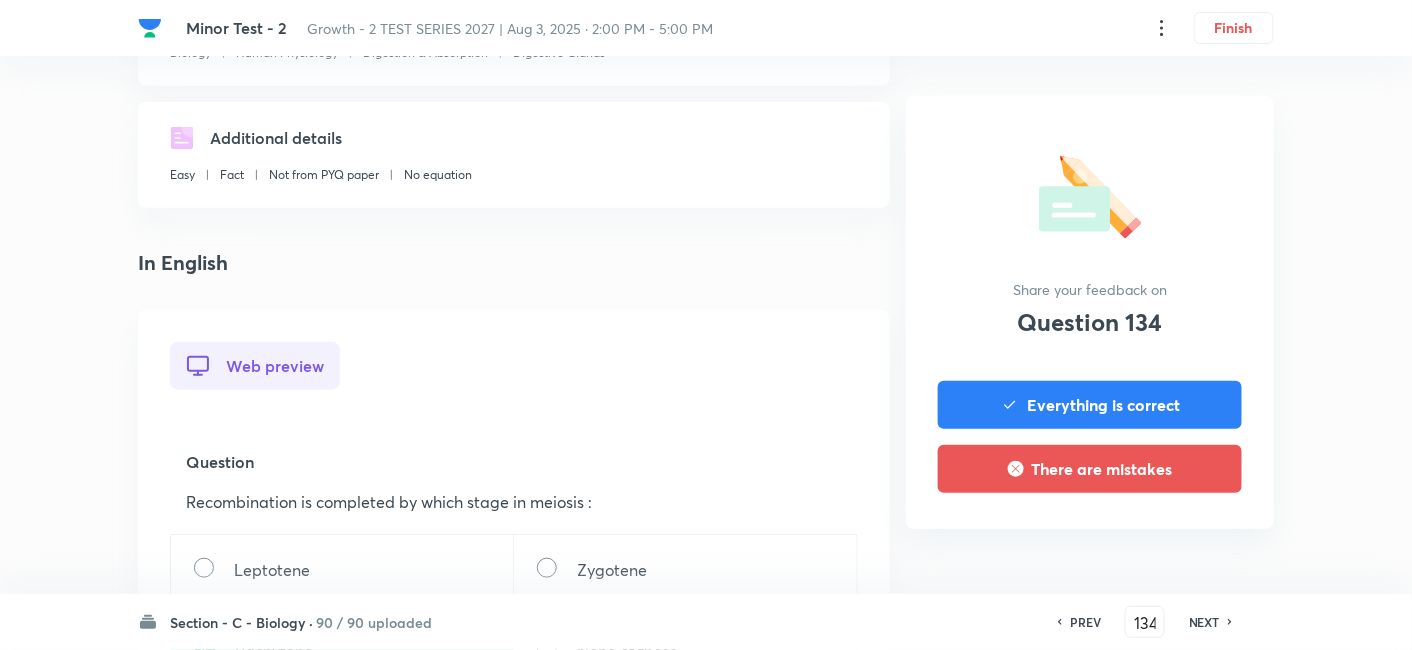 scroll, scrollTop: 444, scrollLeft: 0, axis: vertical 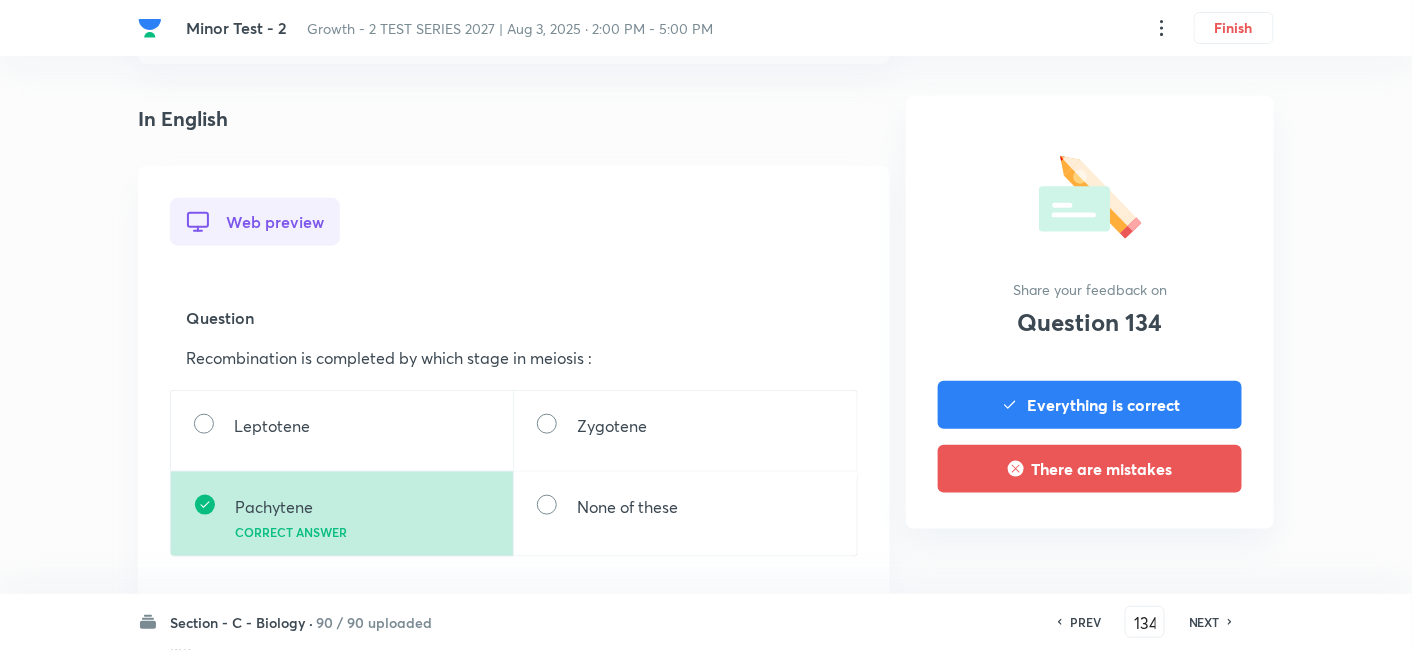 click on "NEXT" at bounding box center (1207, 622) 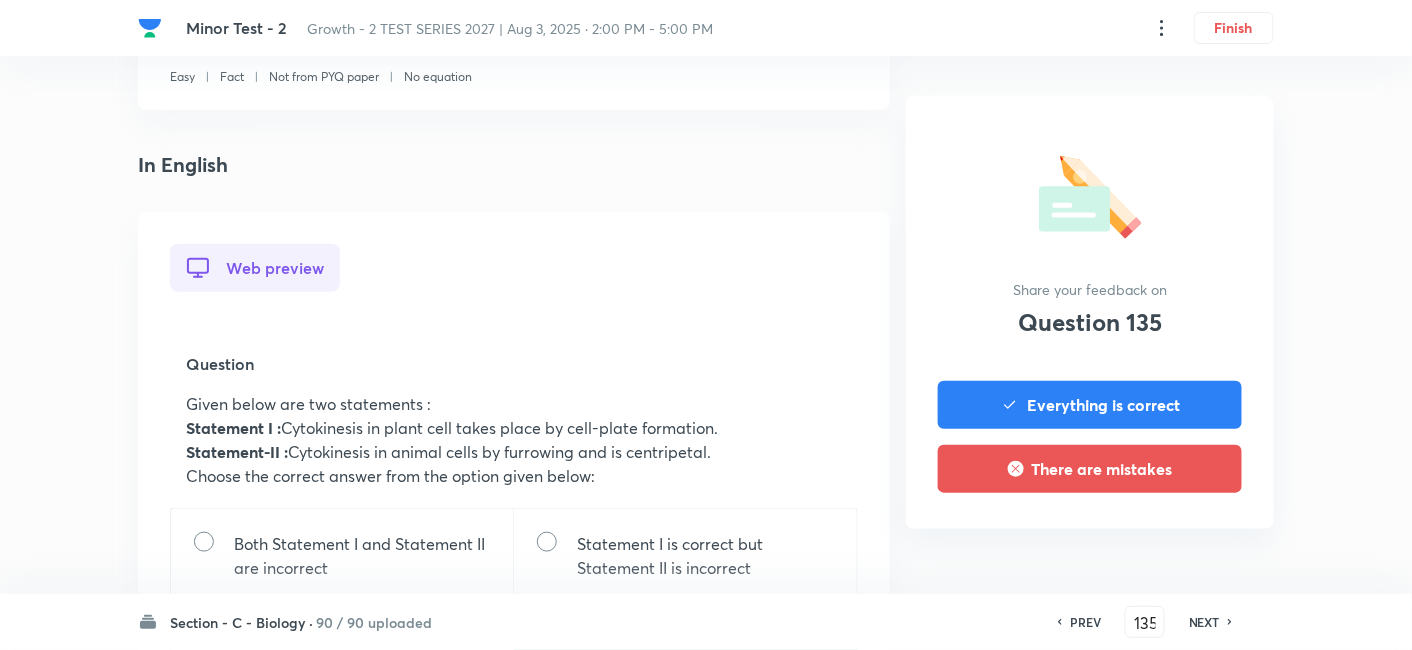 scroll, scrollTop: 555, scrollLeft: 0, axis: vertical 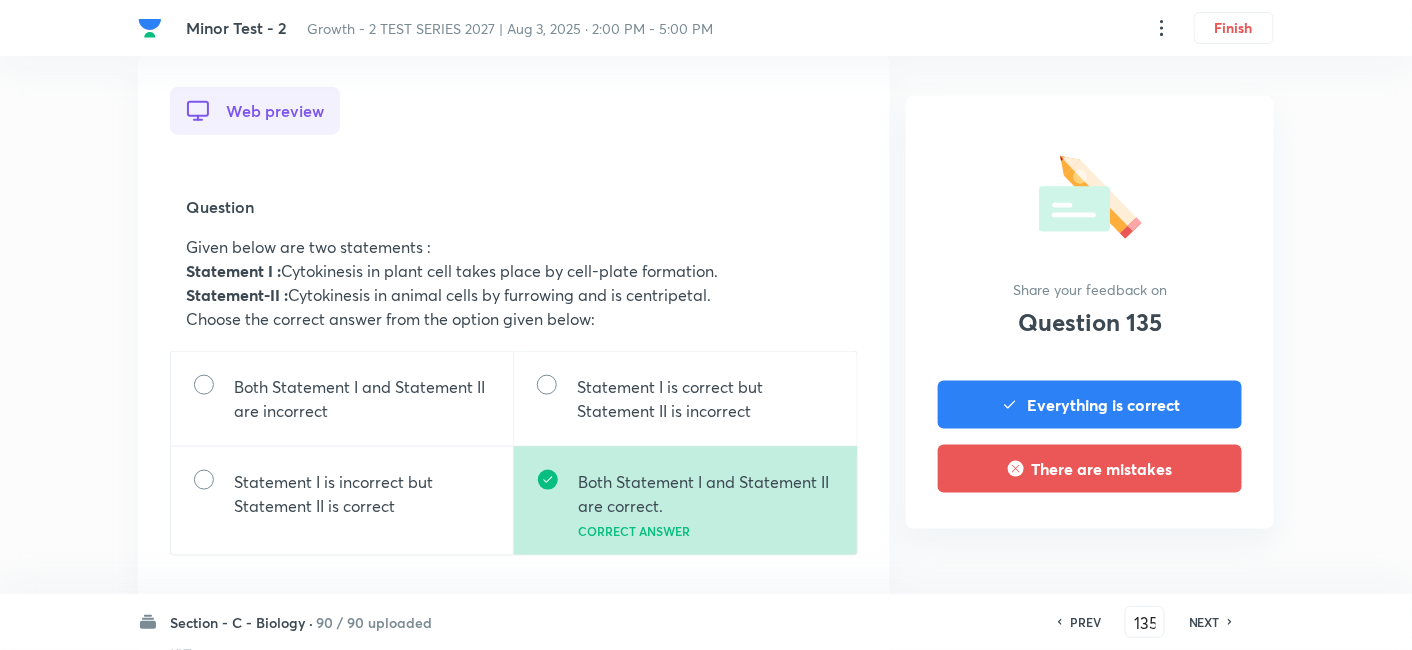 click on "NEXT" at bounding box center (1207, 622) 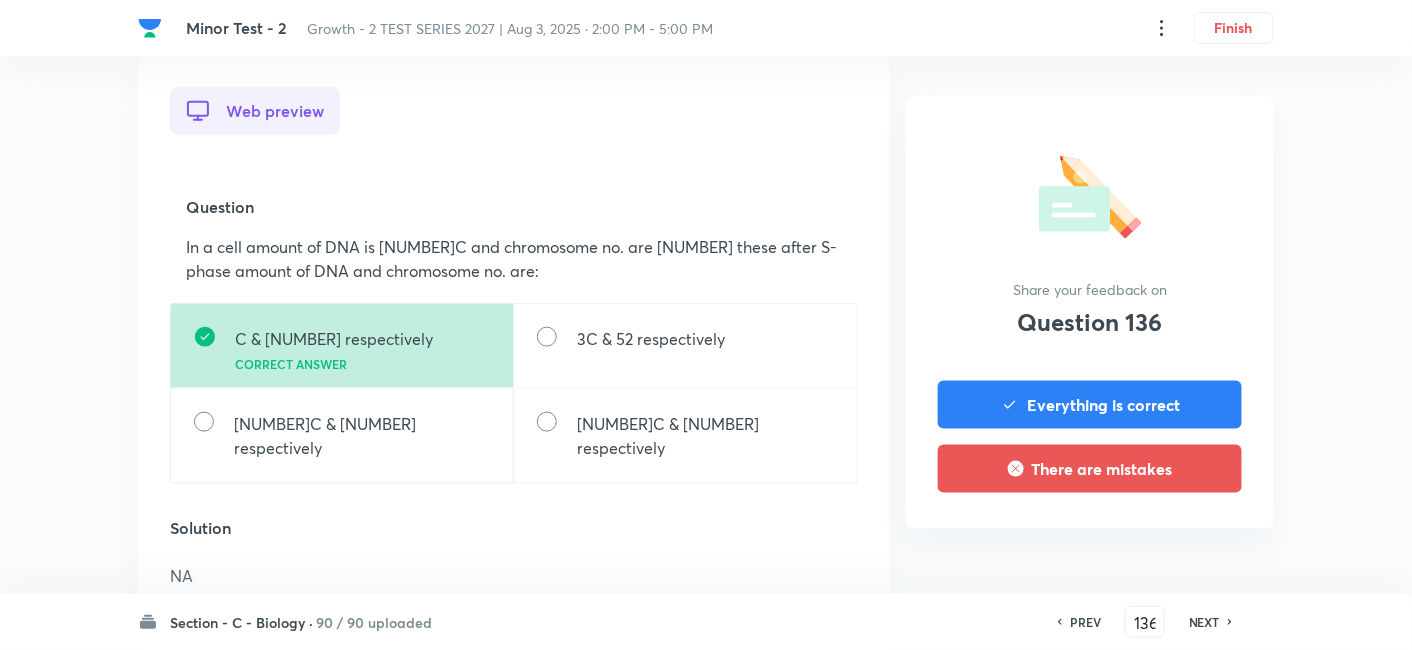 scroll, scrollTop: 666, scrollLeft: 0, axis: vertical 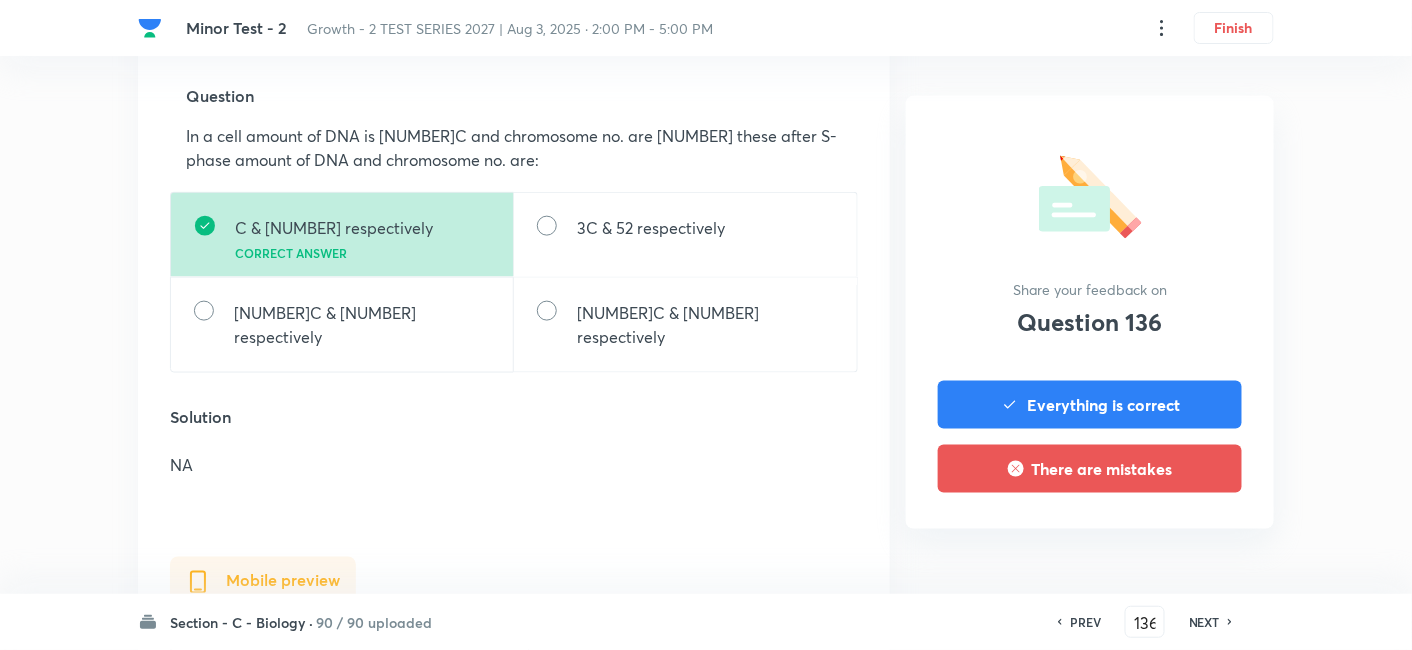 click on "NEXT" at bounding box center [1204, 622] 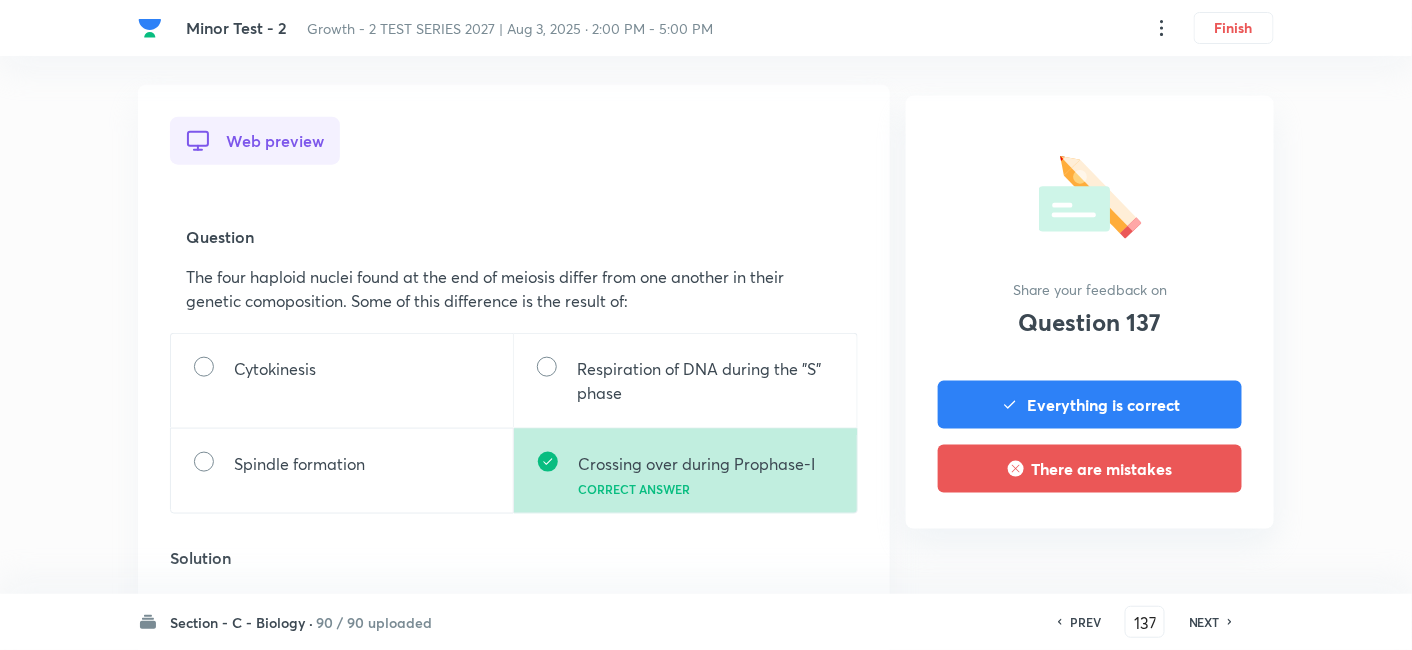 scroll, scrollTop: 555, scrollLeft: 0, axis: vertical 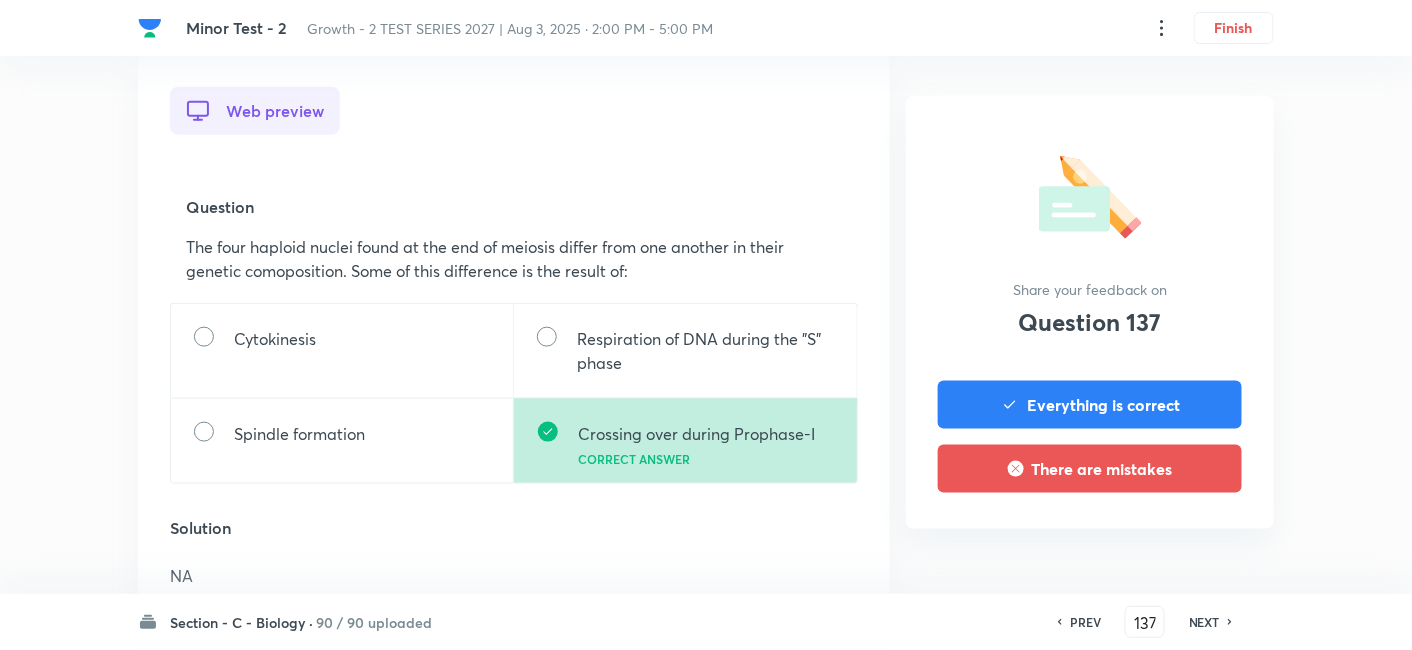 click on "NEXT" at bounding box center (1204, 622) 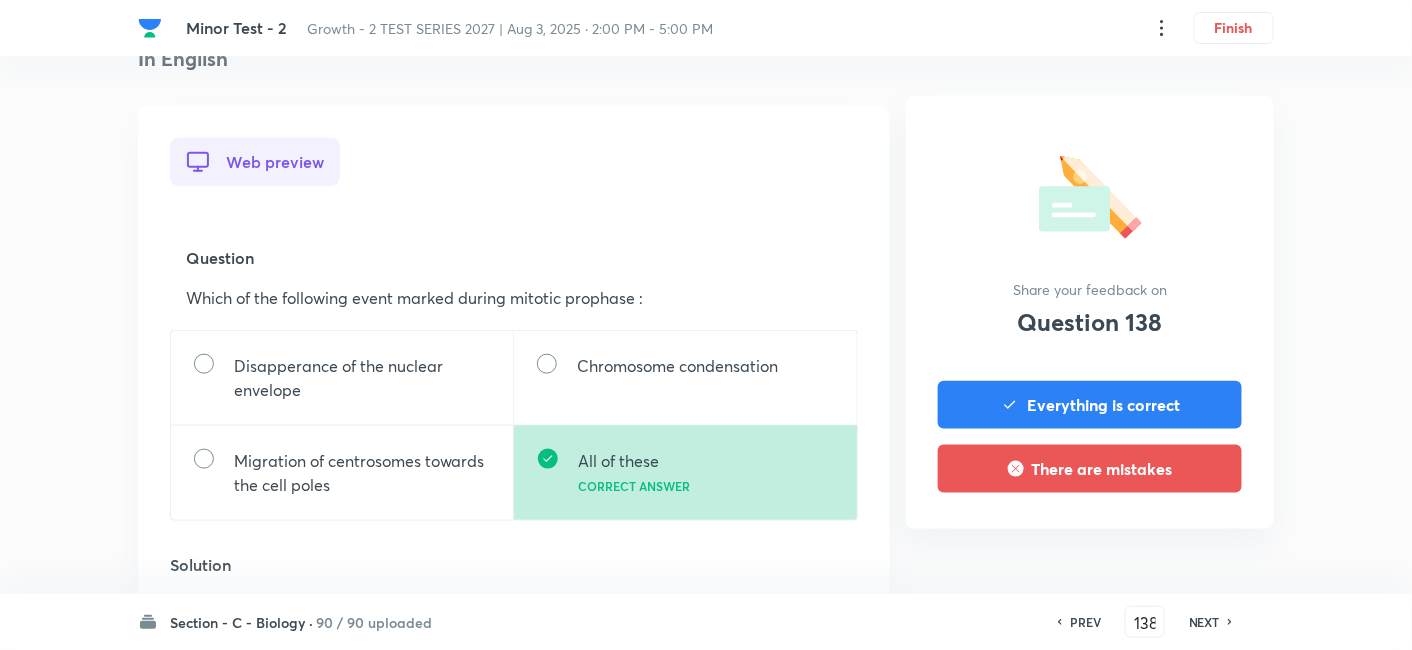 scroll, scrollTop: 555, scrollLeft: 0, axis: vertical 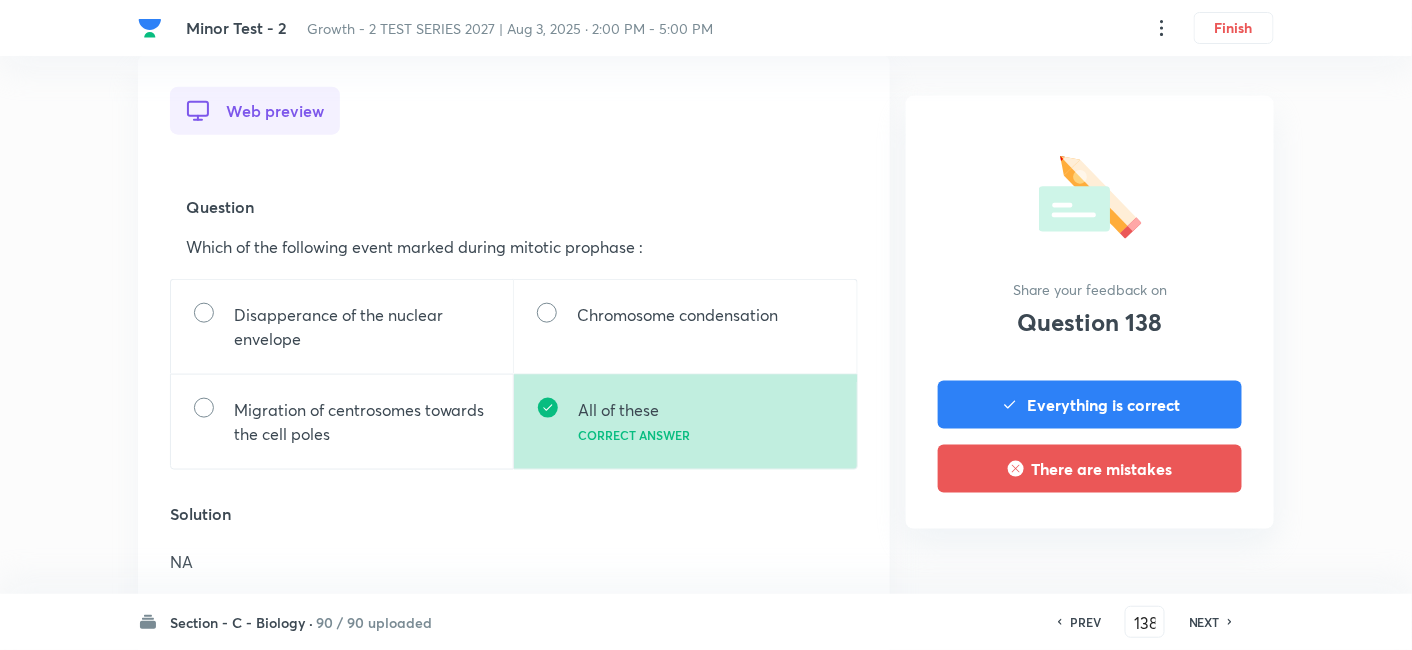 click on "NEXT" at bounding box center (1204, 622) 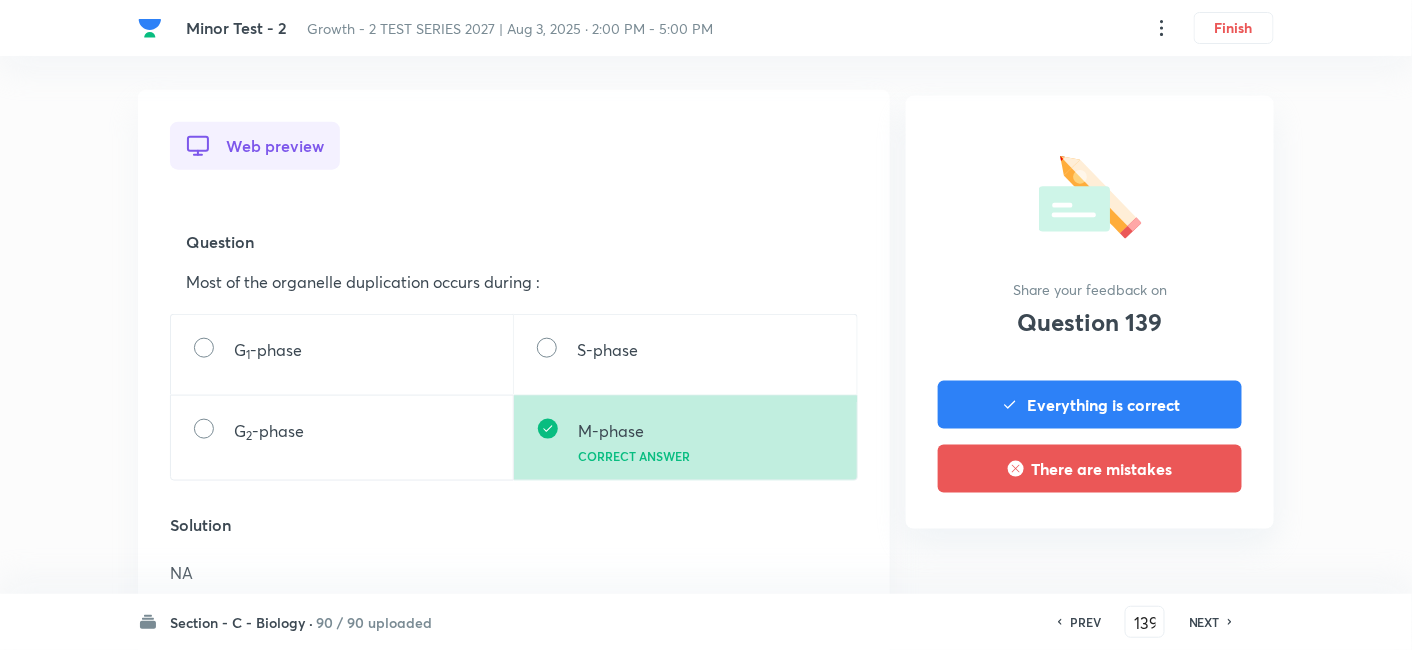 scroll, scrollTop: 555, scrollLeft: 0, axis: vertical 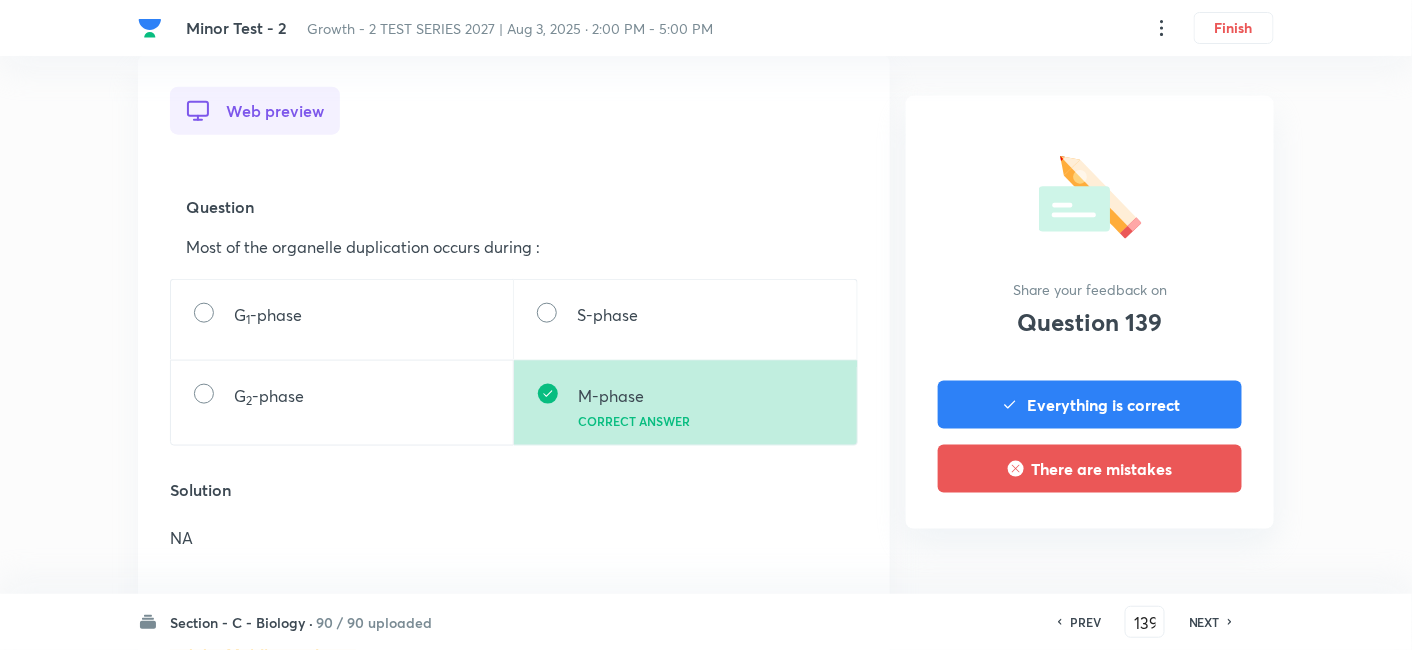 click on "PREV [NUMBER] ​ NEXT" at bounding box center [1145, 622] 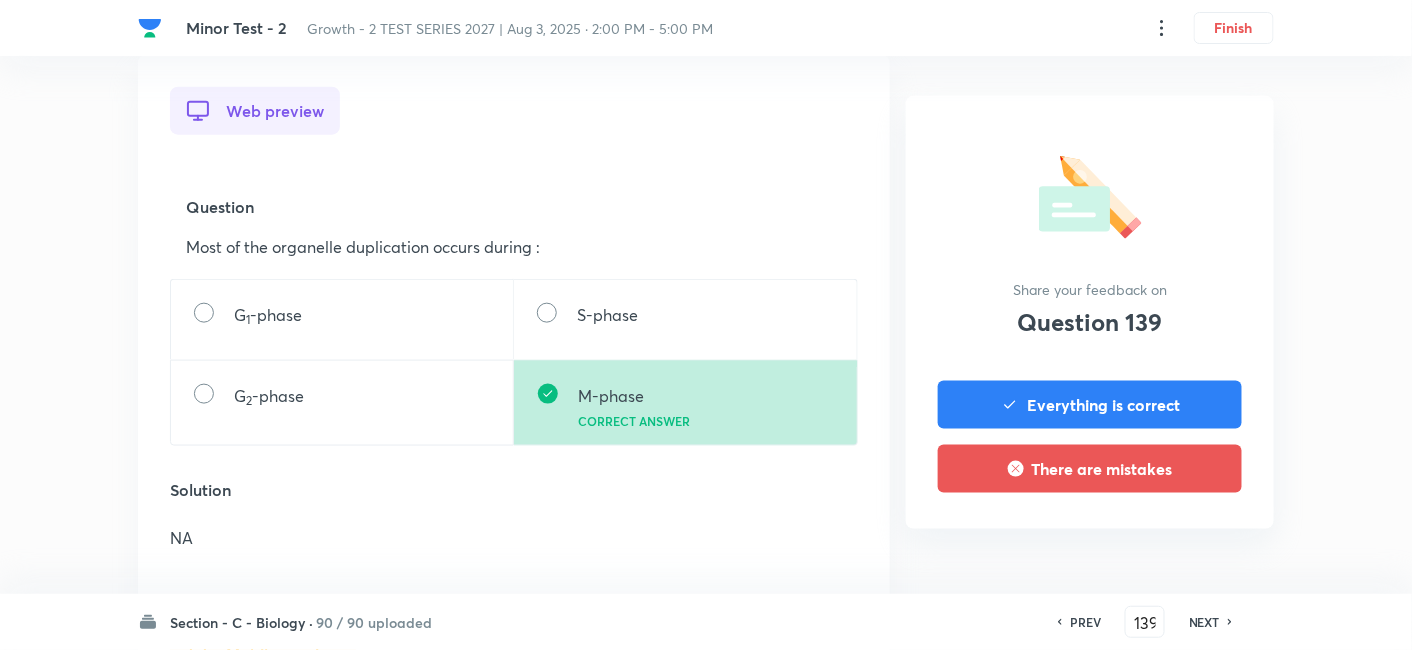 click on "NEXT" at bounding box center [1207, 622] 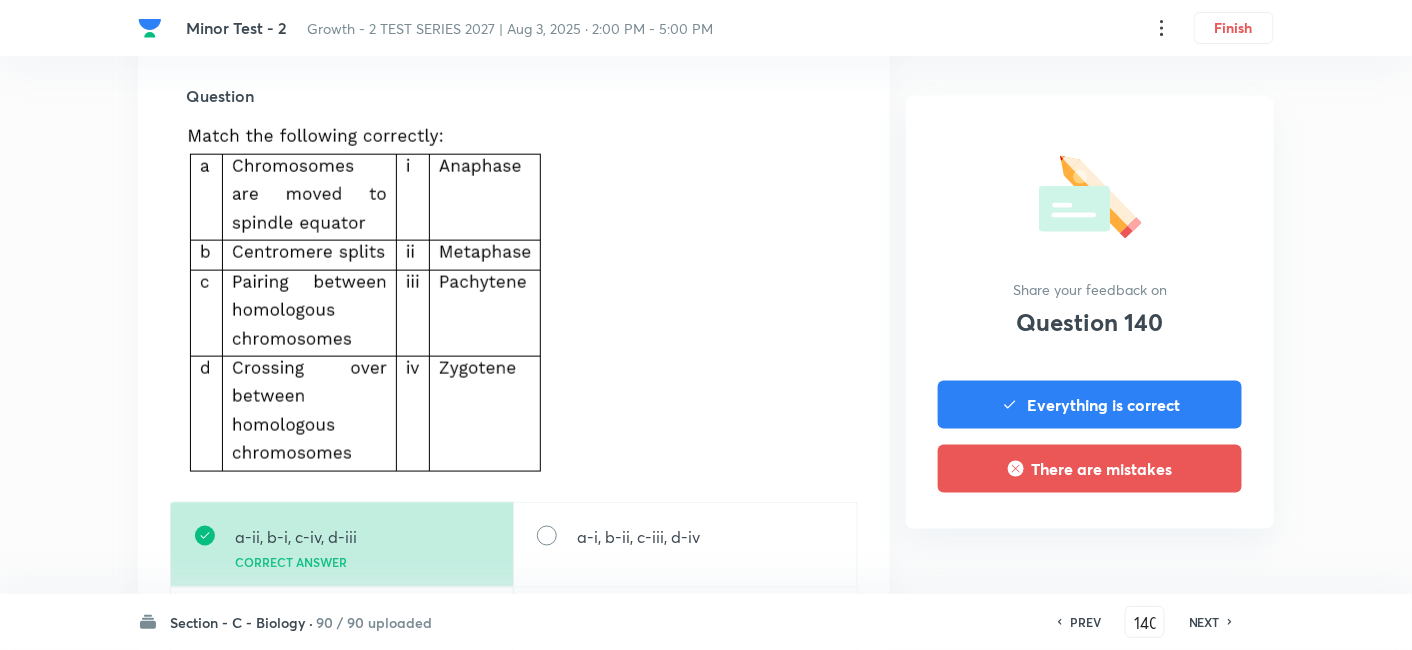 scroll, scrollTop: 777, scrollLeft: 0, axis: vertical 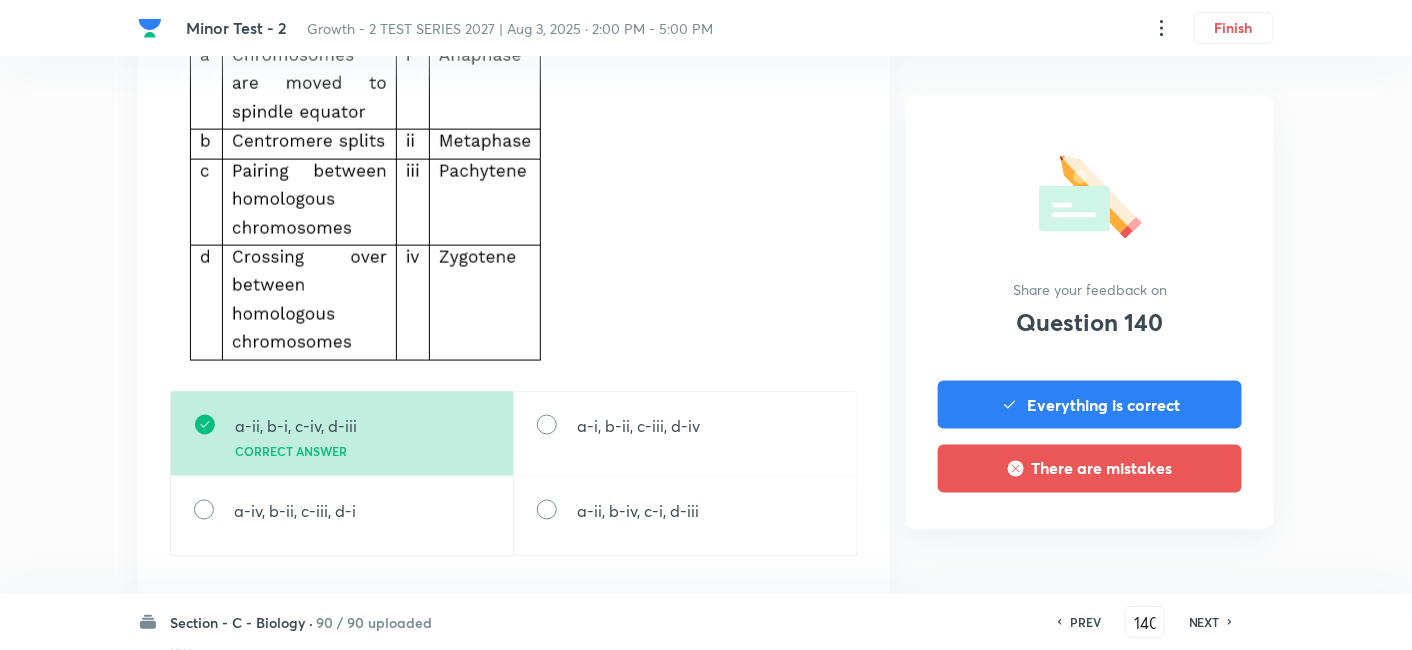 click on "NEXT" at bounding box center (1207, 622) 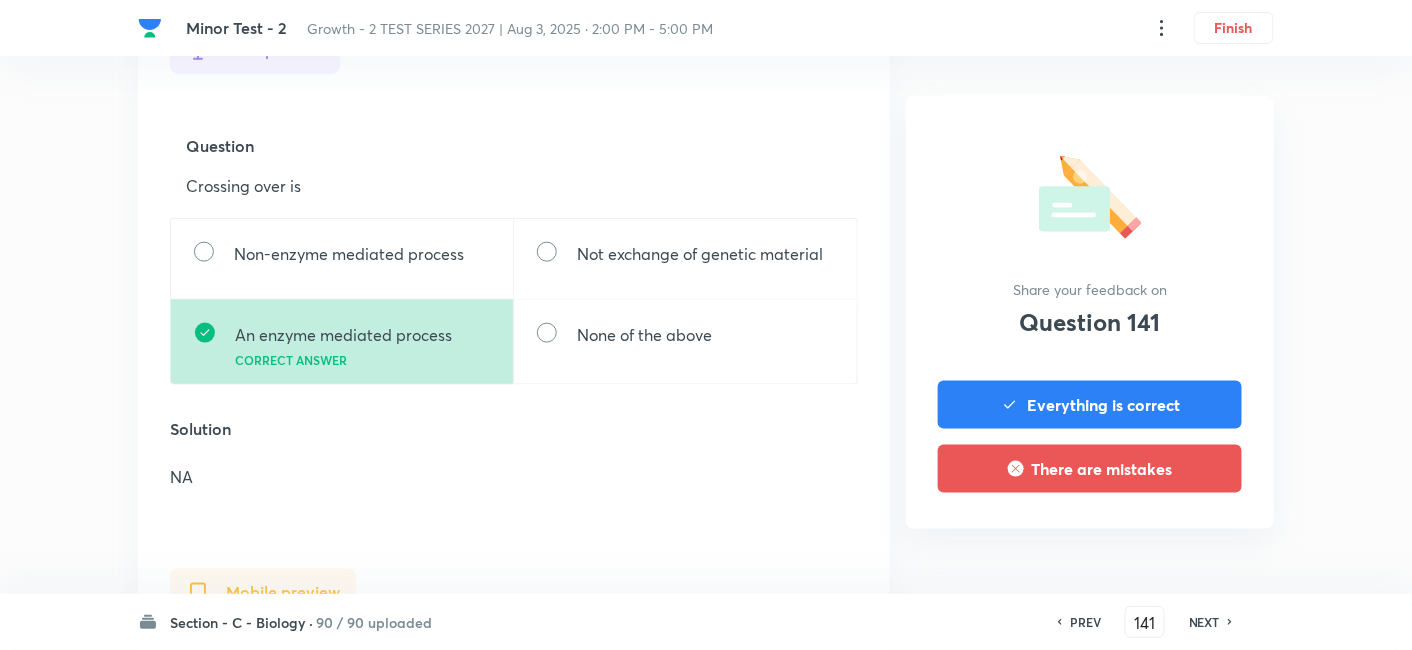 scroll, scrollTop: 666, scrollLeft: 0, axis: vertical 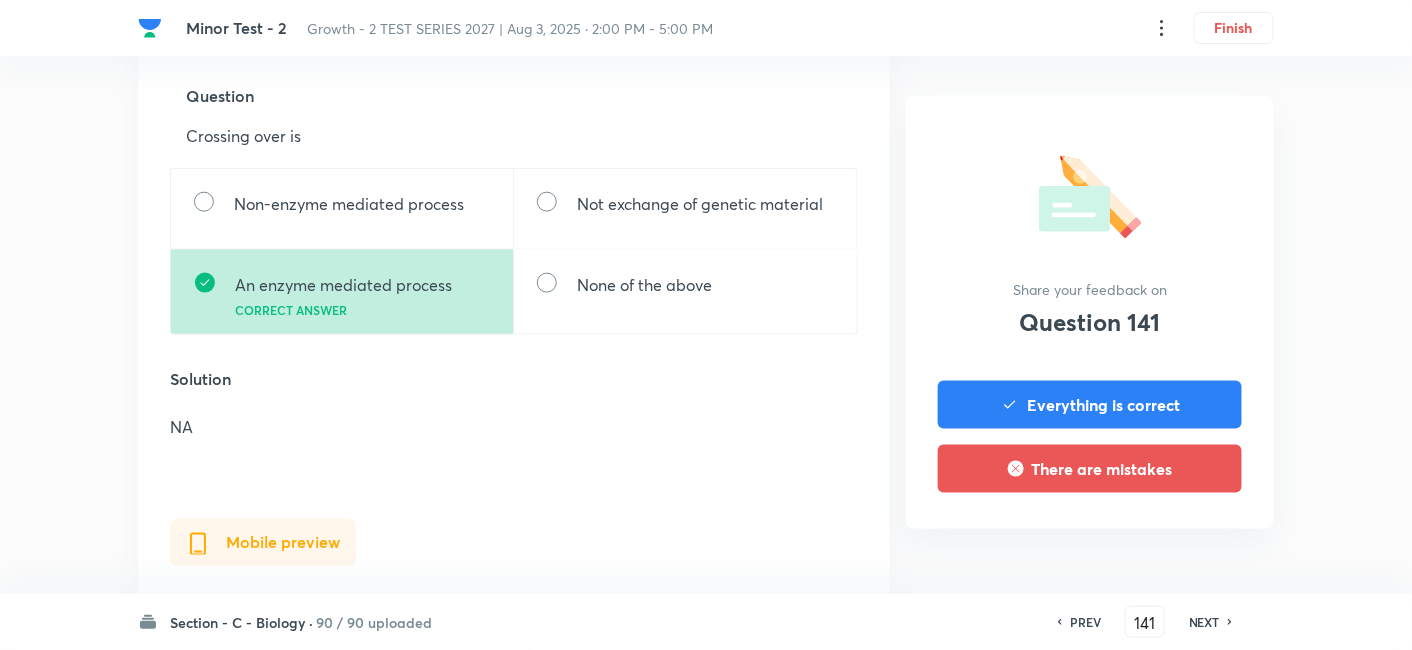 click on "NEXT" at bounding box center (1207, 622) 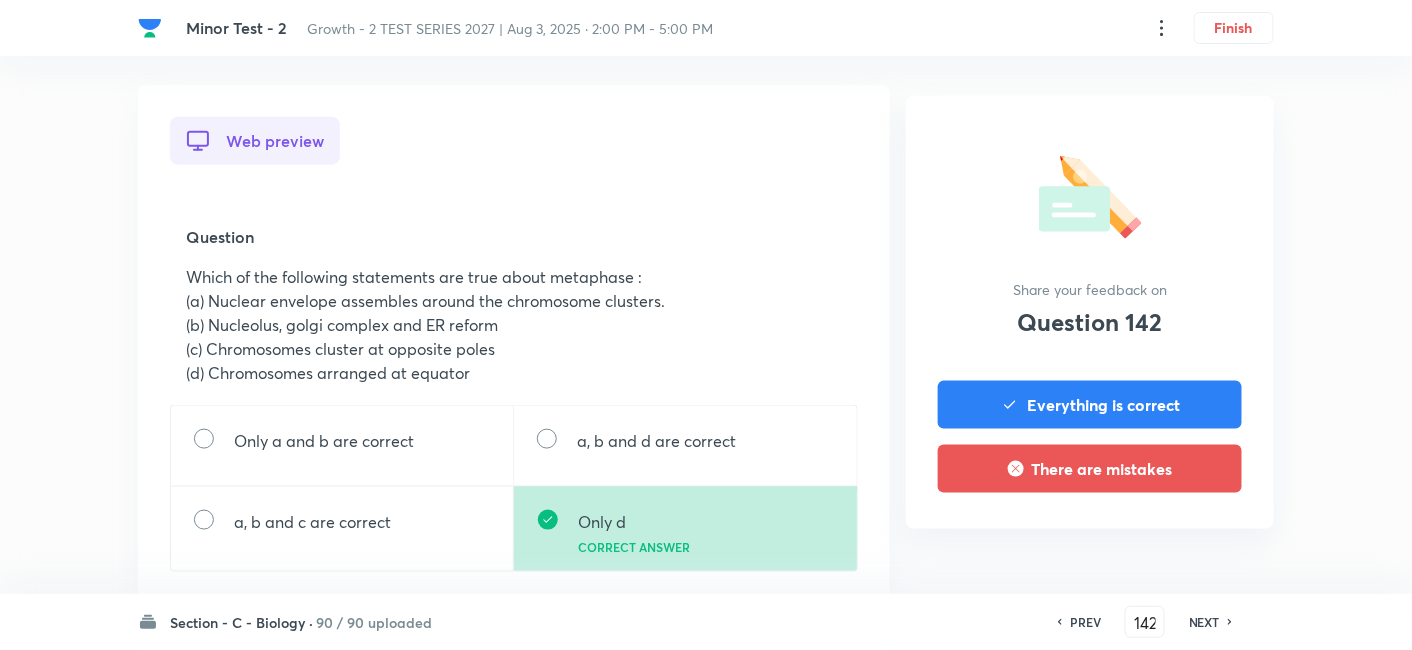scroll, scrollTop: 555, scrollLeft: 0, axis: vertical 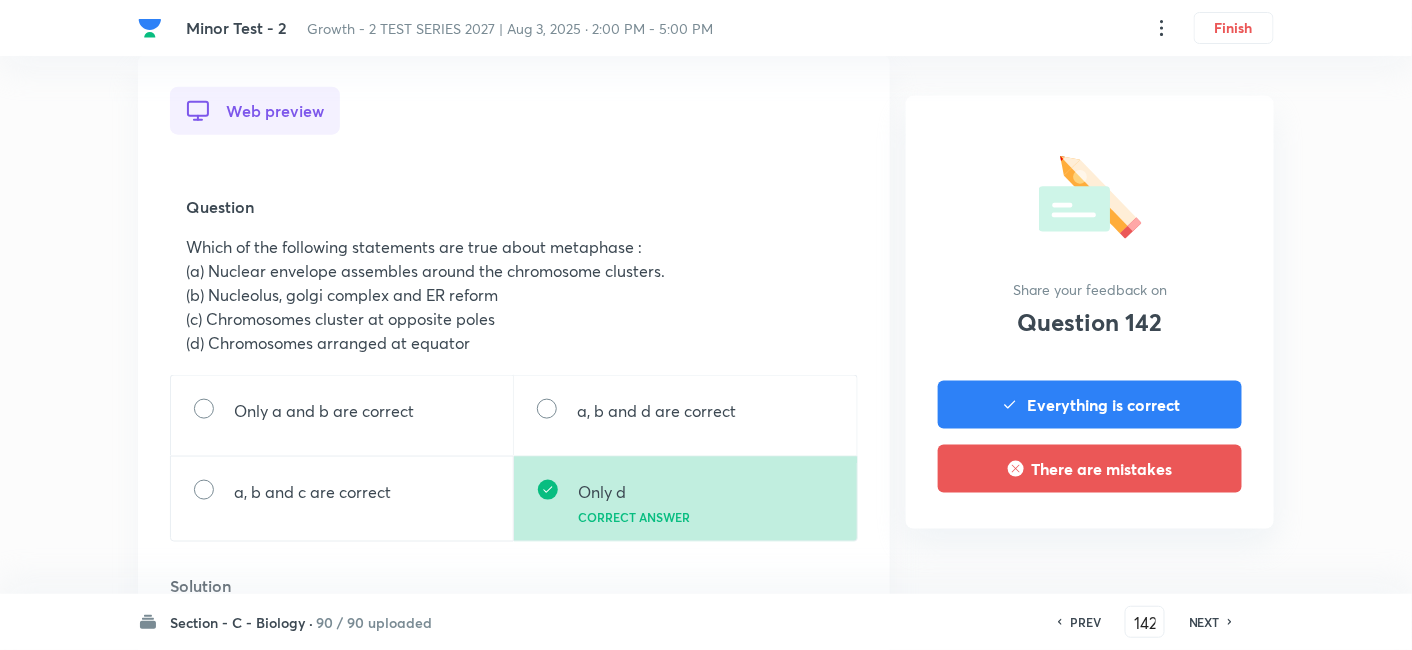 click on "NEXT" at bounding box center [1207, 622] 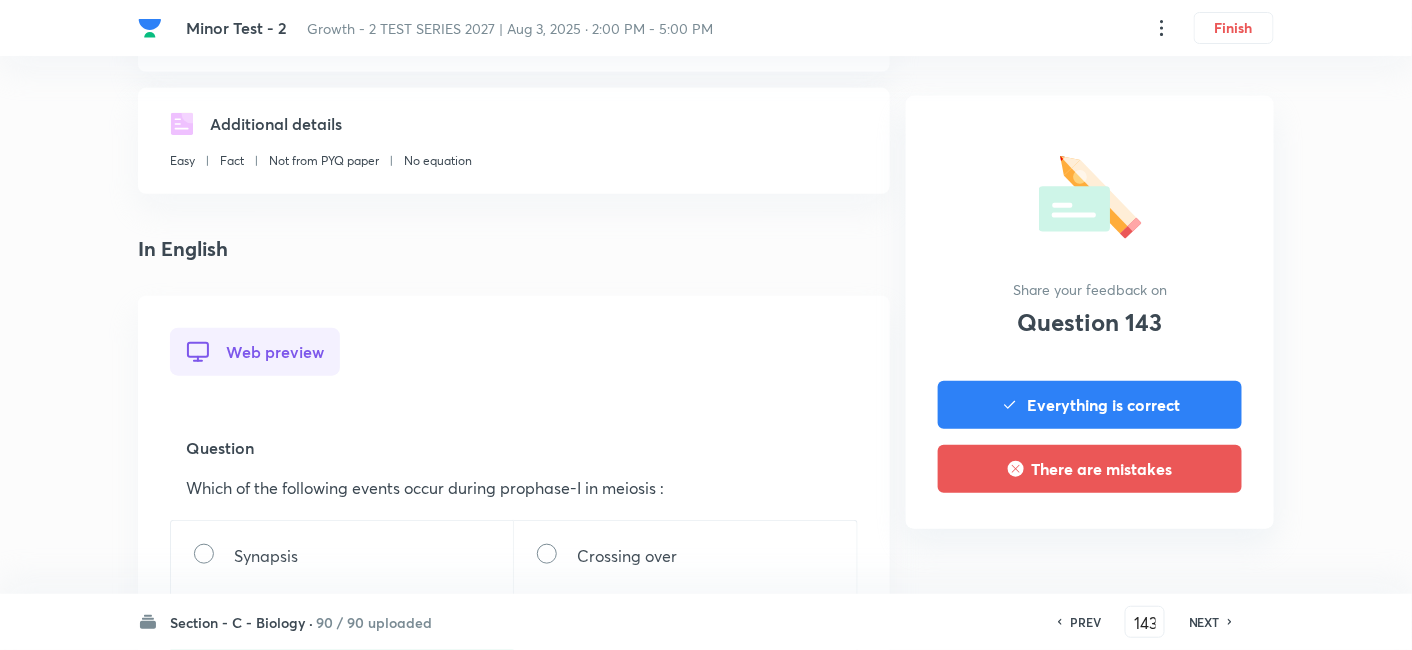 scroll, scrollTop: 666, scrollLeft: 0, axis: vertical 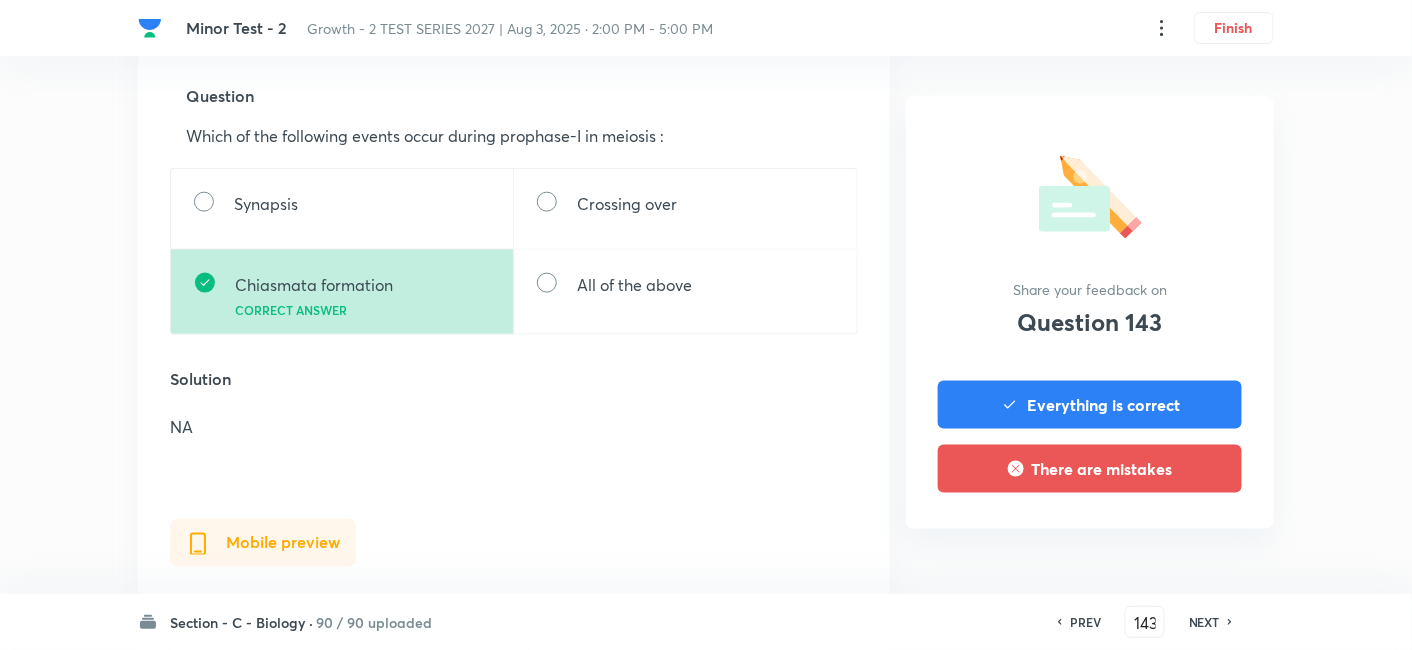 click on "NEXT" at bounding box center [1204, 622] 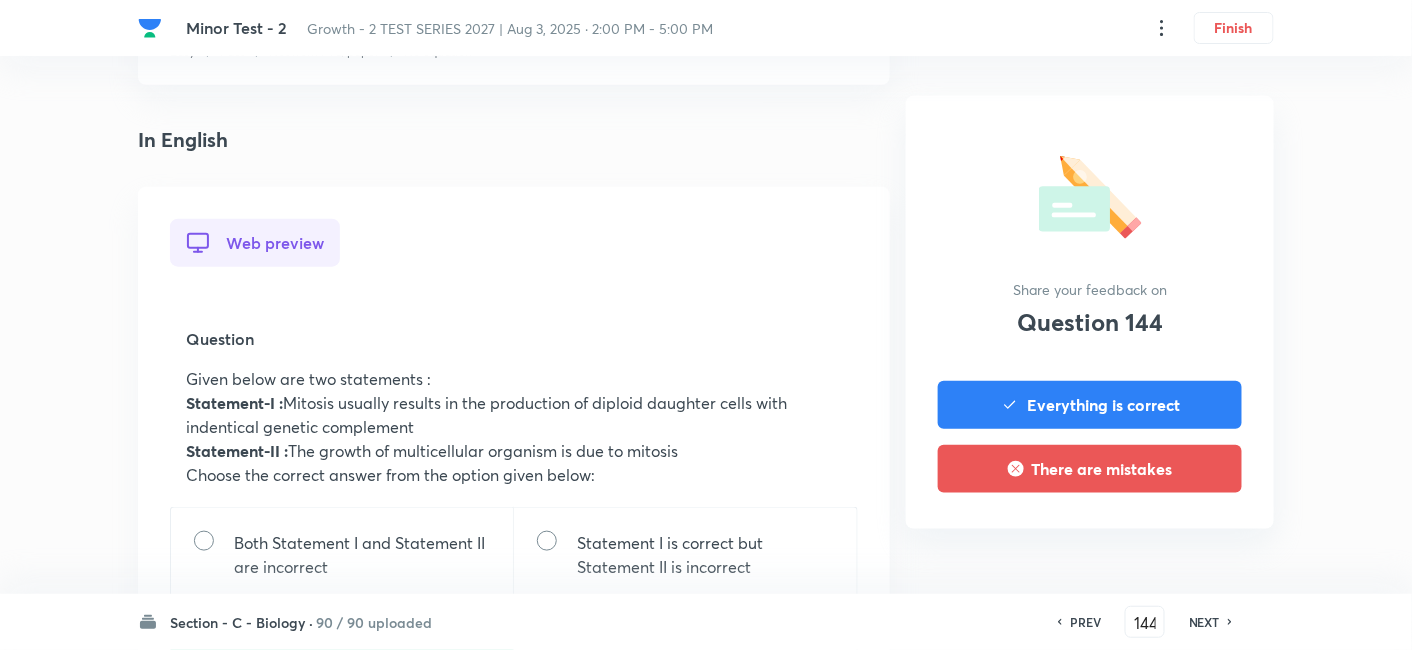 scroll, scrollTop: 555, scrollLeft: 0, axis: vertical 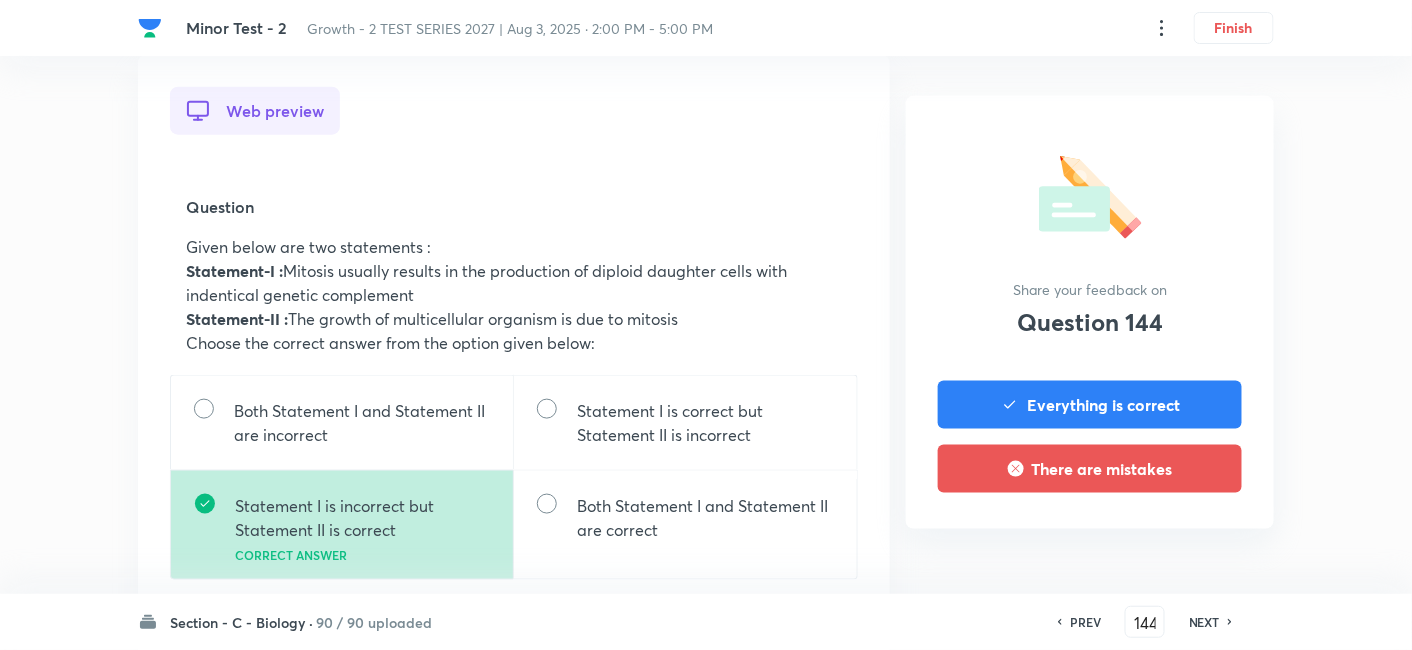 click on "NEXT" at bounding box center (1204, 622) 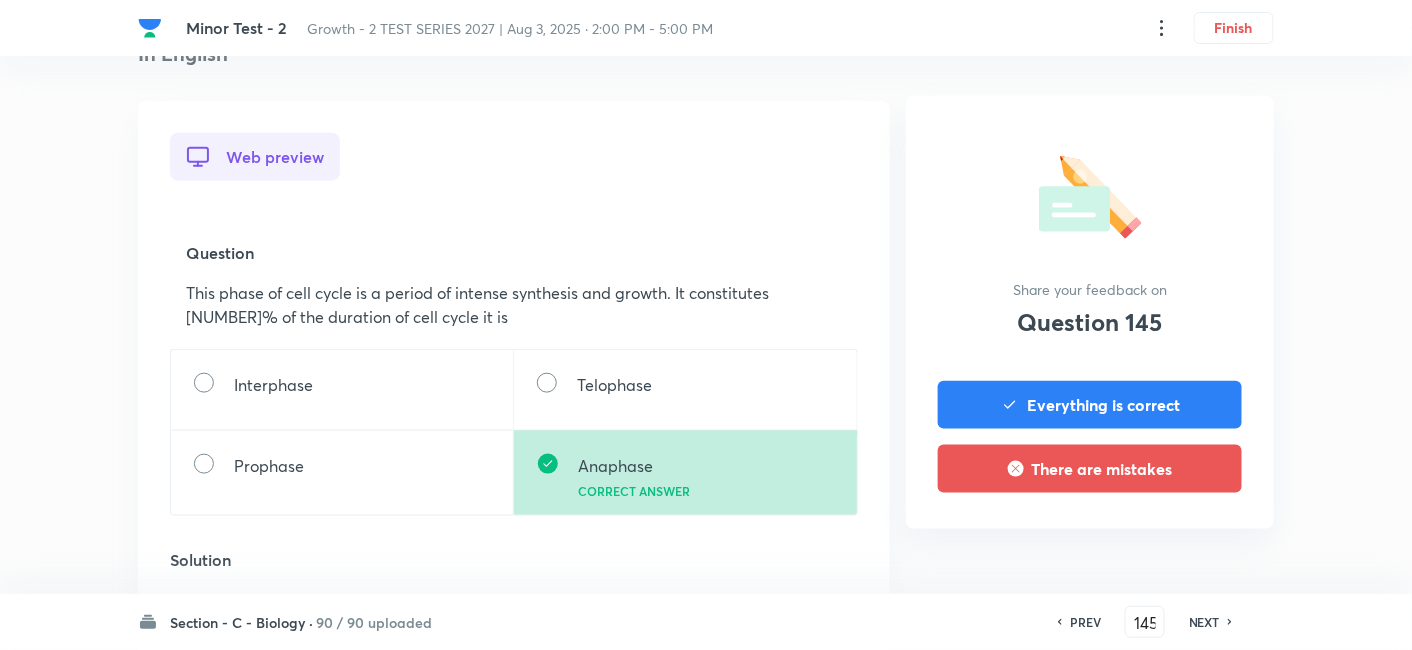 scroll, scrollTop: 666, scrollLeft: 0, axis: vertical 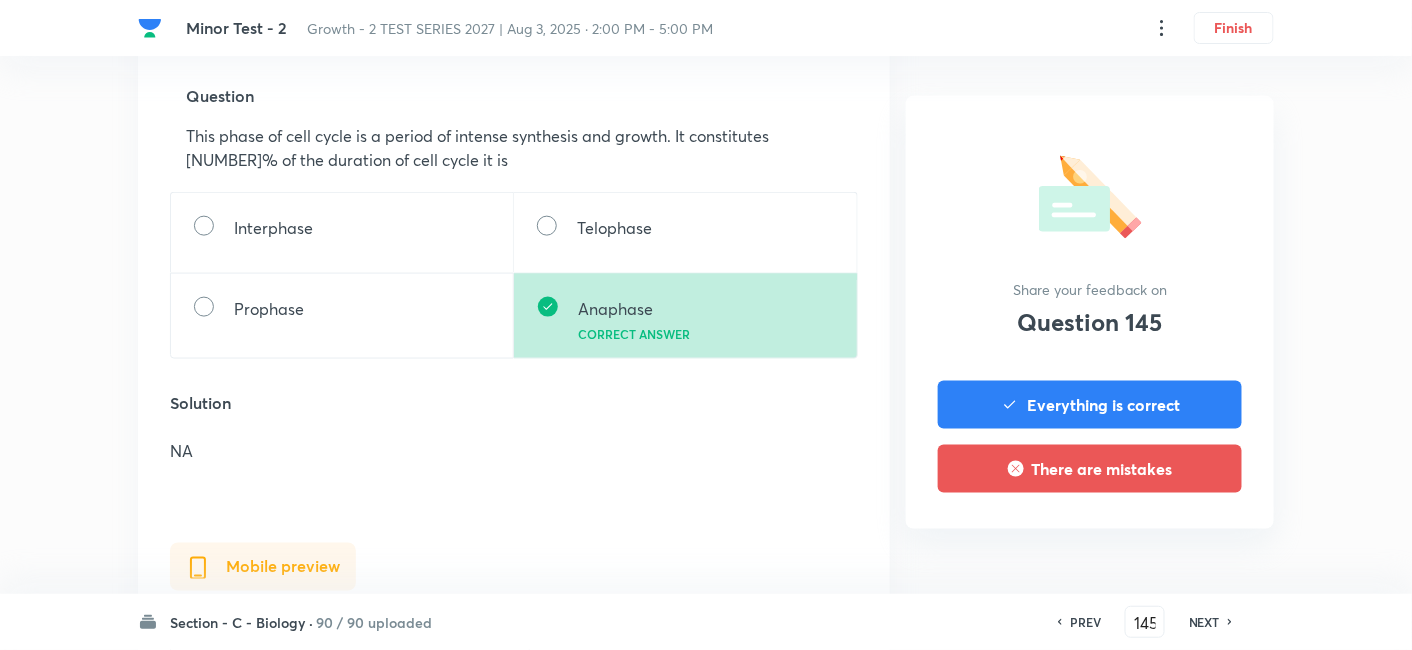click on "NEXT" at bounding box center [1204, 622] 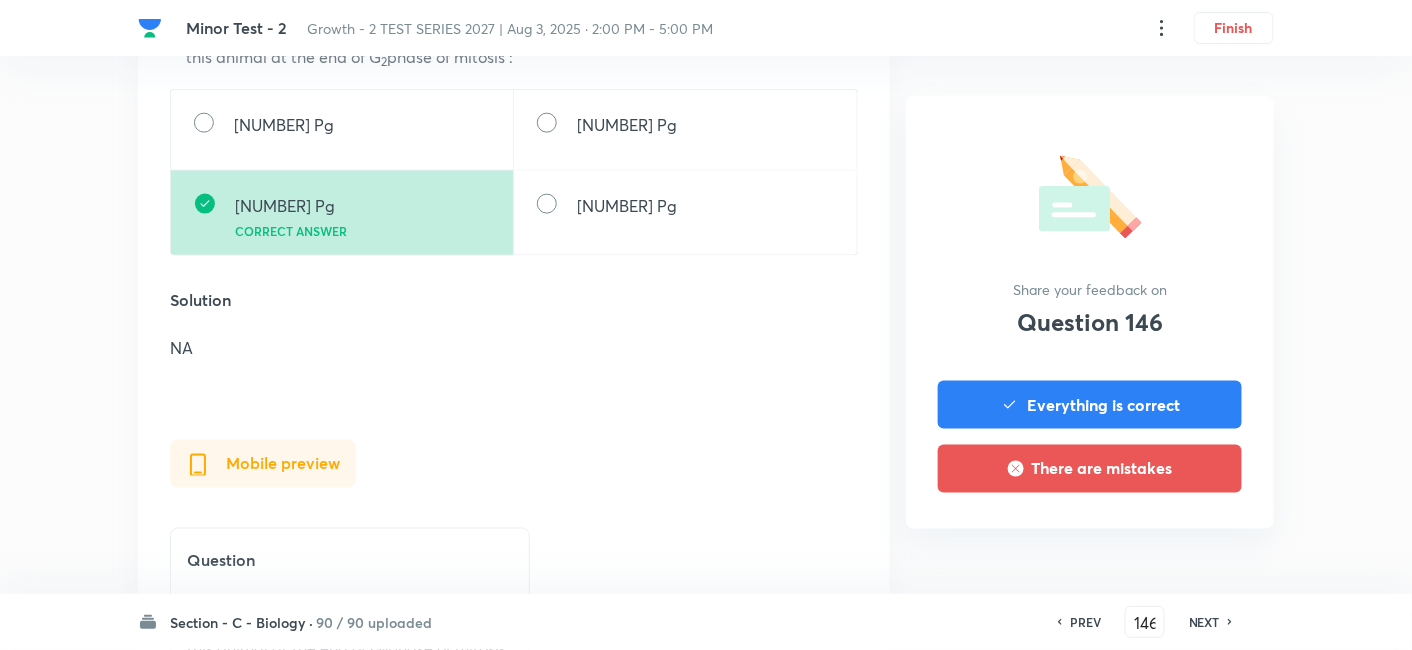 scroll, scrollTop: 777, scrollLeft: 0, axis: vertical 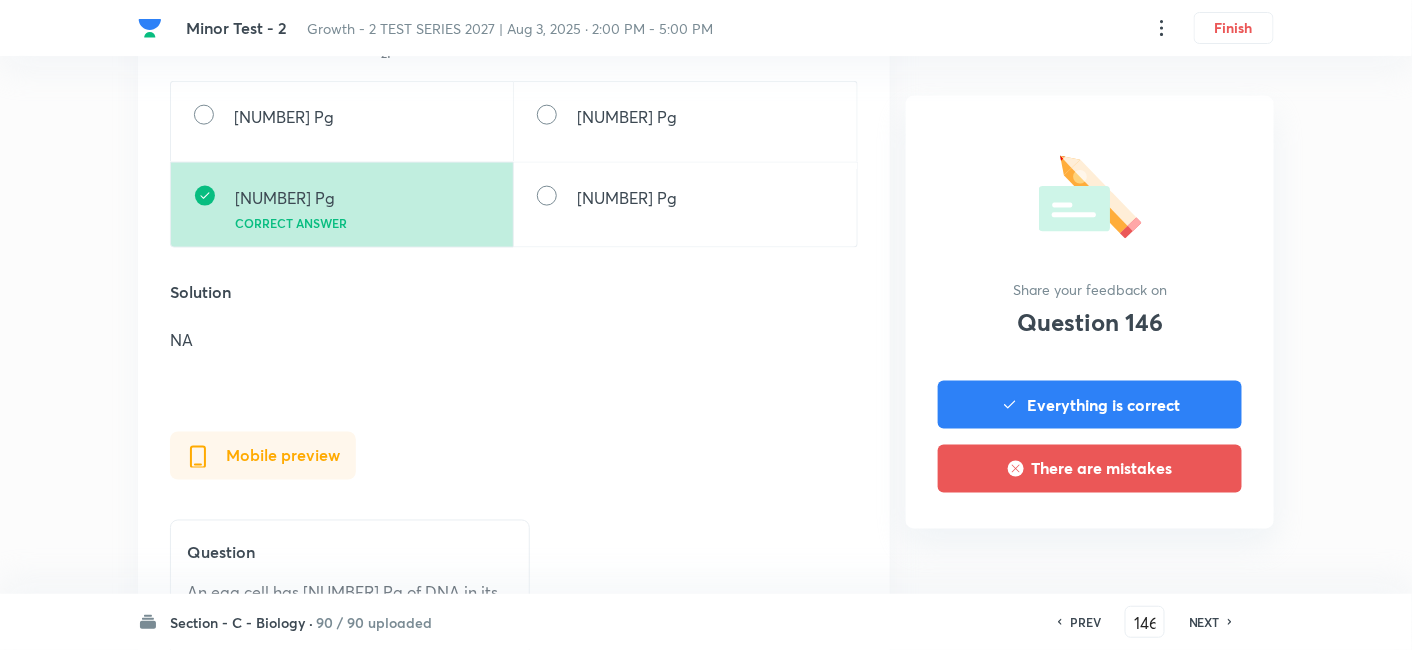 click on "Section - C - Biology ·
[NUMBER] / [NUMBER] uploaded
PREV [NUMBER] ​ NEXT" at bounding box center (706, 622) 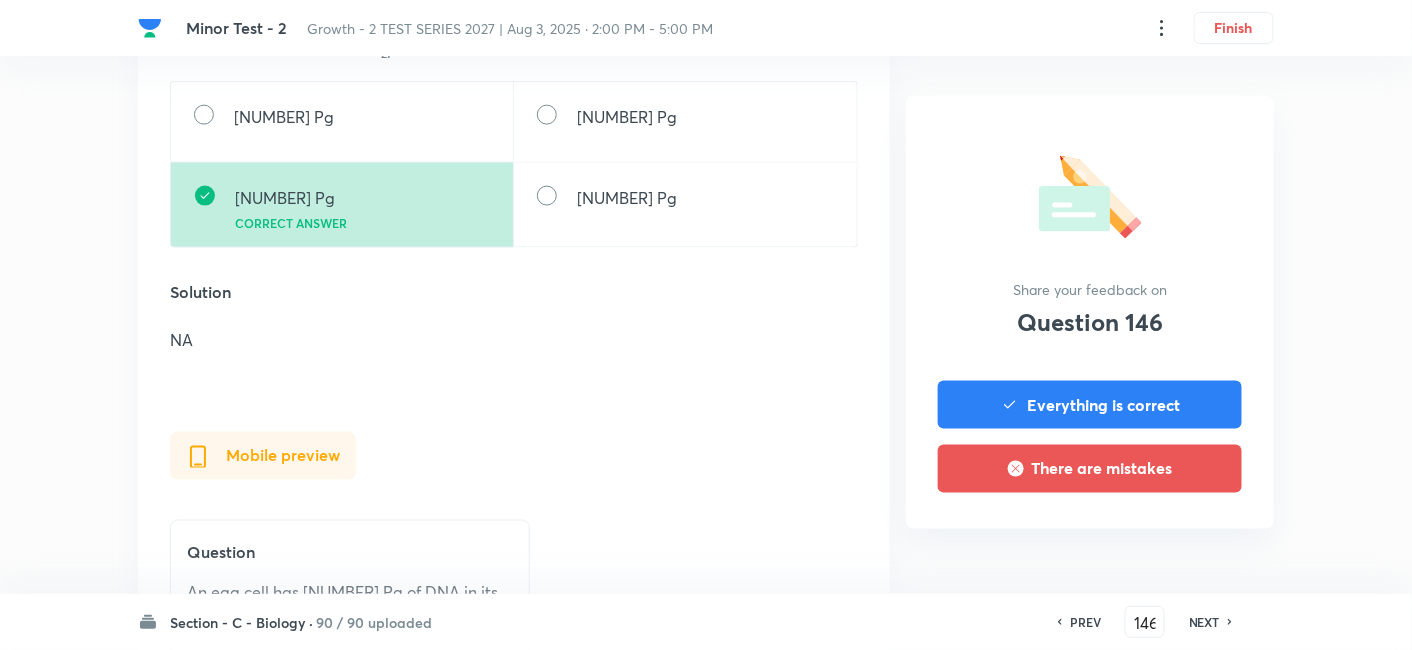 click on "NEXT" at bounding box center (1204, 622) 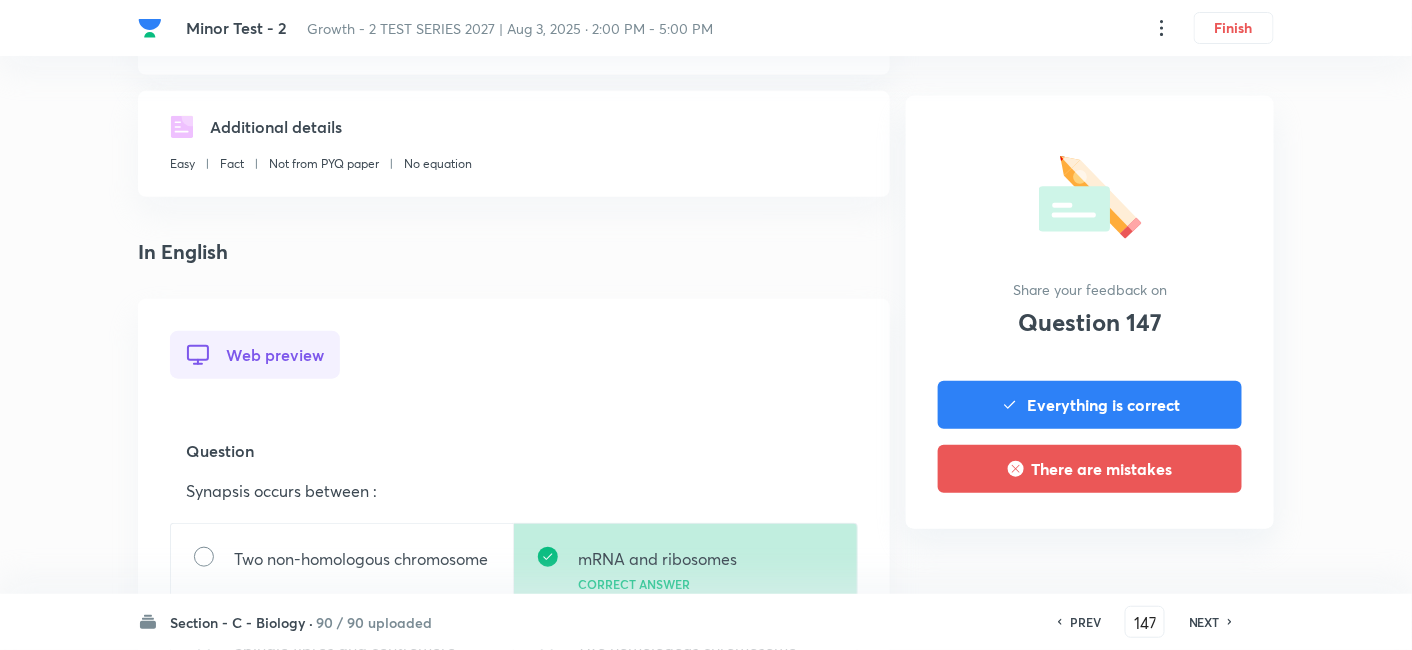 scroll, scrollTop: 555, scrollLeft: 0, axis: vertical 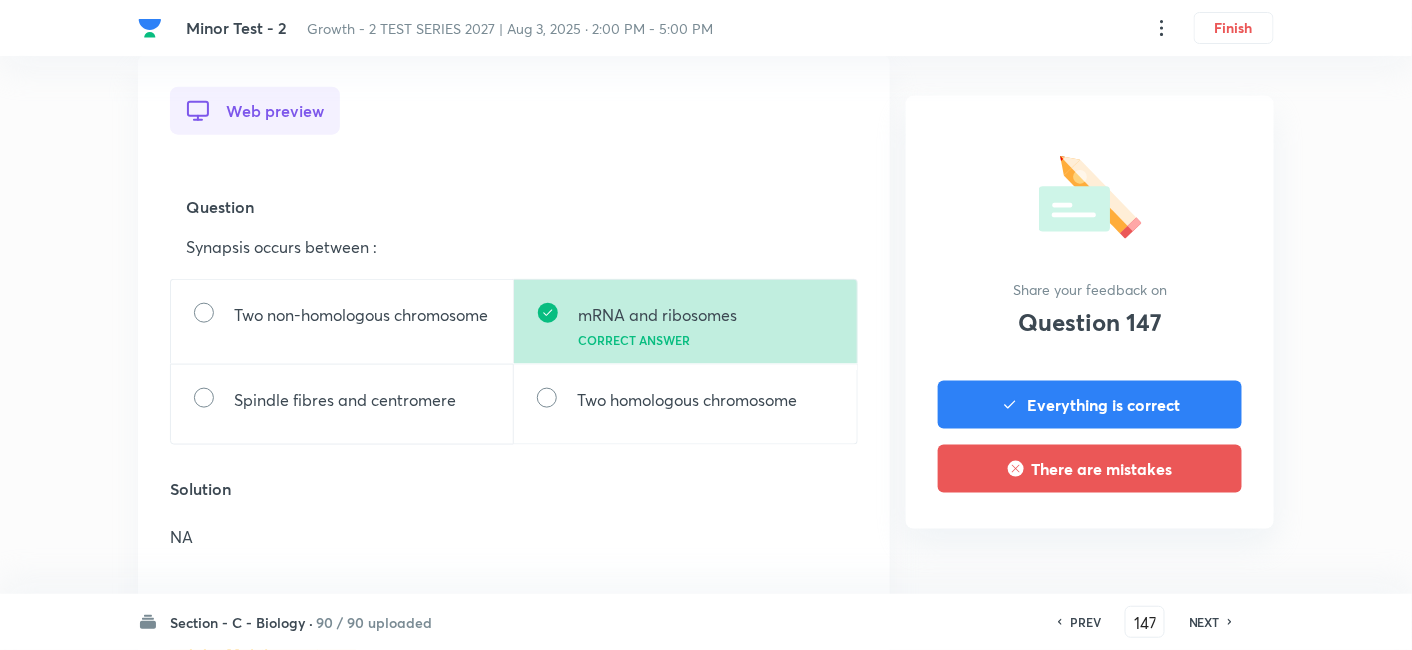 click on "NEXT" at bounding box center (1204, 622) 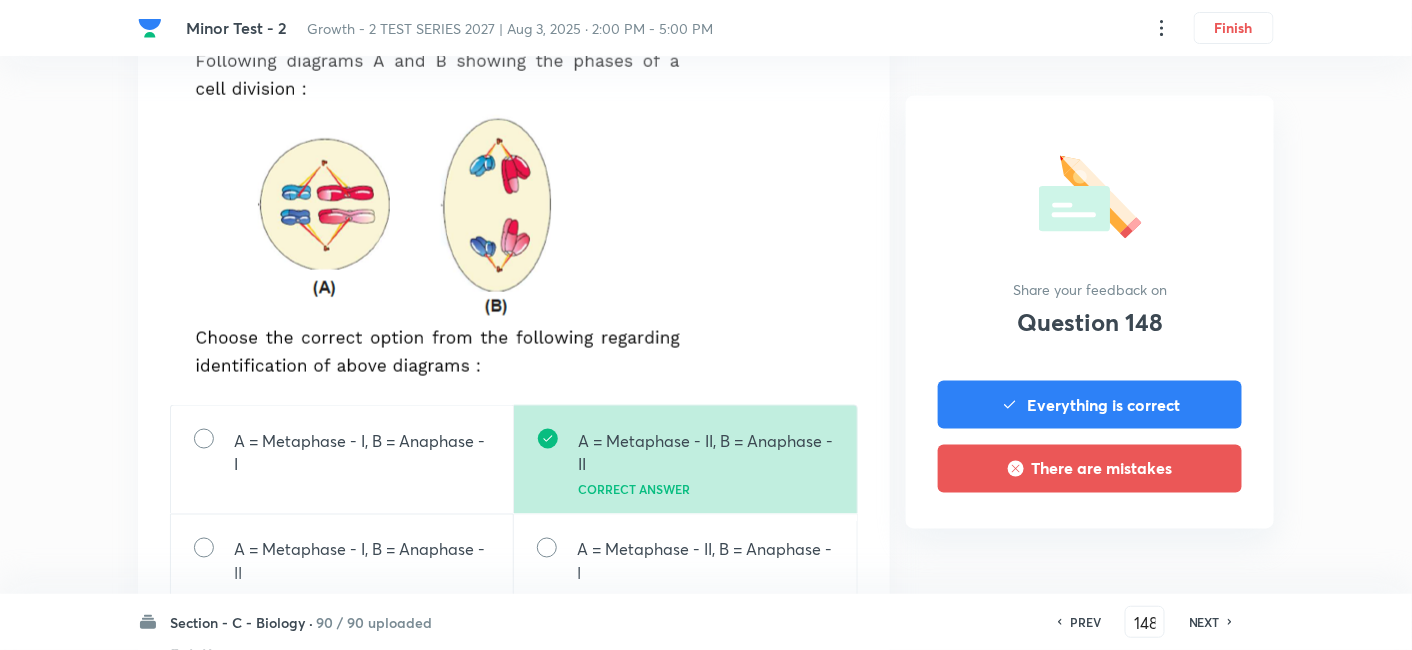 scroll, scrollTop: 777, scrollLeft: 0, axis: vertical 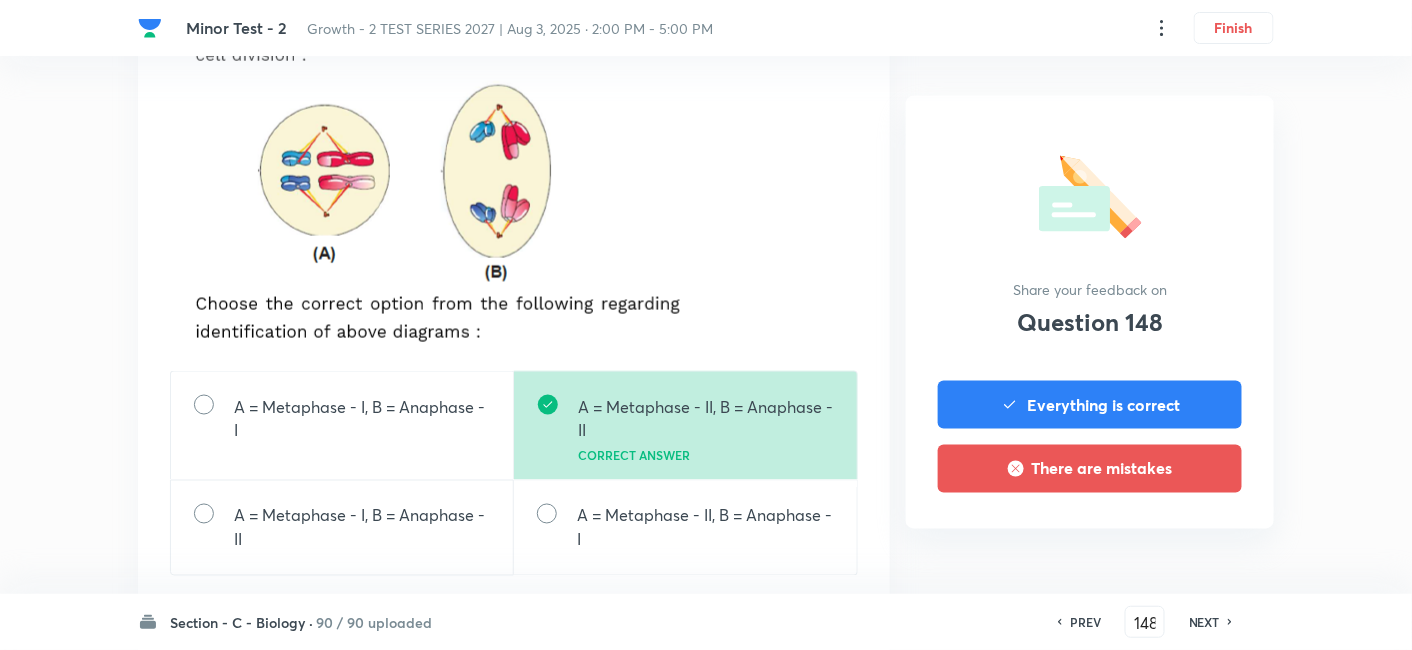 click on "NEXT" at bounding box center (1204, 622) 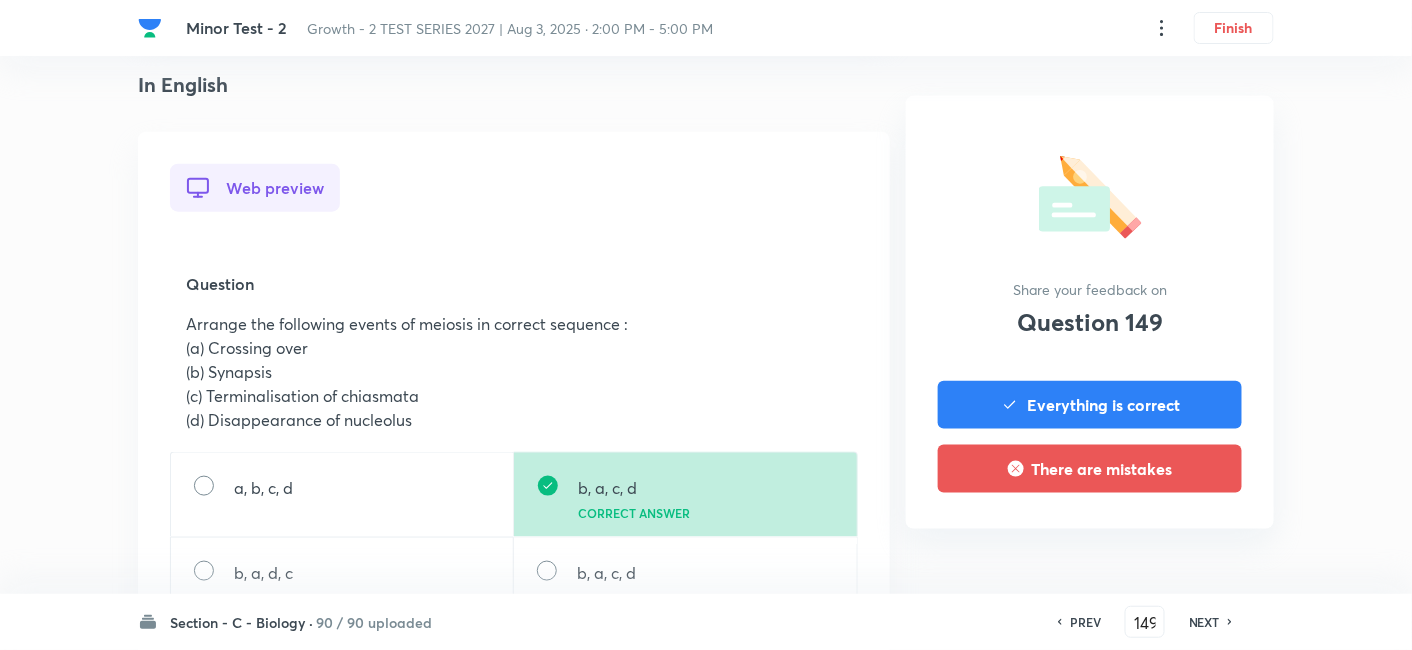 scroll, scrollTop: 444, scrollLeft: 0, axis: vertical 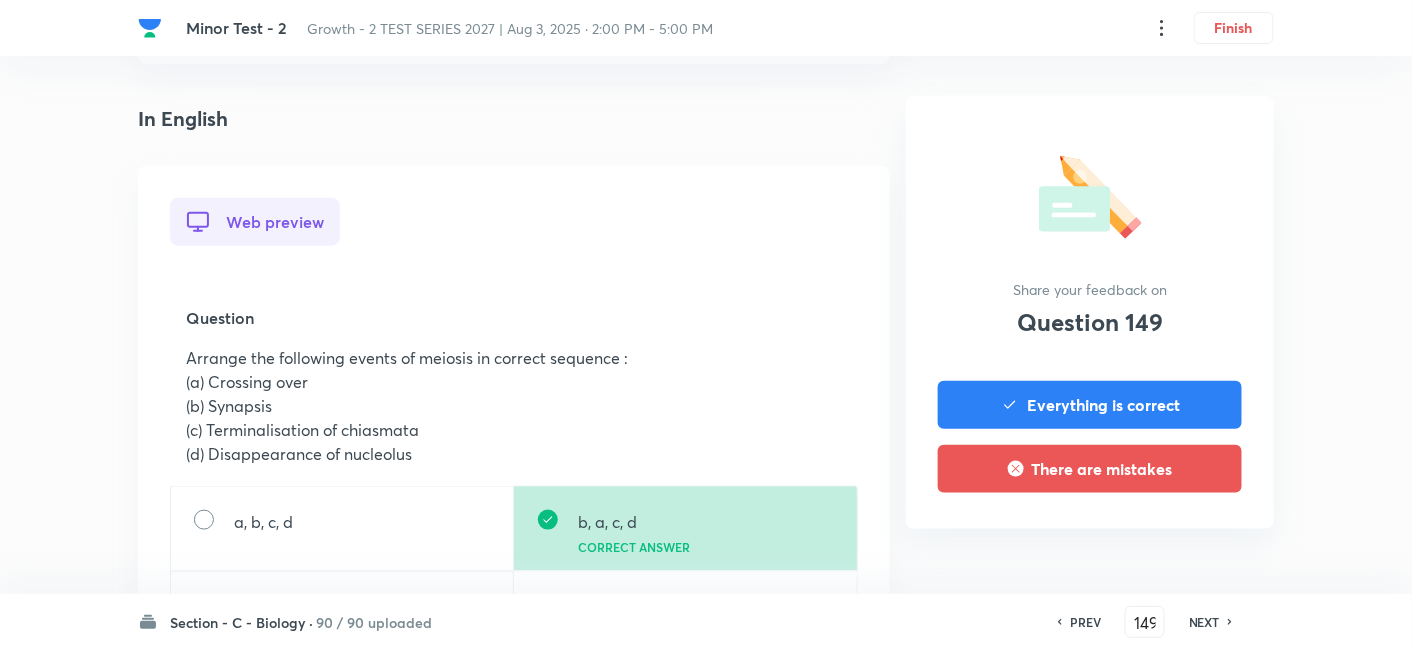 click on "PREV 149 ​ NEXT" at bounding box center (1145, 622) 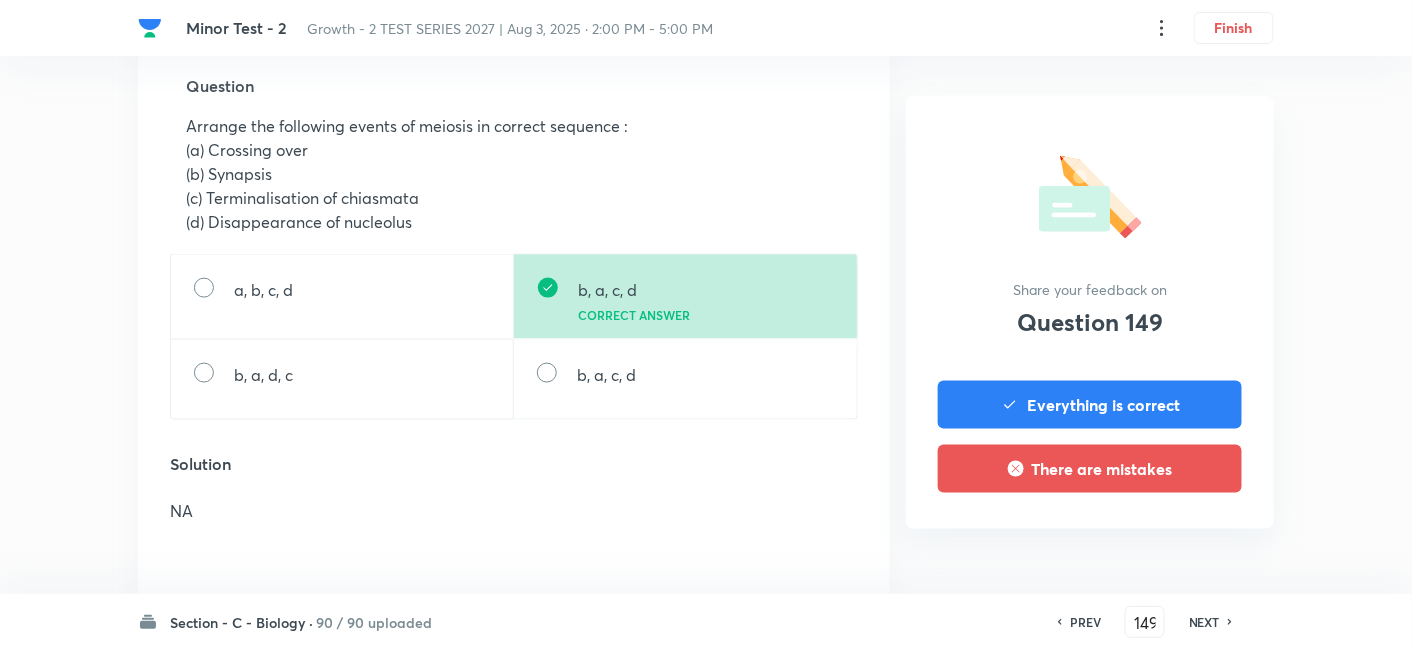 scroll, scrollTop: 777, scrollLeft: 0, axis: vertical 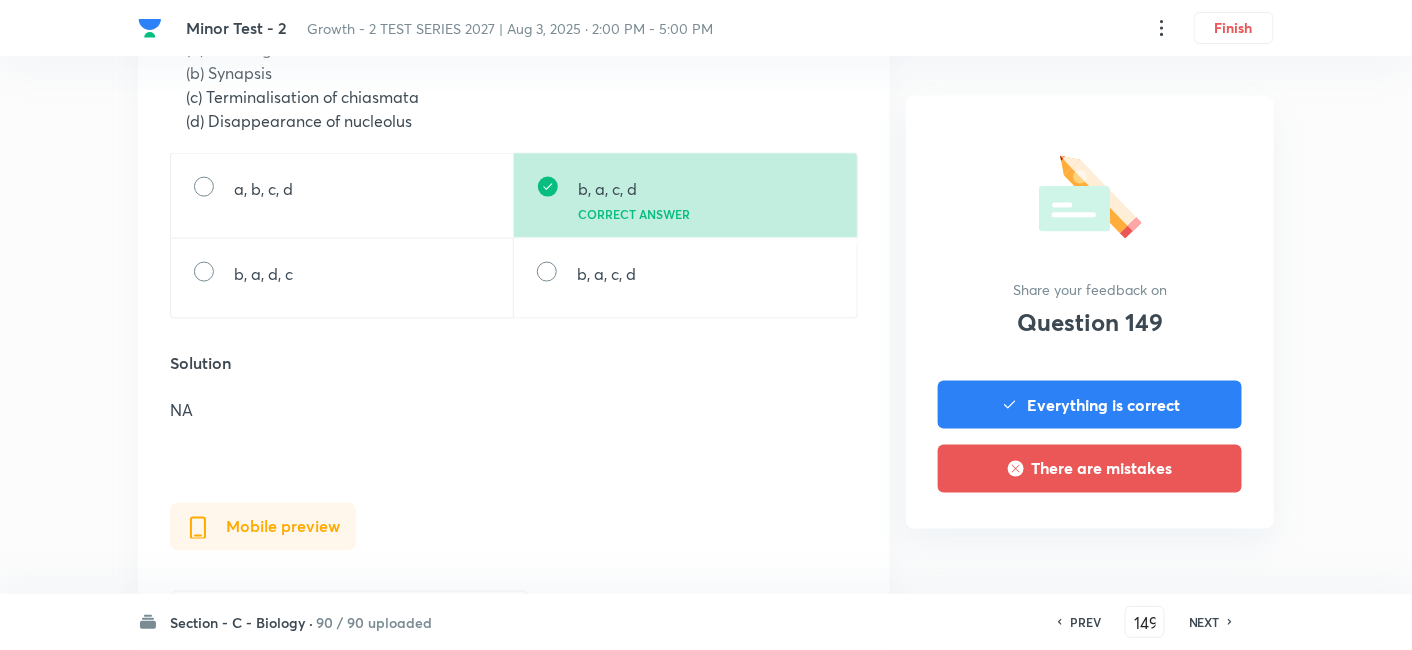 click on "NEXT" at bounding box center (1204, 622) 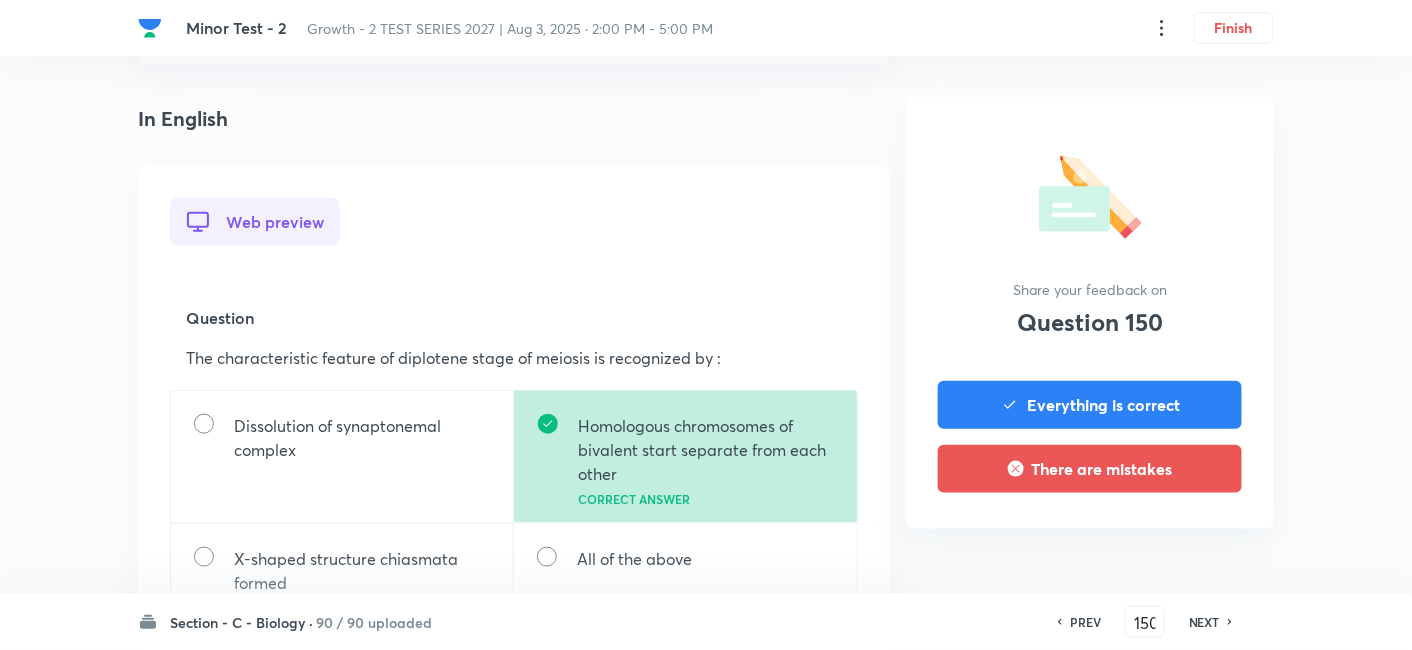 scroll, scrollTop: 555, scrollLeft: 0, axis: vertical 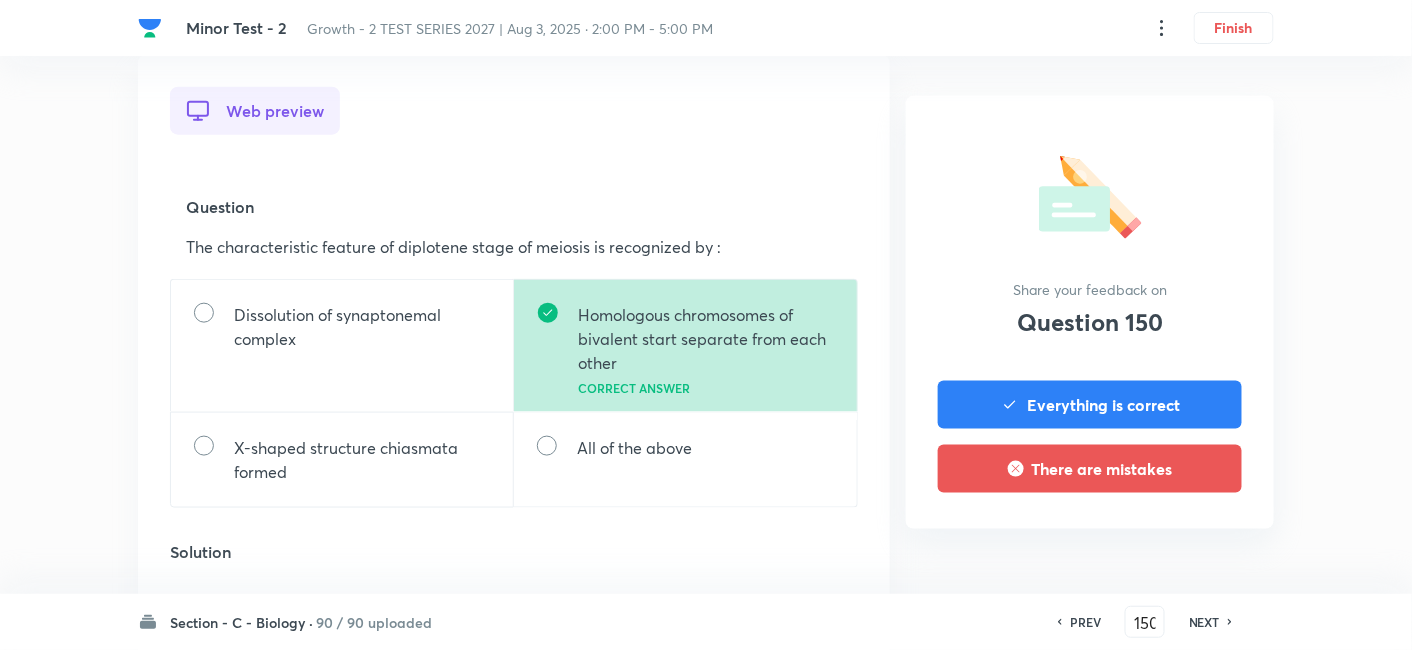 click on "NEXT" at bounding box center [1204, 622] 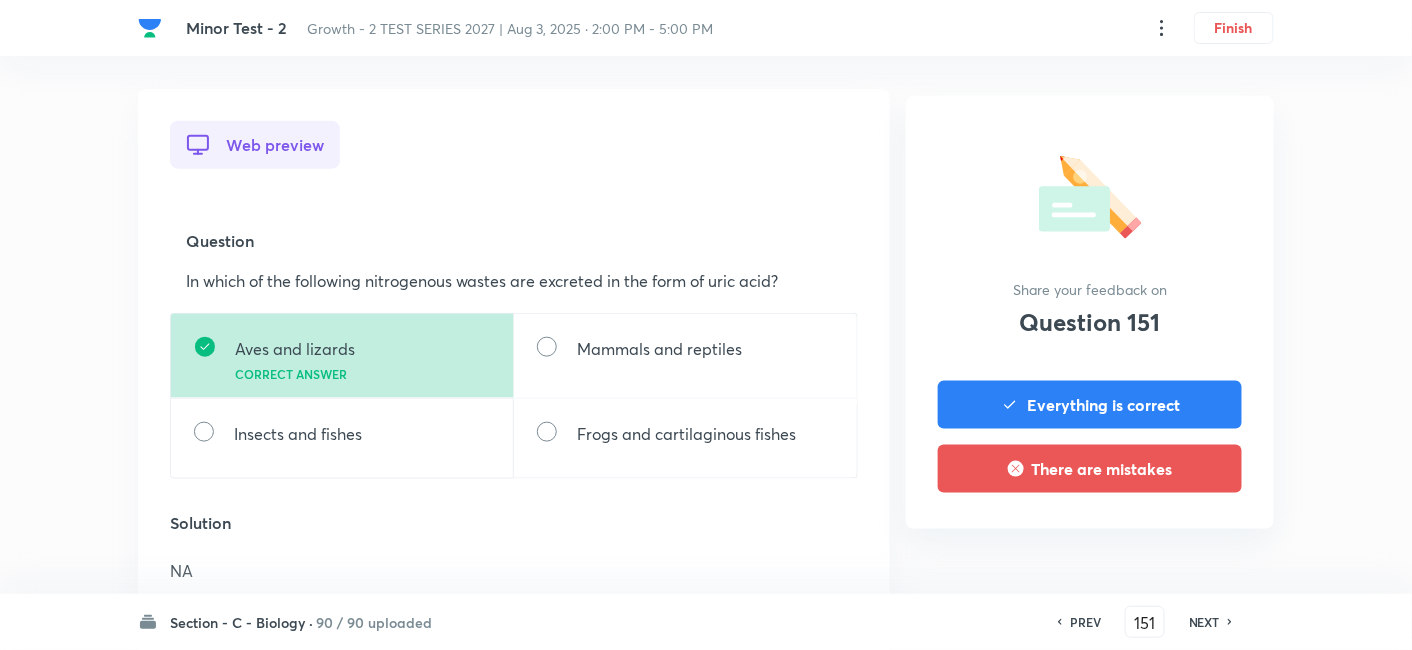 scroll, scrollTop: 555, scrollLeft: 0, axis: vertical 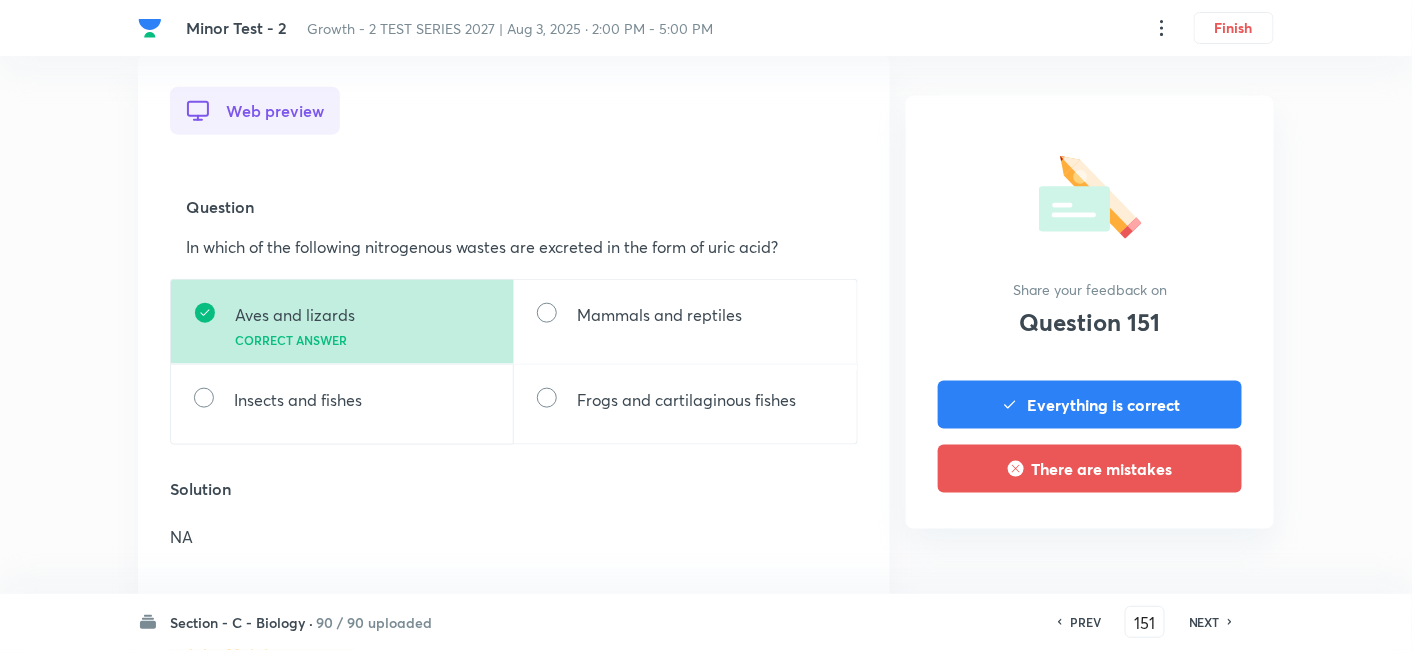 click on "NEXT" at bounding box center (1204, 622) 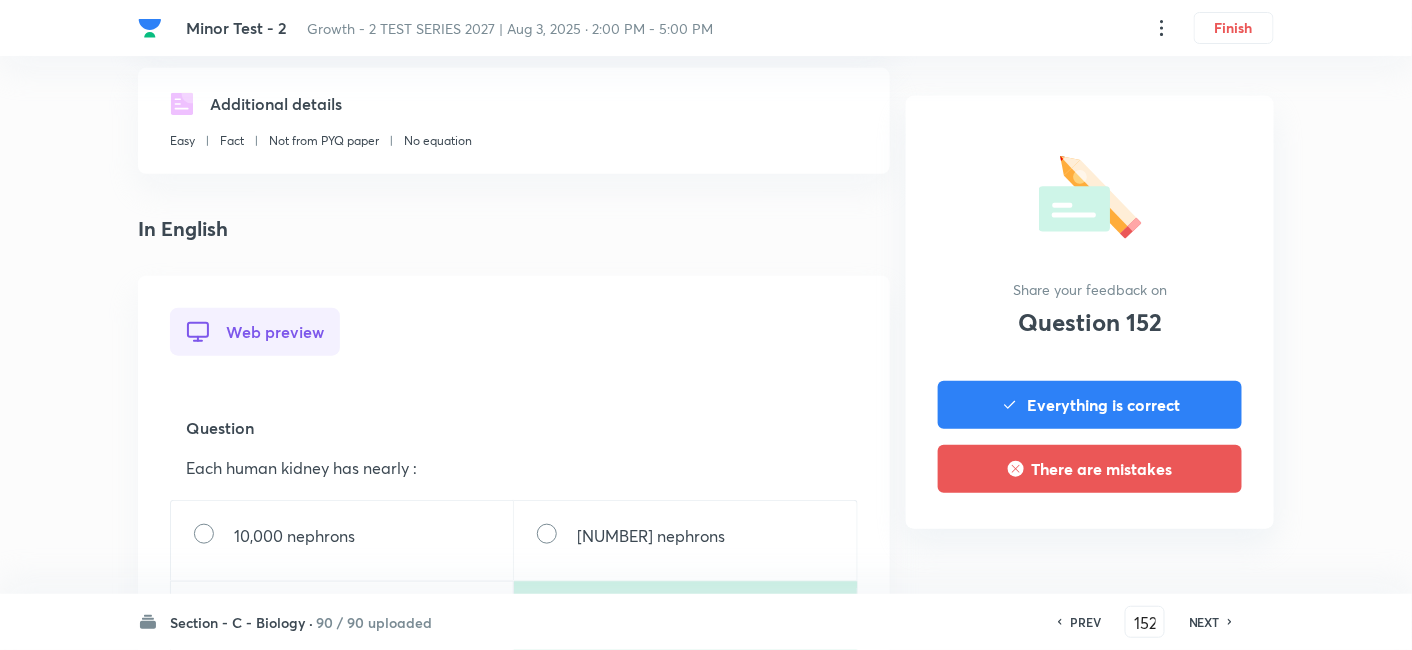 scroll, scrollTop: 444, scrollLeft: 0, axis: vertical 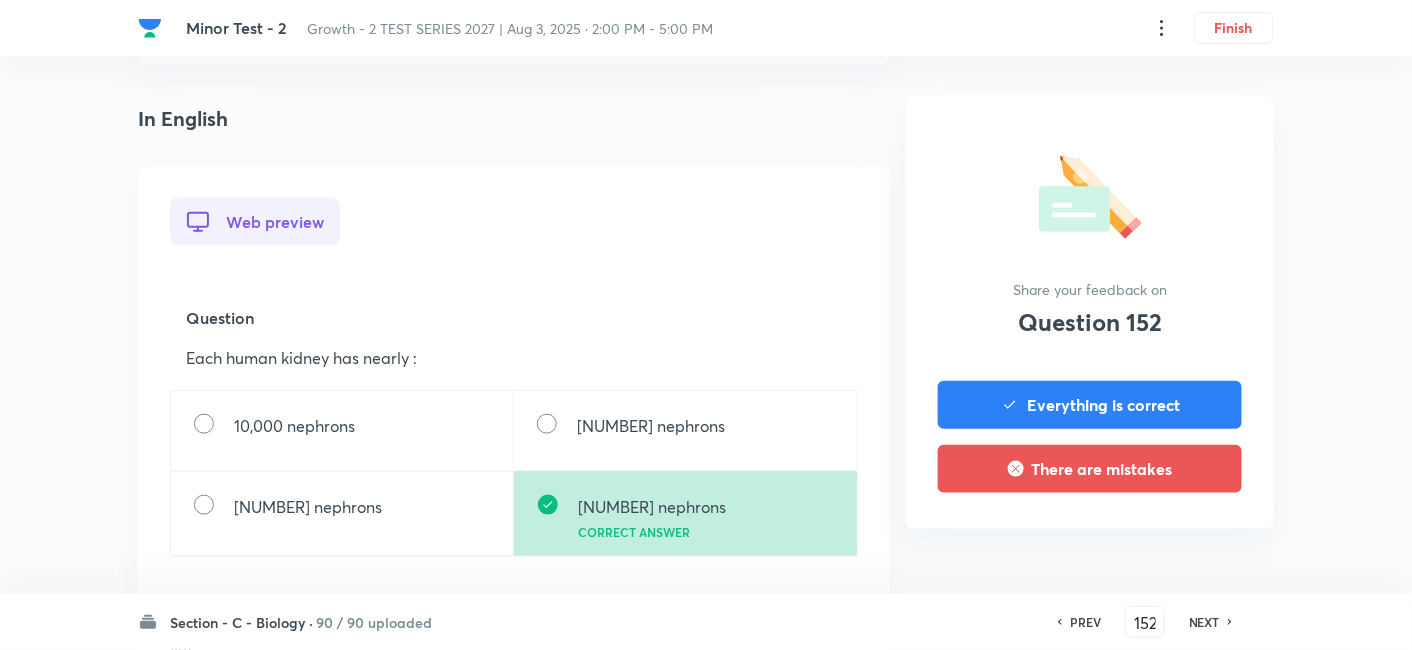 click on "NEXT" at bounding box center (1204, 622) 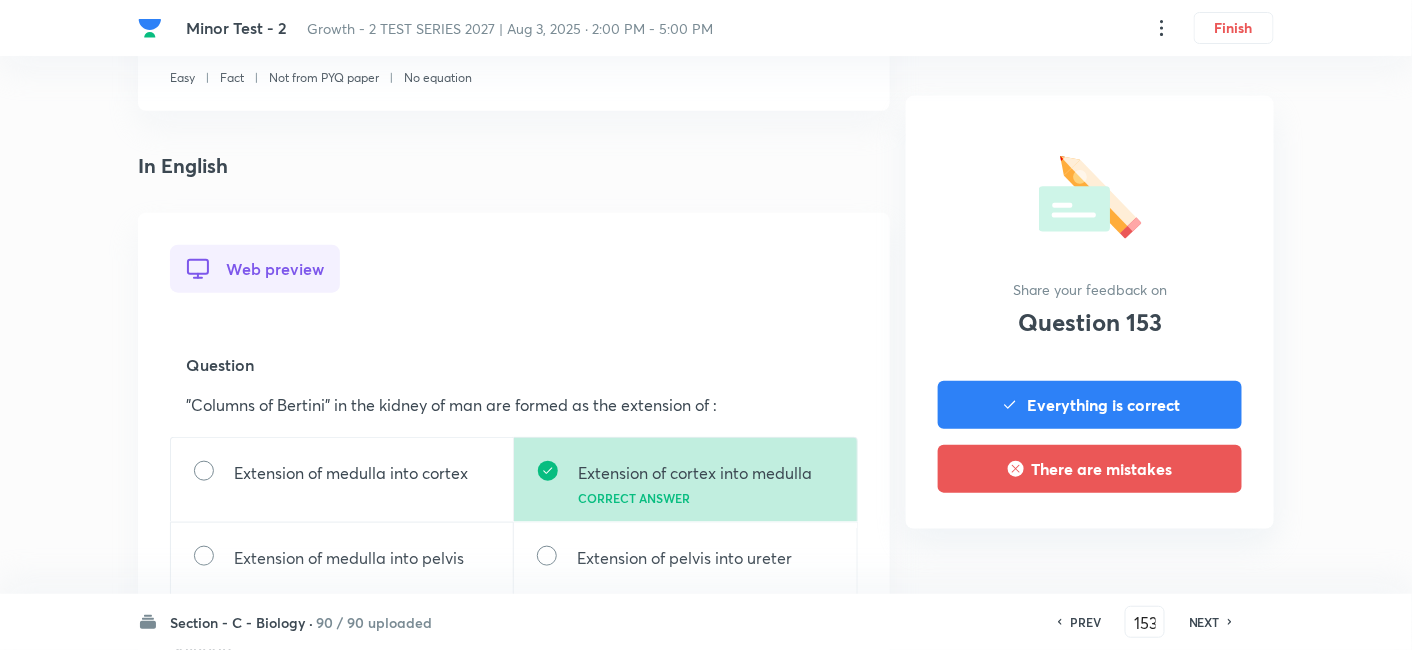 scroll, scrollTop: 444, scrollLeft: 0, axis: vertical 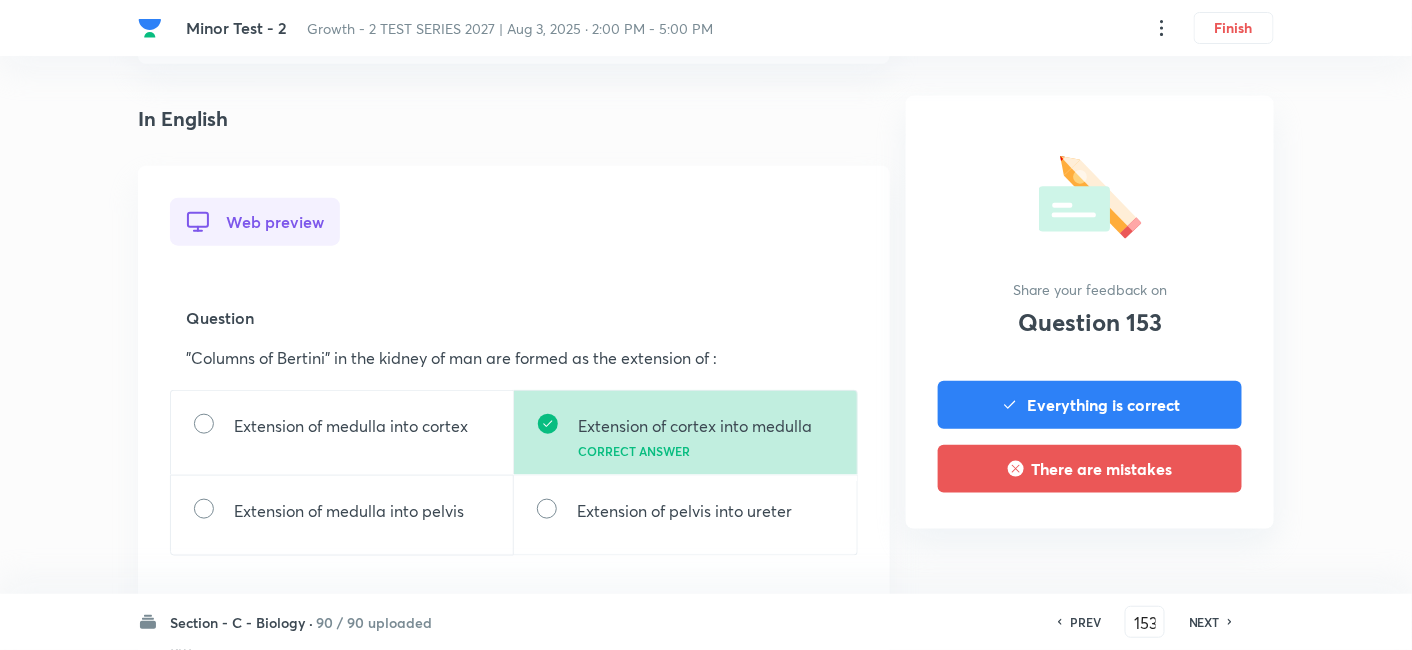 click on "NEXT" at bounding box center (1204, 622) 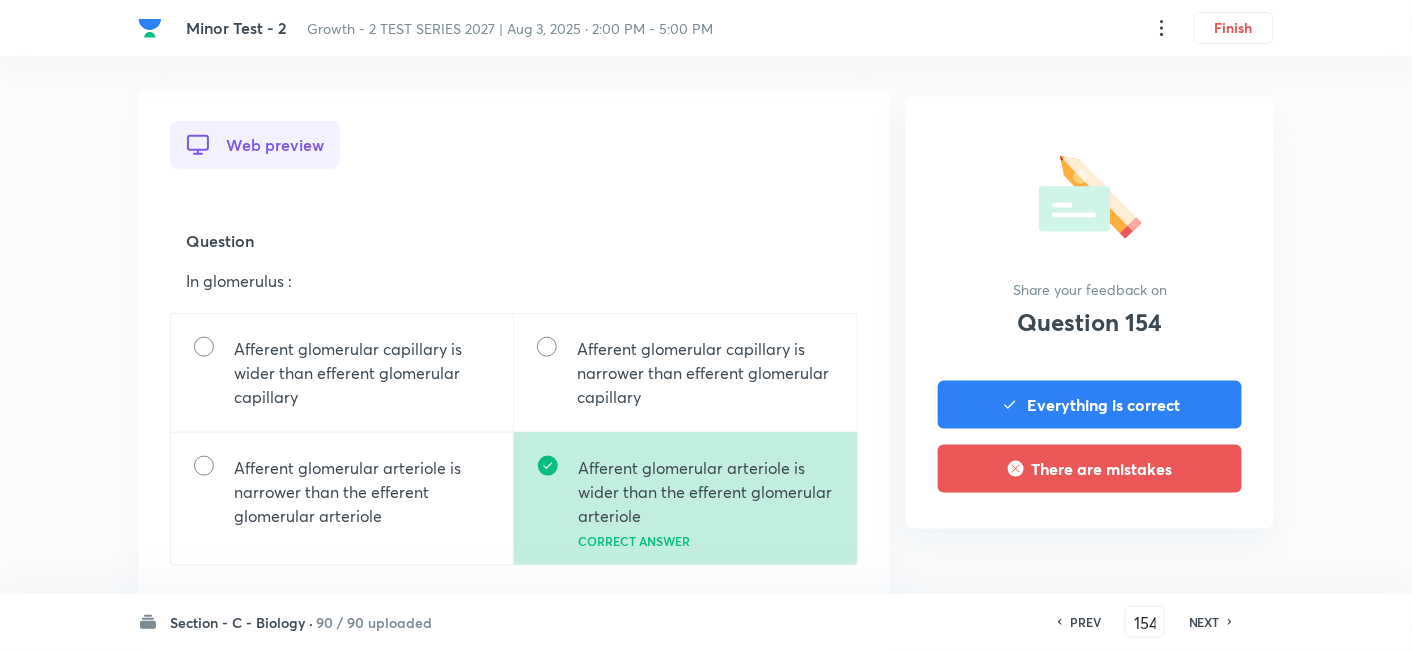 scroll, scrollTop: 555, scrollLeft: 0, axis: vertical 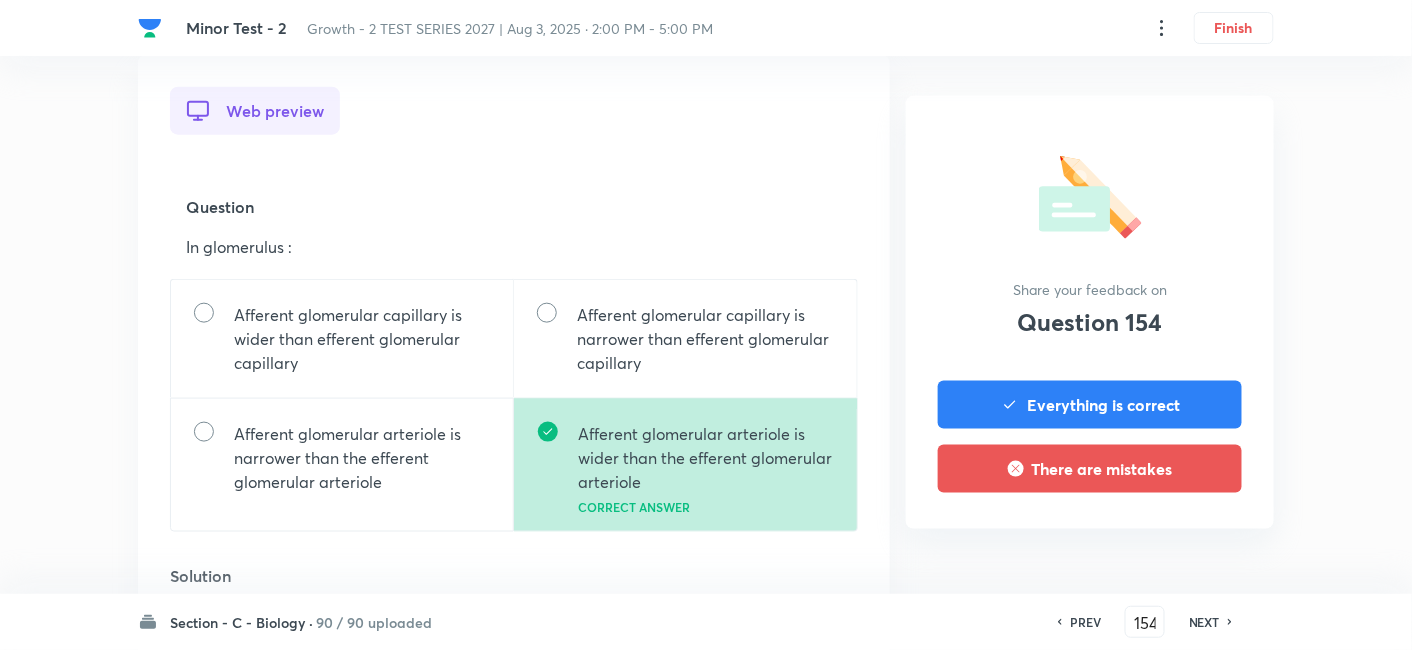 click on "NEXT" at bounding box center [1204, 622] 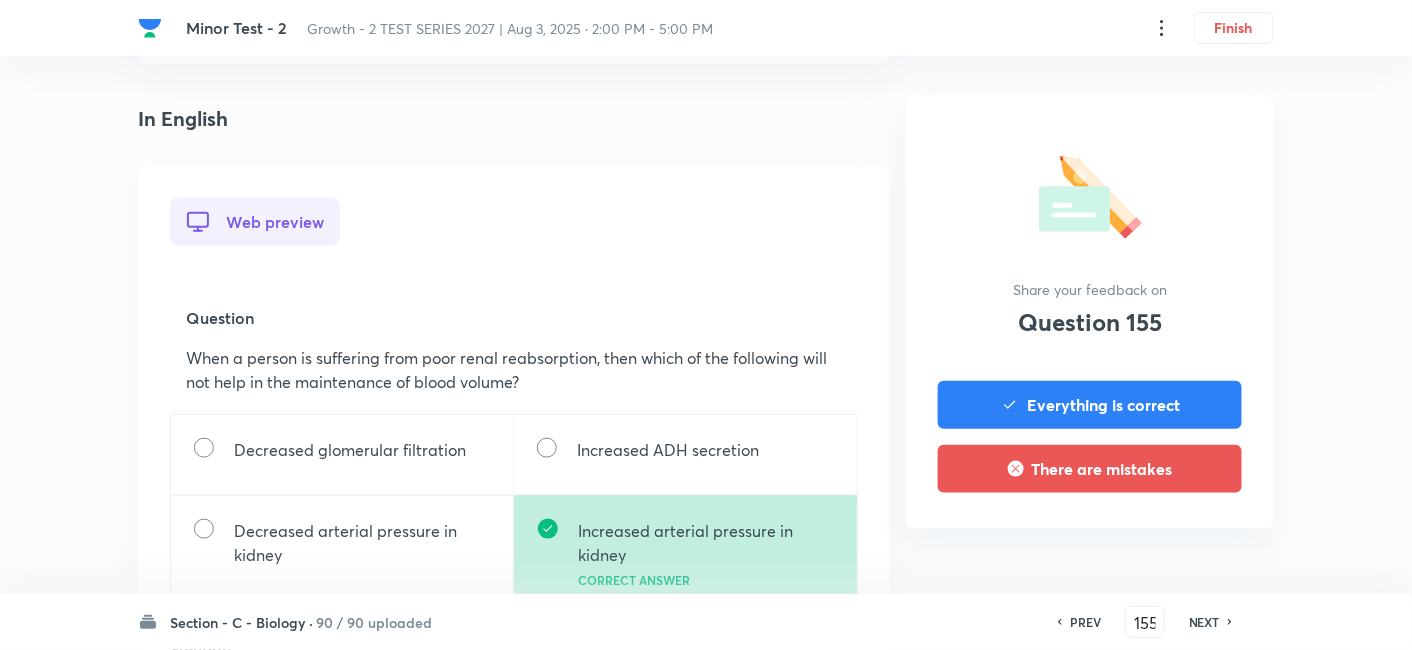 scroll, scrollTop: 555, scrollLeft: 0, axis: vertical 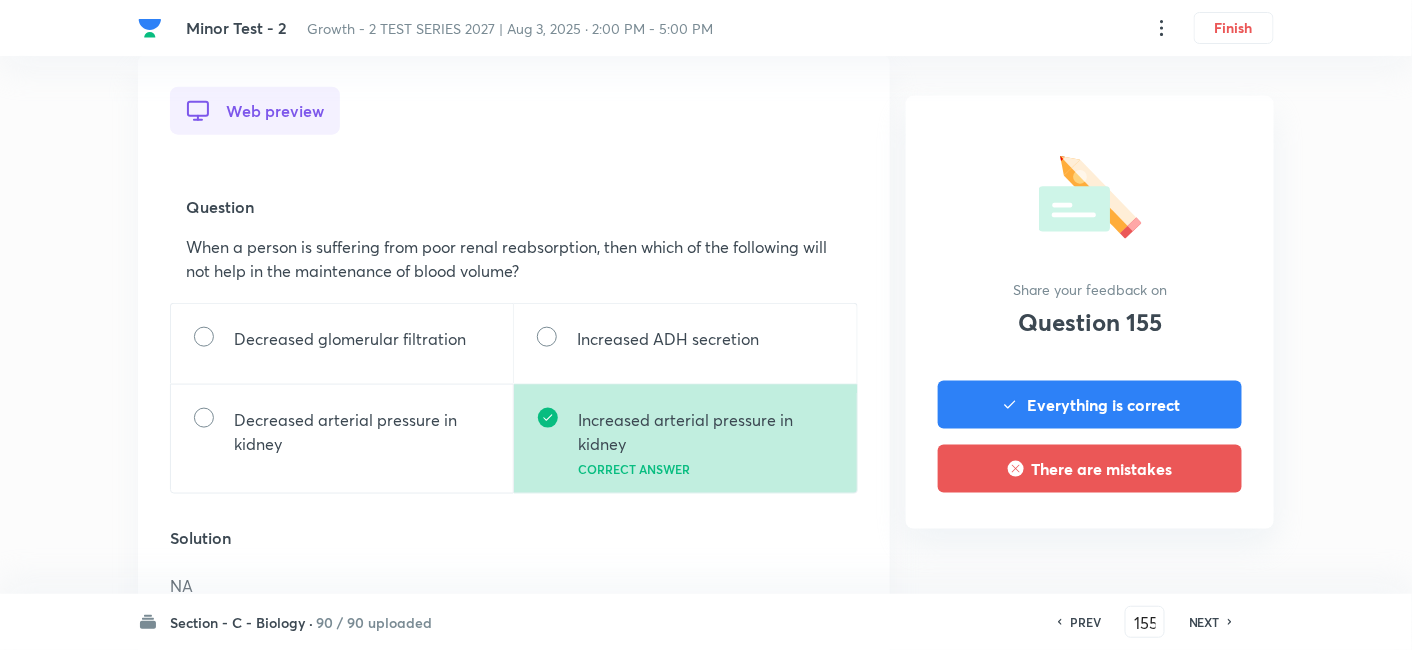 click on "NEXT" at bounding box center (1204, 622) 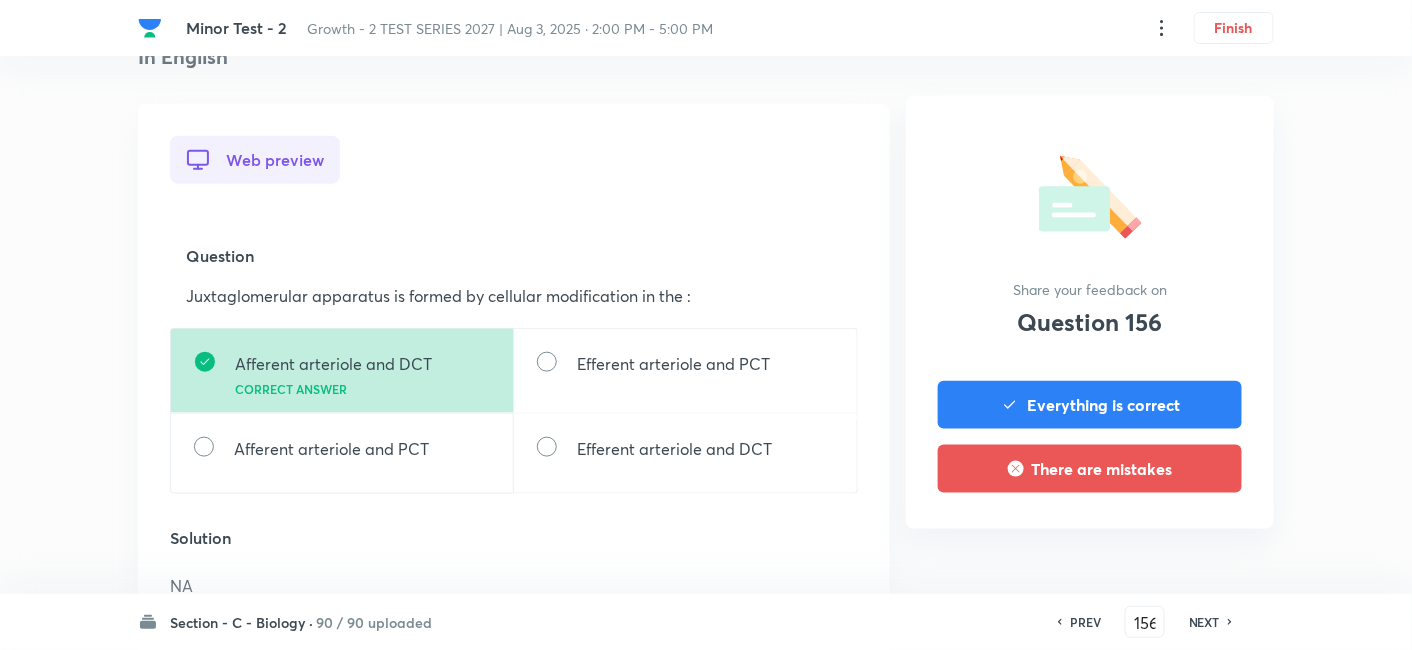scroll, scrollTop: 555, scrollLeft: 0, axis: vertical 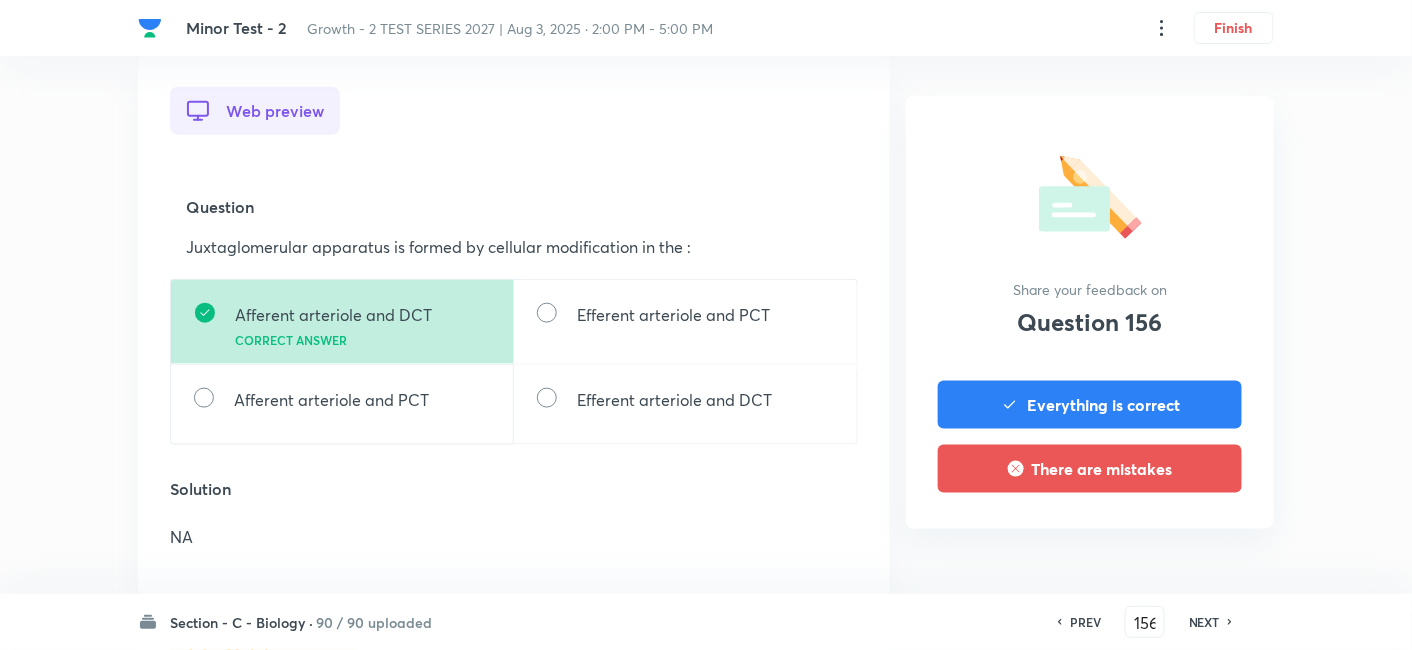 click on "PREV [NUMBER] ​ NEXT" at bounding box center (1145, 622) 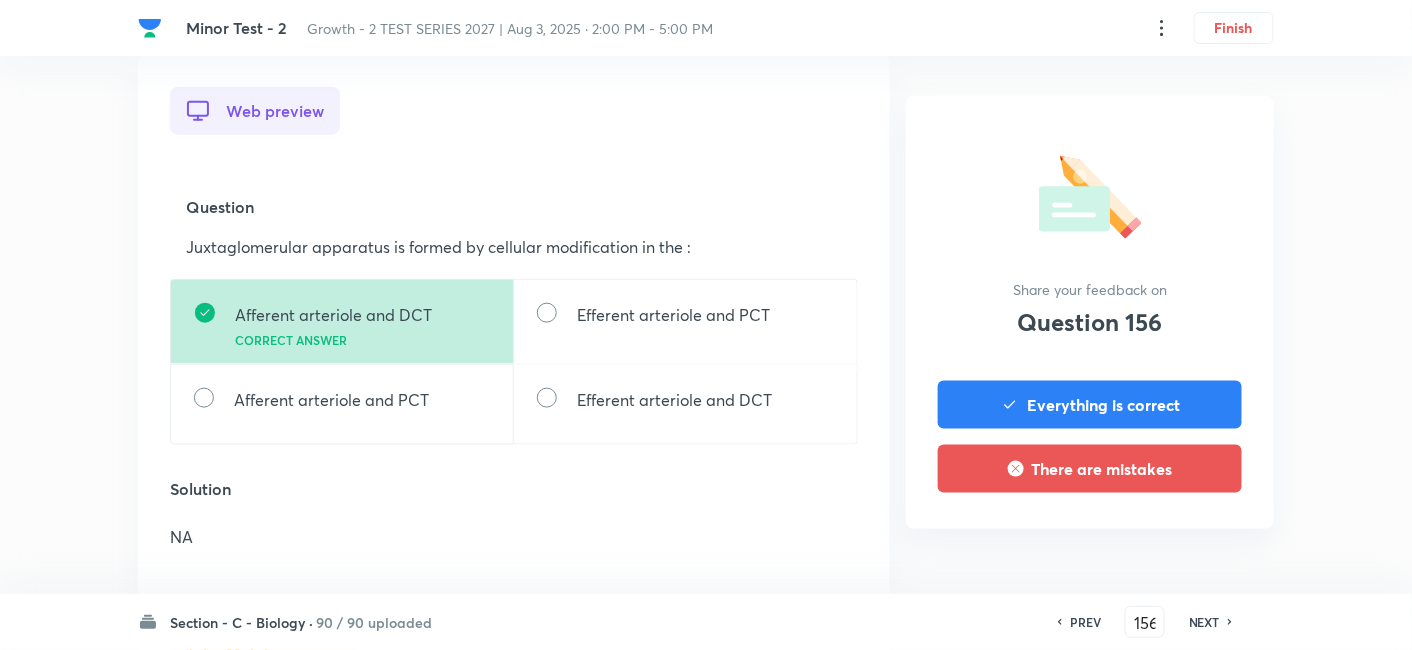 click on "NEXT" at bounding box center [1204, 622] 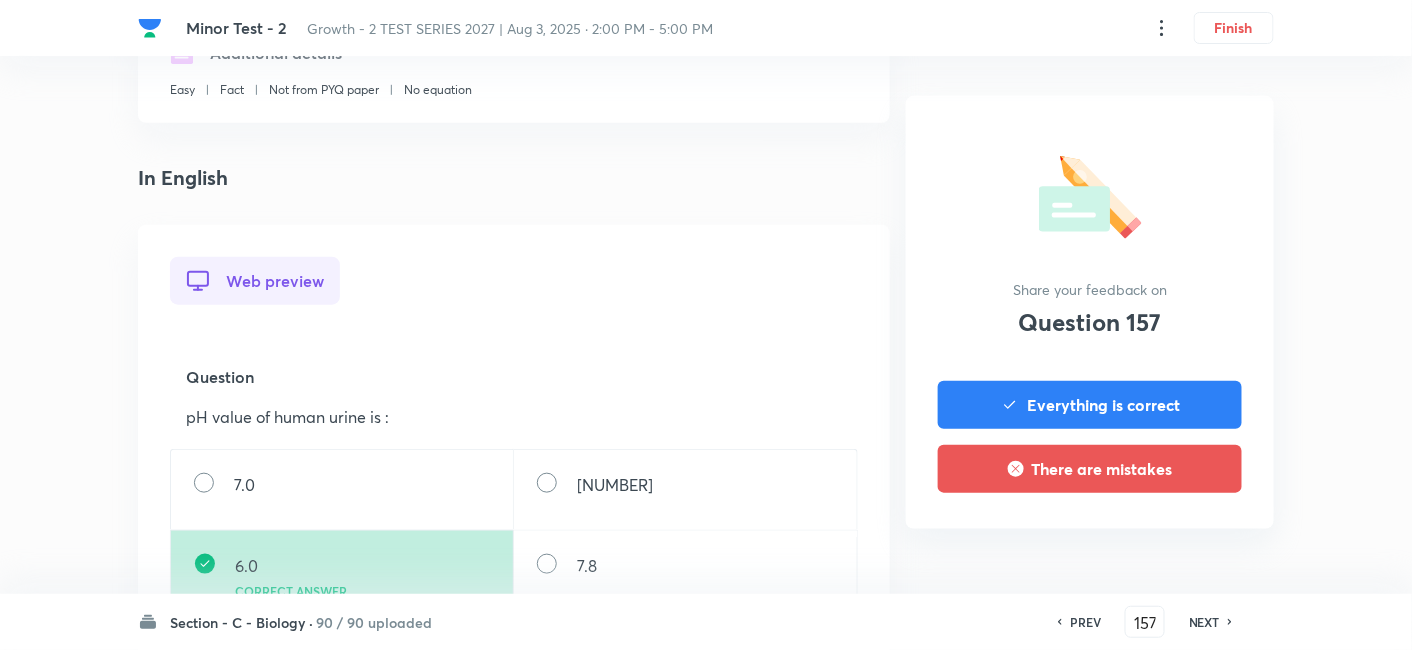 scroll, scrollTop: 444, scrollLeft: 0, axis: vertical 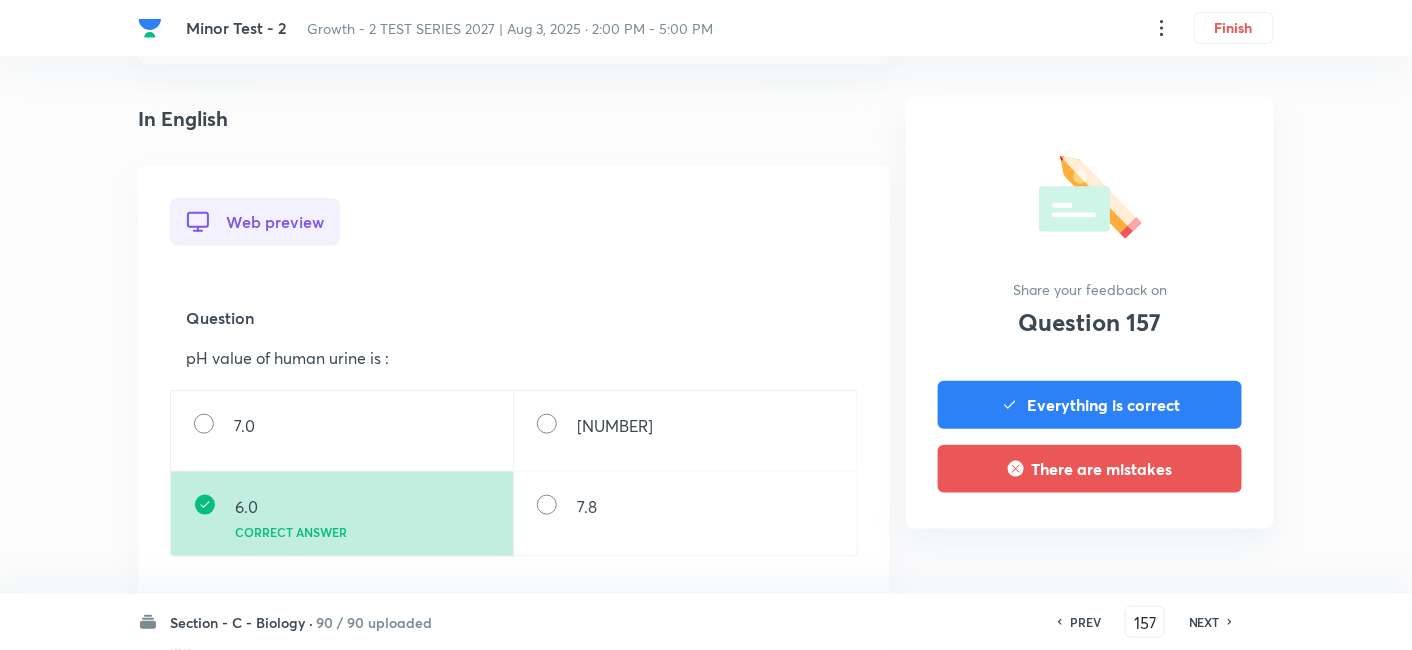 click on "NEXT" at bounding box center [1204, 622] 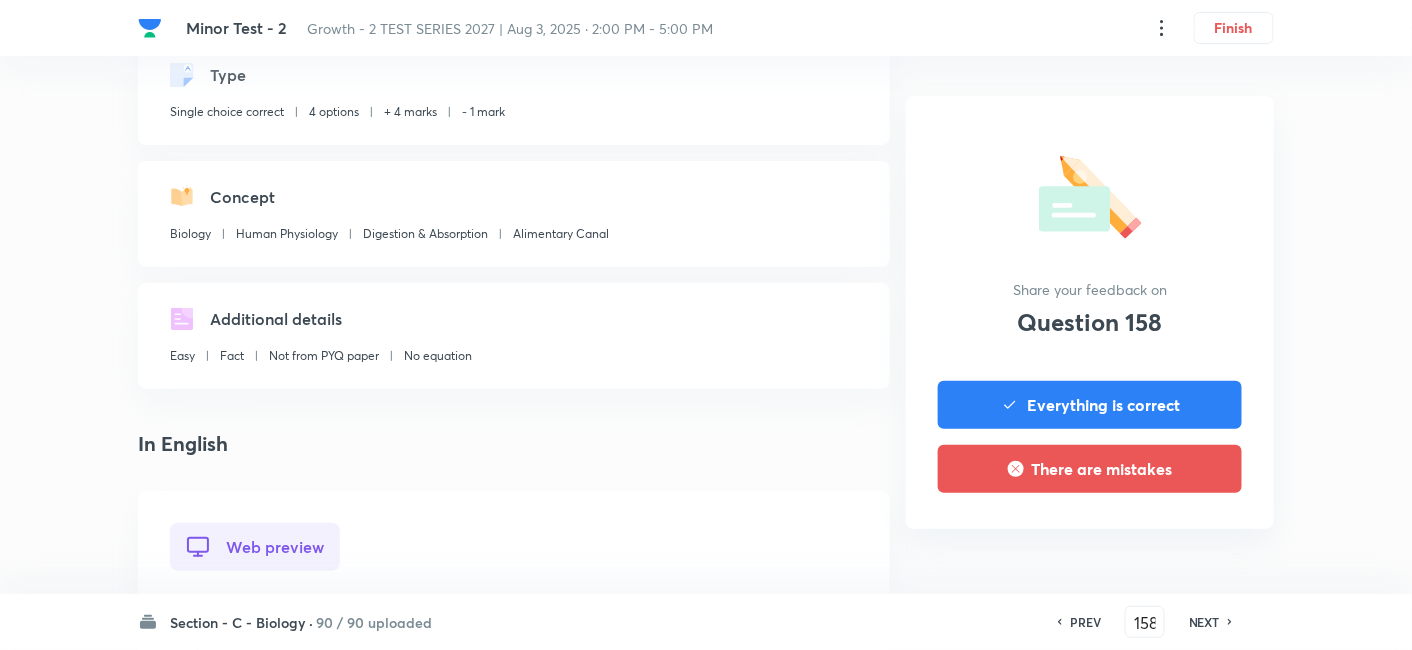 scroll, scrollTop: 444, scrollLeft: 0, axis: vertical 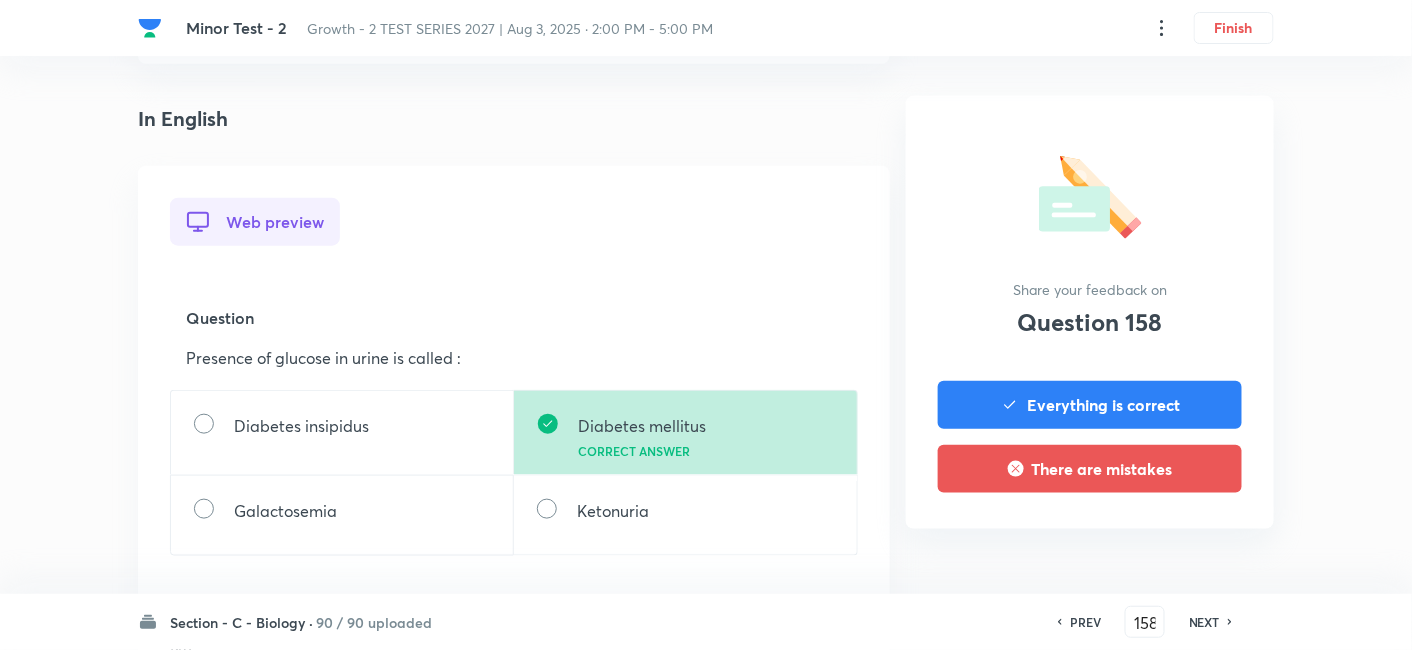 click on "NEXT" at bounding box center (1204, 622) 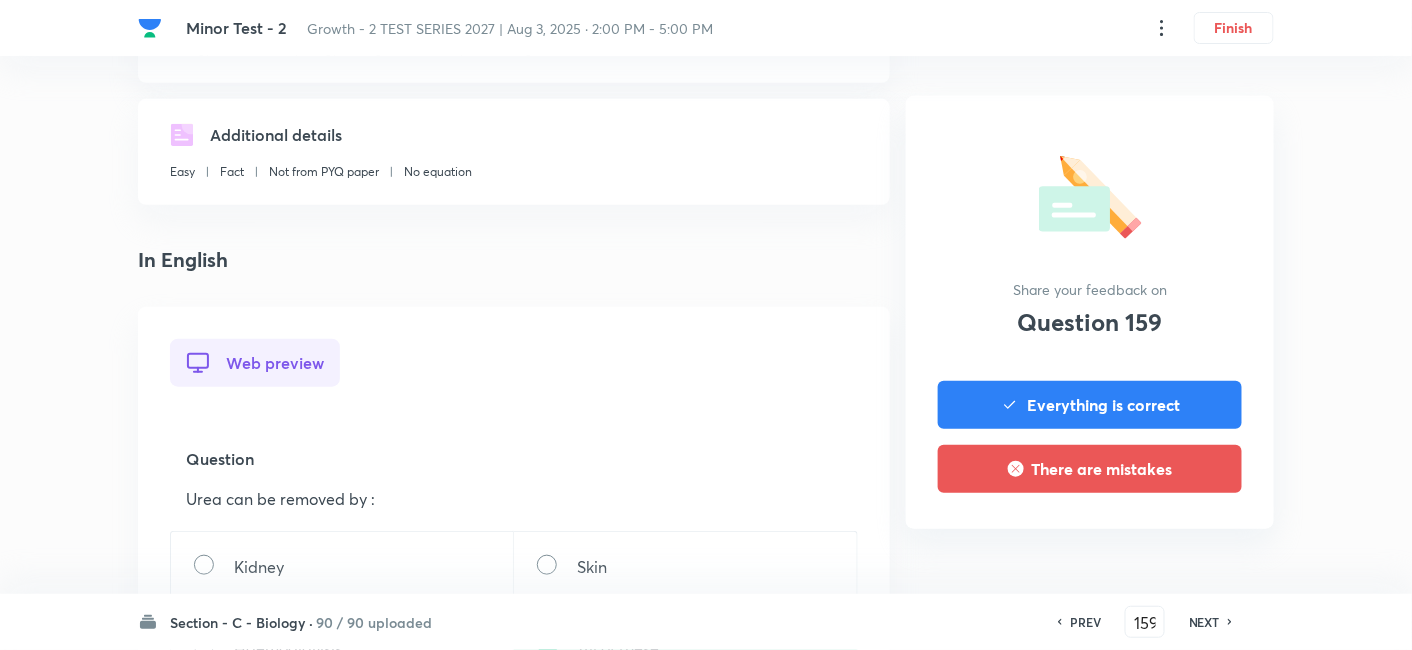 scroll, scrollTop: 444, scrollLeft: 0, axis: vertical 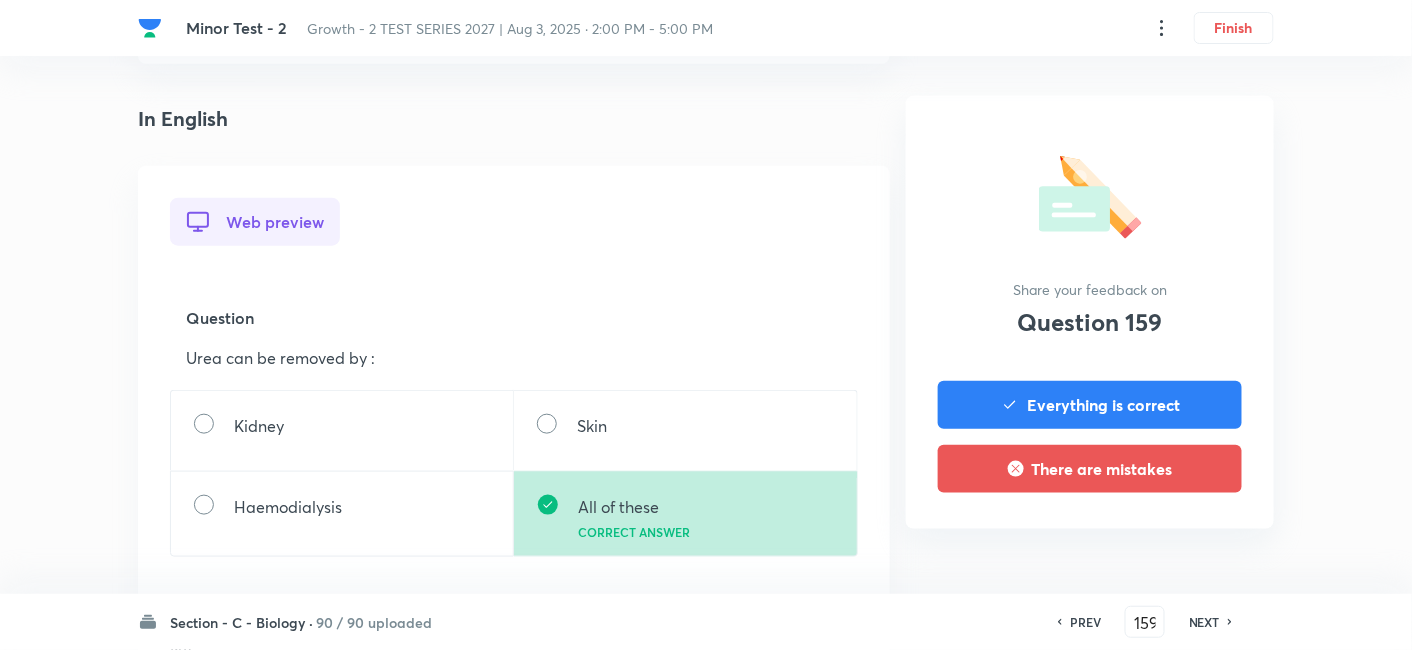 click on "NEXT" at bounding box center [1204, 622] 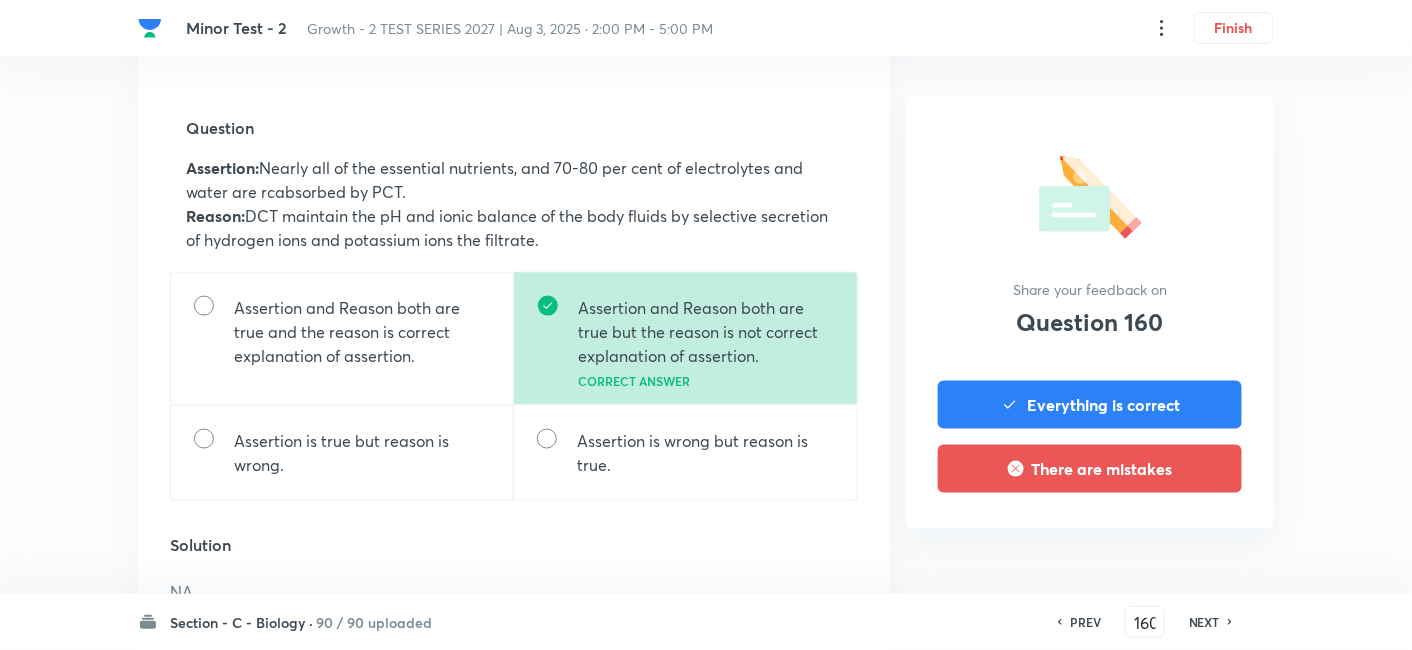 scroll, scrollTop: 666, scrollLeft: 0, axis: vertical 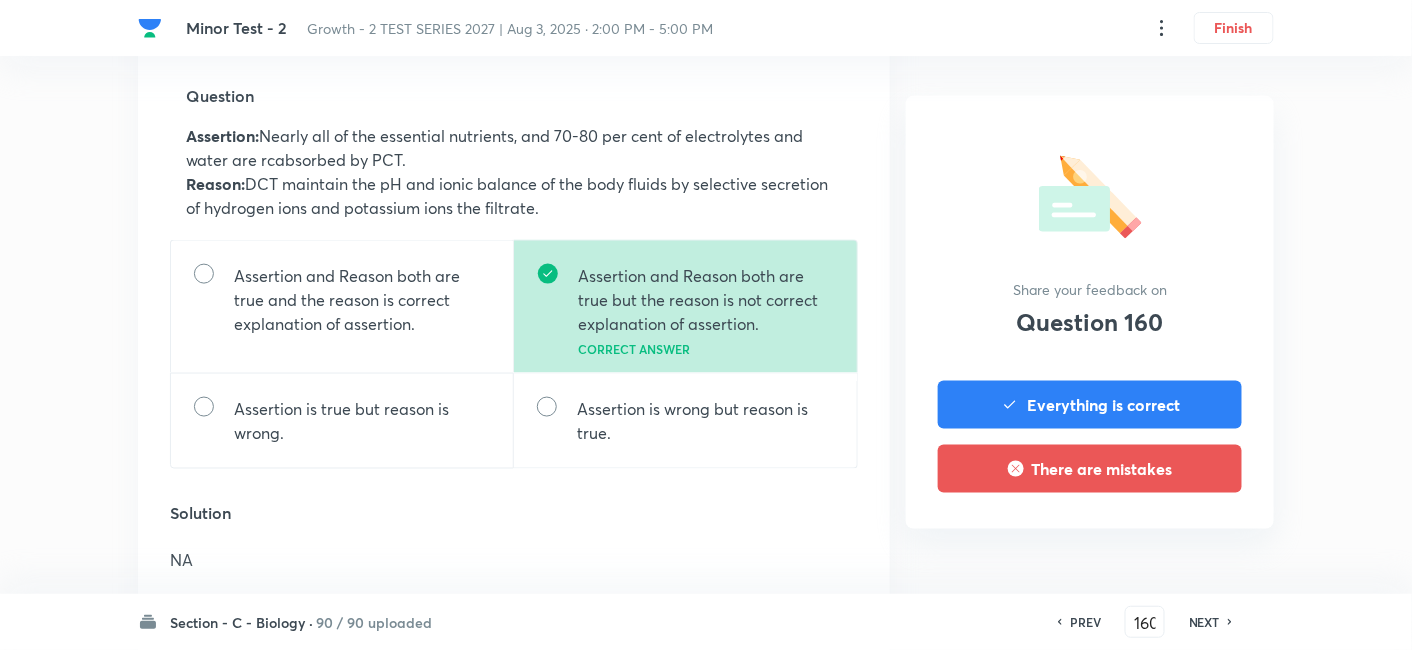 click on "NEXT" at bounding box center (1204, 622) 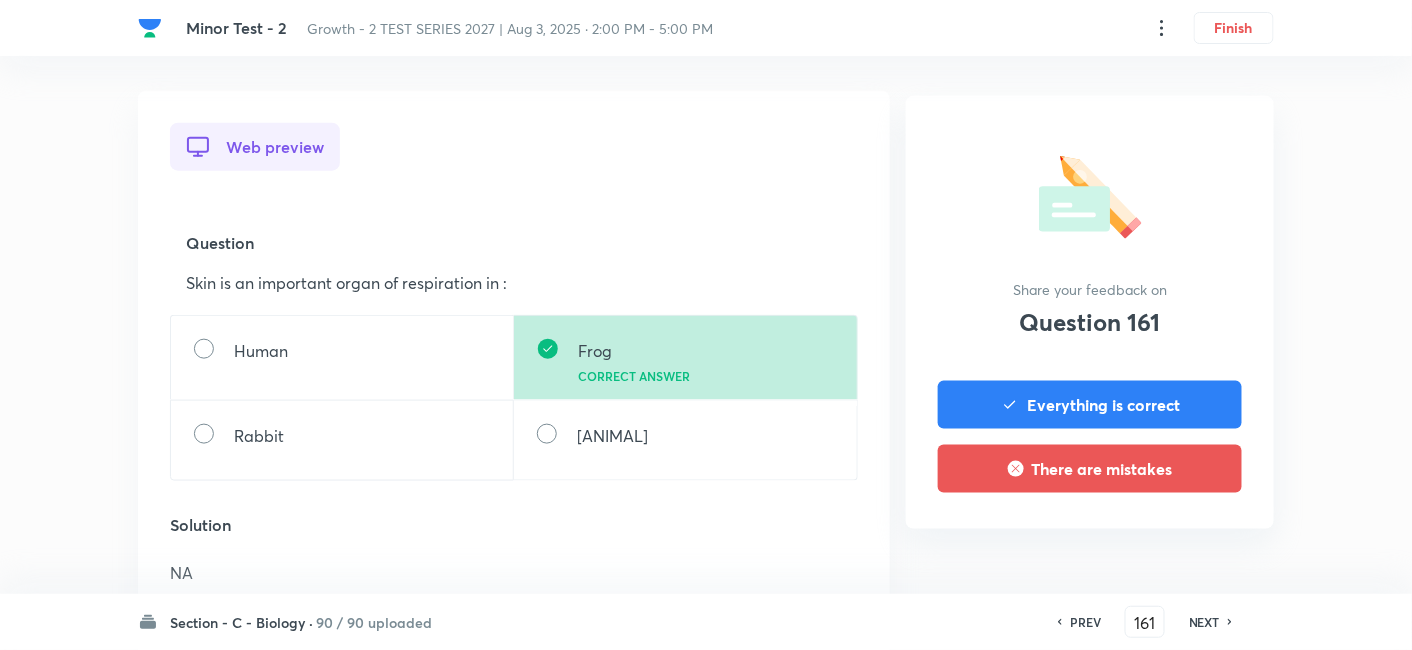 scroll, scrollTop: 555, scrollLeft: 0, axis: vertical 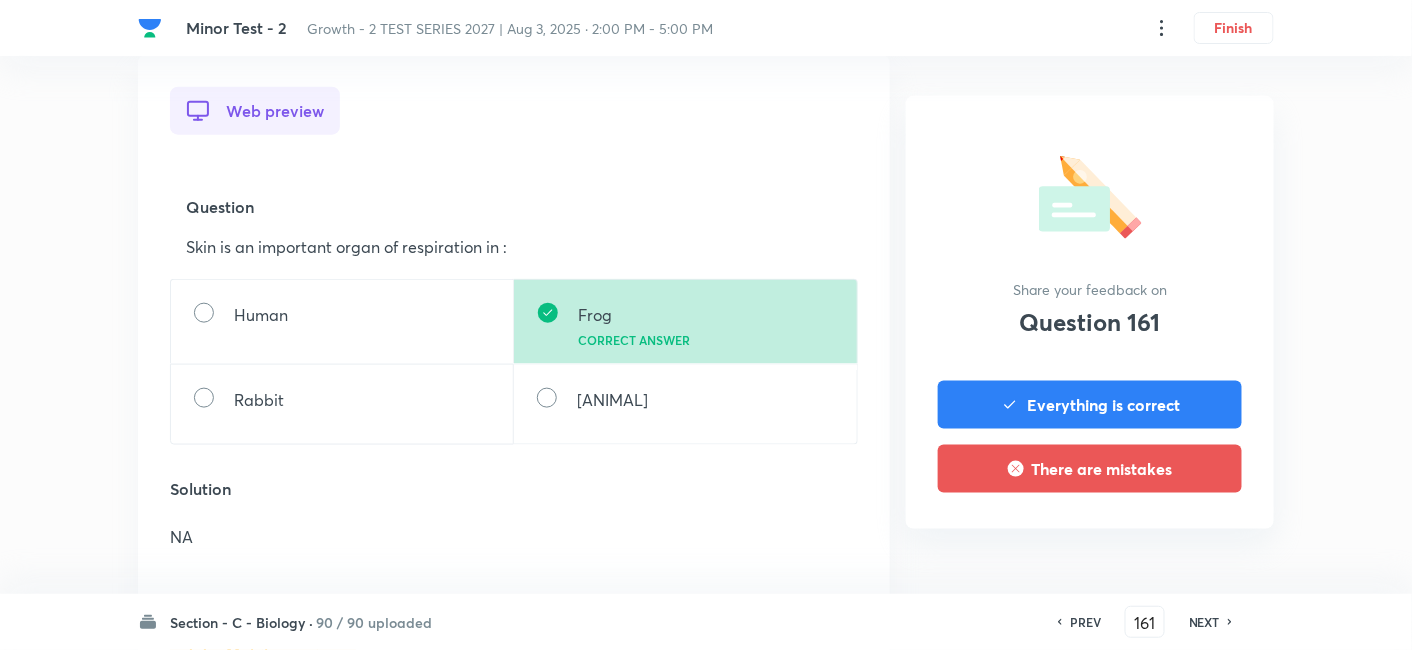 click on "NEXT" at bounding box center (1204, 622) 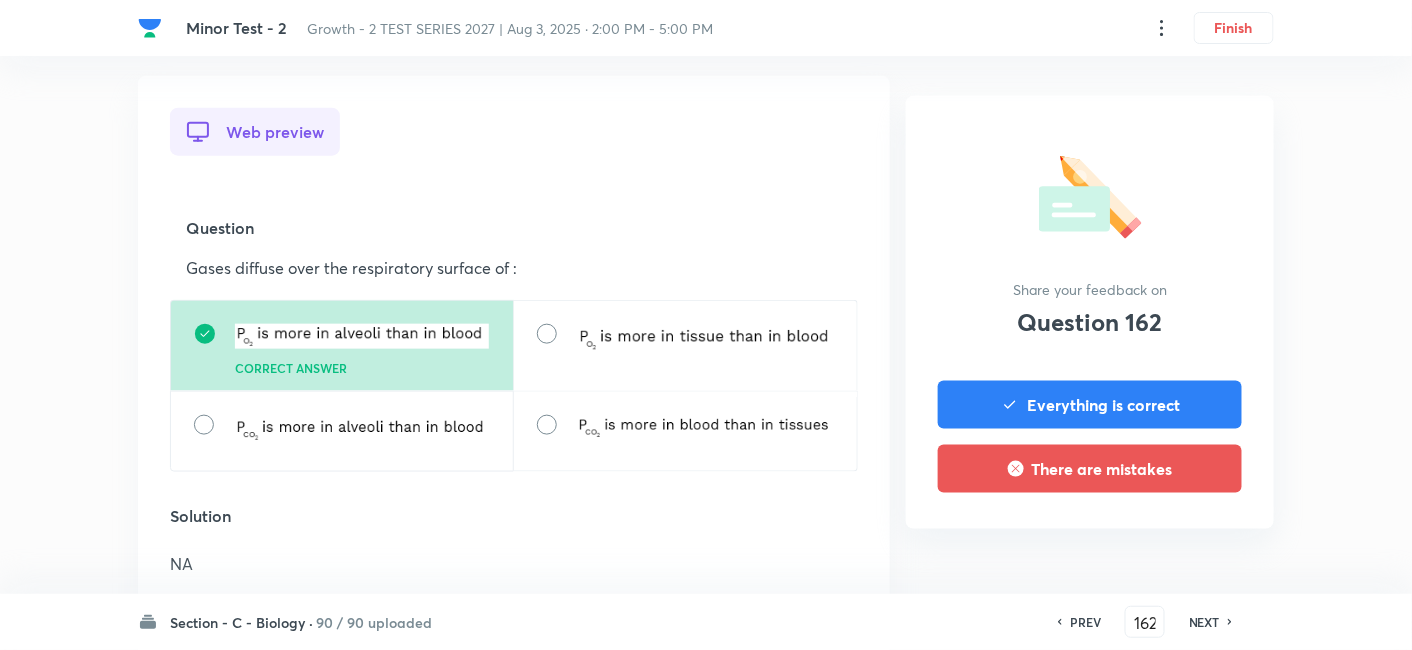 scroll, scrollTop: 555, scrollLeft: 0, axis: vertical 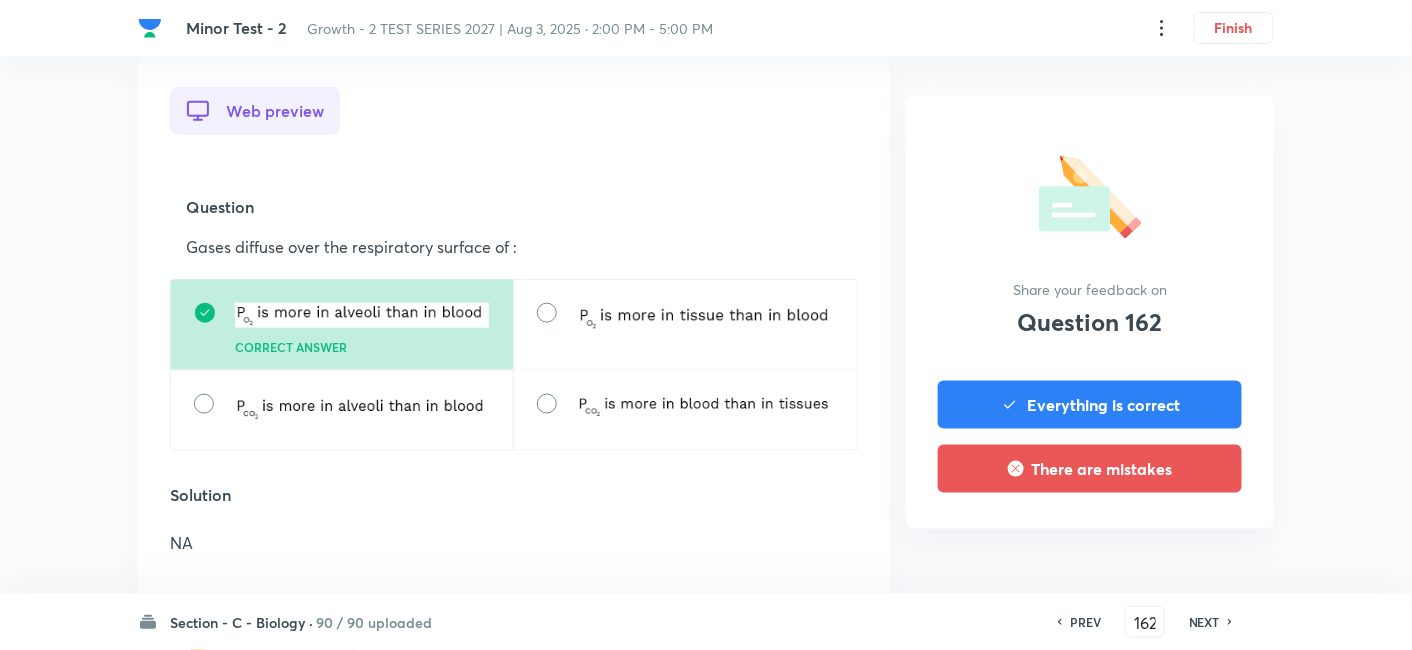click on "NEXT" at bounding box center [1204, 622] 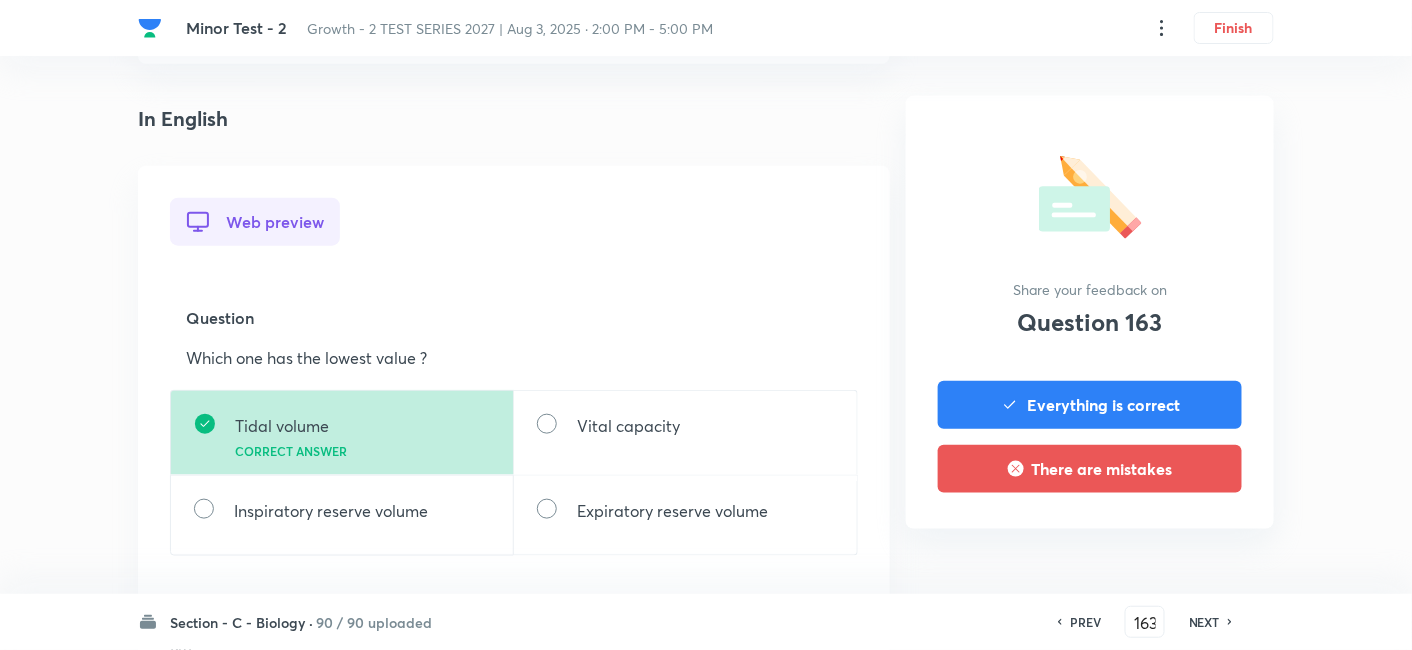 scroll, scrollTop: 555, scrollLeft: 0, axis: vertical 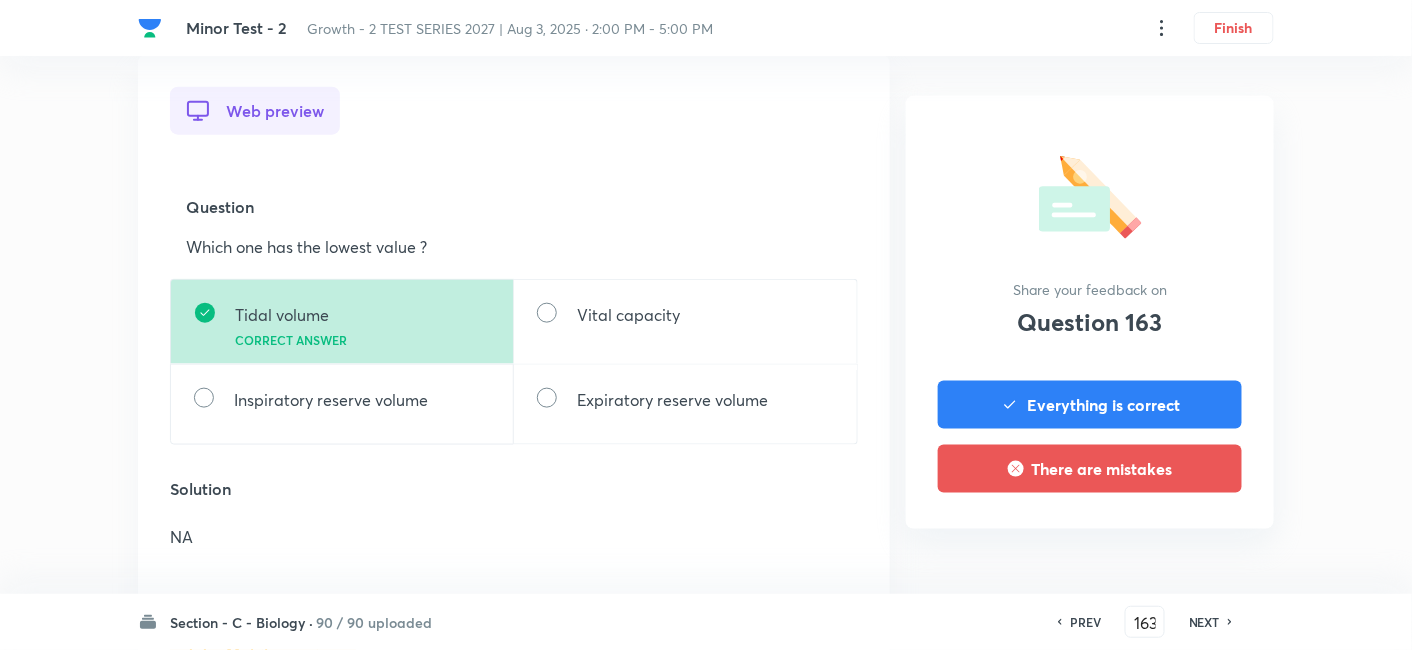 click on "PREV [NUMBER] ​ NEXT" at bounding box center (1145, 622) 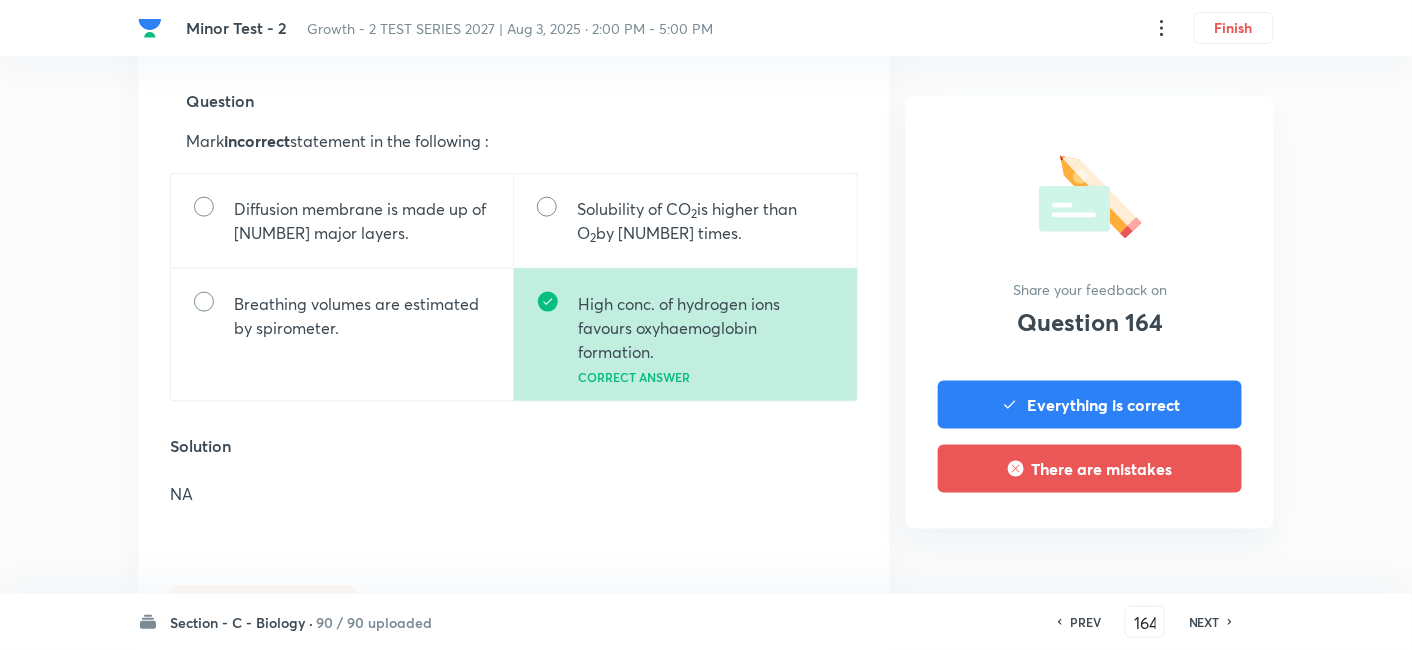 scroll, scrollTop: 666, scrollLeft: 0, axis: vertical 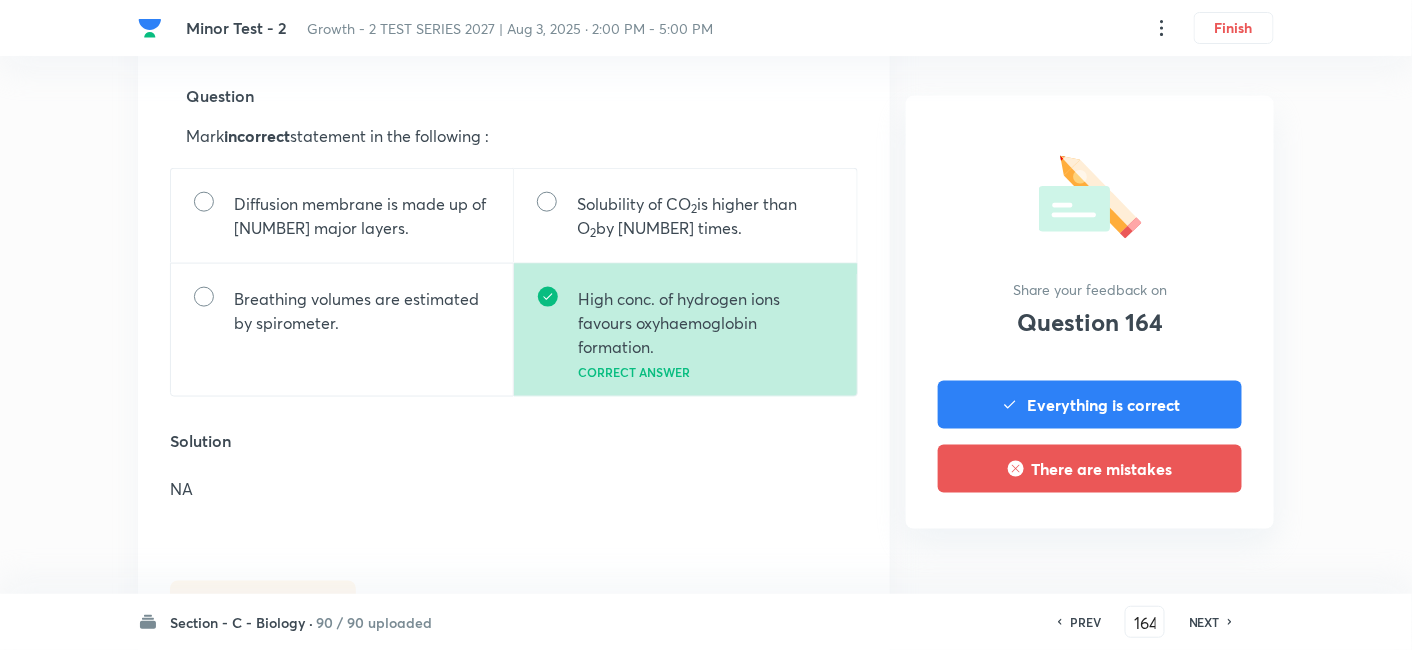 click on "NEXT" at bounding box center (1204, 622) 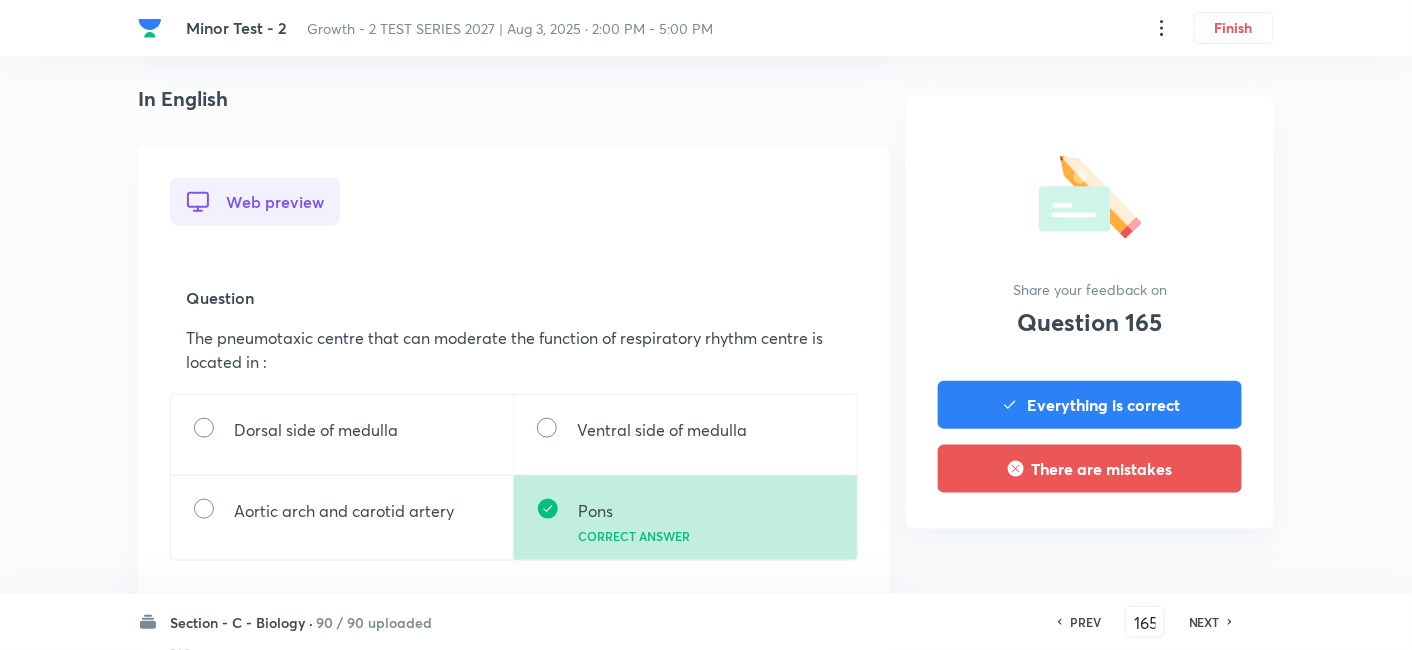 scroll, scrollTop: 555, scrollLeft: 0, axis: vertical 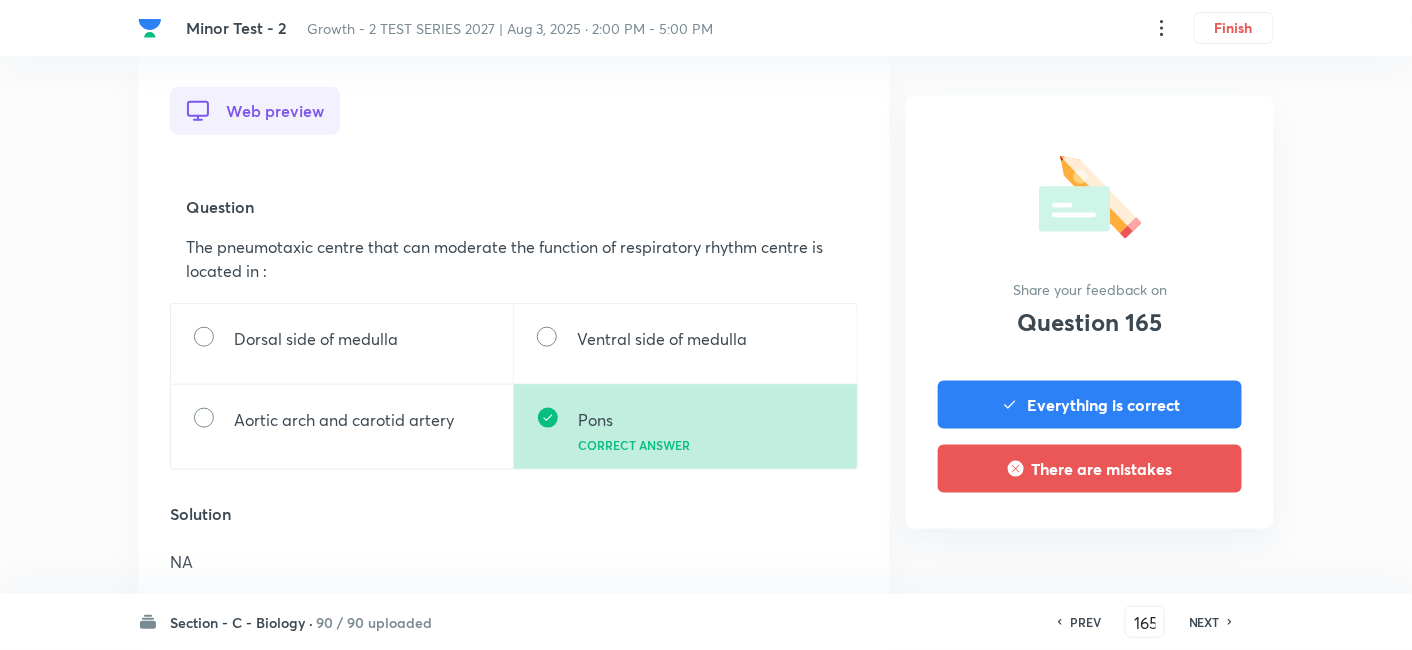 click on "NEXT" at bounding box center (1204, 622) 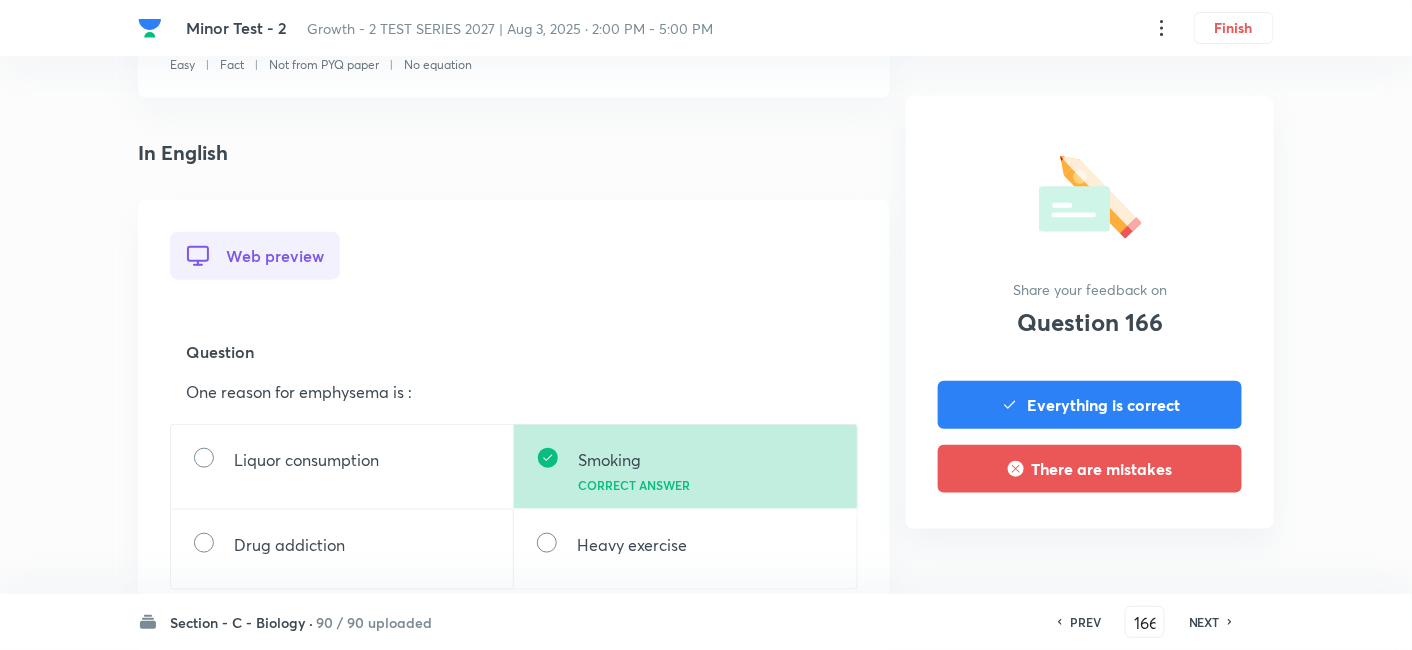scroll, scrollTop: 444, scrollLeft: 0, axis: vertical 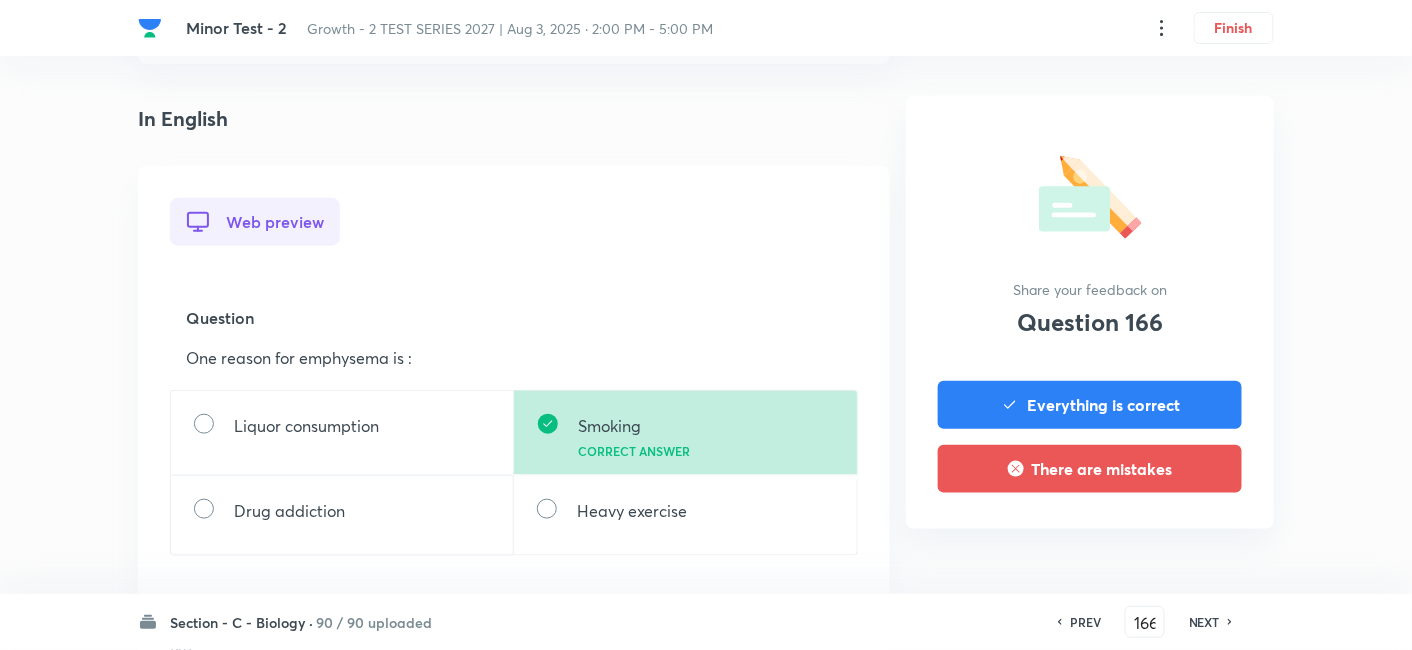 click on "NEXT" at bounding box center (1204, 622) 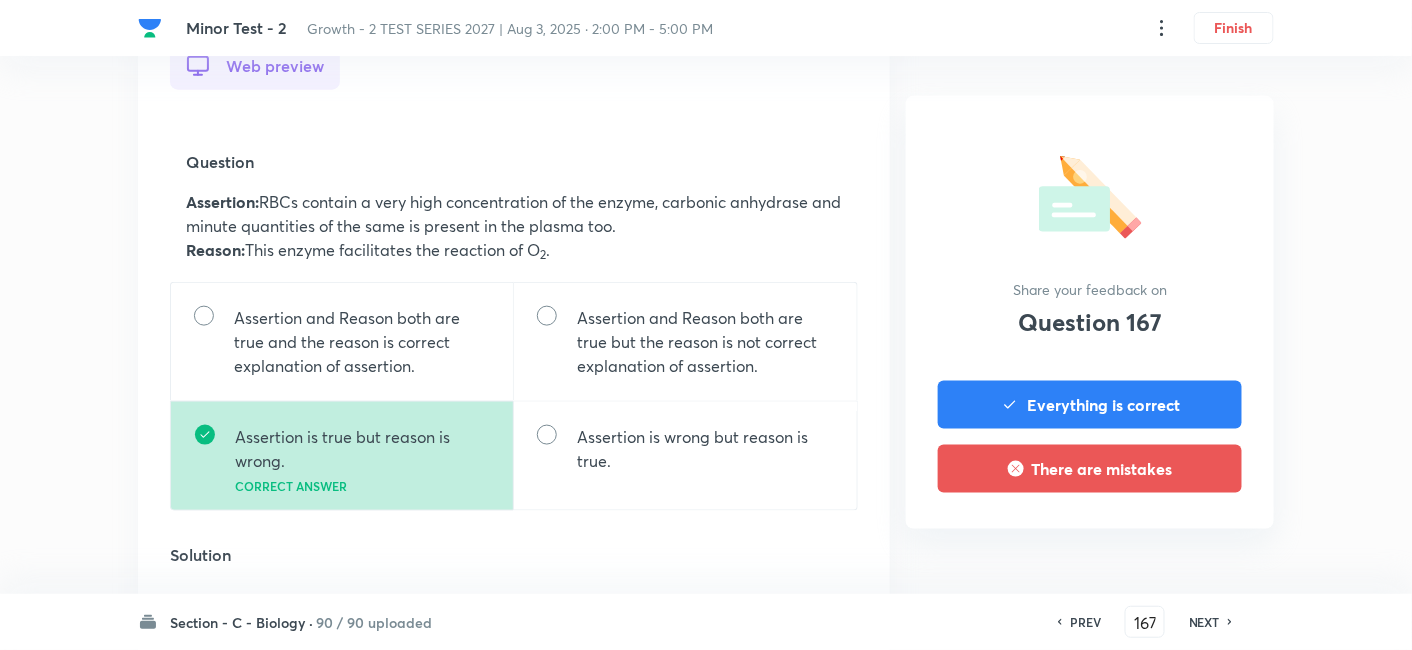 scroll, scrollTop: 666, scrollLeft: 0, axis: vertical 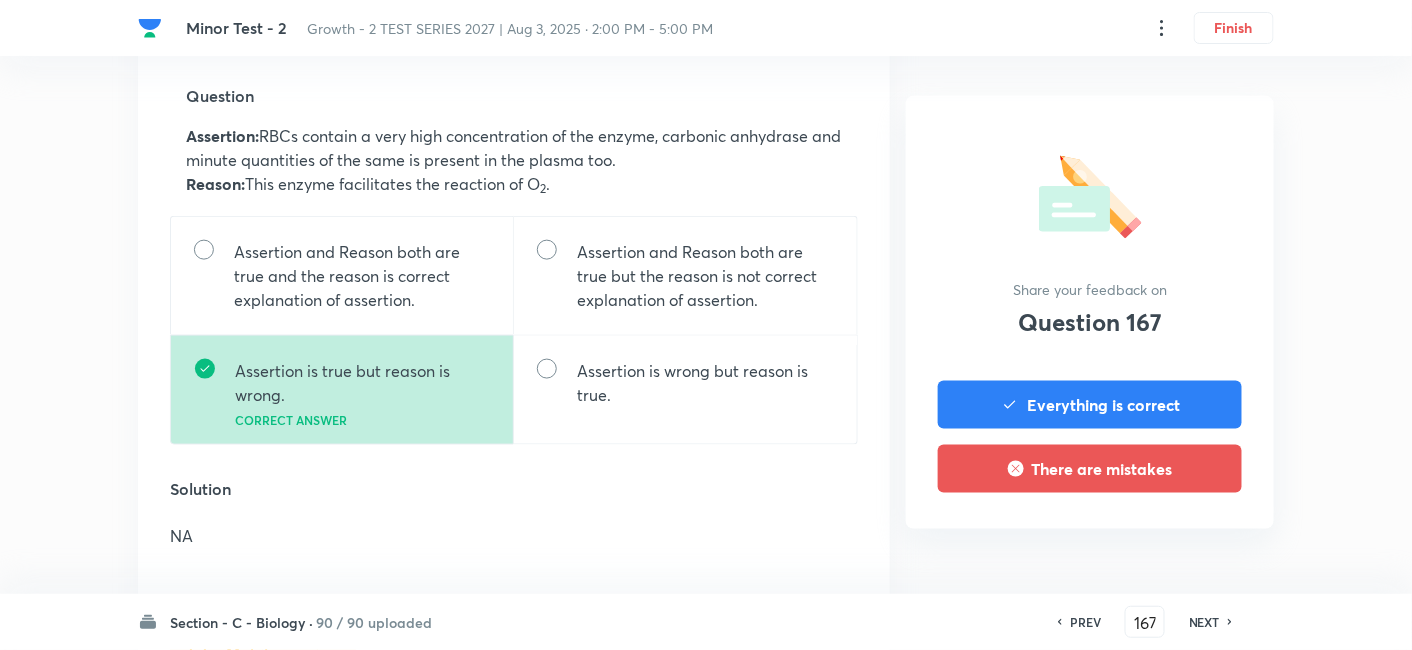click on "NEXT" at bounding box center [1204, 622] 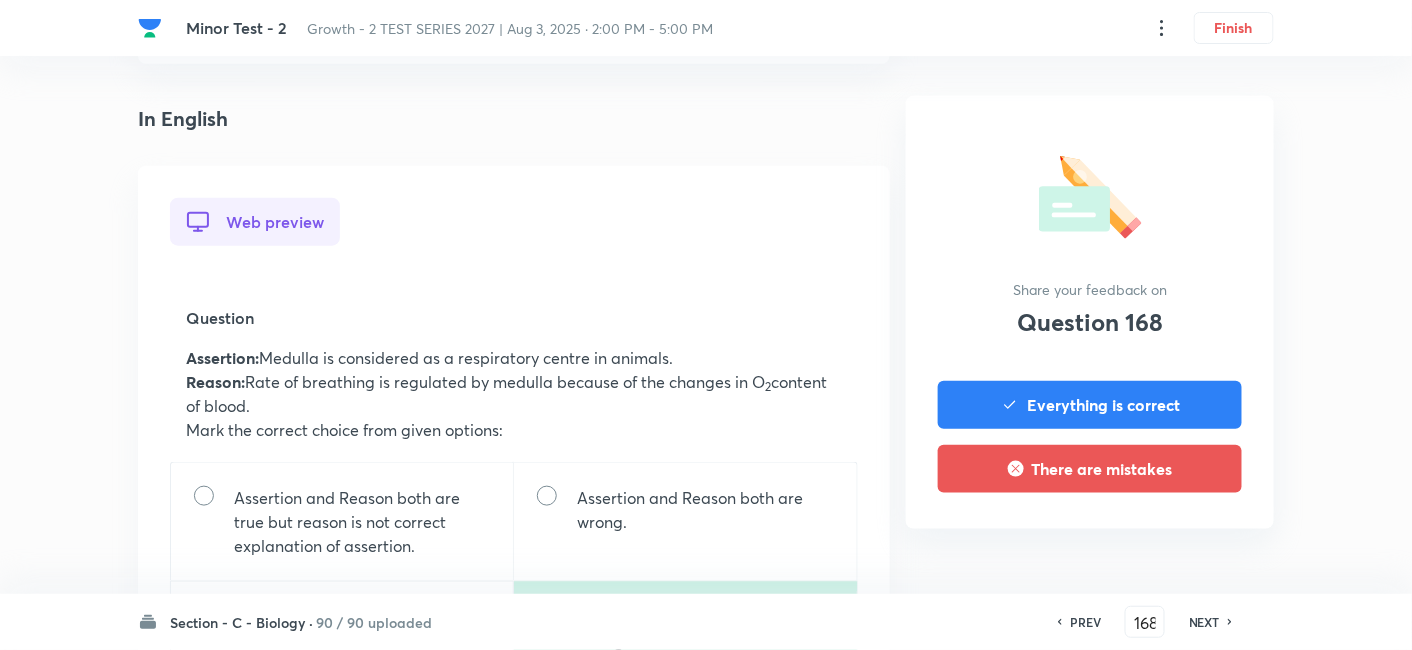 scroll, scrollTop: 555, scrollLeft: 0, axis: vertical 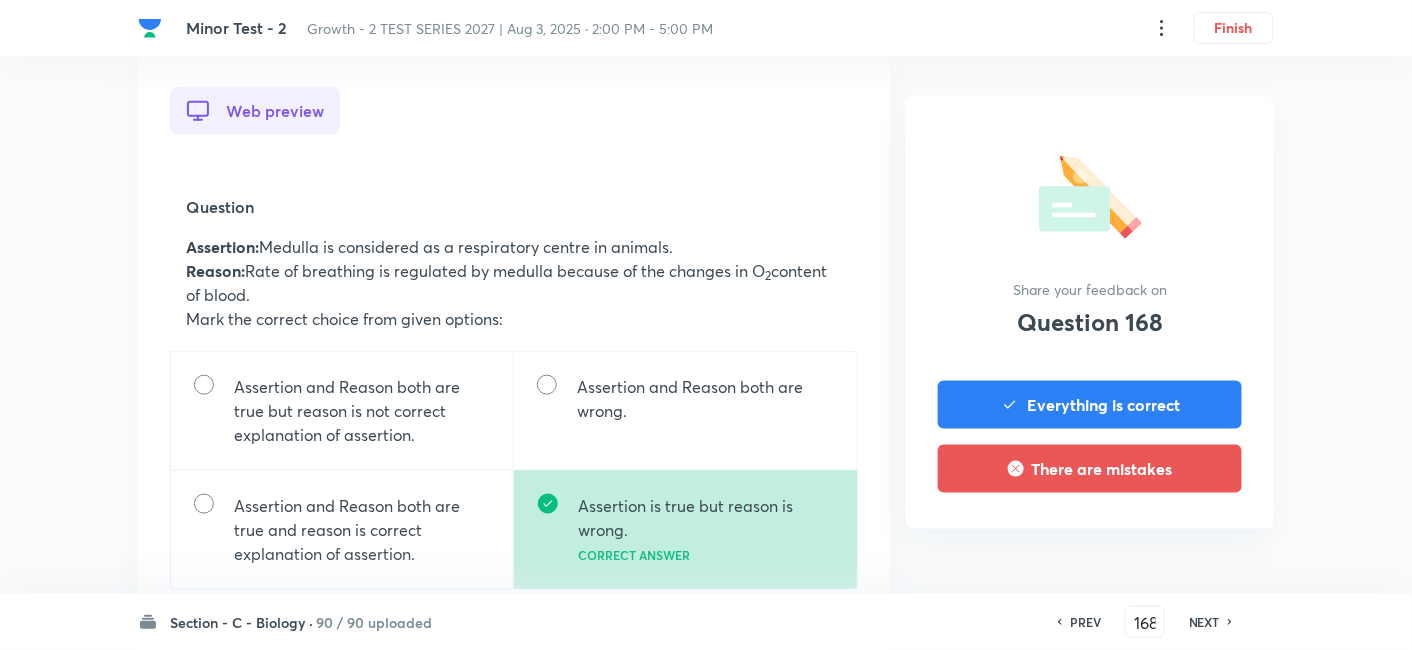 click on "NEXT" at bounding box center (1204, 622) 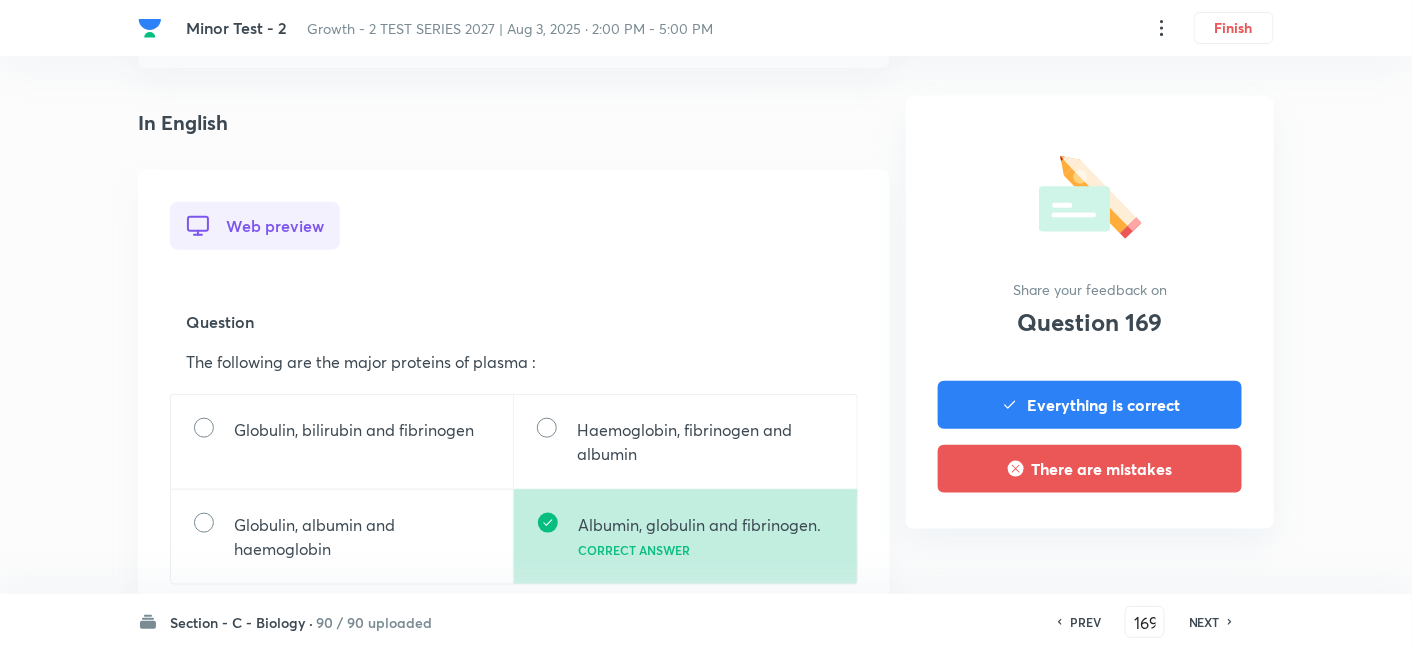 scroll, scrollTop: 444, scrollLeft: 0, axis: vertical 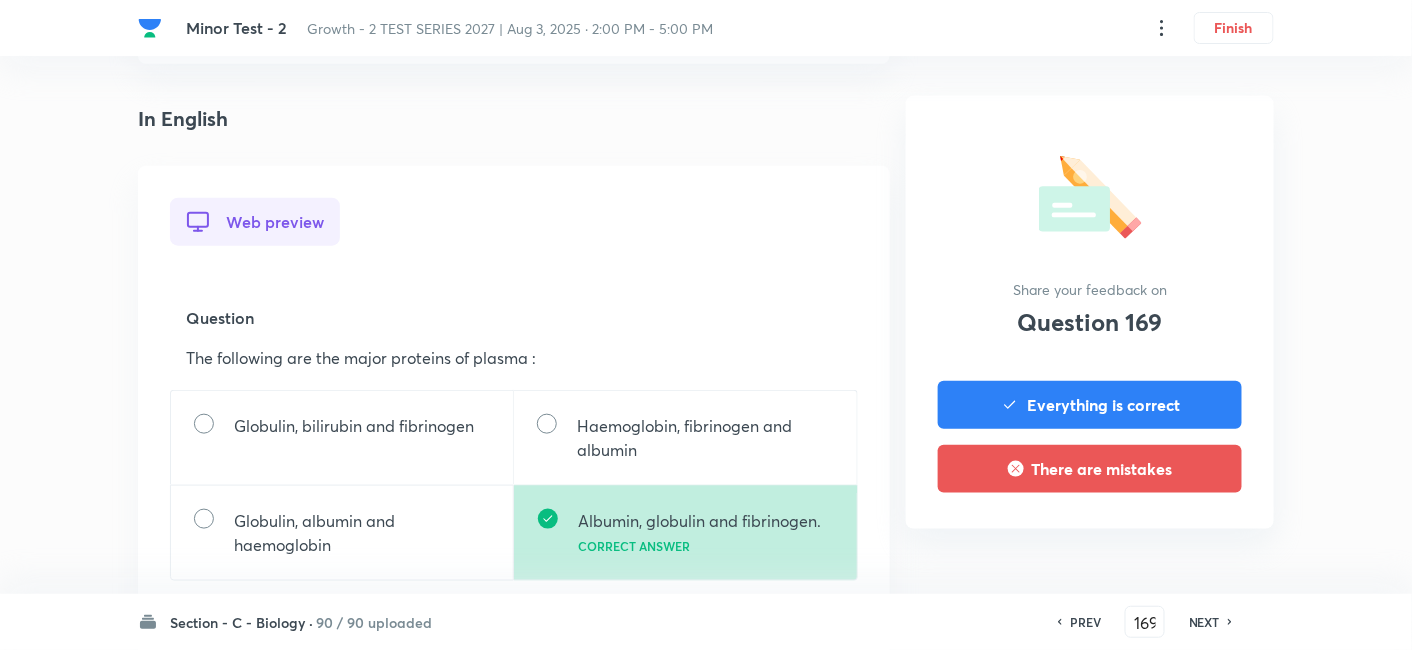 click on "NEXT" at bounding box center [1204, 622] 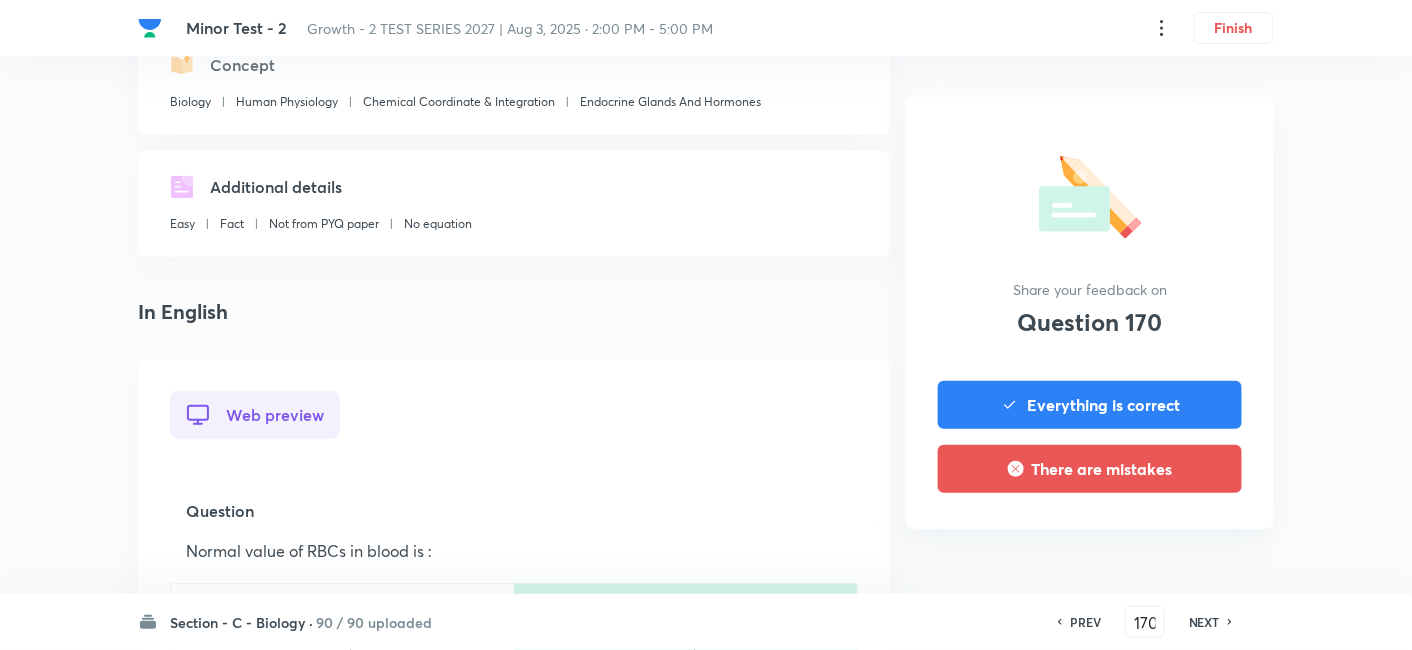 scroll, scrollTop: 444, scrollLeft: 0, axis: vertical 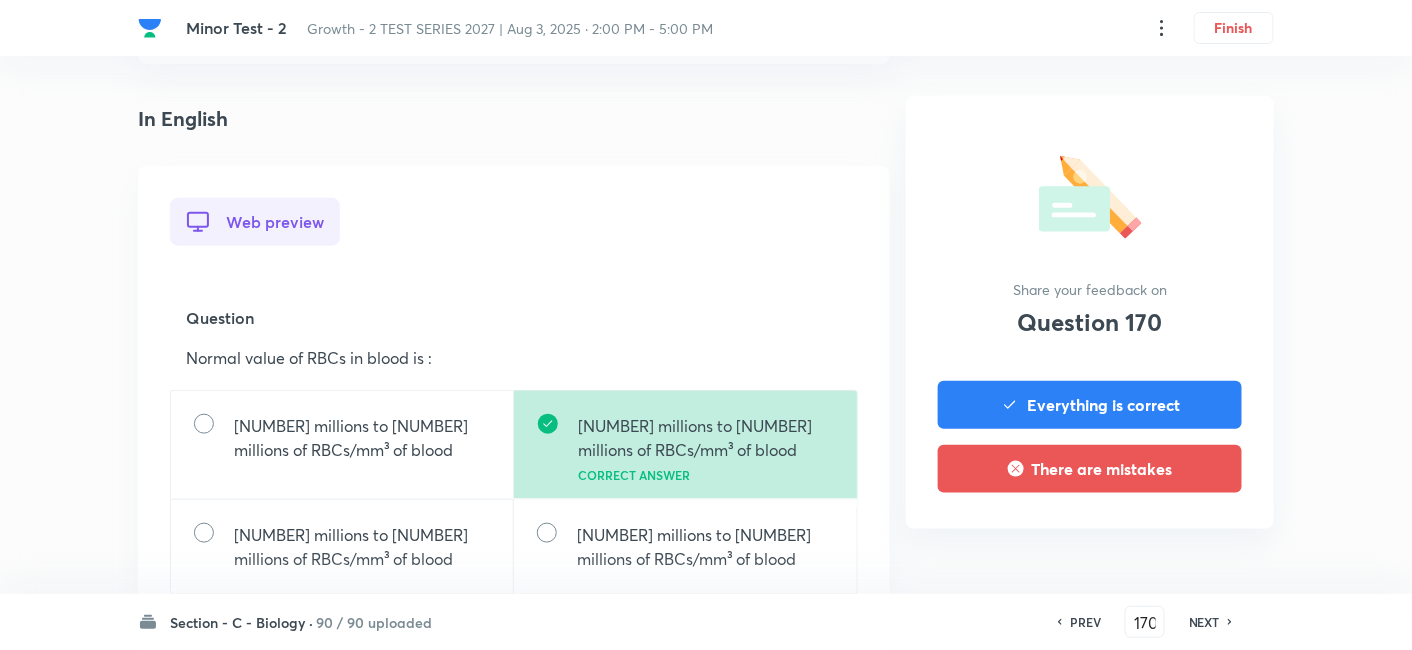 click on "NEXT" at bounding box center (1204, 622) 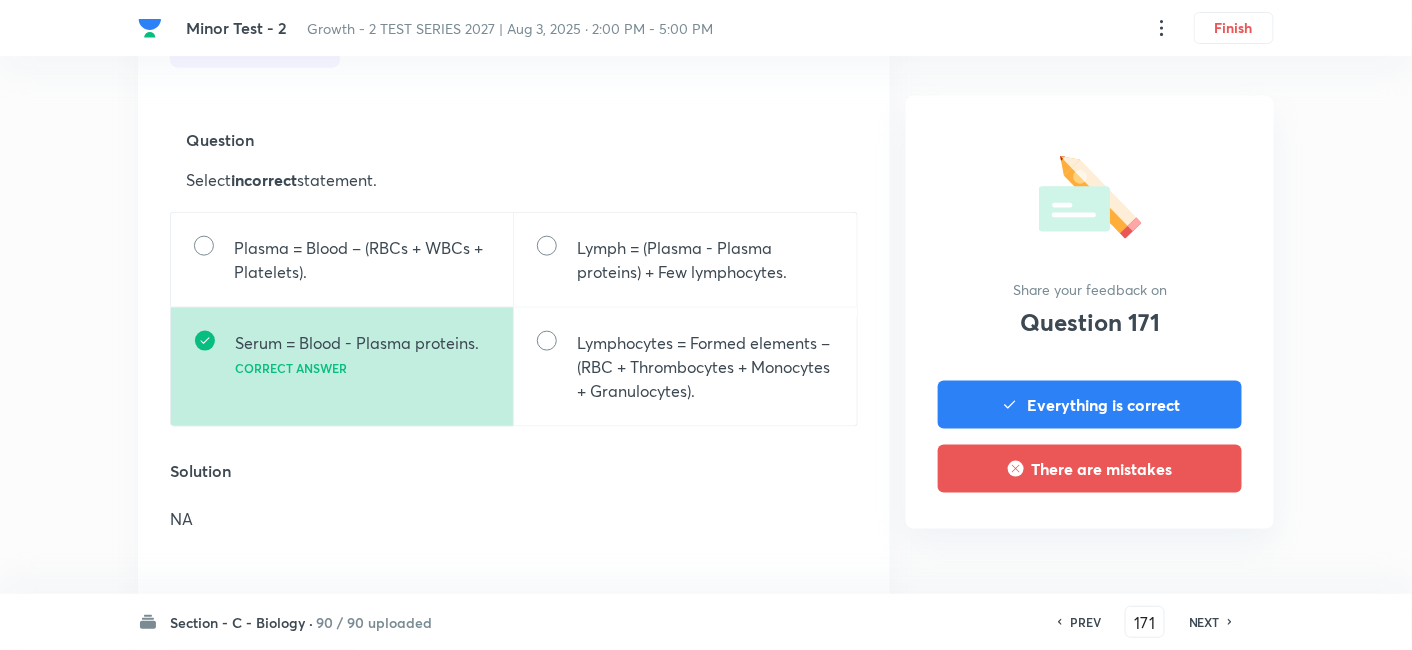 scroll, scrollTop: 666, scrollLeft: 0, axis: vertical 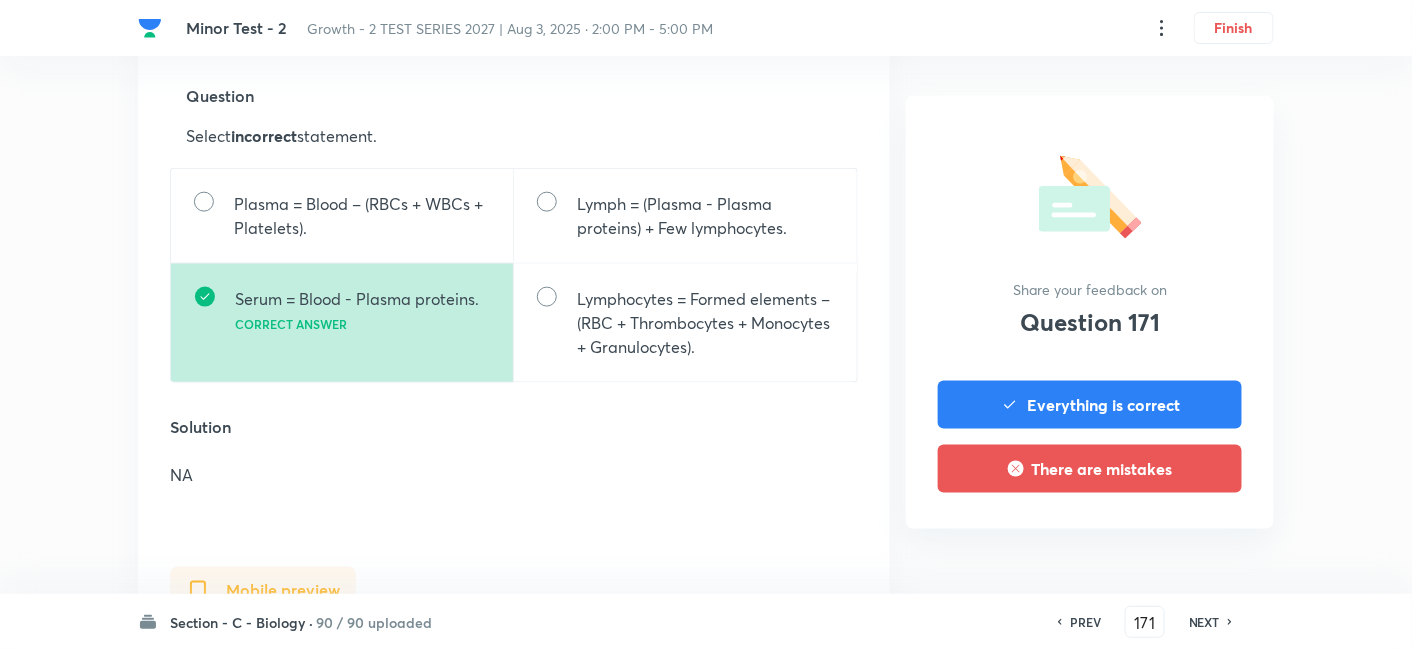 click on "NEXT" at bounding box center (1204, 622) 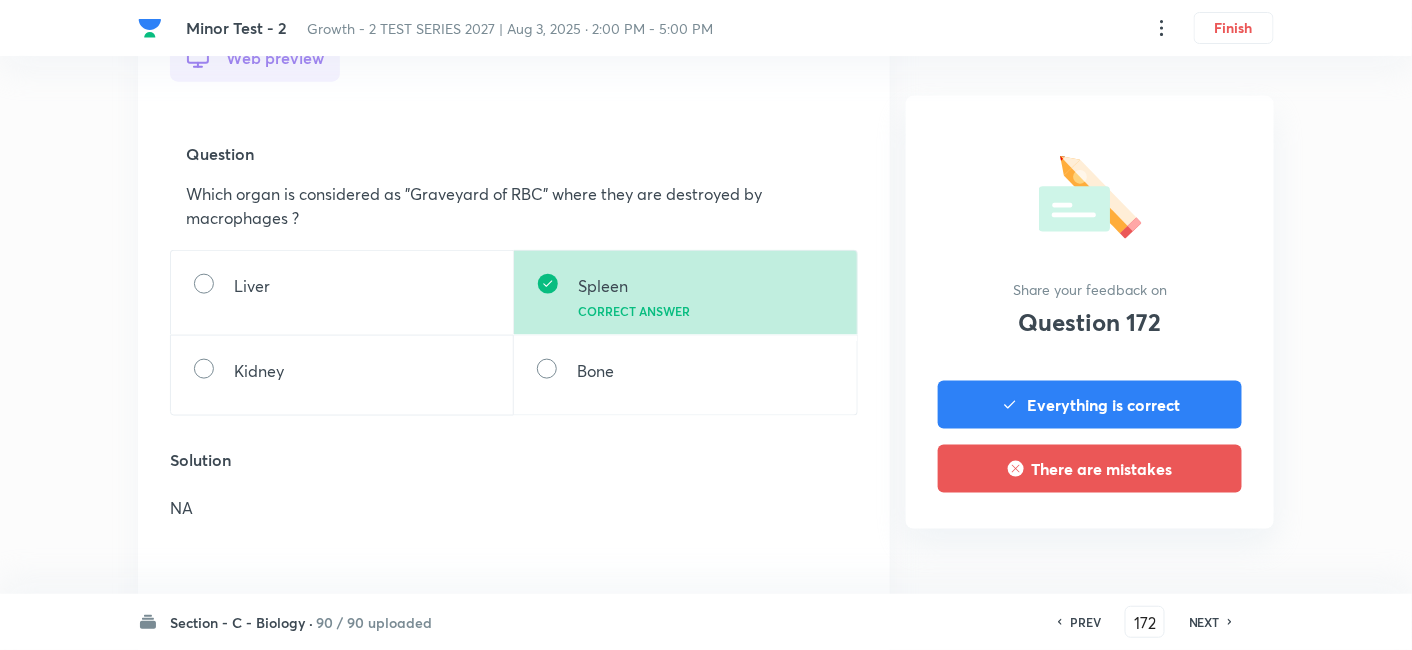 scroll, scrollTop: 666, scrollLeft: 0, axis: vertical 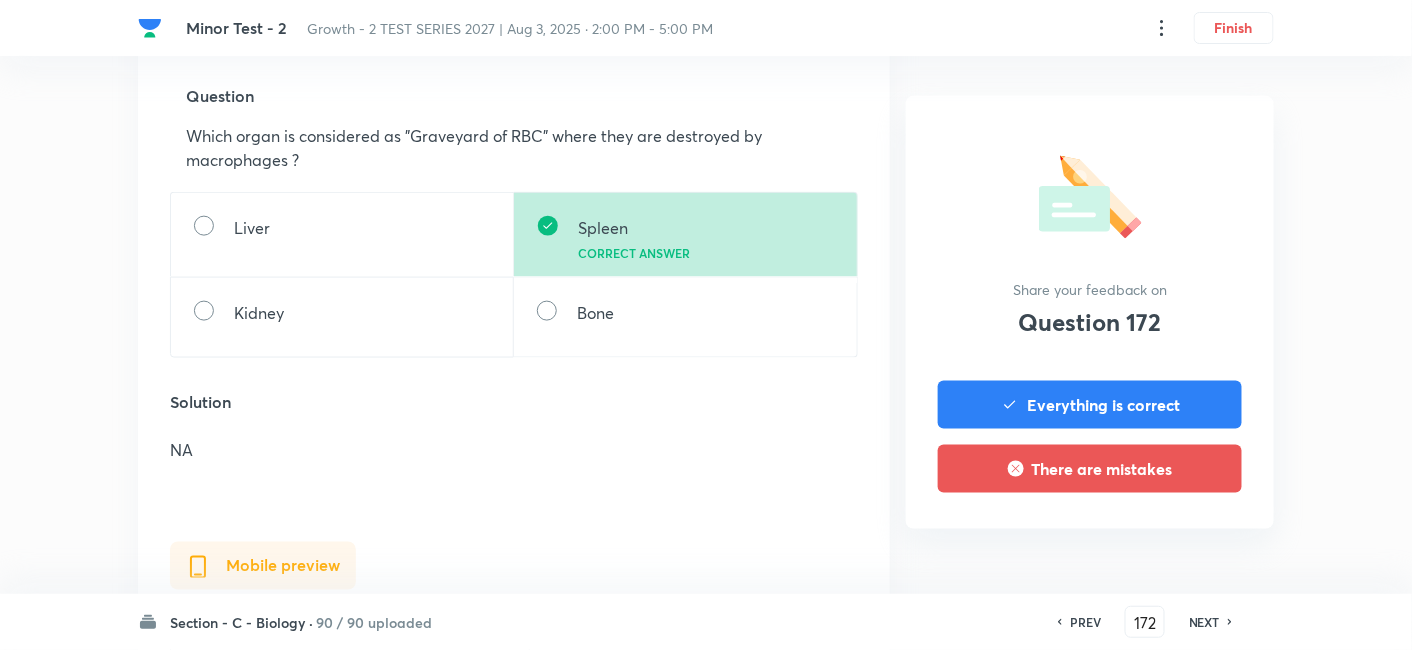 click on "NEXT" at bounding box center [1204, 622] 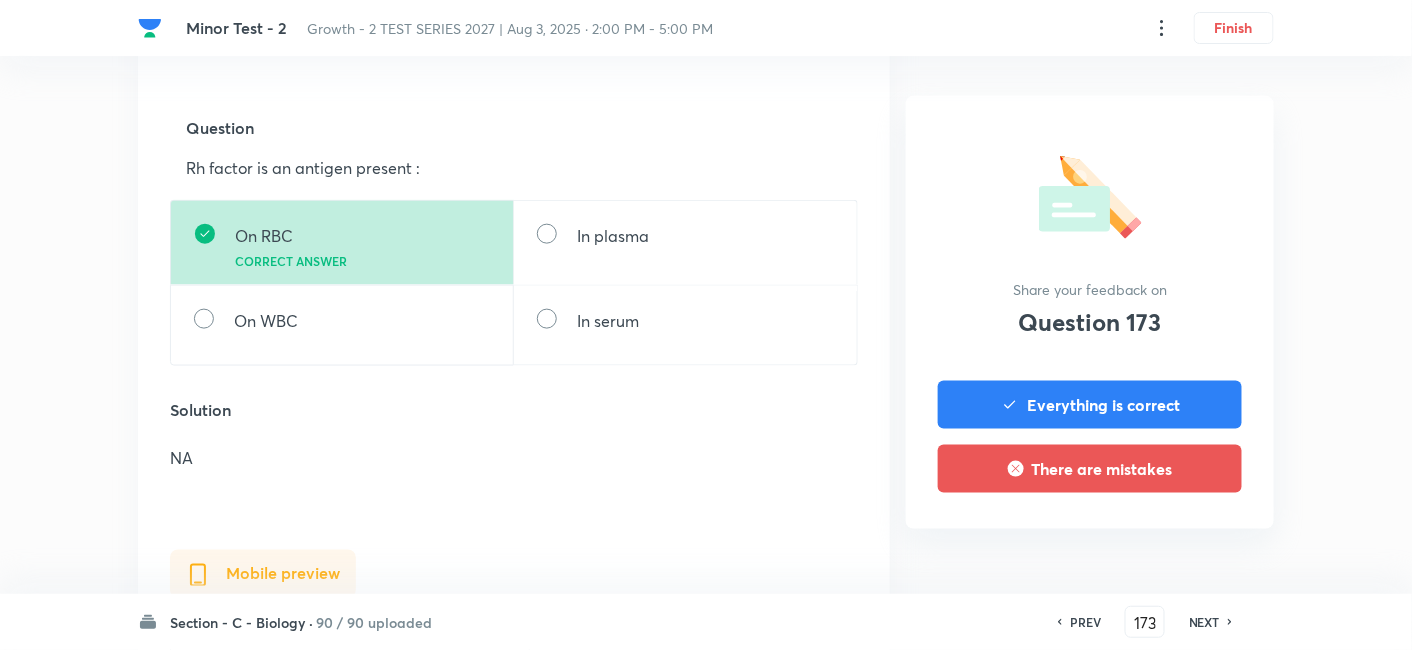 scroll, scrollTop: 666, scrollLeft: 0, axis: vertical 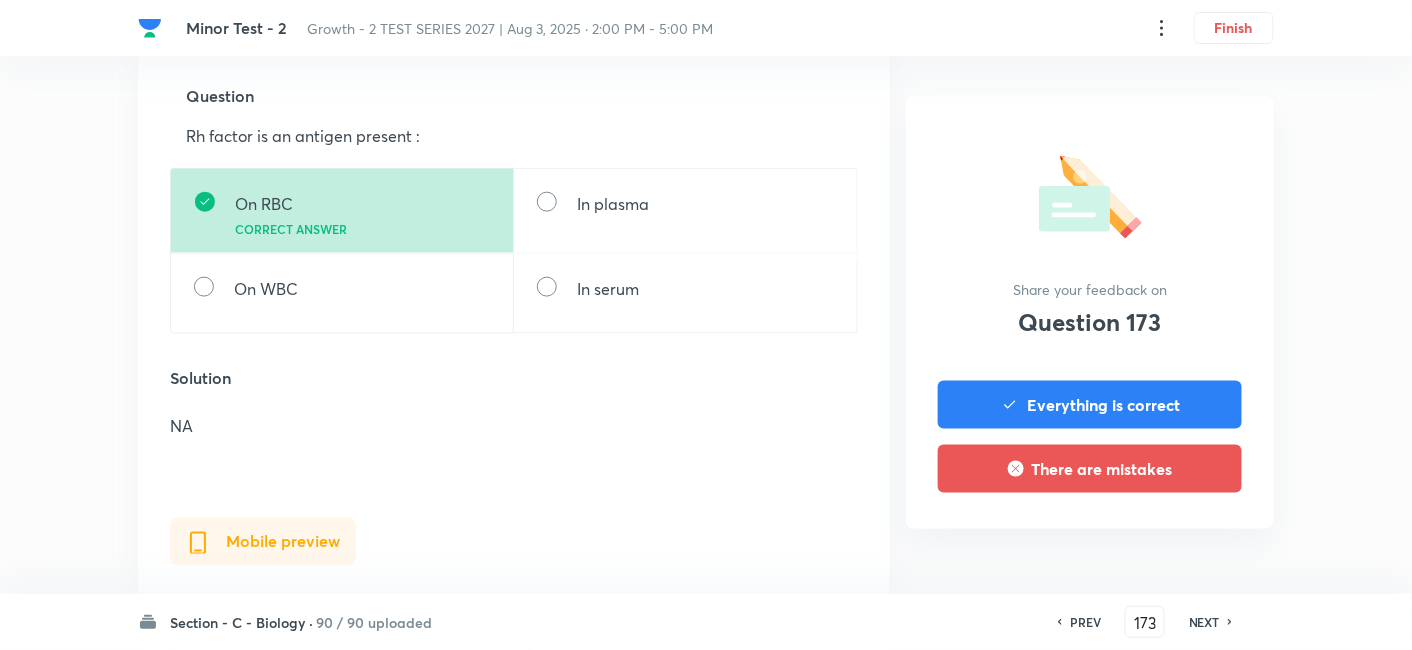 click on "NEXT" at bounding box center (1204, 622) 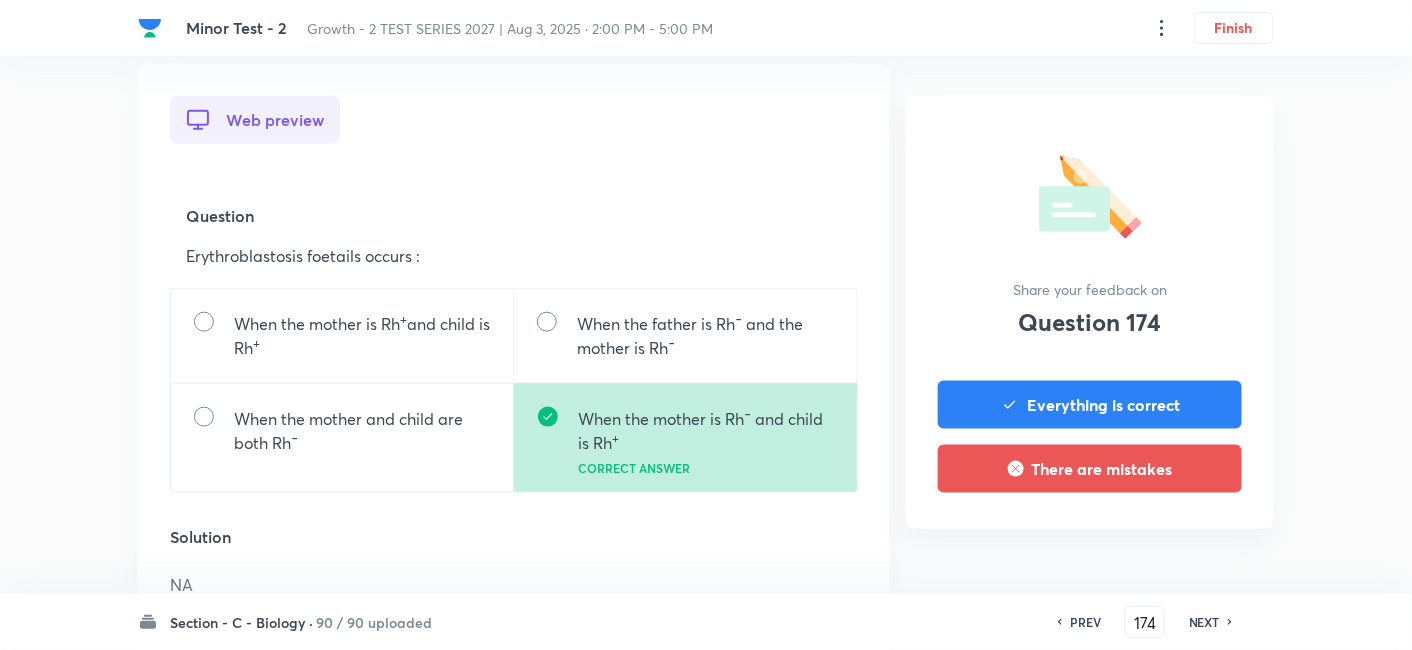scroll, scrollTop: 555, scrollLeft: 0, axis: vertical 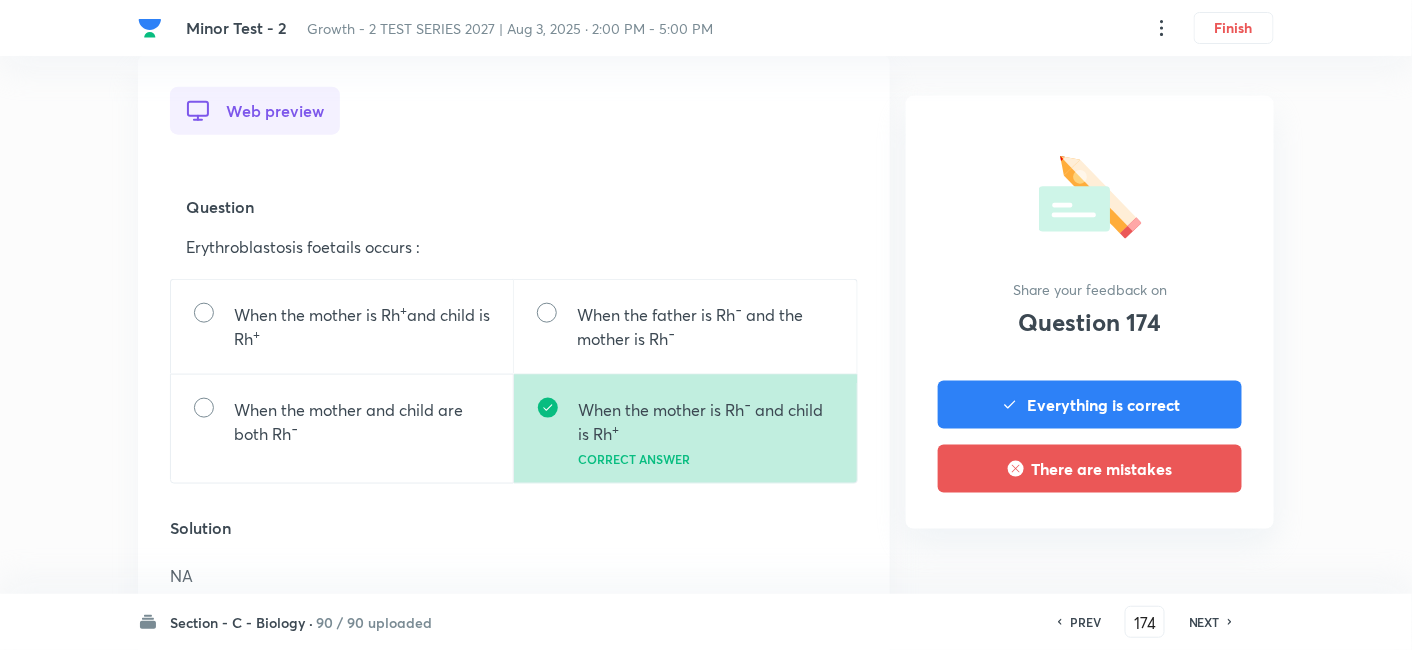 click on "NEXT" at bounding box center (1204, 622) 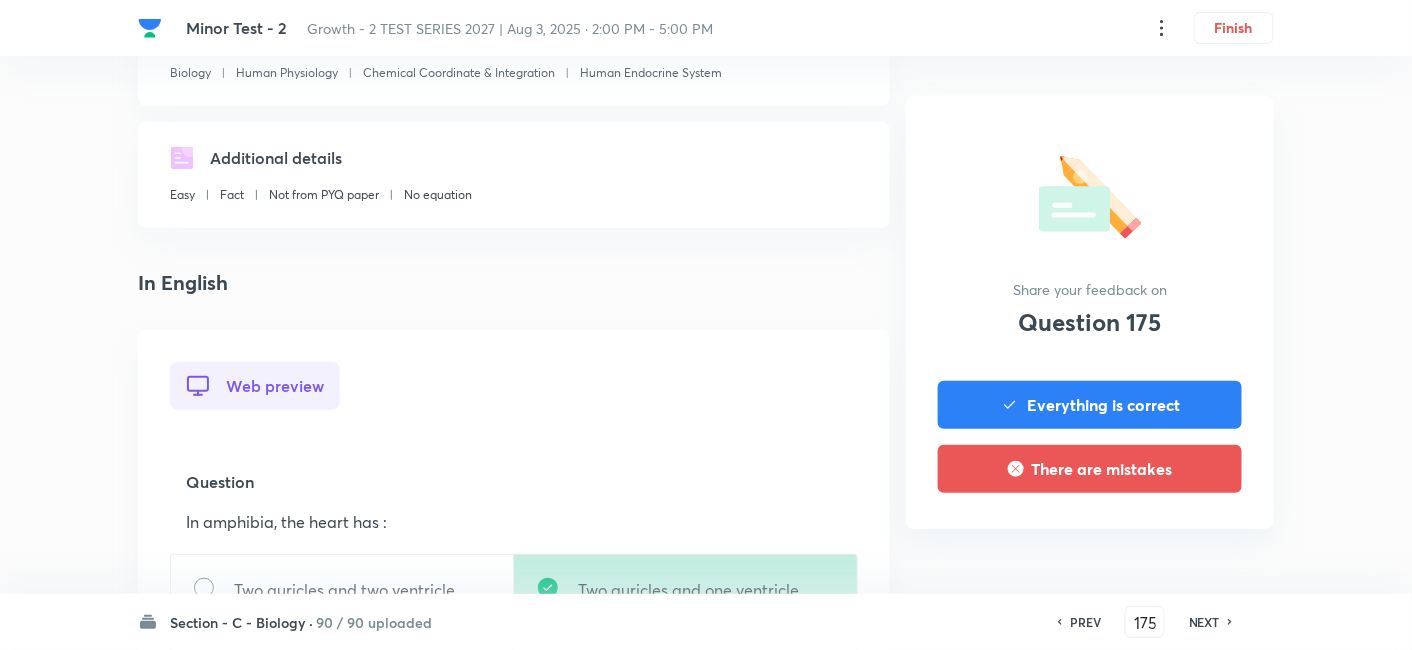 scroll, scrollTop: 555, scrollLeft: 0, axis: vertical 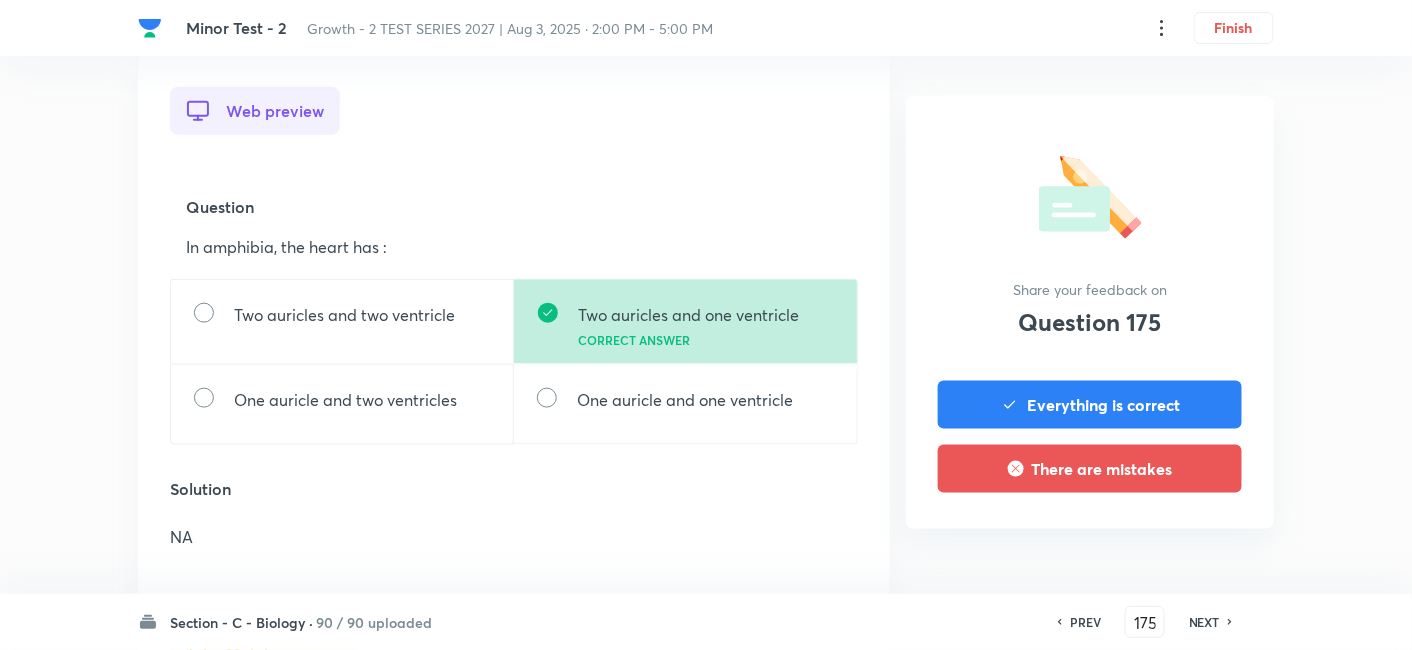 click on "NEXT" at bounding box center (1204, 622) 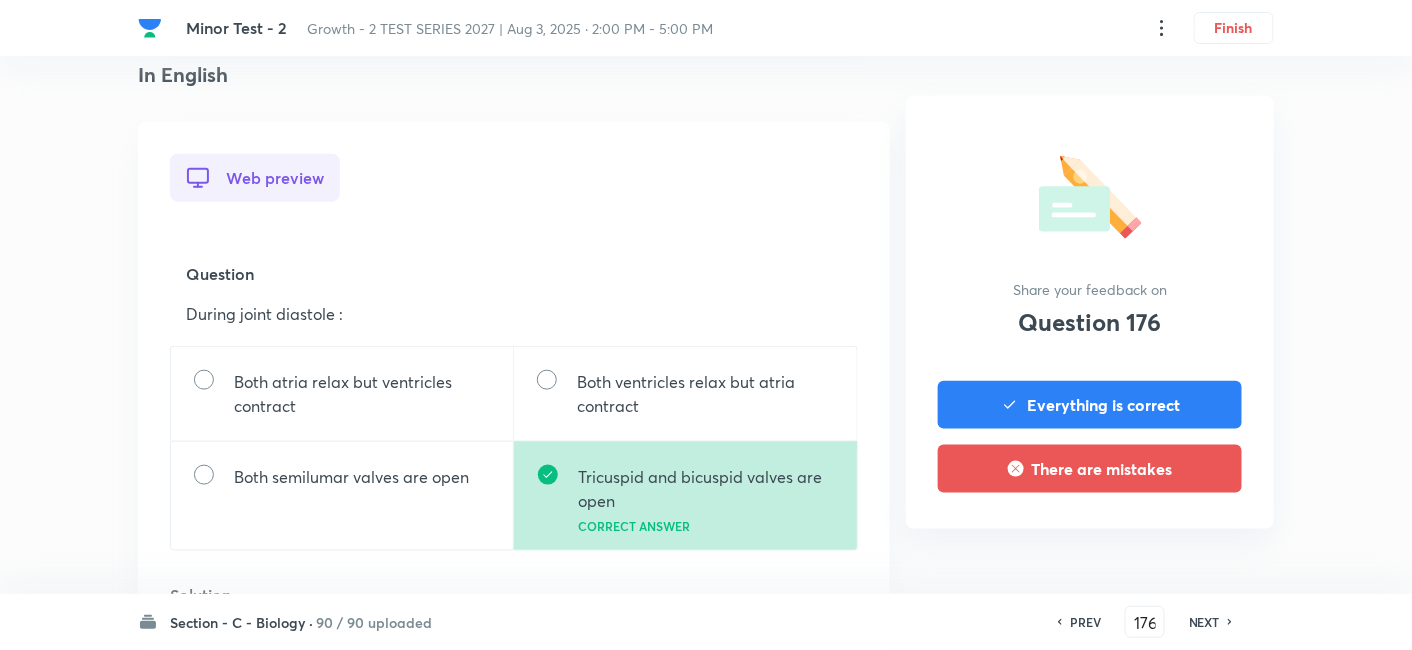 scroll, scrollTop: 555, scrollLeft: 0, axis: vertical 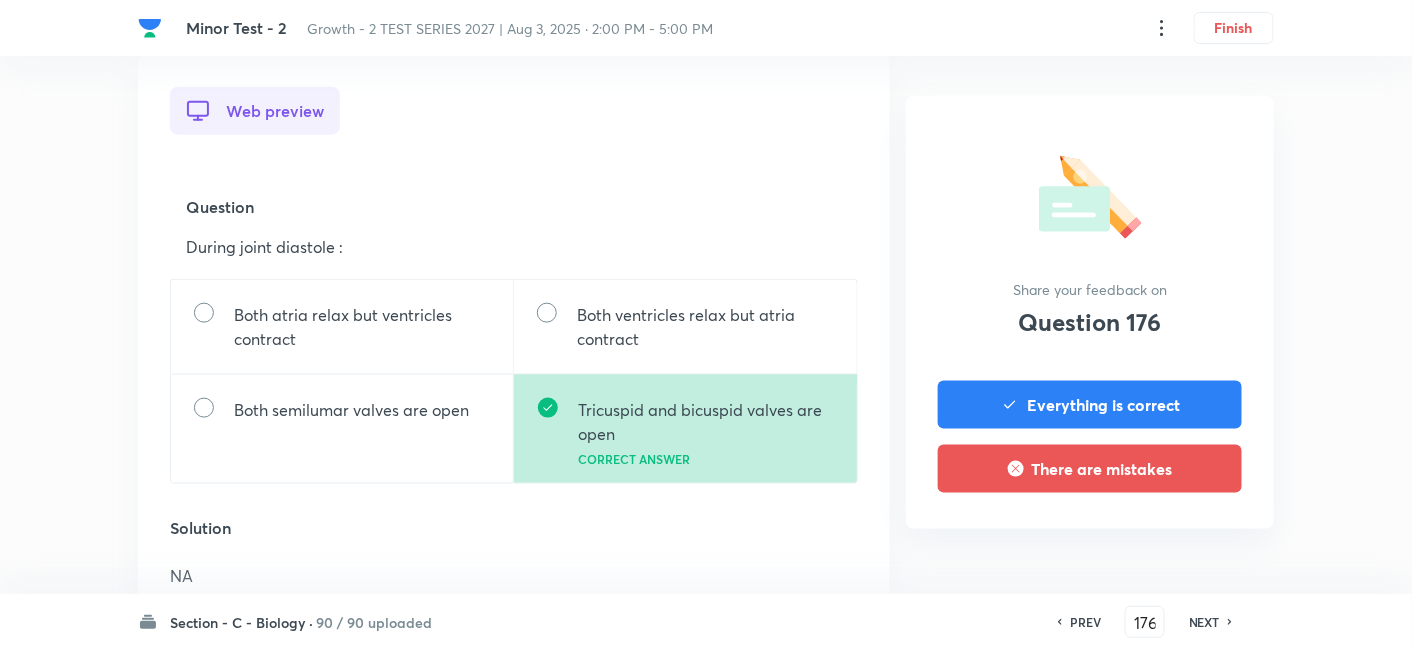 click on "NEXT" at bounding box center [1204, 622] 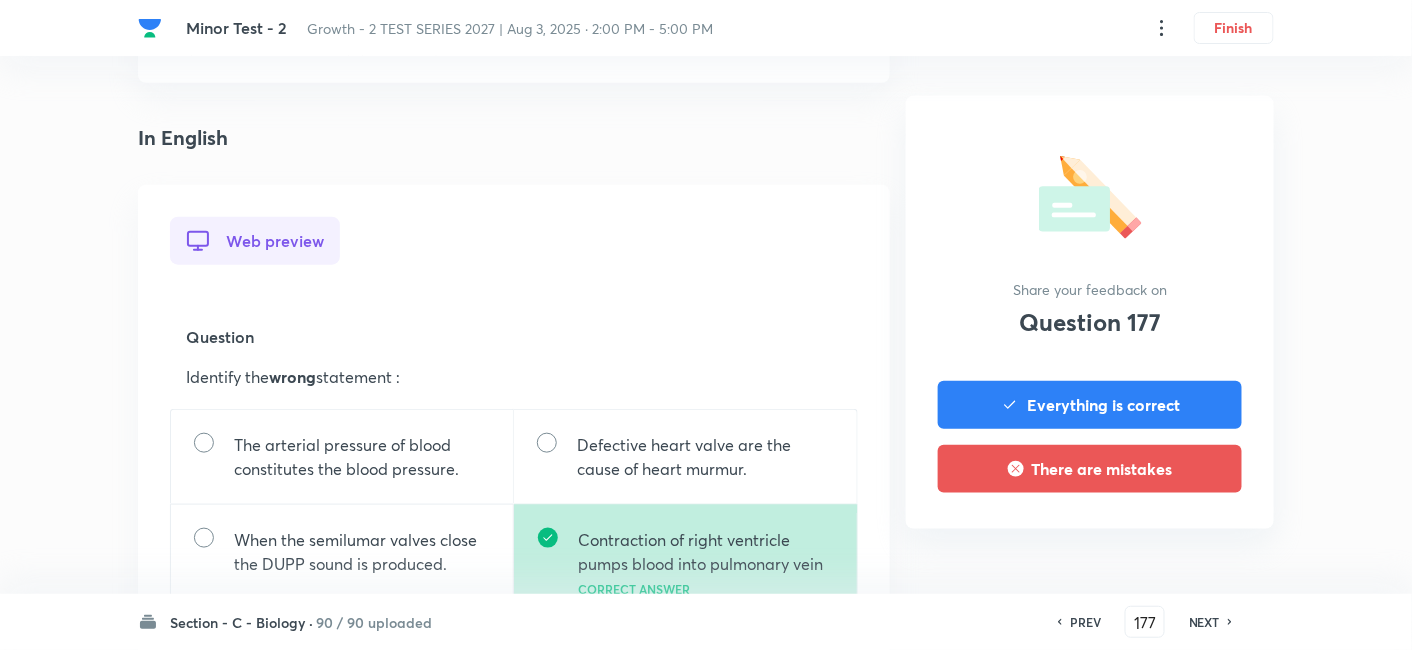 scroll, scrollTop: 555, scrollLeft: 0, axis: vertical 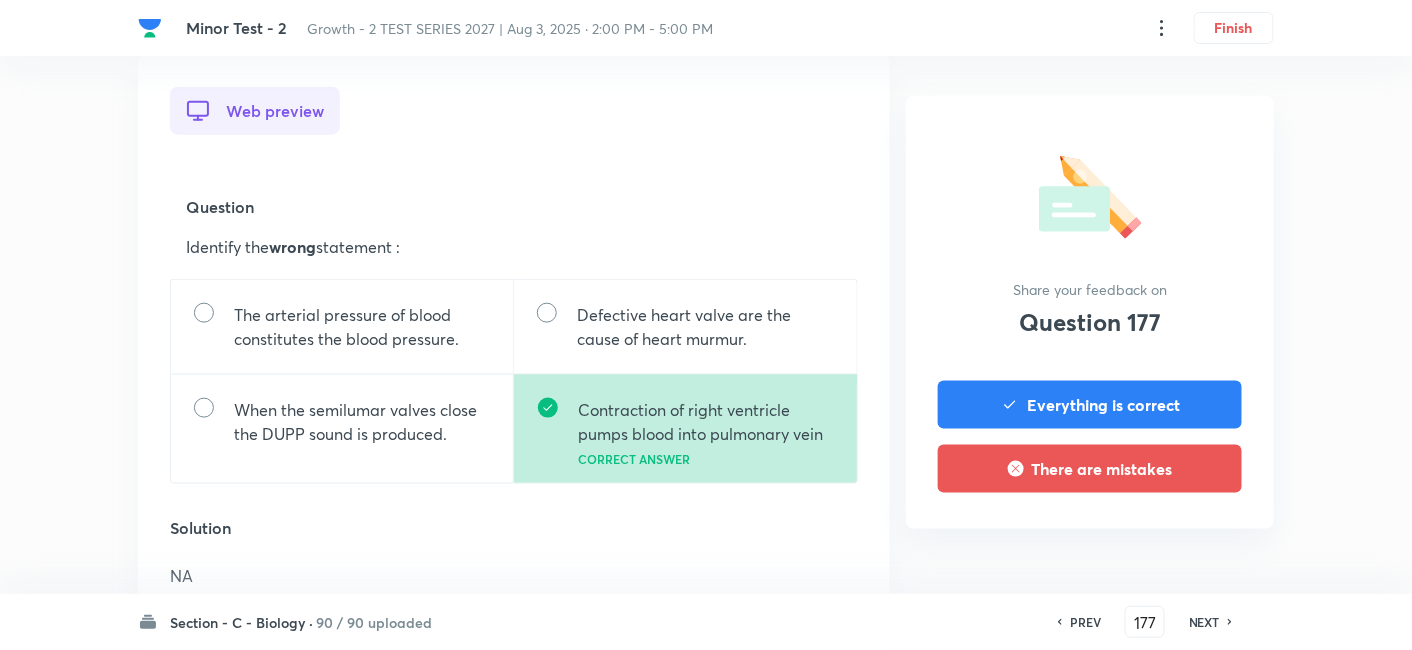 click on "NEXT" at bounding box center [1204, 622] 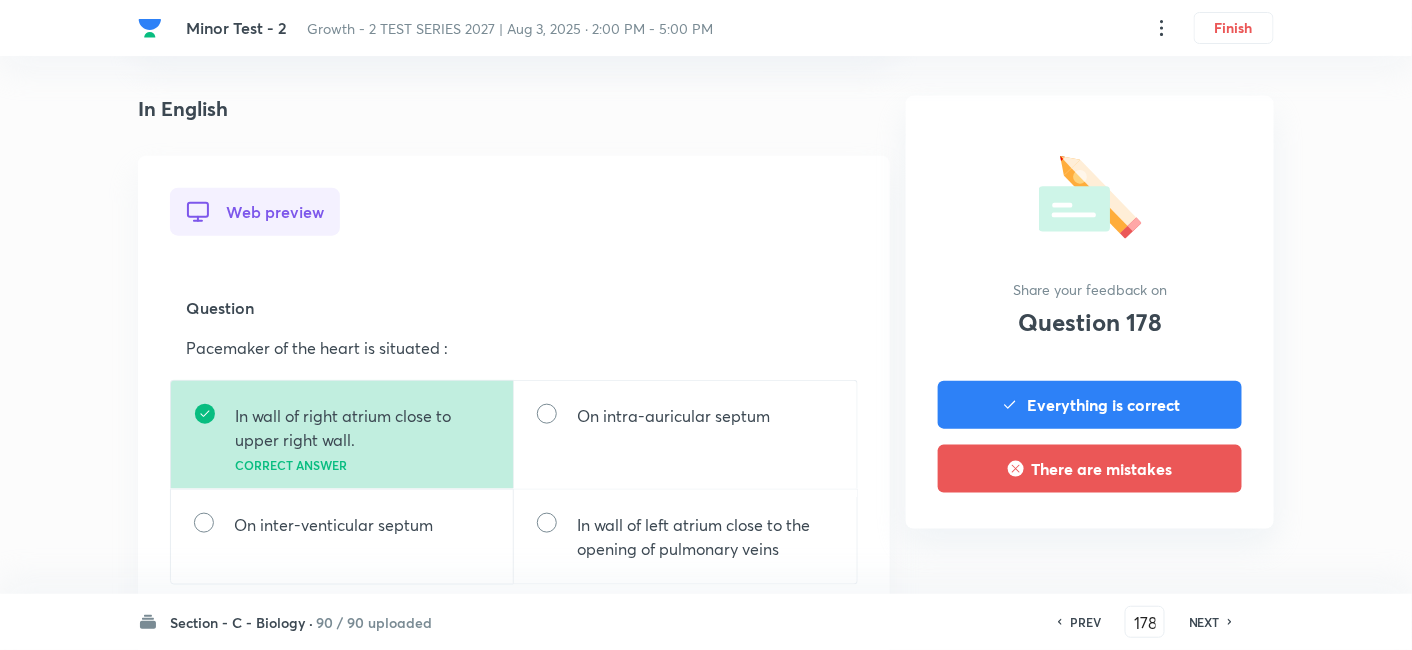 scroll, scrollTop: 555, scrollLeft: 0, axis: vertical 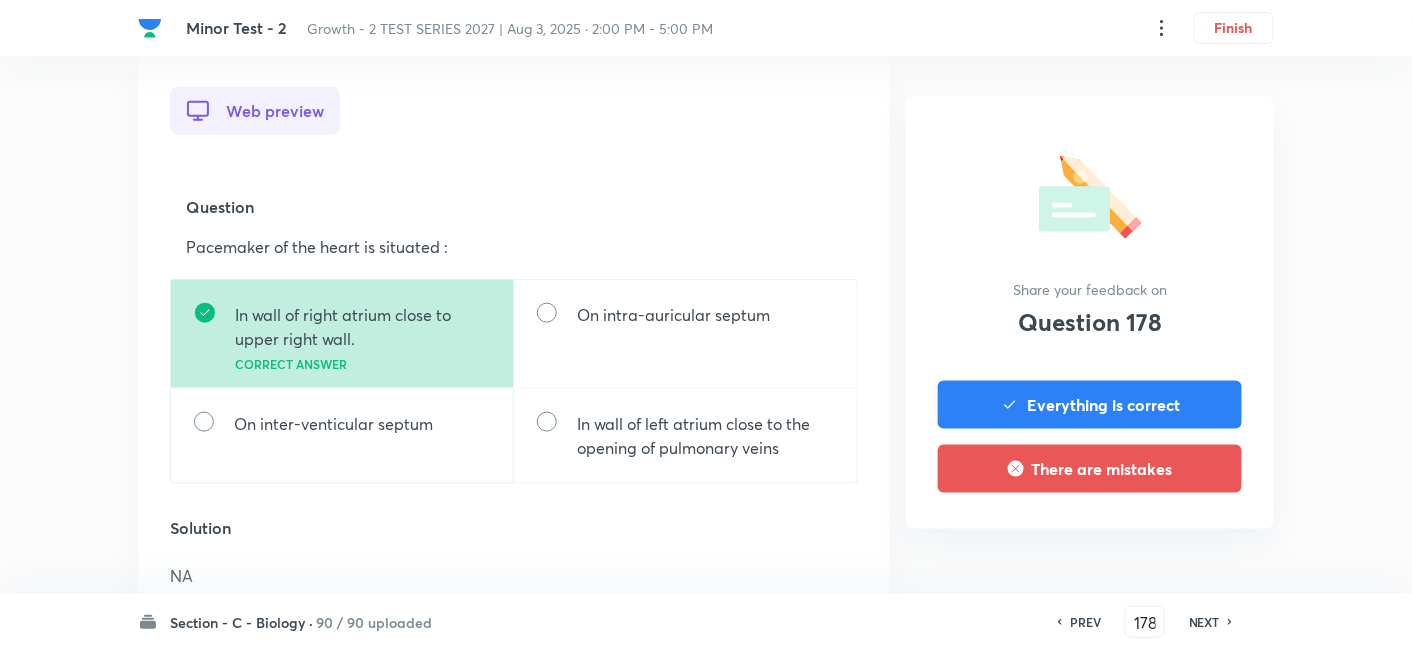 click on "NEXT" at bounding box center (1204, 622) 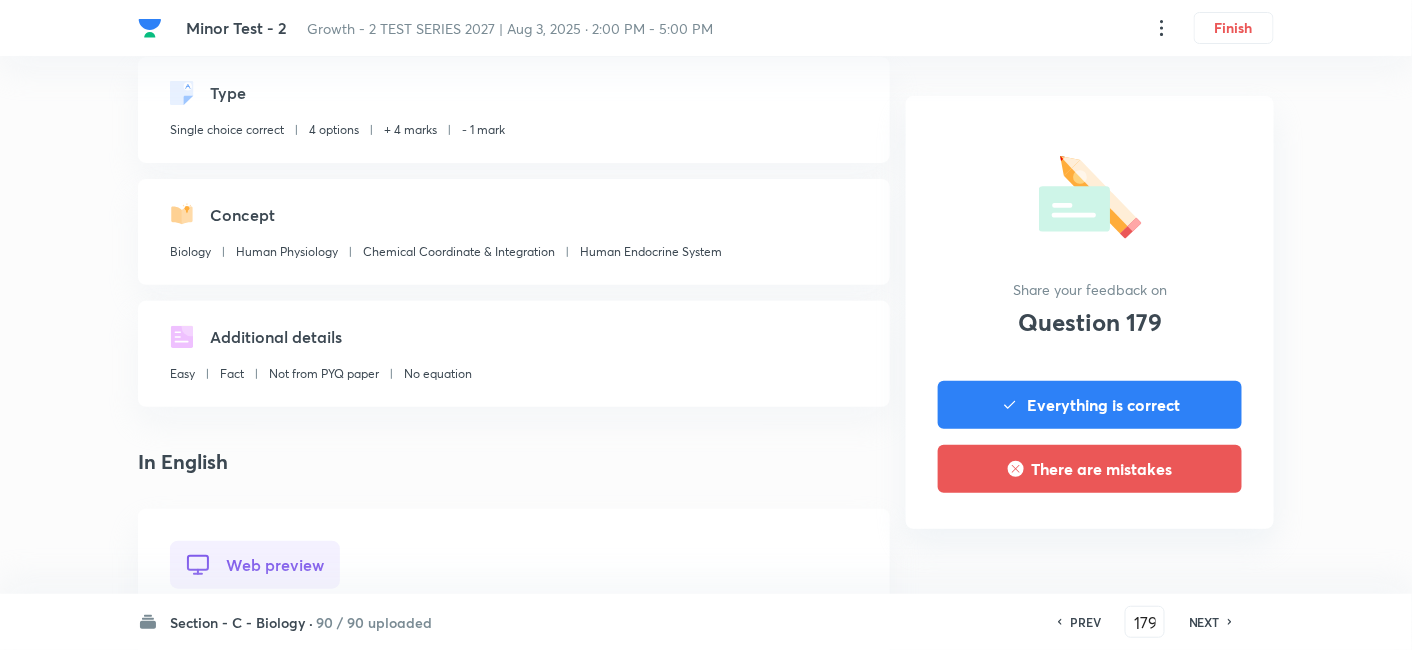 scroll, scrollTop: 444, scrollLeft: 0, axis: vertical 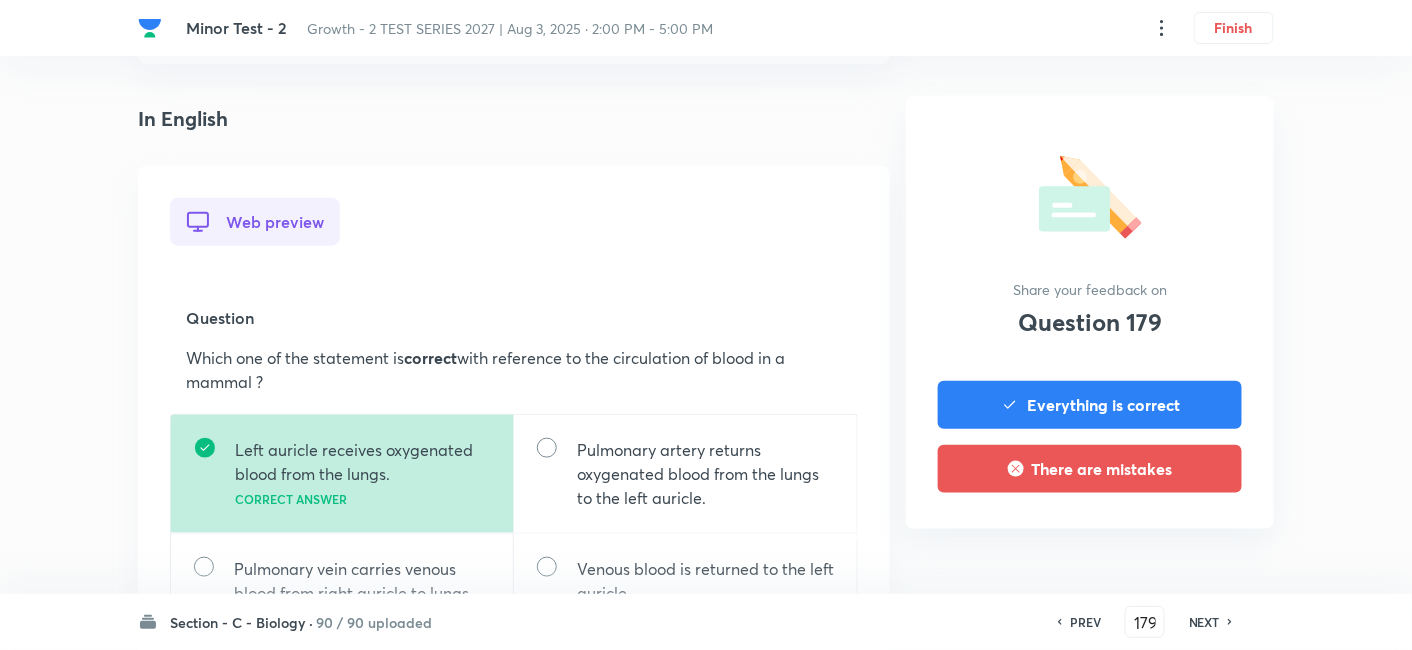click on "NEXT" at bounding box center (1204, 622) 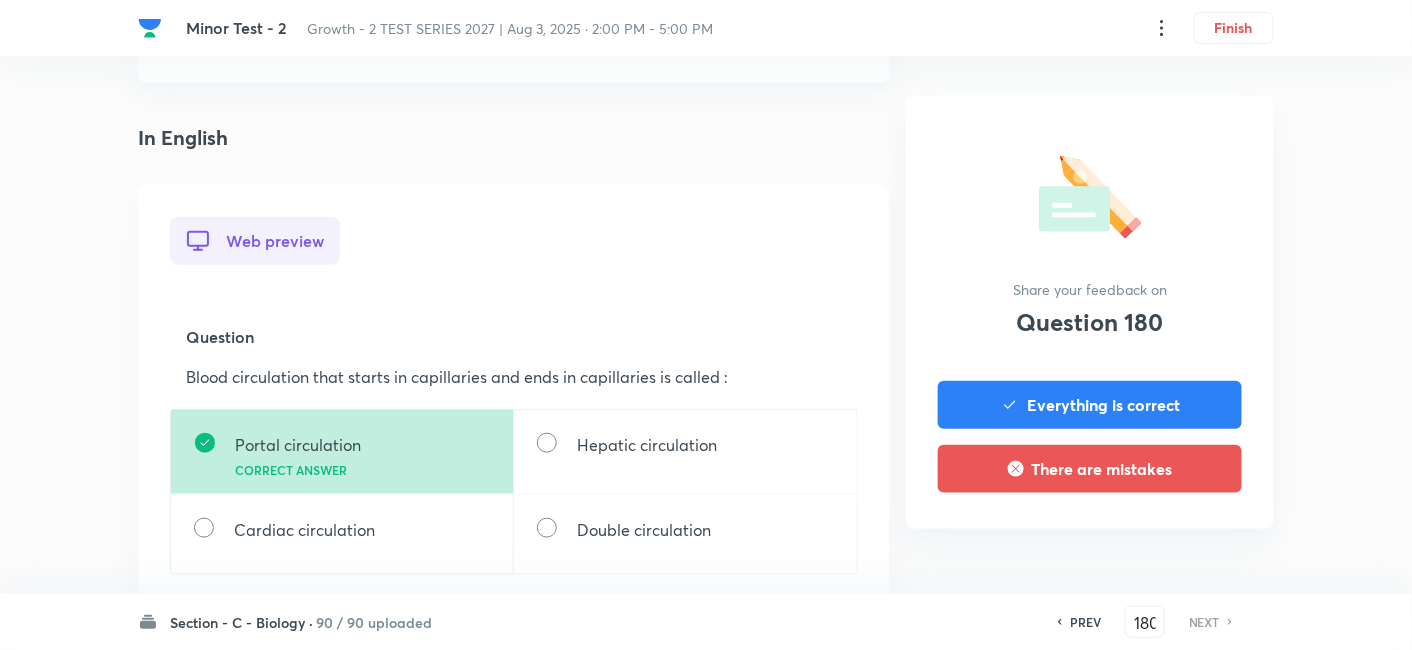 scroll, scrollTop: 444, scrollLeft: 0, axis: vertical 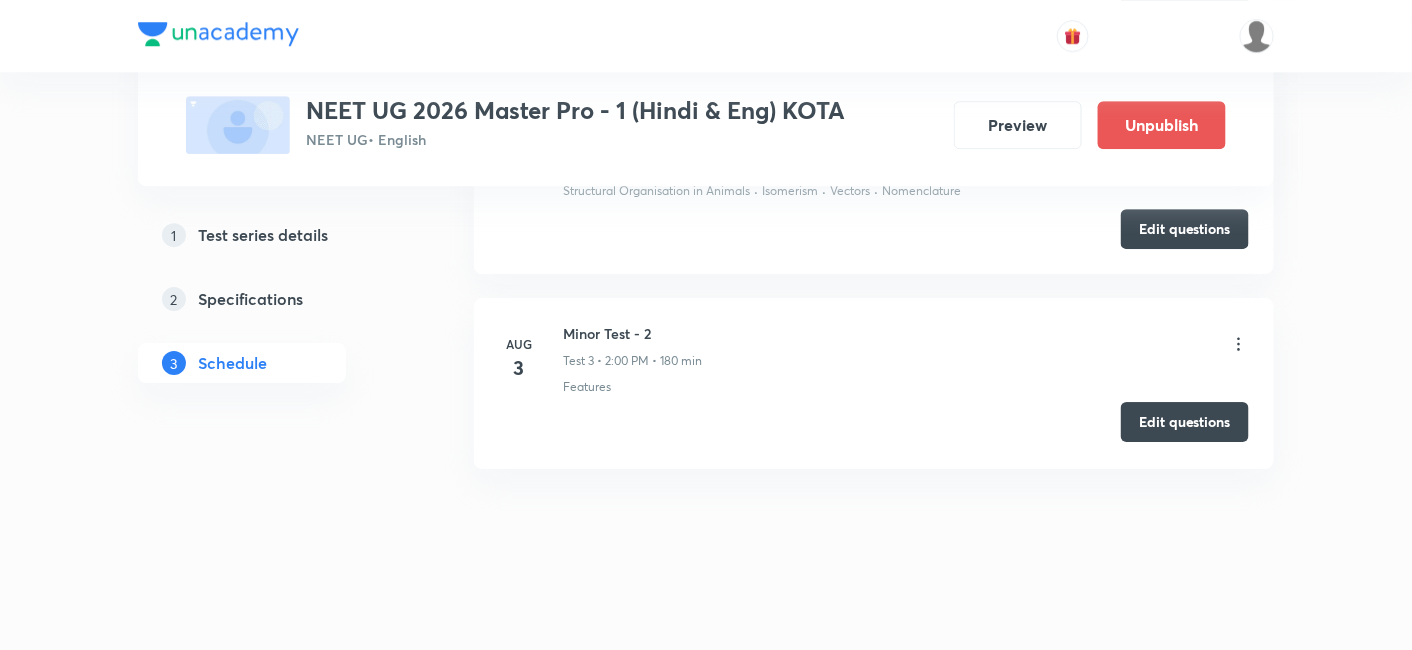 click on "Edit questions" at bounding box center [1185, 422] 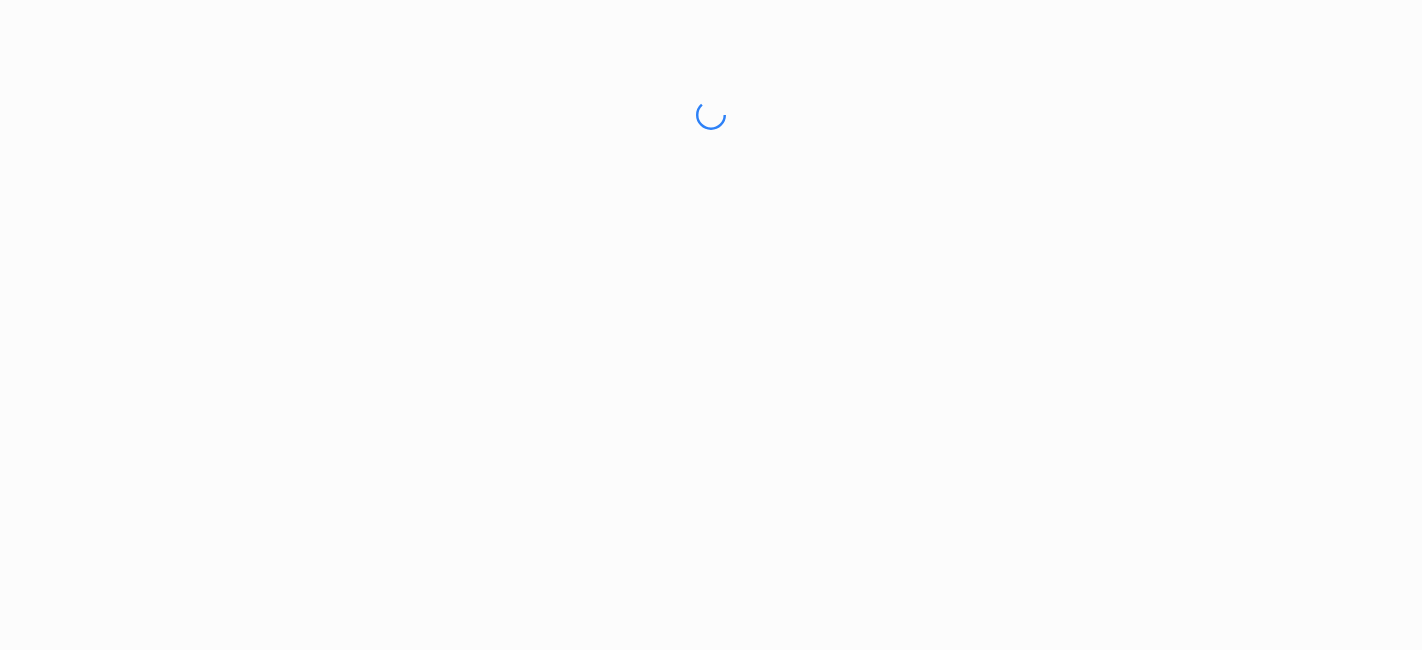 scroll, scrollTop: 0, scrollLeft: 0, axis: both 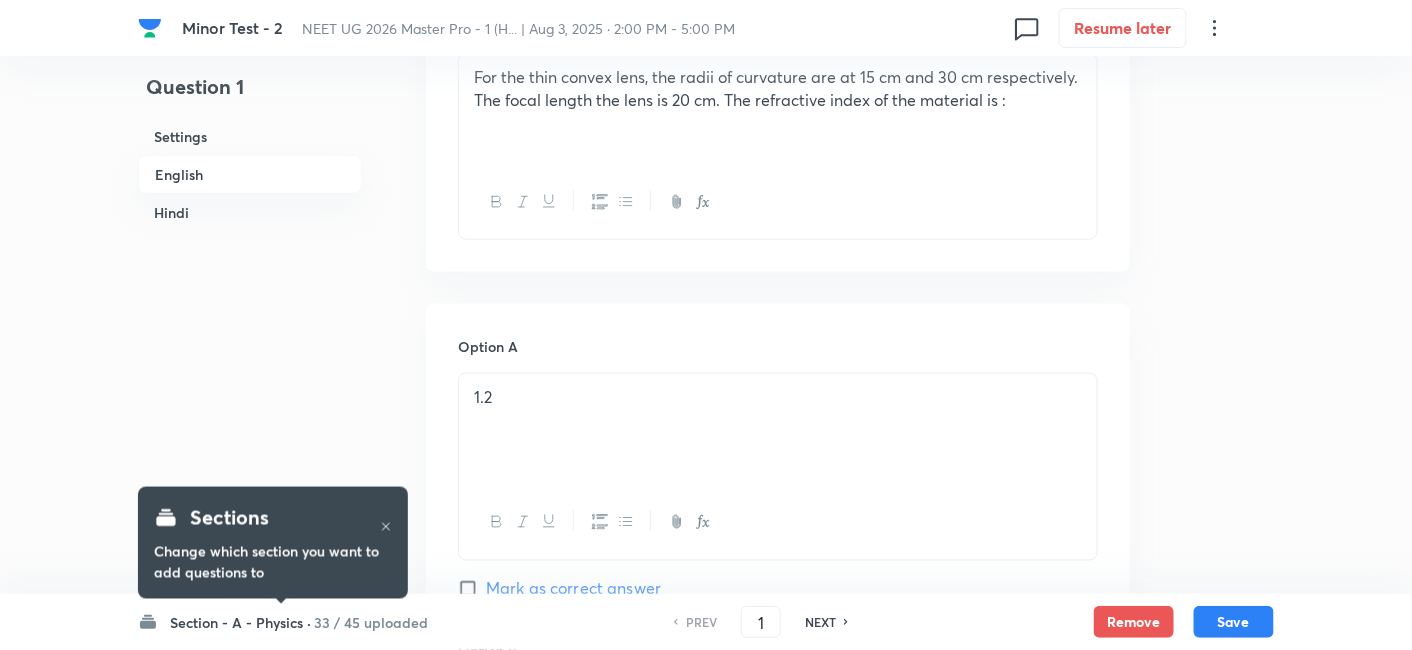 click on "33 / 45 uploaded" at bounding box center (371, 622) 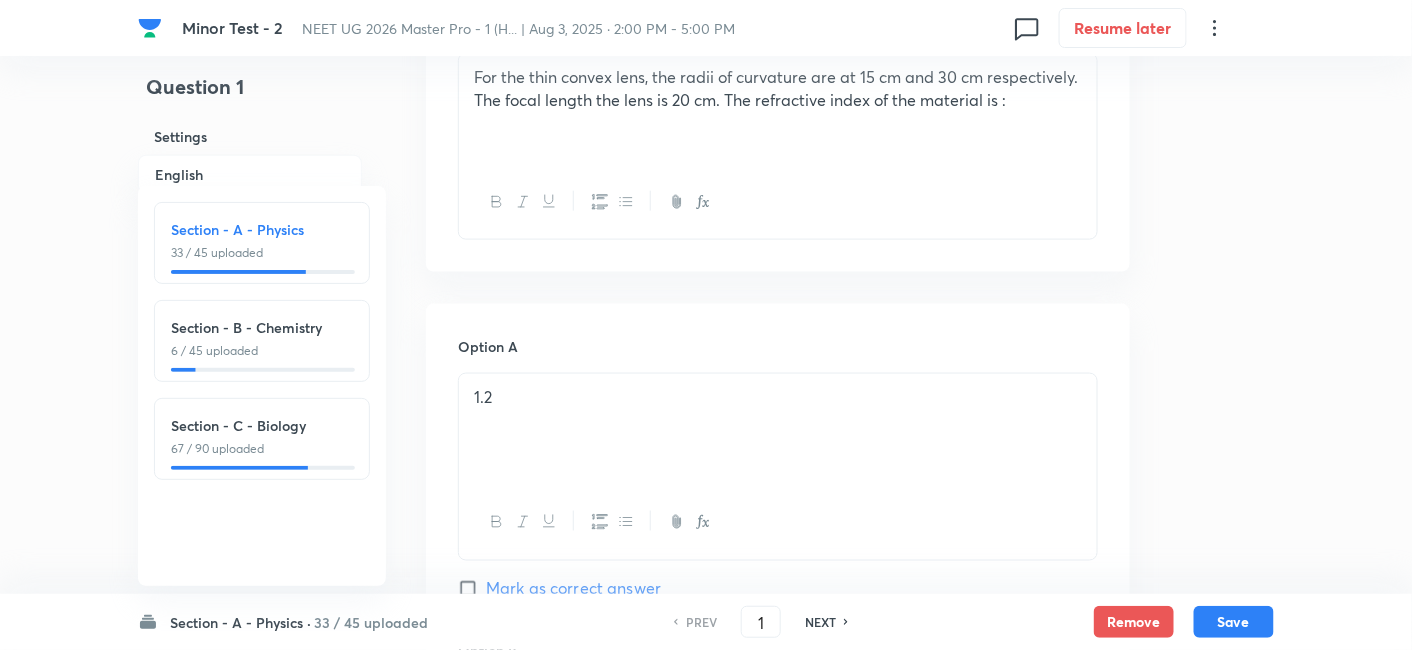 click on "67 / 90 uploaded" at bounding box center [262, 449] 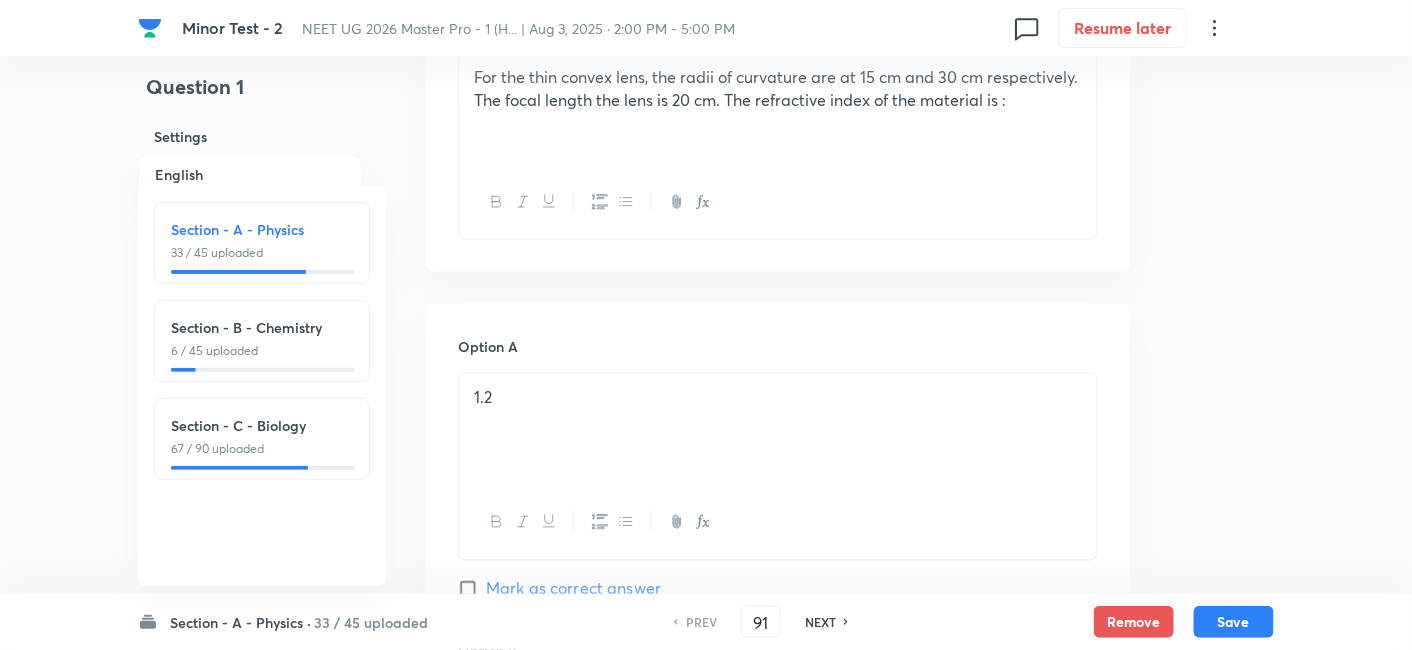 checkbox on "false" 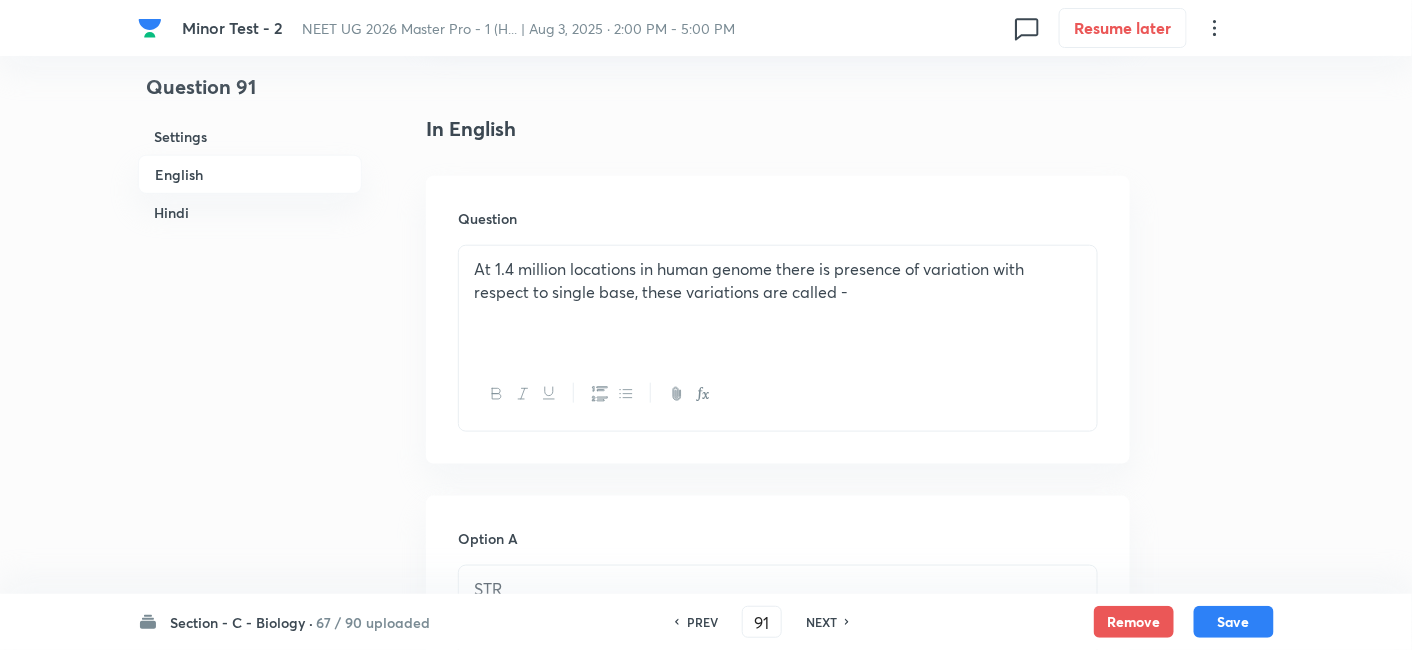 scroll, scrollTop: 555, scrollLeft: 0, axis: vertical 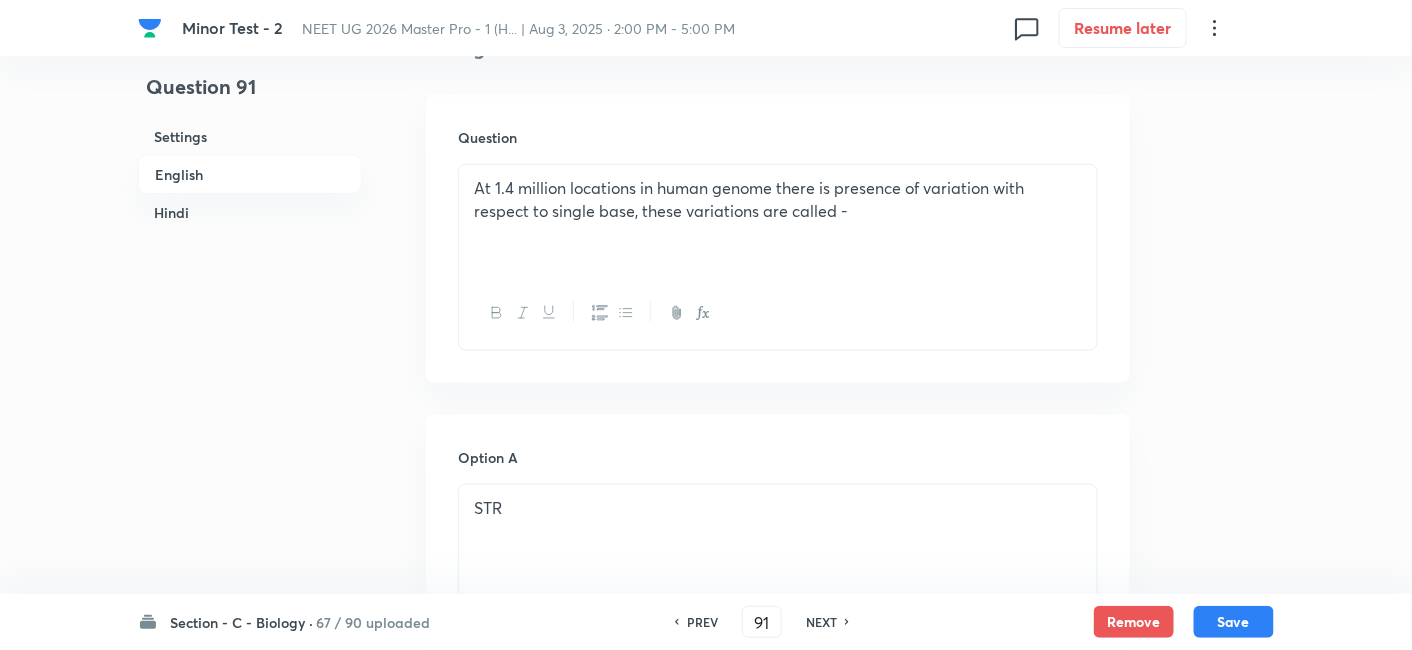 click on "Question 91 Settings English Hindi" at bounding box center (250, 1816) 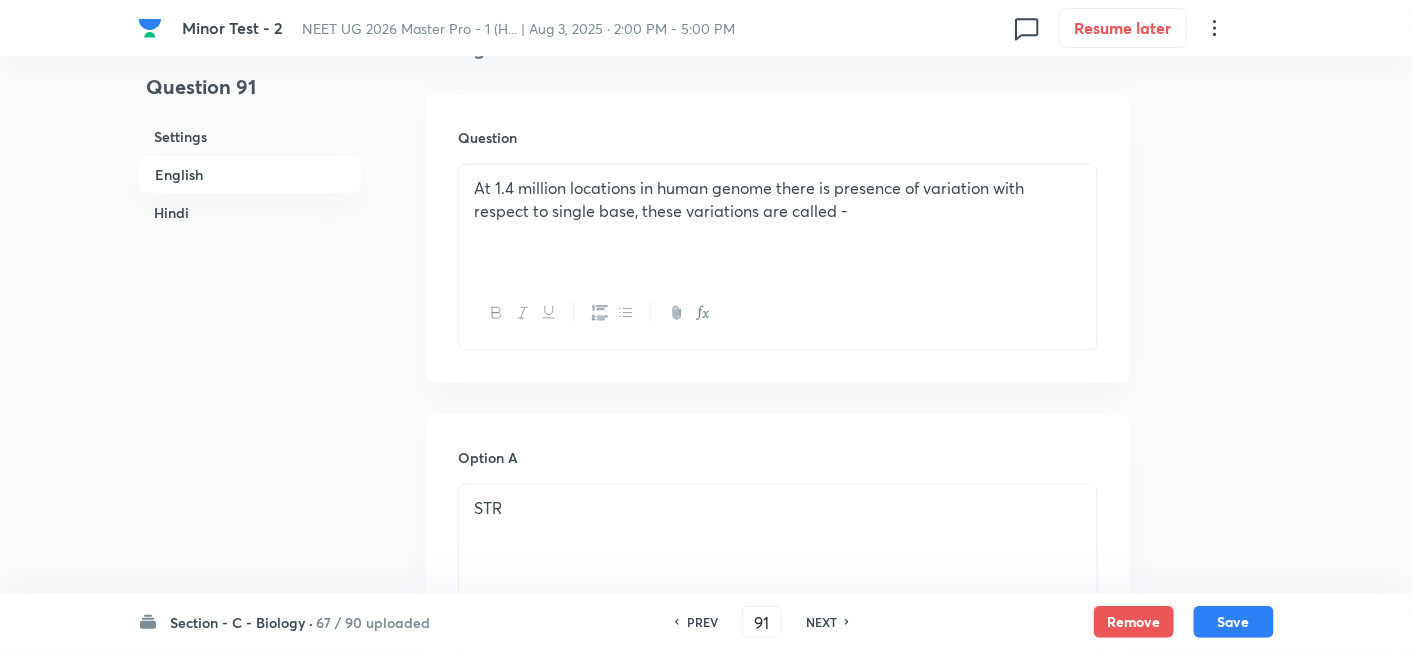 click on "NEXT" at bounding box center (821, 622) 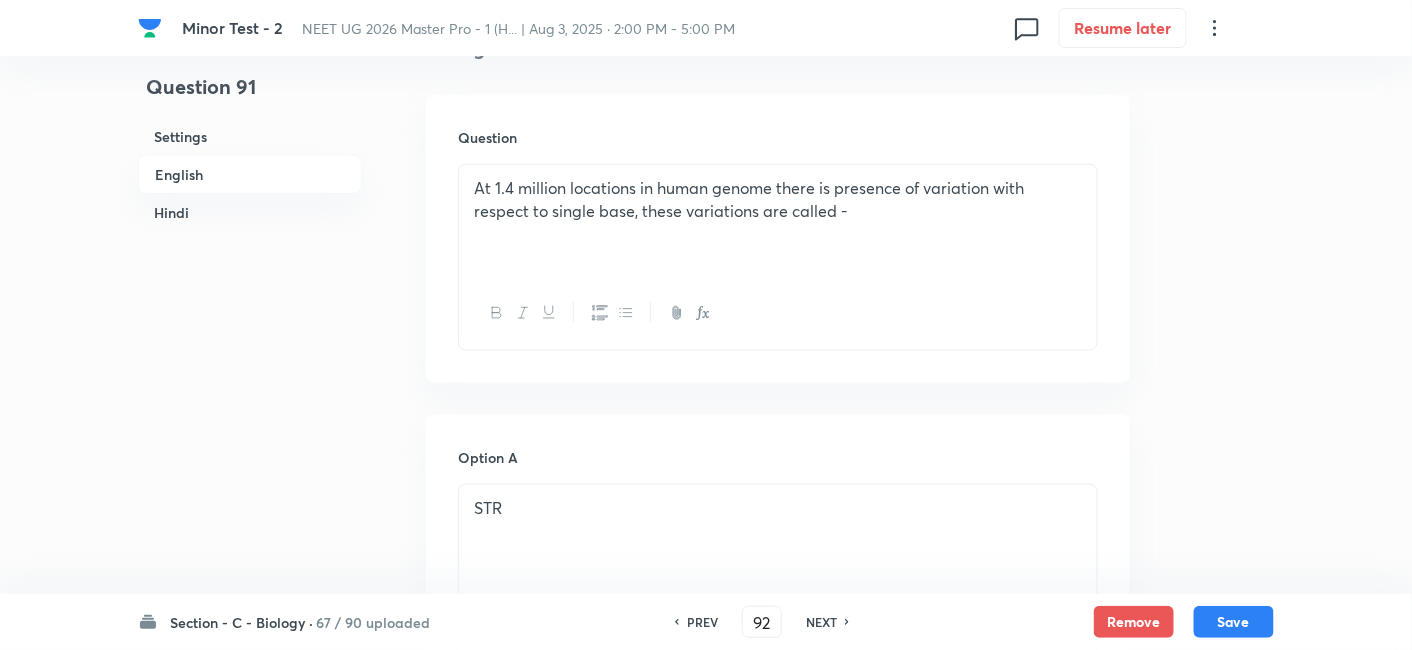 checkbox on "false" 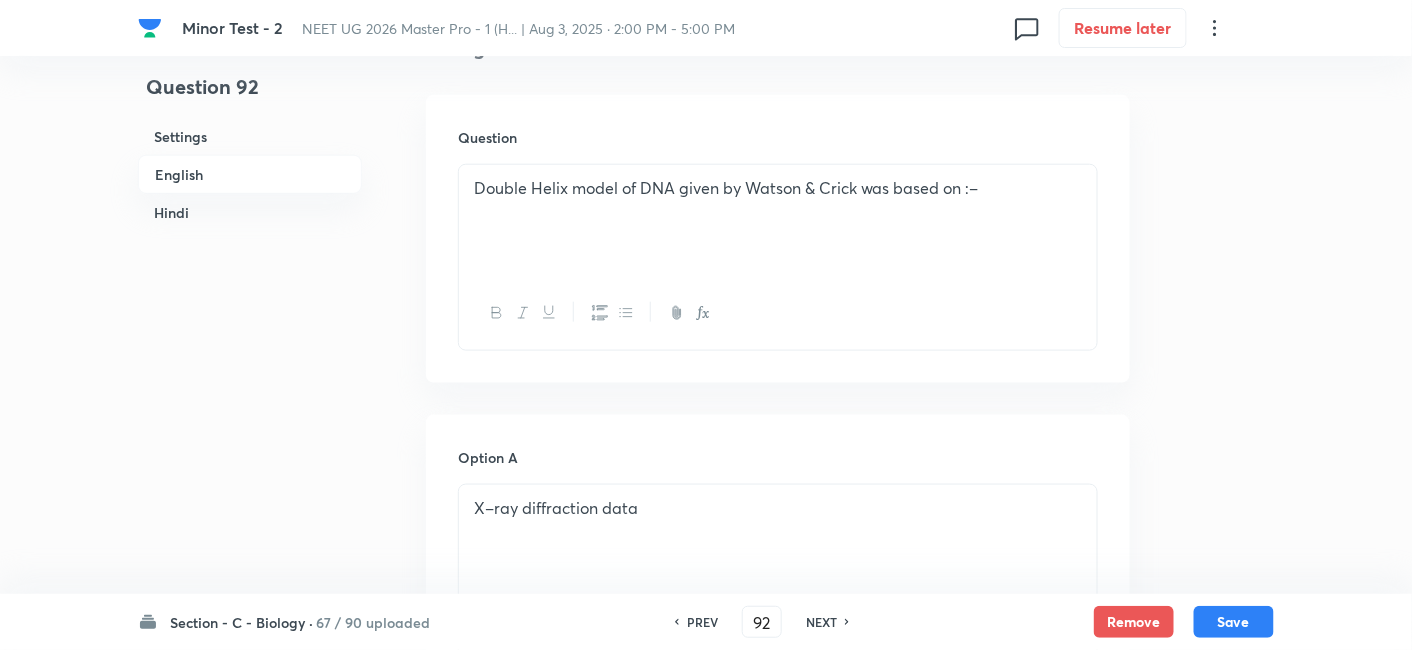 click on "PREV" at bounding box center (702, 622) 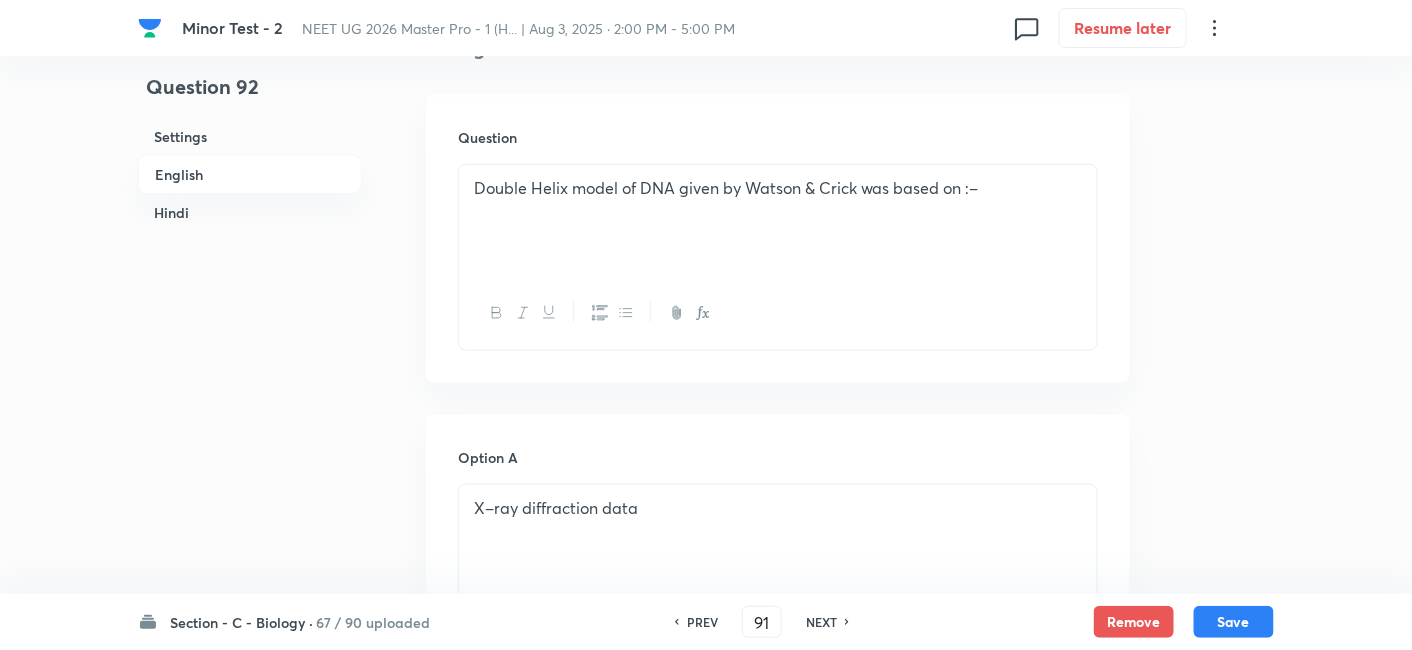 checkbox on "false" 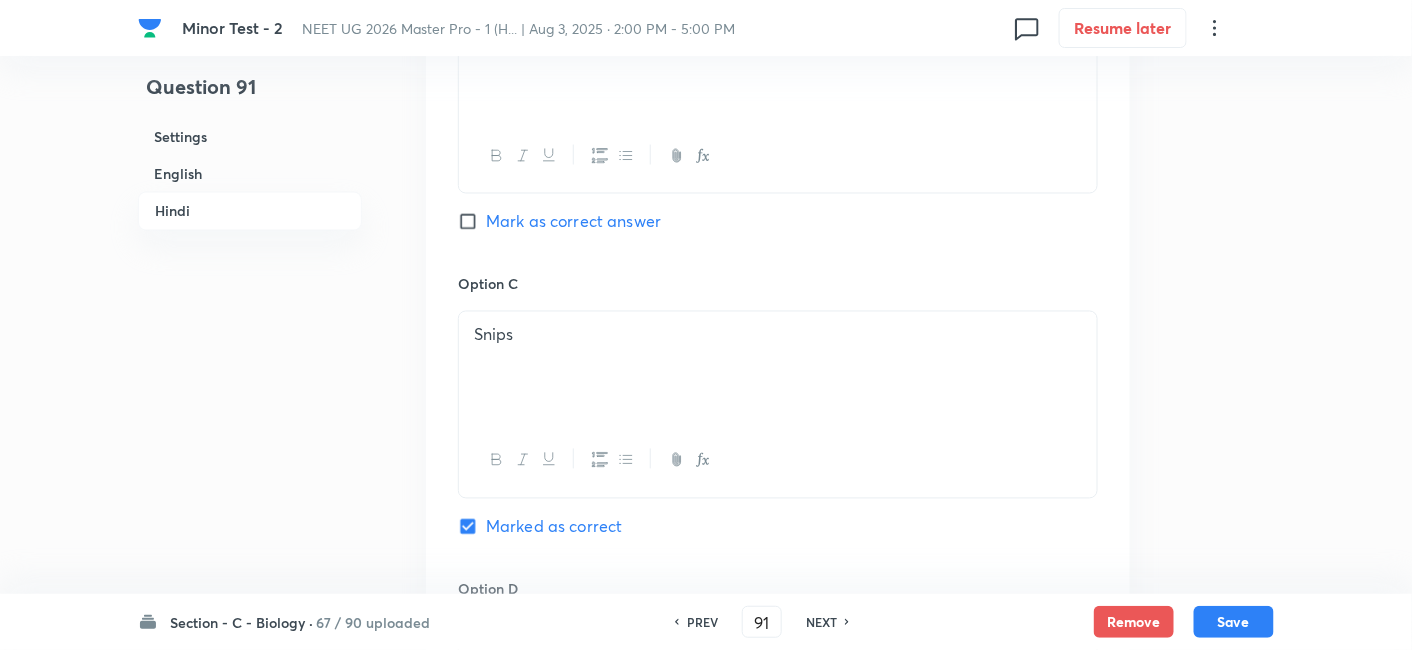 scroll, scrollTop: 3444, scrollLeft: 0, axis: vertical 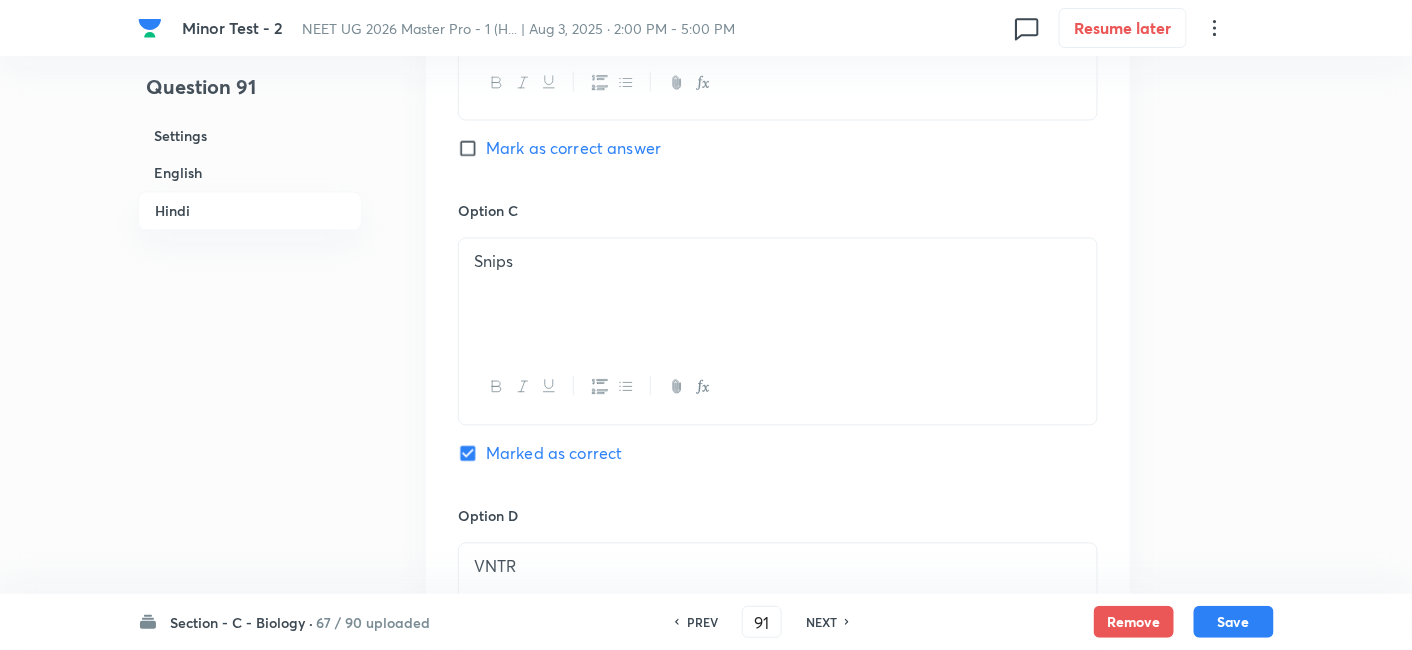 drag, startPoint x: 831, startPoint y: 624, endPoint x: 810, endPoint y: 624, distance: 21 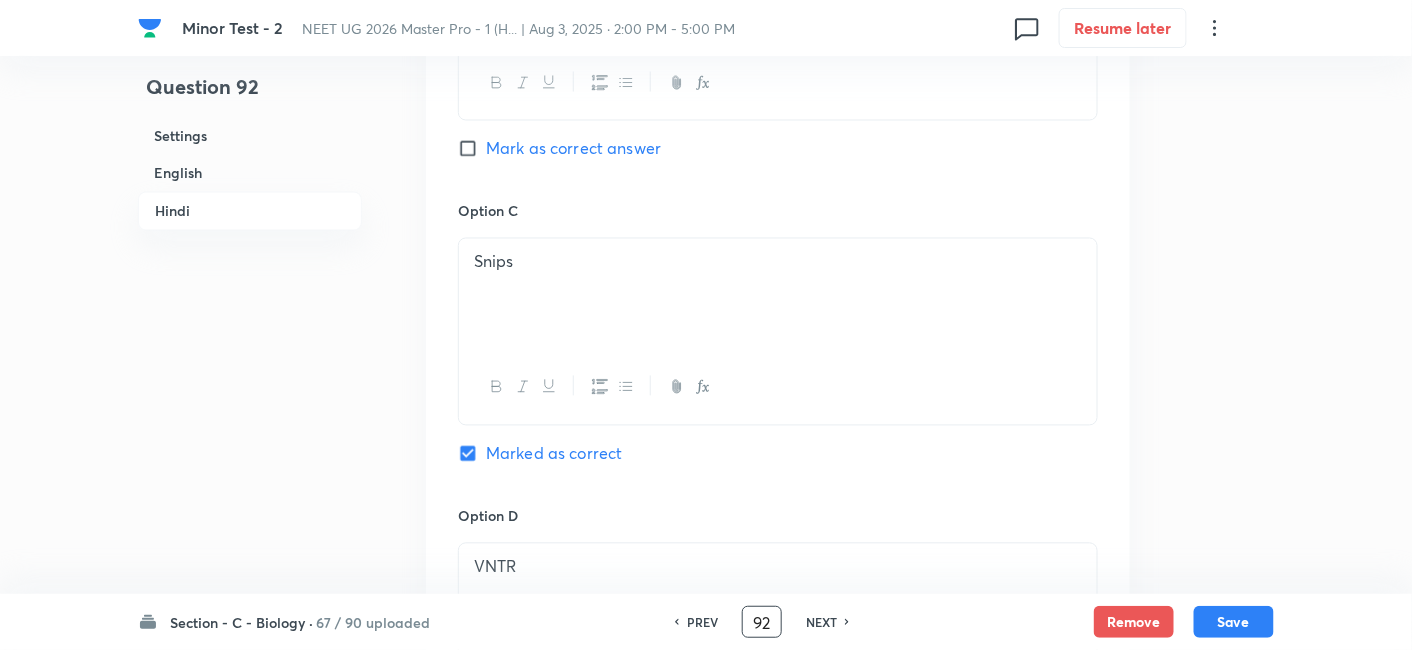 checkbox on "false" 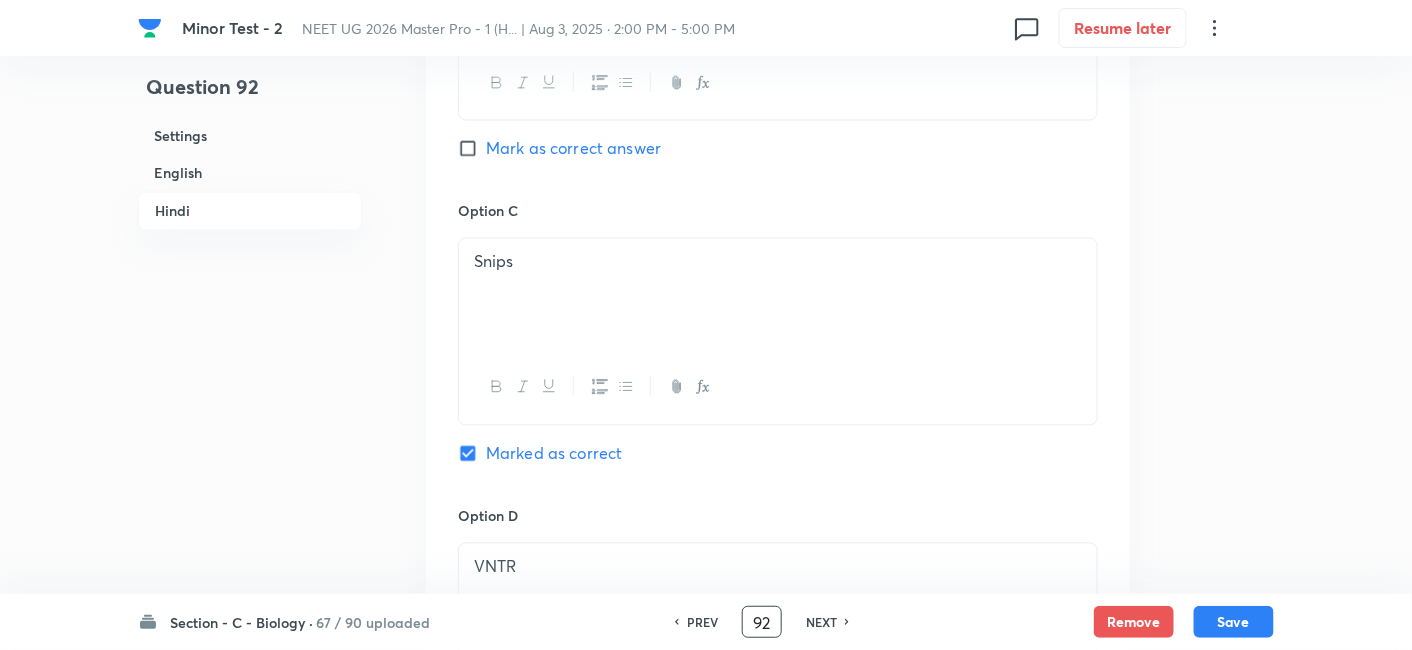 checkbox on "true" 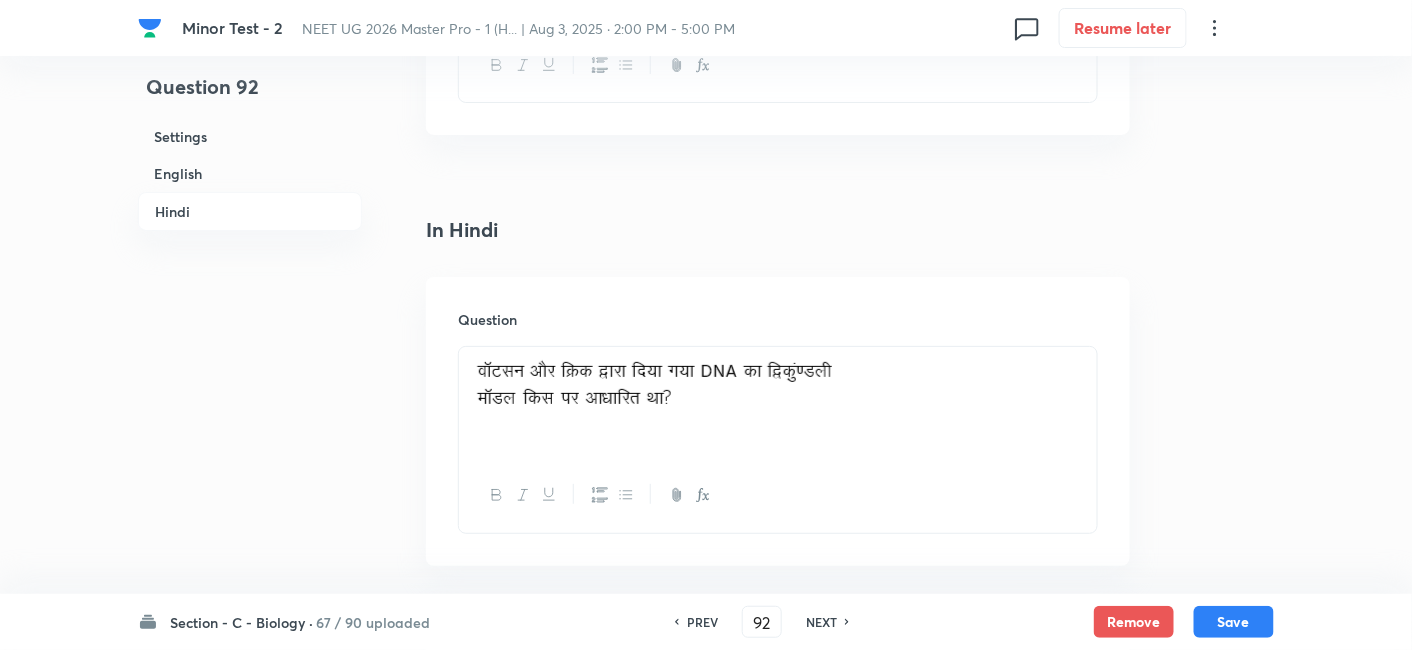 scroll, scrollTop: 2521, scrollLeft: 0, axis: vertical 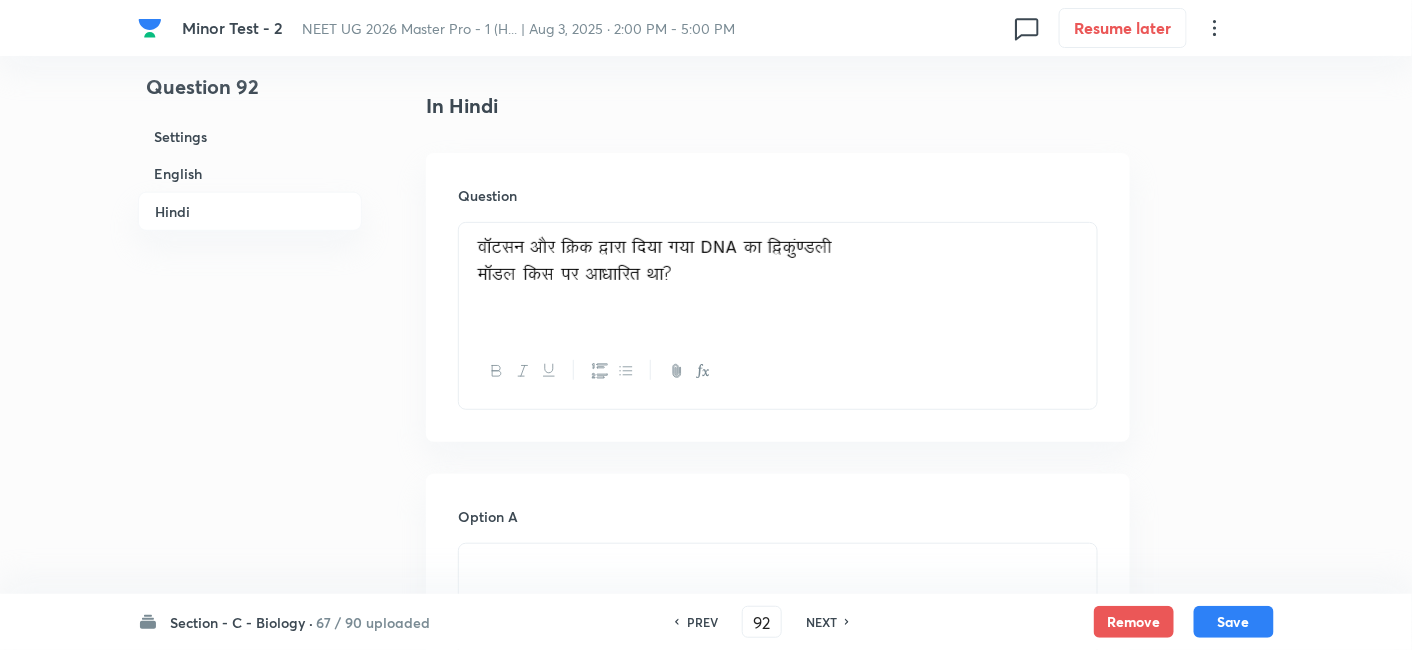 click on "NEXT" at bounding box center [821, 622] 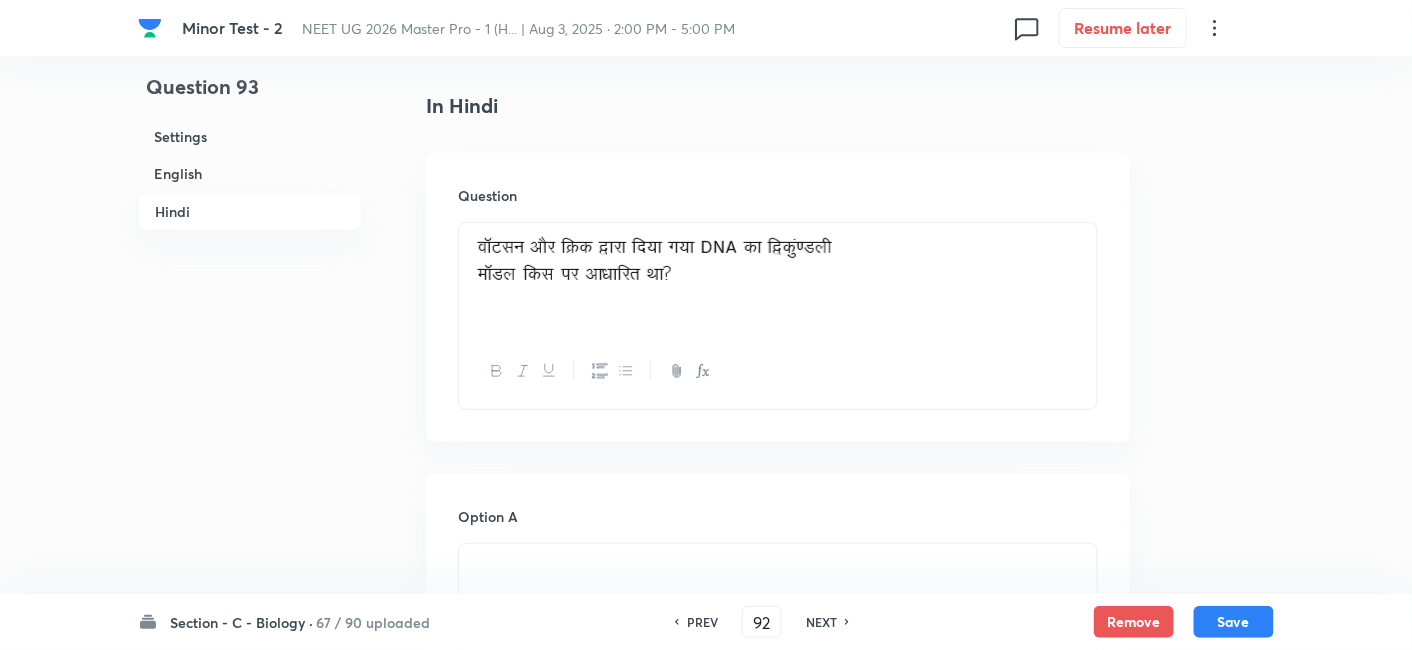 type on "93" 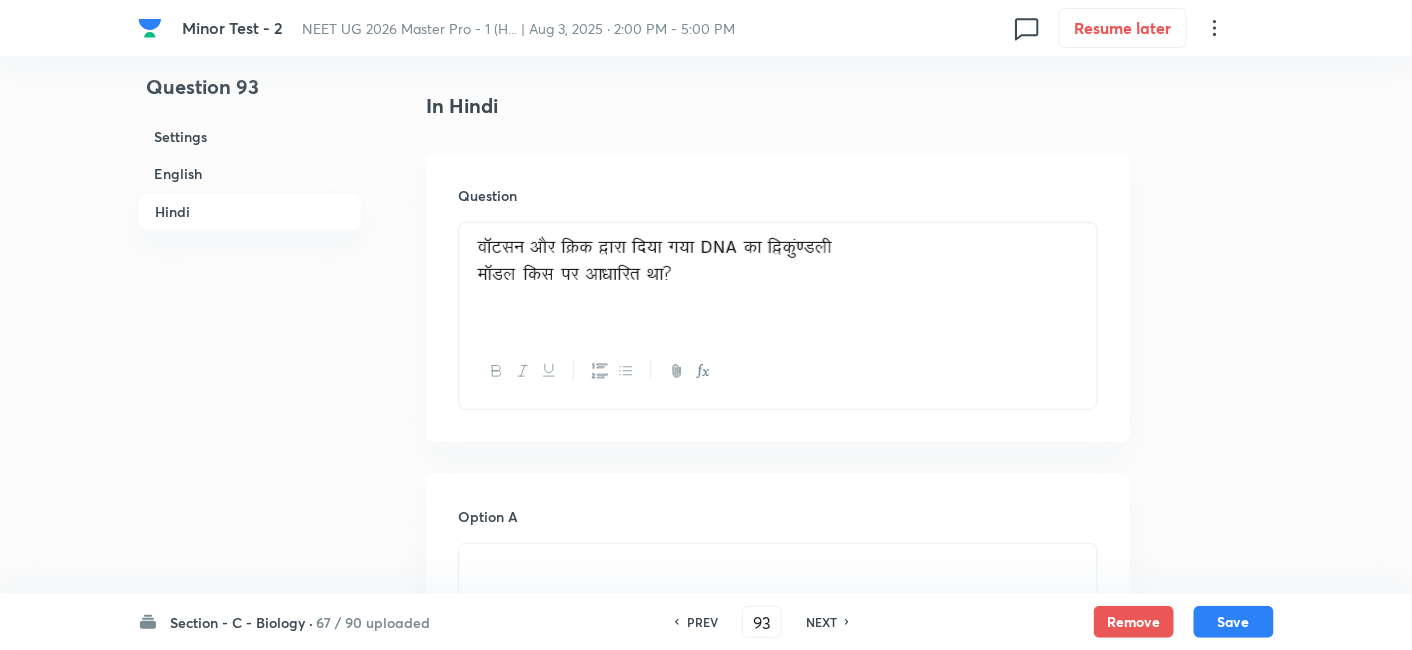 checkbox on "false" 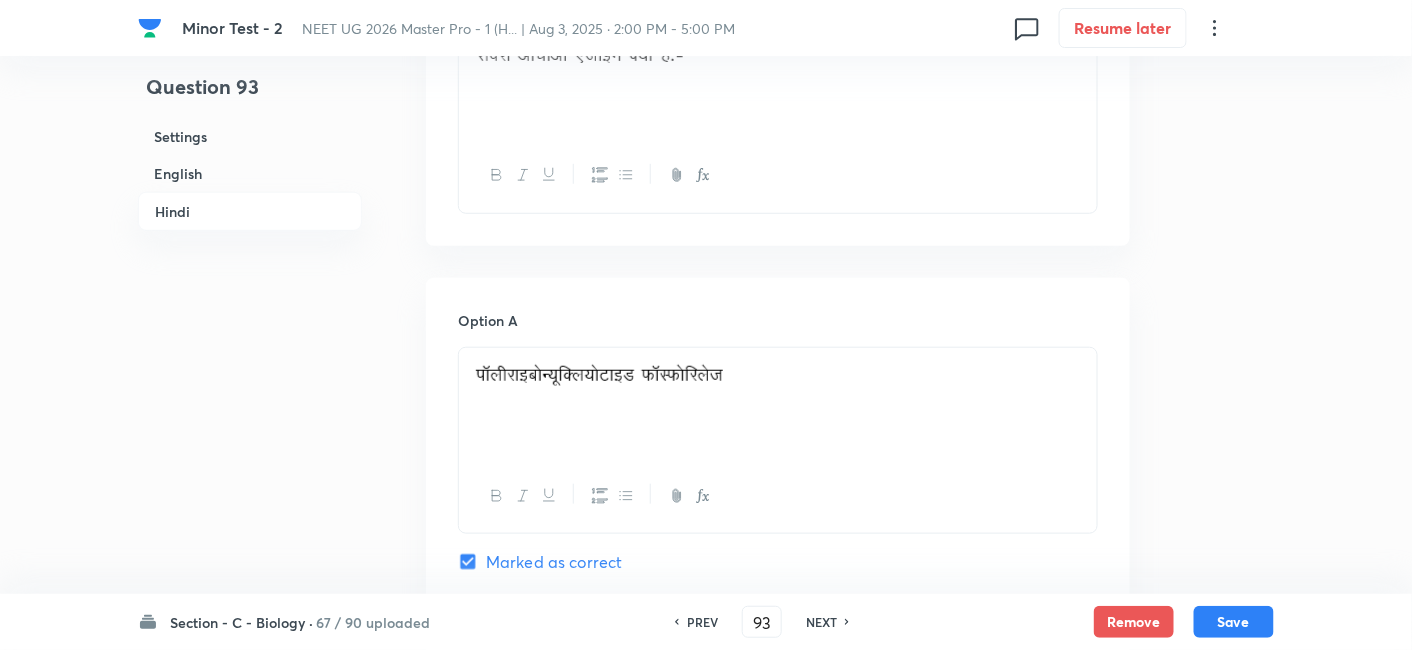 scroll, scrollTop: 2777, scrollLeft: 0, axis: vertical 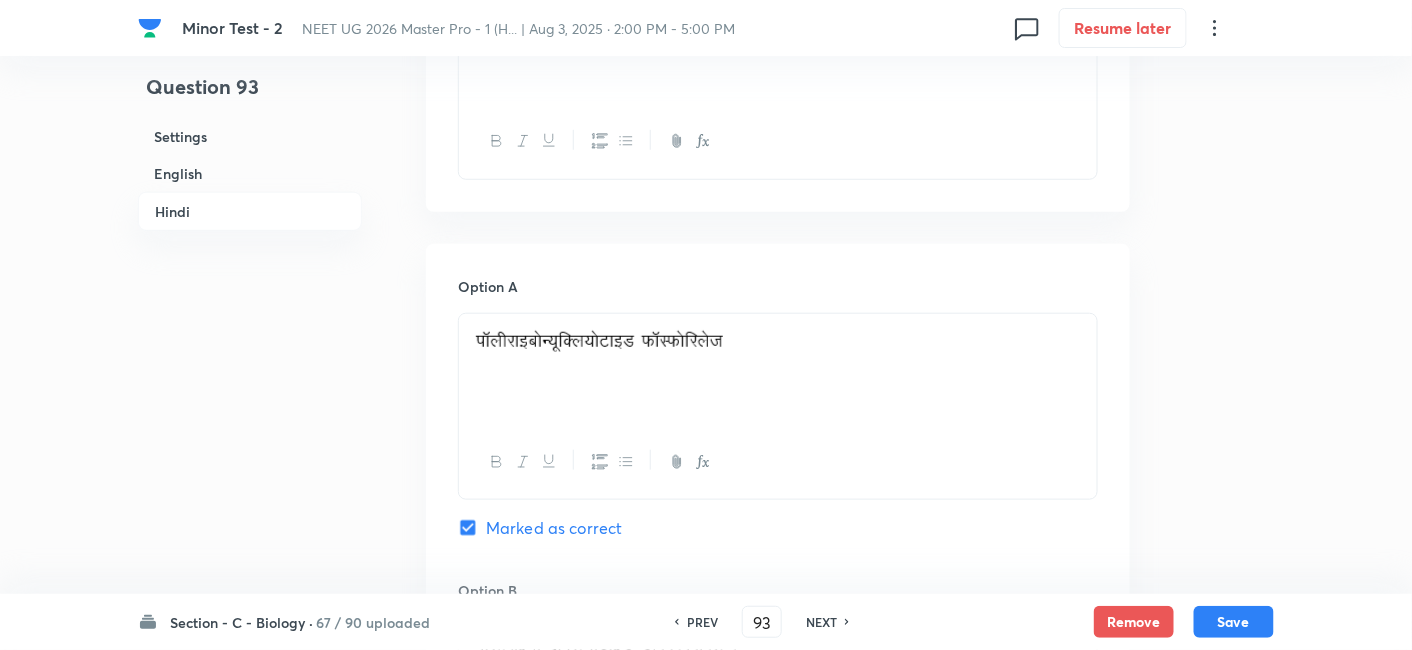 click on "NEXT" at bounding box center [824, 622] 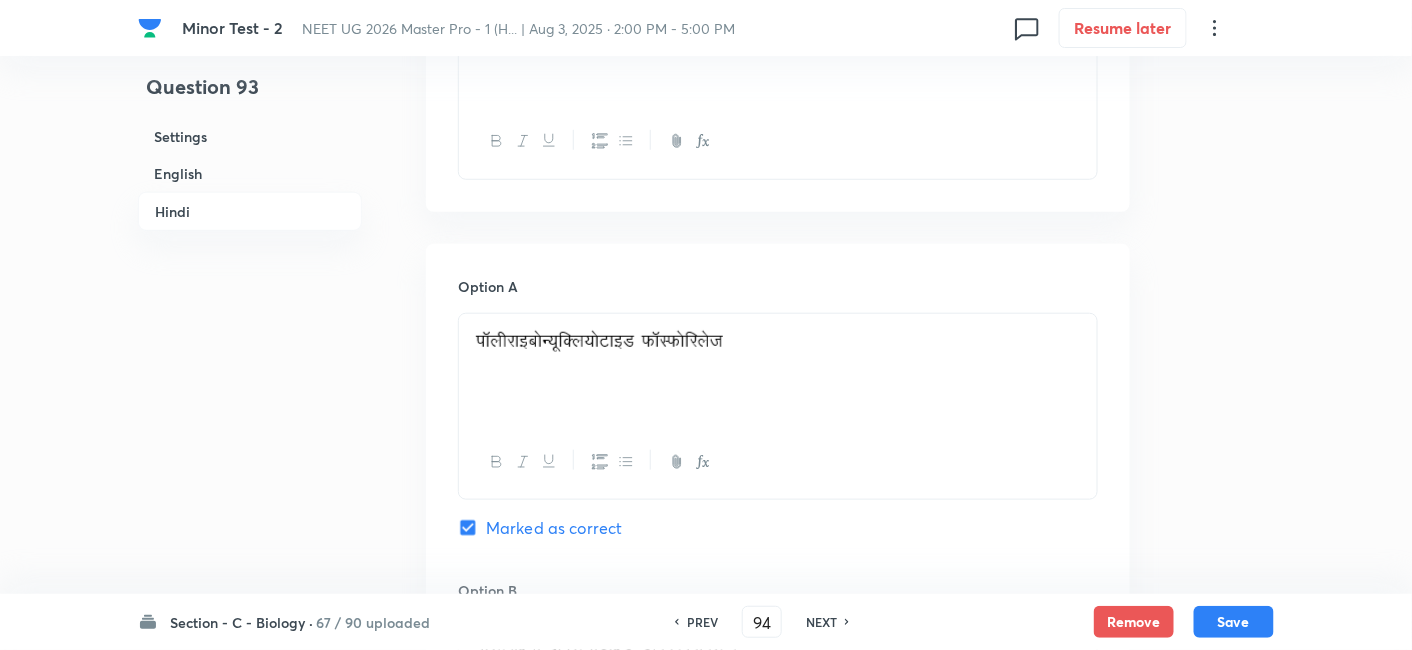 checkbox on "false" 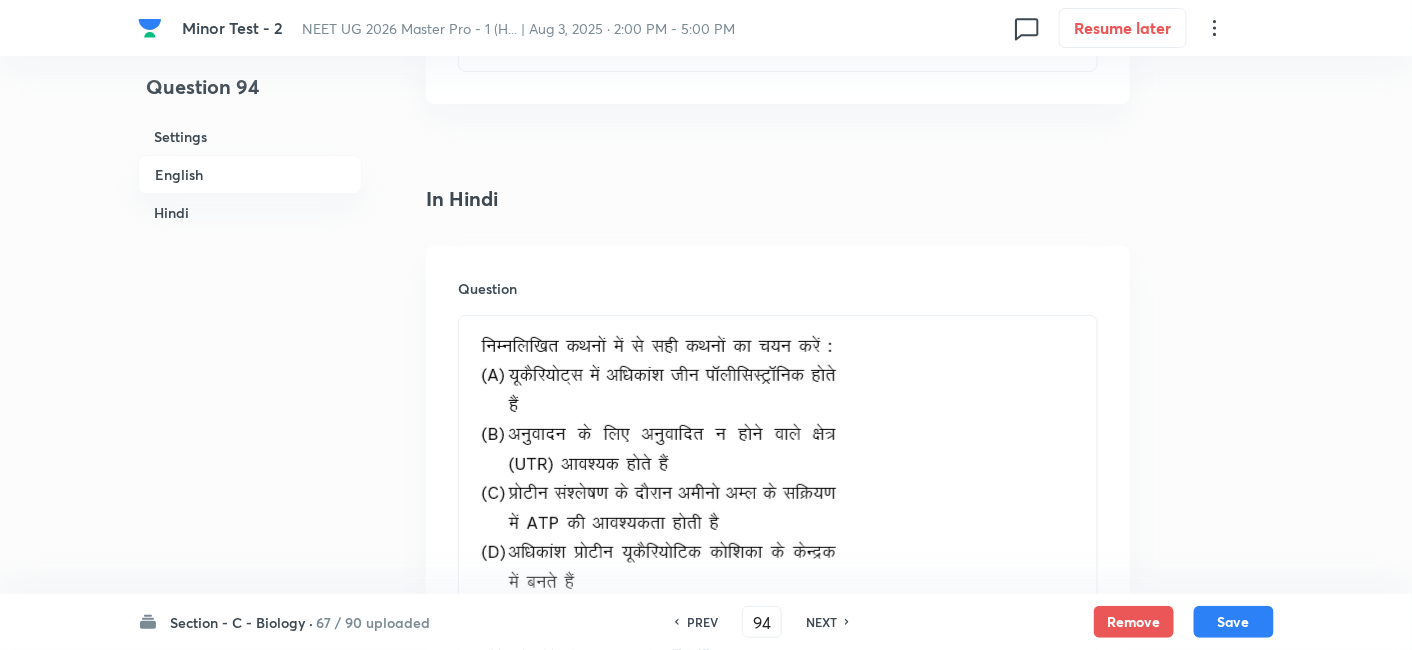 scroll, scrollTop: 2666, scrollLeft: 0, axis: vertical 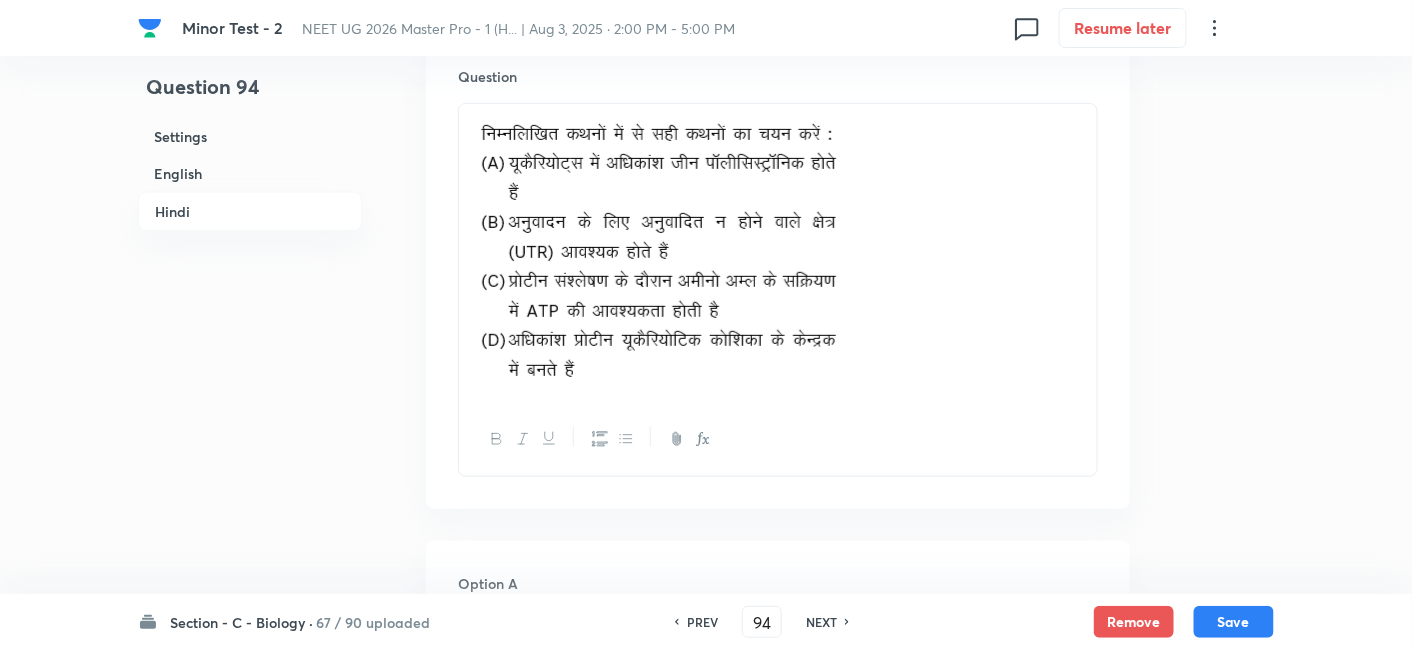 click 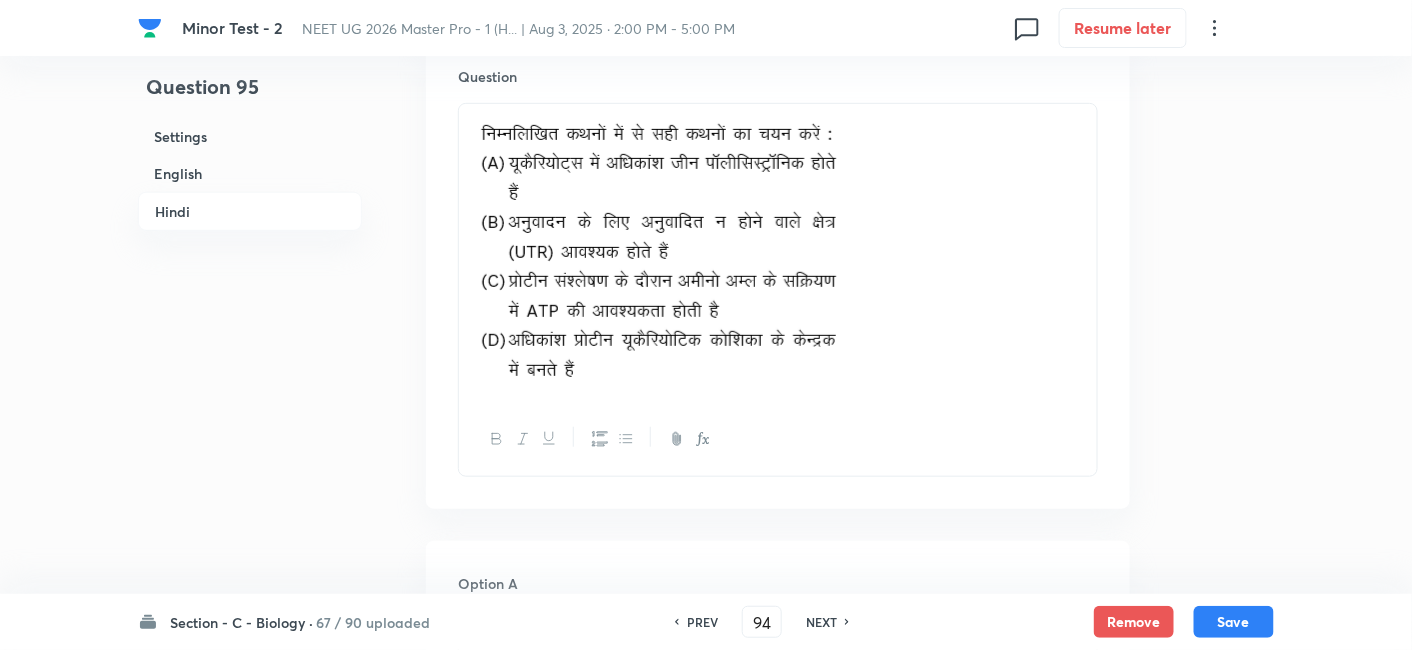 type on "95" 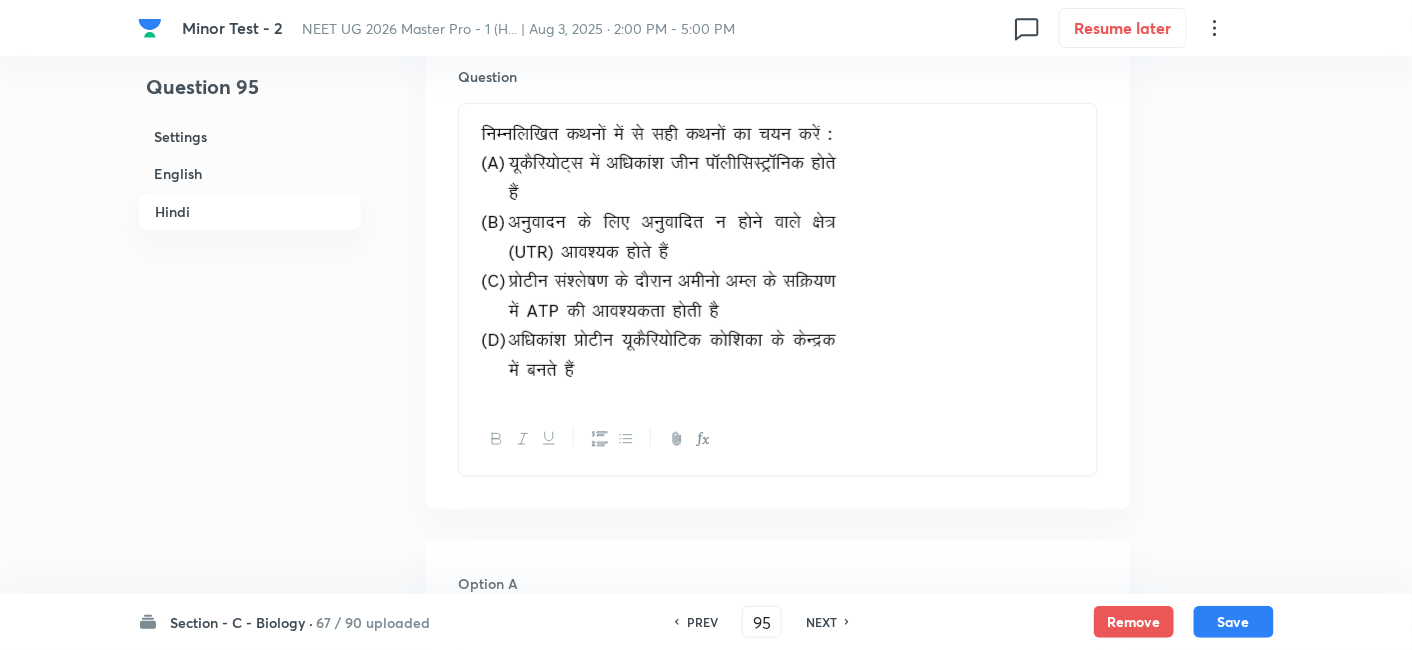 checkbox on "false" 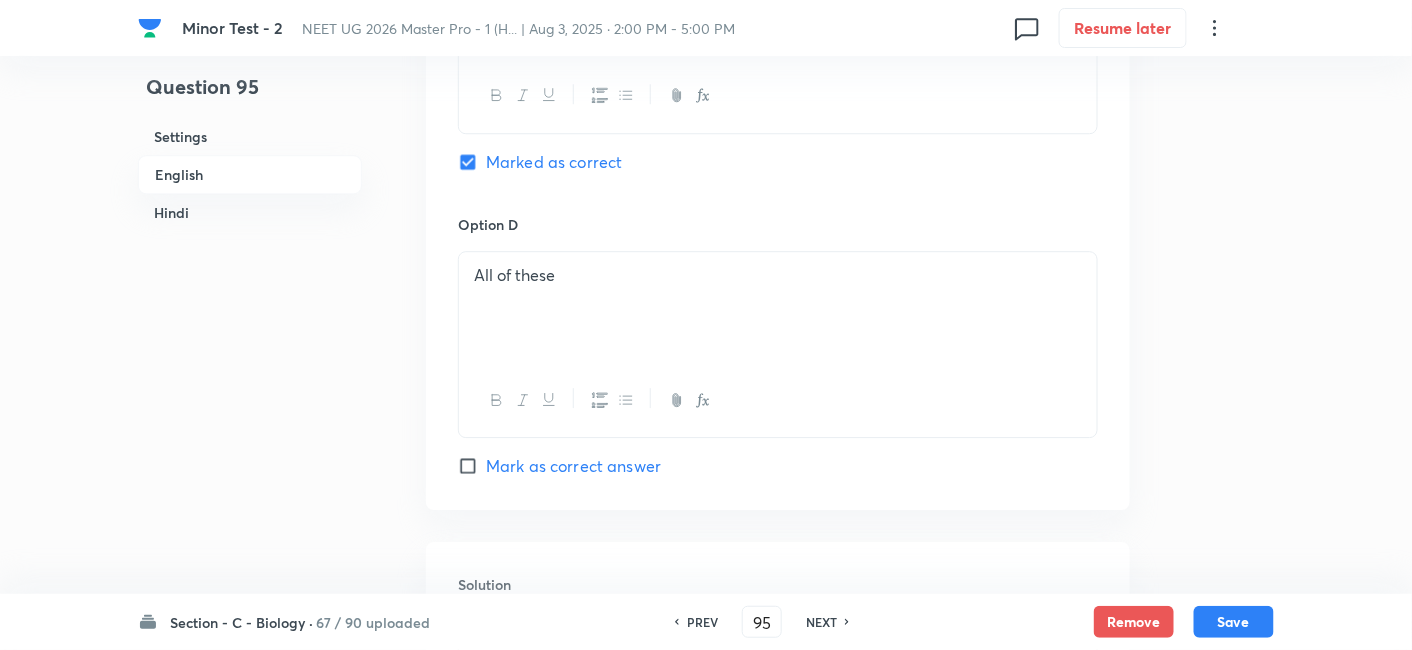 scroll, scrollTop: 2111, scrollLeft: 0, axis: vertical 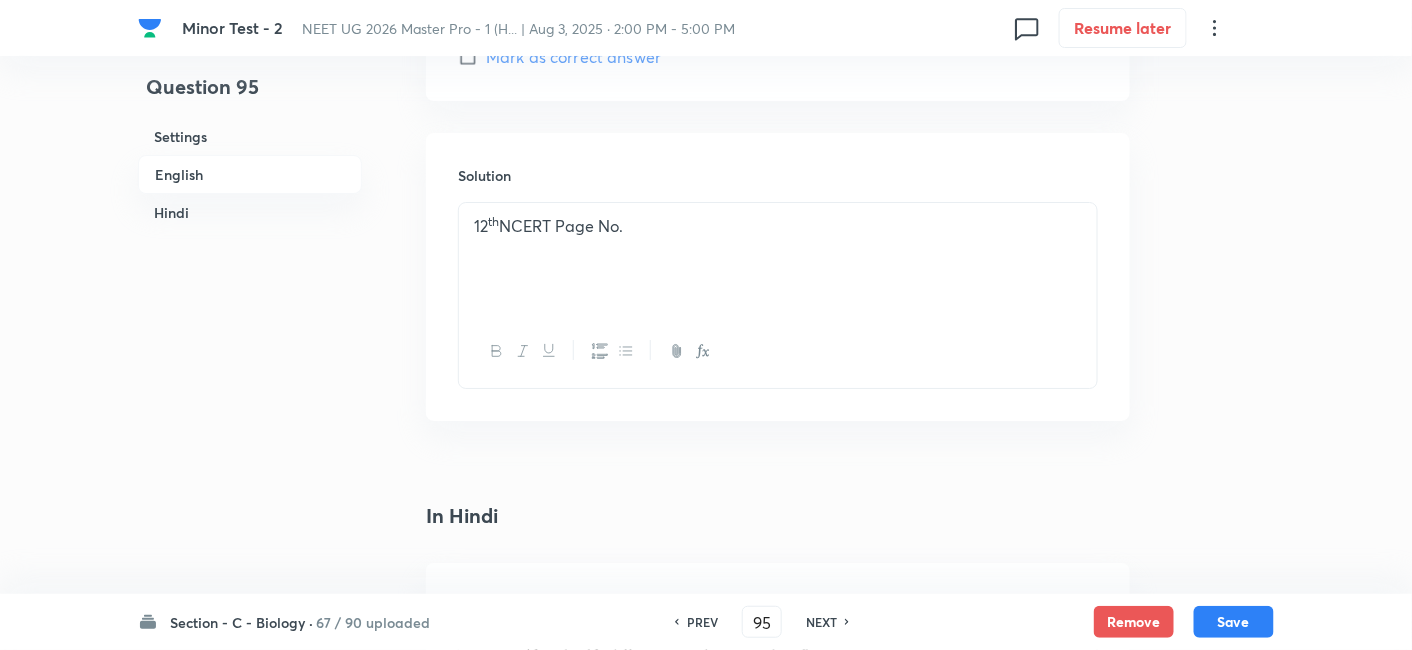click on "NEXT" at bounding box center (821, 622) 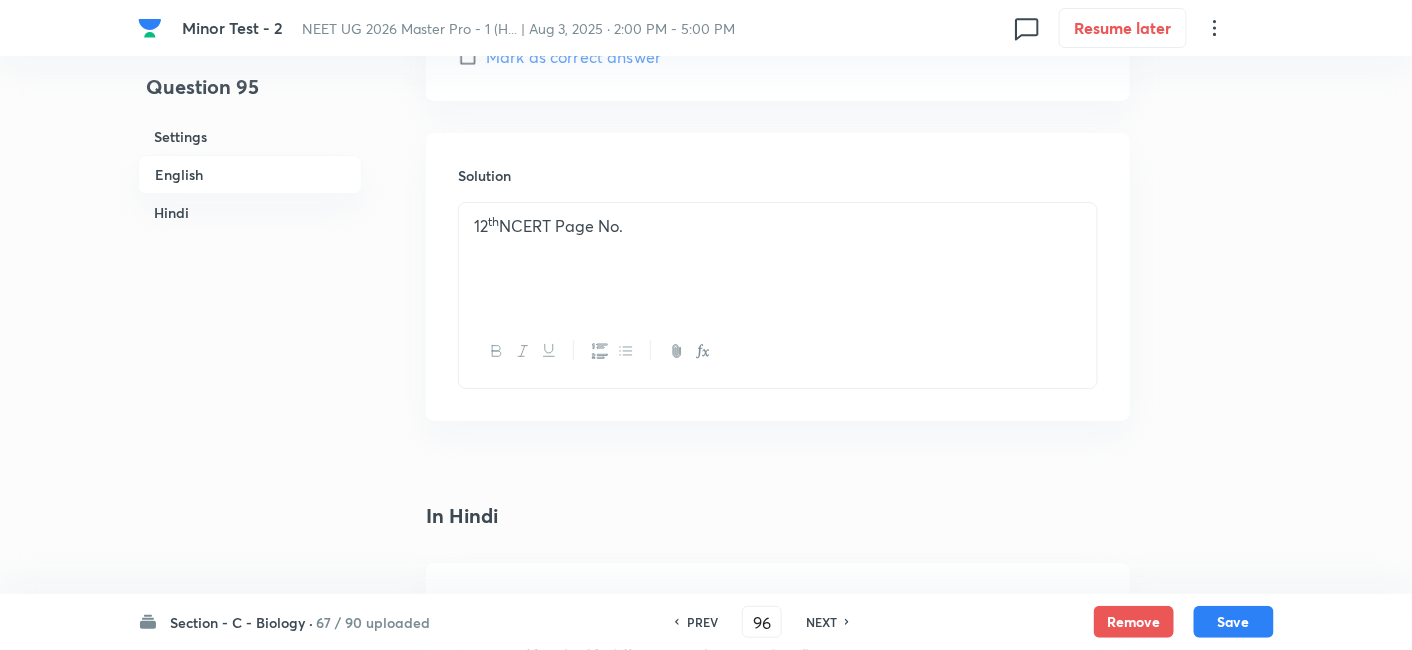 checkbox on "false" 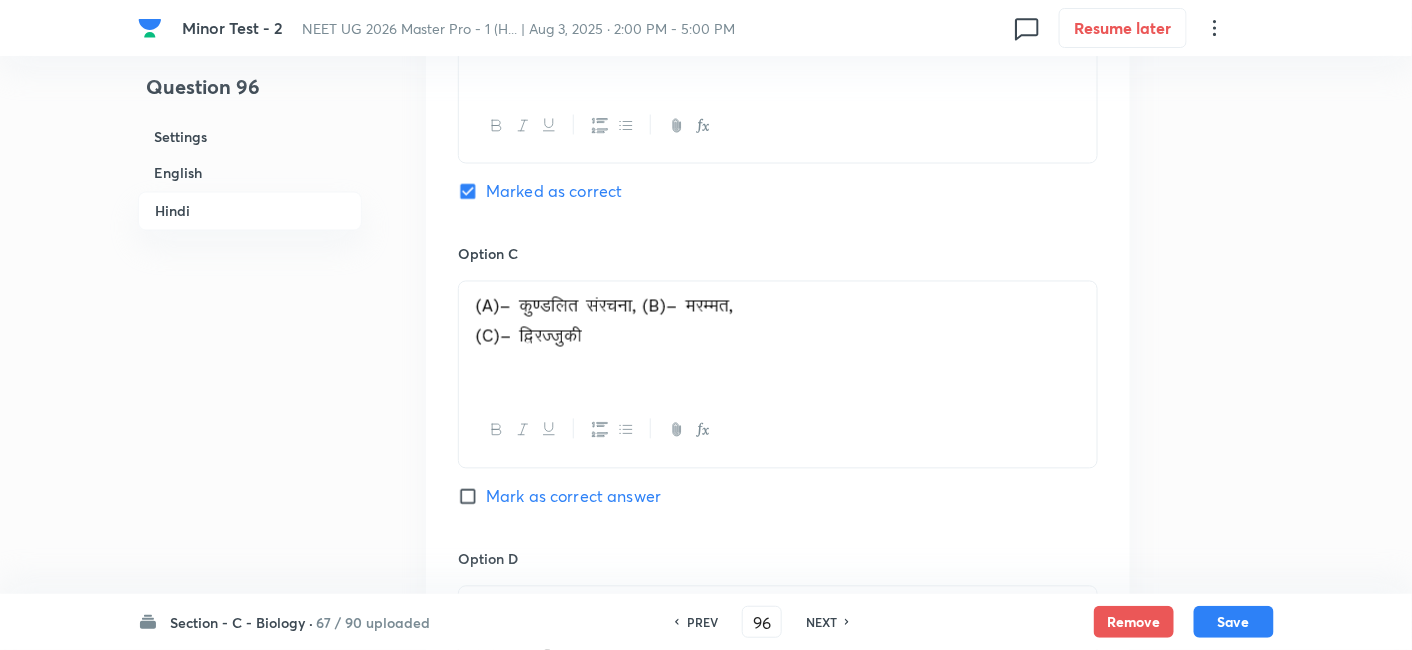 scroll, scrollTop: 3444, scrollLeft: 0, axis: vertical 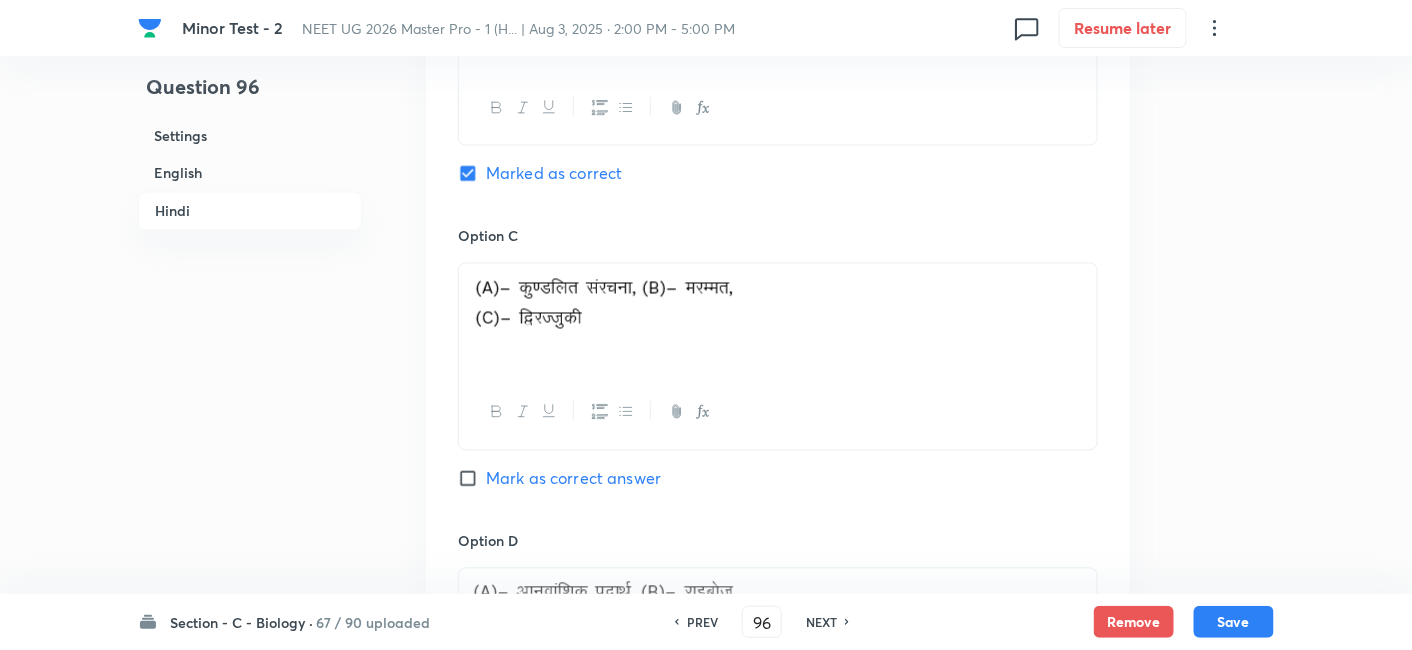 click on "NEXT" at bounding box center (821, 622) 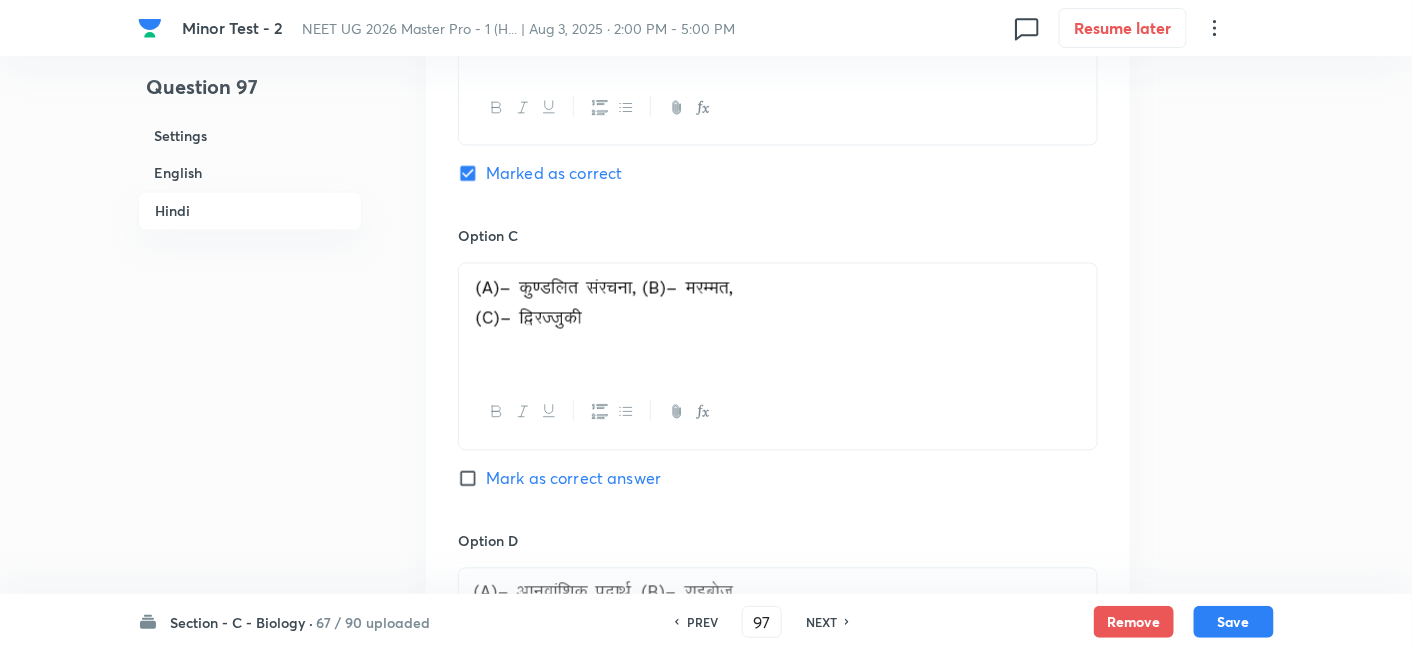 checkbox on "false" 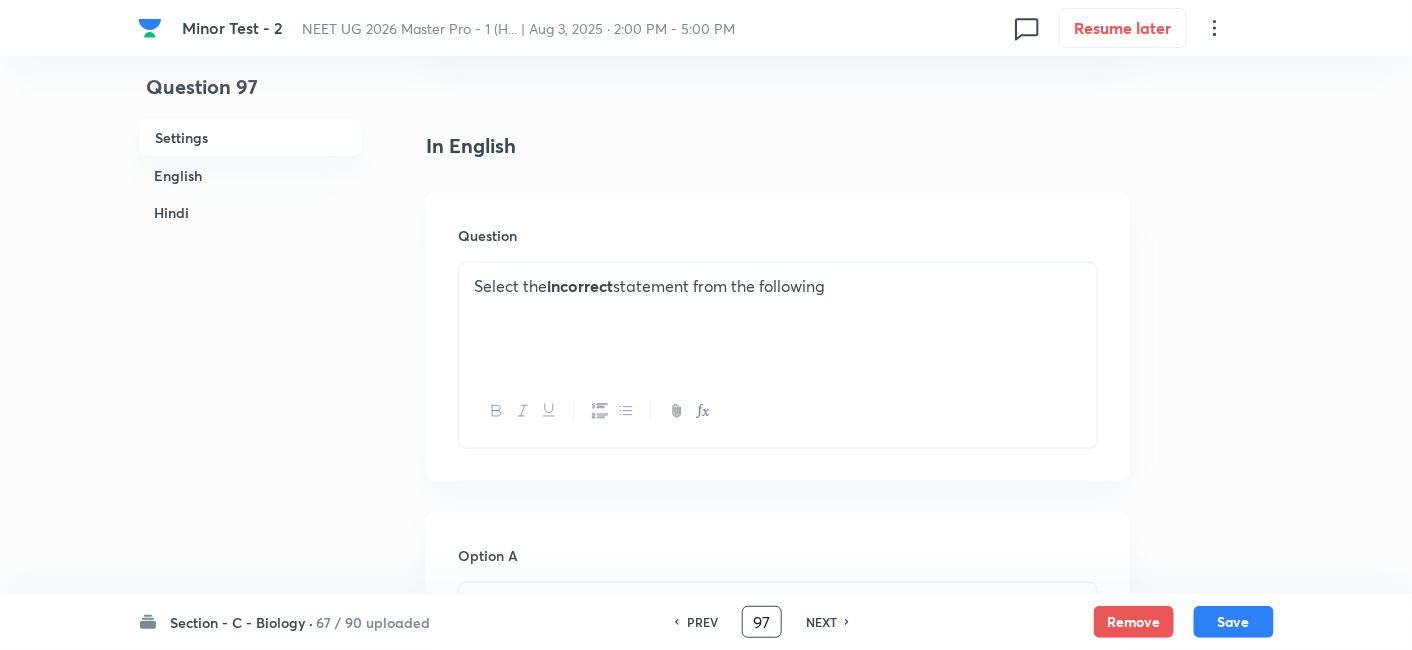 scroll, scrollTop: 444, scrollLeft: 0, axis: vertical 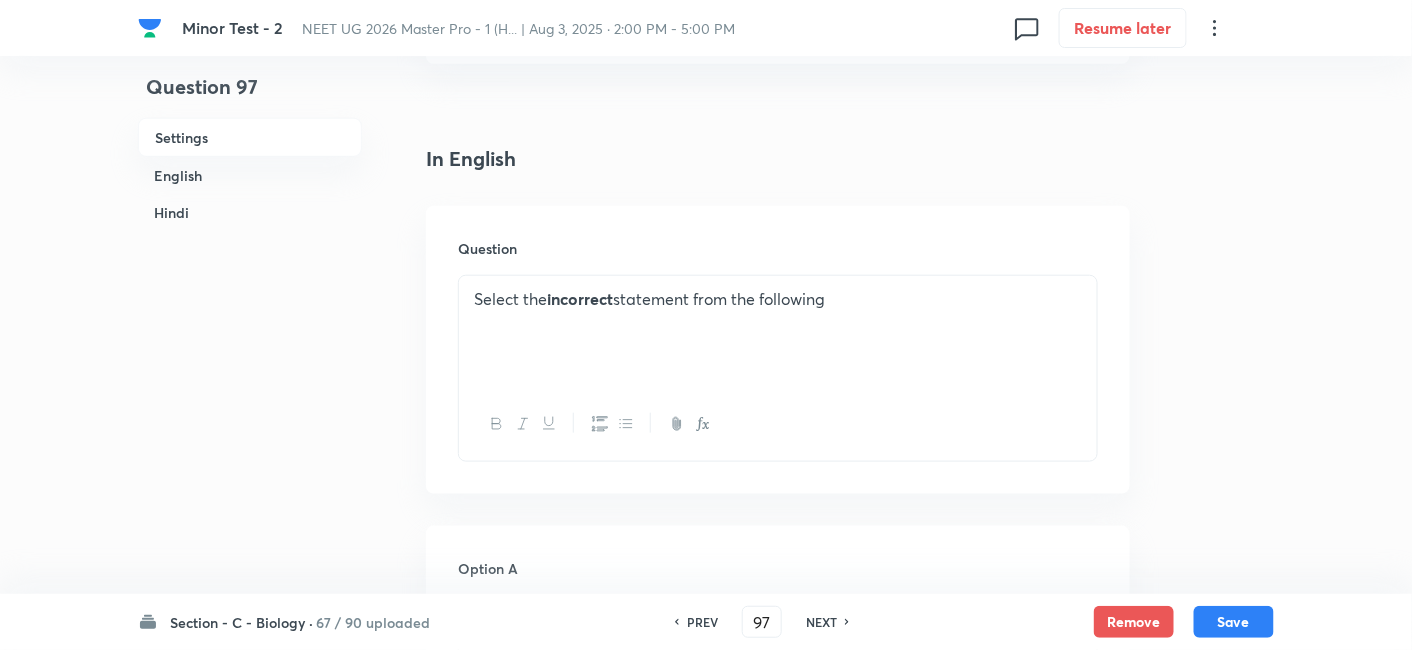 click on "NEXT" at bounding box center (824, 622) 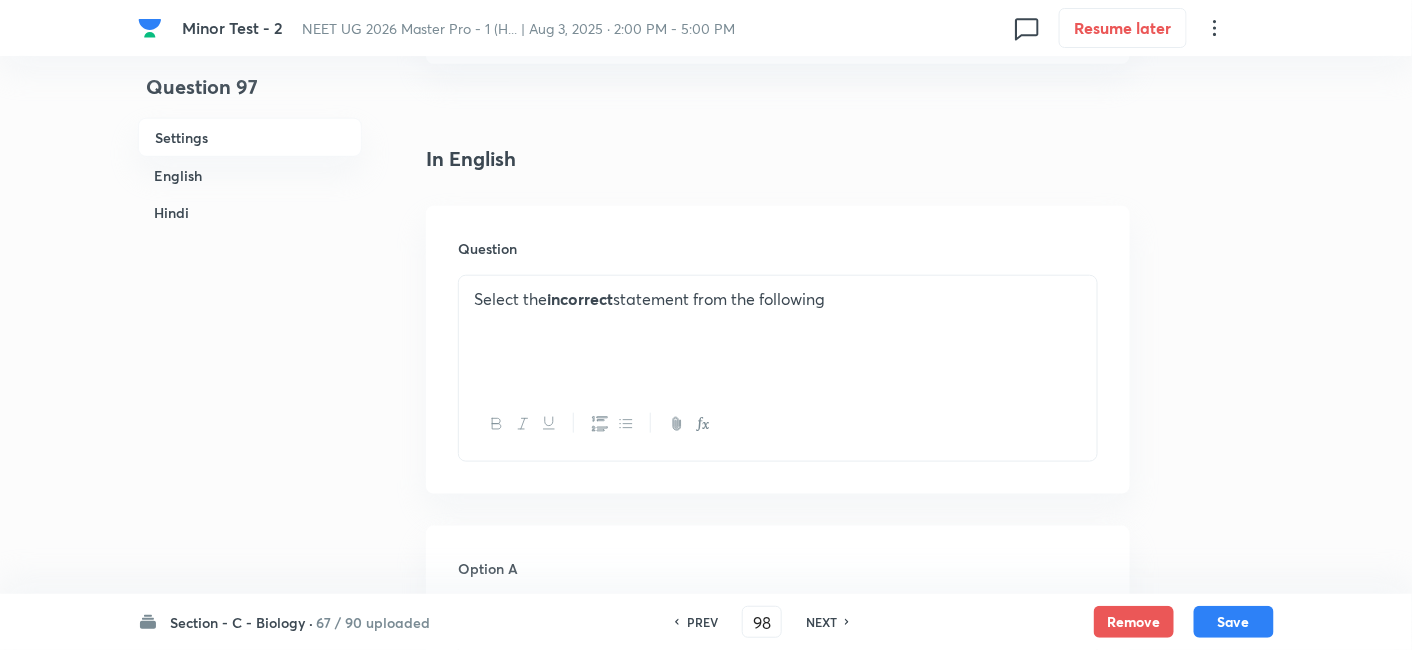 checkbox on "false" 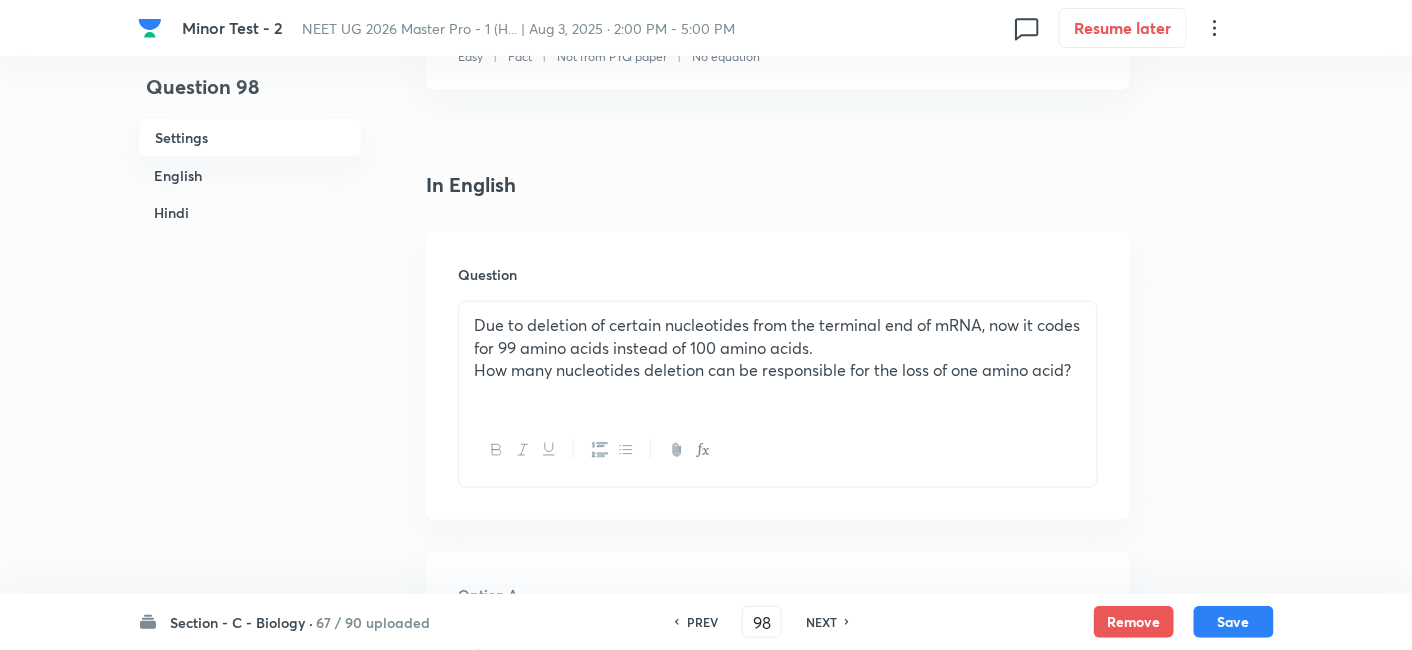 click on "PREV" at bounding box center [702, 622] 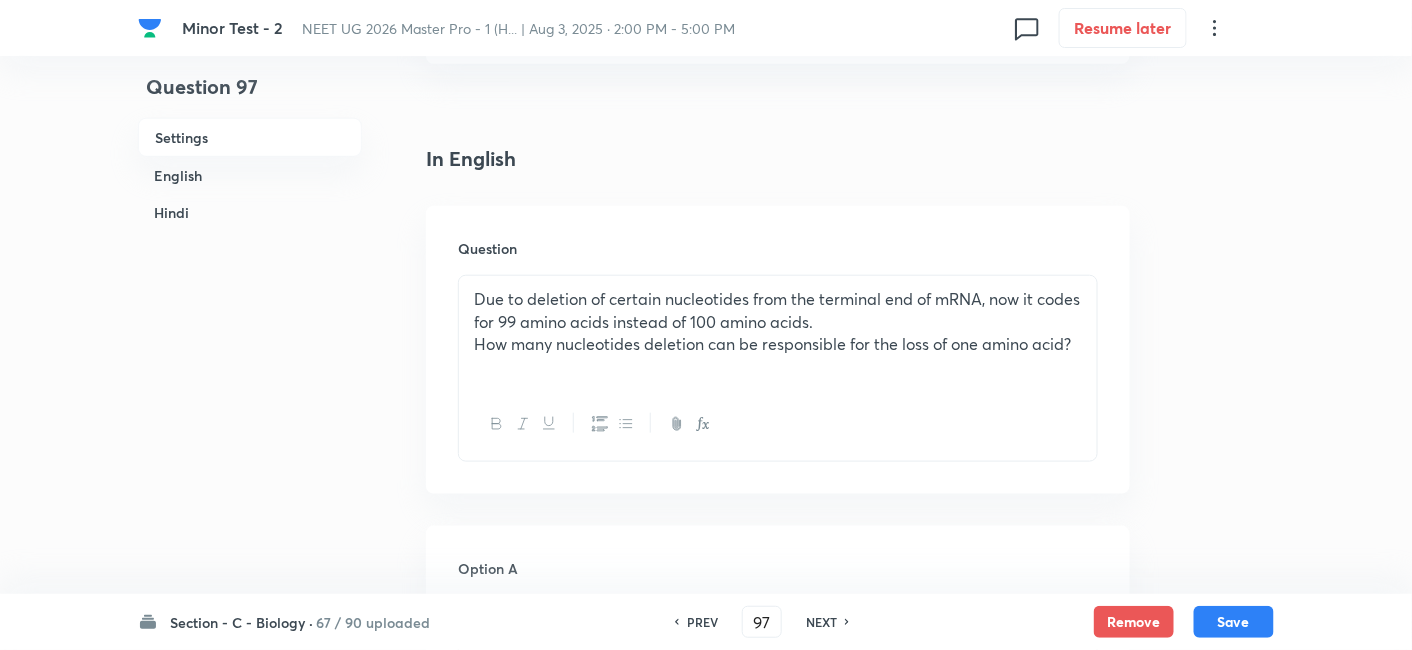 checkbox on "false" 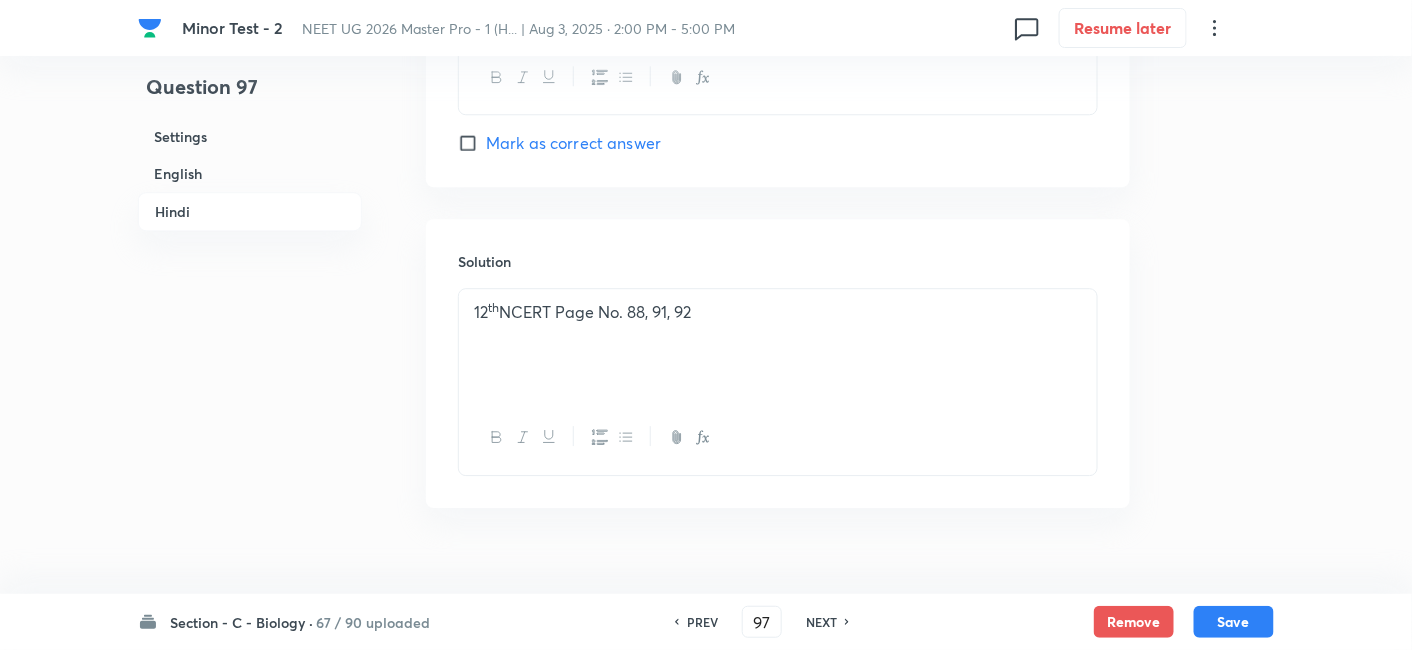 scroll, scrollTop: 4077, scrollLeft: 0, axis: vertical 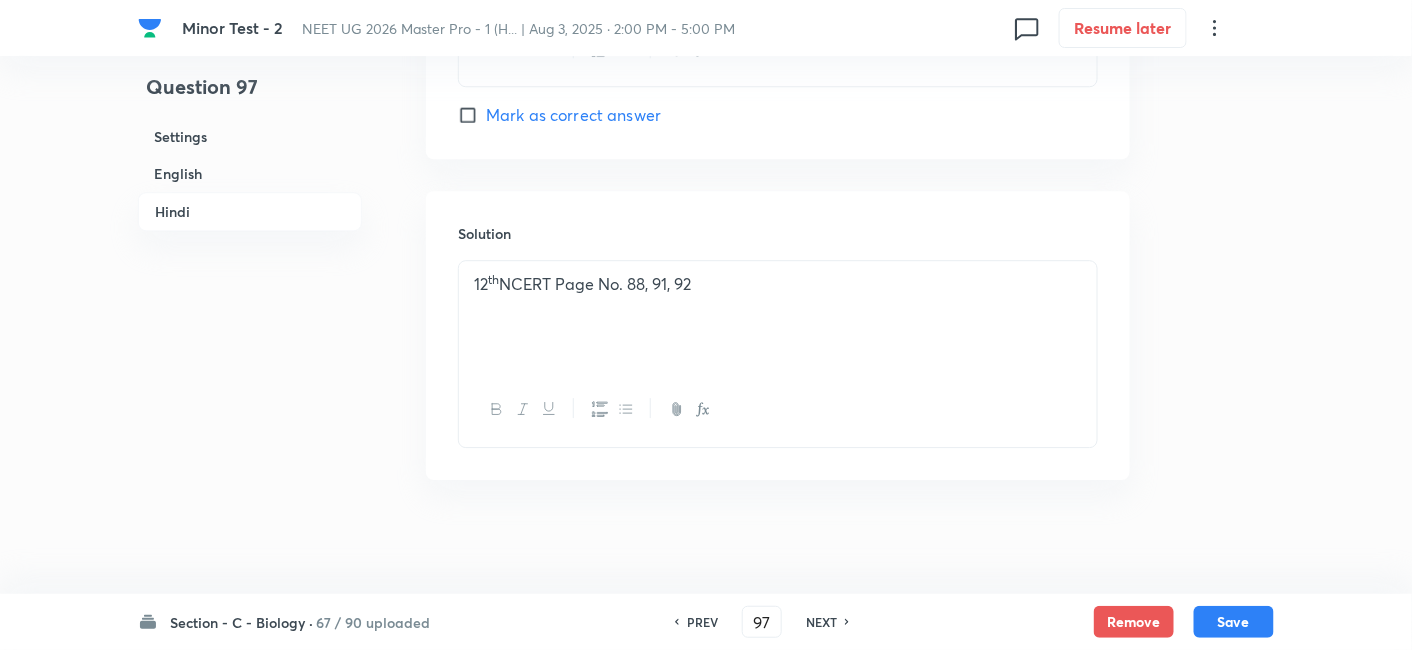 click on "NEXT" at bounding box center [821, 622] 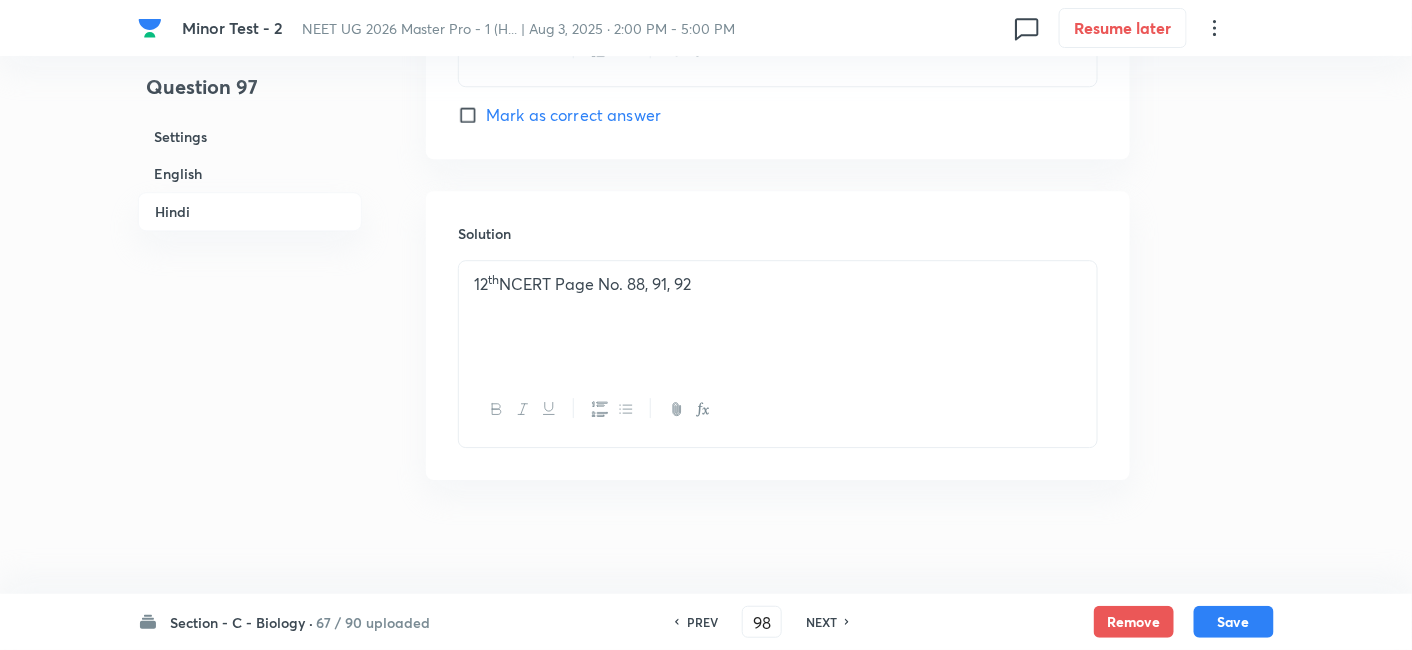 checkbox on "false" 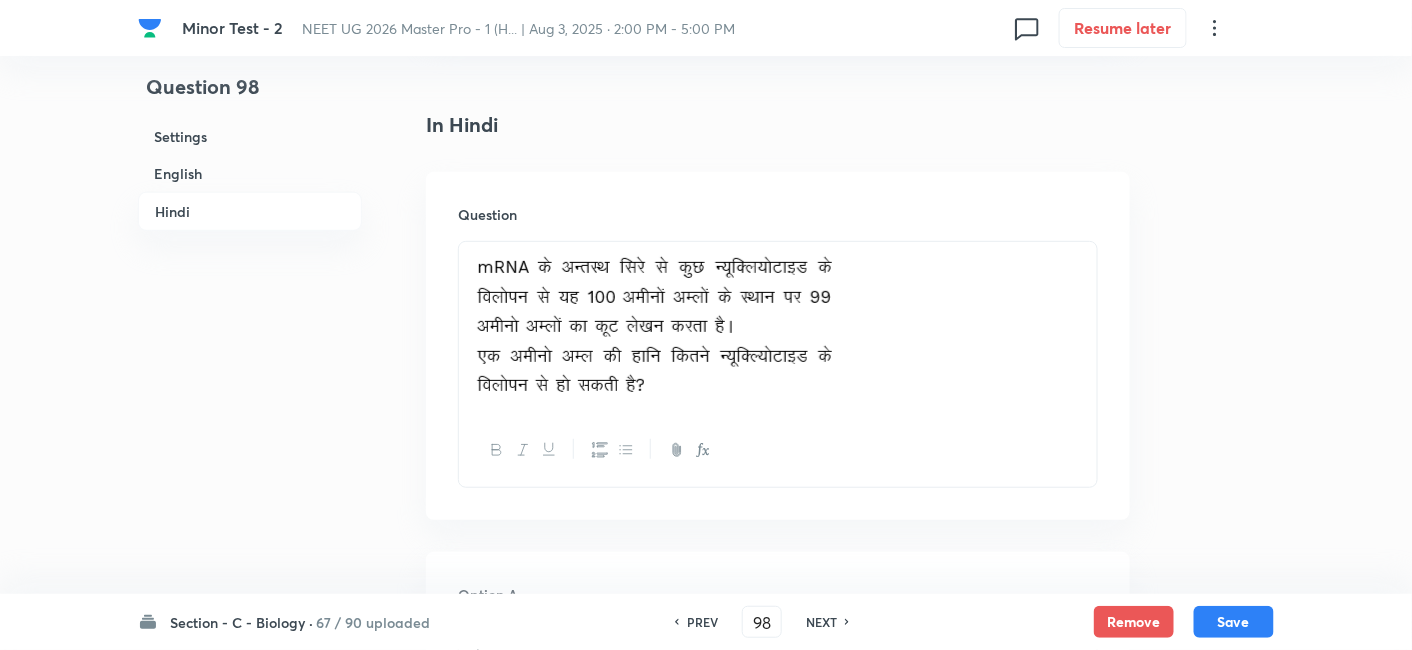 scroll, scrollTop: 2521, scrollLeft: 0, axis: vertical 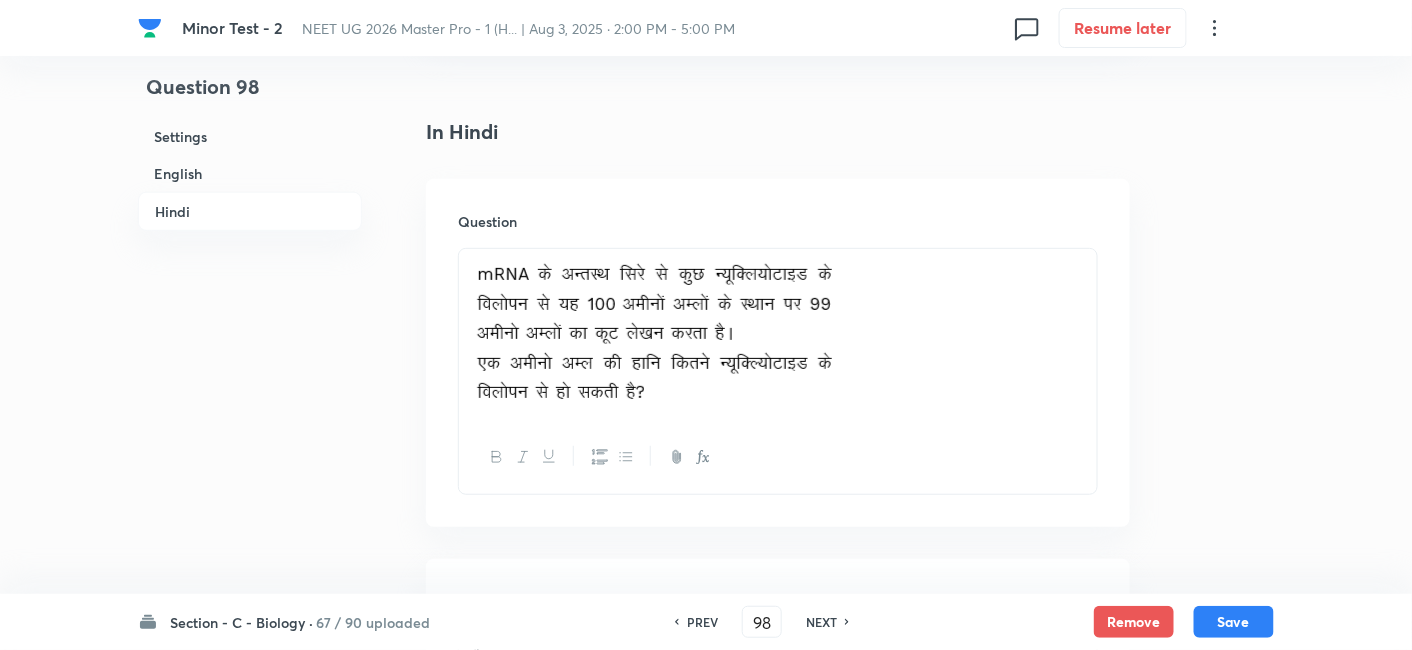 click on "NEXT" at bounding box center [821, 622] 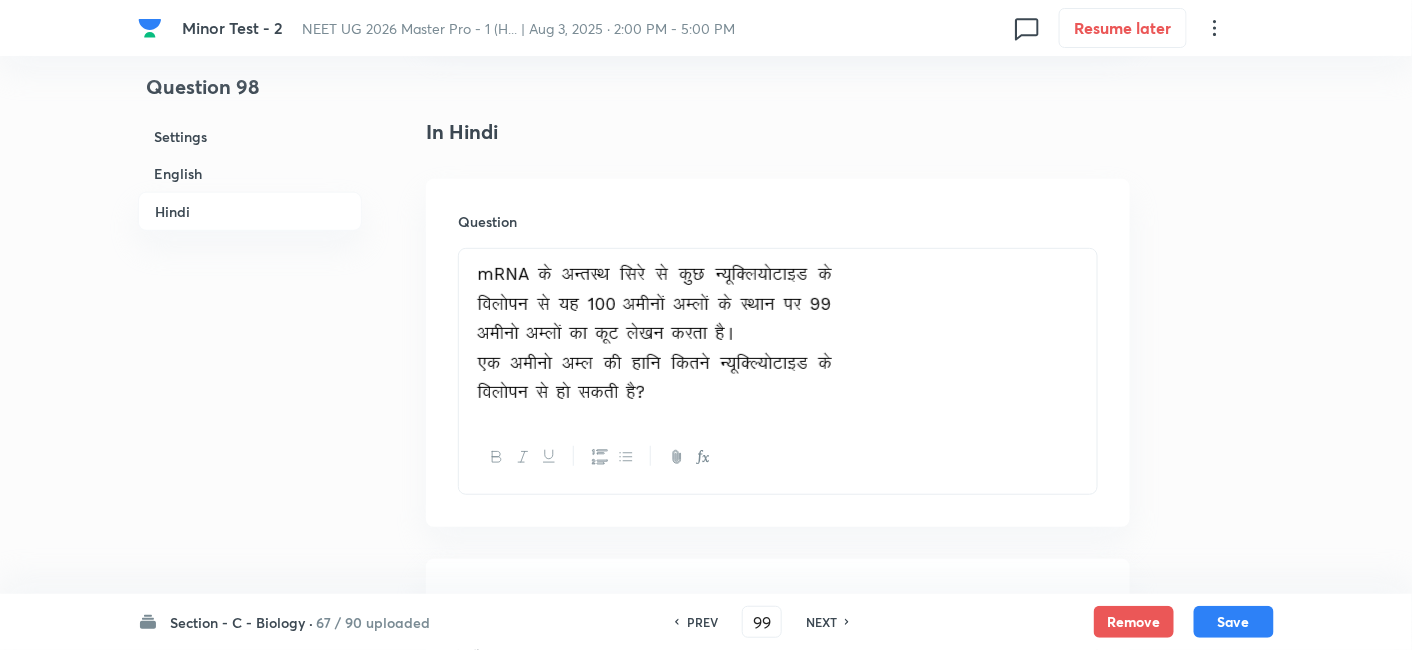 checkbox on "false" 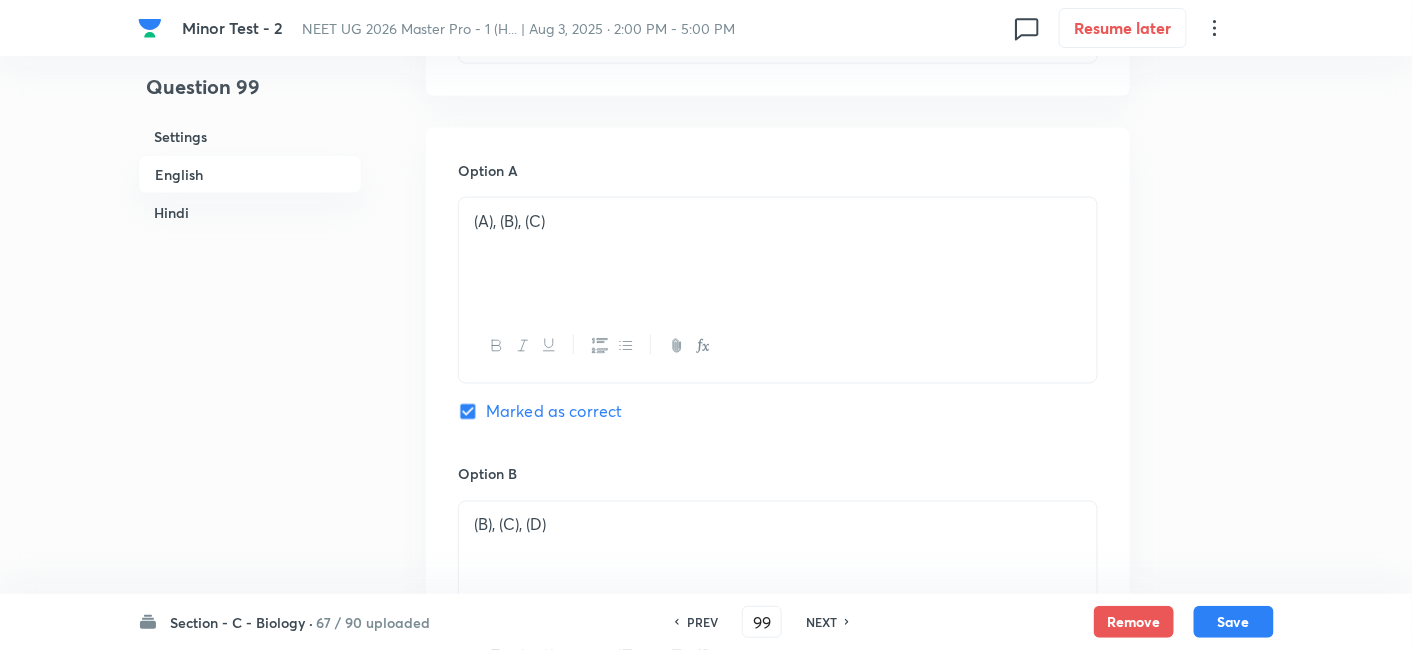 scroll, scrollTop: 632, scrollLeft: 0, axis: vertical 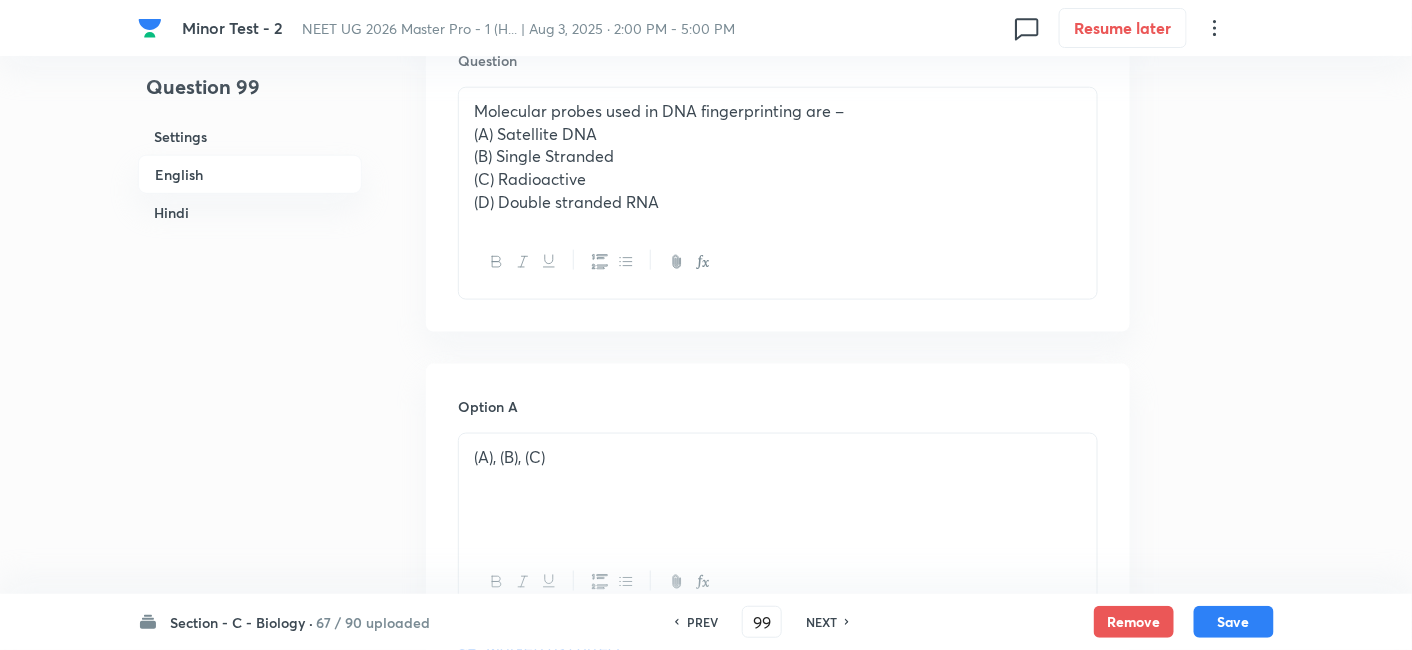 click on "NEXT" at bounding box center (821, 622) 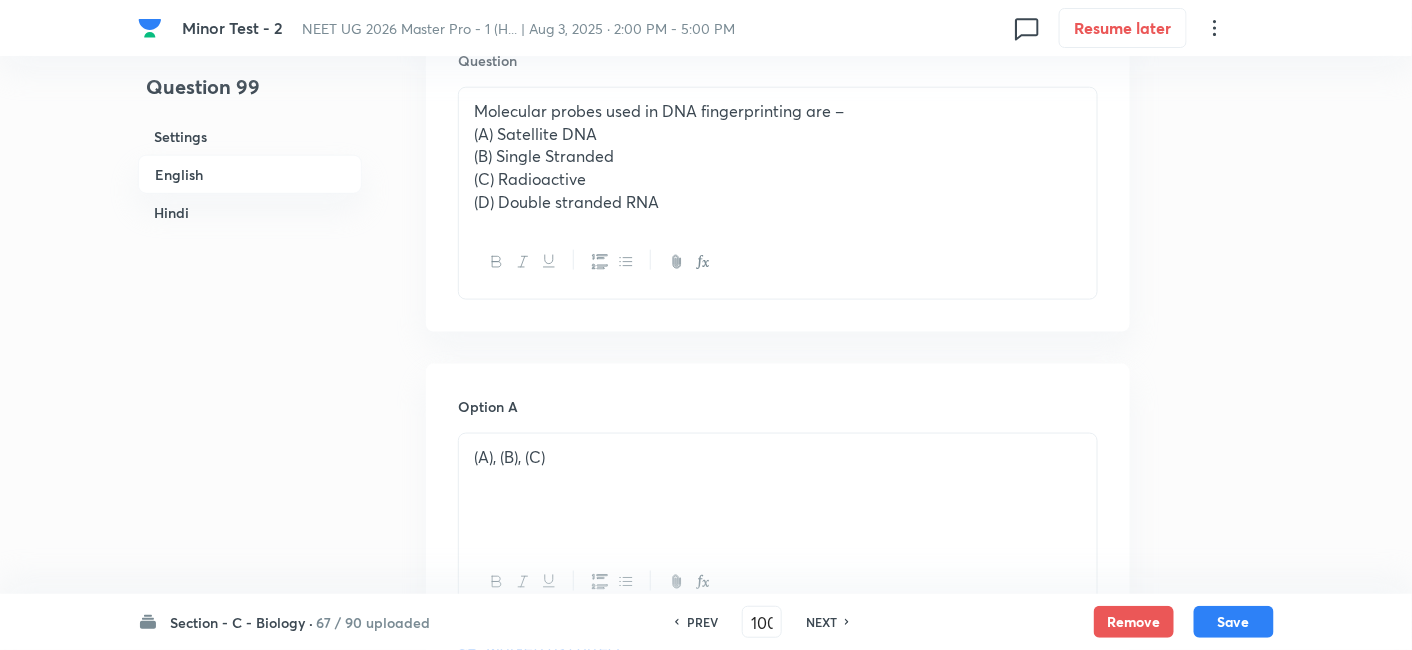 checkbox on "false" 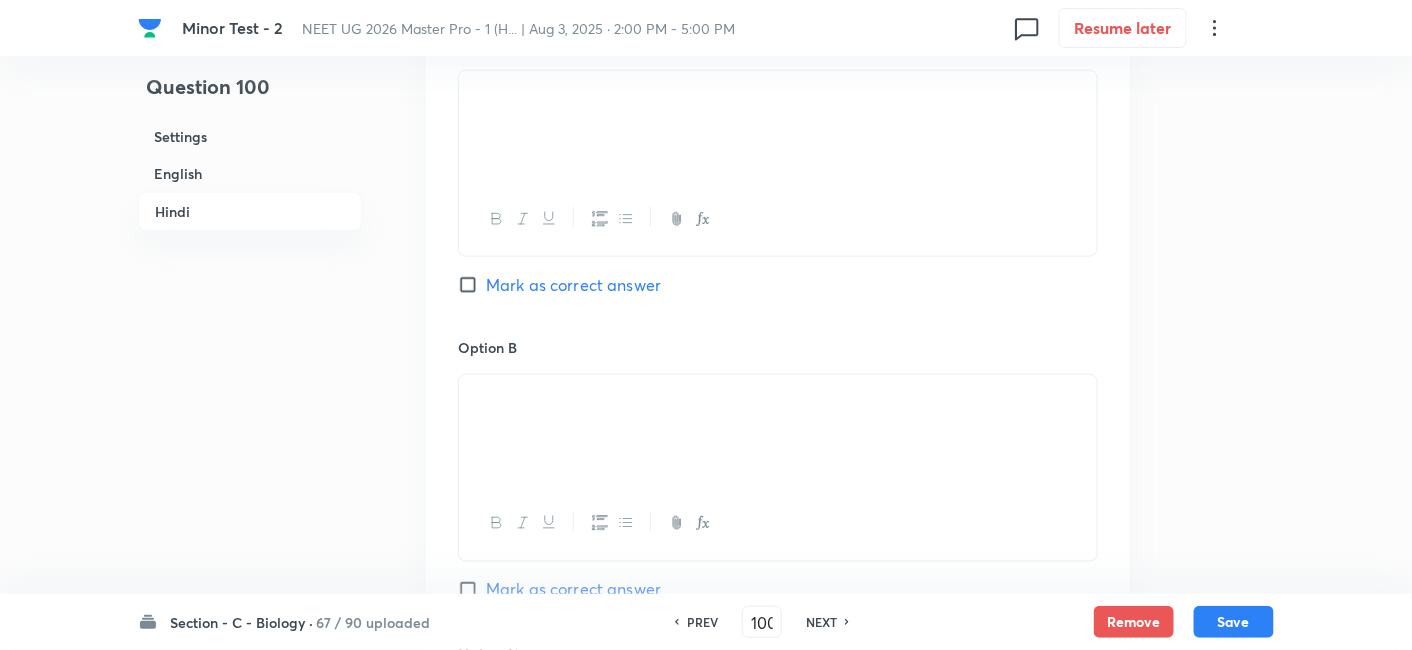 scroll, scrollTop: 3000, scrollLeft: 0, axis: vertical 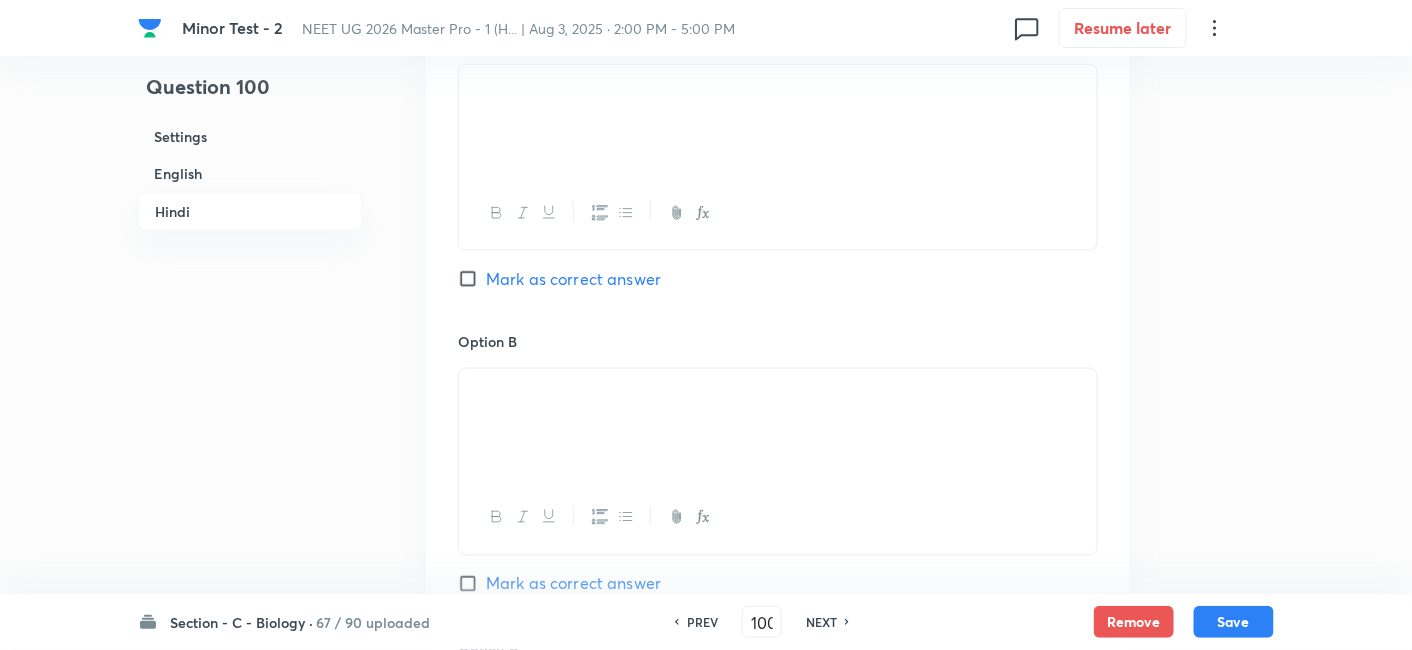 click on "NEXT" at bounding box center [821, 622] 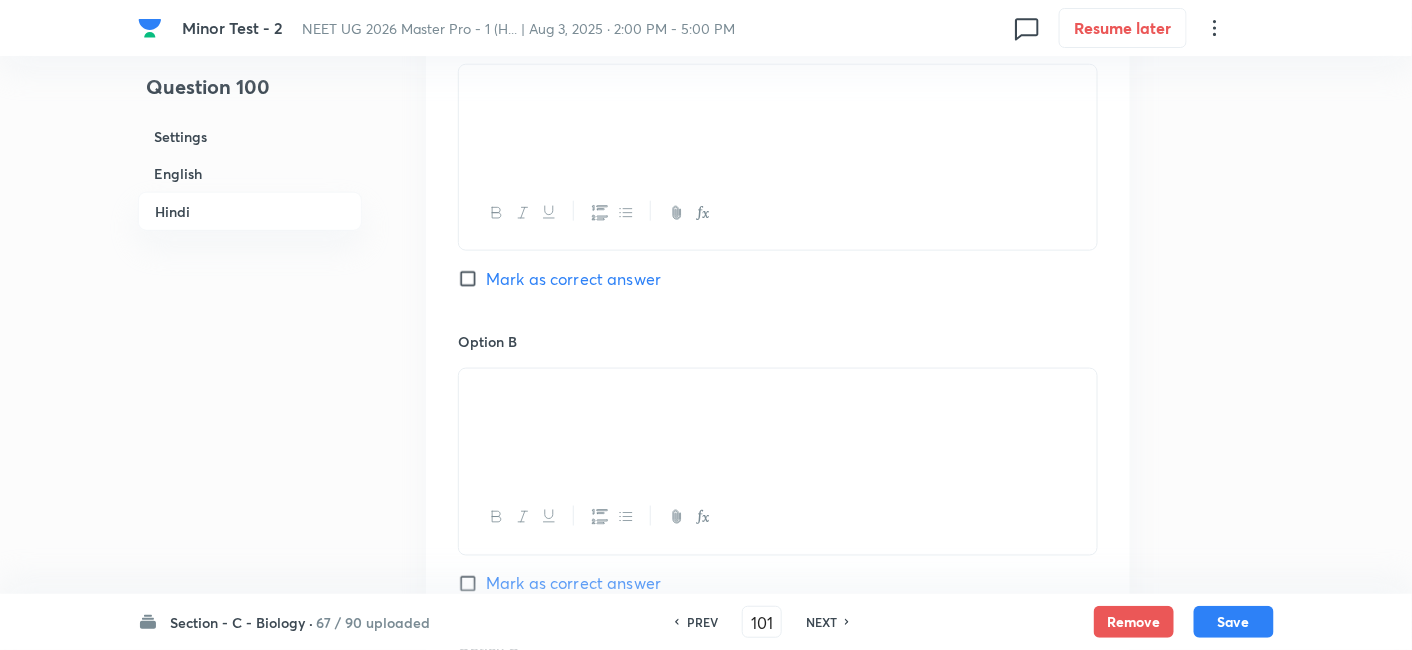 checkbox on "false" 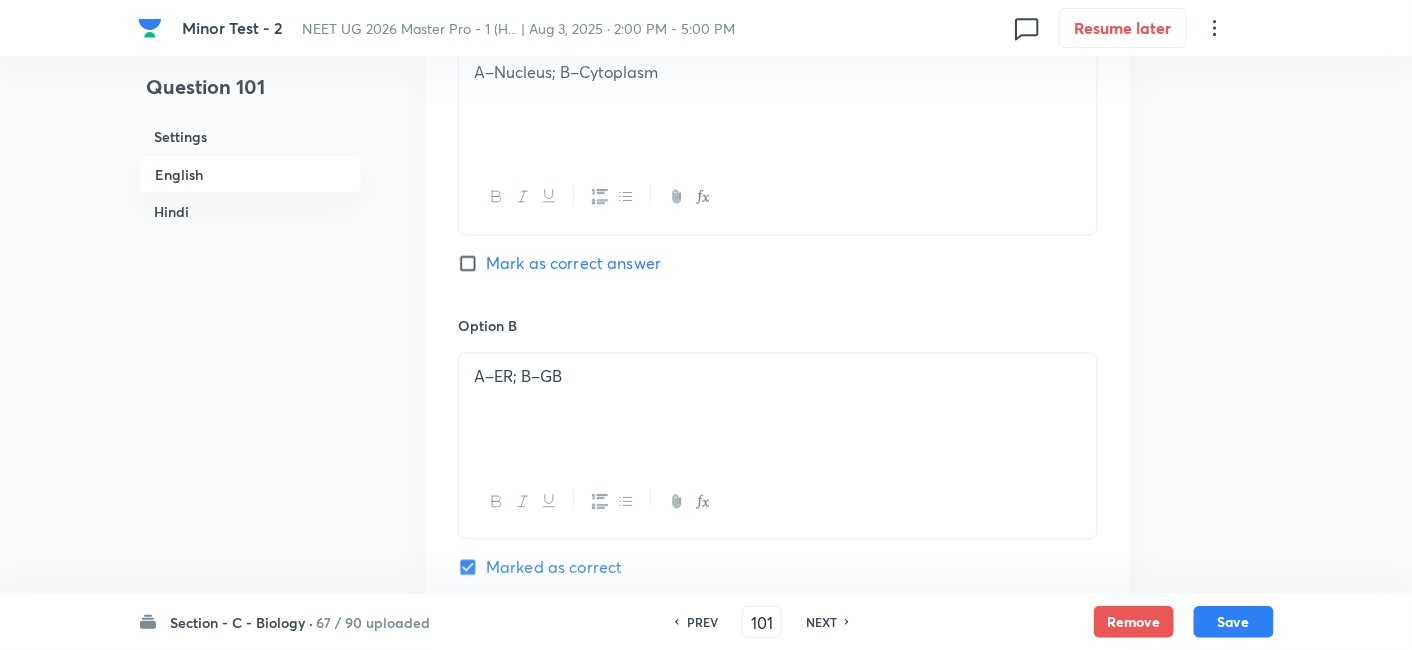 scroll, scrollTop: 1000, scrollLeft: 0, axis: vertical 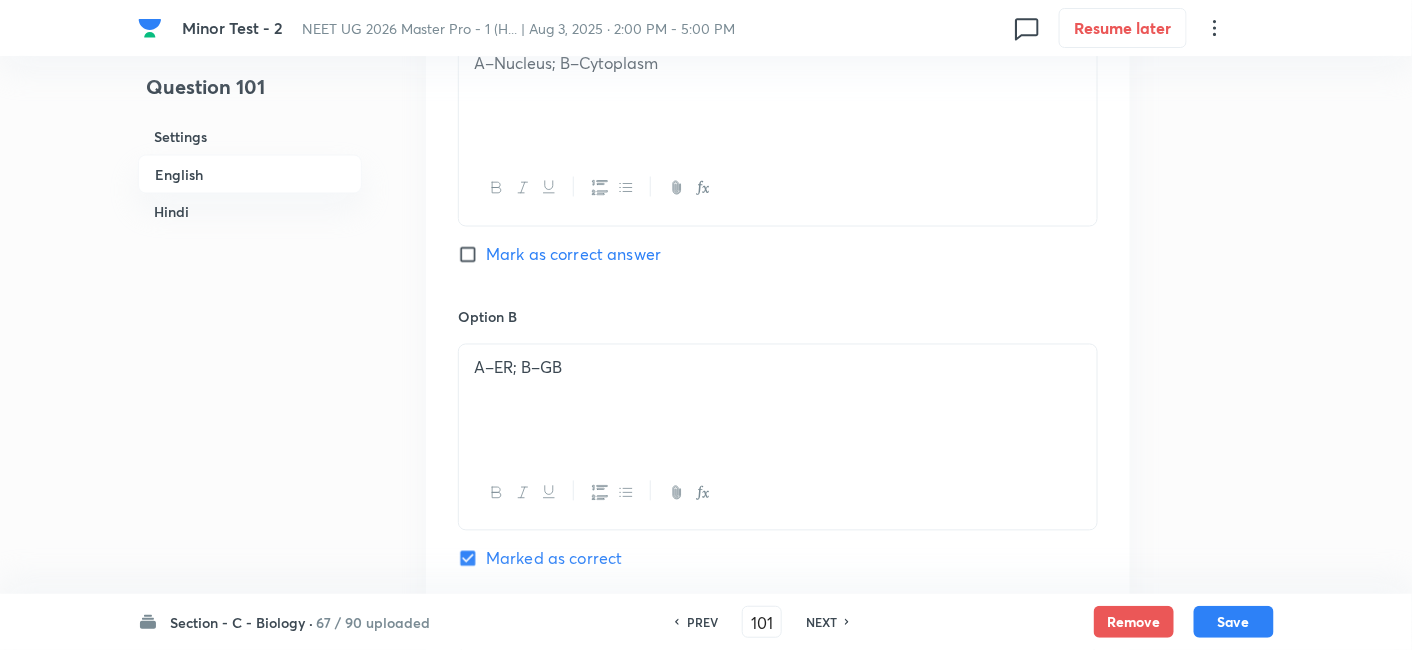 click on "NEXT" at bounding box center [824, 622] 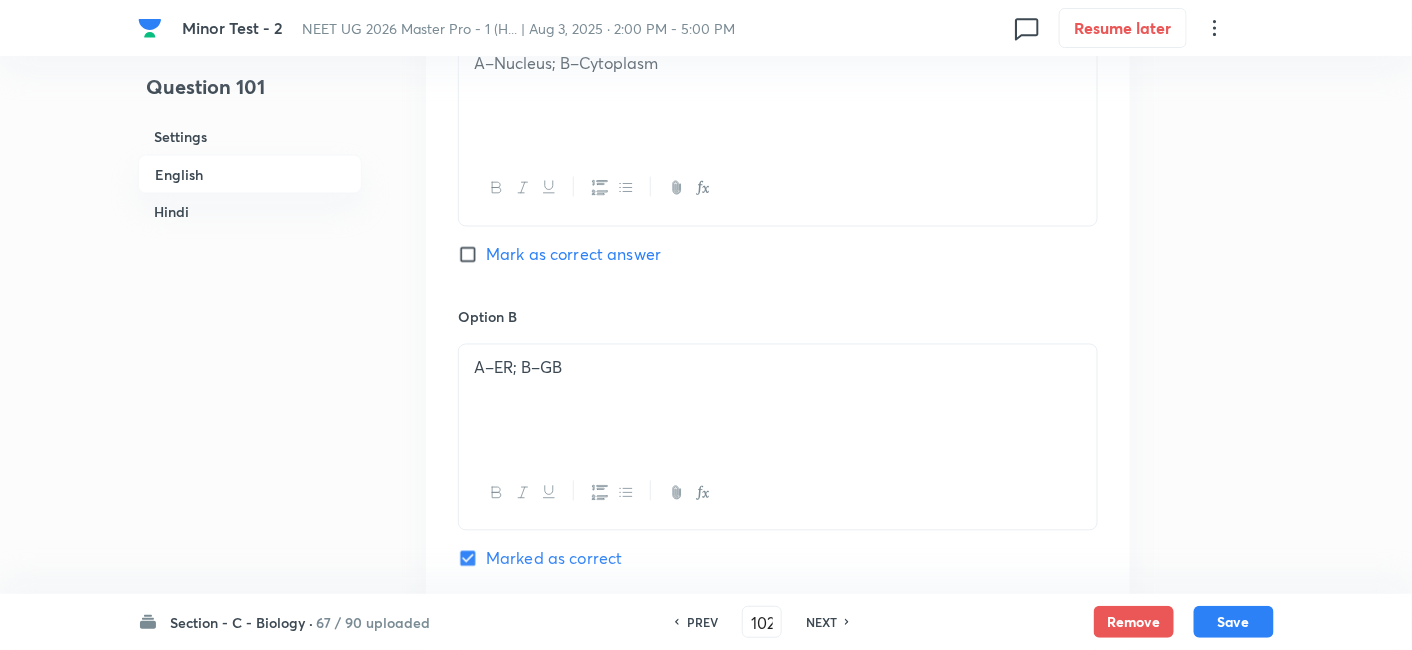 checkbox on "false" 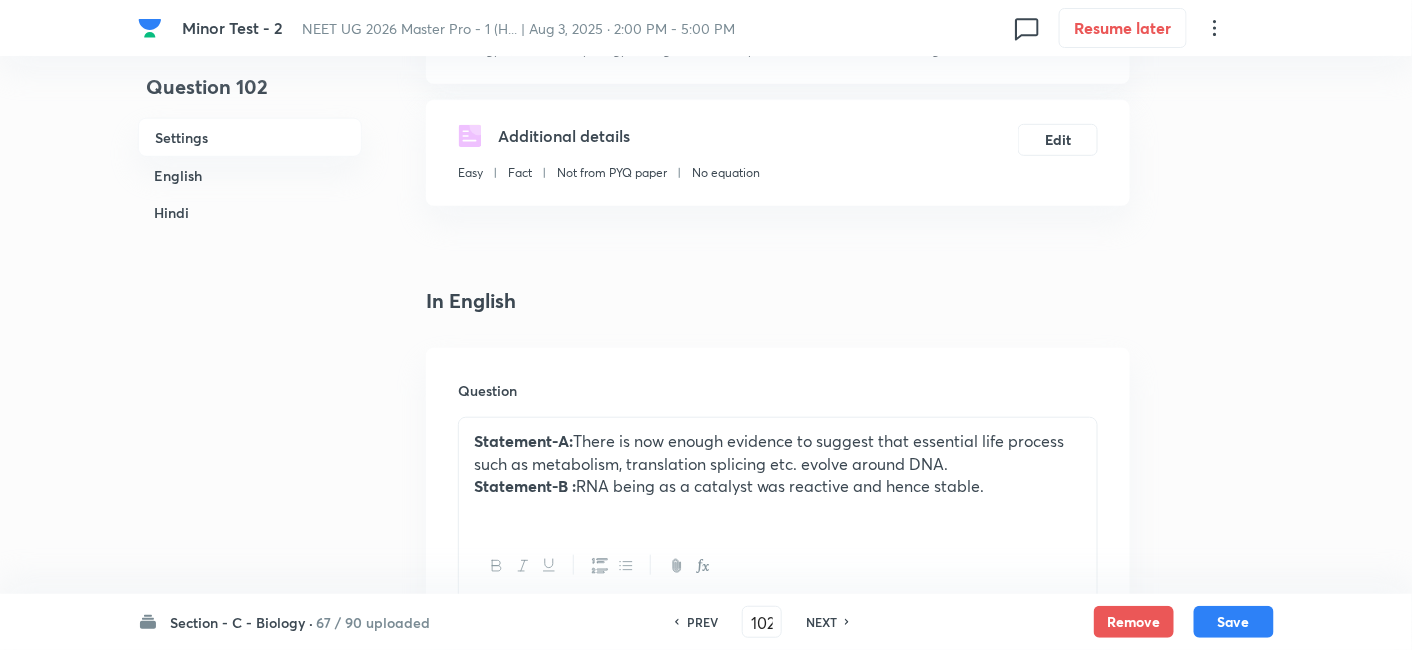 scroll, scrollTop: 333, scrollLeft: 0, axis: vertical 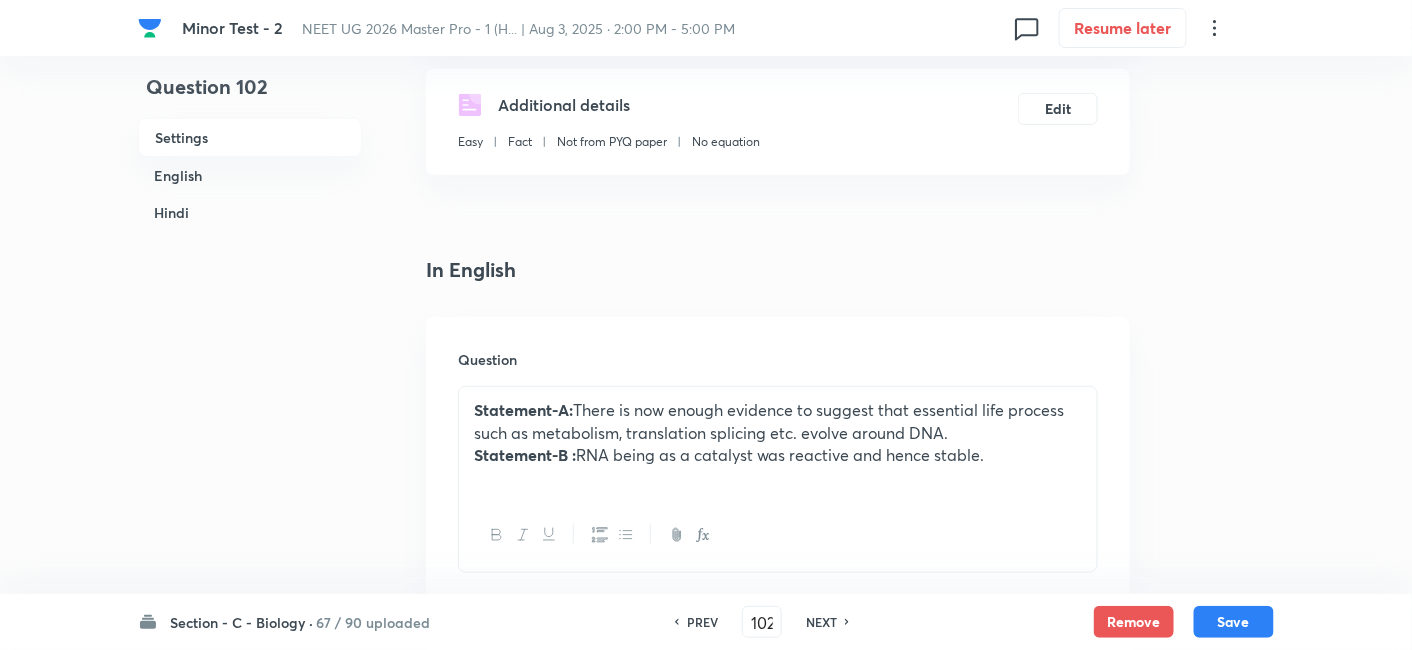 click on "NEXT" at bounding box center (821, 622) 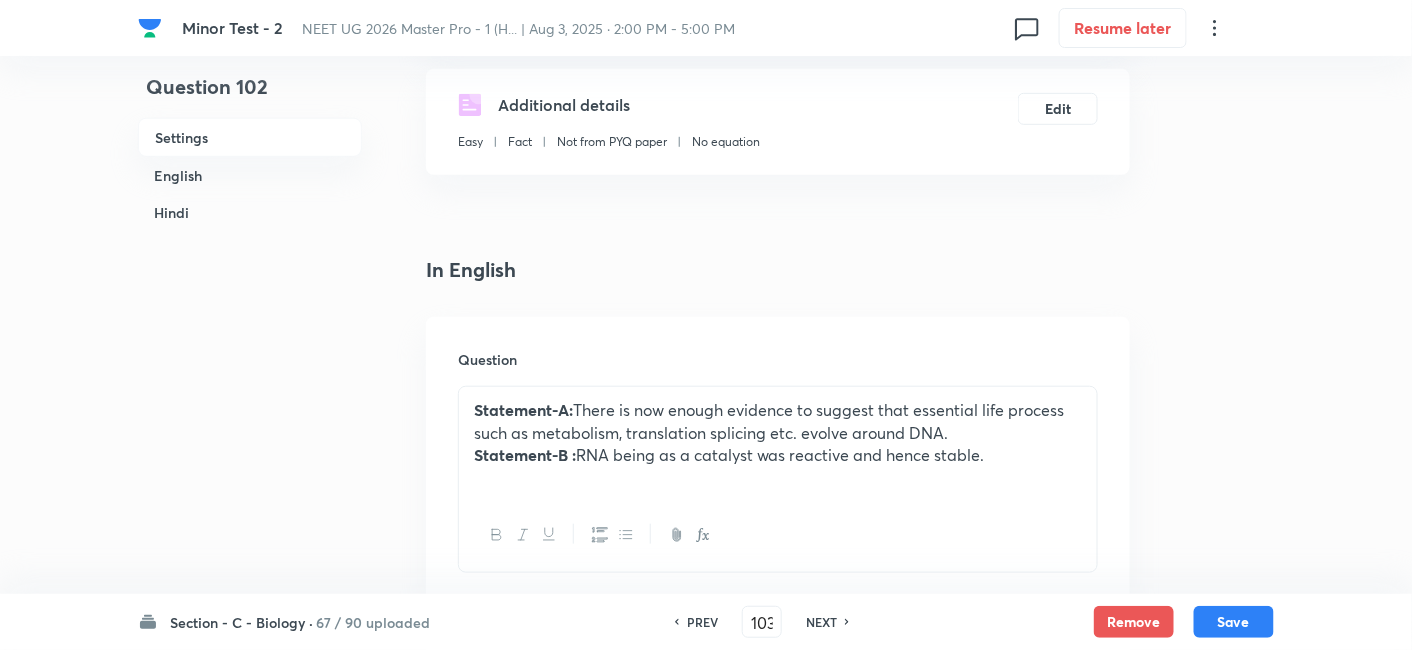 checkbox on "false" 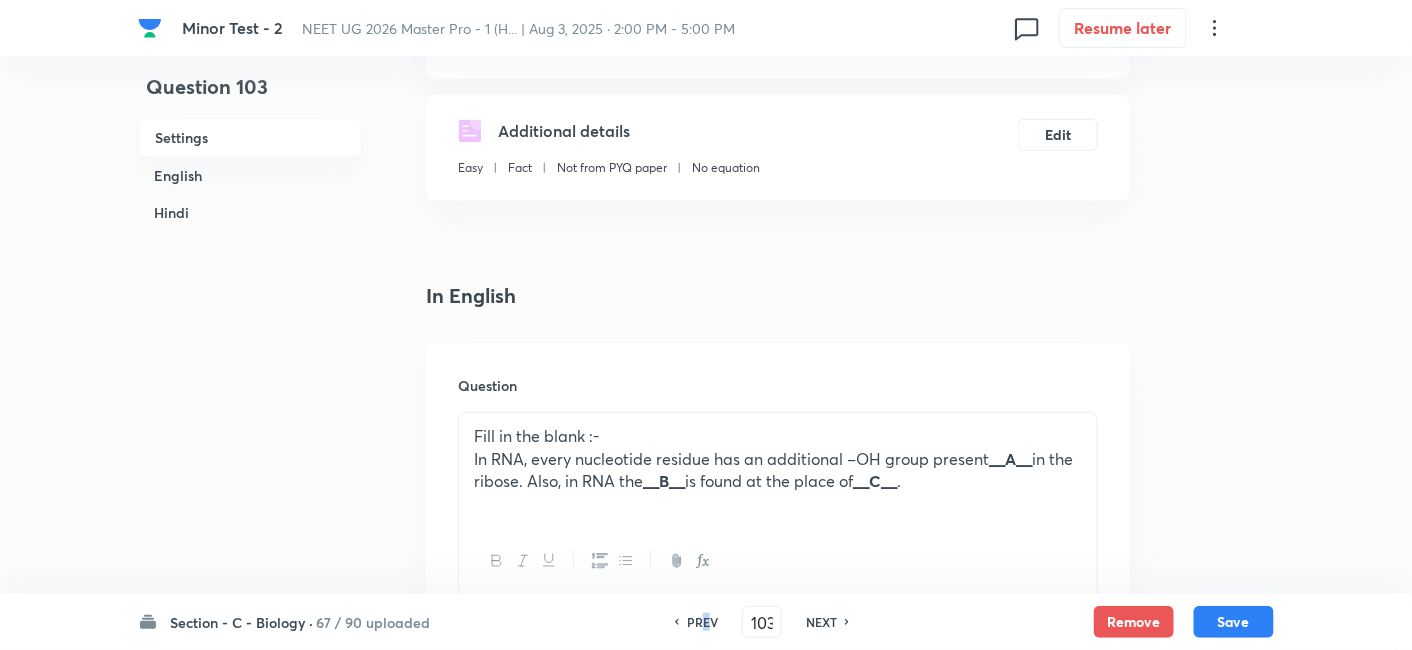 click on "PREV" at bounding box center [702, 622] 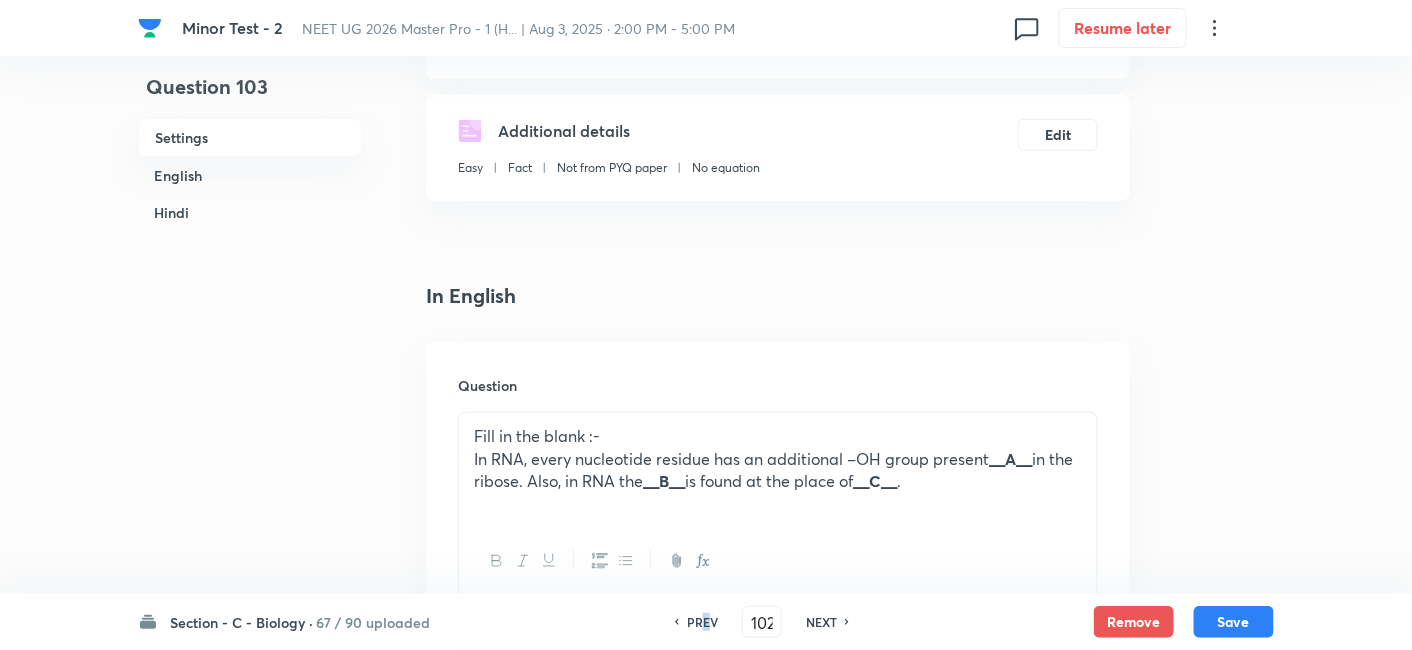 checkbox on "false" 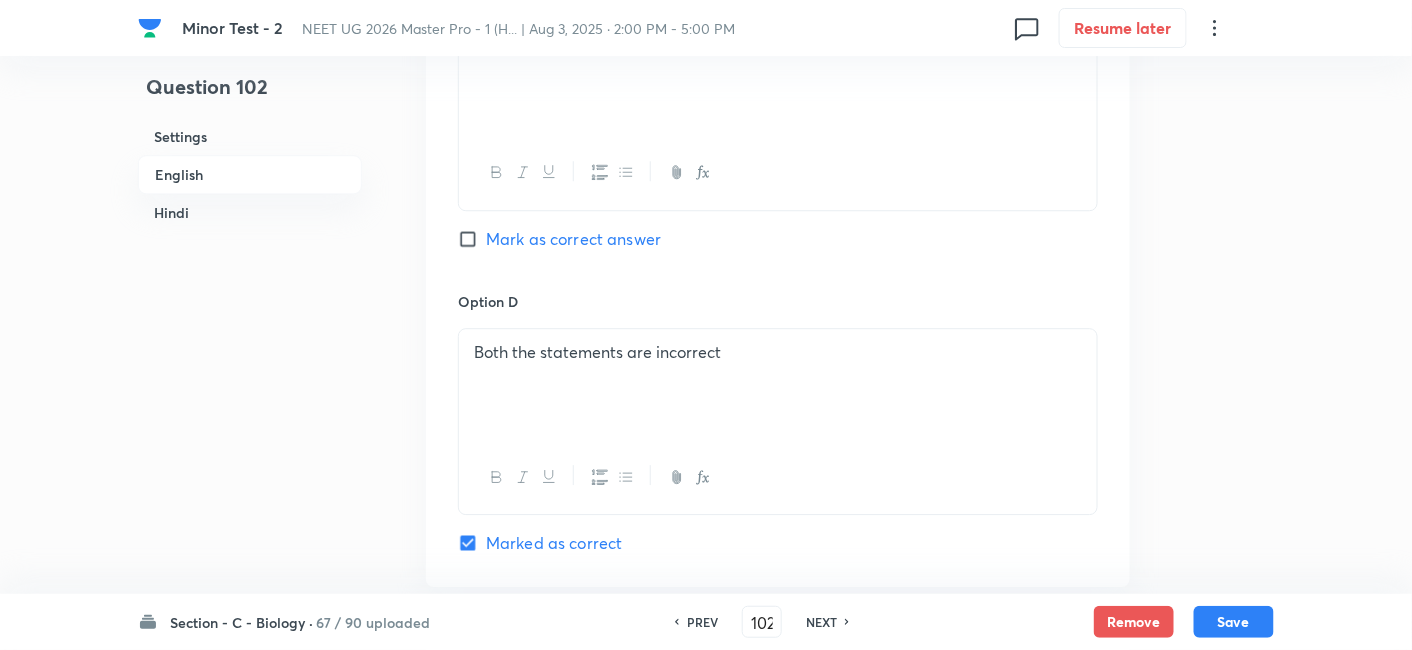 scroll, scrollTop: 1666, scrollLeft: 0, axis: vertical 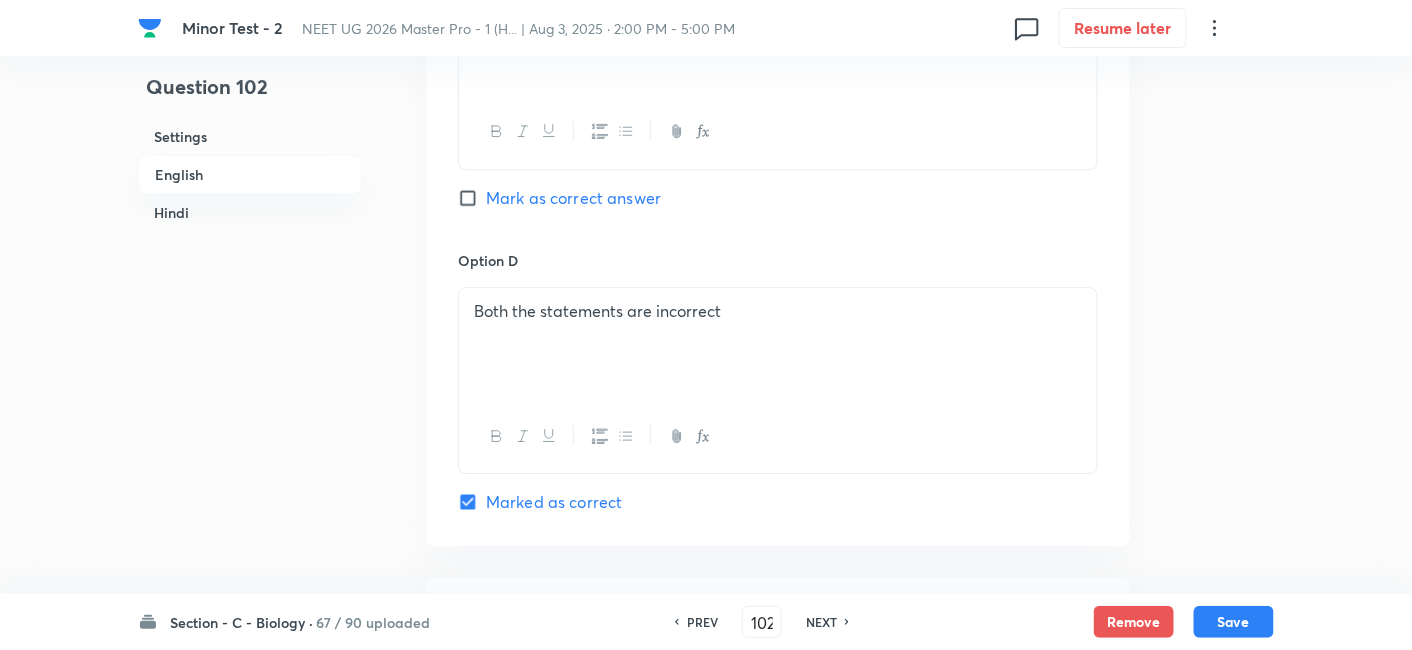 click on "NEXT" at bounding box center [821, 622] 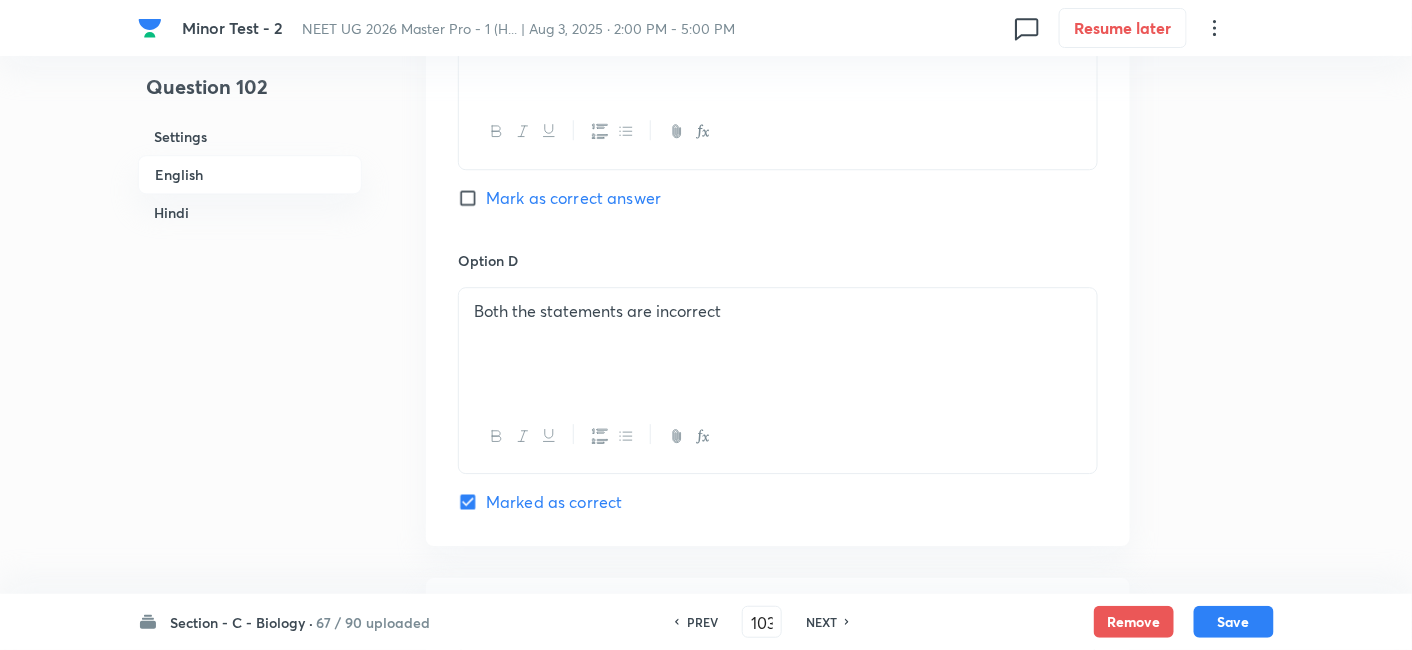 checkbox on "false" 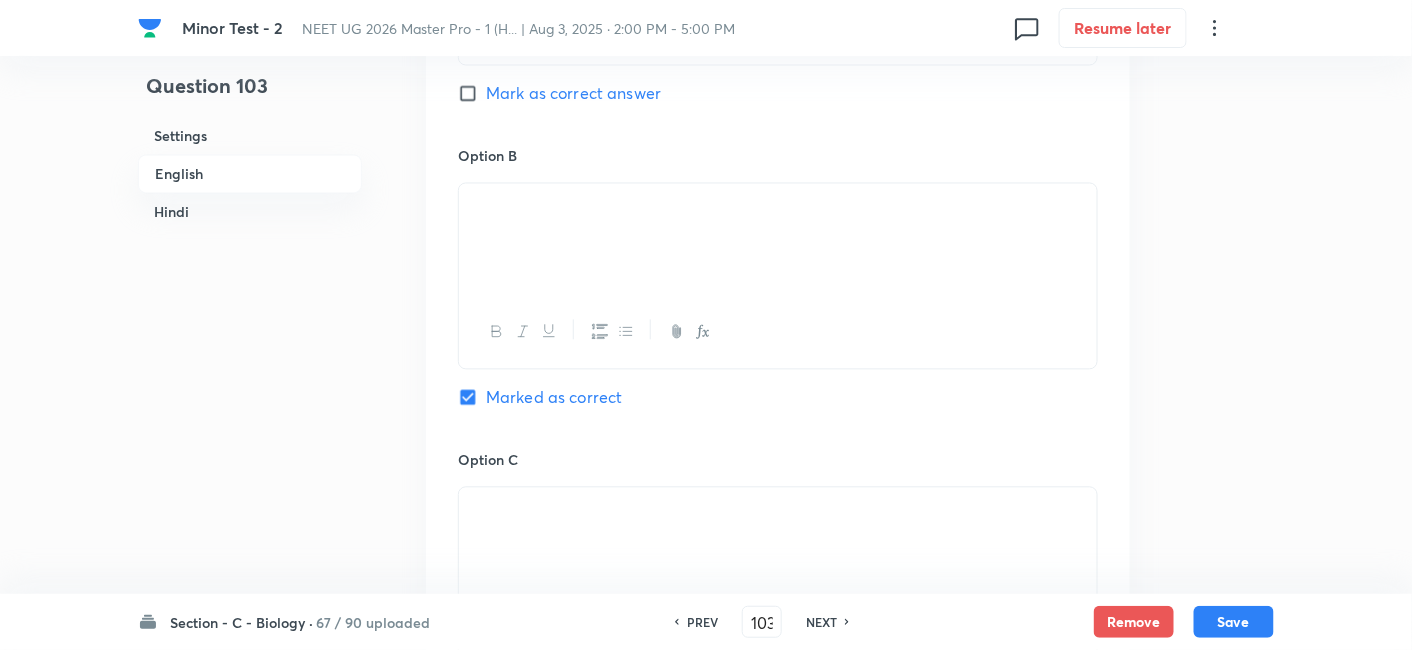 scroll, scrollTop: 1222, scrollLeft: 0, axis: vertical 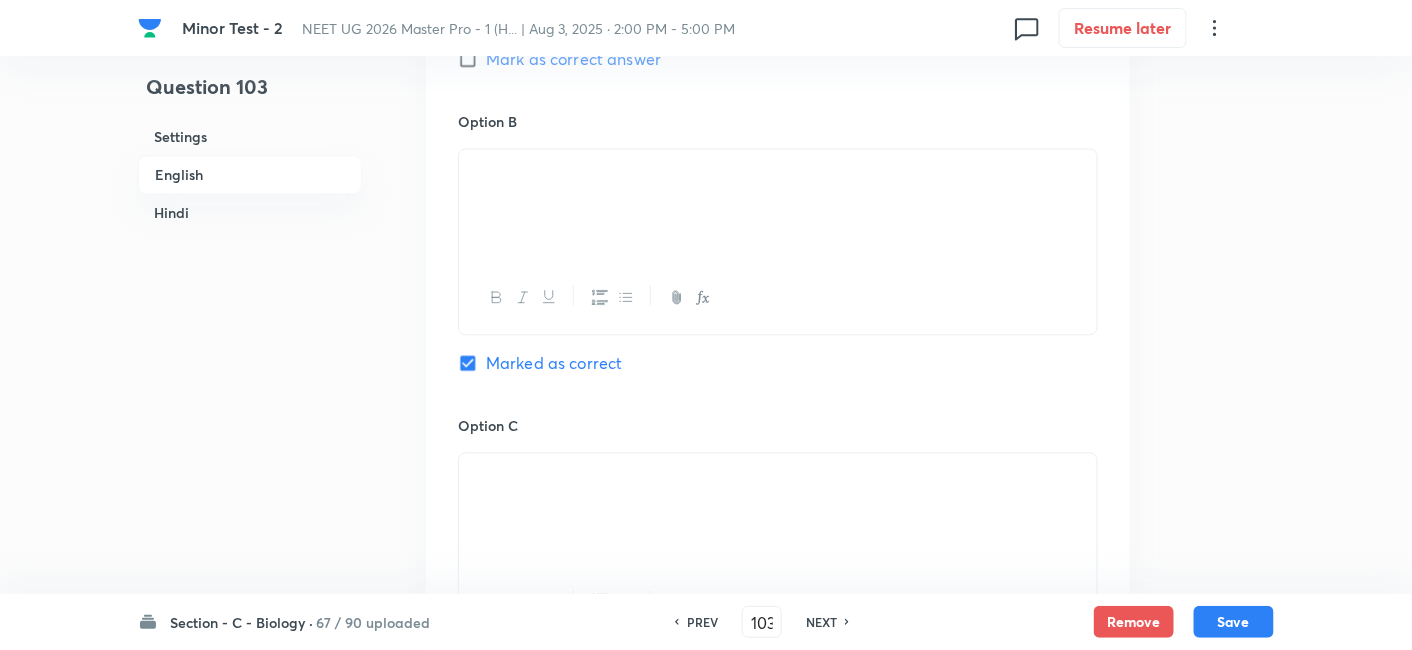 click on "NEXT" at bounding box center (821, 622) 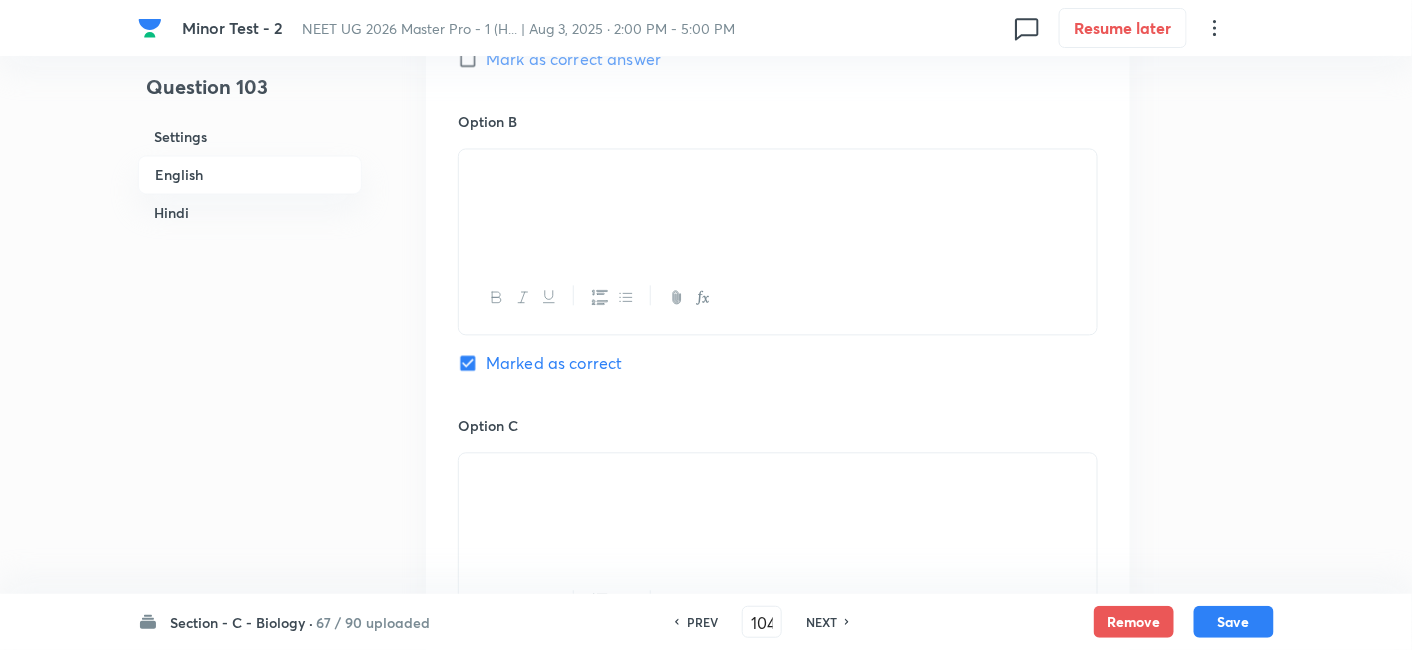 checkbox on "false" 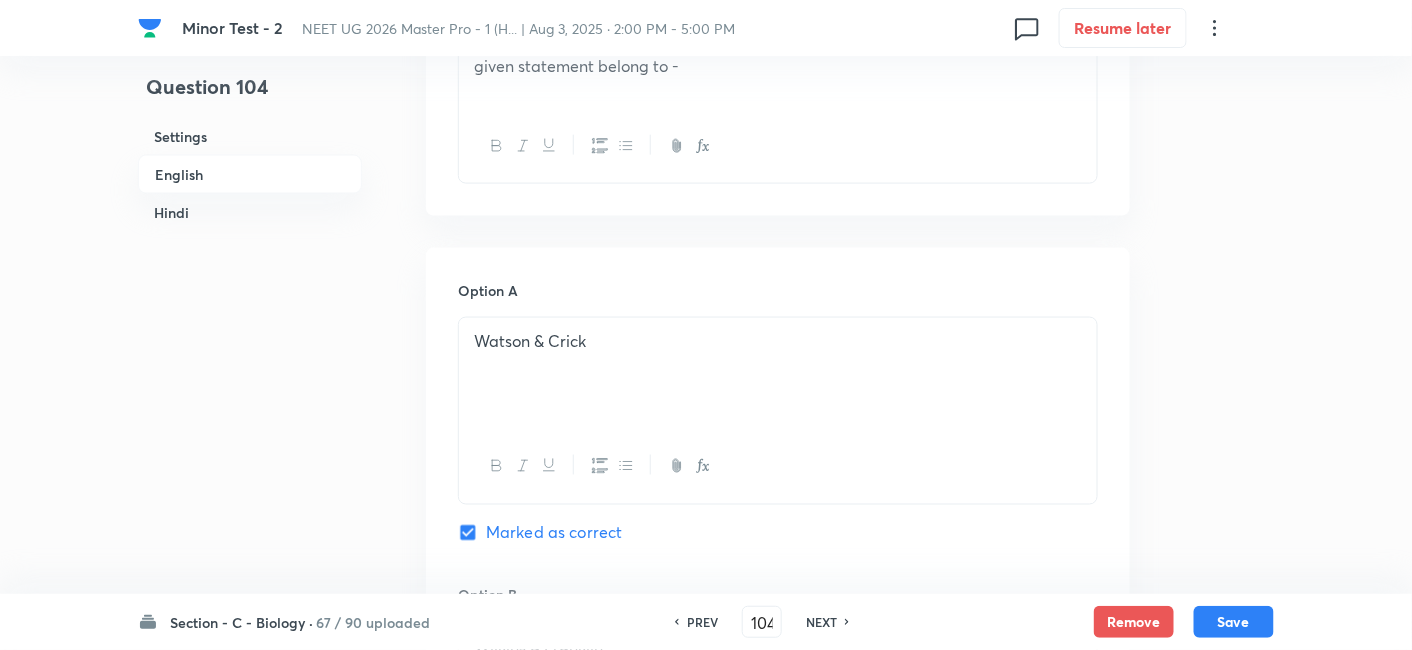 scroll, scrollTop: 777, scrollLeft: 0, axis: vertical 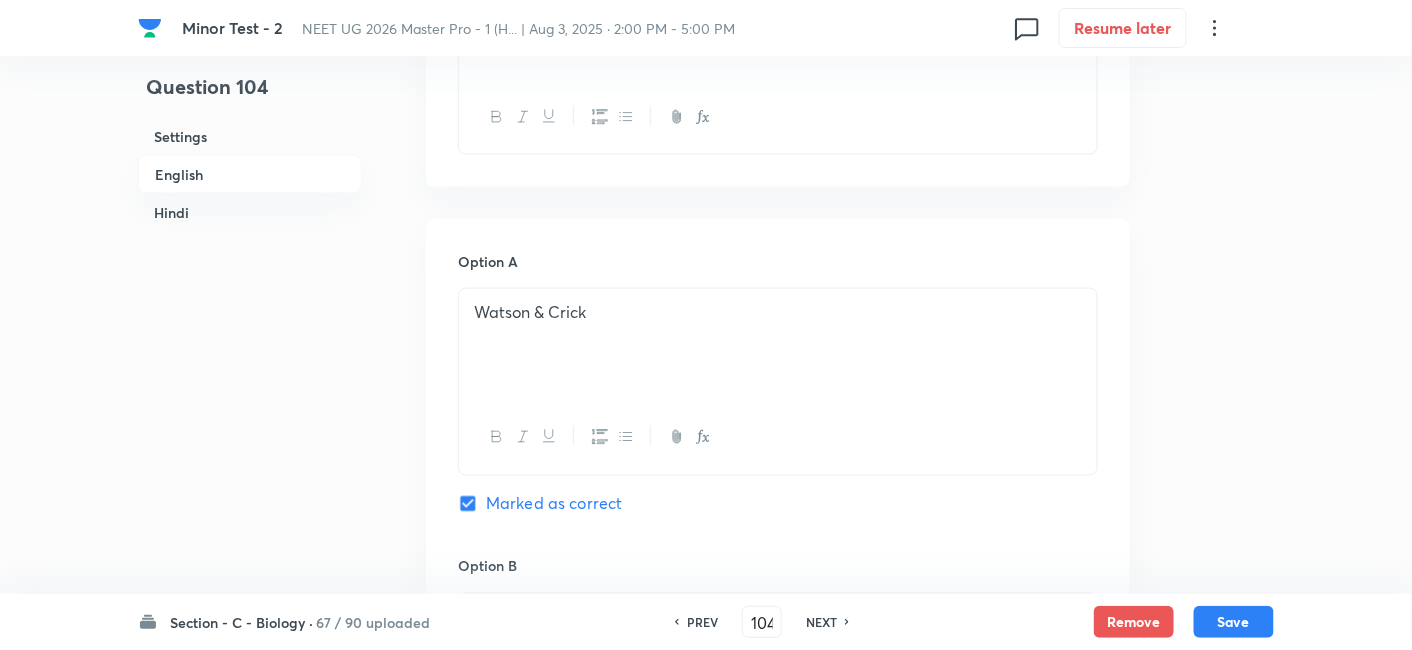 click on "NEXT" at bounding box center [821, 622] 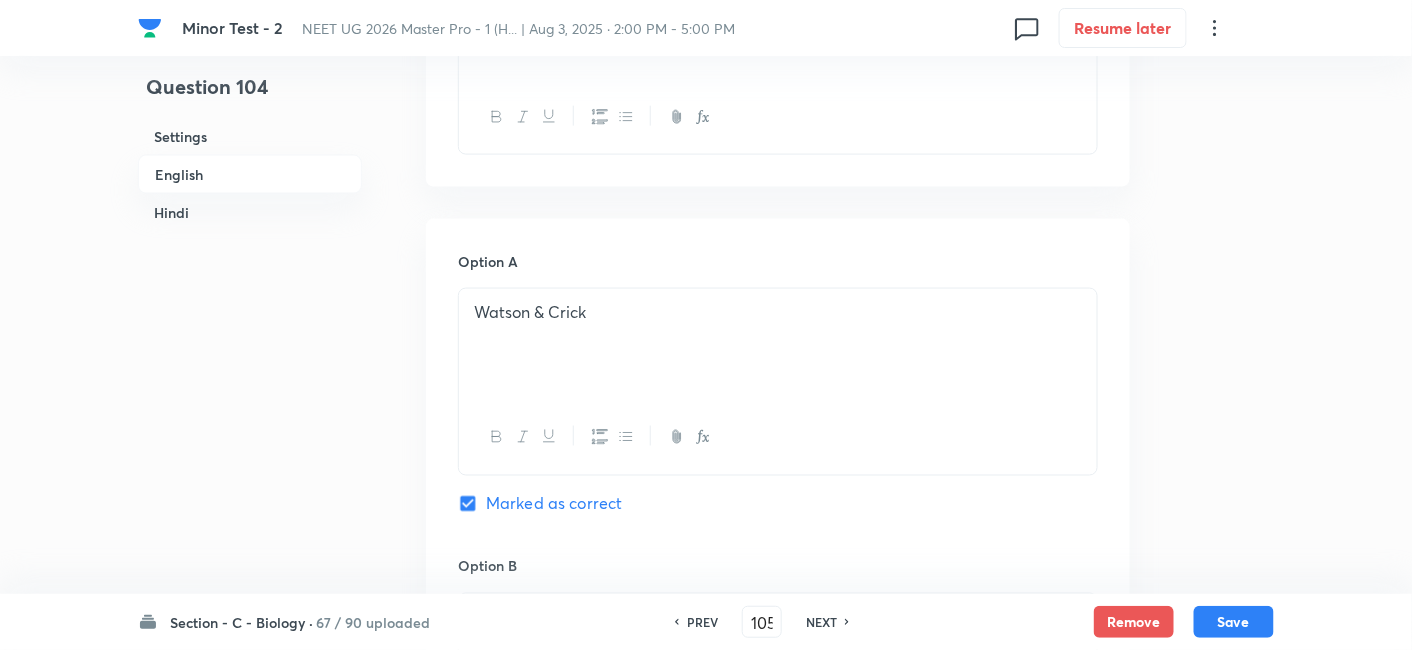 checkbox on "false" 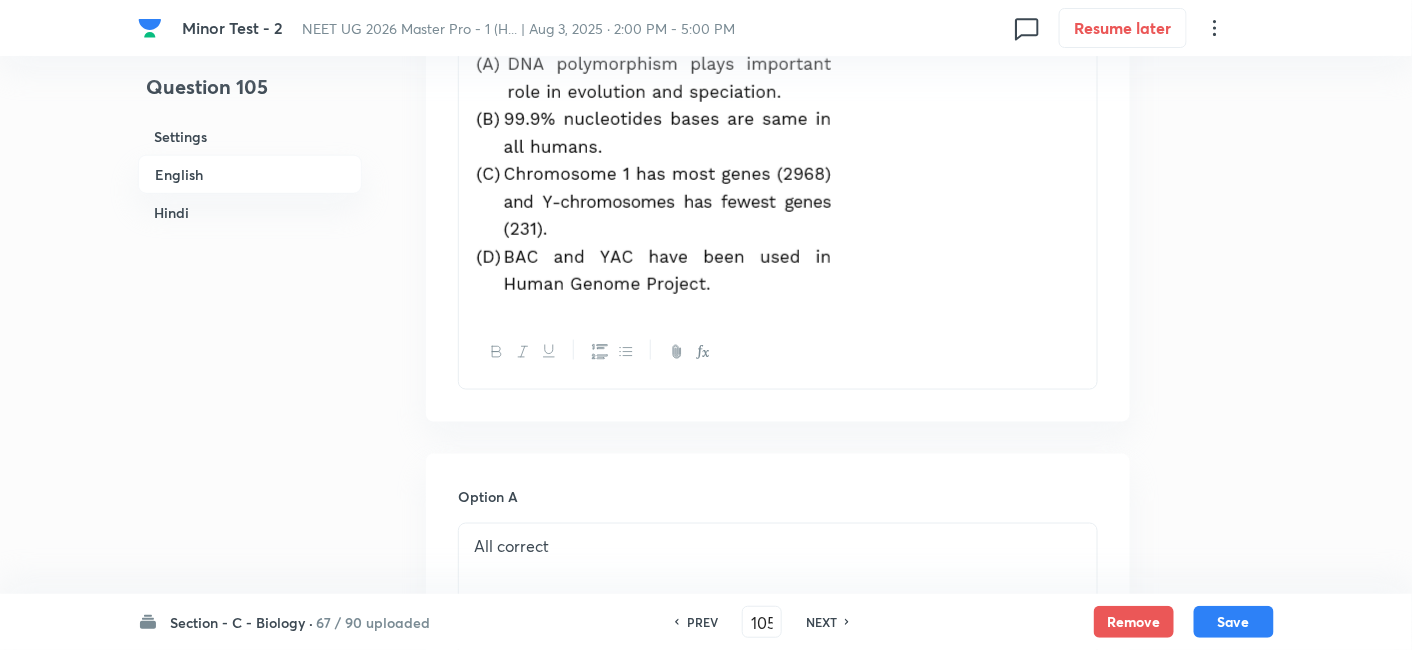scroll, scrollTop: 777, scrollLeft: 0, axis: vertical 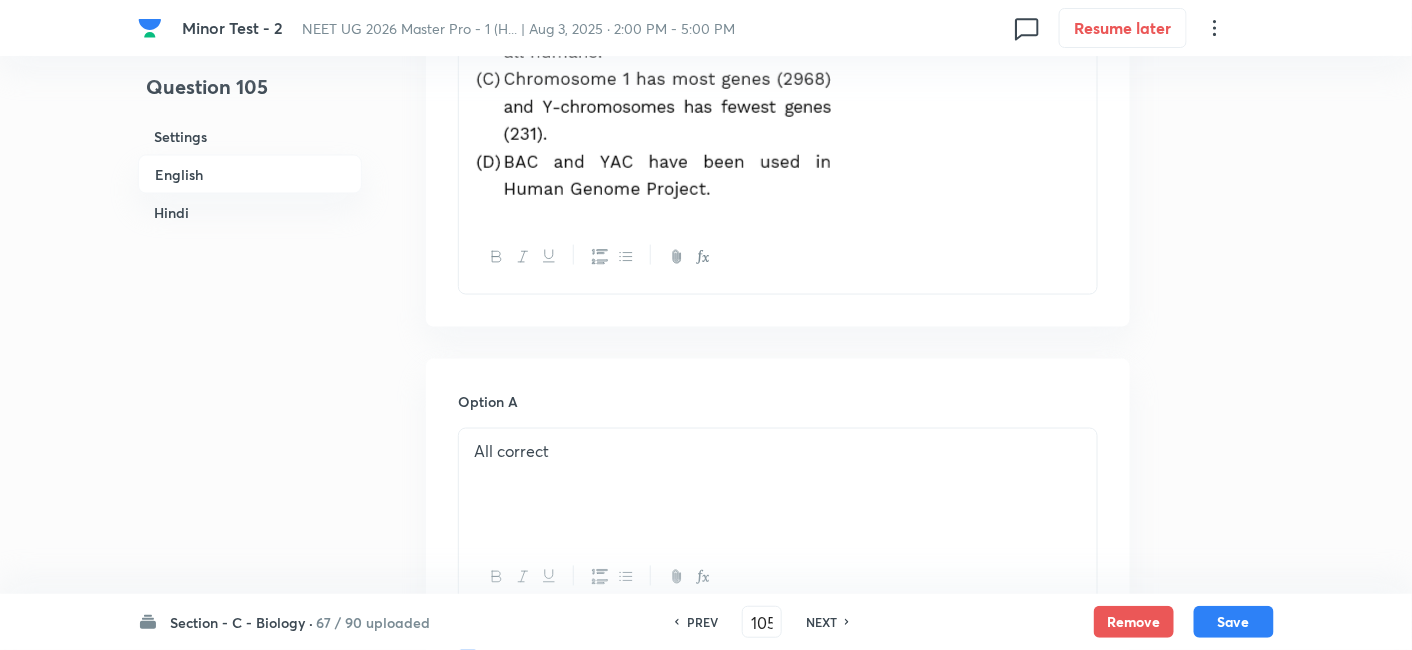 click on "NEXT" at bounding box center [821, 622] 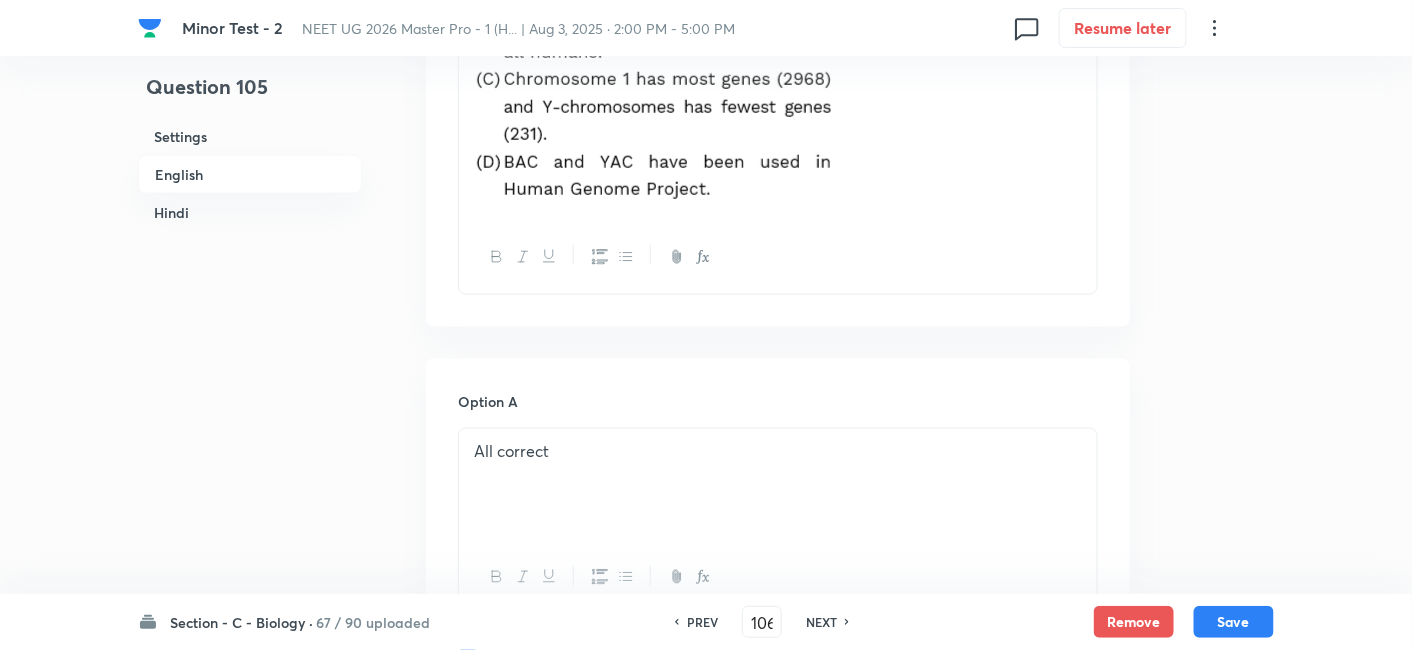 click on "NEXT" at bounding box center (821, 622) 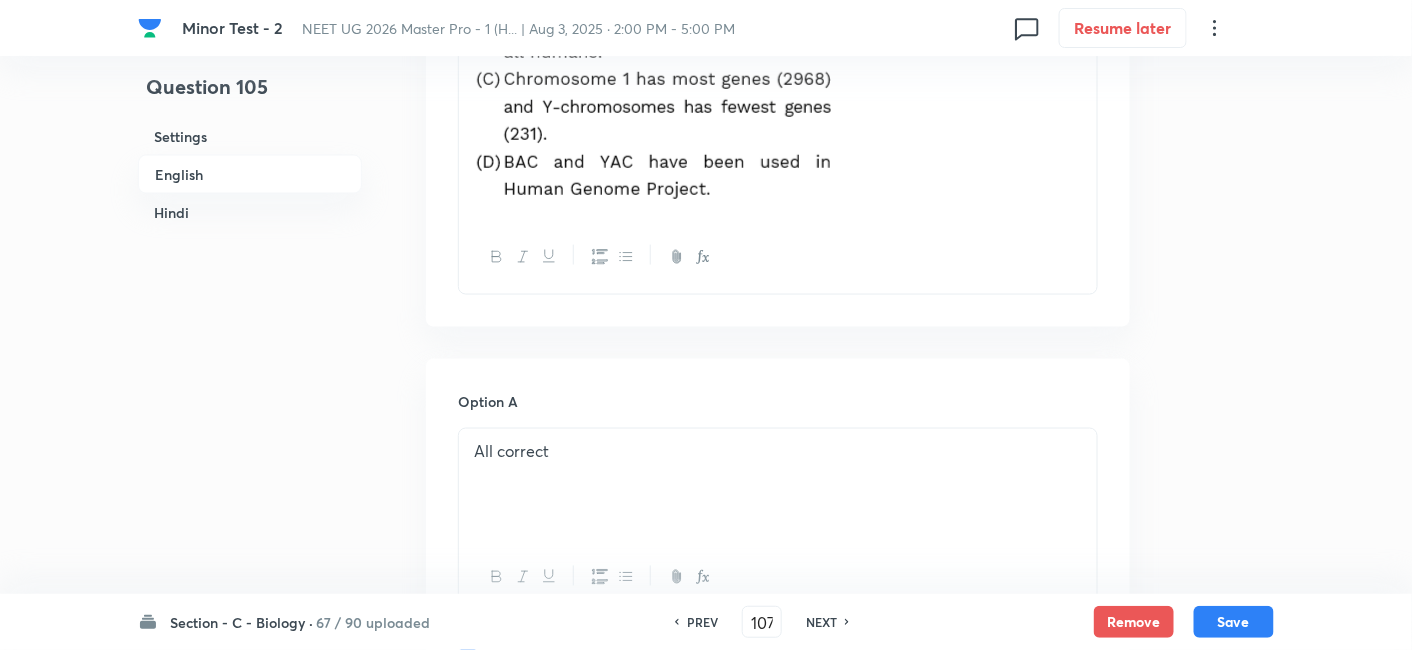 checkbox on "false" 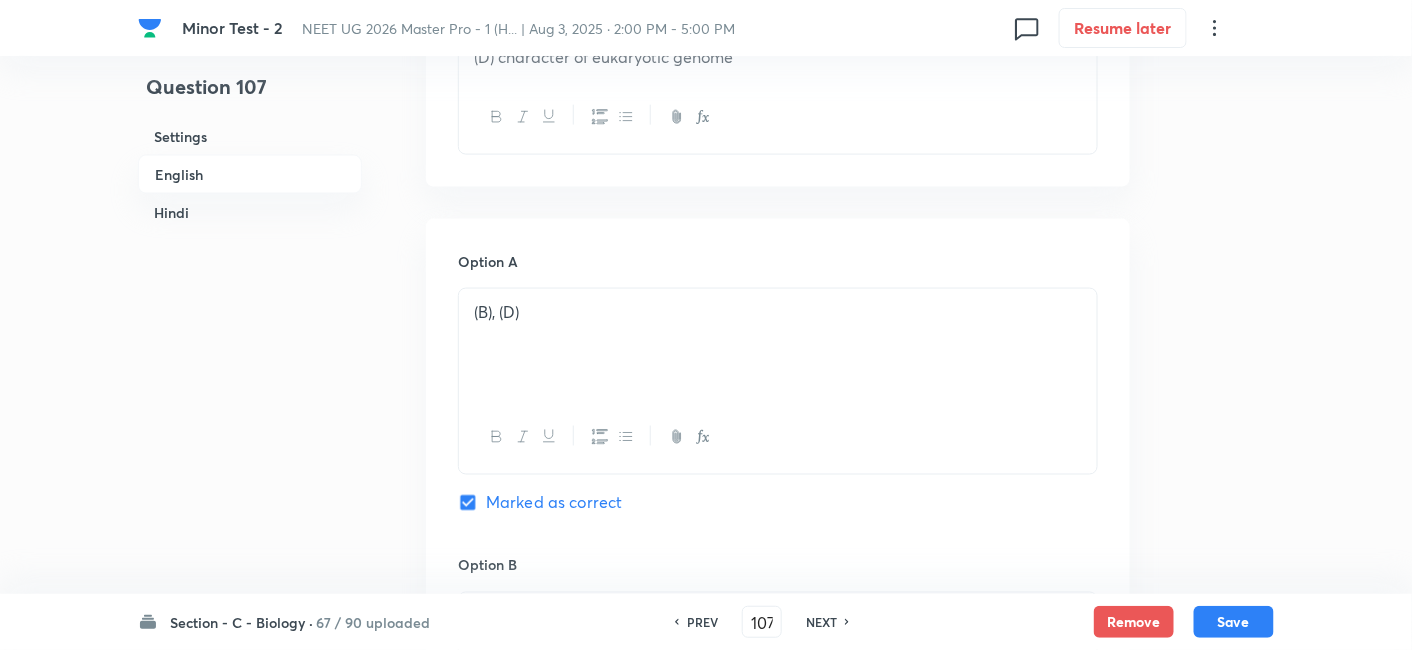 checkbox on "true" 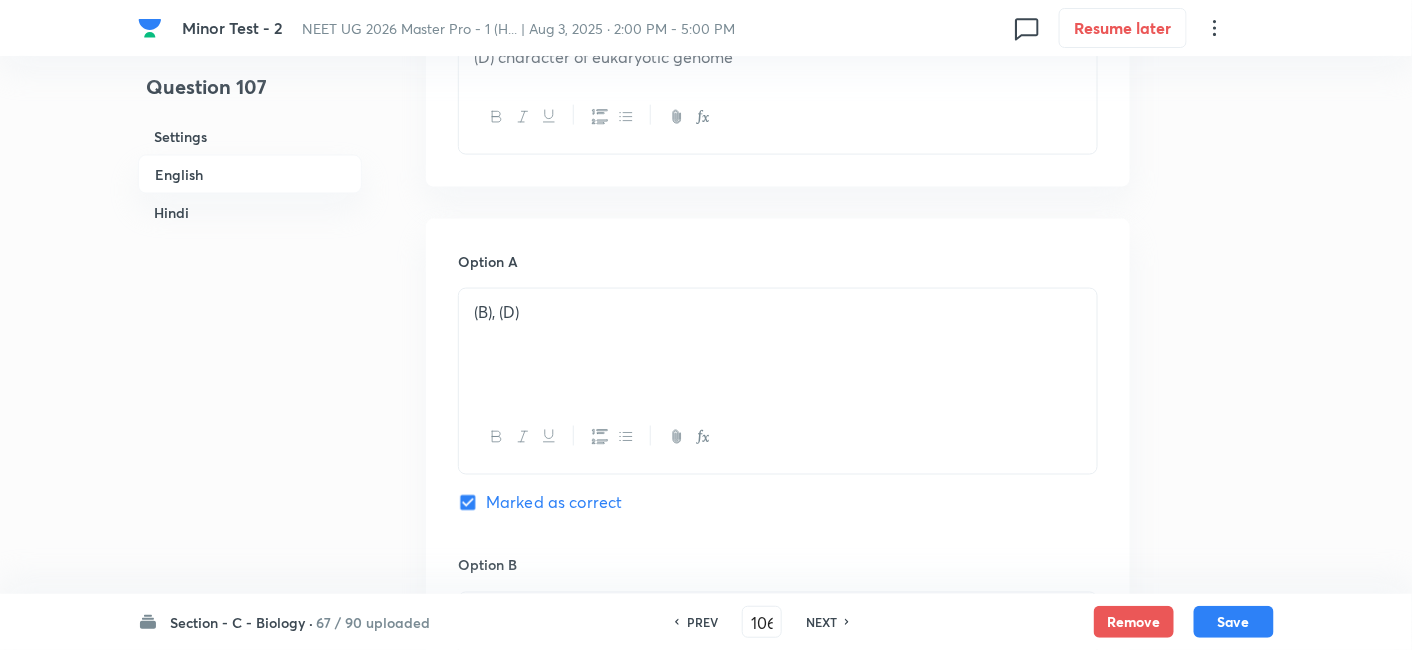 checkbox on "false" 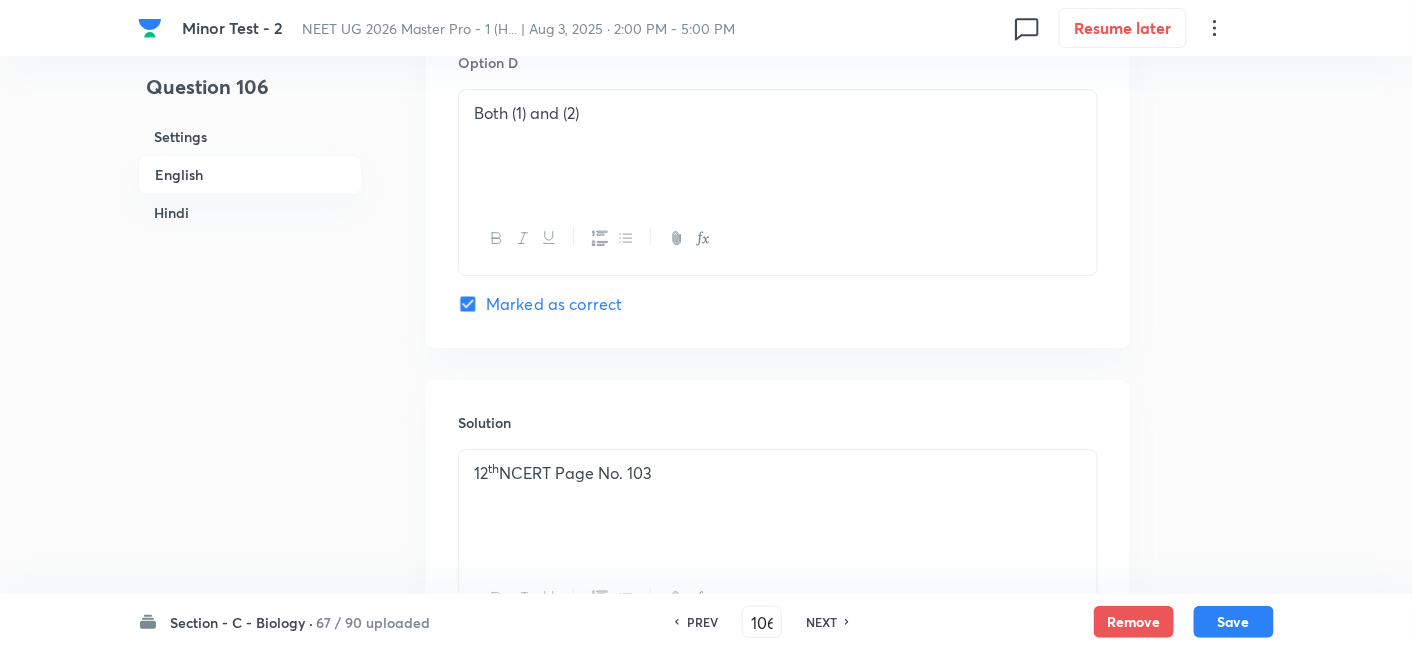 scroll, scrollTop: 2000, scrollLeft: 0, axis: vertical 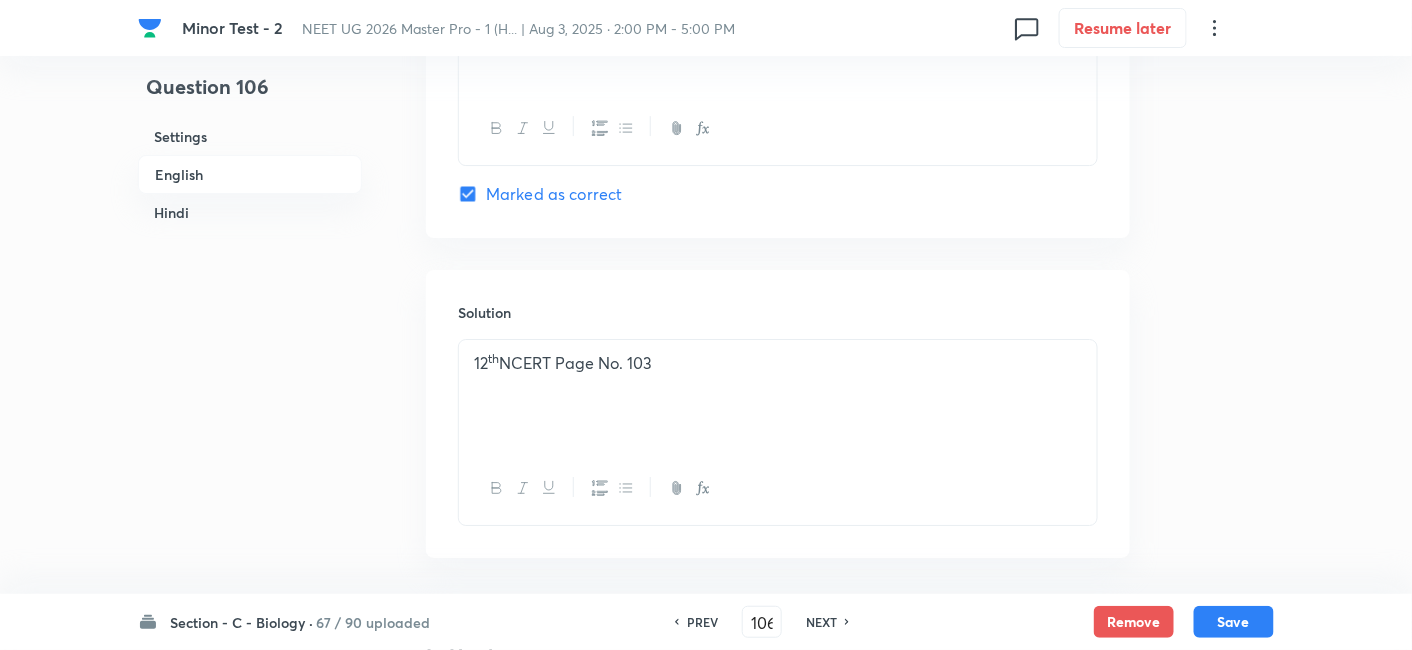 click on "NEXT" at bounding box center (821, 622) 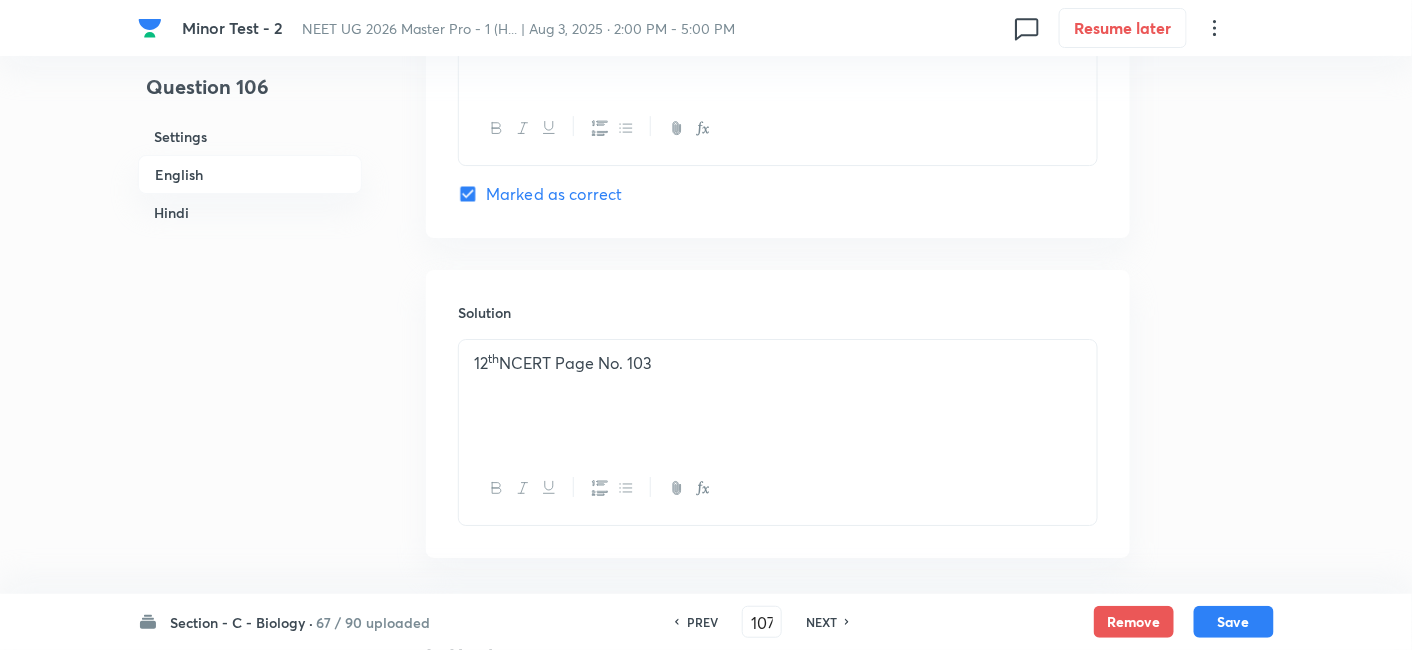 checkbox on "false" 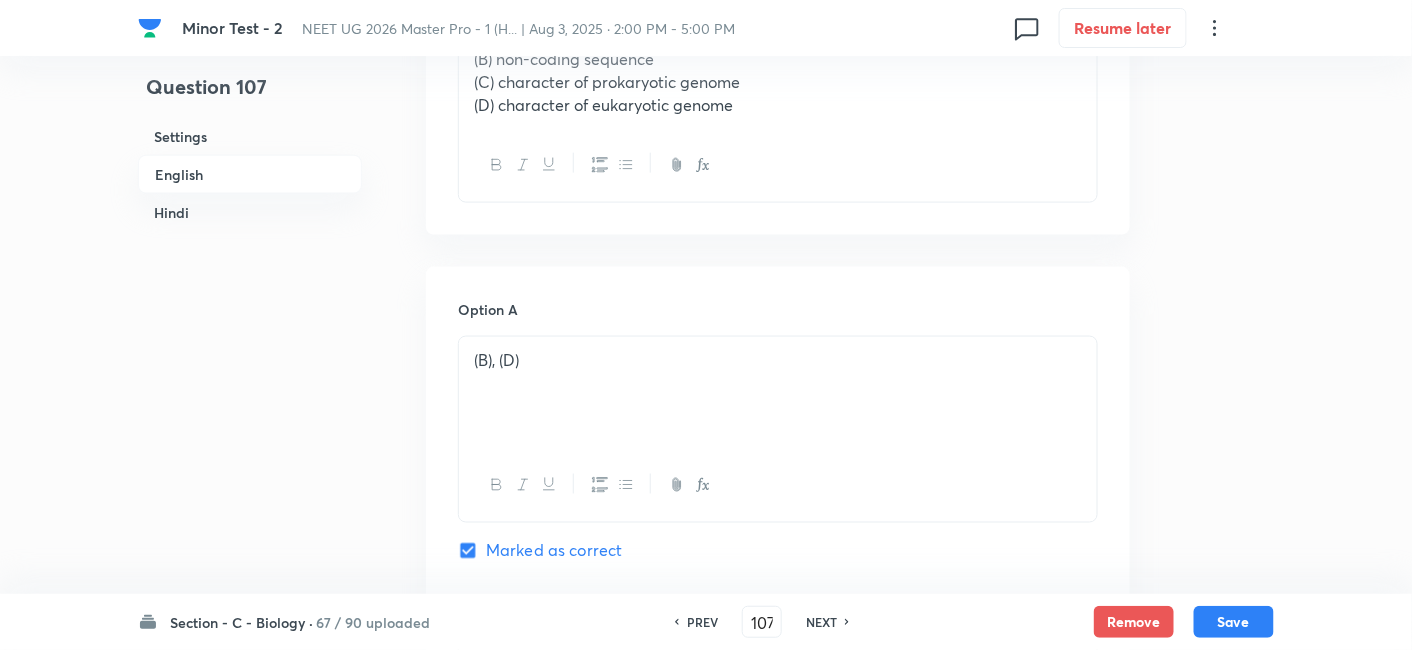 scroll, scrollTop: 777, scrollLeft: 0, axis: vertical 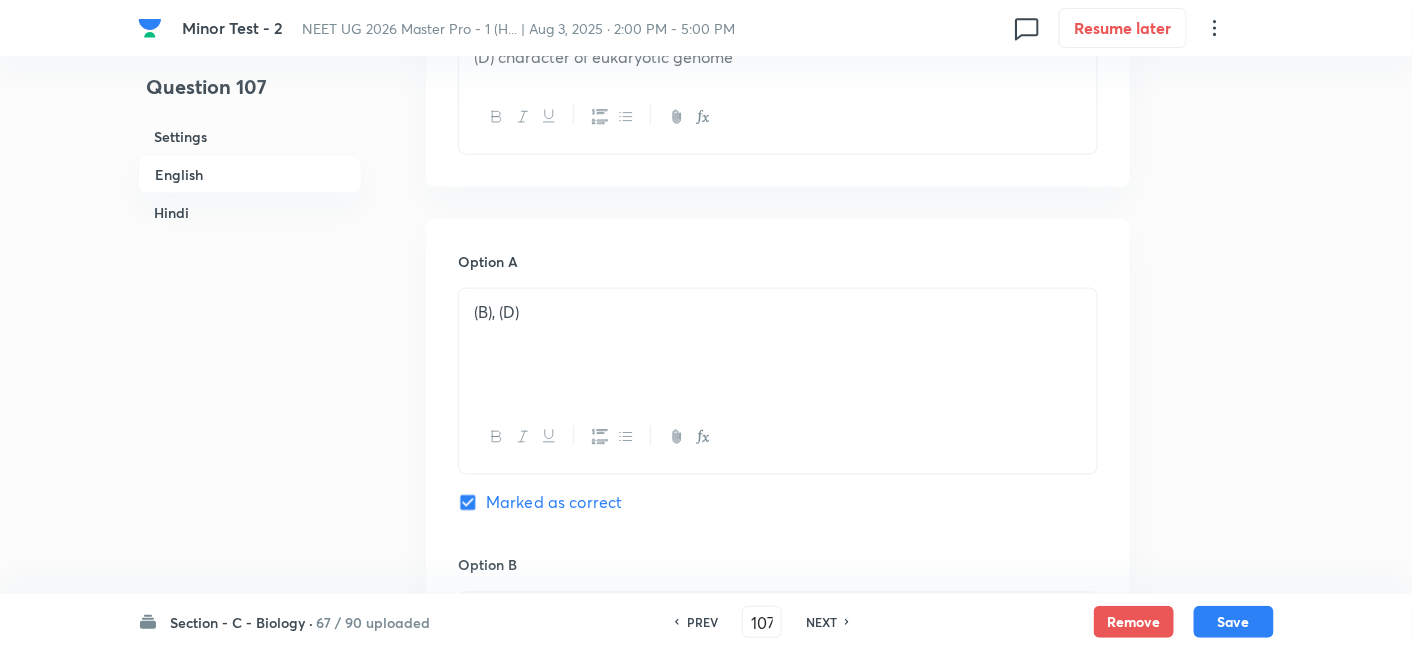click on "NEXT" at bounding box center (821, 622) 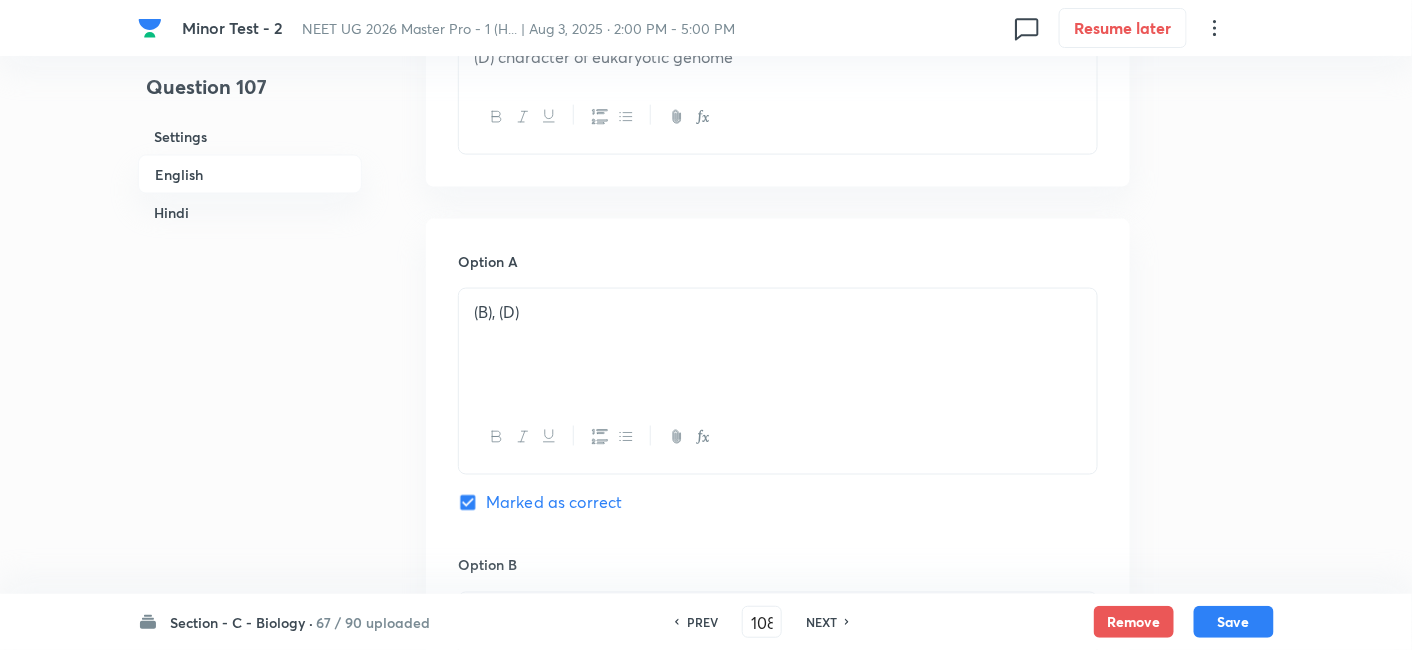 checkbox on "false" 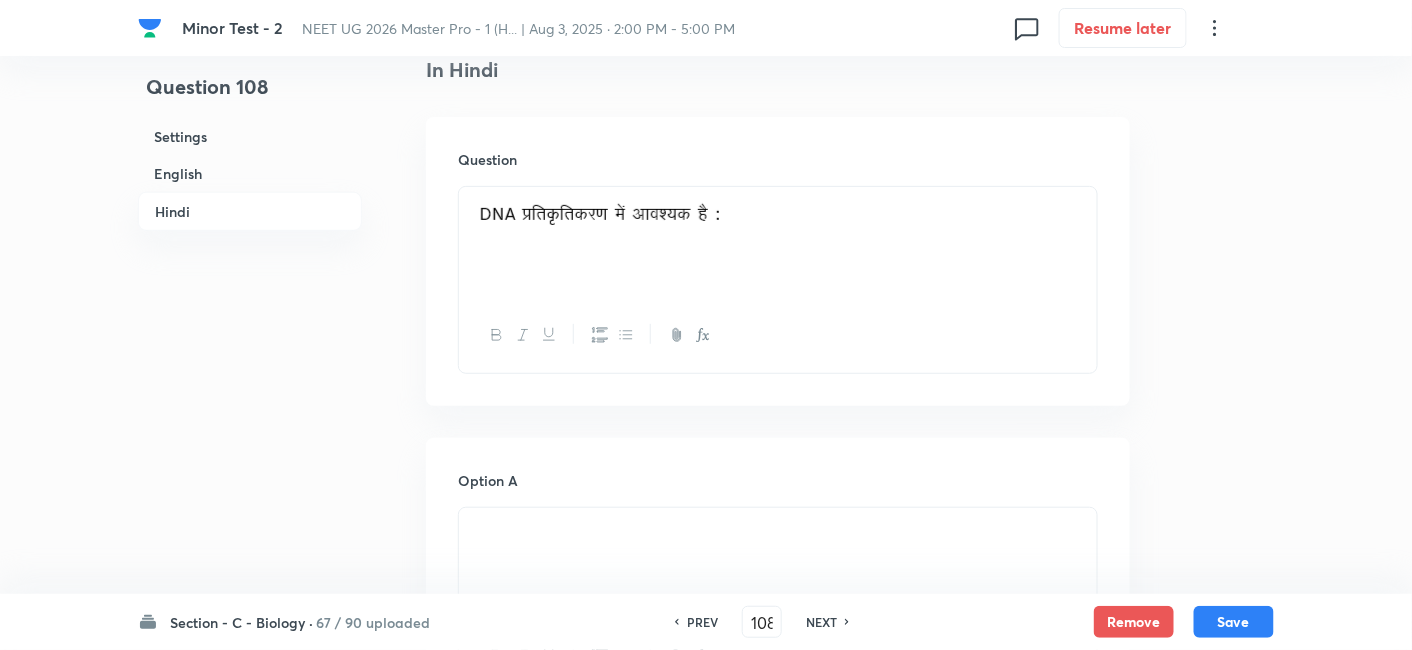 scroll, scrollTop: 2555, scrollLeft: 0, axis: vertical 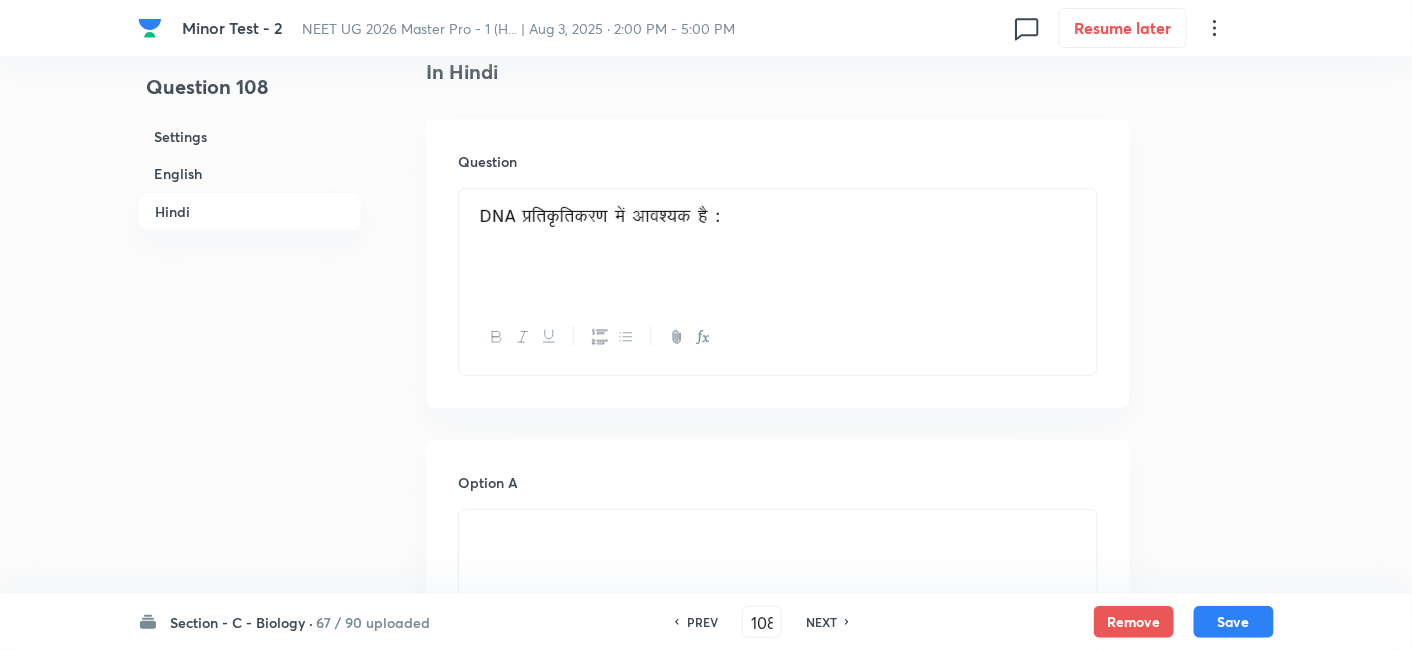 click on "NEXT" at bounding box center [821, 622] 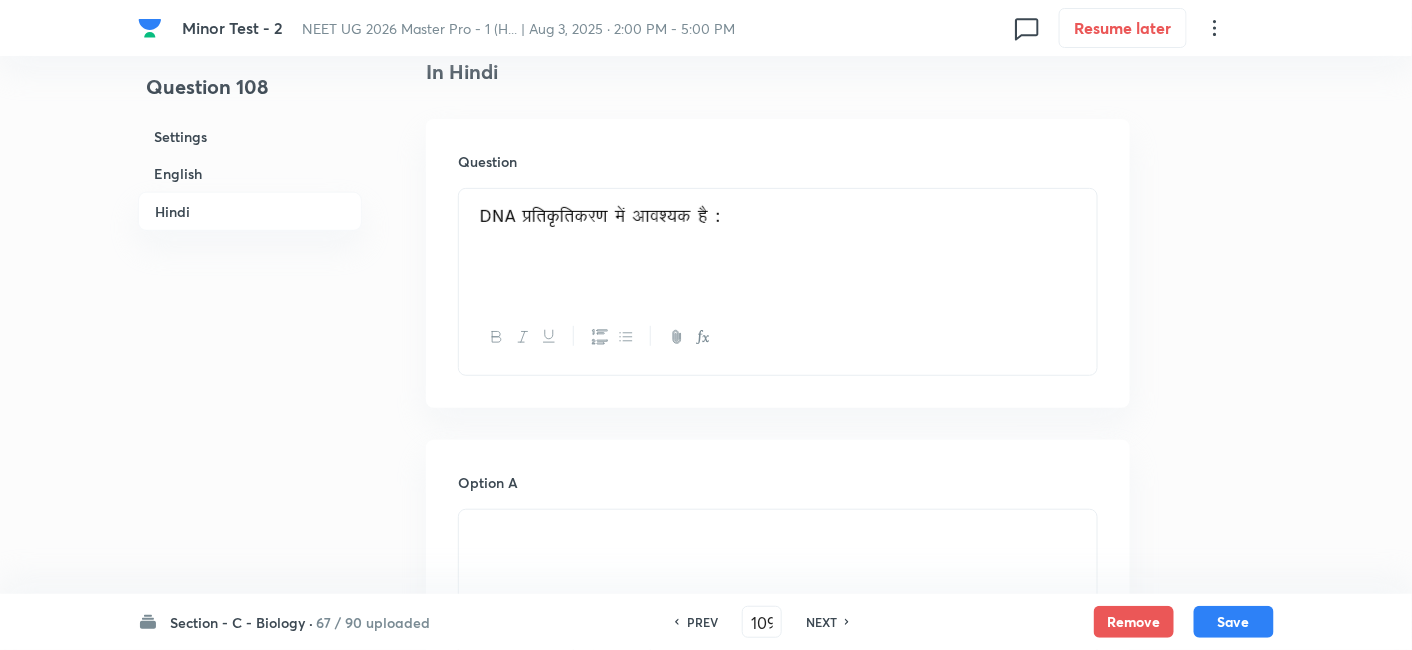 checkbox on "false" 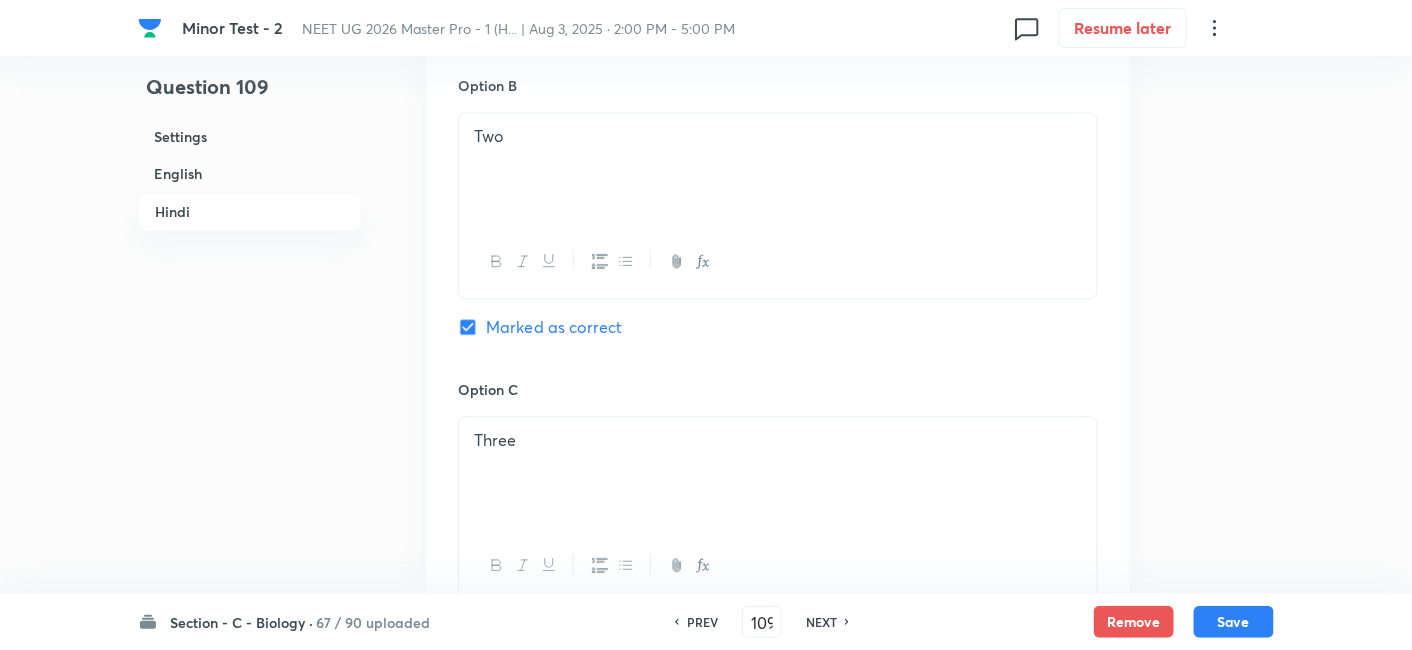 scroll, scrollTop: 3555, scrollLeft: 0, axis: vertical 